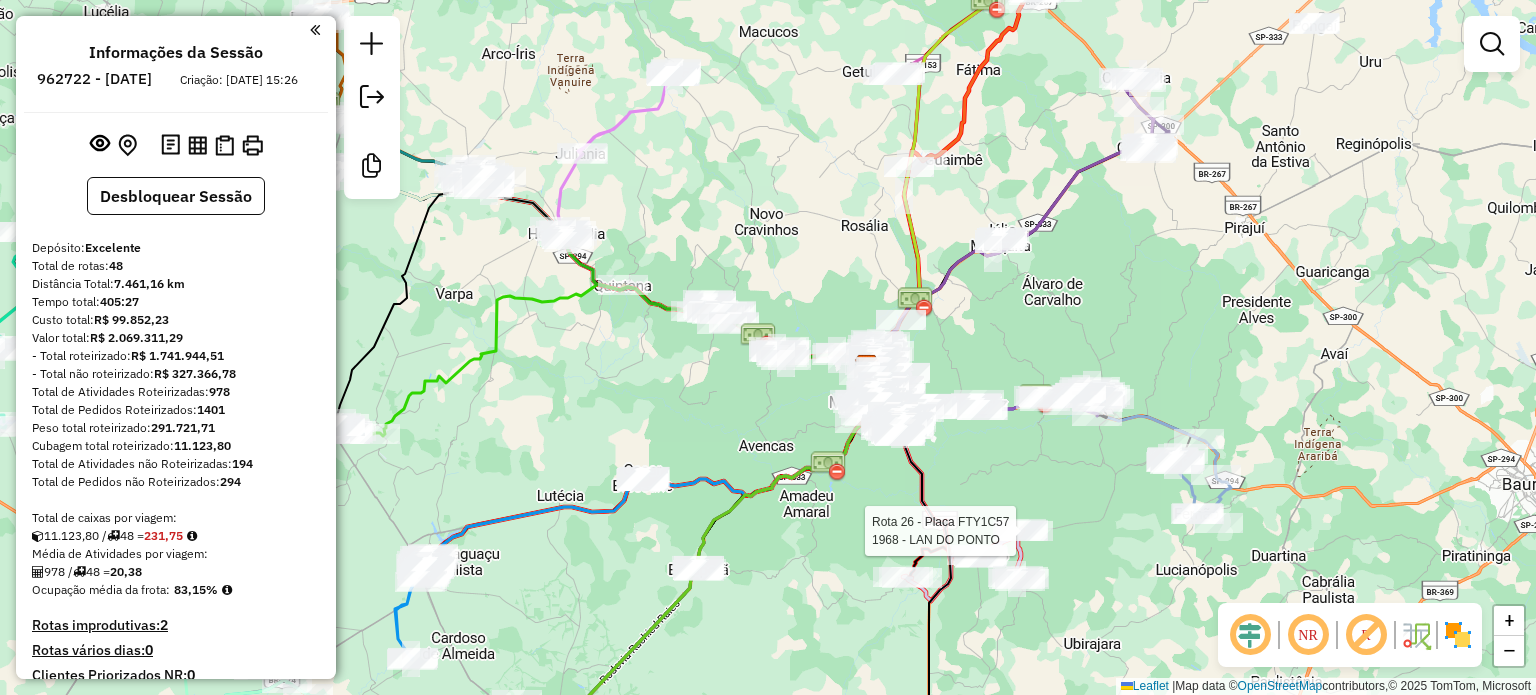 scroll, scrollTop: 0, scrollLeft: 0, axis: both 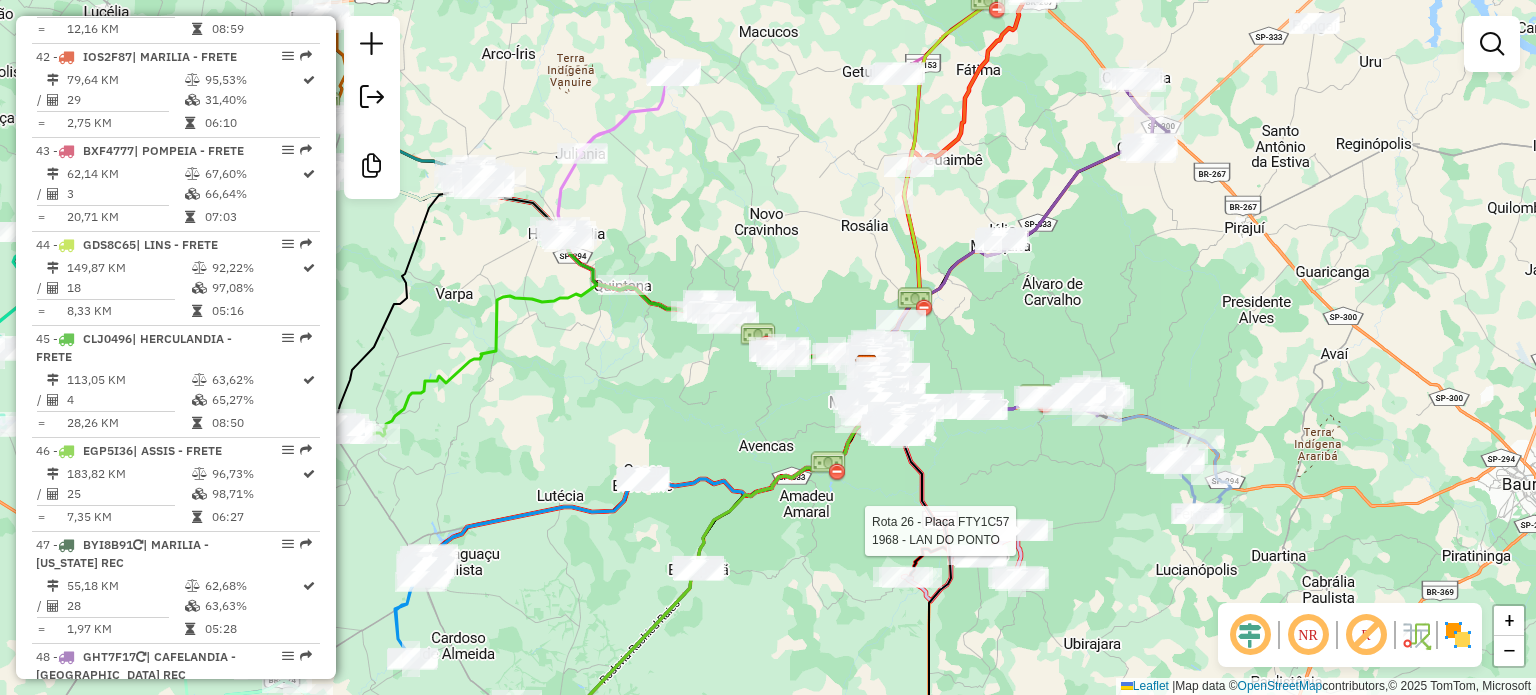click on "Rota 26 - Placa FTY1C57  1968 - LAN DO PONTO Janela de atendimento Grade de atendimento Capacidade Transportadoras Veículos Cliente Pedidos  Rotas Selecione os dias de semana para filtrar as janelas de atendimento  Seg   Ter   Qua   Qui   Sex   Sáb   Dom  Informe o período da janela de atendimento: De: Até:  Filtrar exatamente a janela do cliente  Considerar janela de atendimento padrão  Selecione os dias de semana para filtrar as grades de atendimento  Seg   Ter   Qua   Qui   Sex   Sáb   Dom   Considerar clientes sem dia de atendimento cadastrado  Clientes fora do dia de atendimento selecionado Filtrar as atividades entre os valores definidos abaixo:  Peso mínimo:   Peso máximo:   Cubagem mínima:   Cubagem máxima:   De:   Até:  Filtrar as atividades entre o tempo de atendimento definido abaixo:  De:   Até:   Considerar capacidade total dos clientes não roteirizados Transportadora: Selecione um ou mais itens Tipo de veículo: Selecione um ou mais itens Veículo: Selecione um ou mais itens Nome: +" 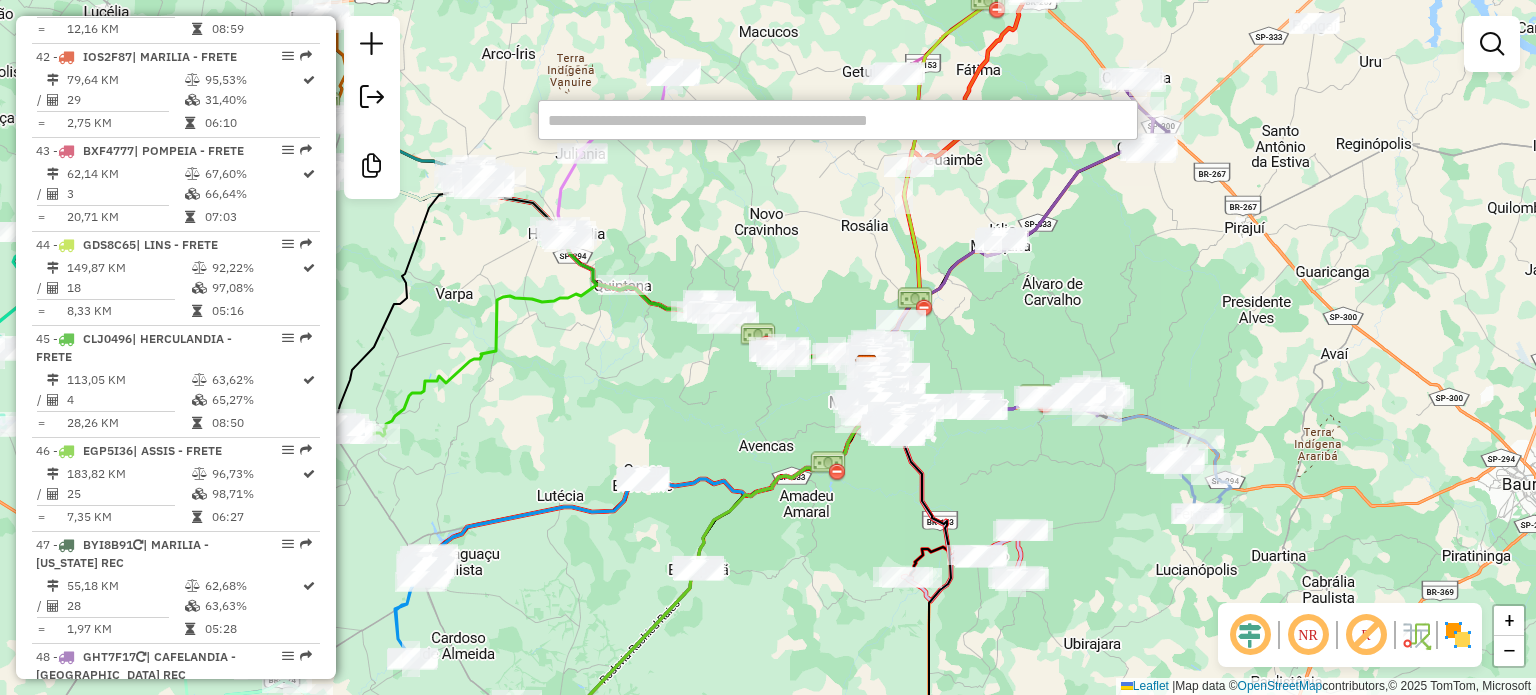 paste on "*****" 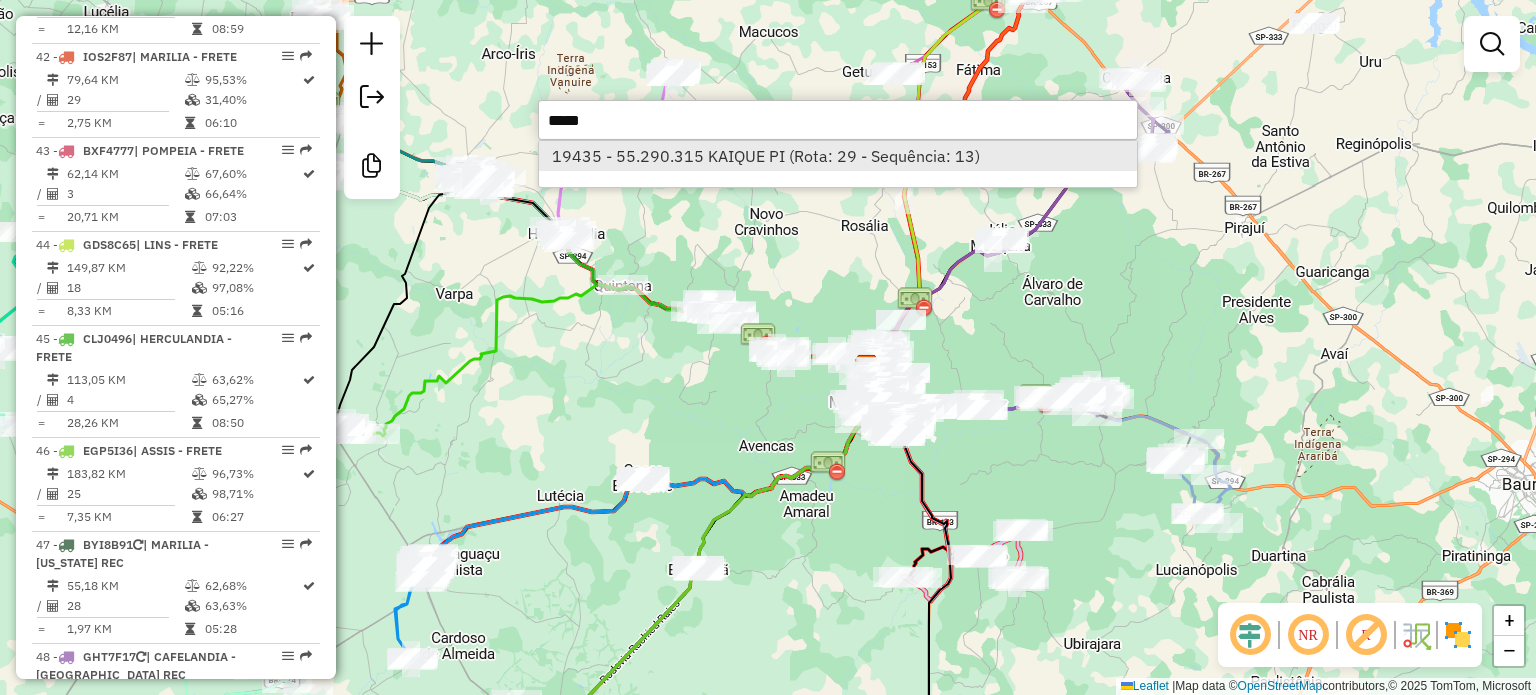 type on "*****" 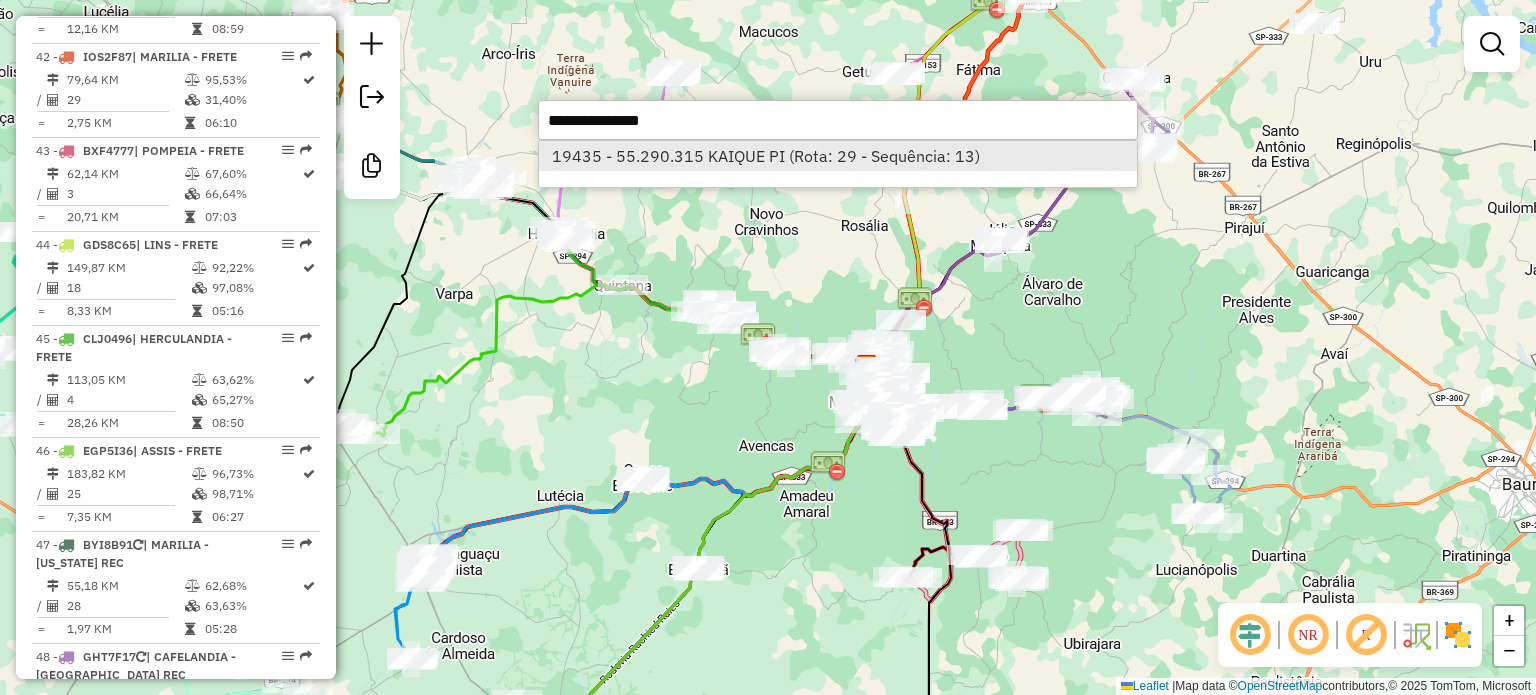 select on "**********" 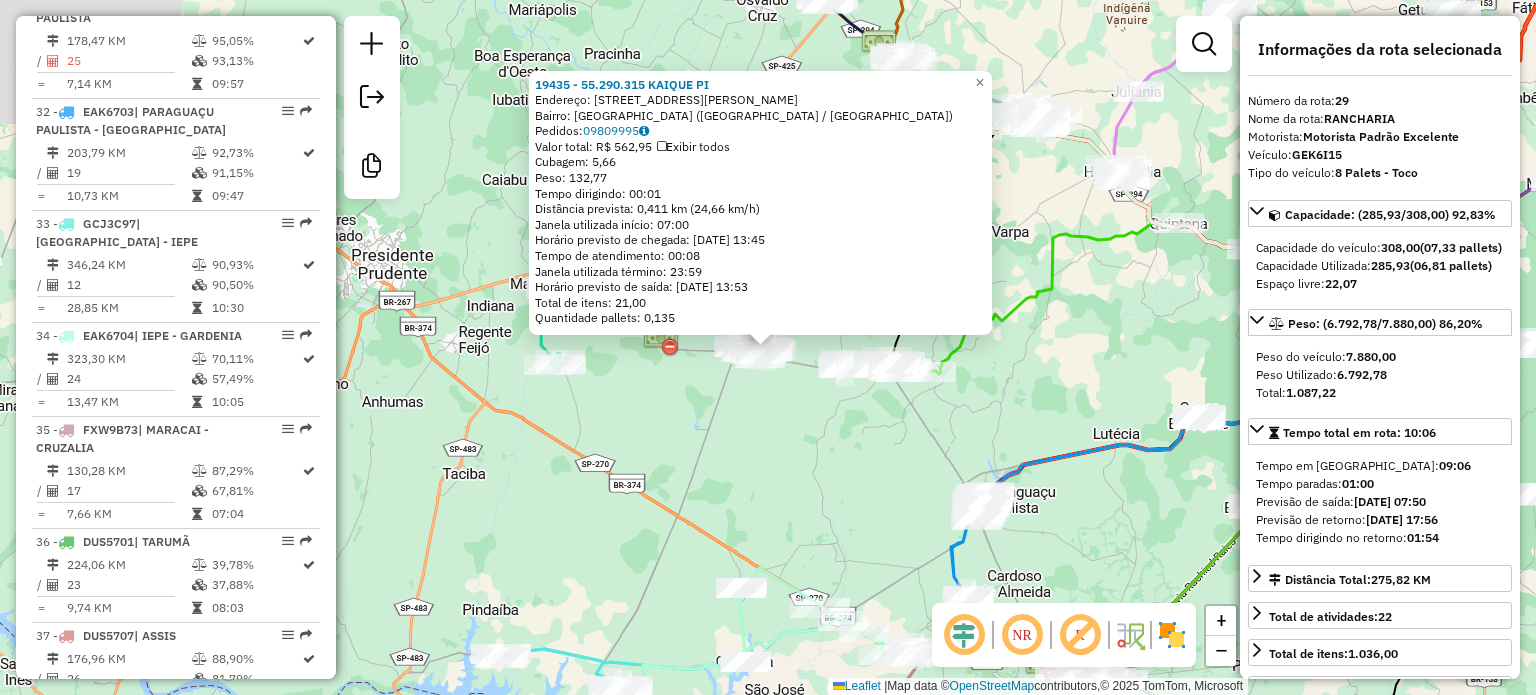 scroll, scrollTop: 3600, scrollLeft: 0, axis: vertical 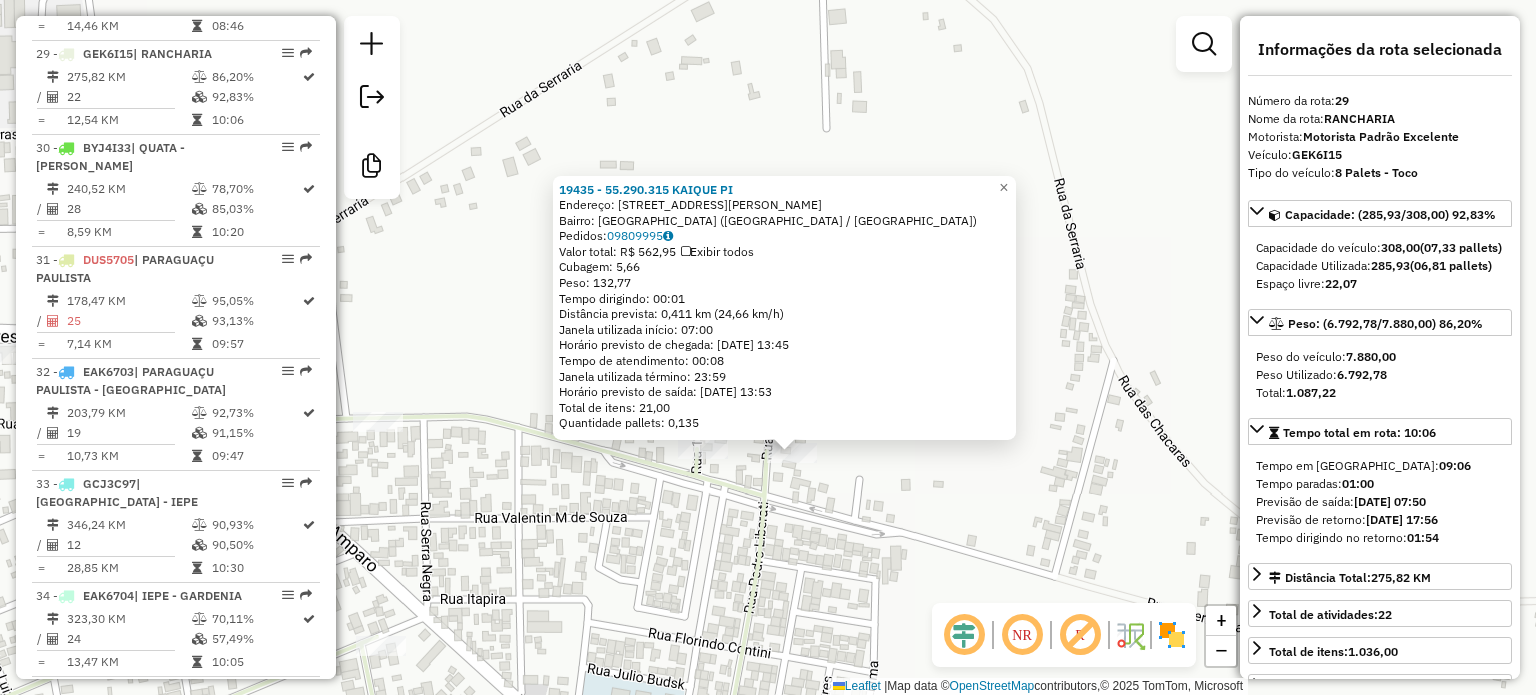drag, startPoint x: 904, startPoint y: 336, endPoint x: 864, endPoint y: 455, distance: 125.54282 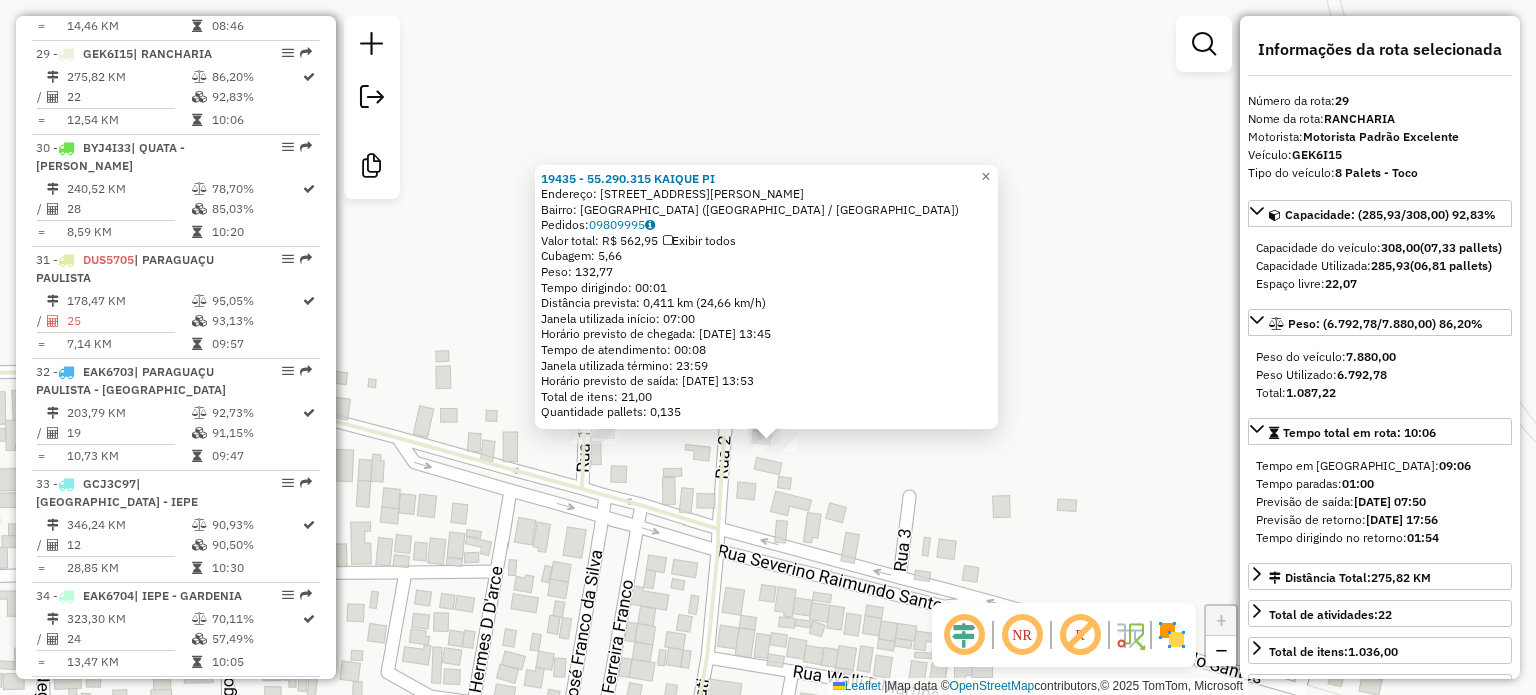 click on "Bairro: JARDIM UNIVERSITARIO (RANCHARIA / SP)" 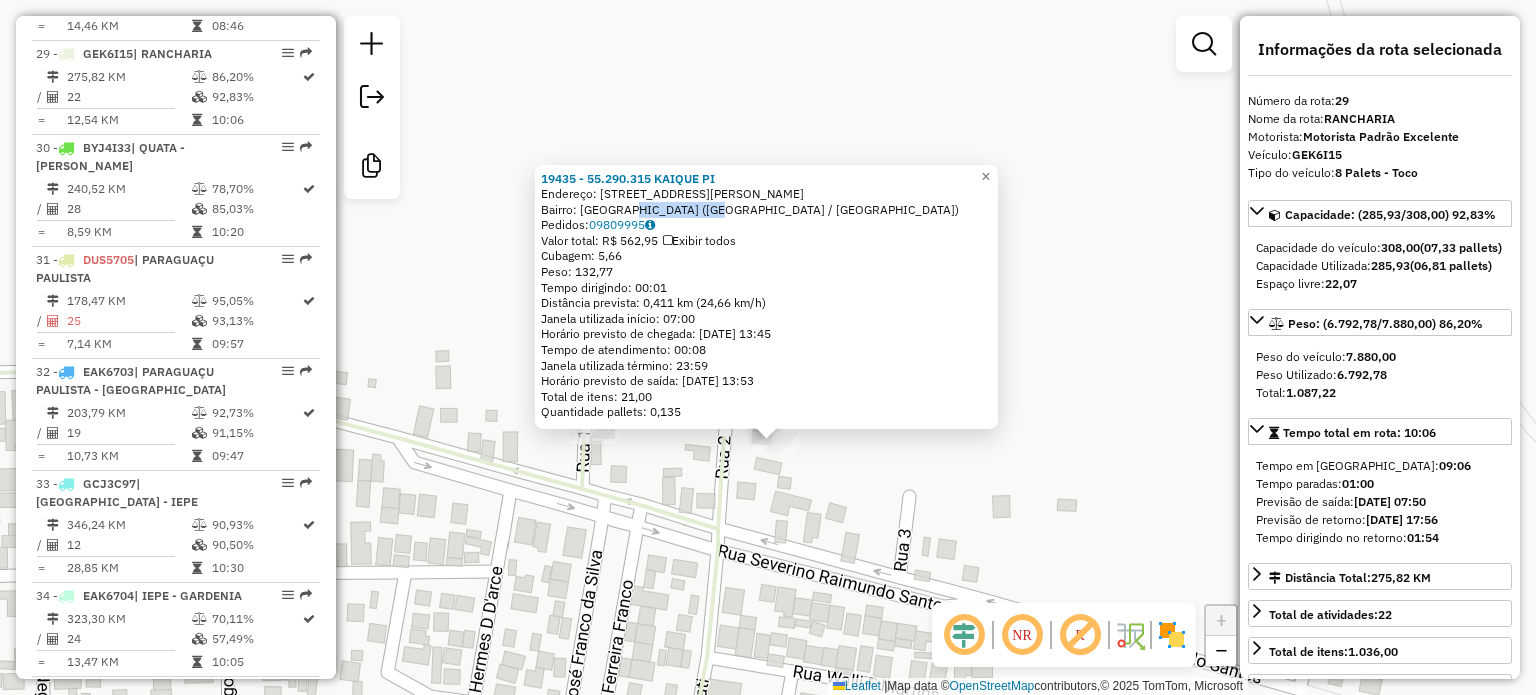 click on "Bairro: JARDIM UNIVERSITARIO (RANCHARIA / SP)" 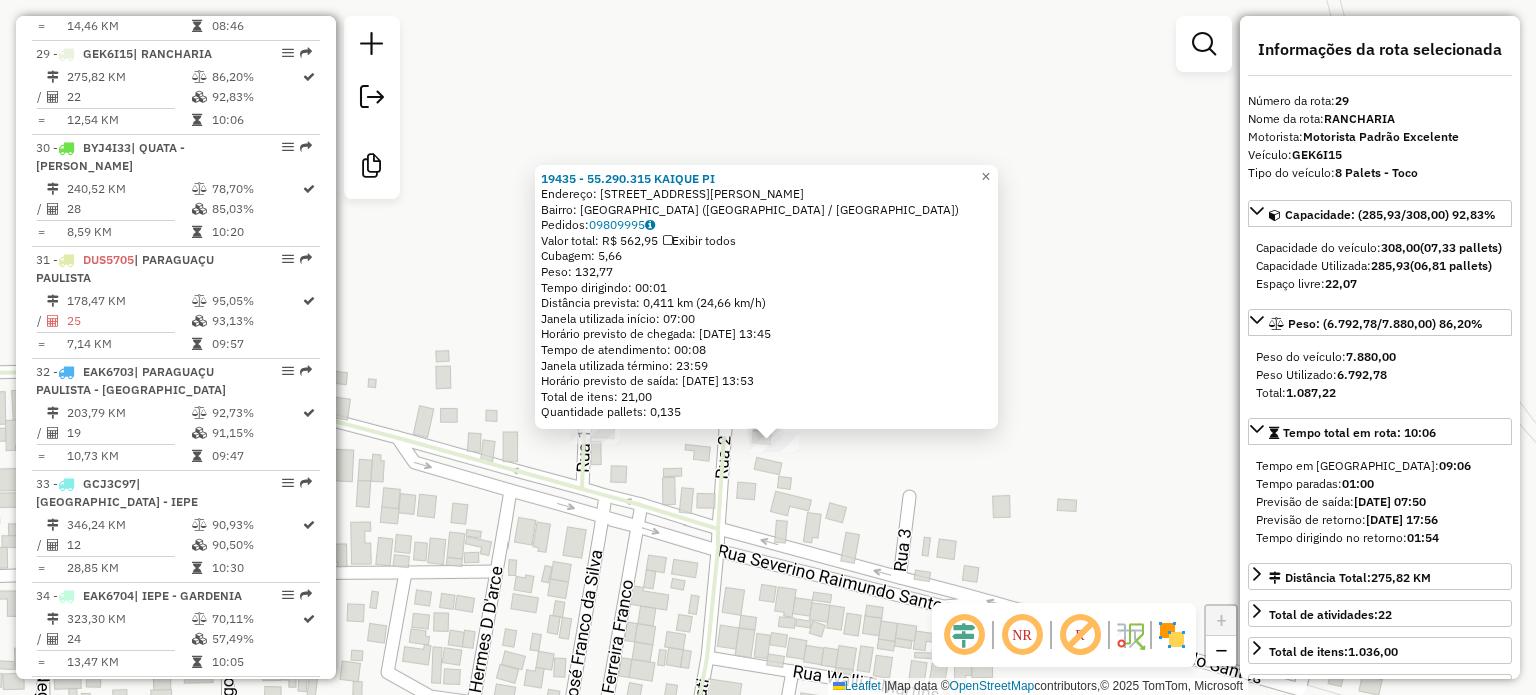 click on "Endereço: R   JOSE COABIANCO                14" 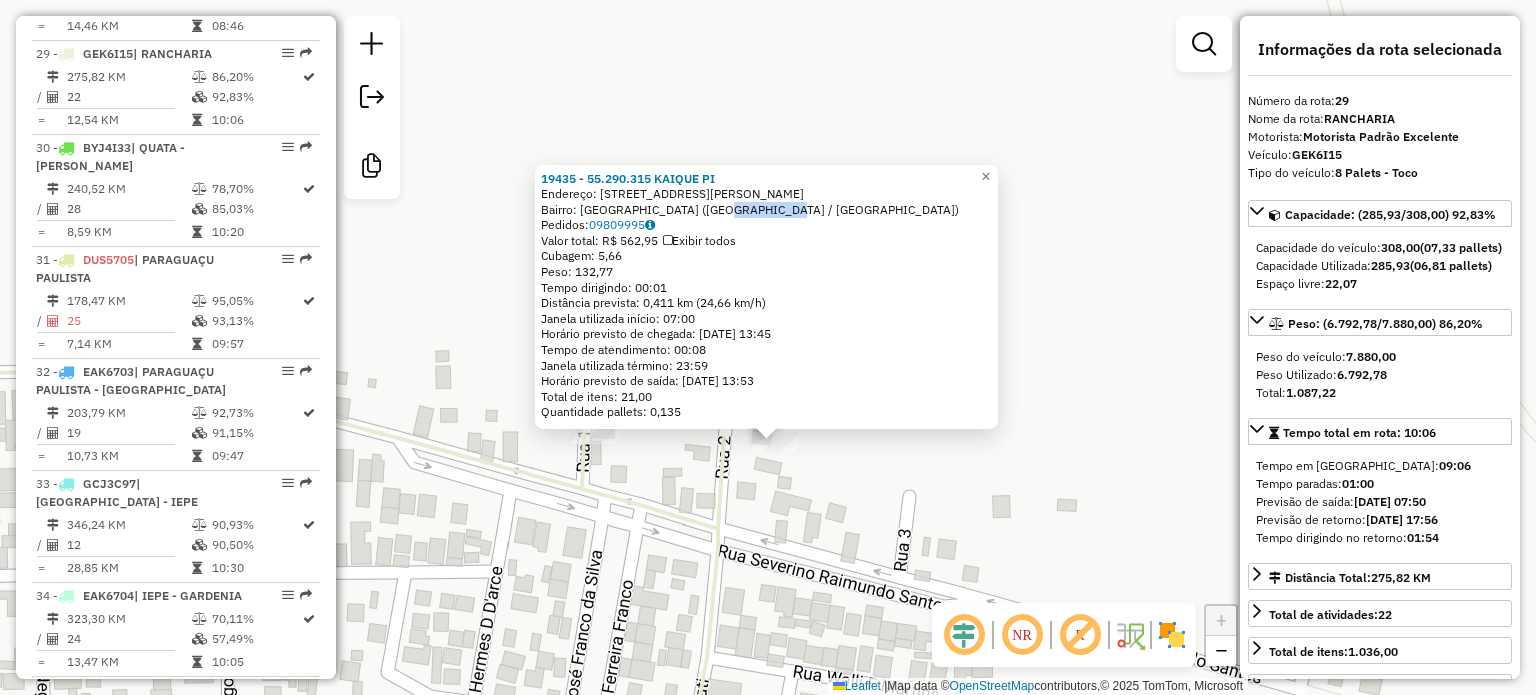 click on "Bairro: JARDIM UNIVERSITARIO (RANCHARIA / SP)" 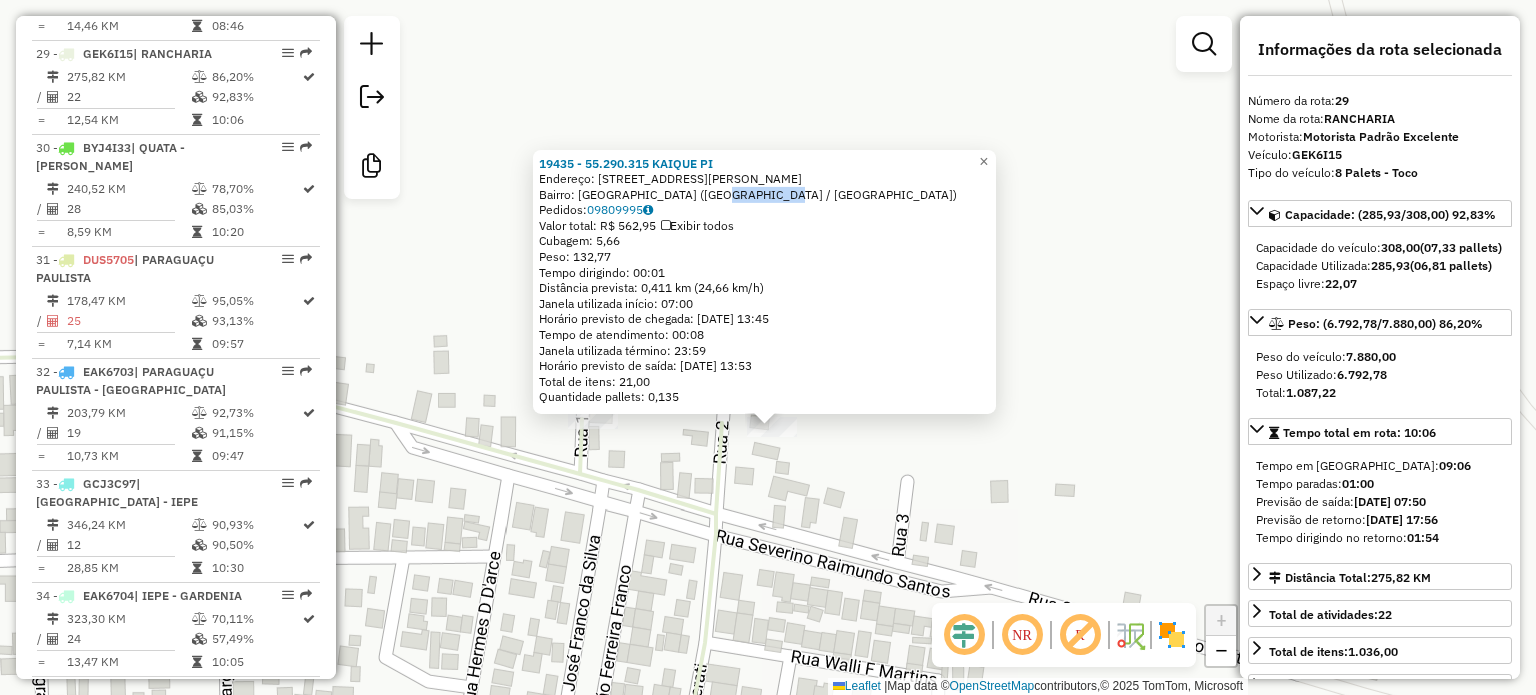 click on "19435 - 55.290.315 KAIQUE PI  Endereço: R   JOSE COABIANCO                14   Bairro: JARDIM UNIVERSITARIO (RANCHARIA / SP)   Pedidos:  09809995   Valor total: R$ 562,95   Exibir todos   Cubagem: 5,66  Peso: 132,77  Tempo dirigindo: 00:01   Distância prevista: 0,411 km (24,66 km/h)   Janela utilizada início: 07:00   Horário previsto de chegada: 10/07/2025 13:45   Tempo de atendimento: 00:08   Janela utilizada término: 23:59   Horário previsto de saída: 10/07/2025 13:53   Total de itens: 21,00   Quantidade pallets: 0,135  × Janela de atendimento Grade de atendimento Capacidade Transportadoras Veículos Cliente Pedidos  Rotas Selecione os dias de semana para filtrar as janelas de atendimento  Seg   Ter   Qua   Qui   Sex   Sáb   Dom  Informe o período da janela de atendimento: De: Até:  Filtrar exatamente a janela do cliente  Considerar janela de atendimento padrão  Selecione os dias de semana para filtrar as grades de atendimento  Seg   Ter   Qua   Qui   Sex   Sáb   Dom   Peso mínimo:   De:  De:" 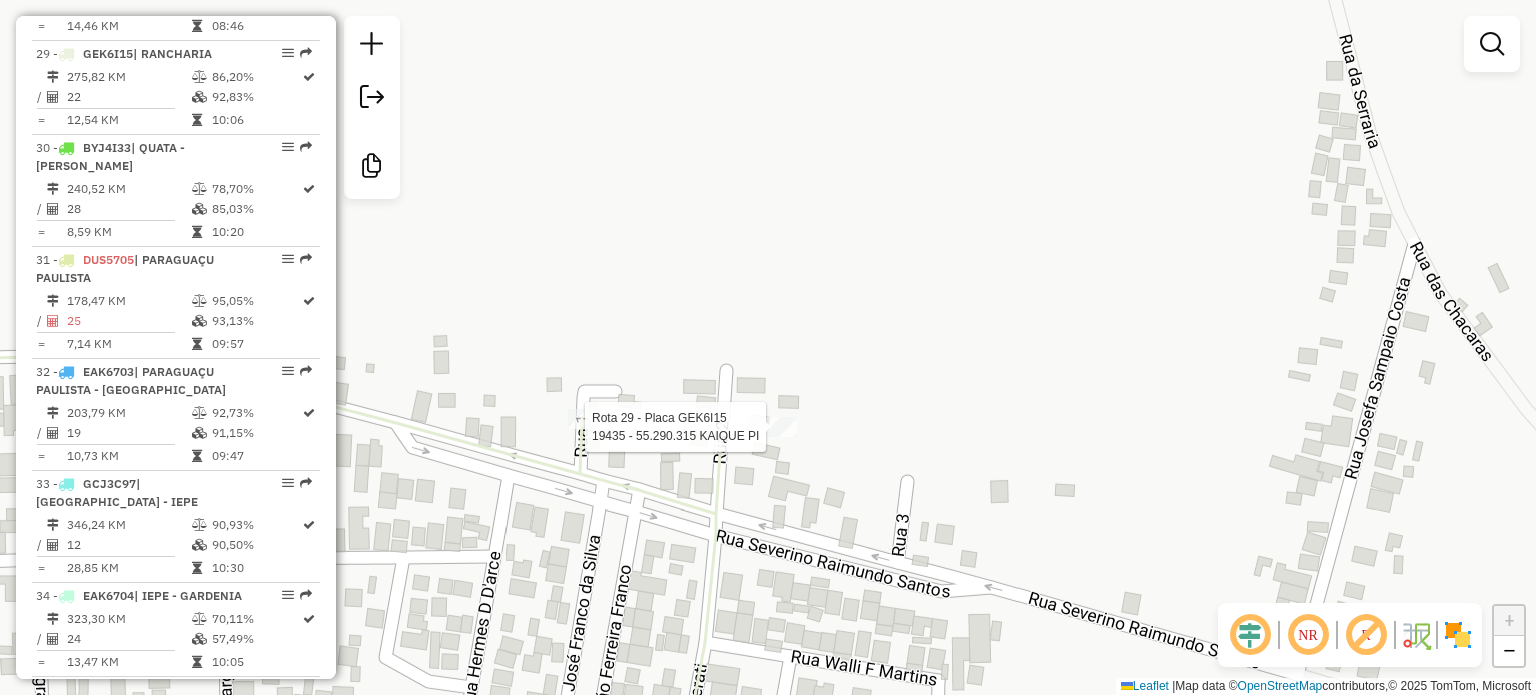 select on "**********" 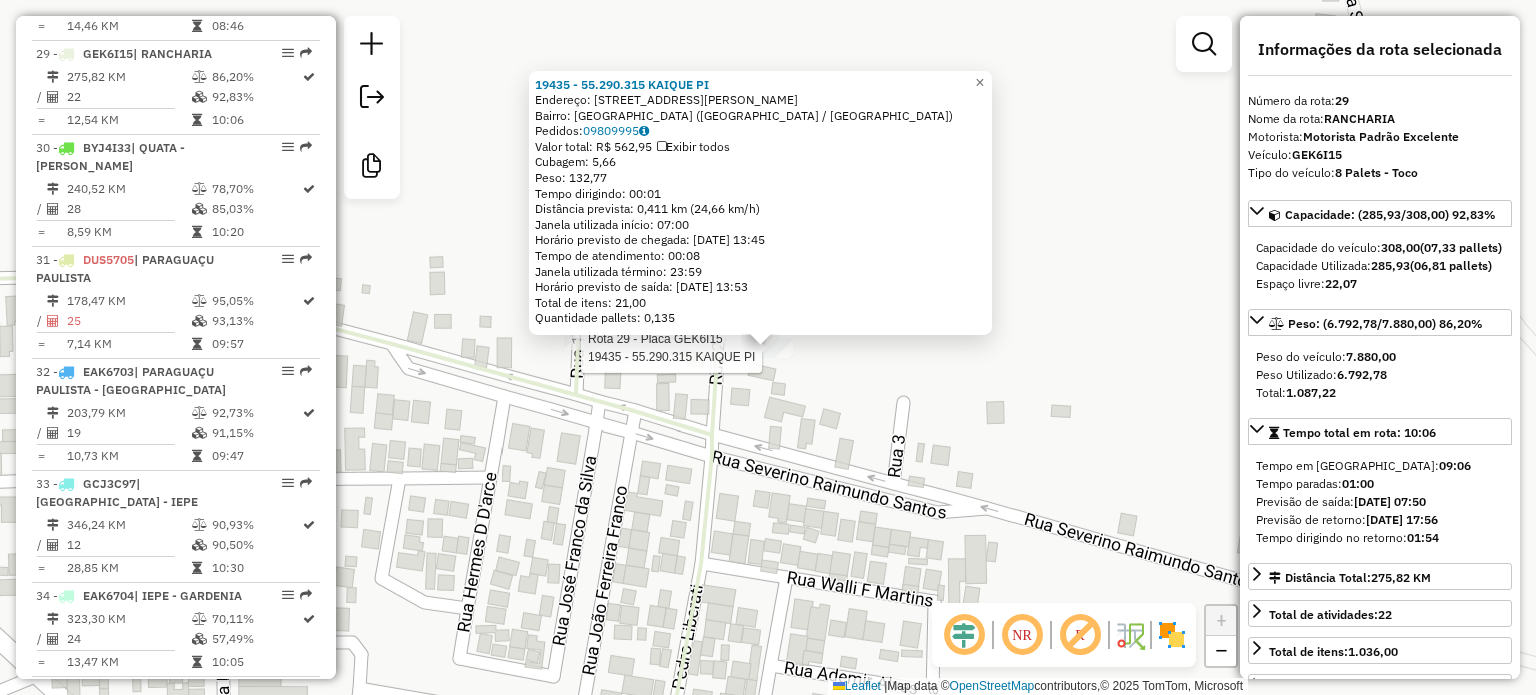 click on "Rota 29 - Placa GEK6I15  19435 - 55.290.315 KAIQUE PI 19435 - 55.290.315 KAIQUE PI  Endereço: R   JOSE COABIANCO                14   Bairro: JARDIM UNIVERSITARIO (RANCHARIA / SP)   Pedidos:  09809995   Valor total: R$ 562,95   Exibir todos   Cubagem: 5,66  Peso: 132,77  Tempo dirigindo: 00:01   Distância prevista: 0,411 km (24,66 km/h)   Janela utilizada início: 07:00   Horário previsto de chegada: 10/07/2025 13:45   Tempo de atendimento: 00:08   Janela utilizada término: 23:59   Horário previsto de saída: 10/07/2025 13:53   Total de itens: 21,00   Quantidade pallets: 0,135  × Janela de atendimento Grade de atendimento Capacidade Transportadoras Veículos Cliente Pedidos  Rotas Selecione os dias de semana para filtrar as janelas de atendimento  Seg   Ter   Qua   Qui   Sex   Sáb   Dom  Informe o período da janela de atendimento: De: Até:  Filtrar exatamente a janela do cliente  Considerar janela de atendimento padrão  Selecione os dias de semana para filtrar as grades de atendimento  Seg   Ter  De:" 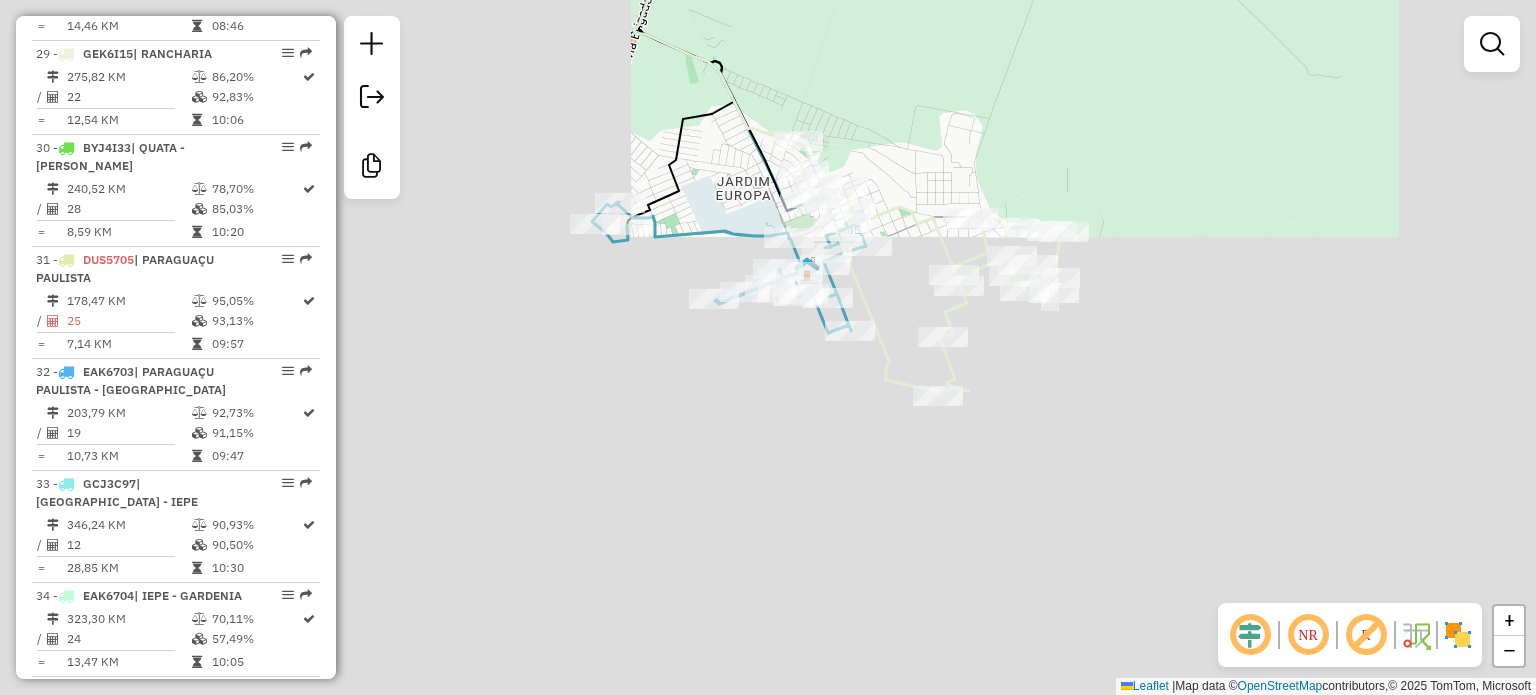 drag, startPoint x: 733, startPoint y: 306, endPoint x: 1074, endPoint y: 122, distance: 387.47516 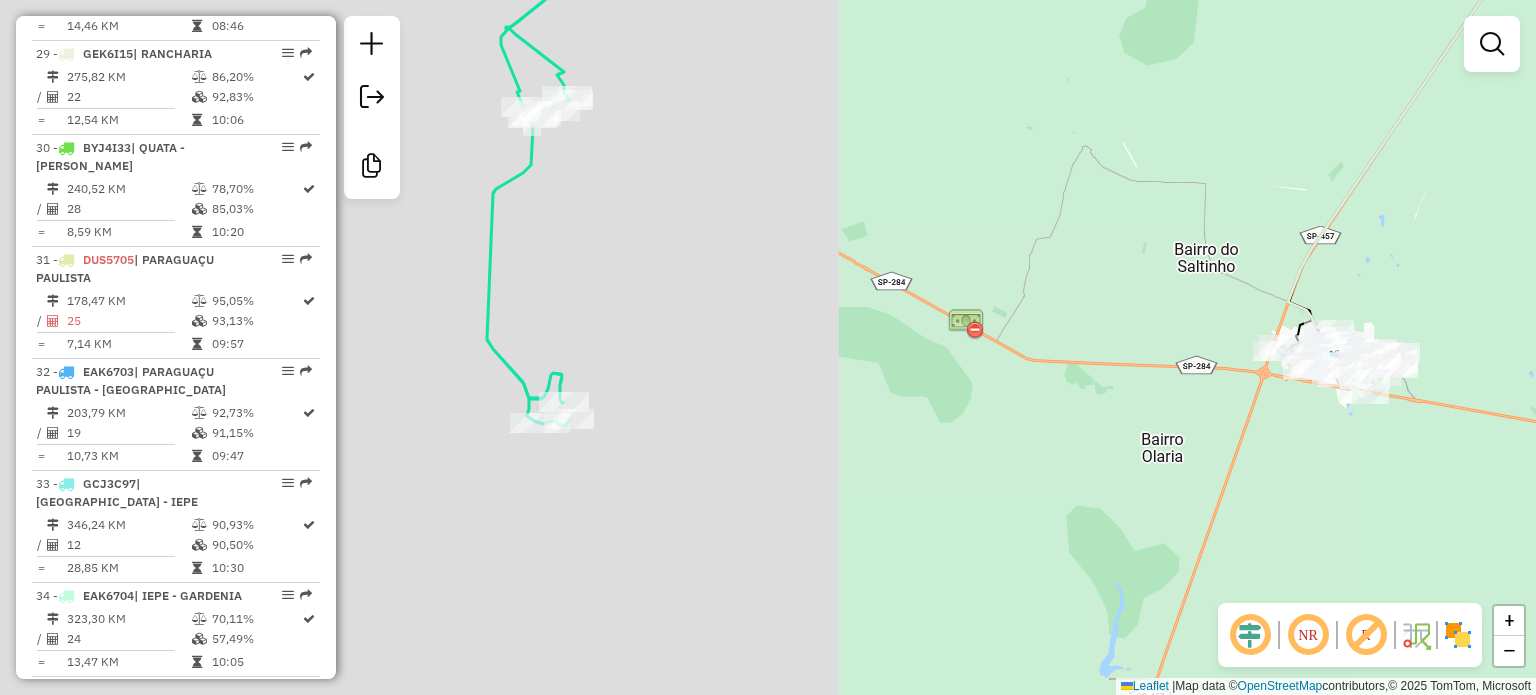 drag, startPoint x: 752, startPoint y: 419, endPoint x: 1349, endPoint y: 467, distance: 598.9265 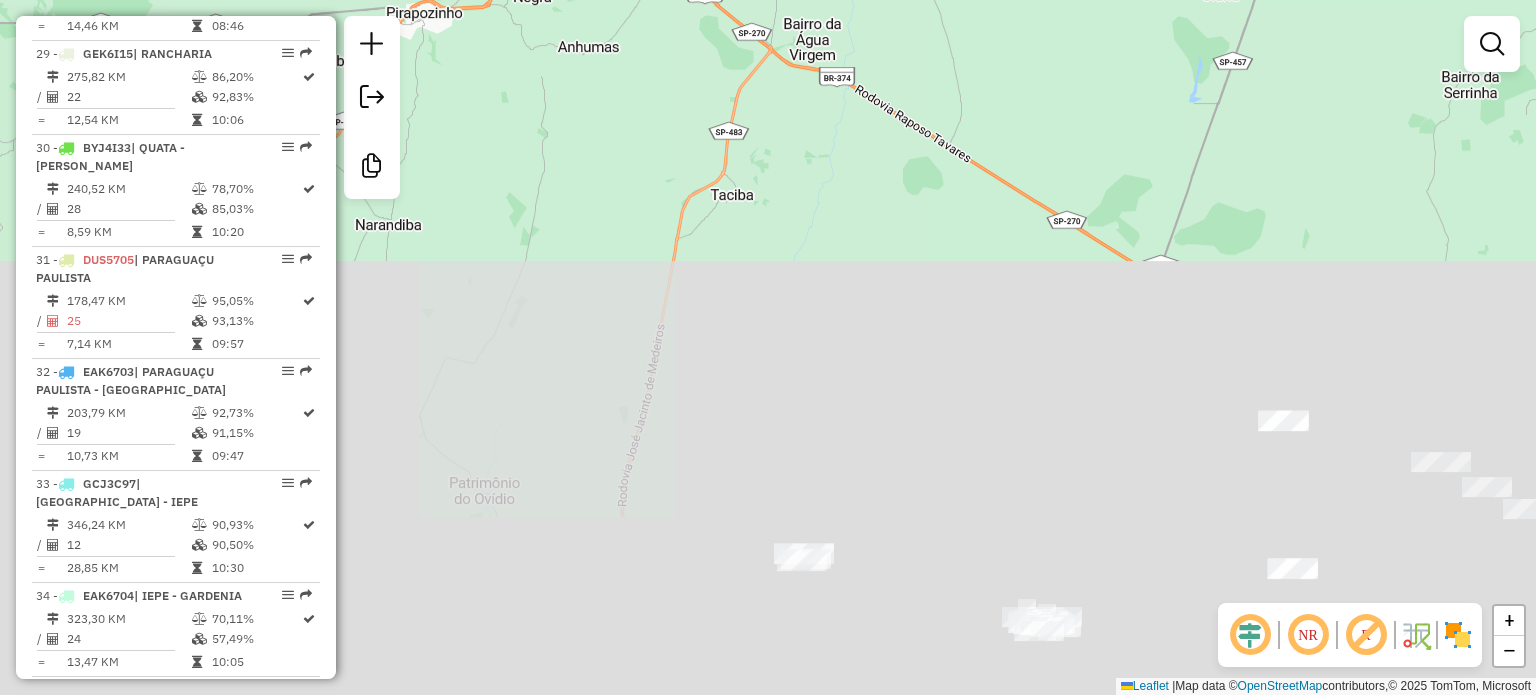 drag, startPoint x: 1100, startPoint y: 511, endPoint x: 1065, endPoint y: 96, distance: 416.4733 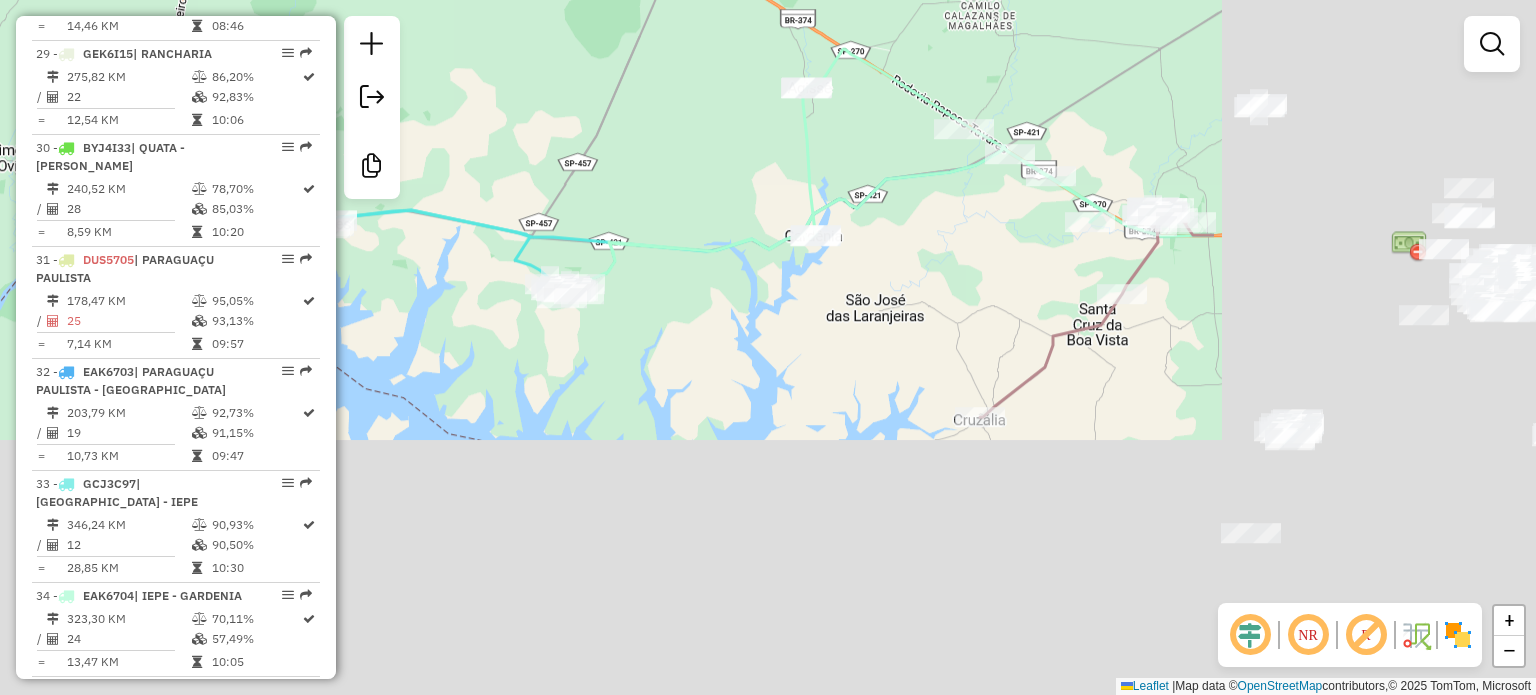 drag, startPoint x: 1319, startPoint y: 495, endPoint x: 680, endPoint y: 115, distance: 743.4521 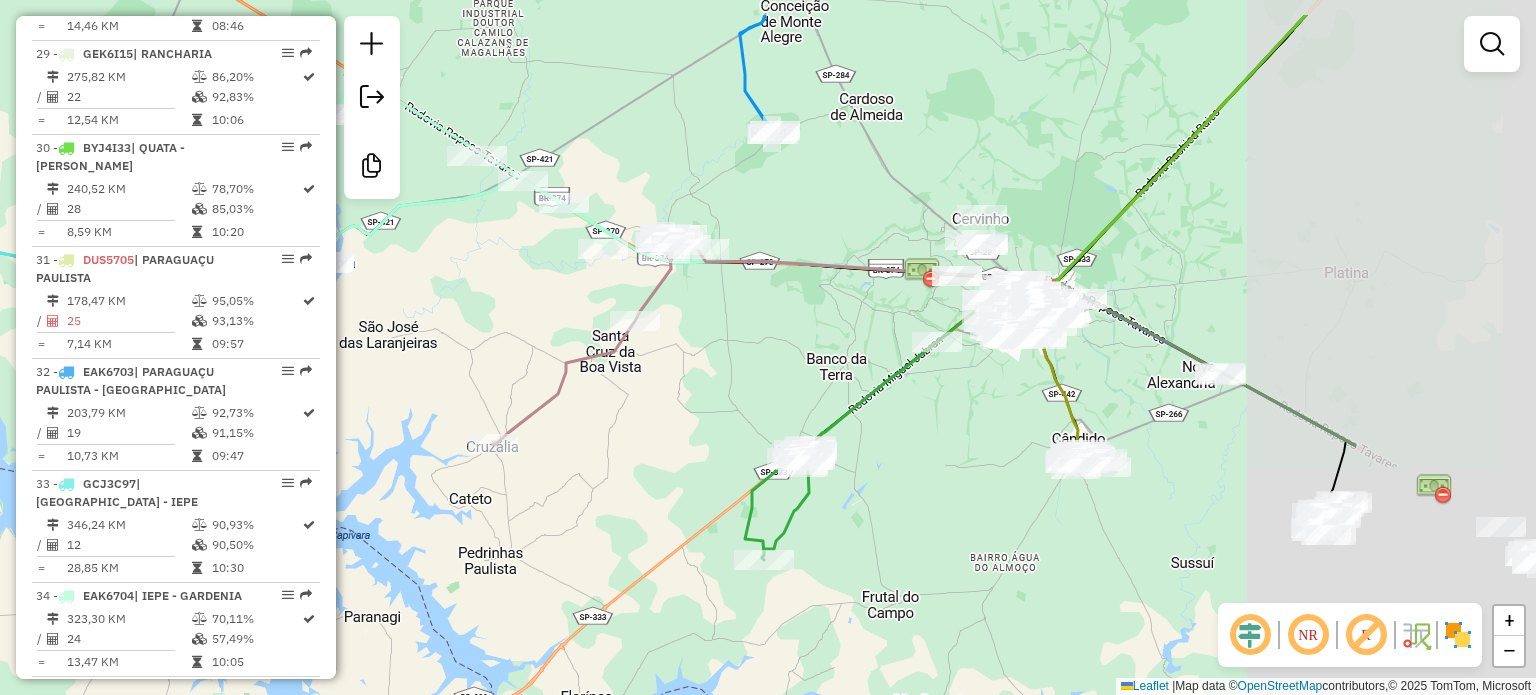 drag, startPoint x: 1221, startPoint y: 394, endPoint x: 965, endPoint y: 449, distance: 261.84155 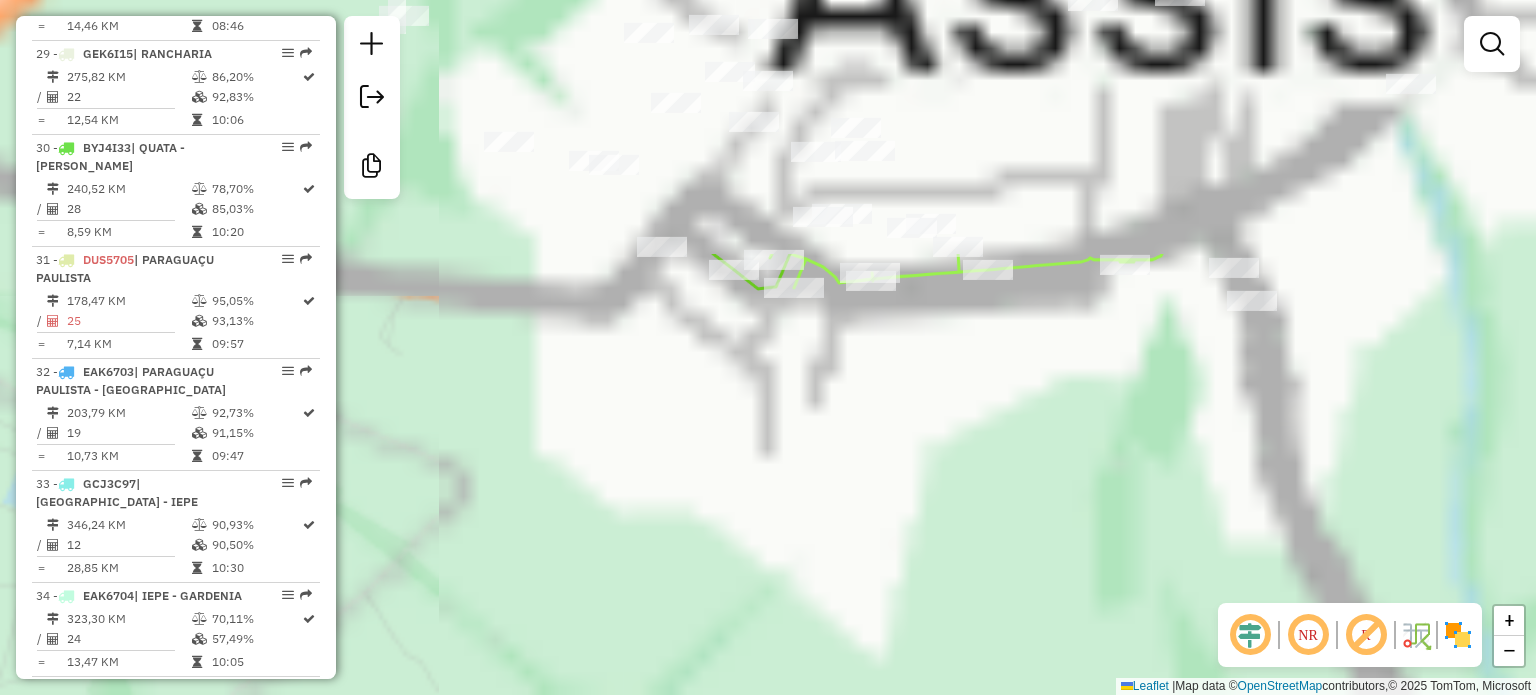 drag, startPoint x: 1138, startPoint y: 244, endPoint x: 773, endPoint y: 586, distance: 500.18896 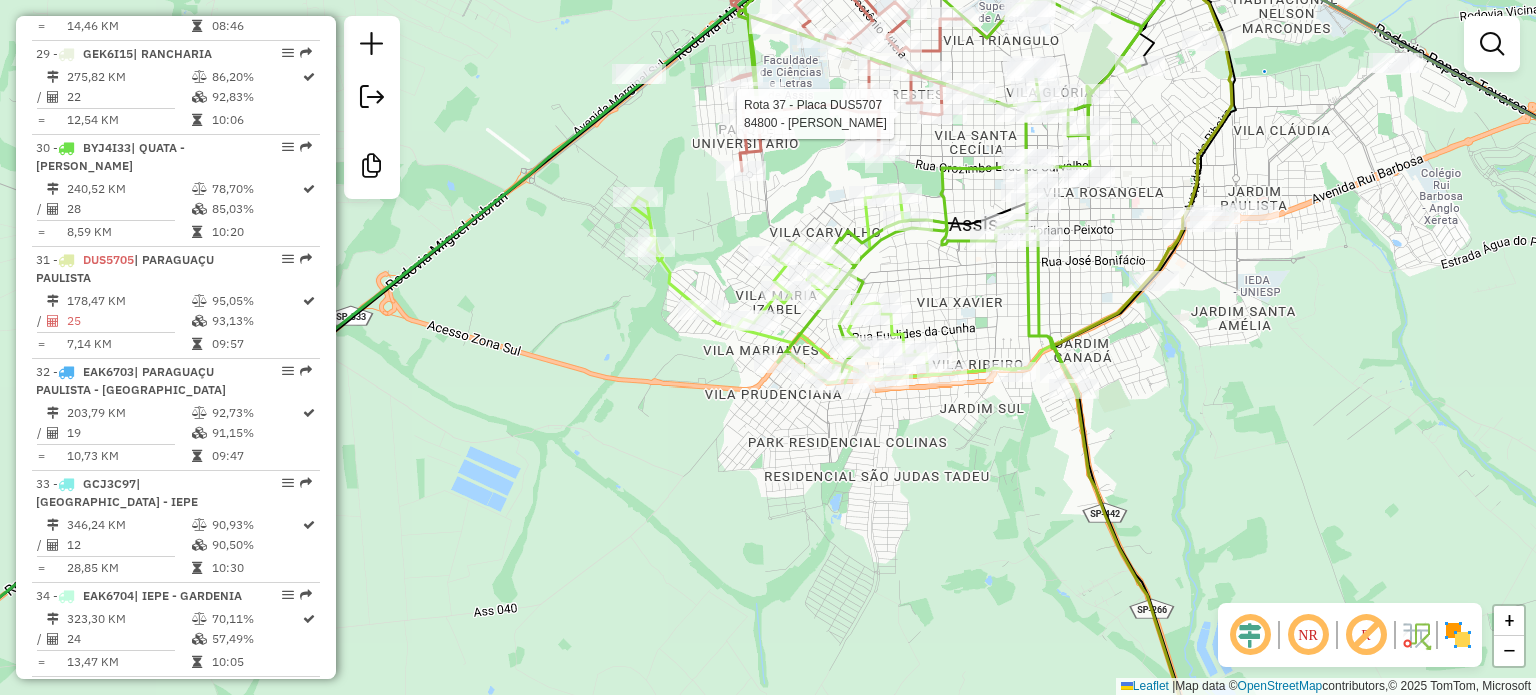 select on "**********" 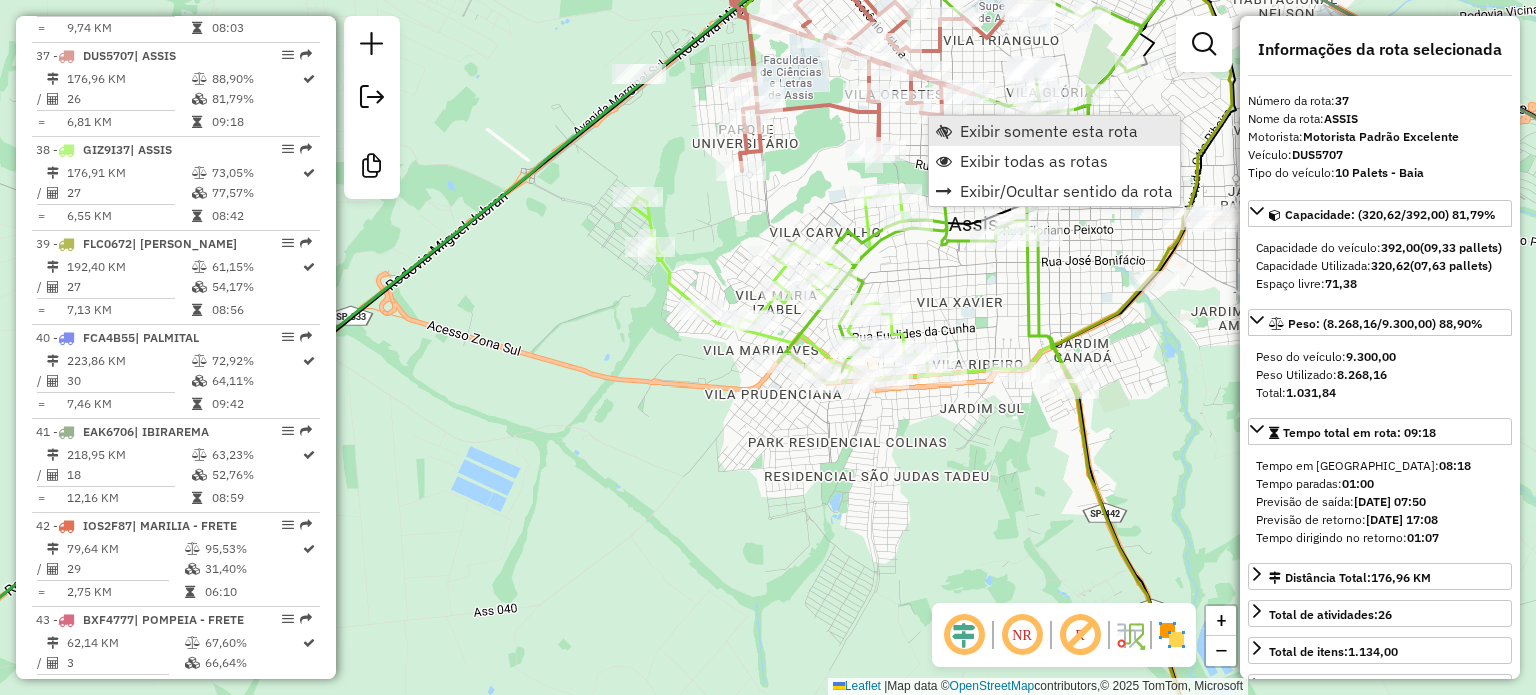 scroll, scrollTop: 4440, scrollLeft: 0, axis: vertical 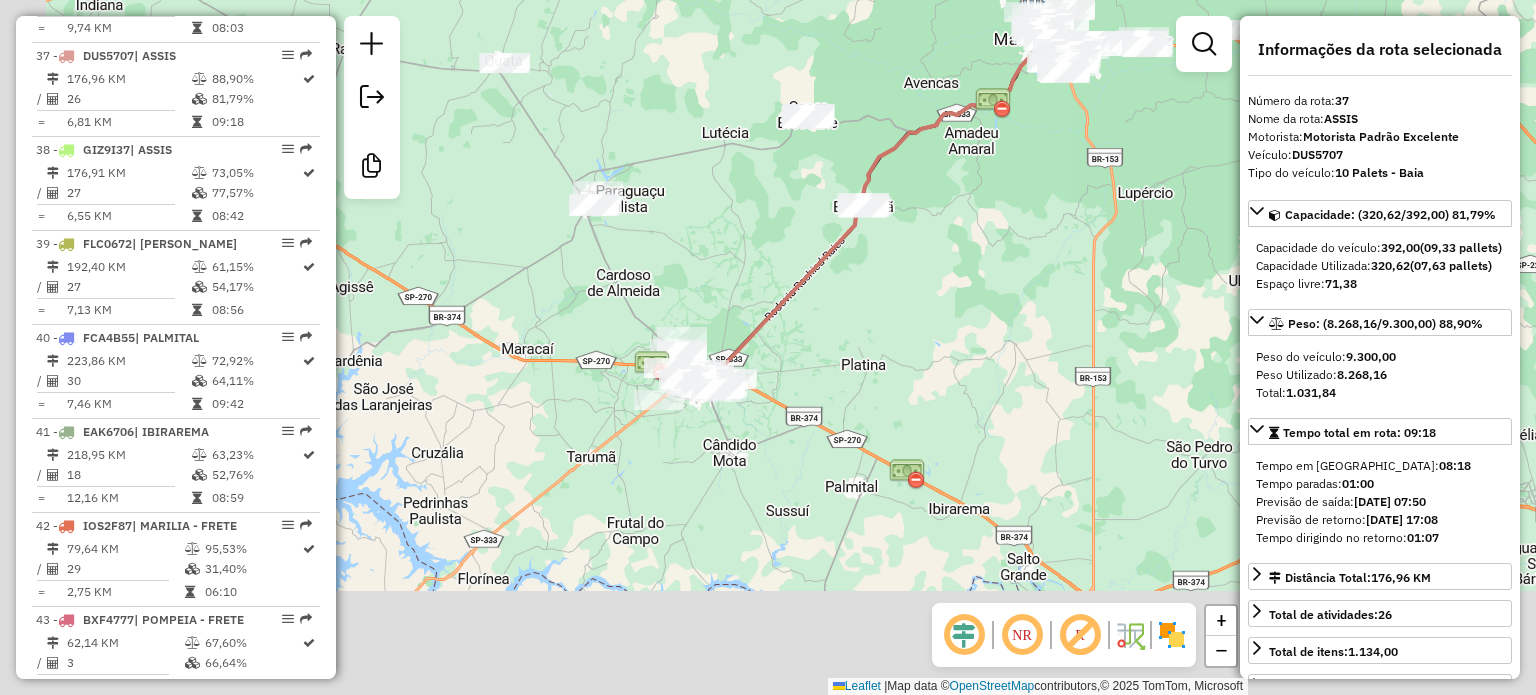 drag, startPoint x: 732, startPoint y: 458, endPoint x: 852, endPoint y: 327, distance: 177.65416 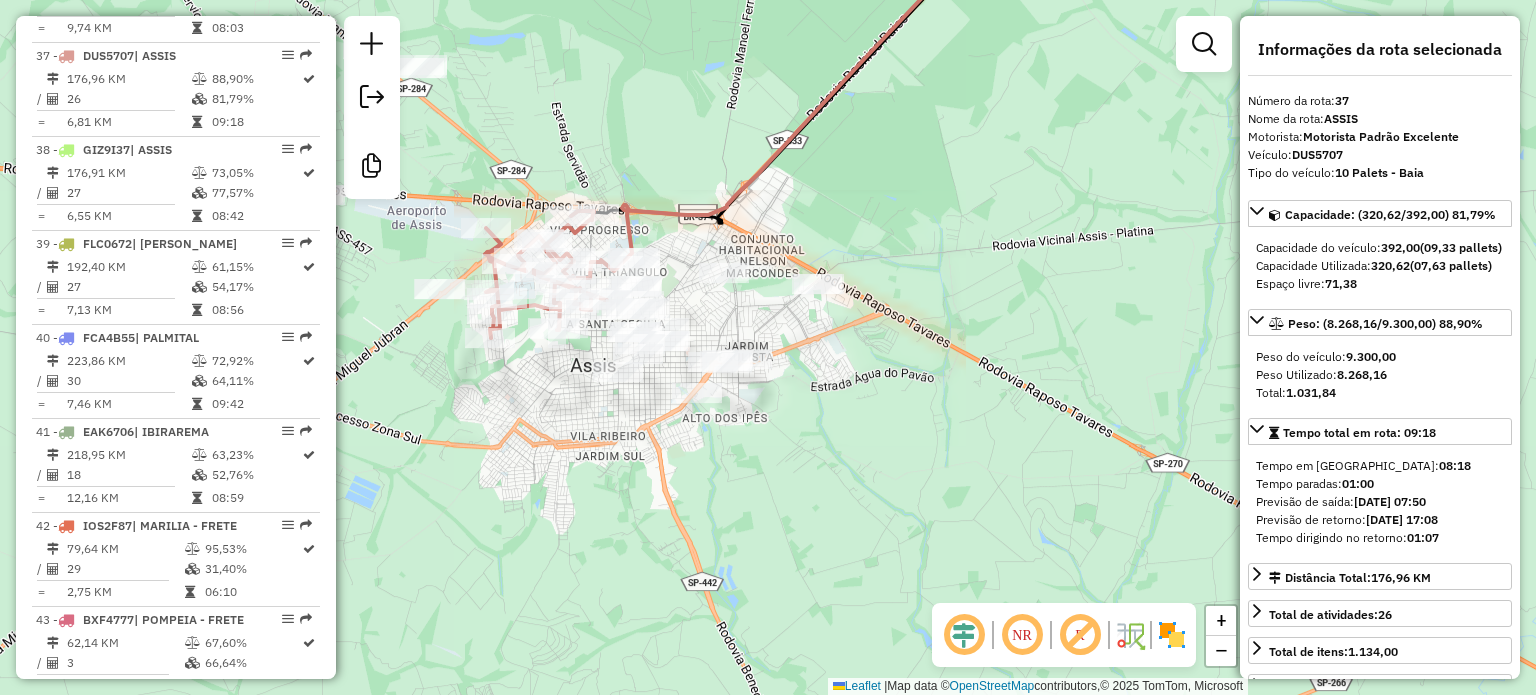 drag, startPoint x: 680, startPoint y: 435, endPoint x: 787, endPoint y: 343, distance: 141.11343 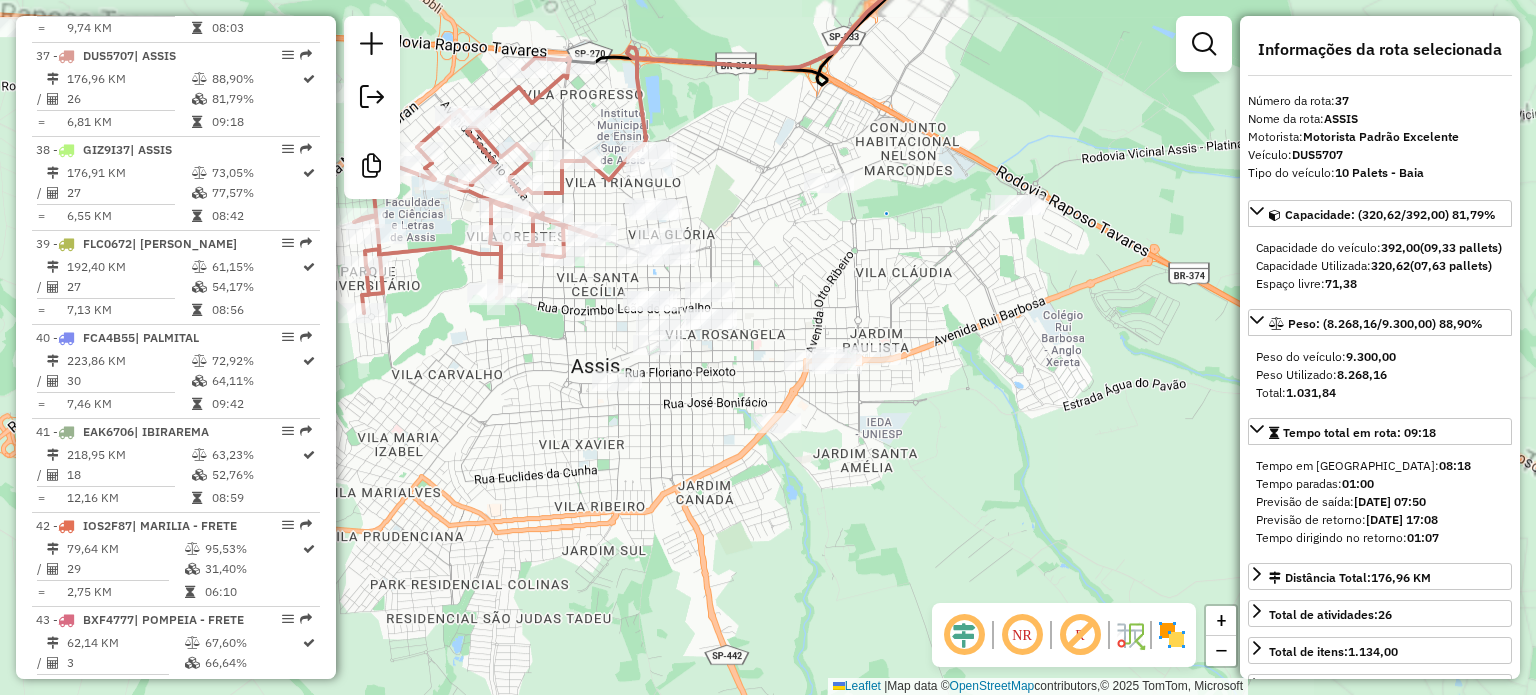 drag, startPoint x: 772, startPoint y: 299, endPoint x: 912, endPoint y: 301, distance: 140.01428 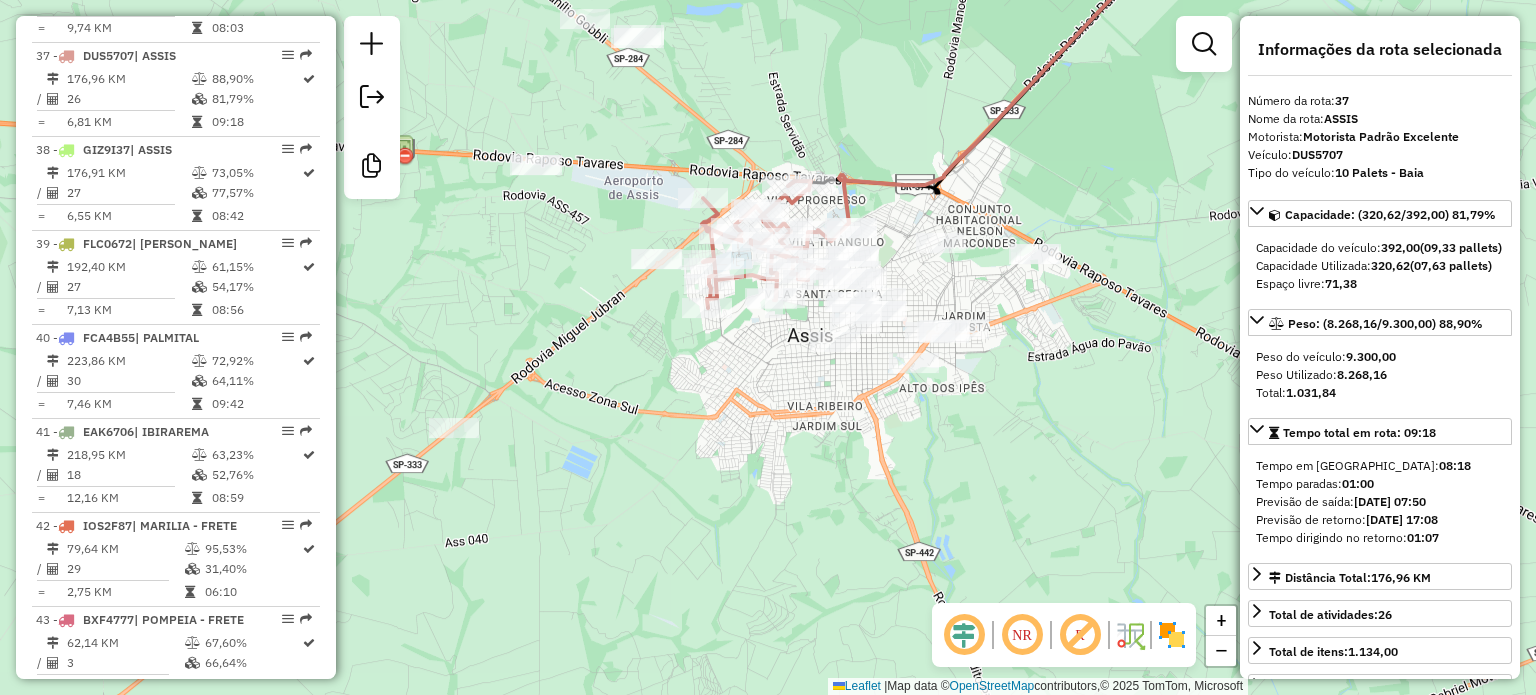 click 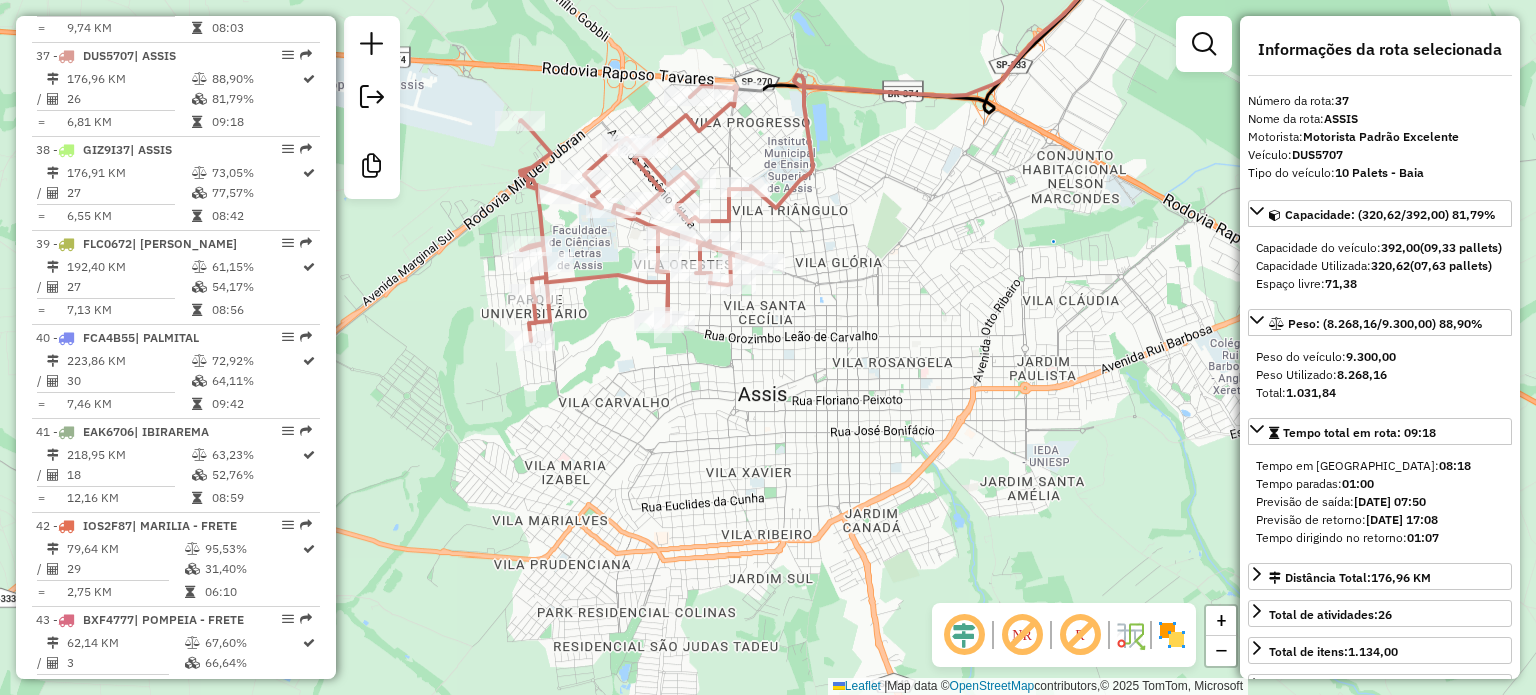 drag, startPoint x: 803, startPoint y: 338, endPoint x: 833, endPoint y: 339, distance: 30.016663 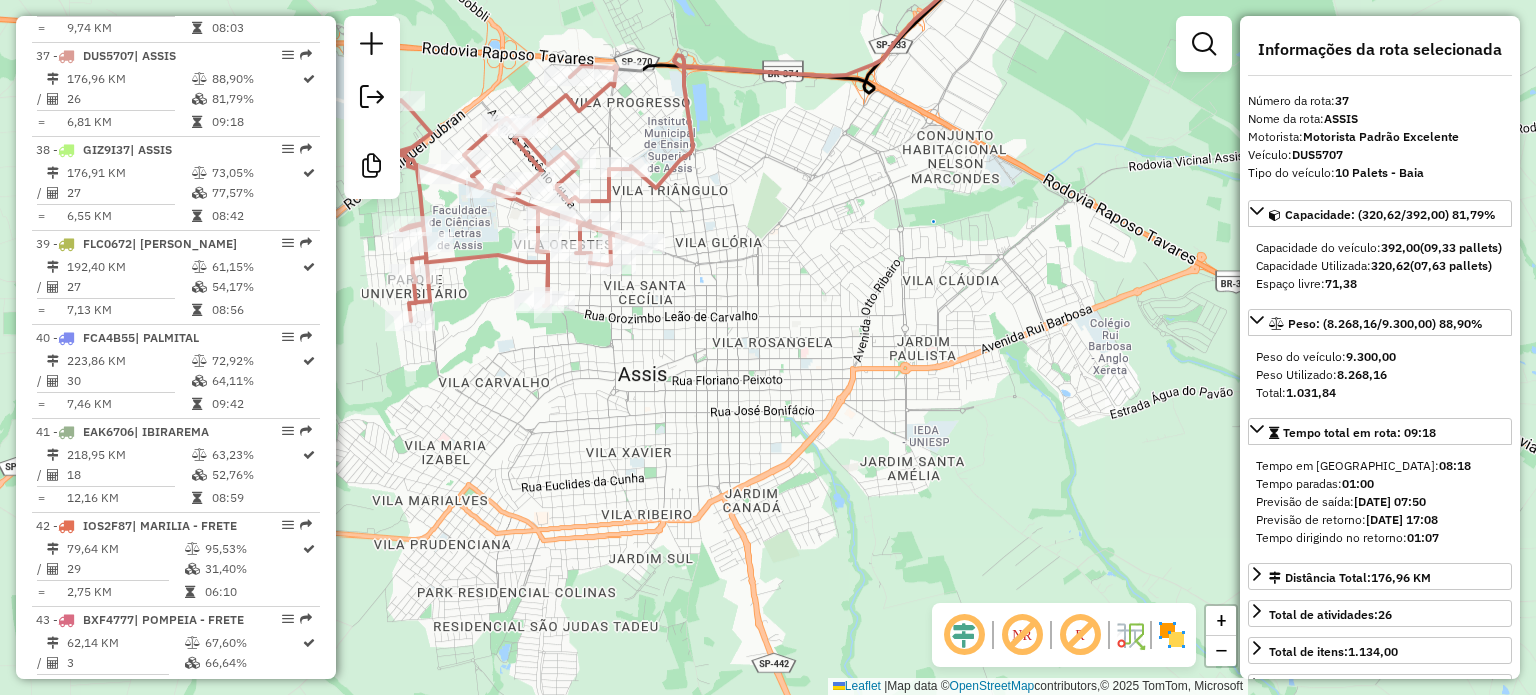 drag, startPoint x: 888, startPoint y: 427, endPoint x: 769, endPoint y: 408, distance: 120.50726 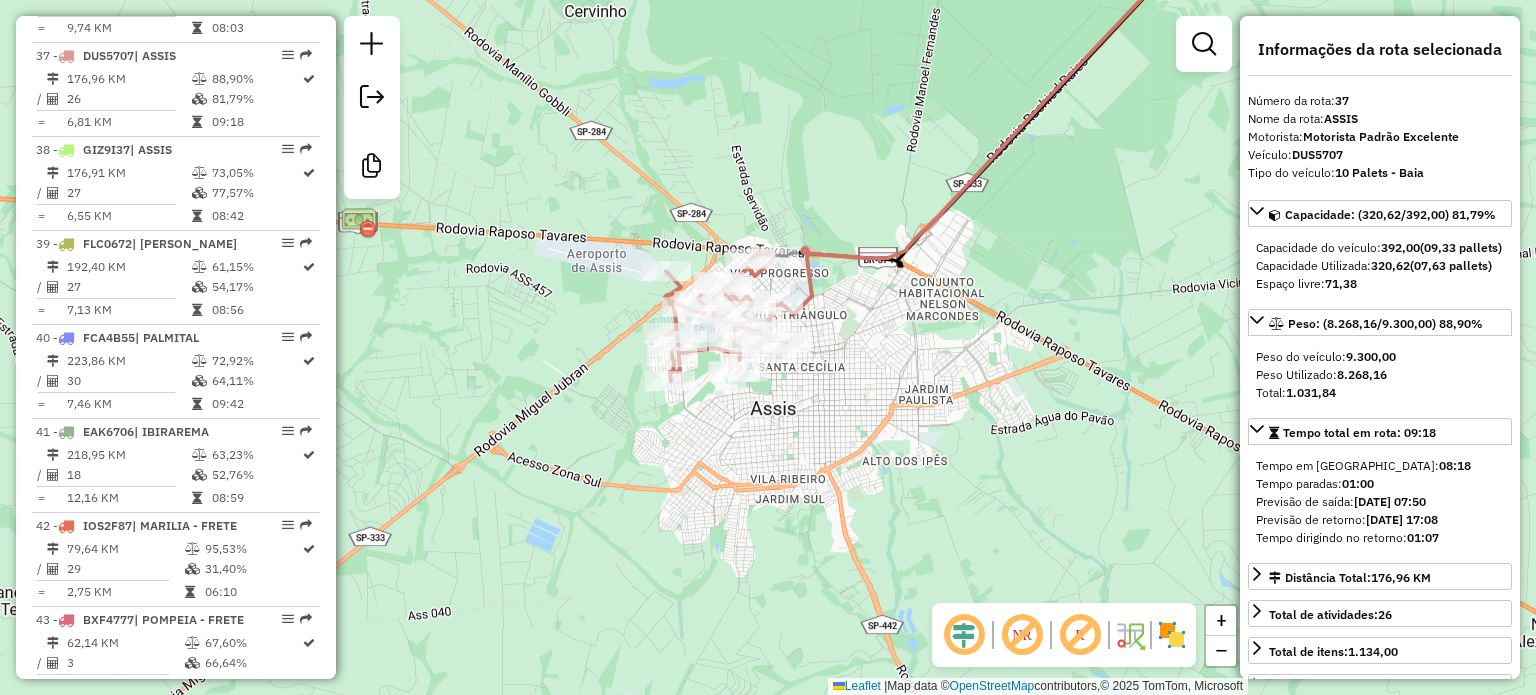 drag, startPoint x: 770, startPoint y: 386, endPoint x: 849, endPoint y: 409, distance: 82.28001 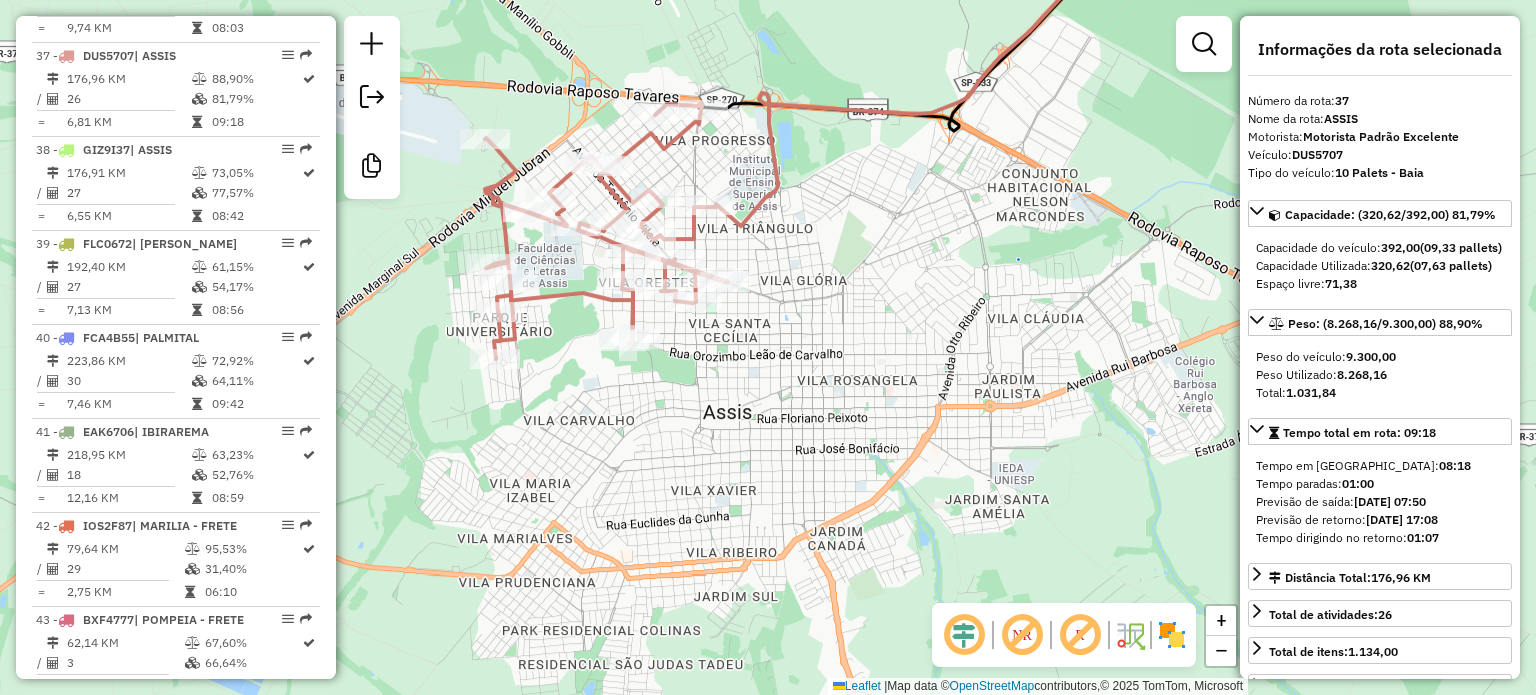 click on "Janela de atendimento Grade de atendimento Capacidade Transportadoras Veículos Cliente Pedidos  Rotas Selecione os dias de semana para filtrar as janelas de atendimento  Seg   Ter   Qua   Qui   Sex   Sáb   Dom  Informe o período da janela de atendimento: De: Até:  Filtrar exatamente a janela do cliente  Considerar janela de atendimento padrão  Selecione os dias de semana para filtrar as grades de atendimento  Seg   Ter   Qua   Qui   Sex   Sáb   Dom   Considerar clientes sem dia de atendimento cadastrado  Clientes fora do dia de atendimento selecionado Filtrar as atividades entre os valores definidos abaixo:  Peso mínimo:   Peso máximo:   Cubagem mínima:   Cubagem máxima:   De:   Até:  Filtrar as atividades entre o tempo de atendimento definido abaixo:  De:   Até:   Considerar capacidade total dos clientes não roteirizados Transportadora: Selecione um ou mais itens Tipo de veículo: Selecione um ou mais itens Veículo: Selecione um ou mais itens Motorista: Selecione um ou mais itens Nome: Rótulo:" 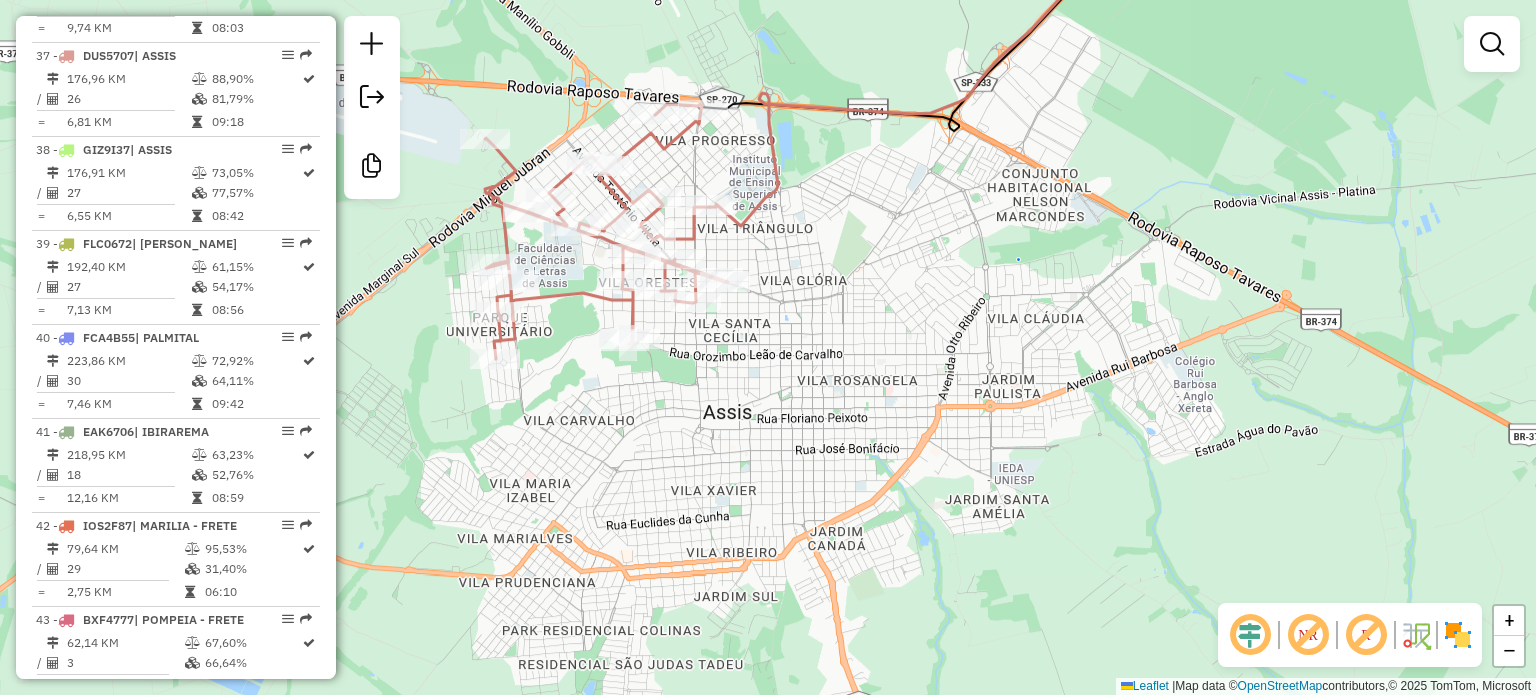 select on "**********" 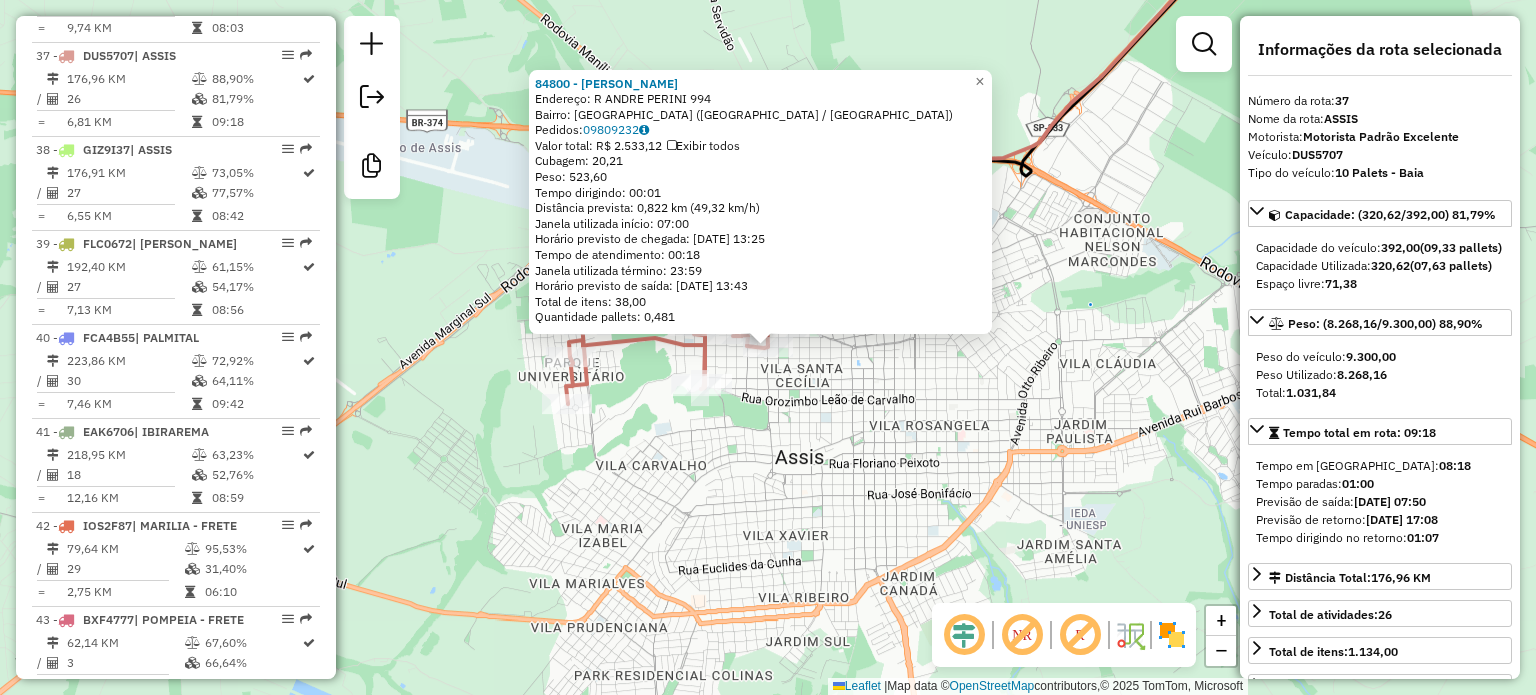 drag, startPoint x: 752, startPoint y: 83, endPoint x: 538, endPoint y: 83, distance: 214 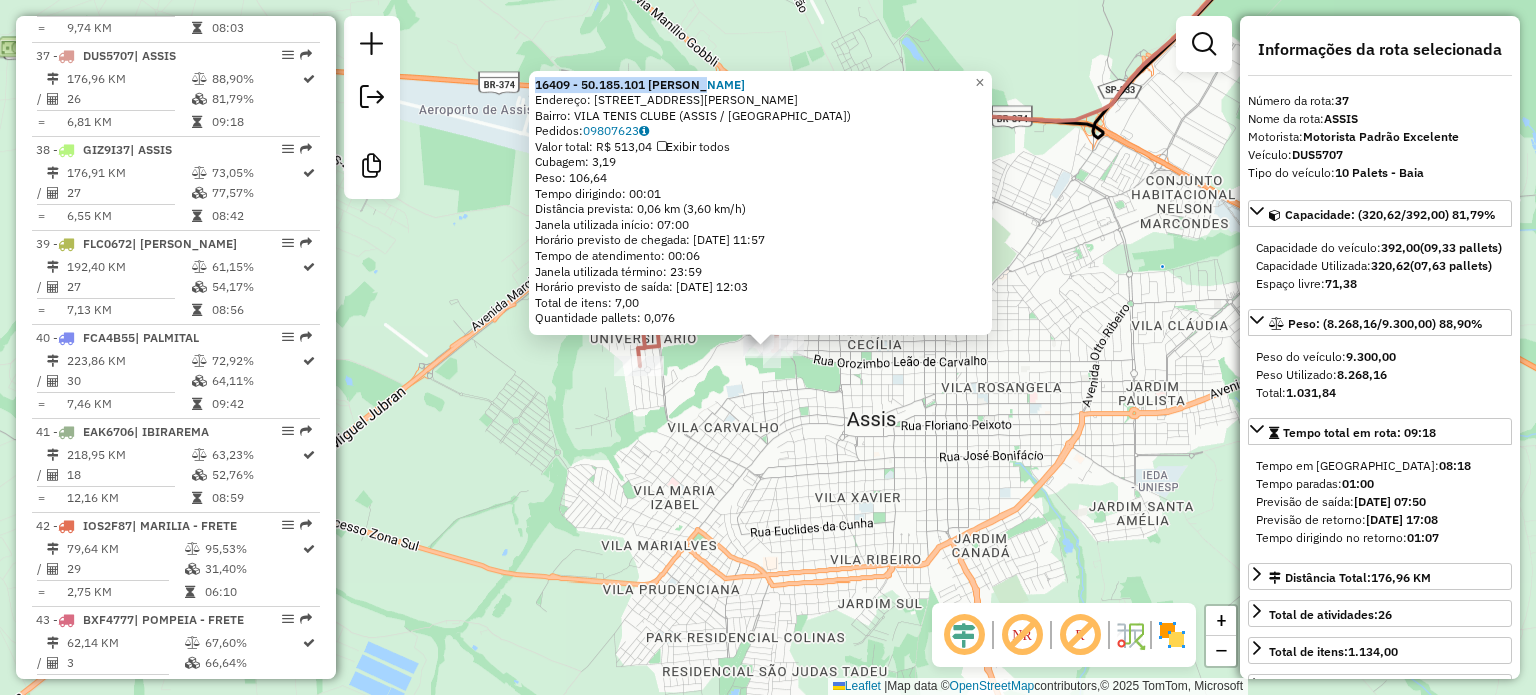 drag, startPoint x: 749, startPoint y: 83, endPoint x: 540, endPoint y: 83, distance: 209 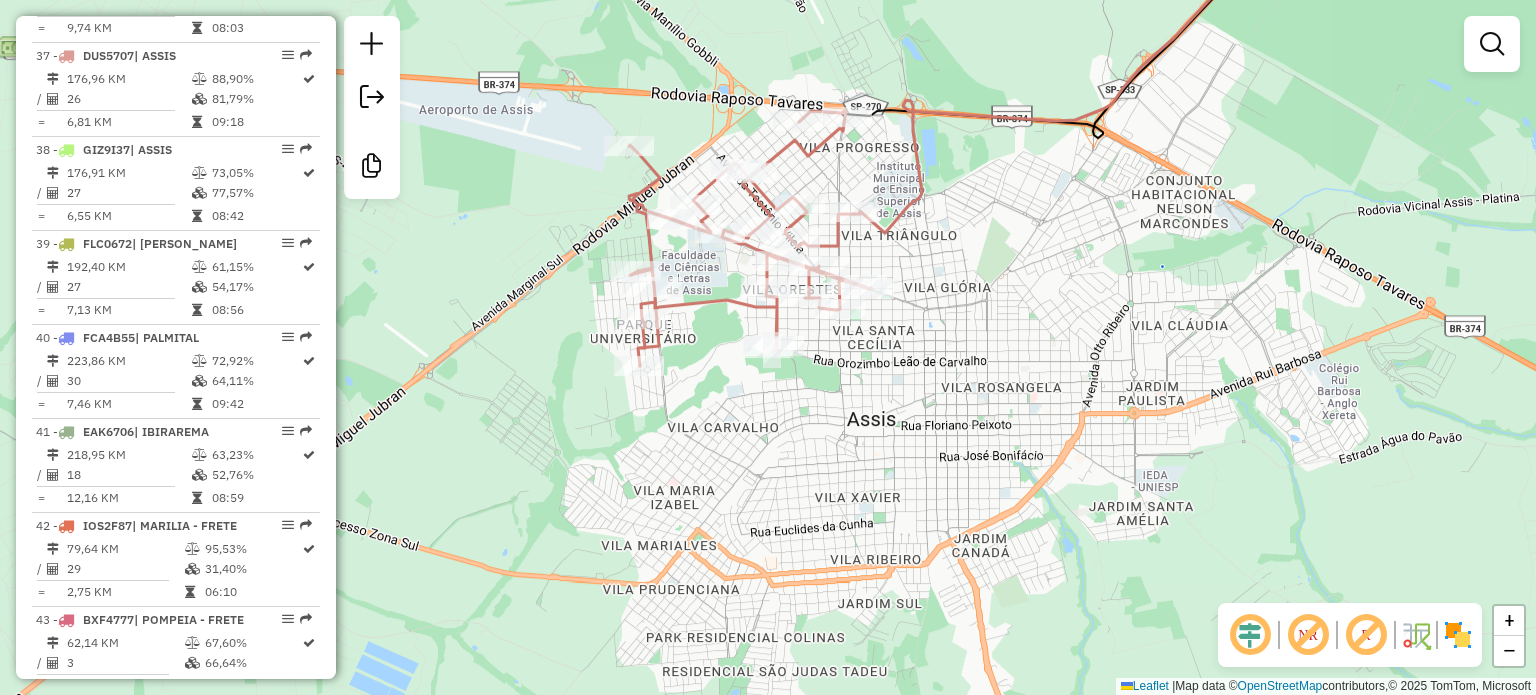 click on "Janela de atendimento Grade de atendimento Capacidade Transportadoras Veículos Cliente Pedidos  Rotas Selecione os dias de semana para filtrar as janelas de atendimento  Seg   Ter   Qua   Qui   Sex   Sáb   Dom  Informe o período da janela de atendimento: De: Até:  Filtrar exatamente a janela do cliente  Considerar janela de atendimento padrão  Selecione os dias de semana para filtrar as grades de atendimento  Seg   Ter   Qua   Qui   Sex   Sáb   Dom   Considerar clientes sem dia de atendimento cadastrado  Clientes fora do dia de atendimento selecionado Filtrar as atividades entre os valores definidos abaixo:  Peso mínimo:   Peso máximo:   Cubagem mínima:   Cubagem máxima:   De:   Até:  Filtrar as atividades entre o tempo de atendimento definido abaixo:  De:   Até:   Considerar capacidade total dos clientes não roteirizados Transportadora: Selecione um ou mais itens Tipo de veículo: Selecione um ou mais itens Veículo: Selecione um ou mais itens Motorista: Selecione um ou mais itens Nome: Rótulo:" 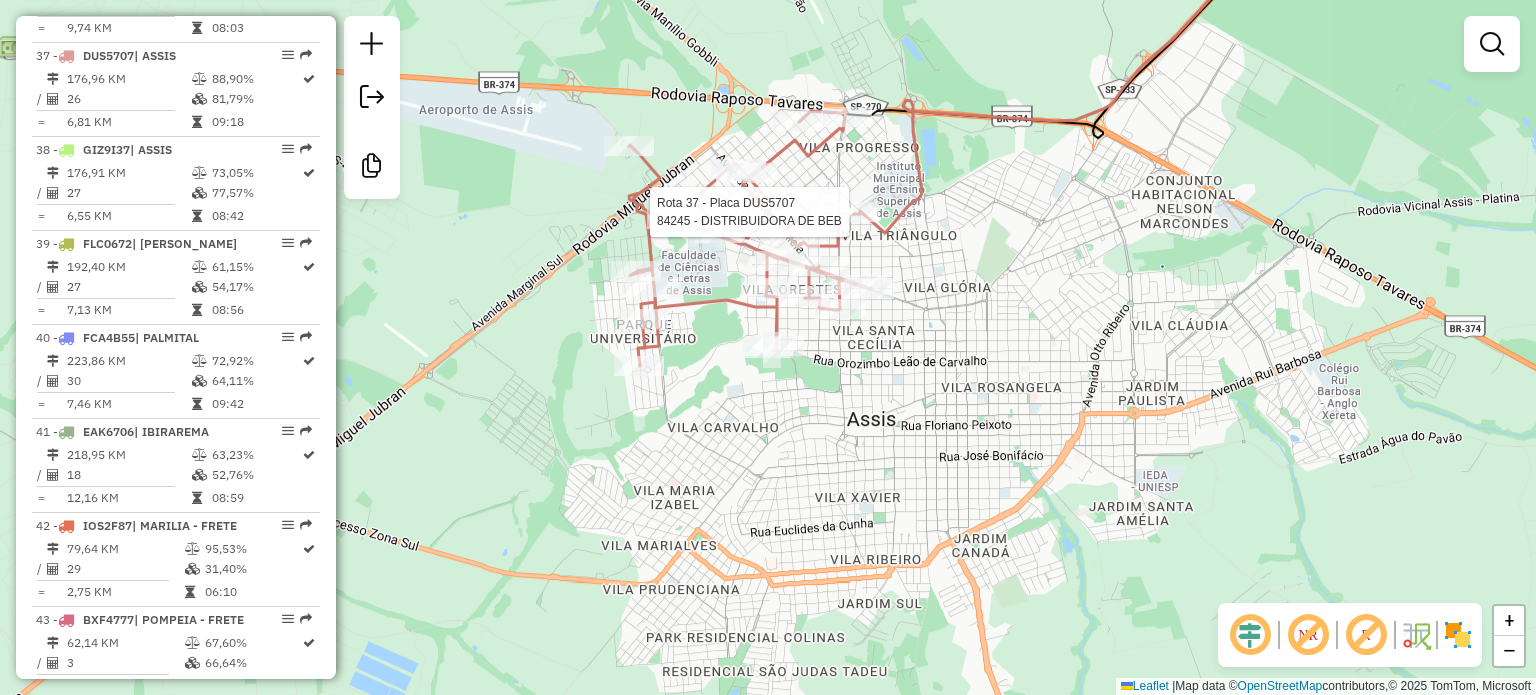 select on "**********" 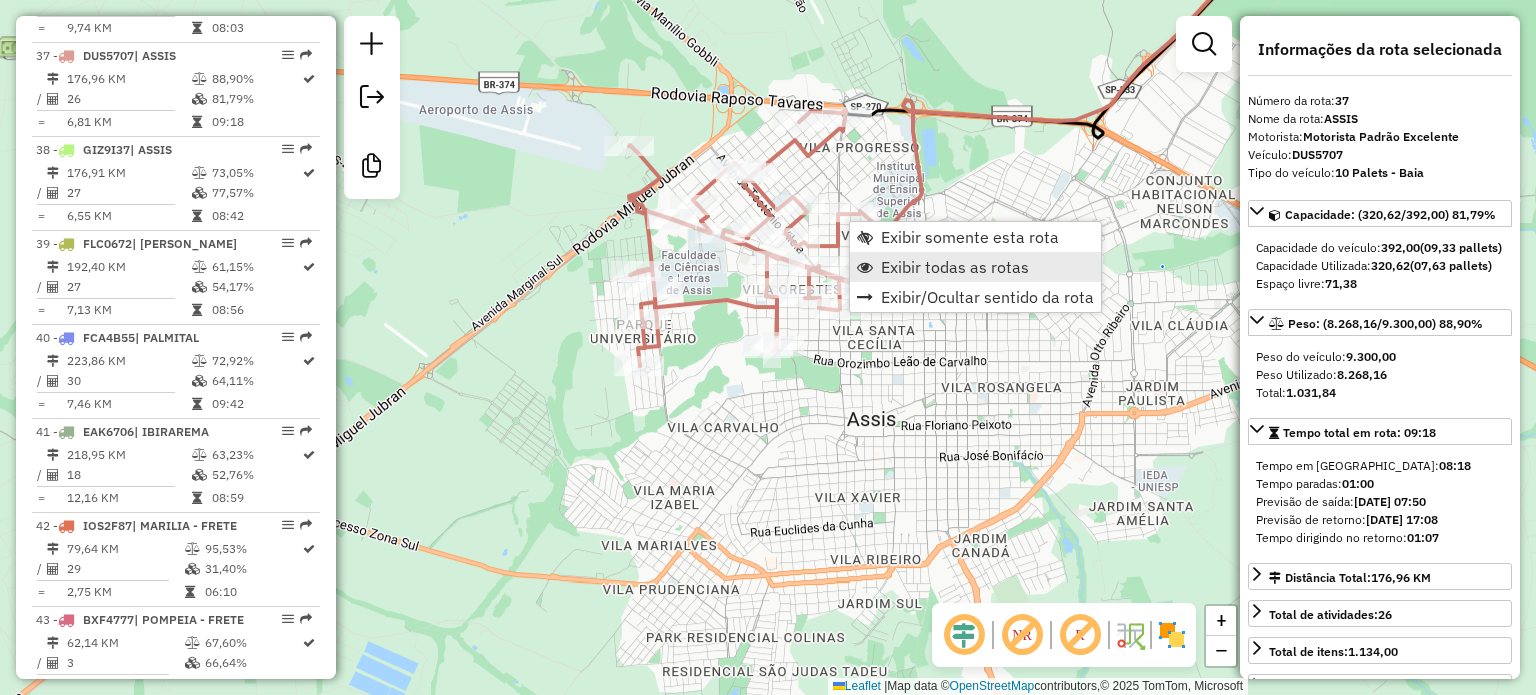 click on "Exibir todas as rotas" at bounding box center [955, 267] 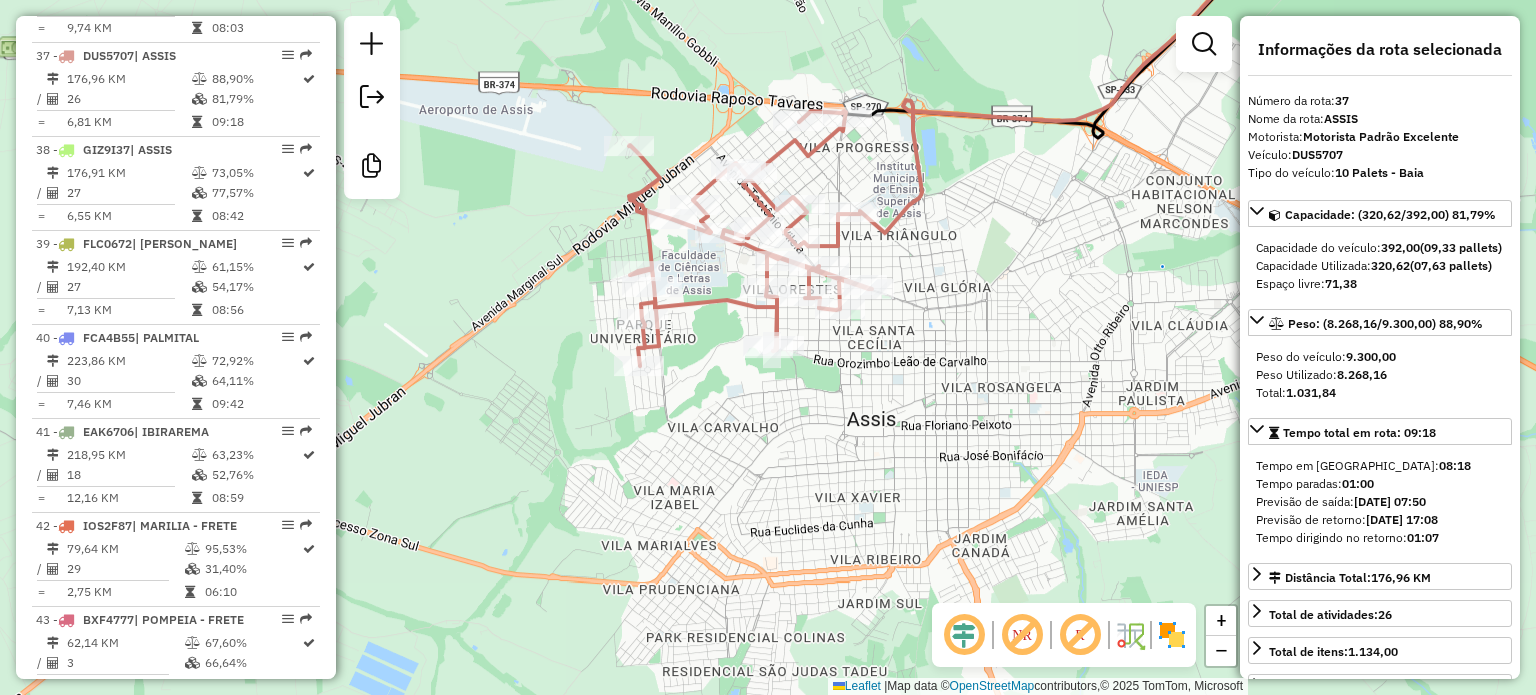 click on "Janela de atendimento Grade de atendimento Capacidade Transportadoras Veículos Cliente Pedidos  Rotas Selecione os dias de semana para filtrar as janelas de atendimento  Seg   Ter   Qua   Qui   Sex   Sáb   Dom  Informe o período da janela de atendimento: De: Até:  Filtrar exatamente a janela do cliente  Considerar janela de atendimento padrão  Selecione os dias de semana para filtrar as grades de atendimento  Seg   Ter   Qua   Qui   Sex   Sáb   Dom   Considerar clientes sem dia de atendimento cadastrado  Clientes fora do dia de atendimento selecionado Filtrar as atividades entre os valores definidos abaixo:  Peso mínimo:   Peso máximo:   Cubagem mínima:   Cubagem máxima:   De:   Até:  Filtrar as atividades entre o tempo de atendimento definido abaixo:  De:   Até:   Considerar capacidade total dos clientes não roteirizados Transportadora: Selecione um ou mais itens Tipo de veículo: Selecione um ou mais itens Veículo: Selecione um ou mais itens Motorista: Selecione um ou mais itens Nome: Rótulo:" 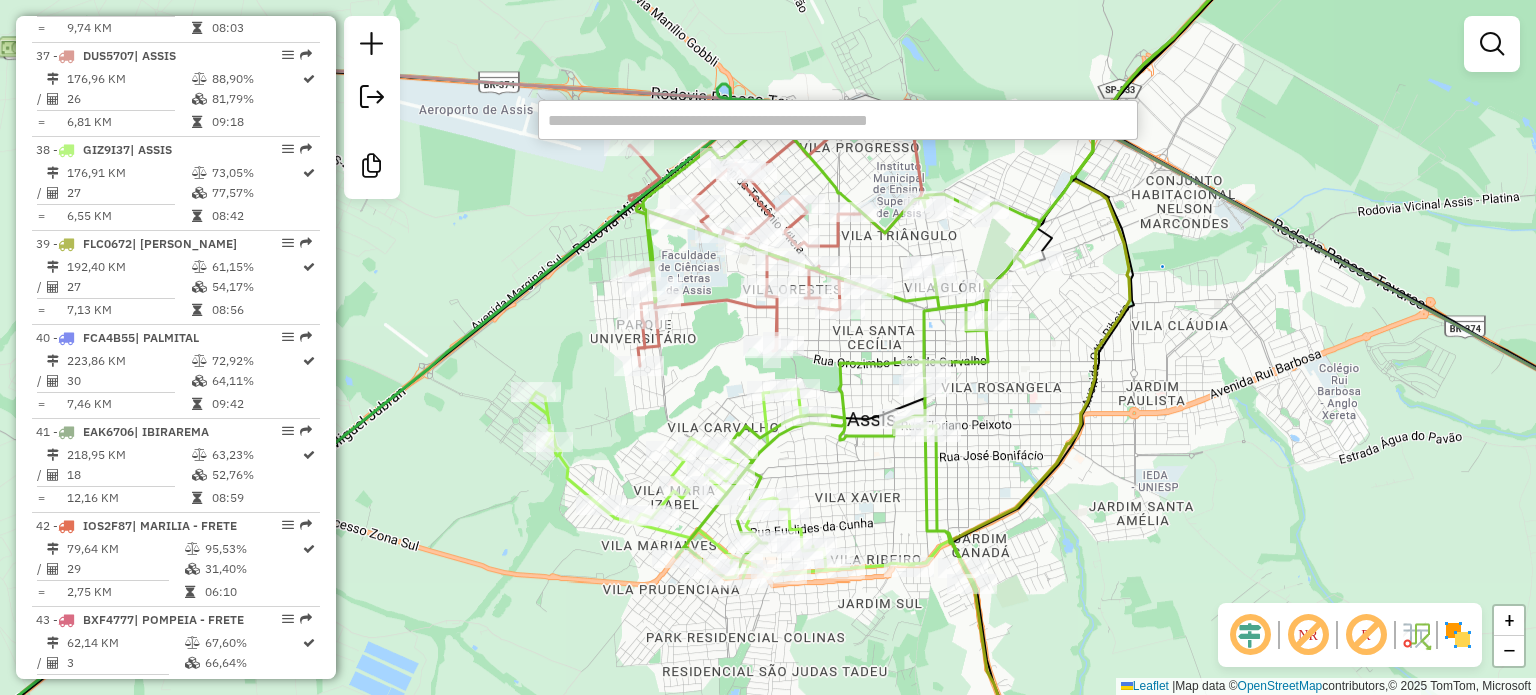 paste on "*****" 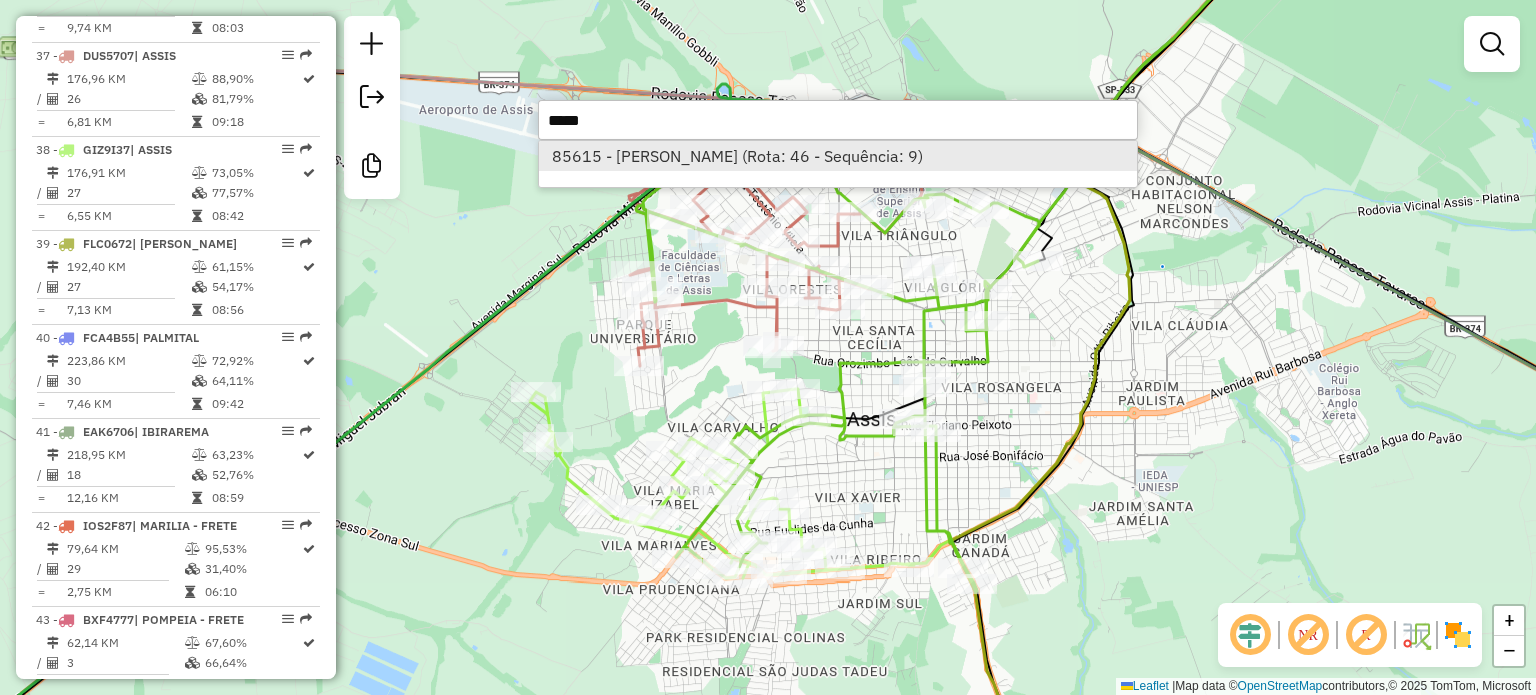 type on "*****" 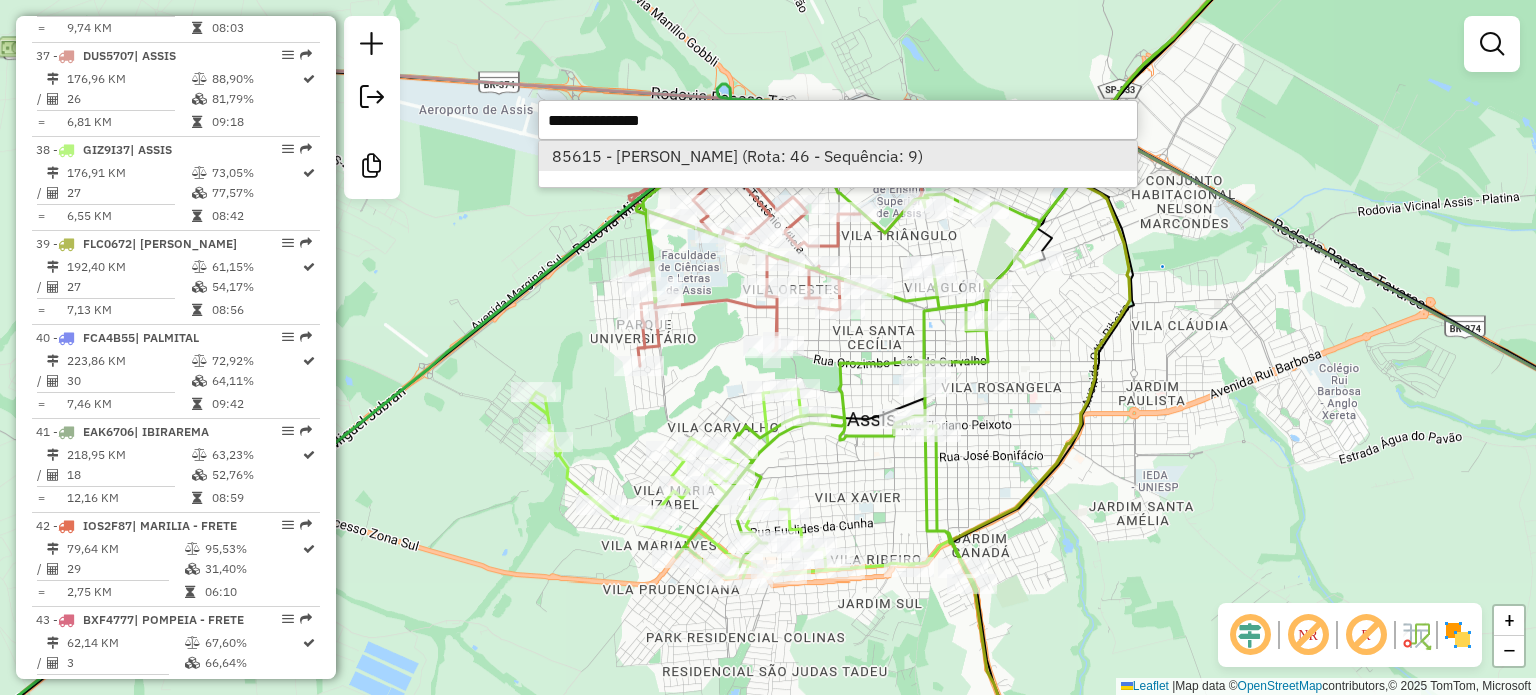select on "**********" 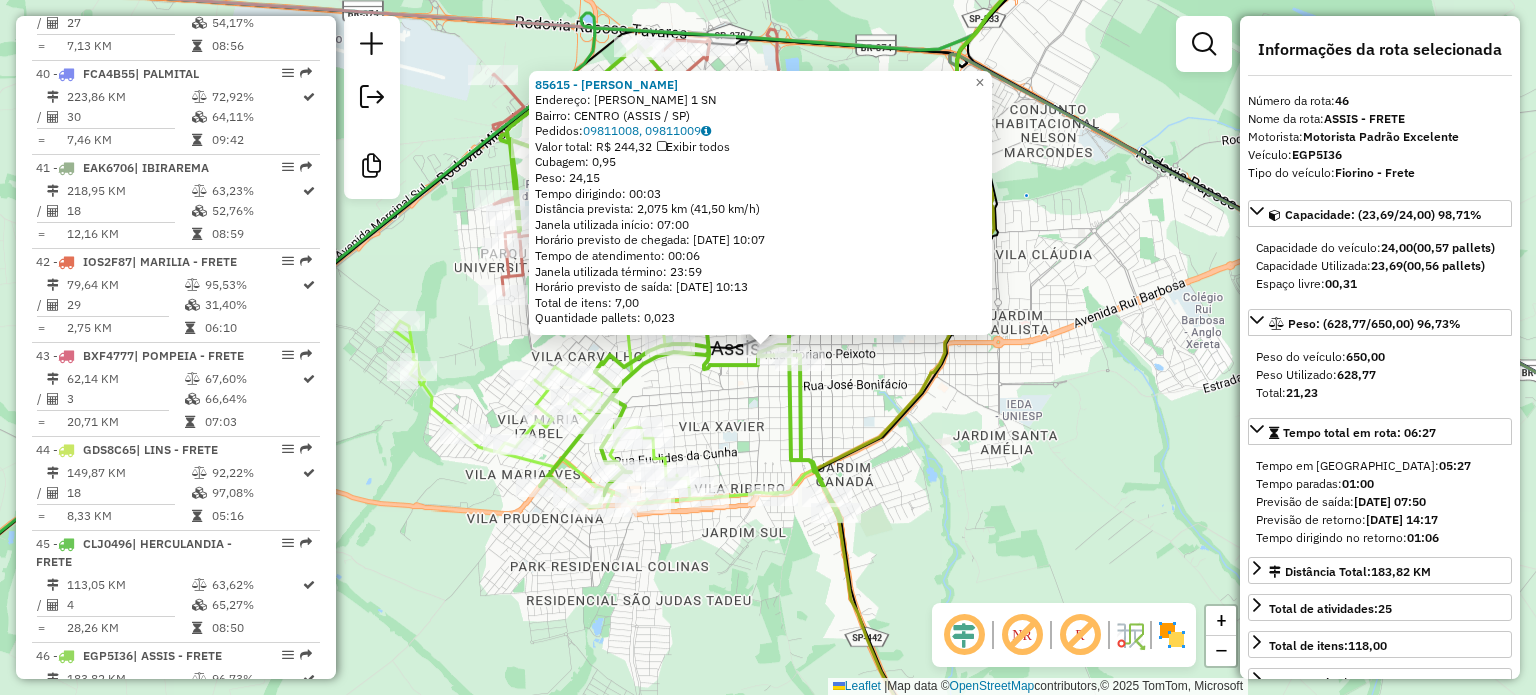 scroll, scrollTop: 5320, scrollLeft: 0, axis: vertical 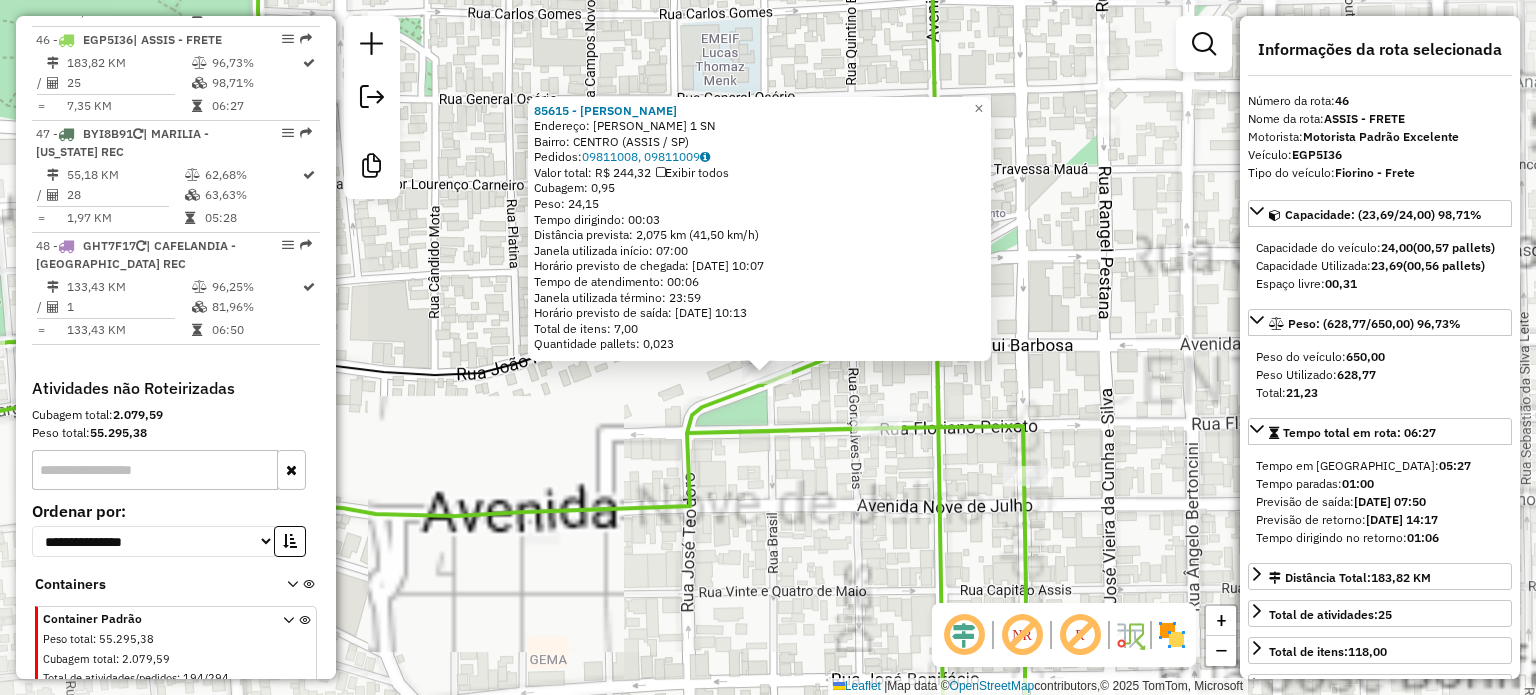 click on "85615 - JORGE SALGADOS  Endereço:  RUI BARBOSA 1 SN   Bairro: CENTRO (ASSIS / SP)   Pedidos:  09811008, 09811009   Valor total: R$ 244,32   Exibir todos   Cubagem: 0,95  Peso: 24,15  Tempo dirigindo: 00:03   Distância prevista: 2,075 km (41,50 km/h)   Janela utilizada início: 07:00   Horário previsto de chegada: 10/07/2025 10:07   Tempo de atendimento: 00:06   Janela utilizada término: 23:59   Horário previsto de saída: 10/07/2025 10:13   Total de itens: 7,00   Quantidade pallets: 0,023  × Janela de atendimento Grade de atendimento Capacidade Transportadoras Veículos Cliente Pedidos  Rotas Selecione os dias de semana para filtrar as janelas de atendimento  Seg   Ter   Qua   Qui   Sex   Sáb   Dom  Informe o período da janela de atendimento: De: Até:  Filtrar exatamente a janela do cliente  Considerar janela de atendimento padrão  Selecione os dias de semana para filtrar as grades de atendimento  Seg   Ter   Qua   Qui   Sex   Sáb   Dom   Considerar clientes sem dia de atendimento cadastrado  De:" 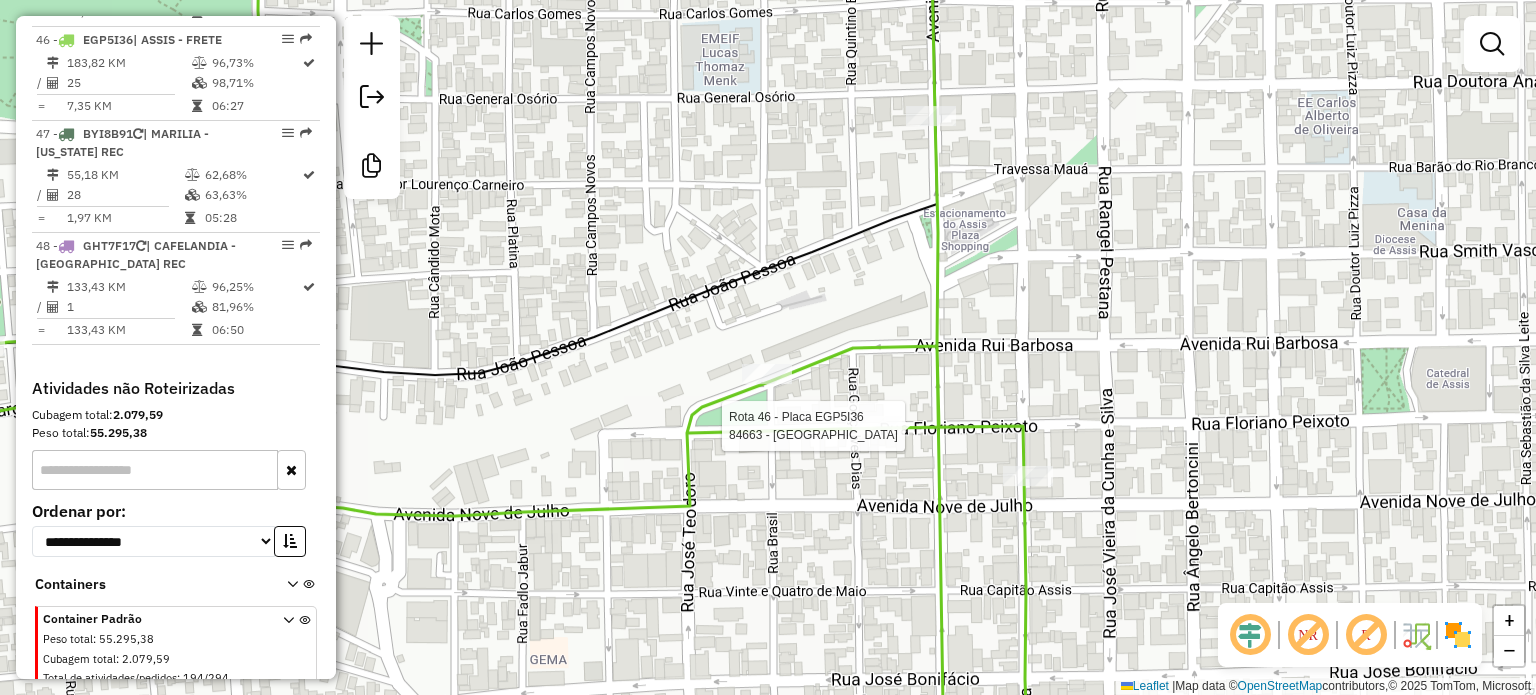 select on "**********" 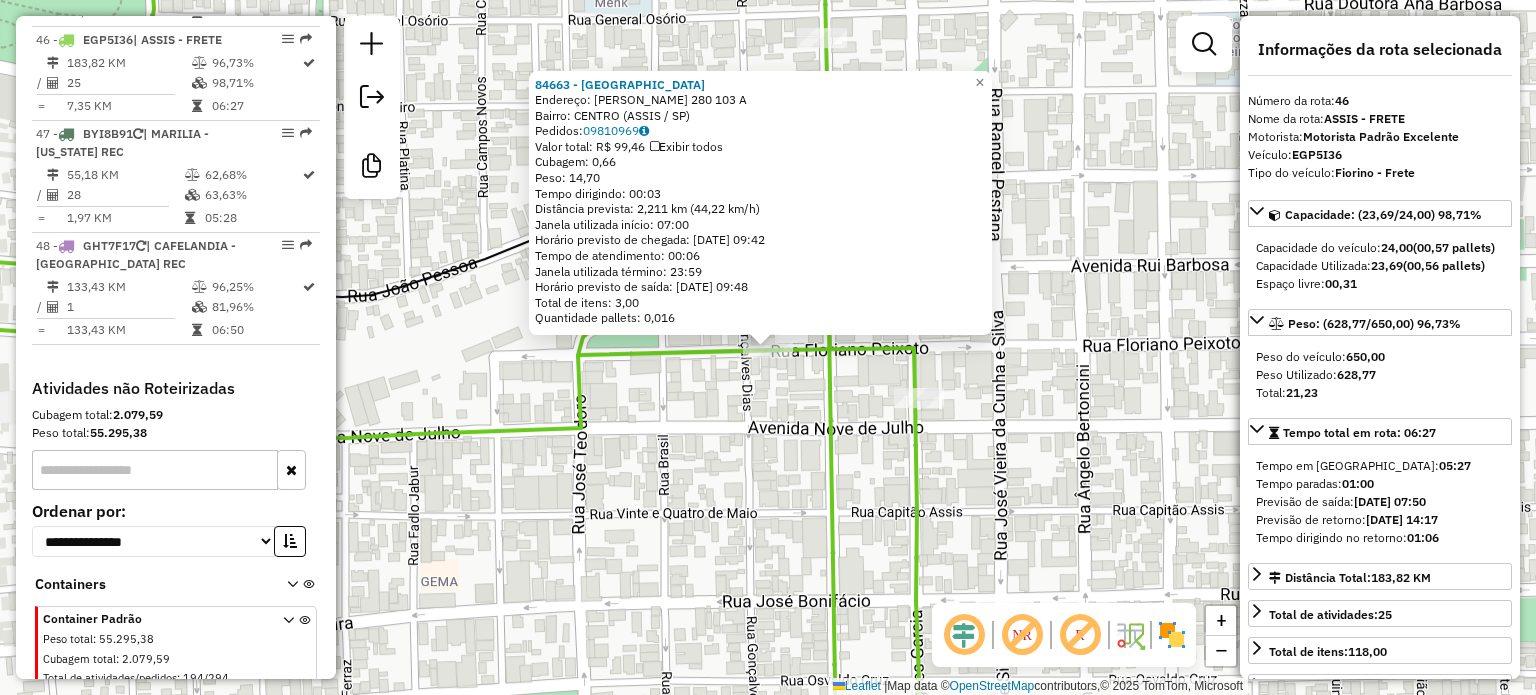 click on "84663 - CAFE PAULISTA  Endereço:  FLORIANO PEIXOTO 280 103 A   Bairro: CENTRO (ASSIS / SP)   Pedidos:  09810969   Valor total: R$ 99,46   Exibir todos   Cubagem: 0,66  Peso: 14,70  Tempo dirigindo: 00:03   Distância prevista: 2,211 km (44,22 km/h)   Janela utilizada início: 07:00   Horário previsto de chegada: 10/07/2025 09:42   Tempo de atendimento: 00:06   Janela utilizada término: 23:59   Horário previsto de saída: 10/07/2025 09:48   Total de itens: 3,00   Quantidade pallets: 0,016  × Janela de atendimento Grade de atendimento Capacidade Transportadoras Veículos Cliente Pedidos  Rotas Selecione os dias de semana para filtrar as janelas de atendimento  Seg   Ter   Qua   Qui   Sex   Sáb   Dom  Informe o período da janela de atendimento: De: Até:  Filtrar exatamente a janela do cliente  Considerar janela de atendimento padrão  Selecione os dias de semana para filtrar as grades de atendimento  Seg   Ter   Qua   Qui   Sex   Sáb   Dom   Considerar clientes sem dia de atendimento cadastrado  De:  +" 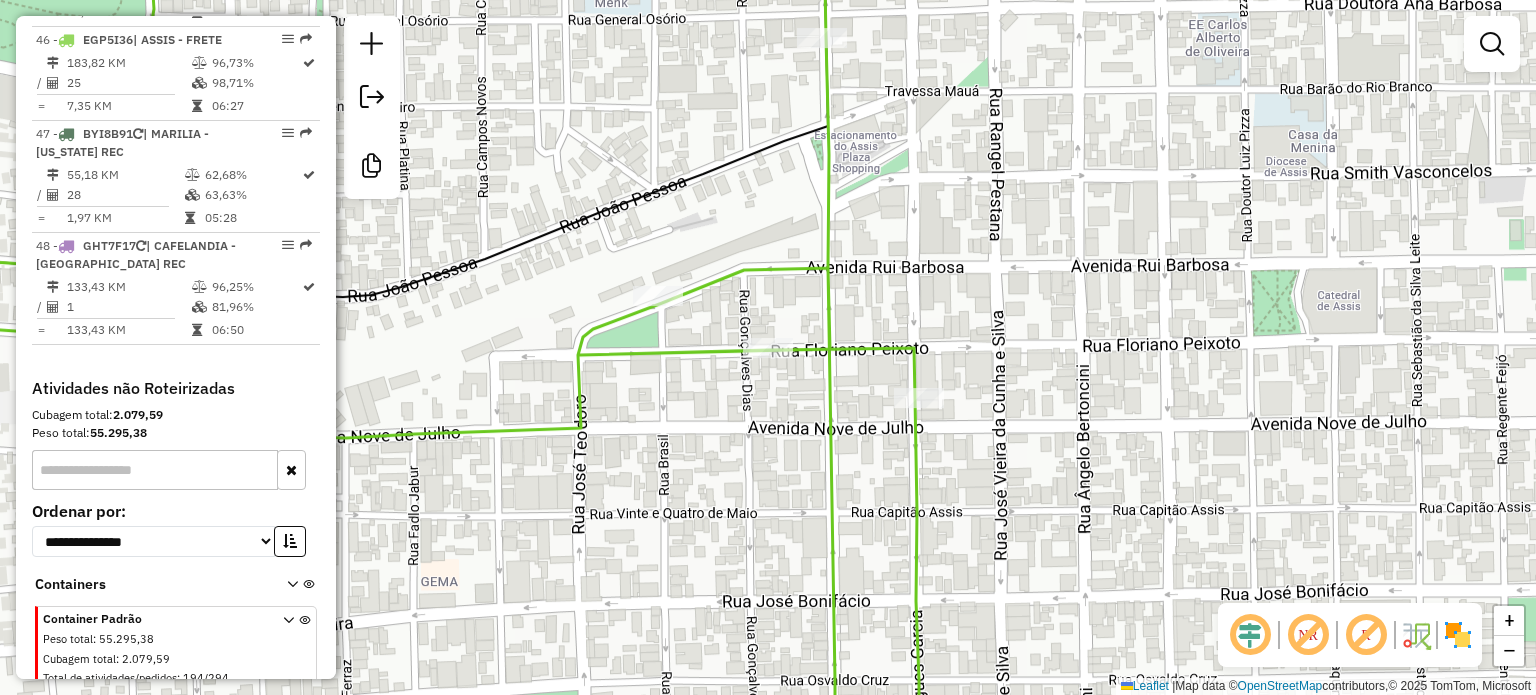 drag, startPoint x: 744, startPoint y: 408, endPoint x: 859, endPoint y: 434, distance: 117.902504 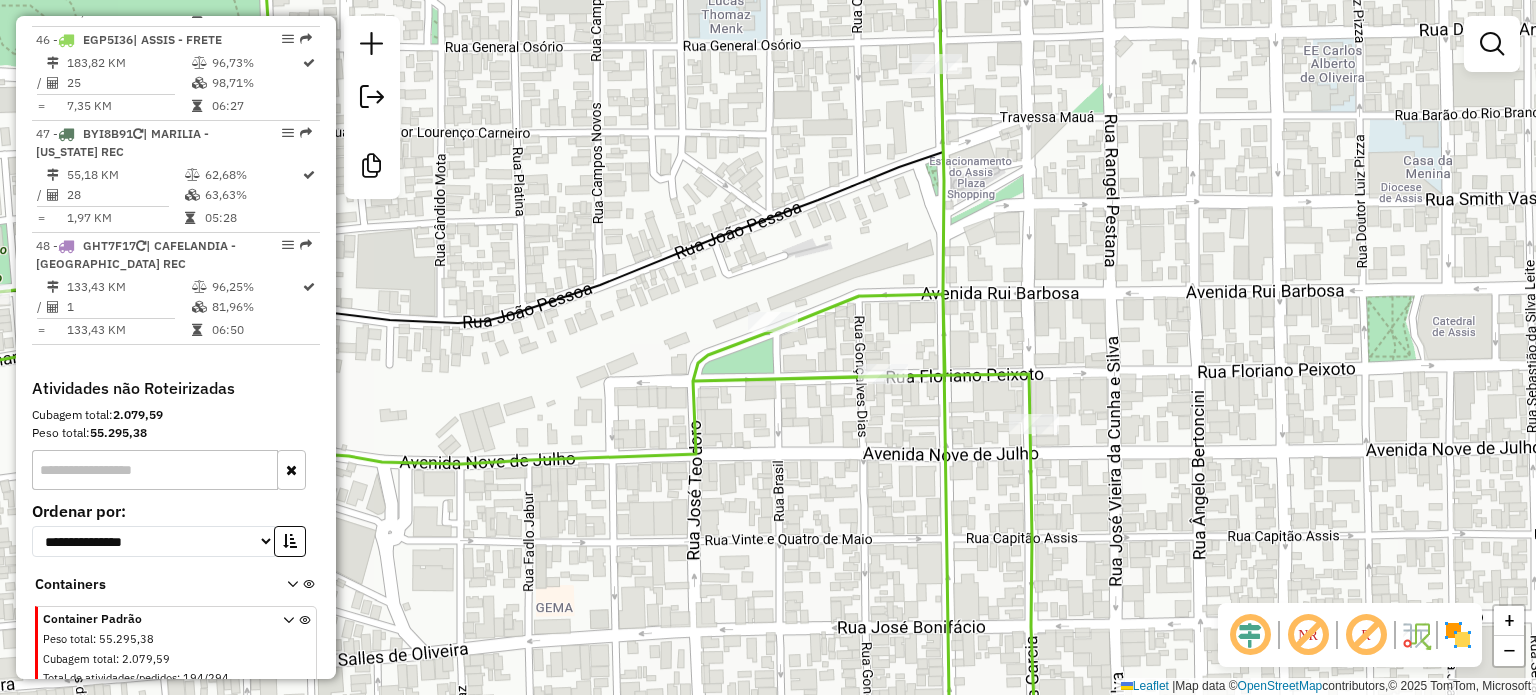 drag, startPoint x: 0, startPoint y: 180, endPoint x: 24, endPoint y: 155, distance: 34.655445 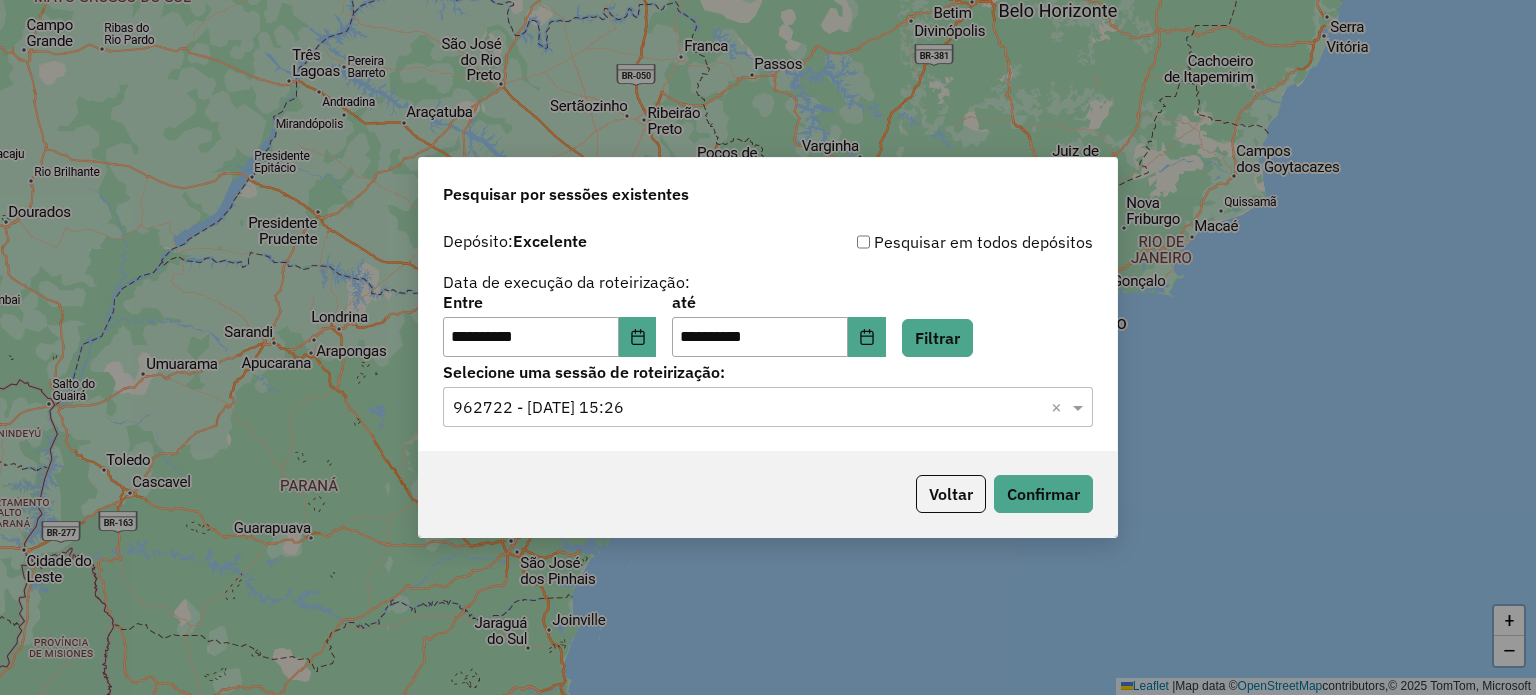 scroll, scrollTop: 0, scrollLeft: 0, axis: both 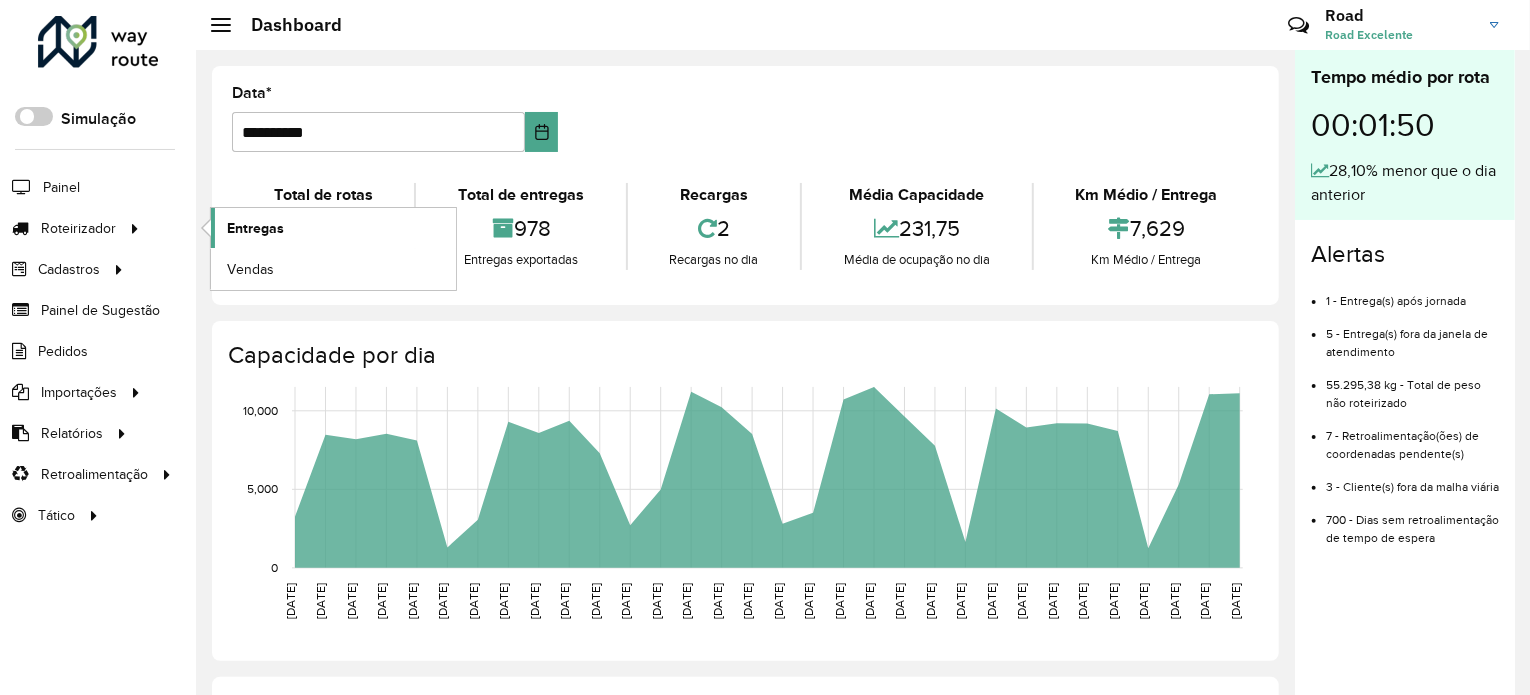 click on "Entregas" 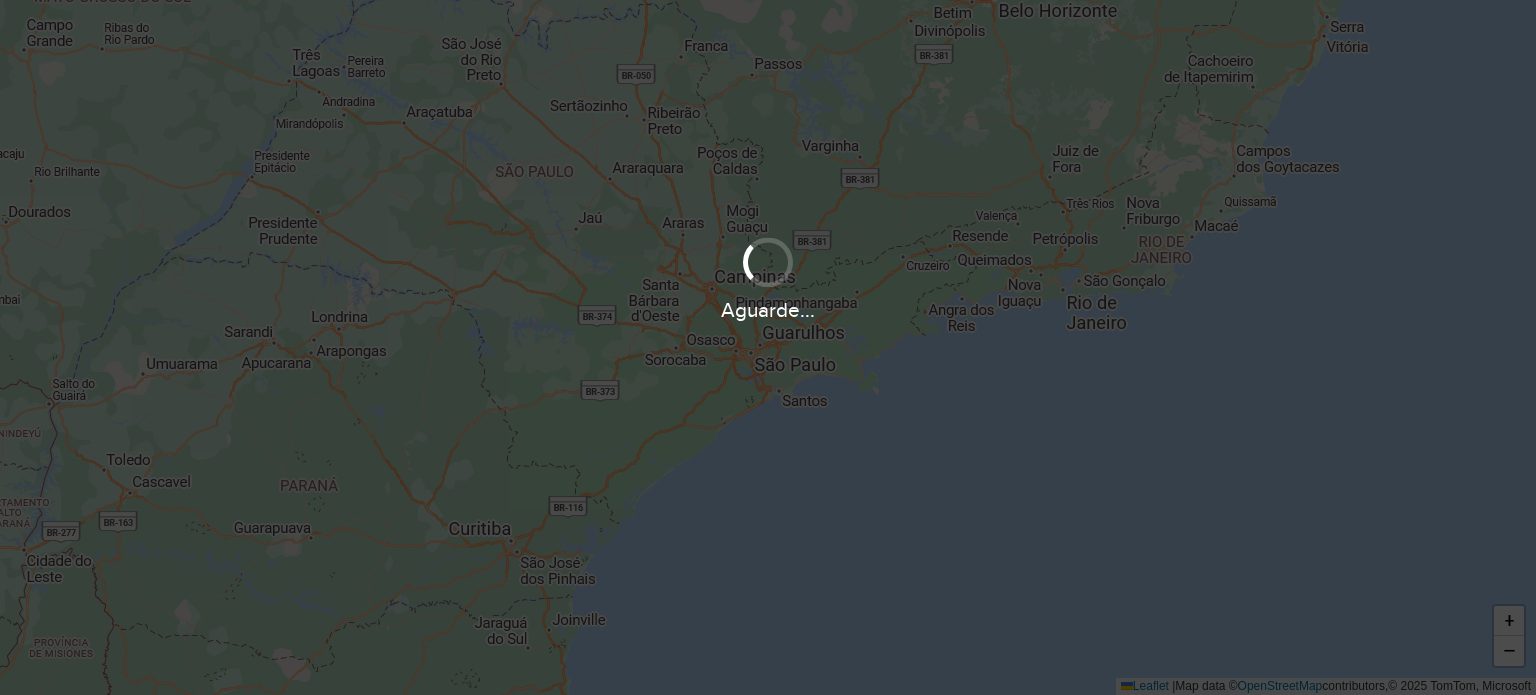 scroll, scrollTop: 0, scrollLeft: 0, axis: both 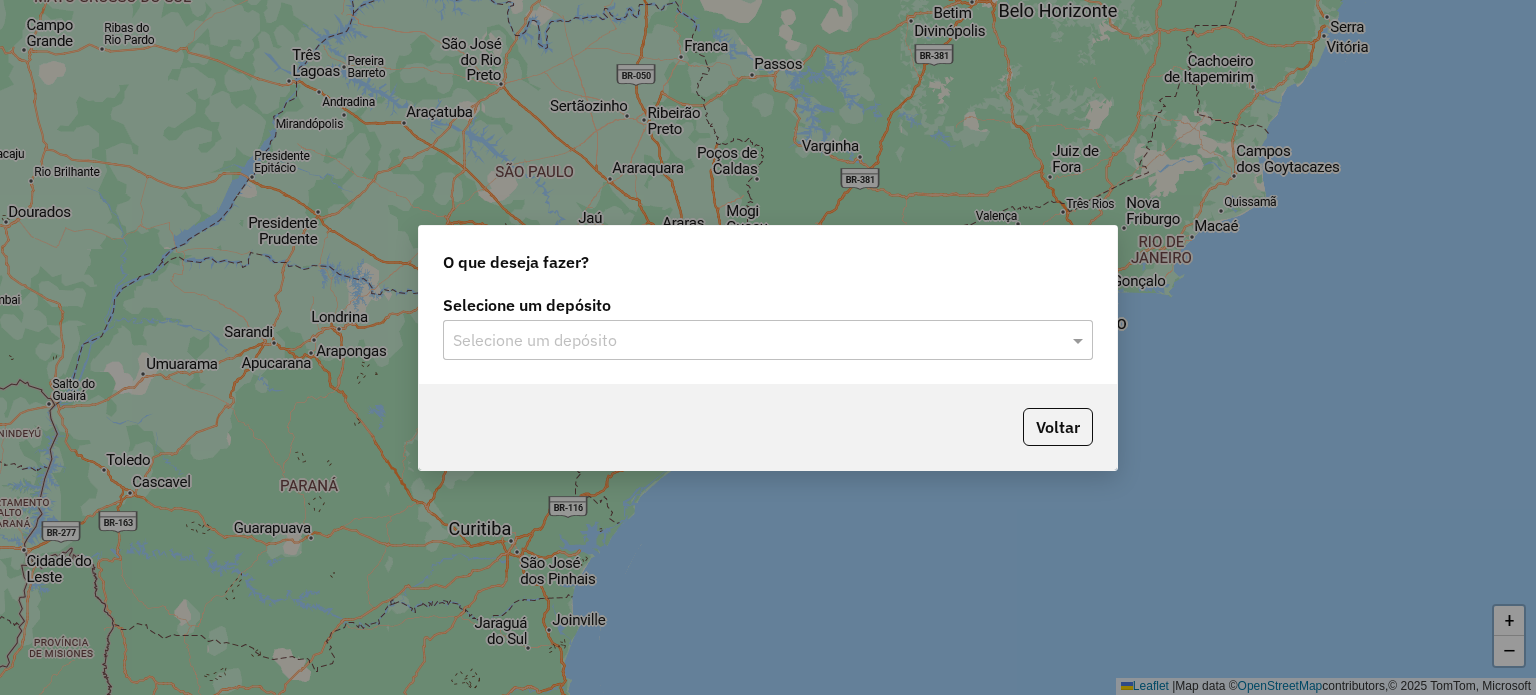 click on "Selecione um depósito" 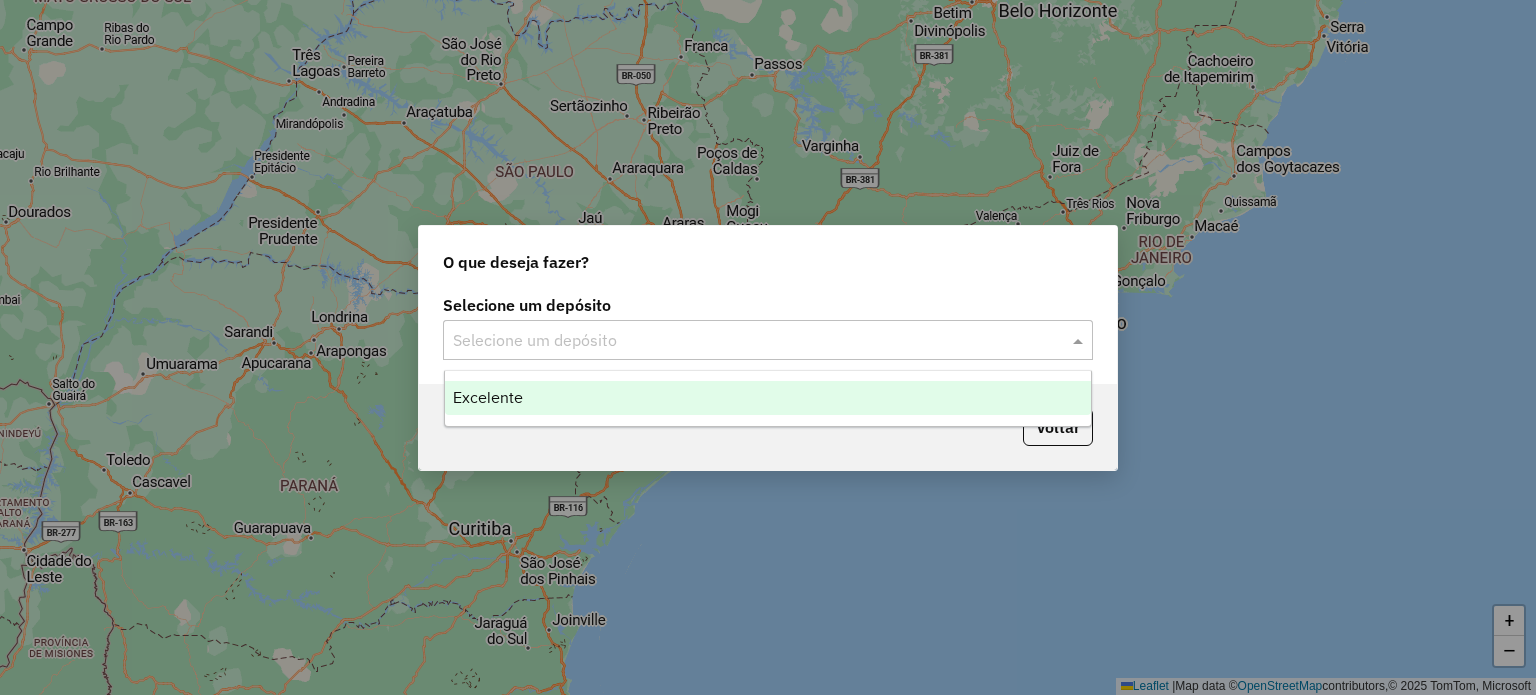 click on "Excelente" at bounding box center [768, 398] 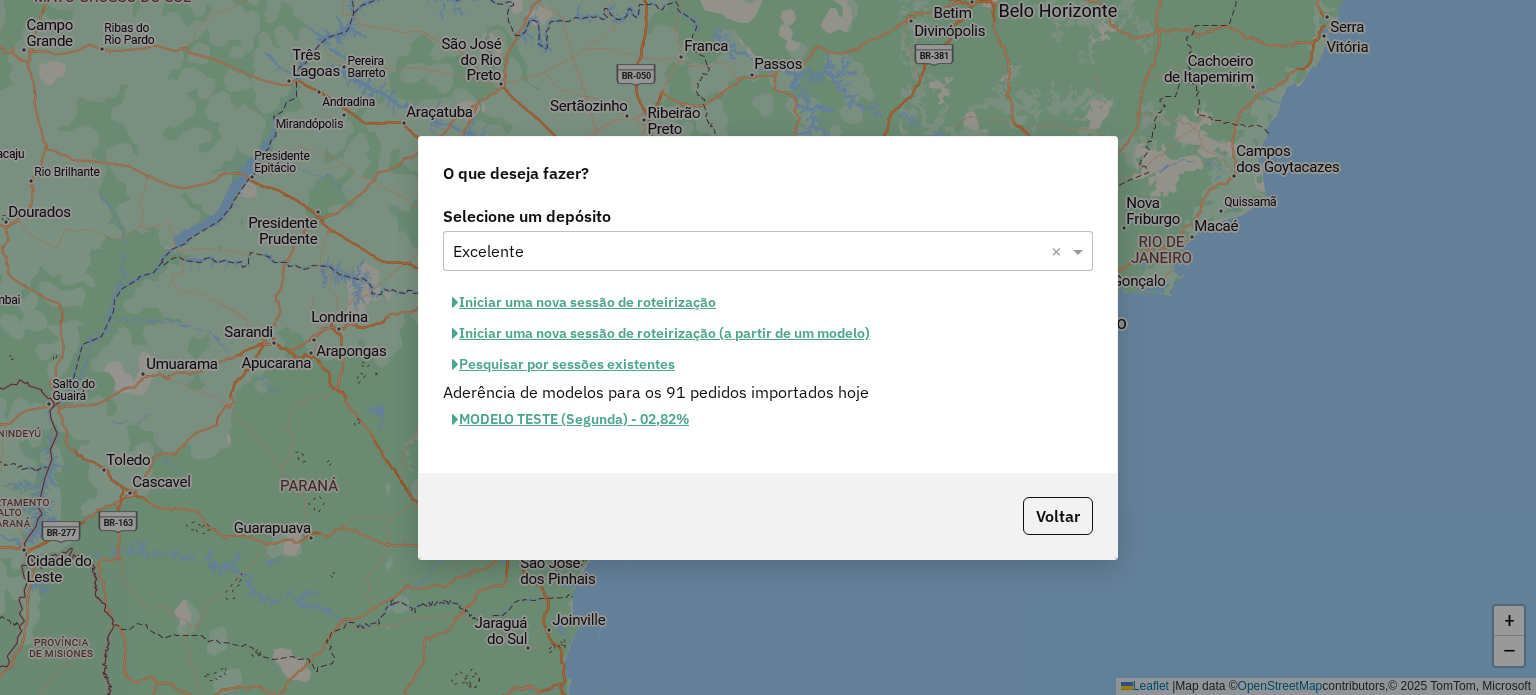 click on "Iniciar uma nova sessão de roteirização" 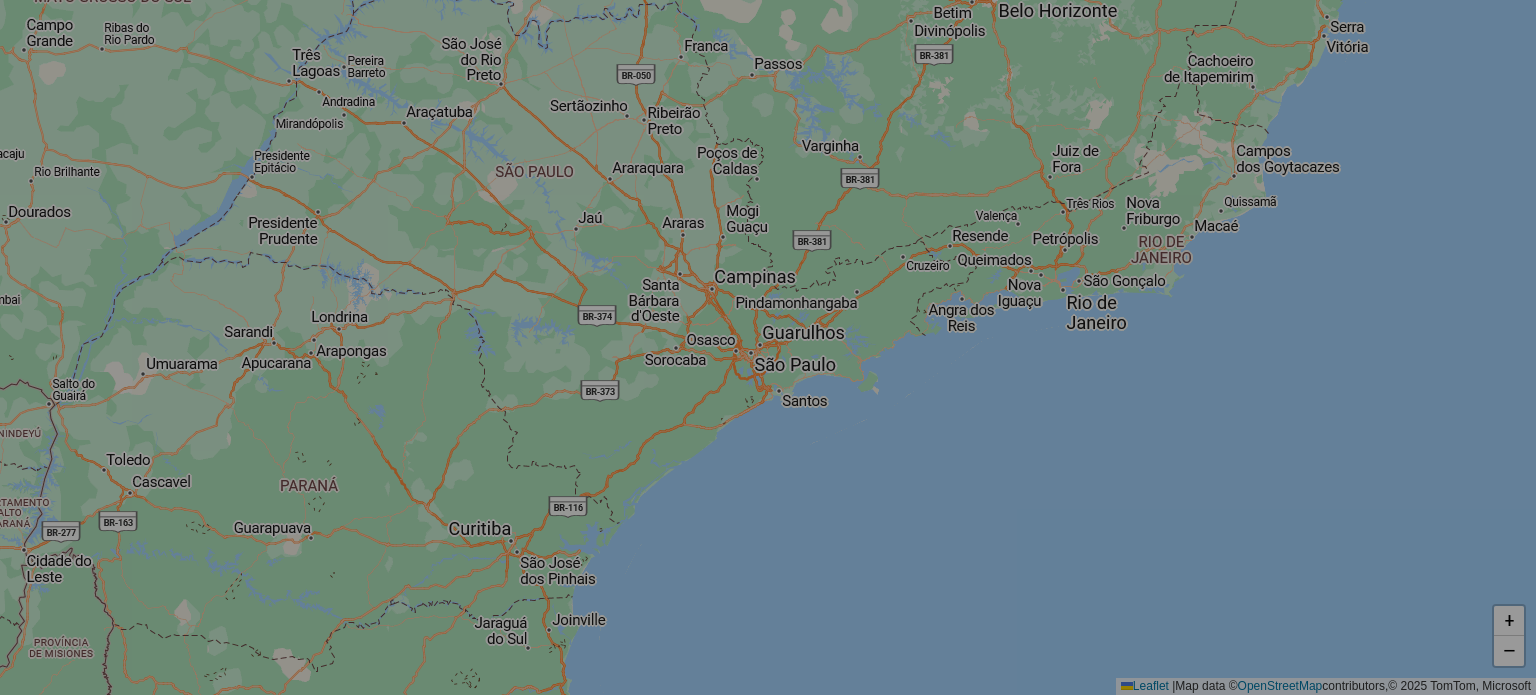 select on "*" 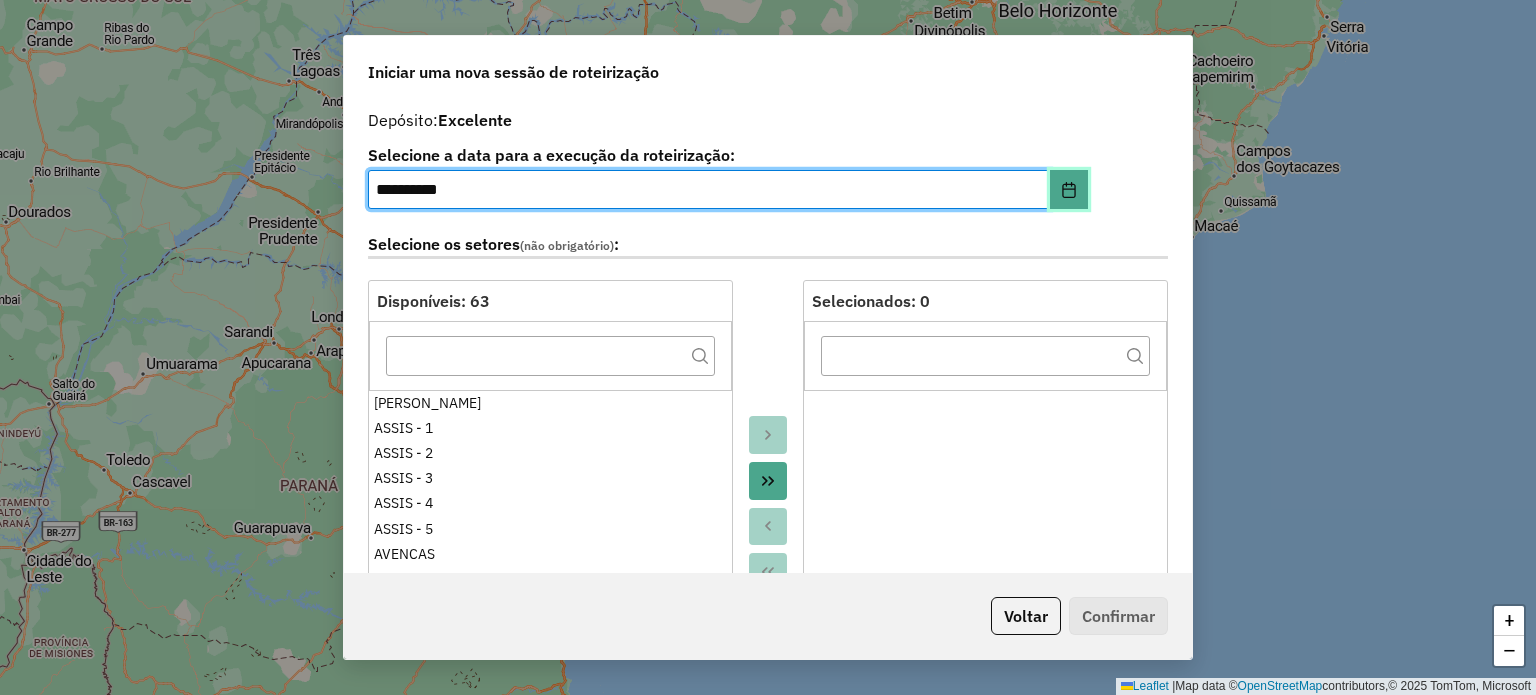 click 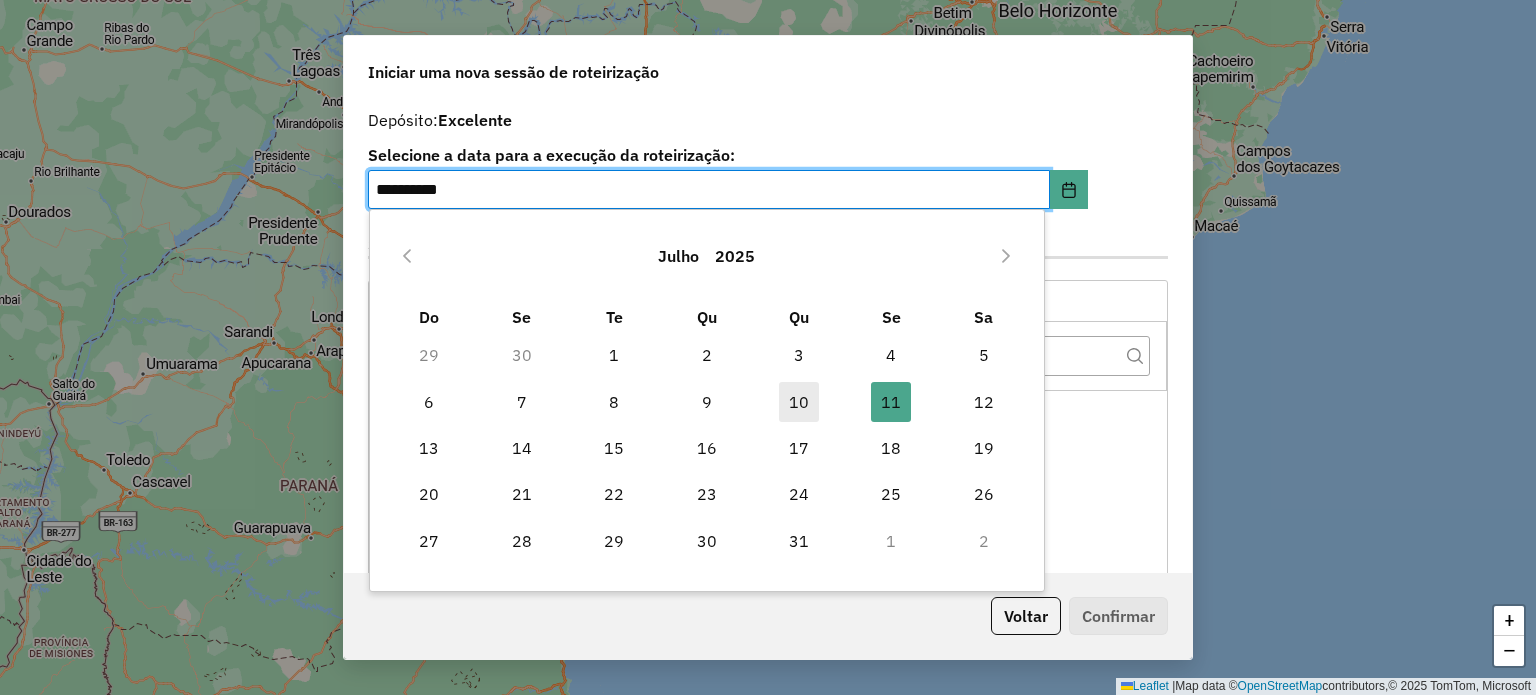 click on "10" at bounding box center (799, 402) 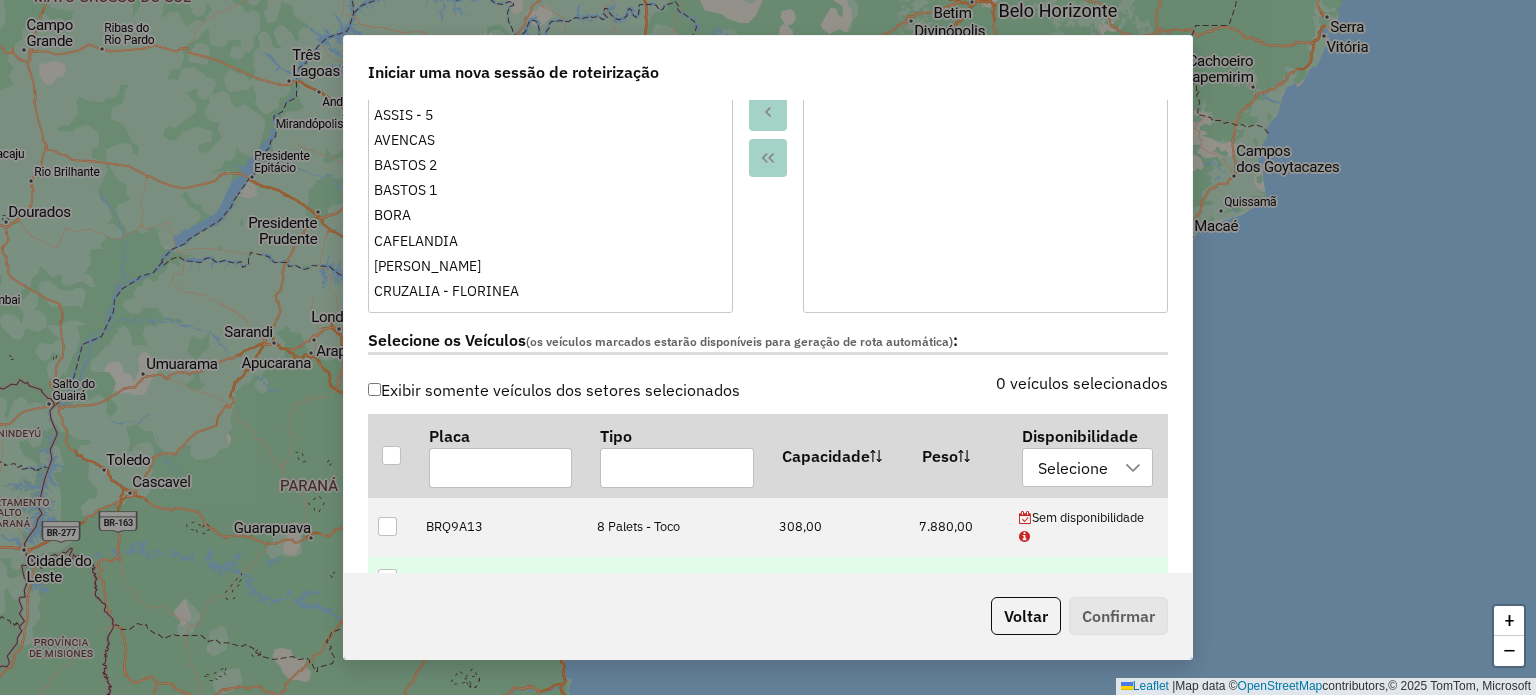 scroll, scrollTop: 700, scrollLeft: 0, axis: vertical 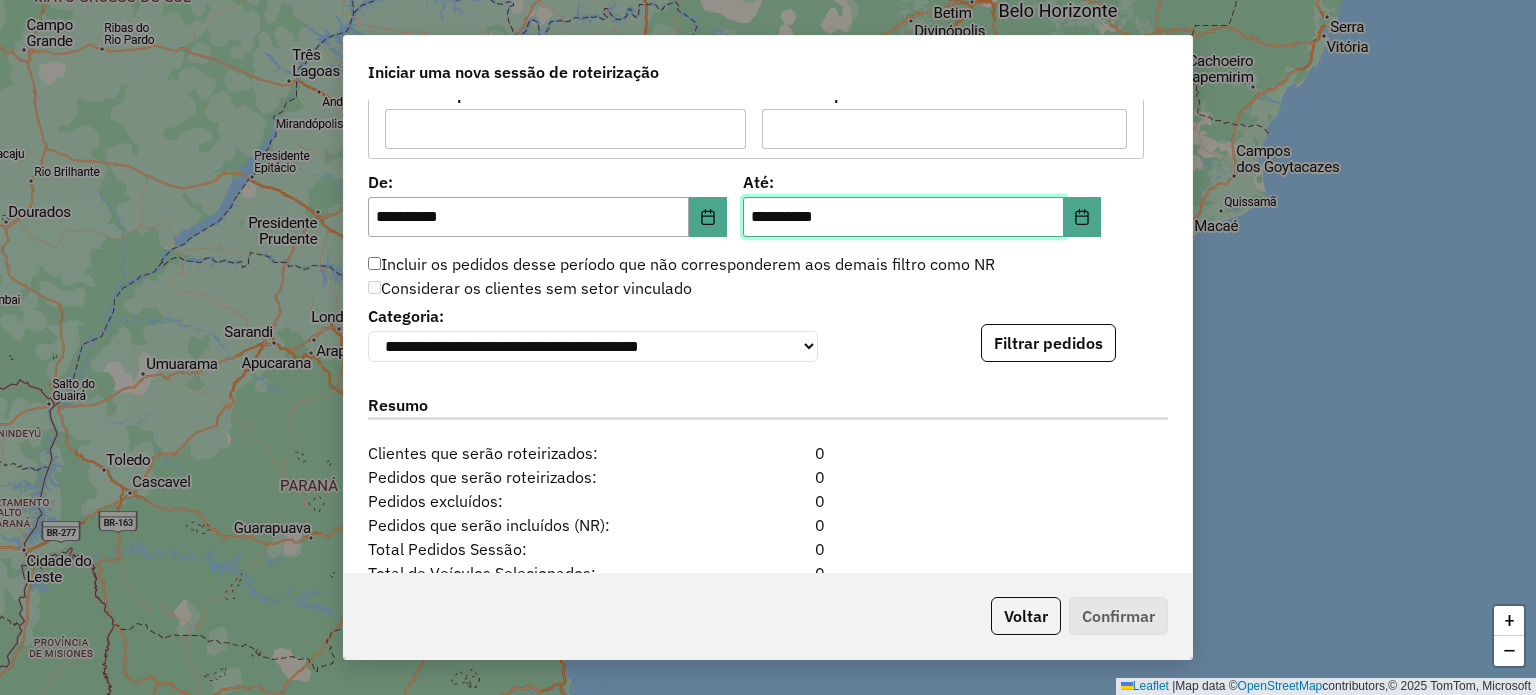 click on "**********" at bounding box center (903, 217) 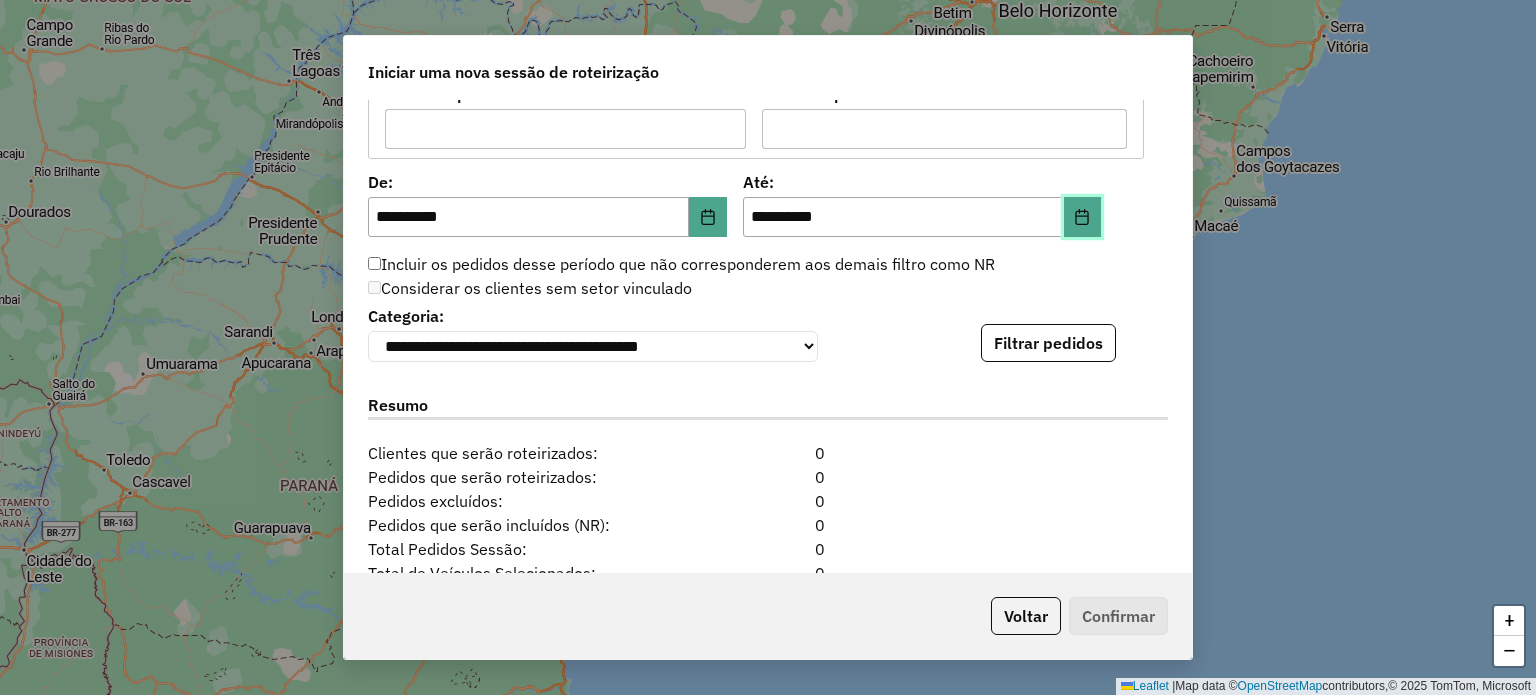 click at bounding box center [1083, 217] 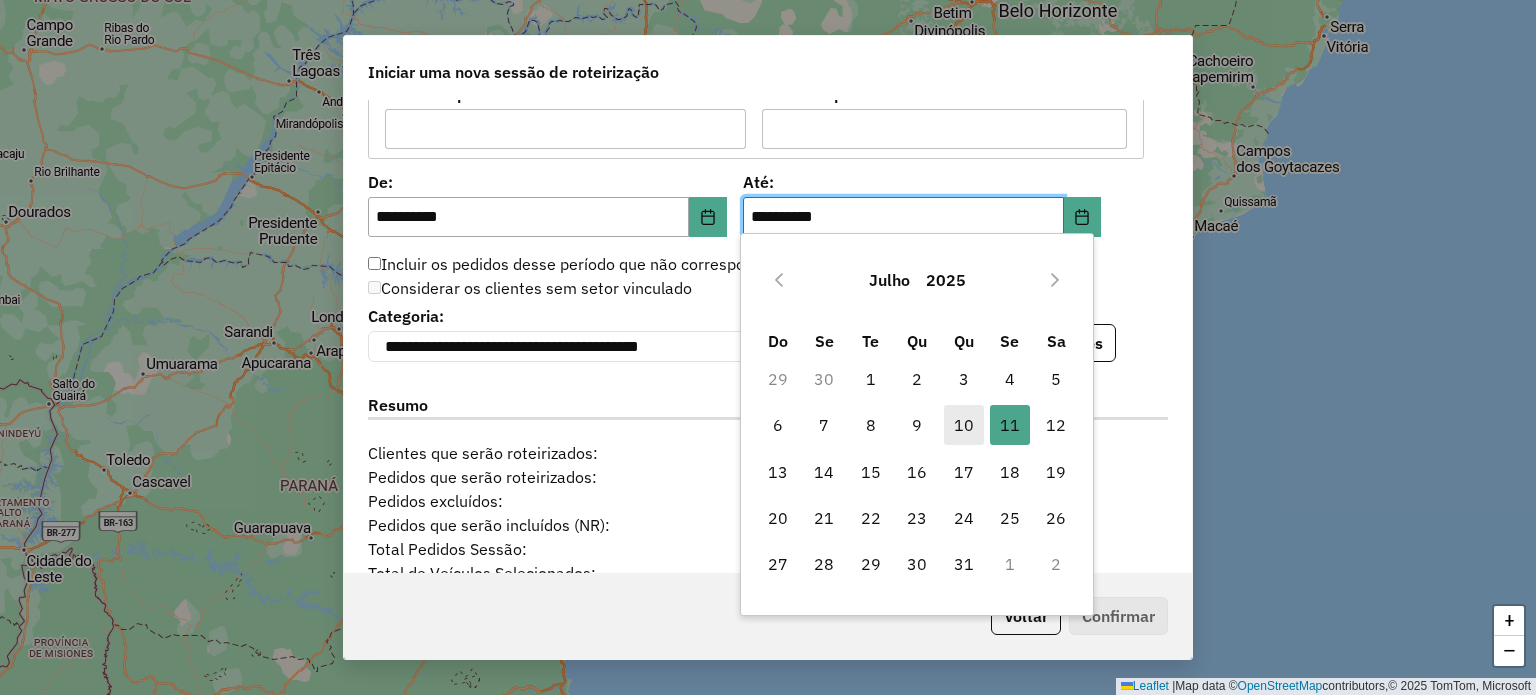 click on "10" at bounding box center [964, 425] 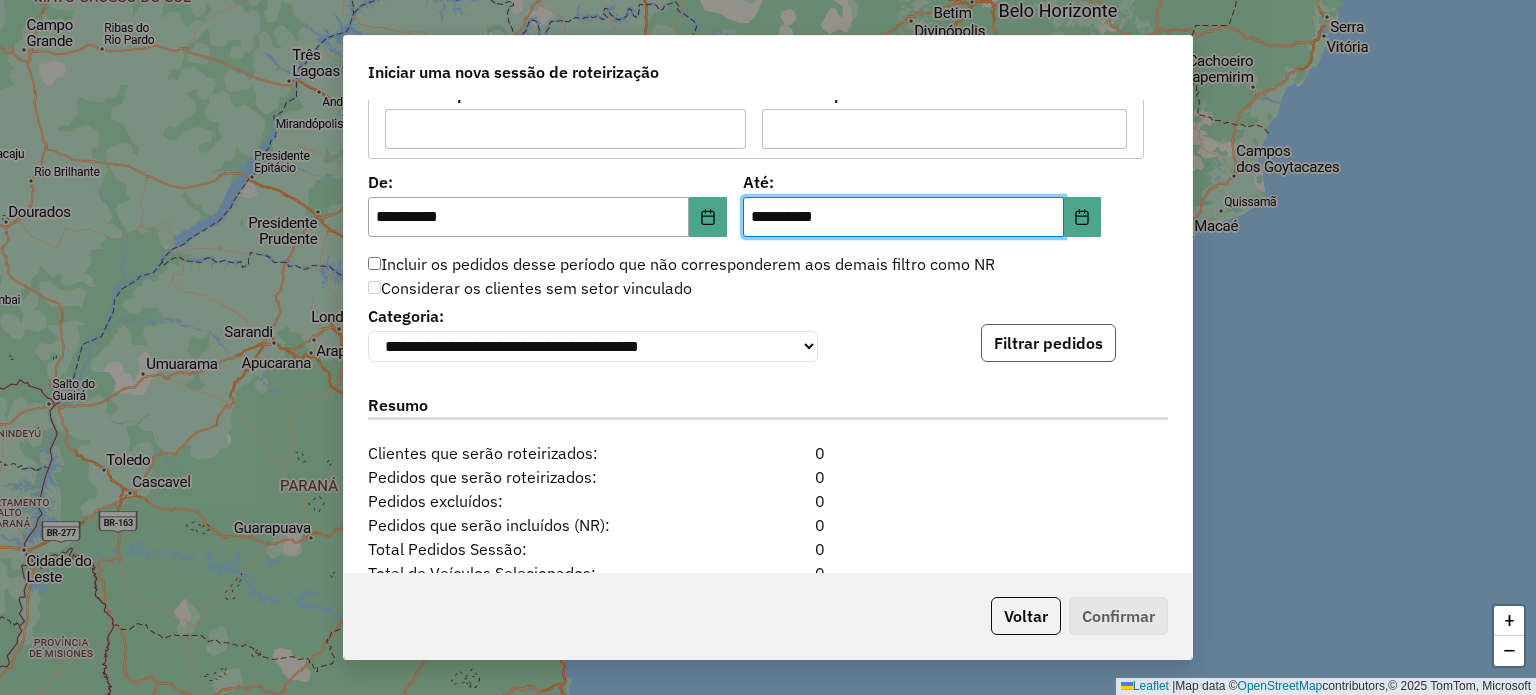 click on "Filtrar pedidos" 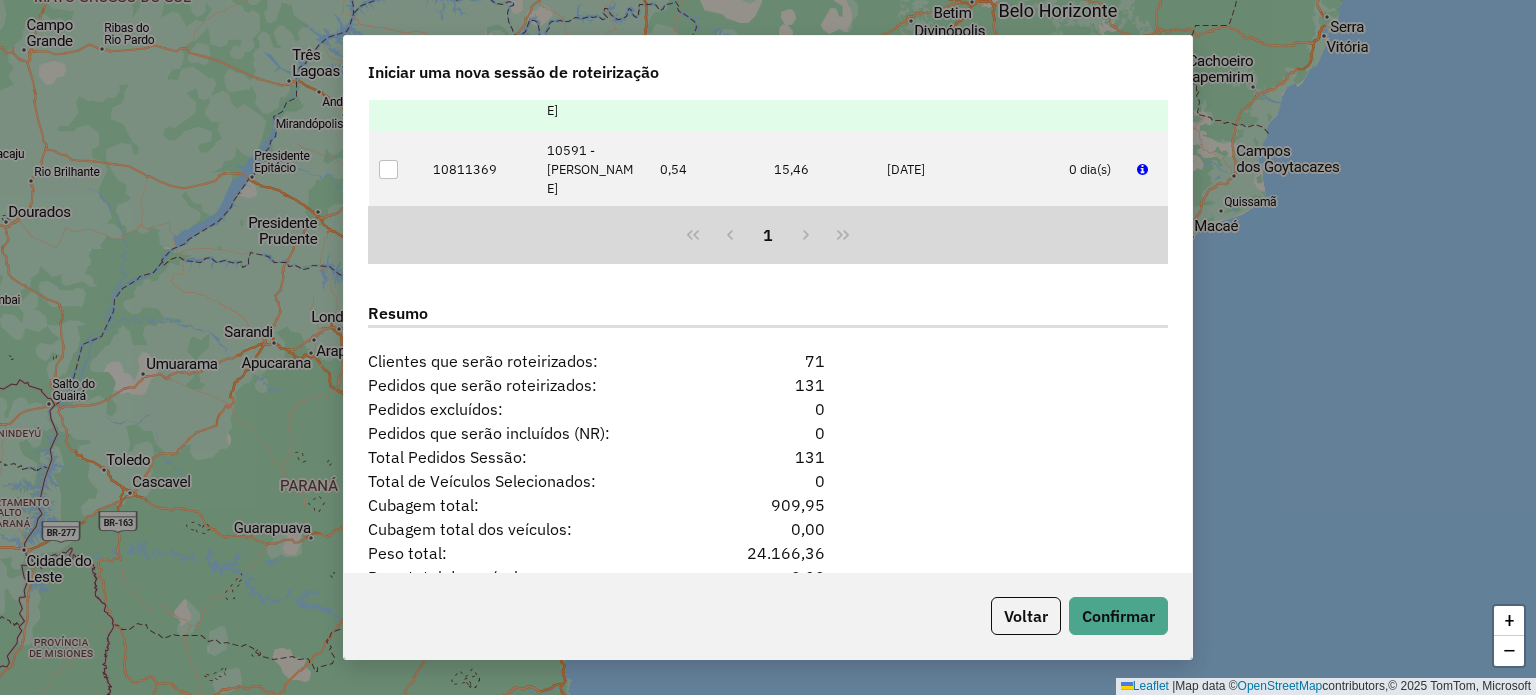 scroll, scrollTop: 2472, scrollLeft: 0, axis: vertical 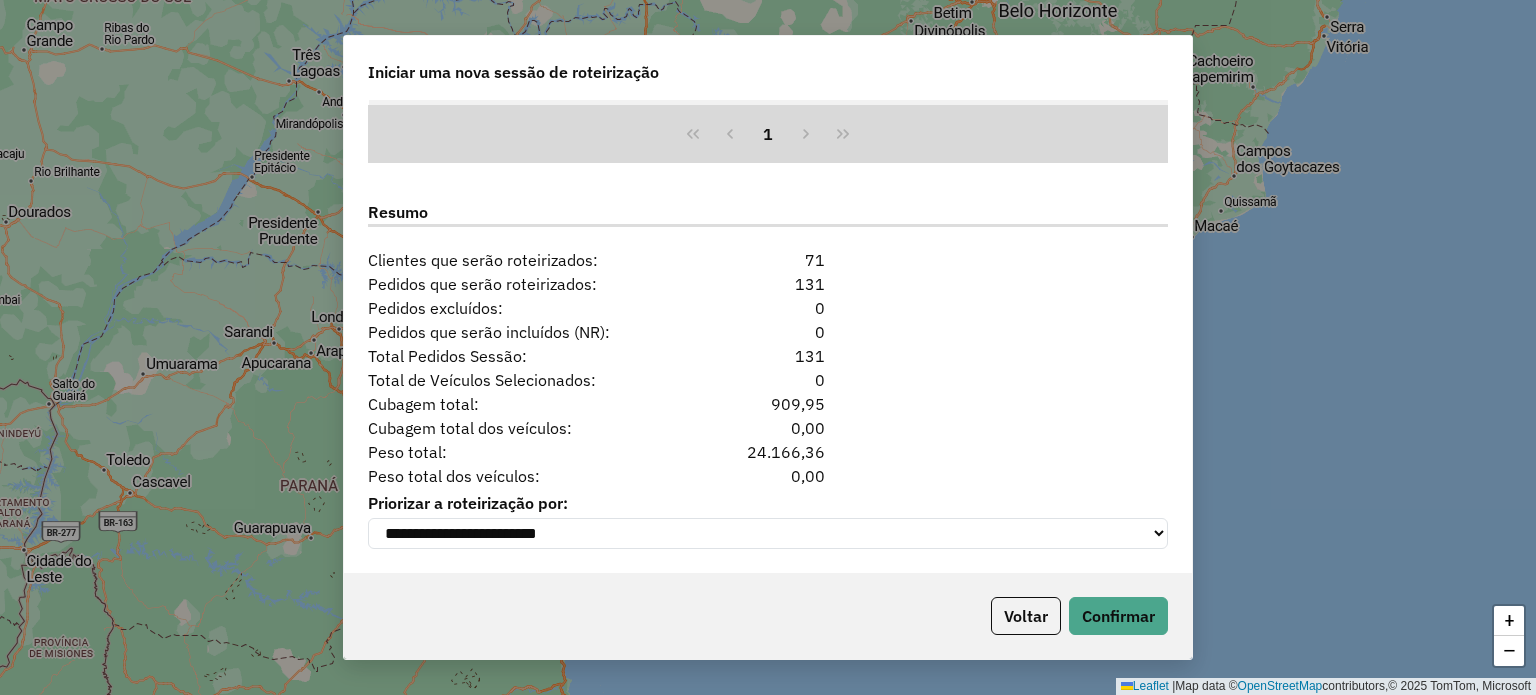 drag, startPoint x: 808, startPoint y: 448, endPoint x: 369, endPoint y: 259, distance: 477.95605 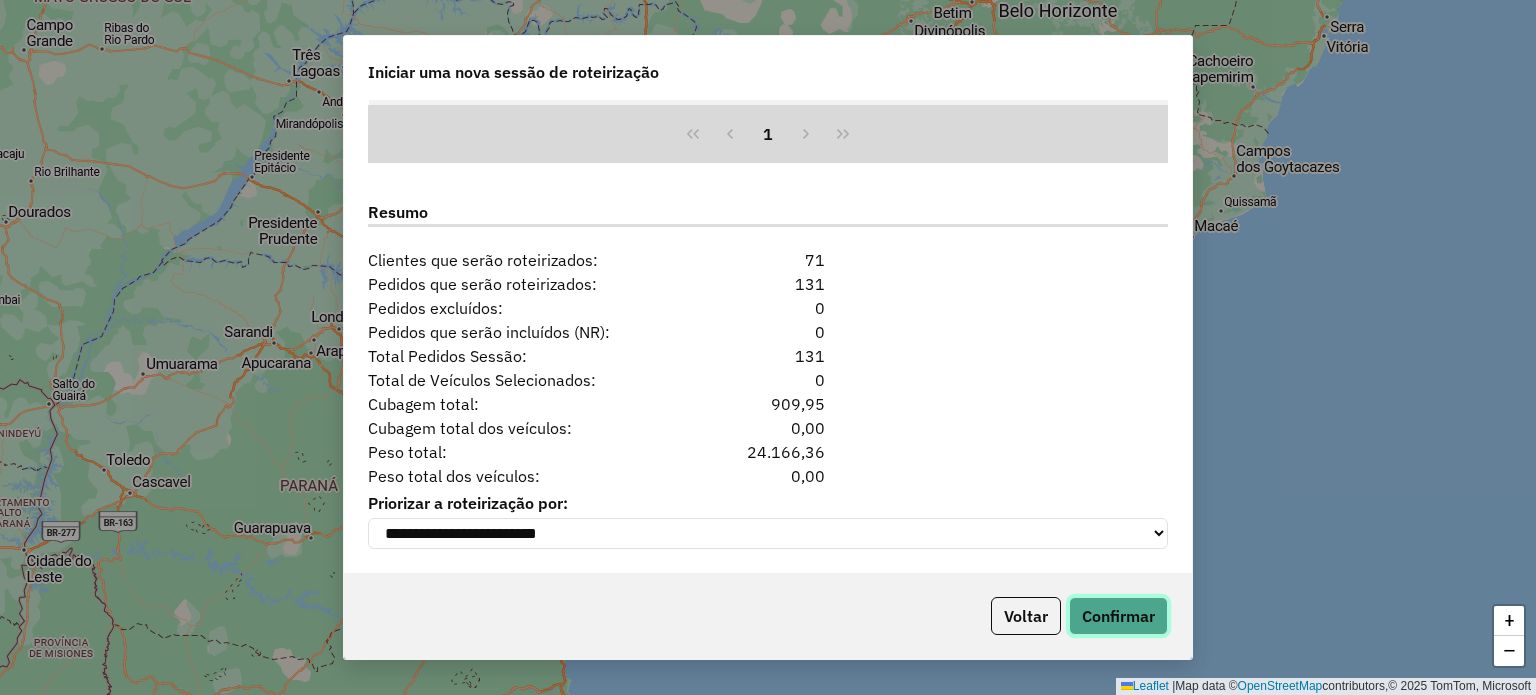 click on "Confirmar" 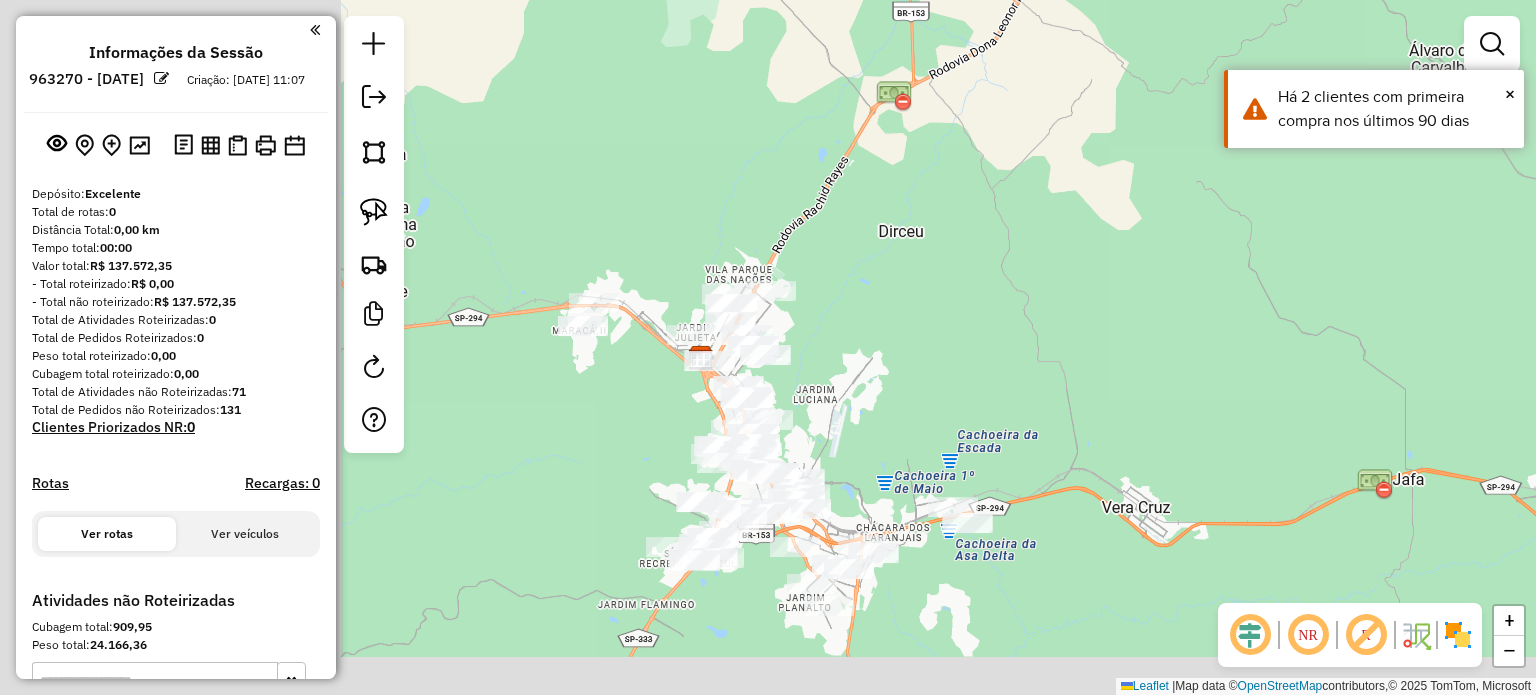 drag, startPoint x: 674, startPoint y: 459, endPoint x: 1177, endPoint y: 268, distance: 538.0427 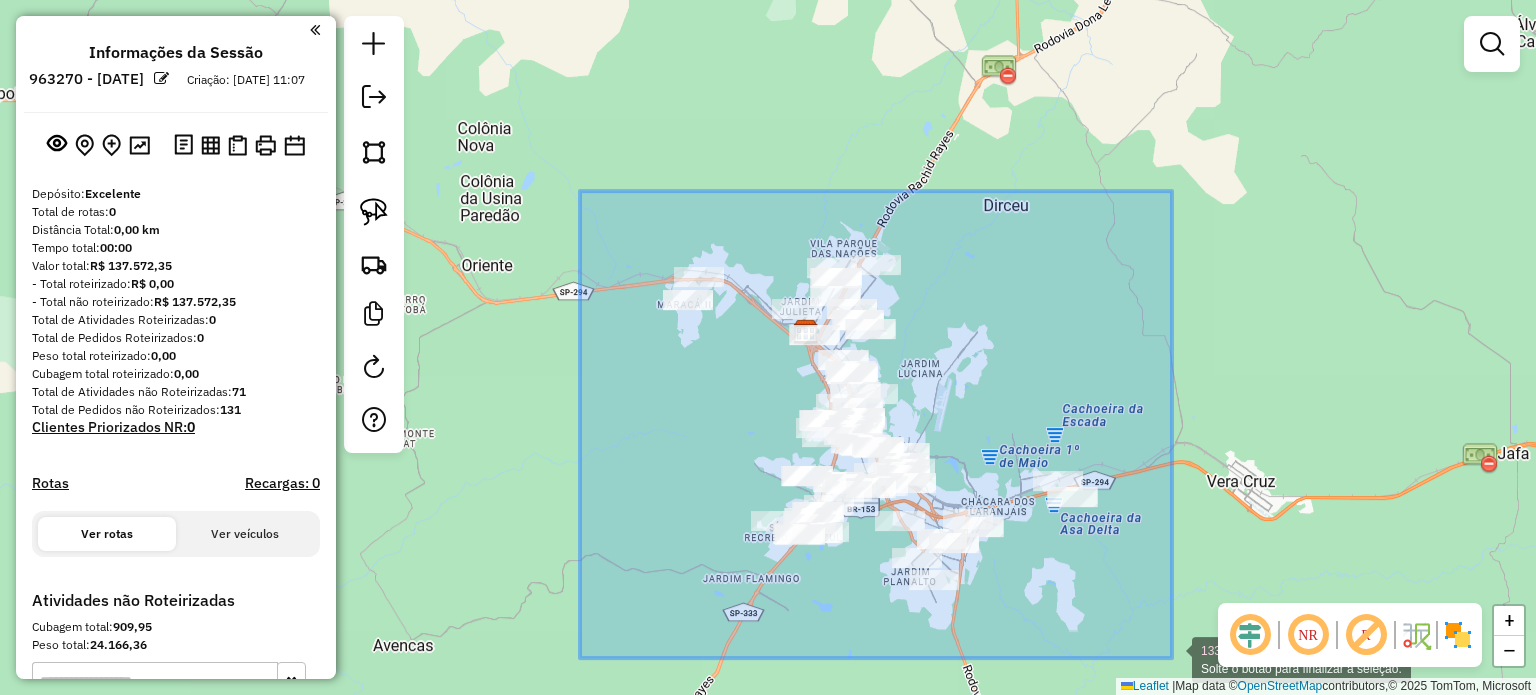 drag, startPoint x: 584, startPoint y: 195, endPoint x: 1168, endPoint y: 654, distance: 742.79004 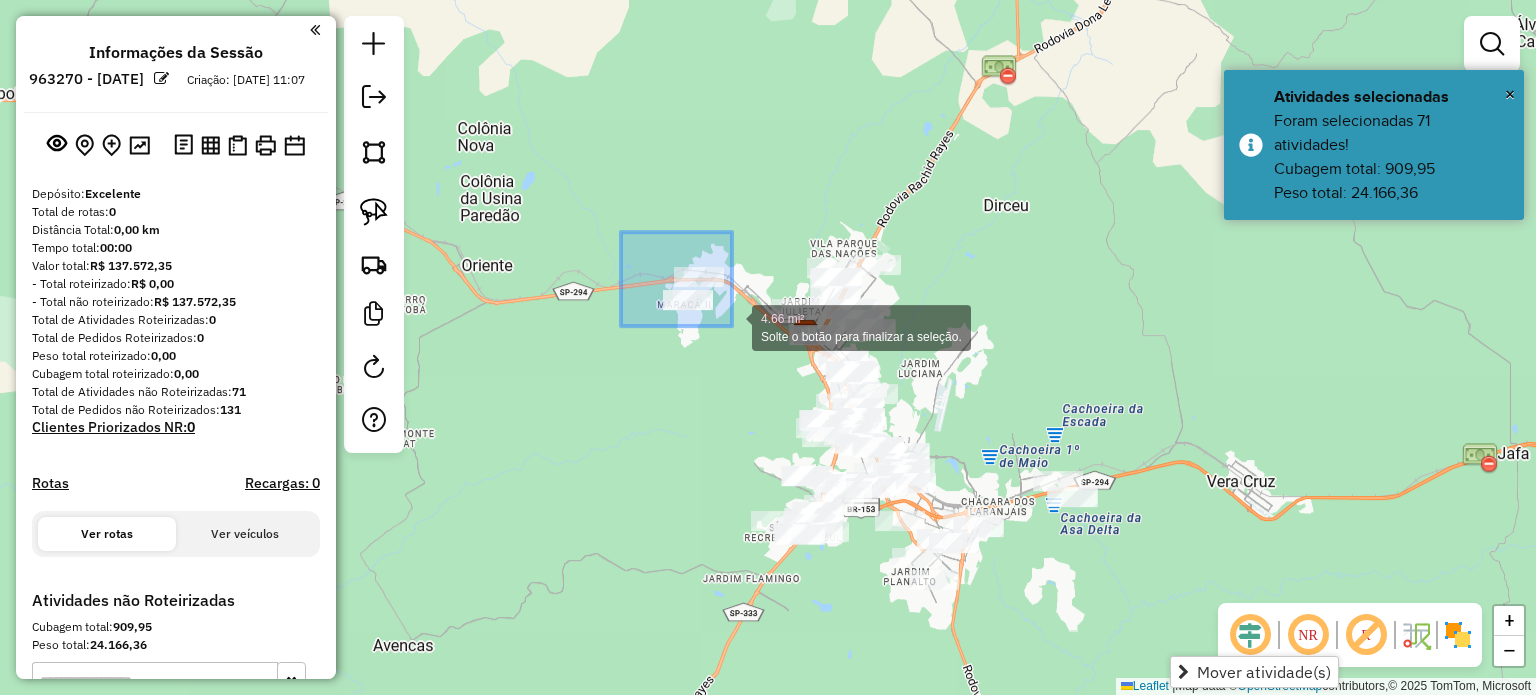 drag, startPoint x: 690, startPoint y: 287, endPoint x: 740, endPoint y: 334, distance: 68.622154 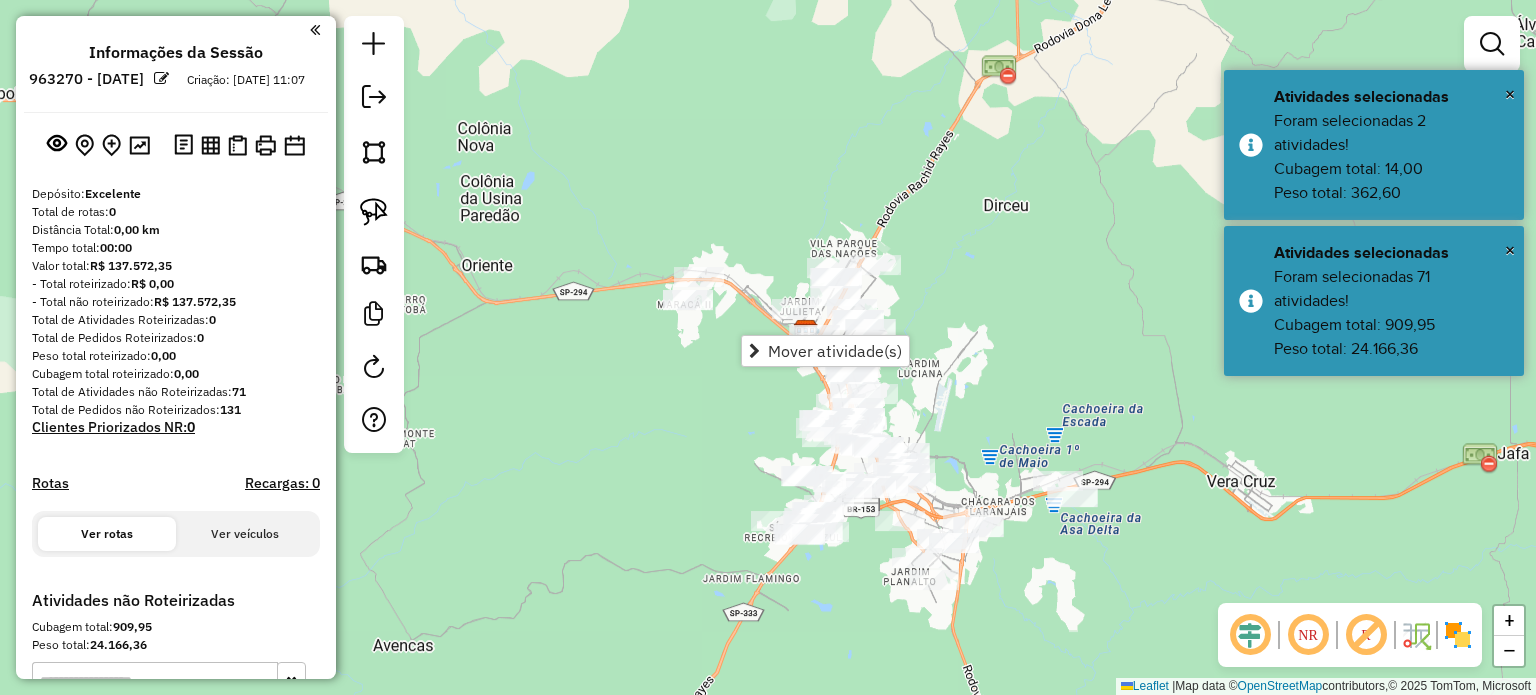 click on "Janela de atendimento Grade de atendimento Capacidade Transportadoras Veículos Cliente Pedidos  Rotas Selecione os dias de semana para filtrar as janelas de atendimento  Seg   Ter   Qua   Qui   Sex   Sáb   Dom  Informe o período da janela de atendimento: De: Até:  Filtrar exatamente a janela do cliente  Considerar janela de atendimento padrão  Selecione os dias de semana para filtrar as grades de atendimento  Seg   Ter   Qua   Qui   Sex   Sáb   Dom   Considerar clientes sem dia de atendimento cadastrado  Clientes fora do dia de atendimento selecionado Filtrar as atividades entre os valores definidos abaixo:  Peso mínimo:   Peso máximo:   Cubagem mínima:   Cubagem máxima:   De:   Até:  Filtrar as atividades entre o tempo de atendimento definido abaixo:  De:   Até:   Considerar capacidade total dos clientes não roteirizados Transportadora: Selecione um ou mais itens Tipo de veículo: Selecione um ou mais itens Veículo: Selecione um ou mais itens Motorista: Selecione um ou mais itens Nome: Rótulo:" 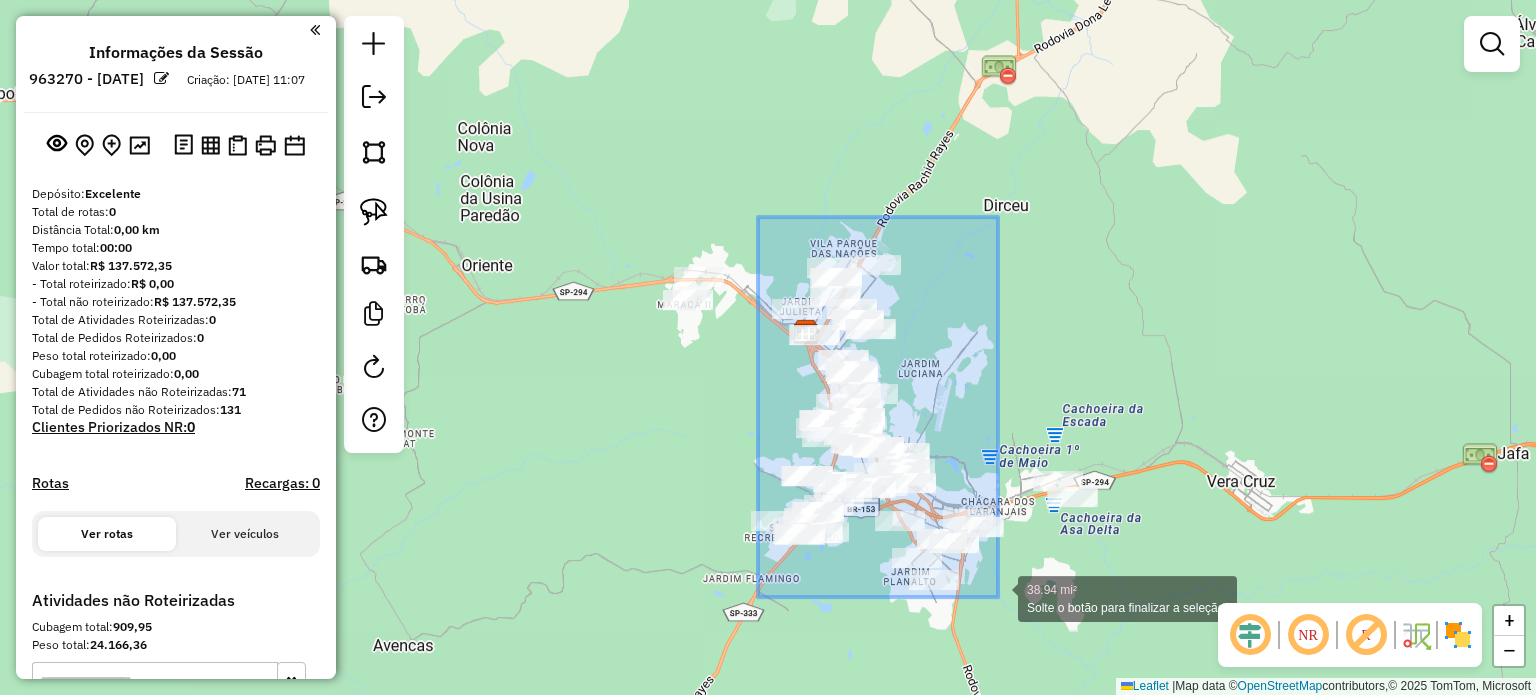 drag, startPoint x: 759, startPoint y: 217, endPoint x: 1084, endPoint y: 586, distance: 491.7174 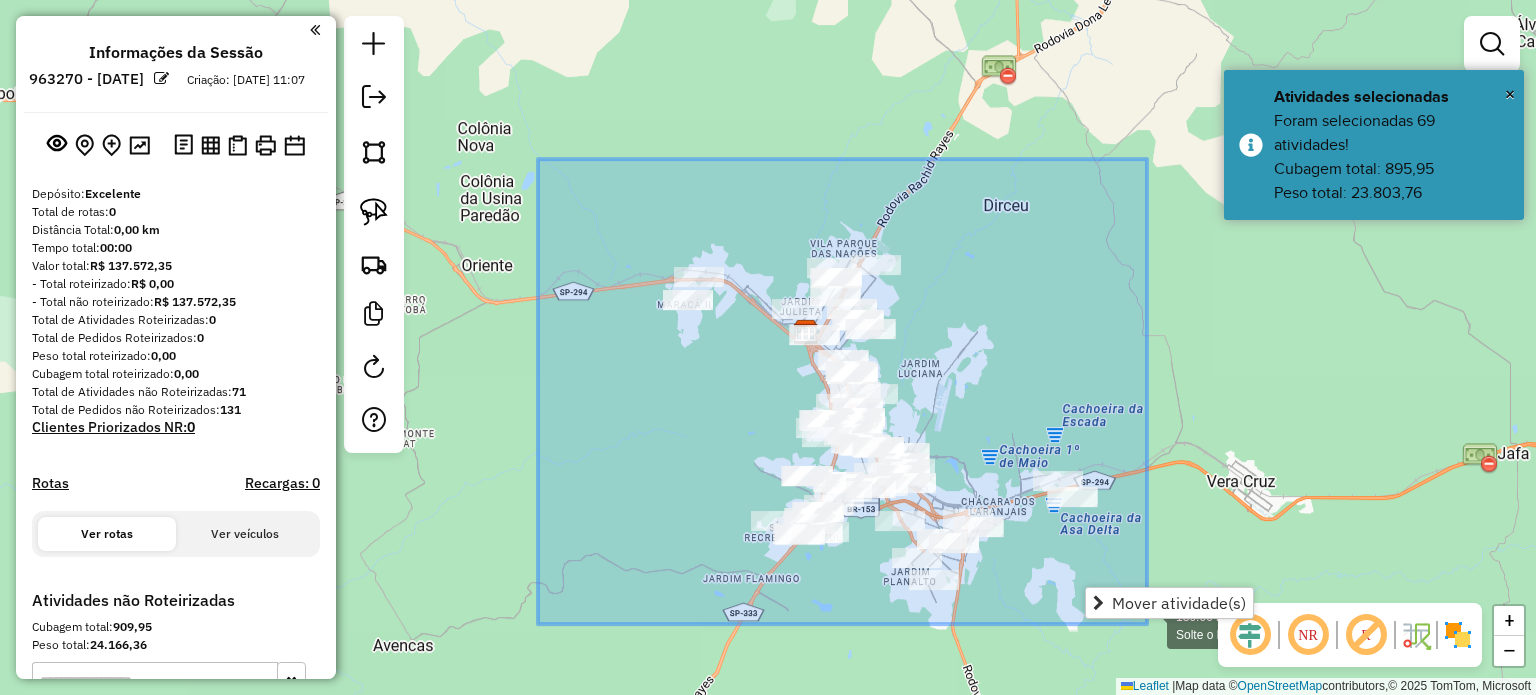 drag, startPoint x: 538, startPoint y: 159, endPoint x: 1147, endPoint y: 623, distance: 765.62195 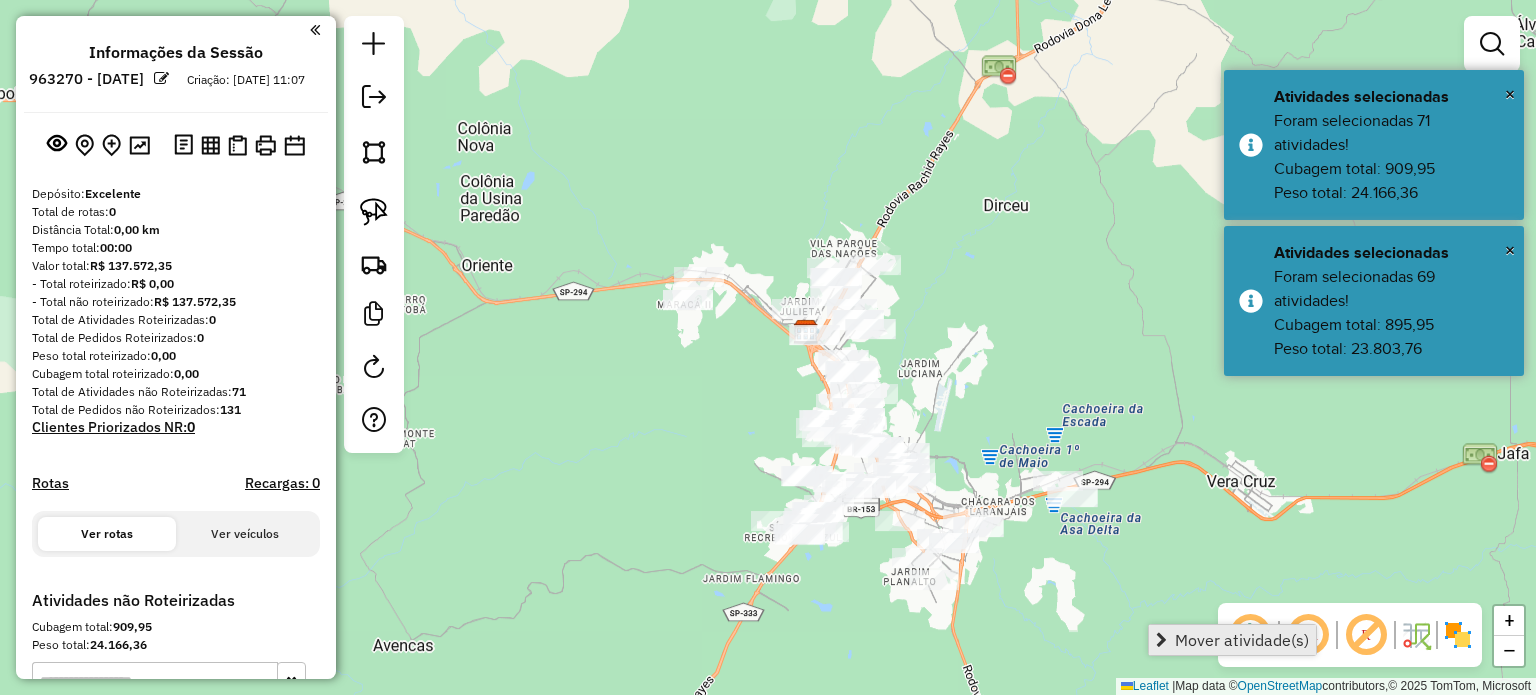 click on "Mover atividade(s)" at bounding box center [1232, 640] 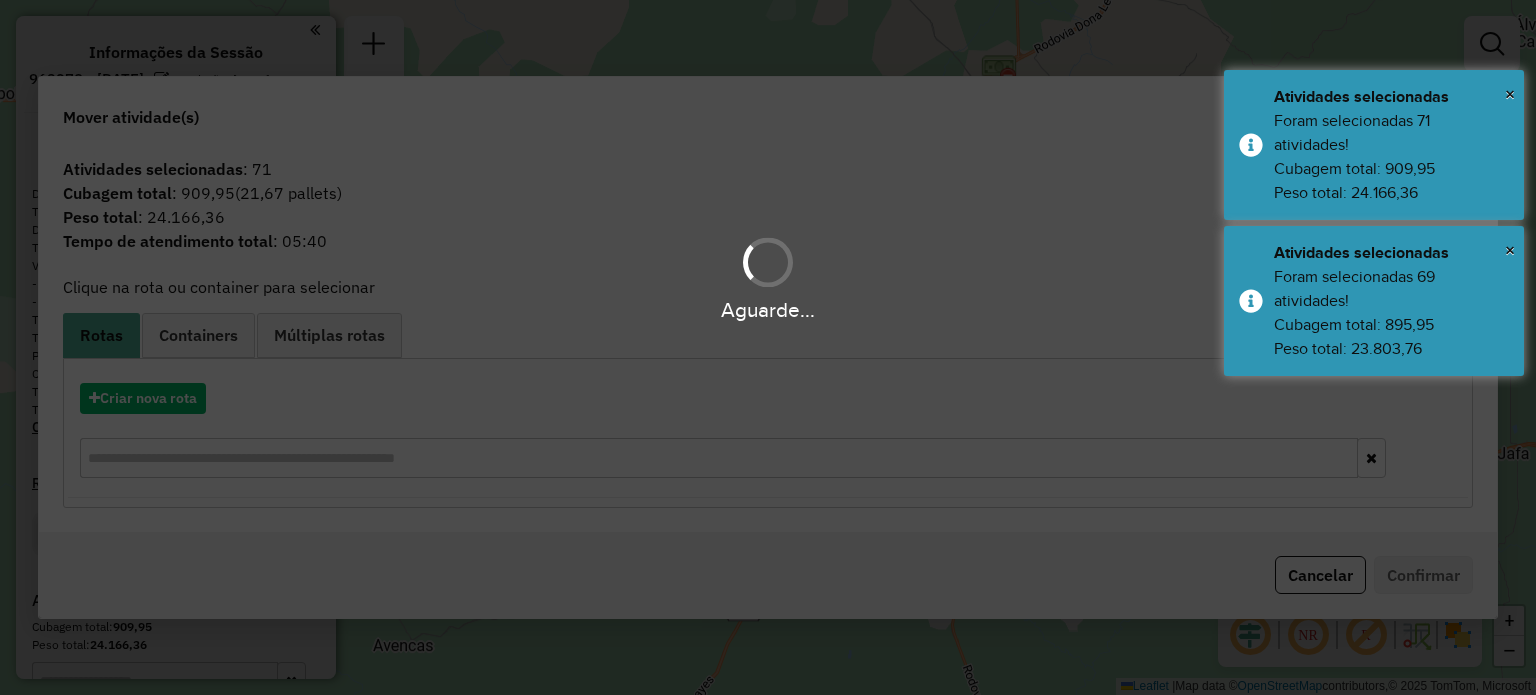 click on "**********" at bounding box center [768, 347] 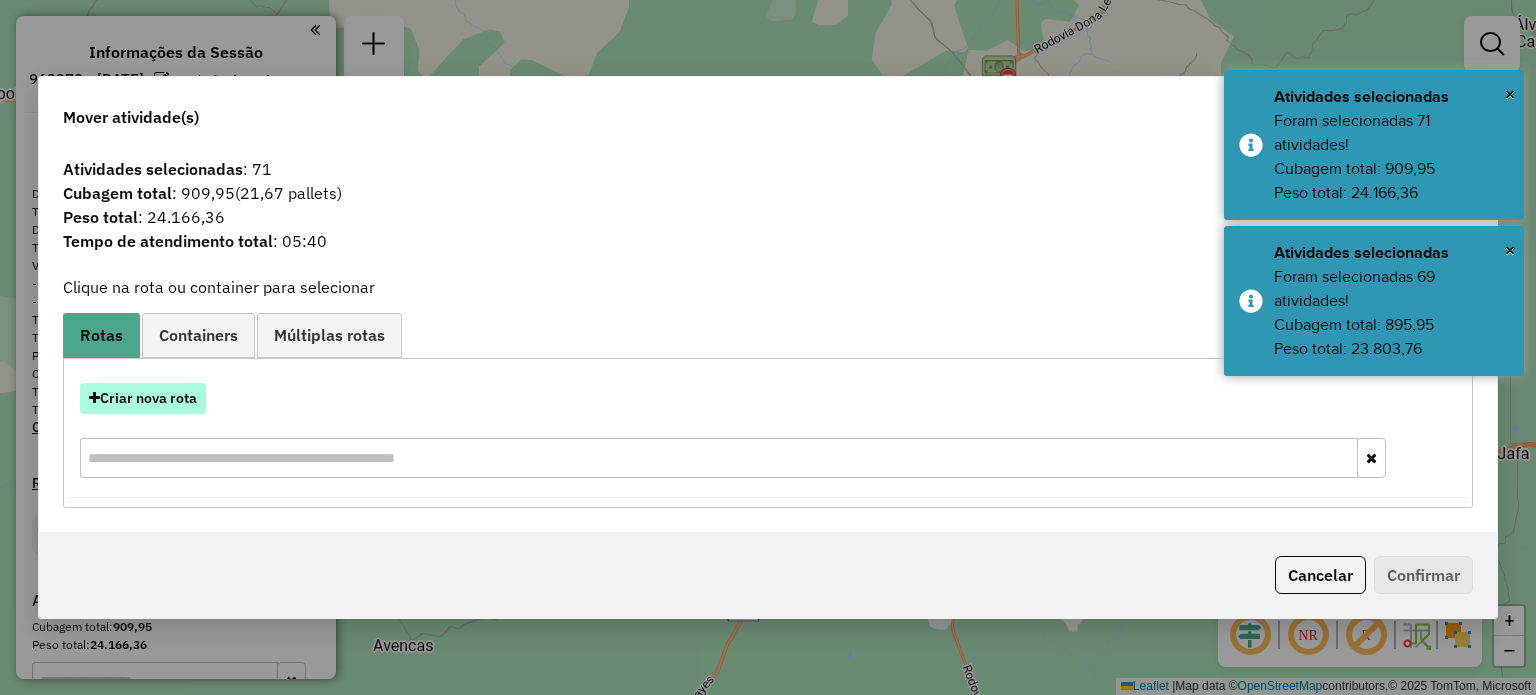 click on "Criar nova rota" at bounding box center [143, 398] 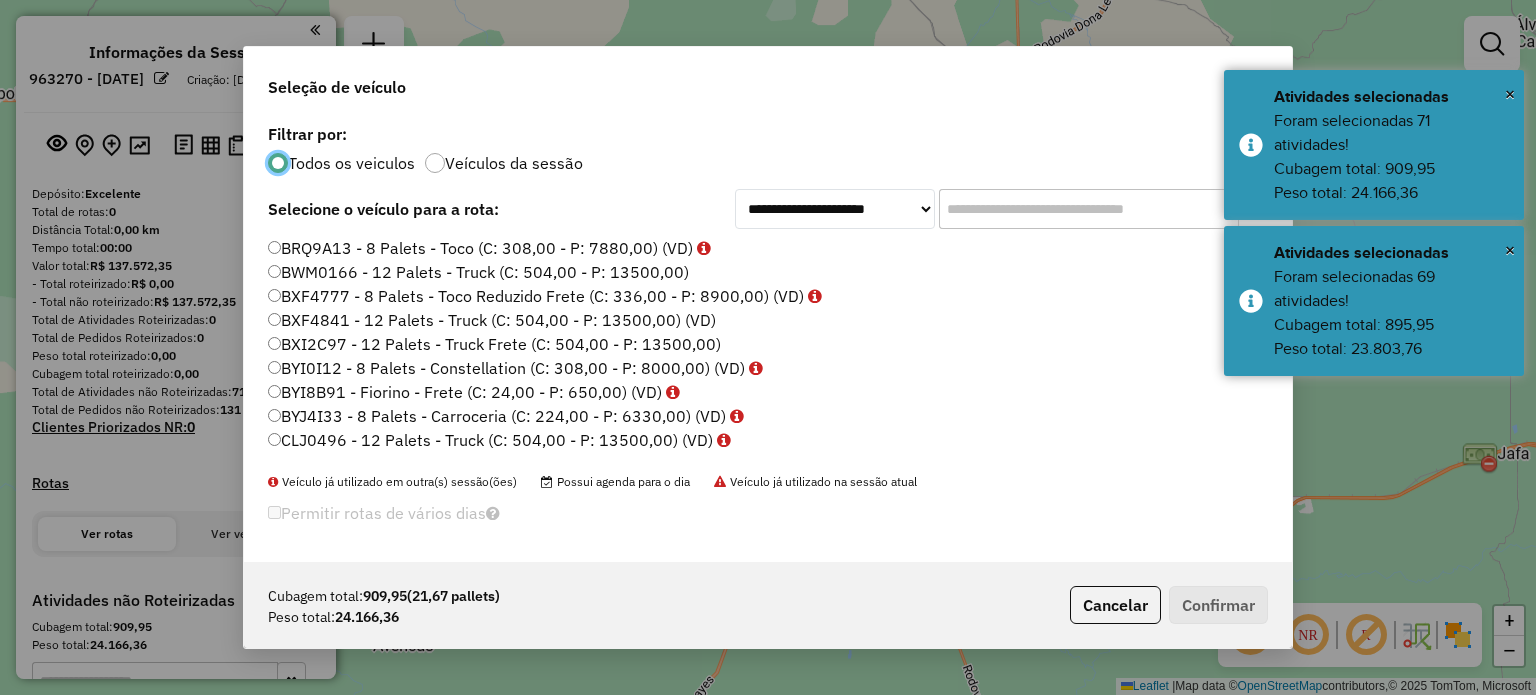 scroll, scrollTop: 10, scrollLeft: 6, axis: both 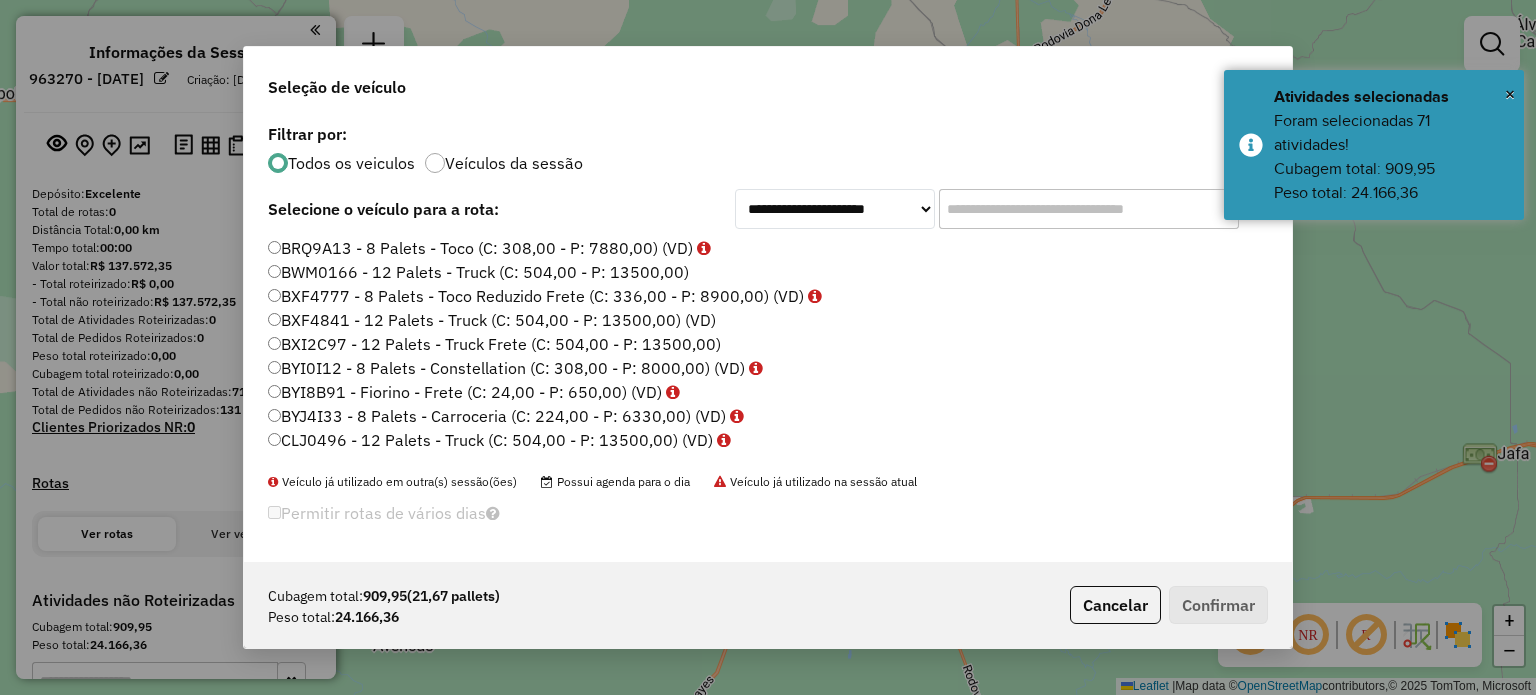 click 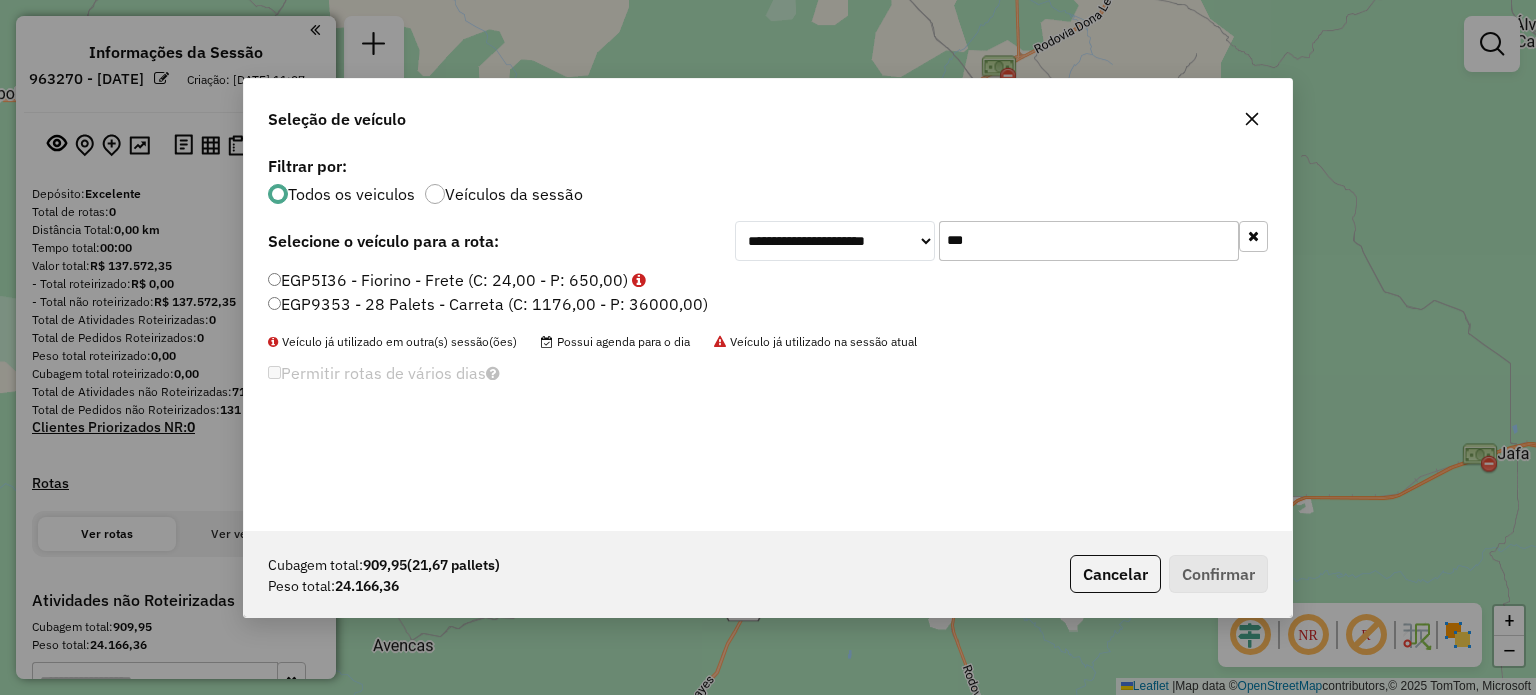 type on "***" 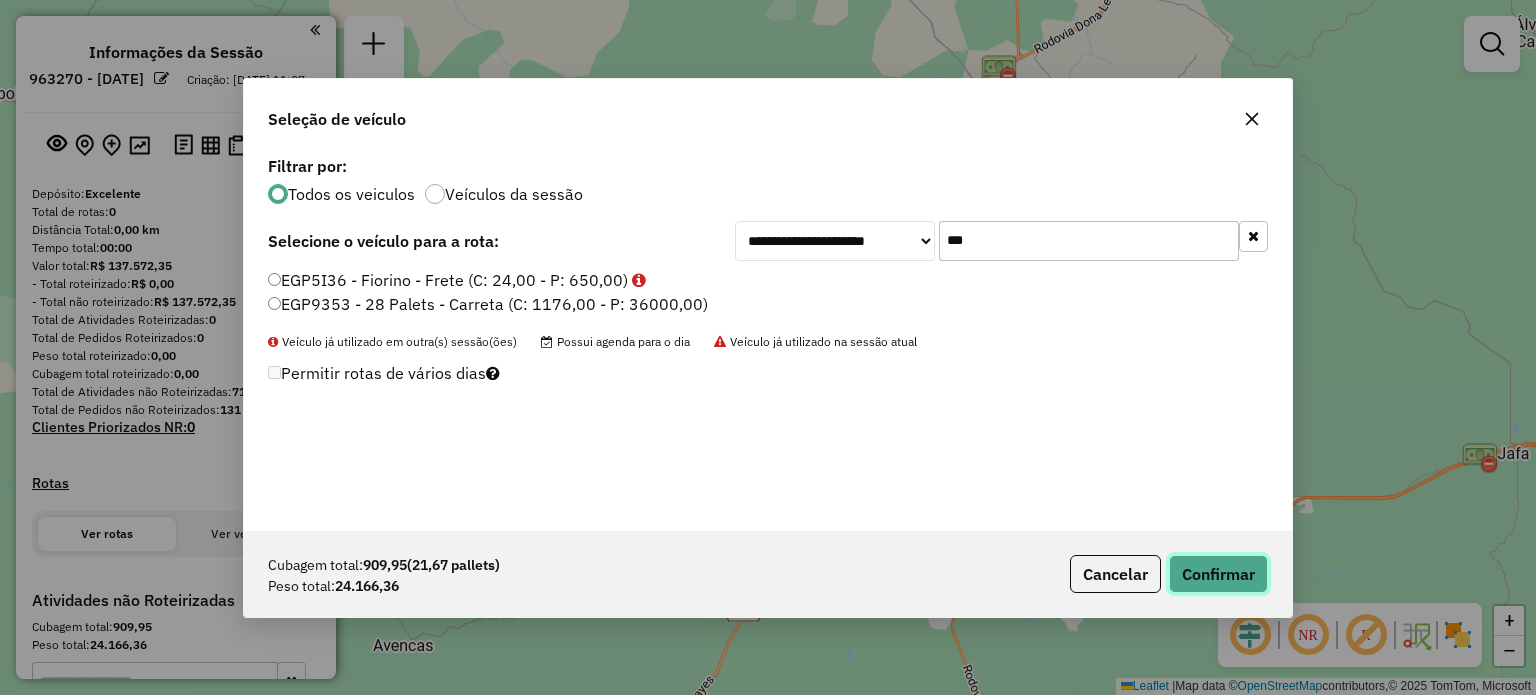 click on "Confirmar" 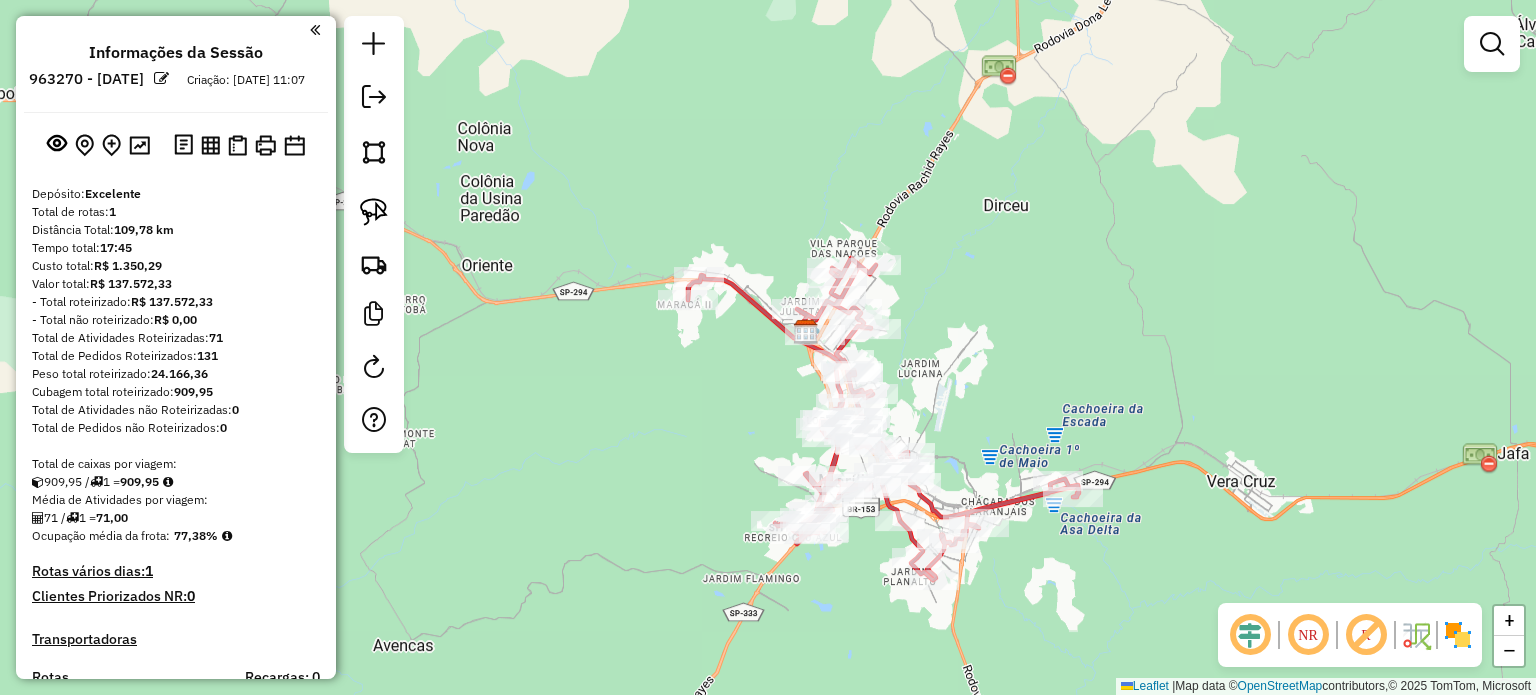 click 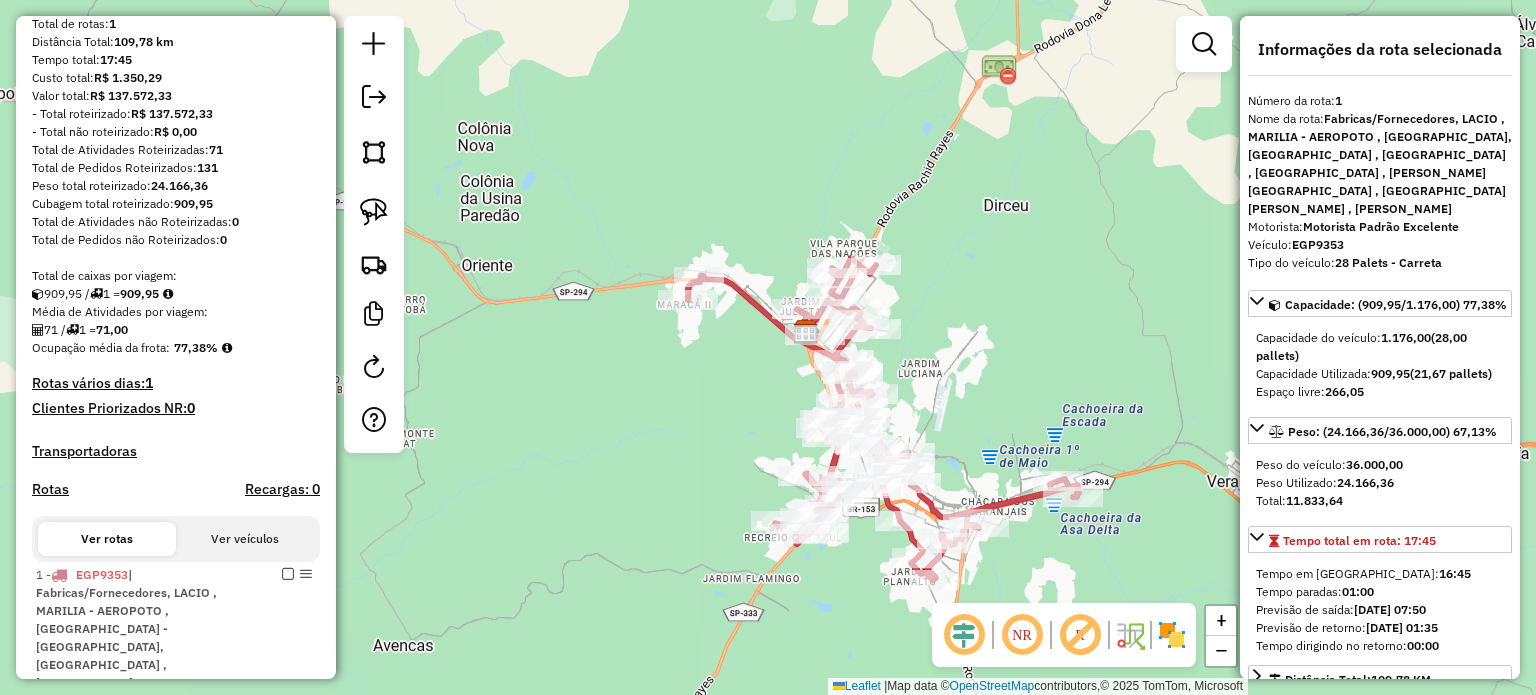 scroll, scrollTop: 410, scrollLeft: 0, axis: vertical 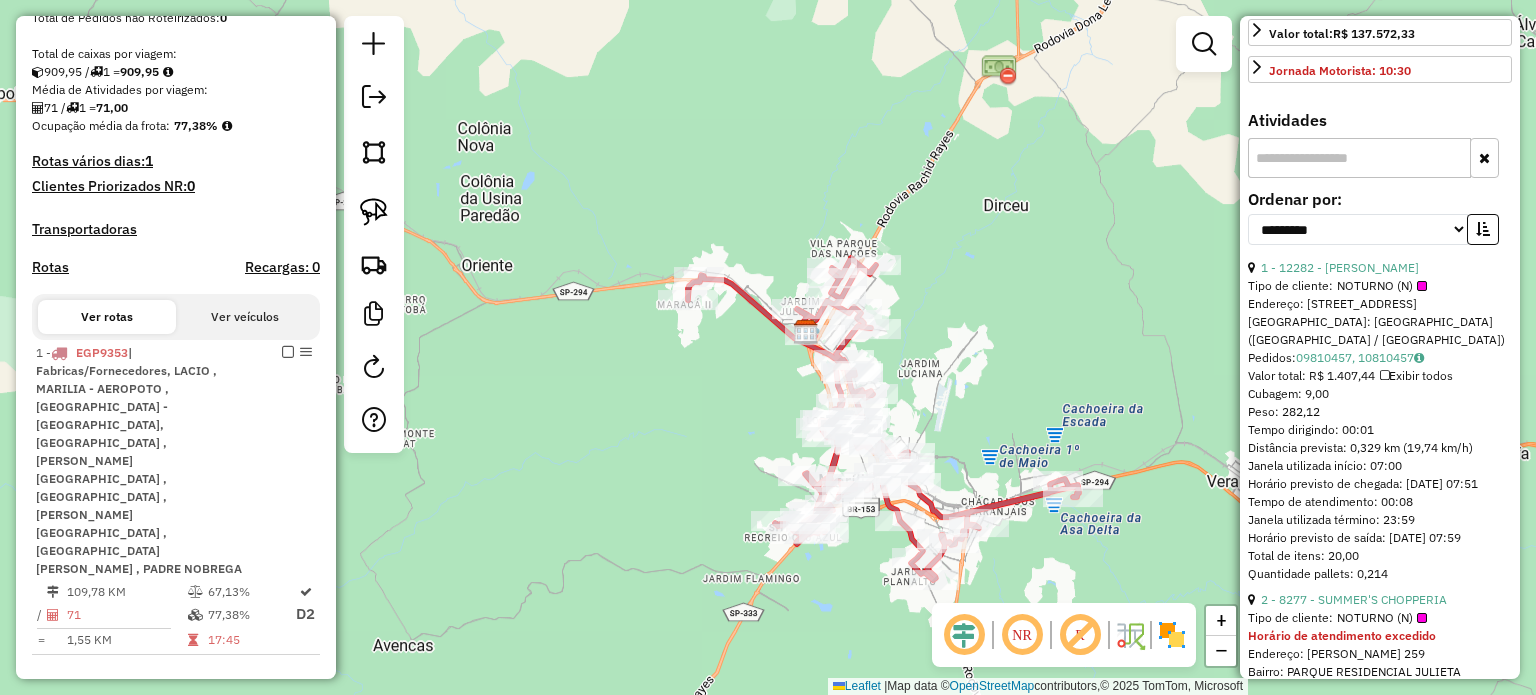 click on "Ordenar por:" at bounding box center [1380, 199] 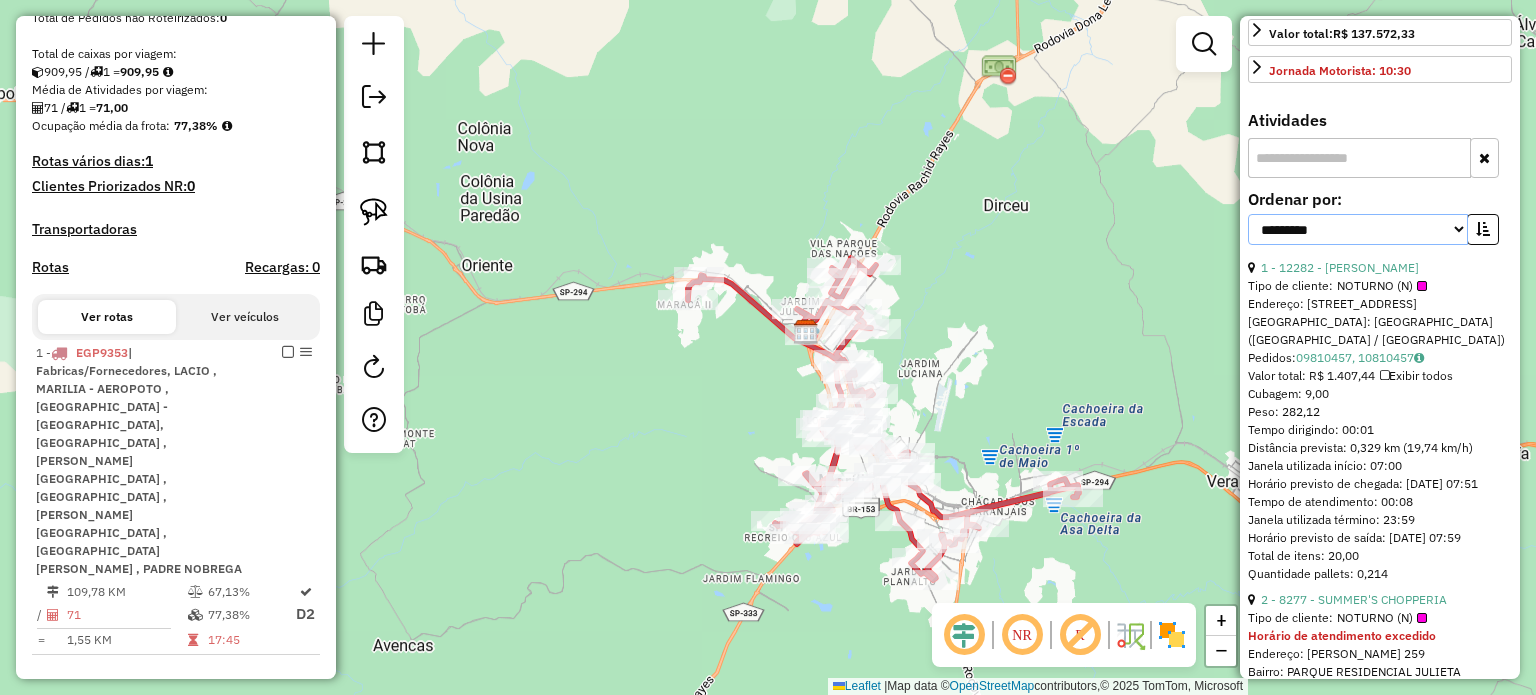 click on "**********" at bounding box center (1358, 229) 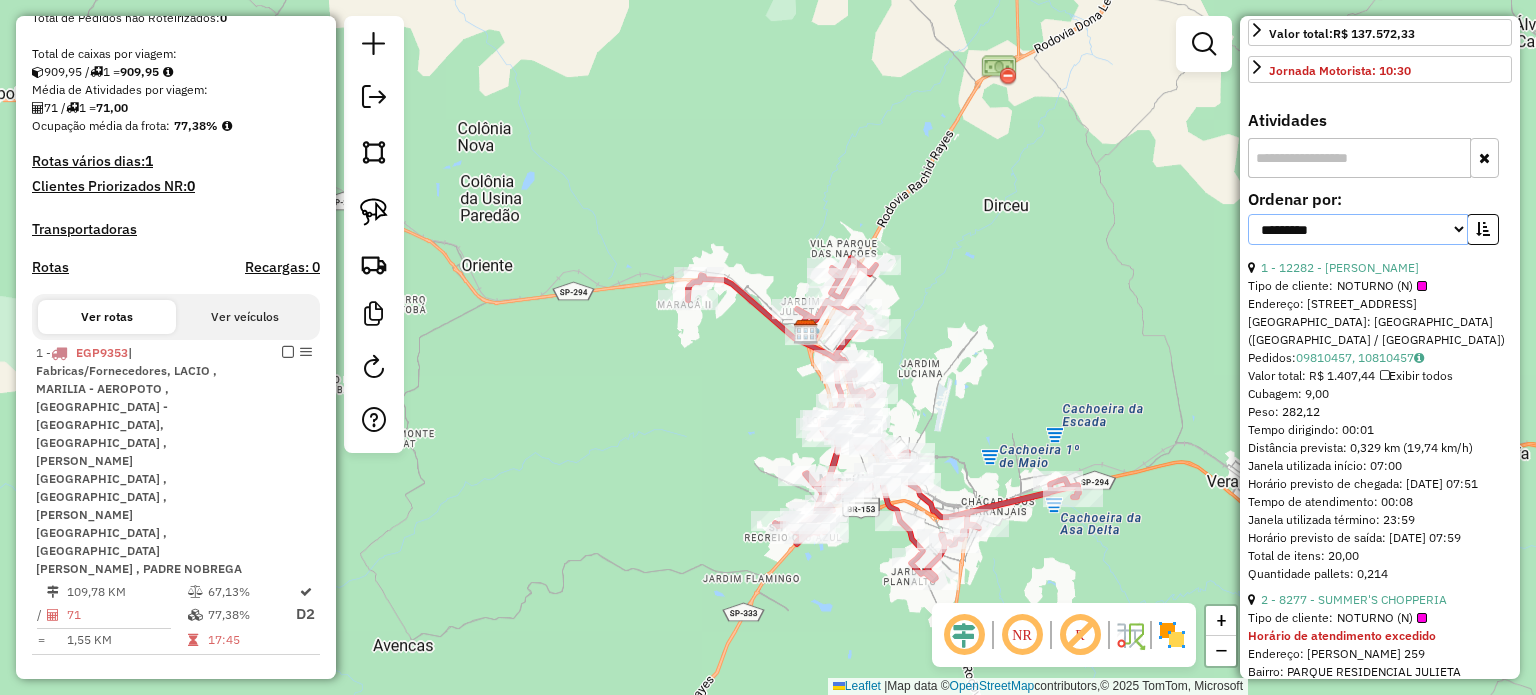 select on "*********" 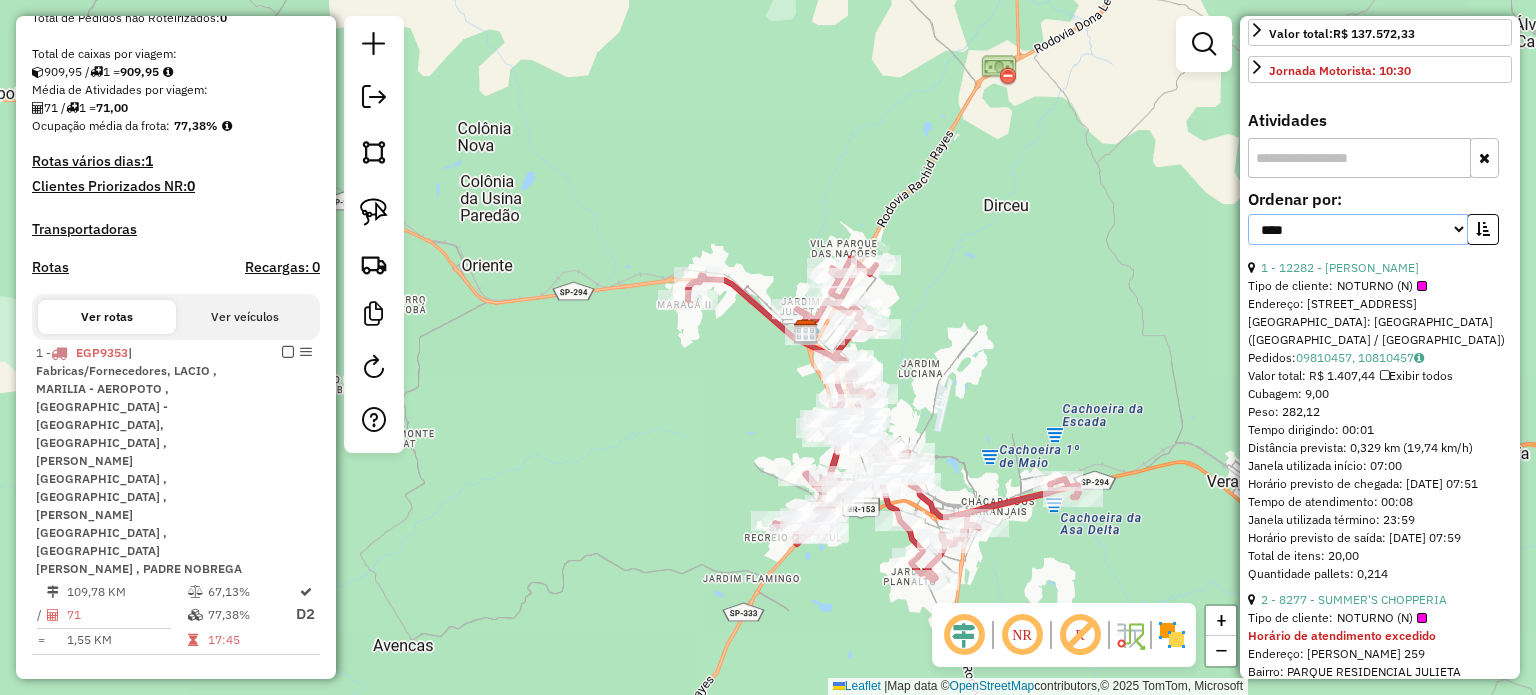 click on "**********" at bounding box center [1358, 229] 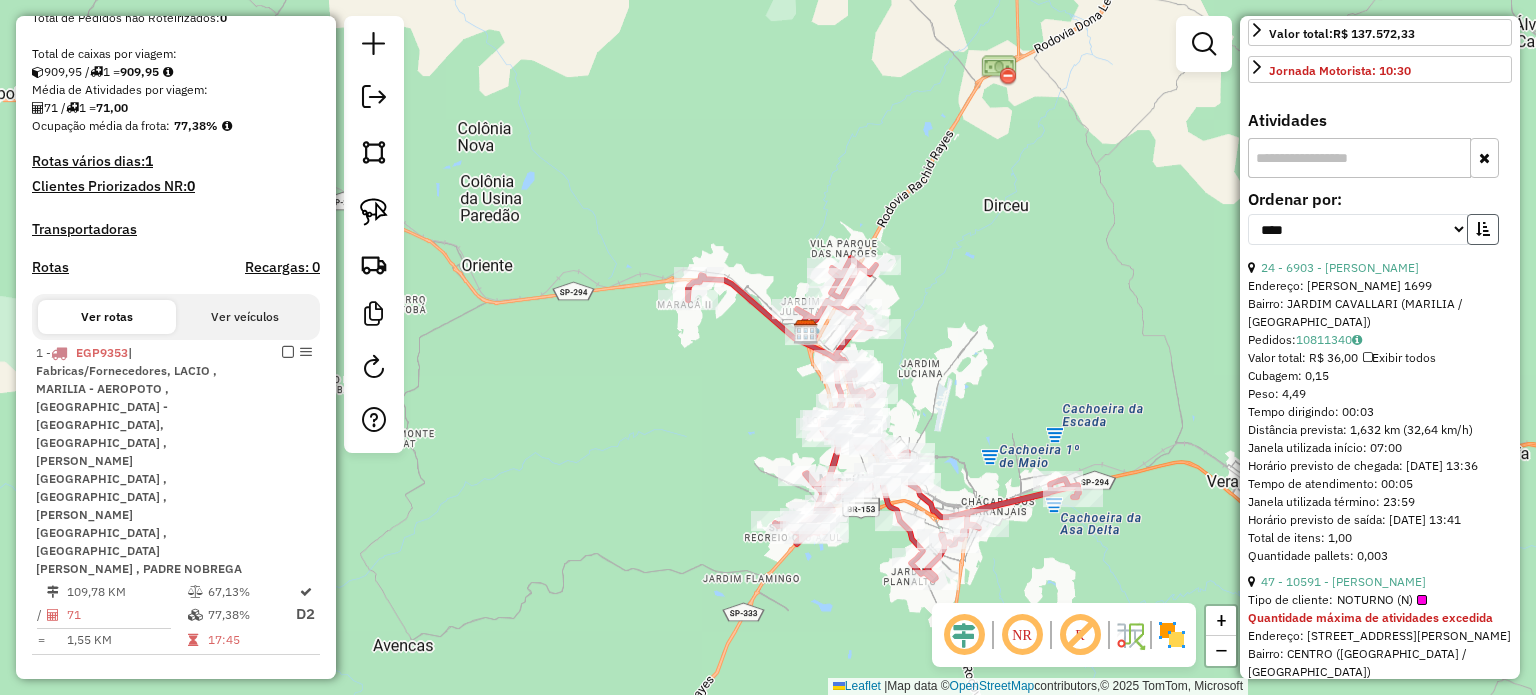 click at bounding box center (1483, 229) 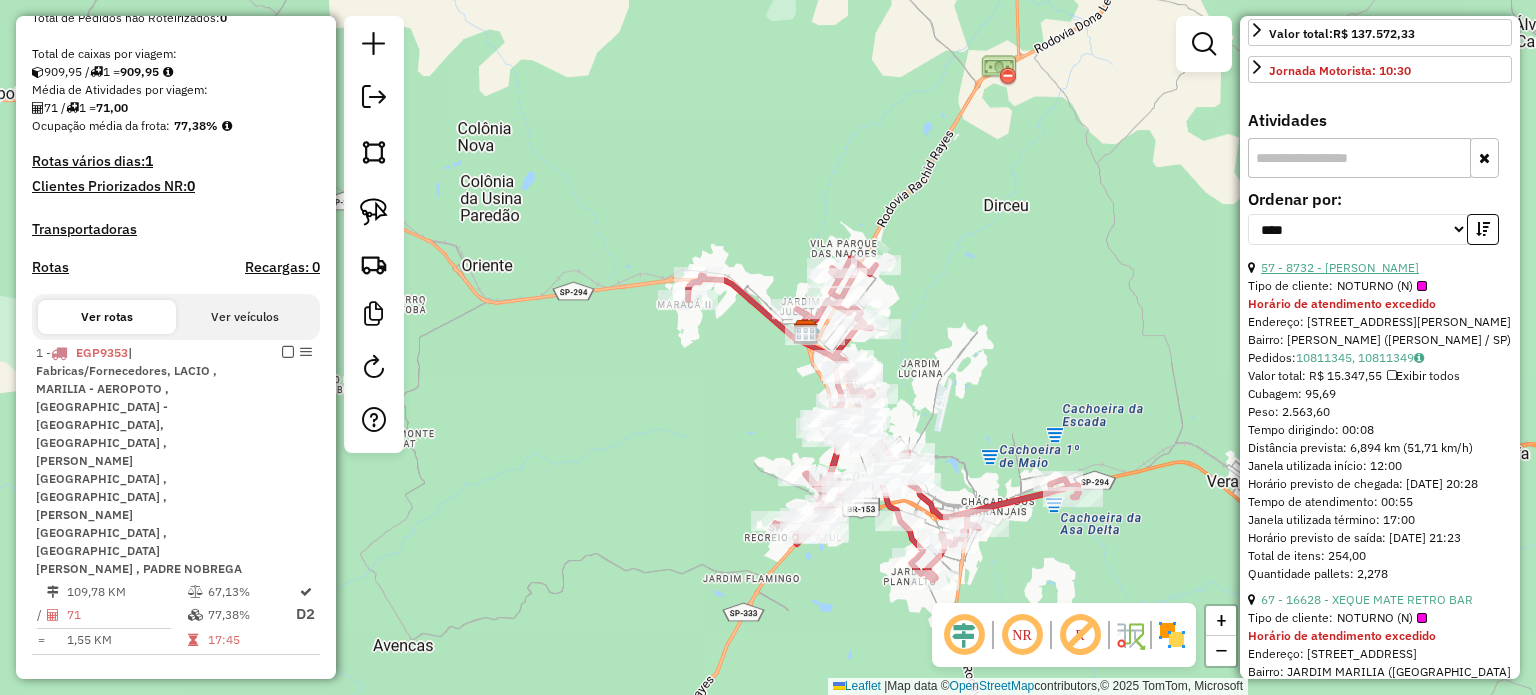 click on "57 - 8732 - [PERSON_NAME]" at bounding box center (1340, 267) 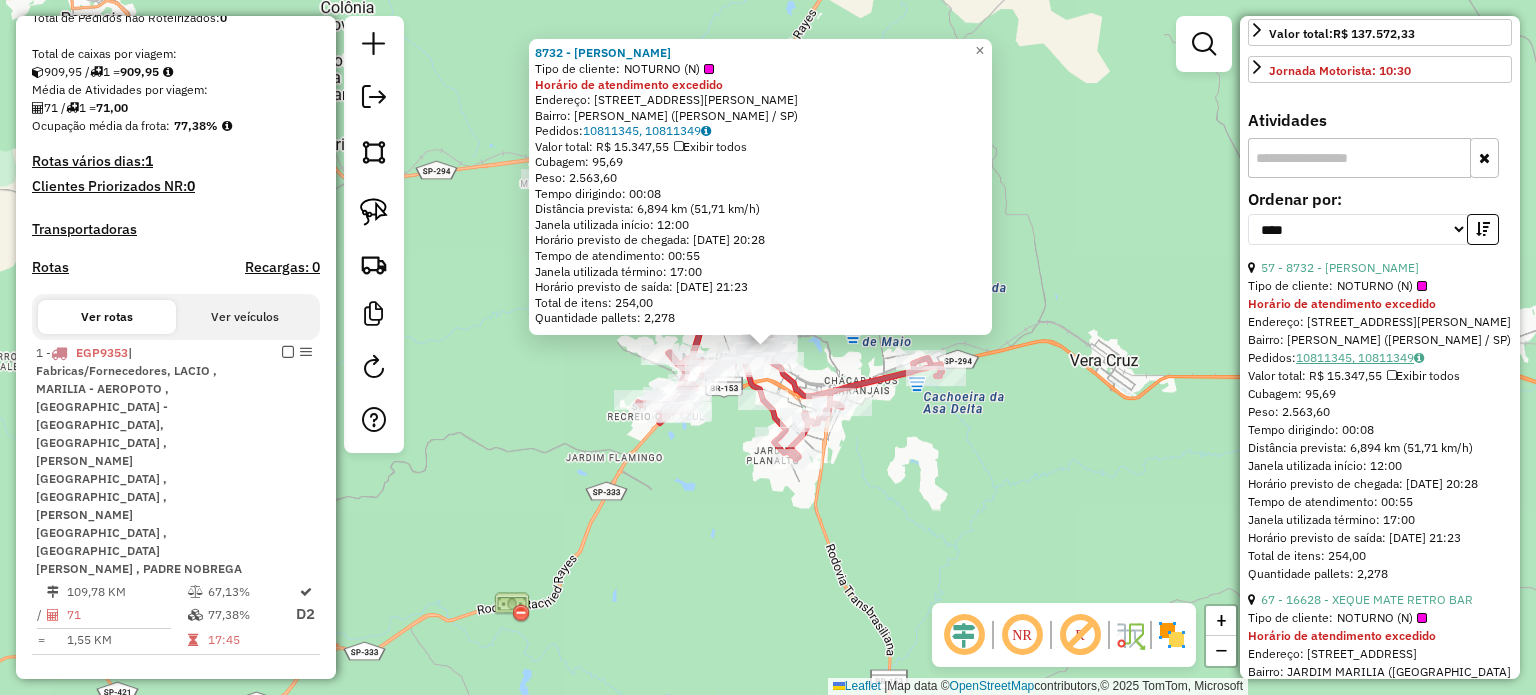 scroll, scrollTop: 900, scrollLeft: 0, axis: vertical 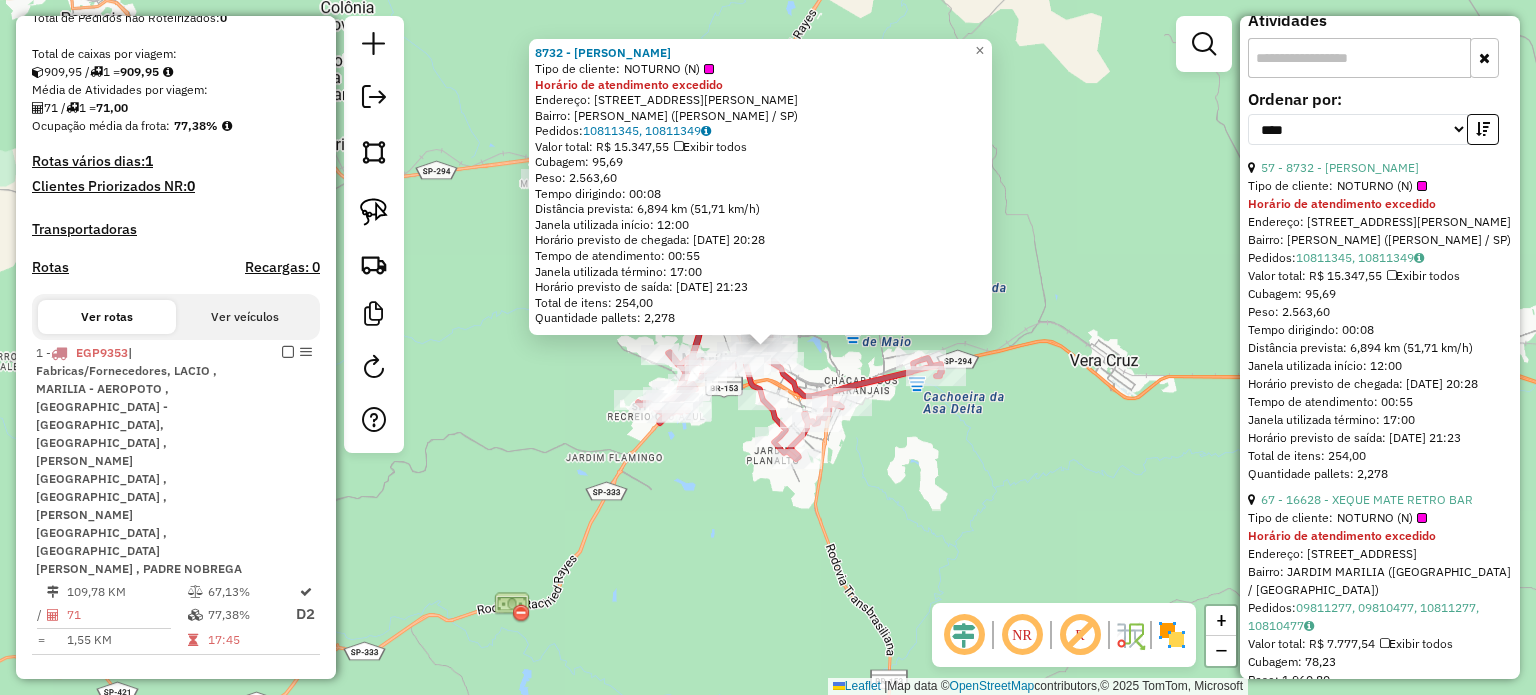 click on "57 - 8732 - [PERSON_NAME]" at bounding box center [1380, 168] 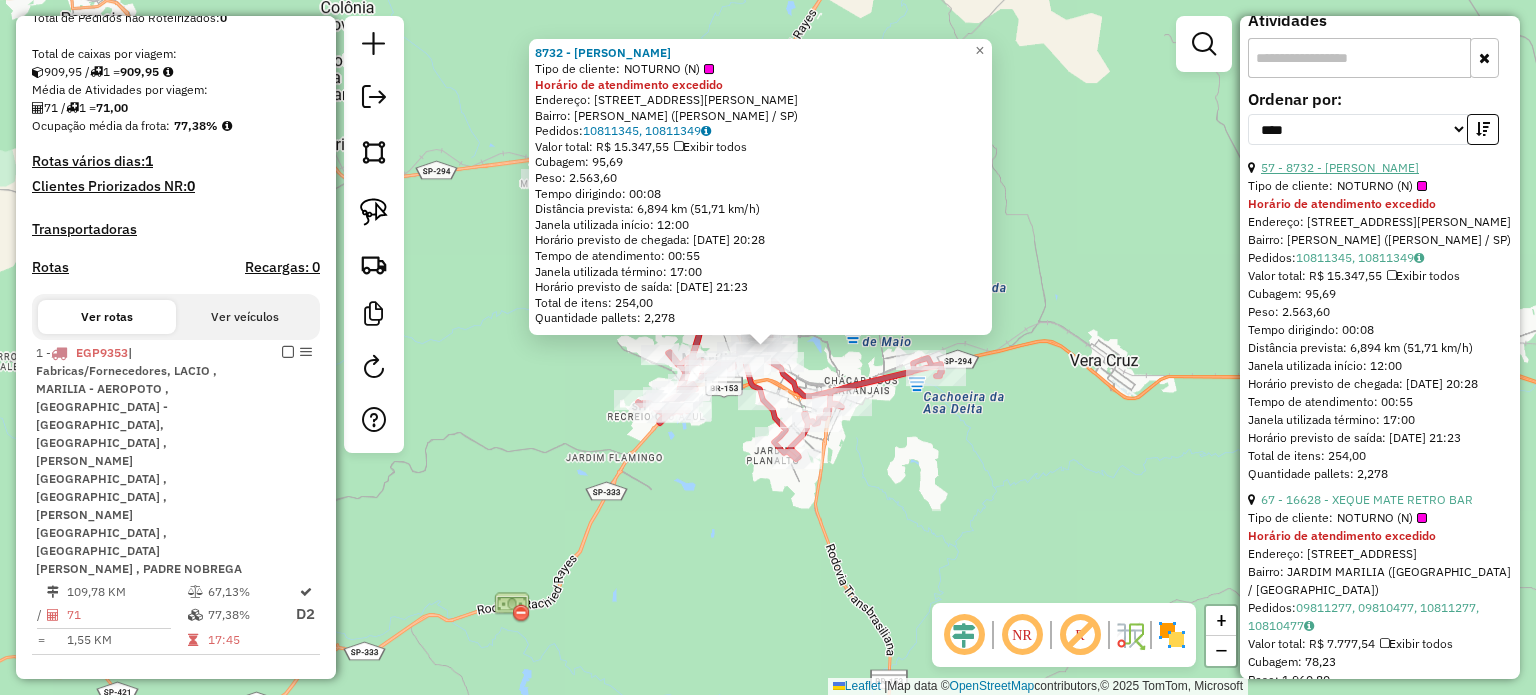 click on "57 - 8732 - [PERSON_NAME]" at bounding box center [1340, 167] 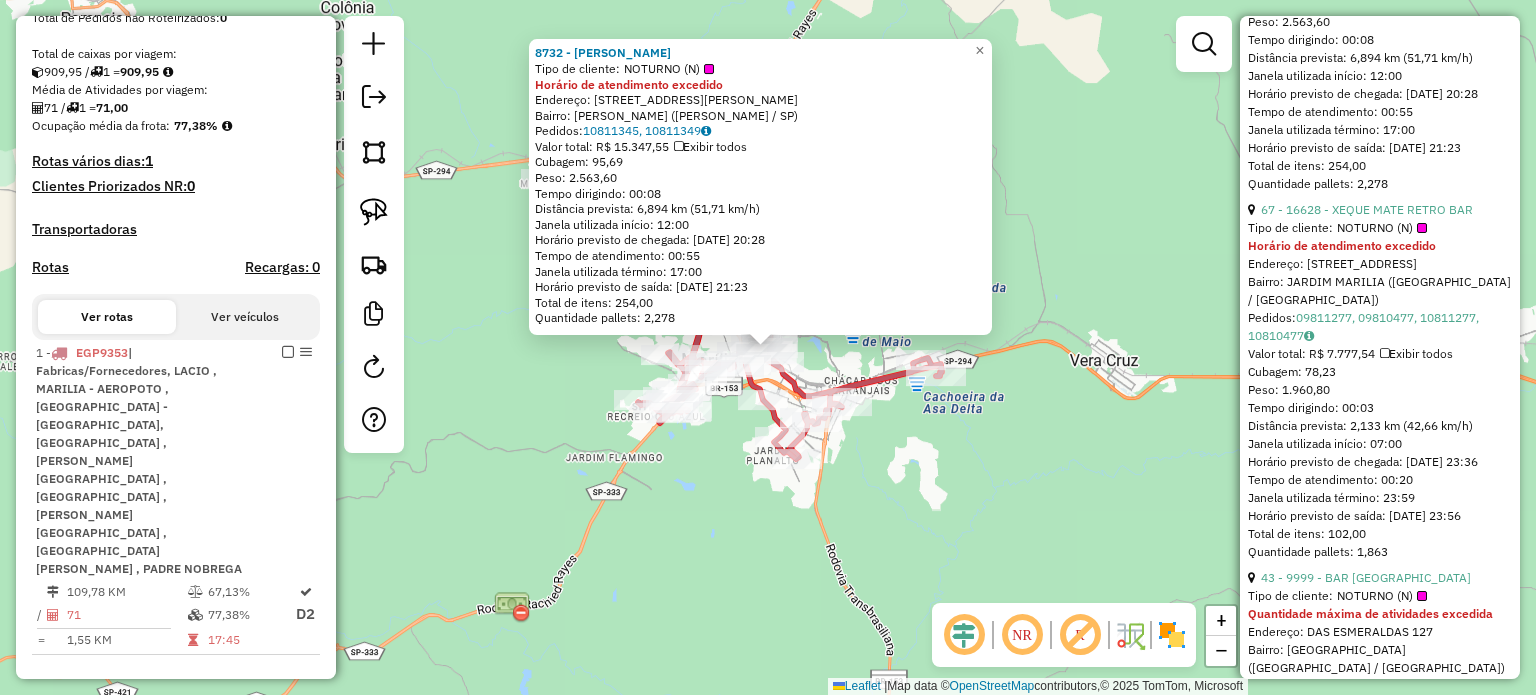 scroll, scrollTop: 1200, scrollLeft: 0, axis: vertical 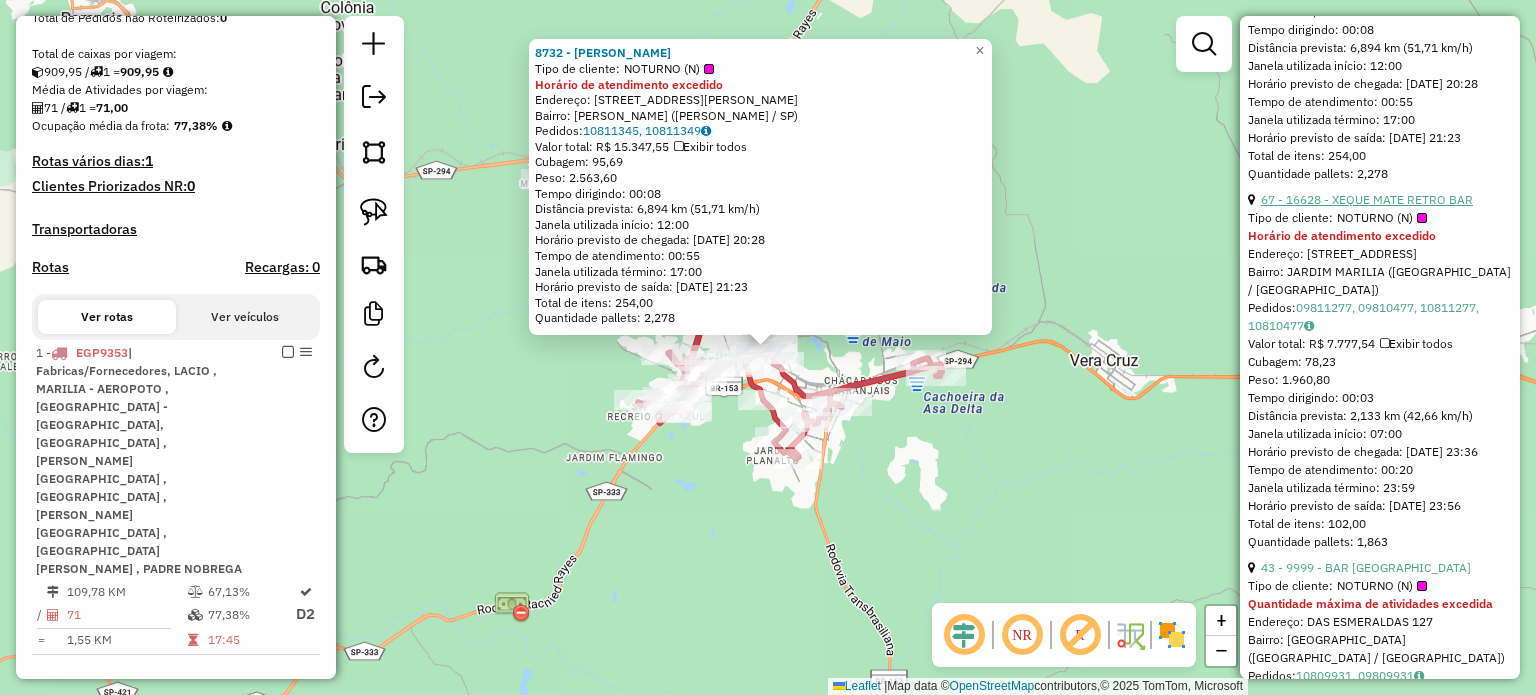 click on "67 - 16628 - XEQUE MATE RETRO BAR" at bounding box center [1367, 199] 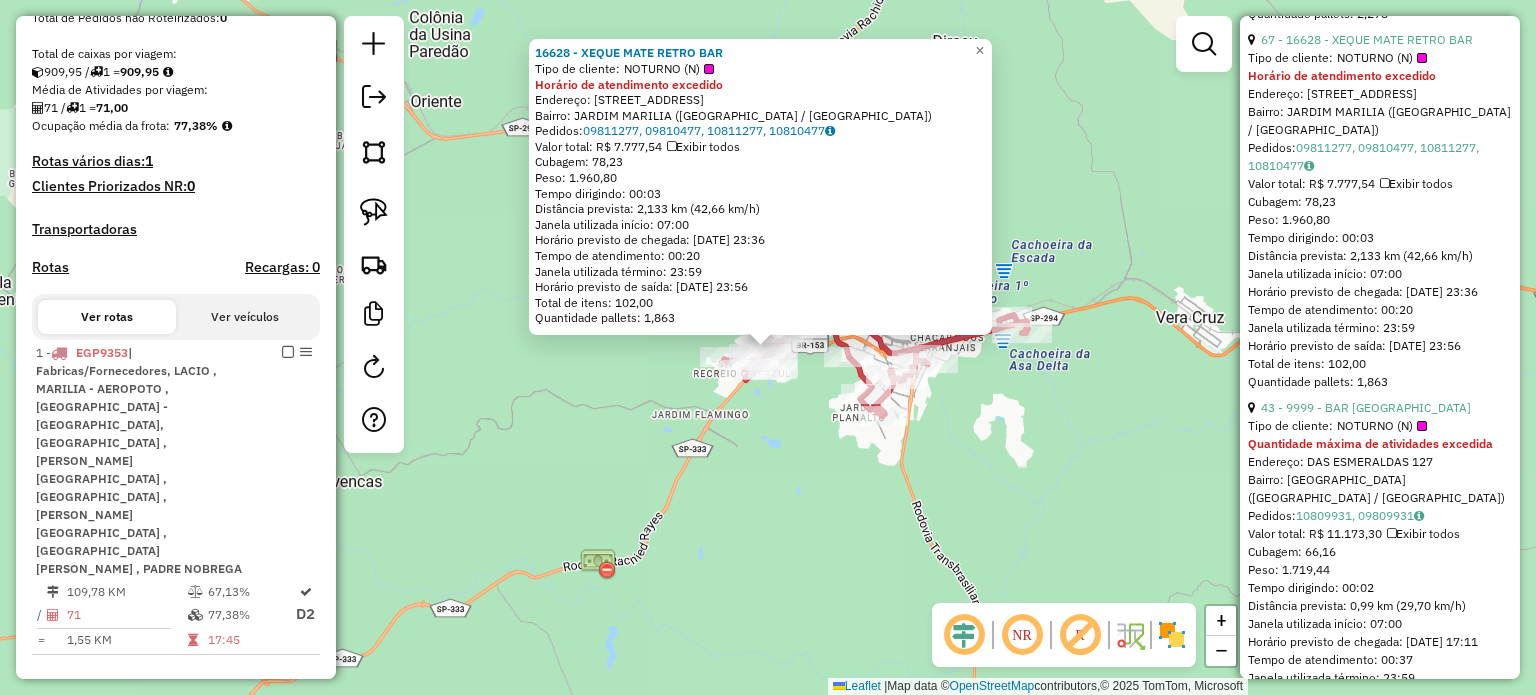 scroll, scrollTop: 1500, scrollLeft: 0, axis: vertical 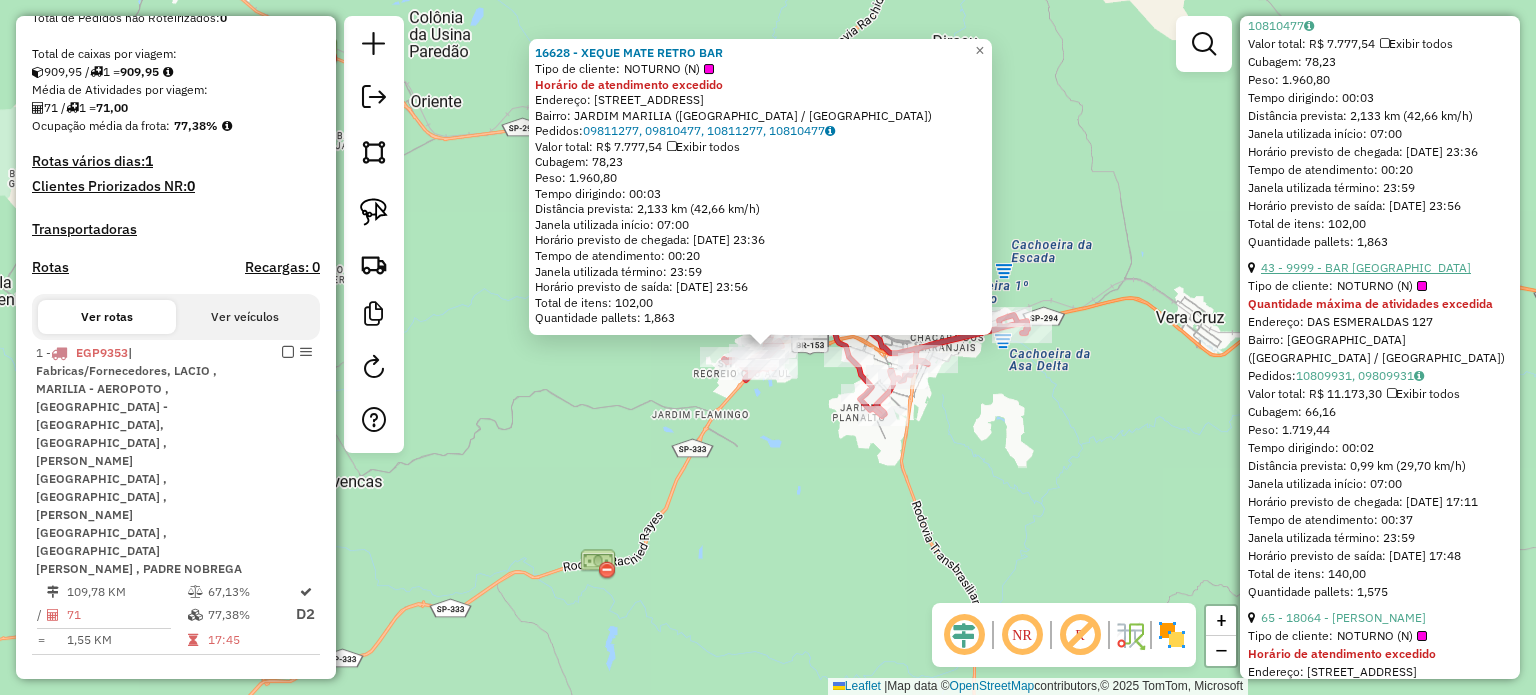 click on "NOTURNO (N)" at bounding box center (1382, 286) 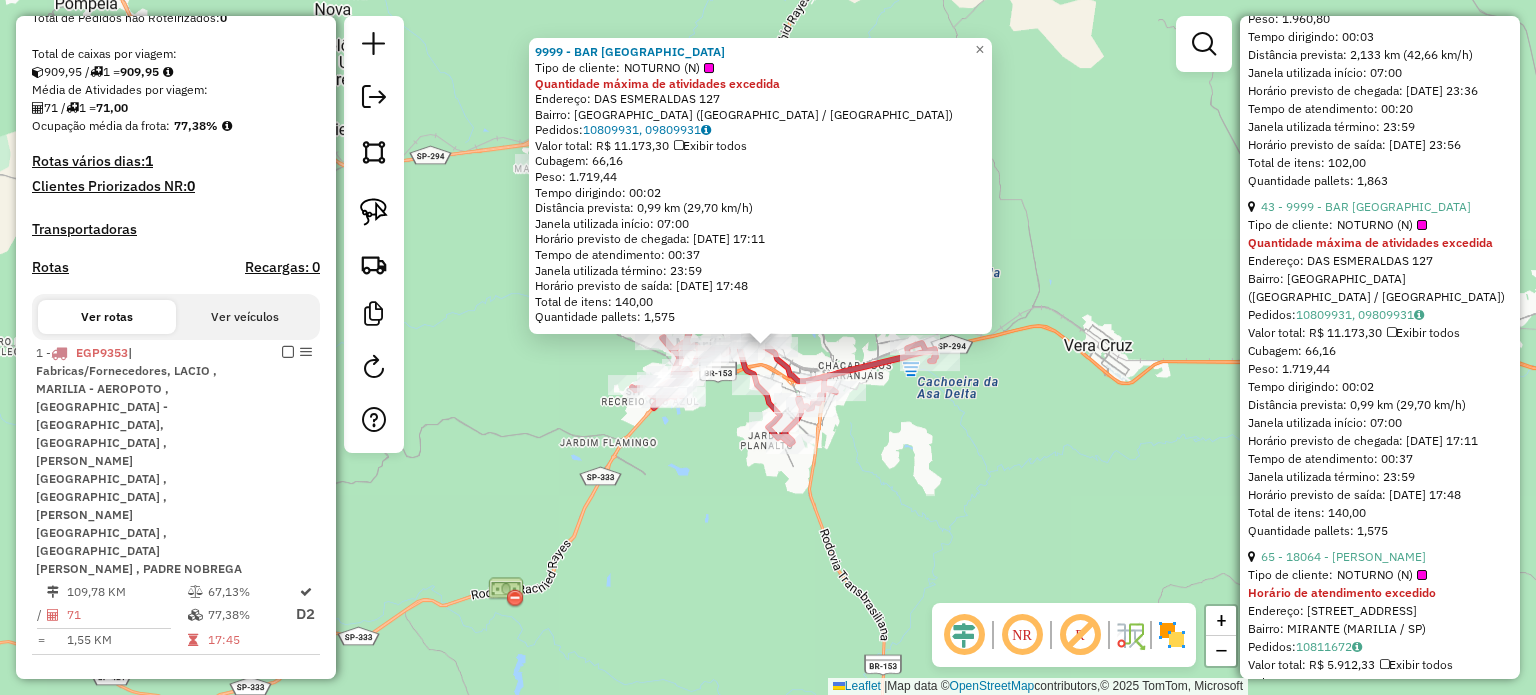scroll, scrollTop: 1700, scrollLeft: 0, axis: vertical 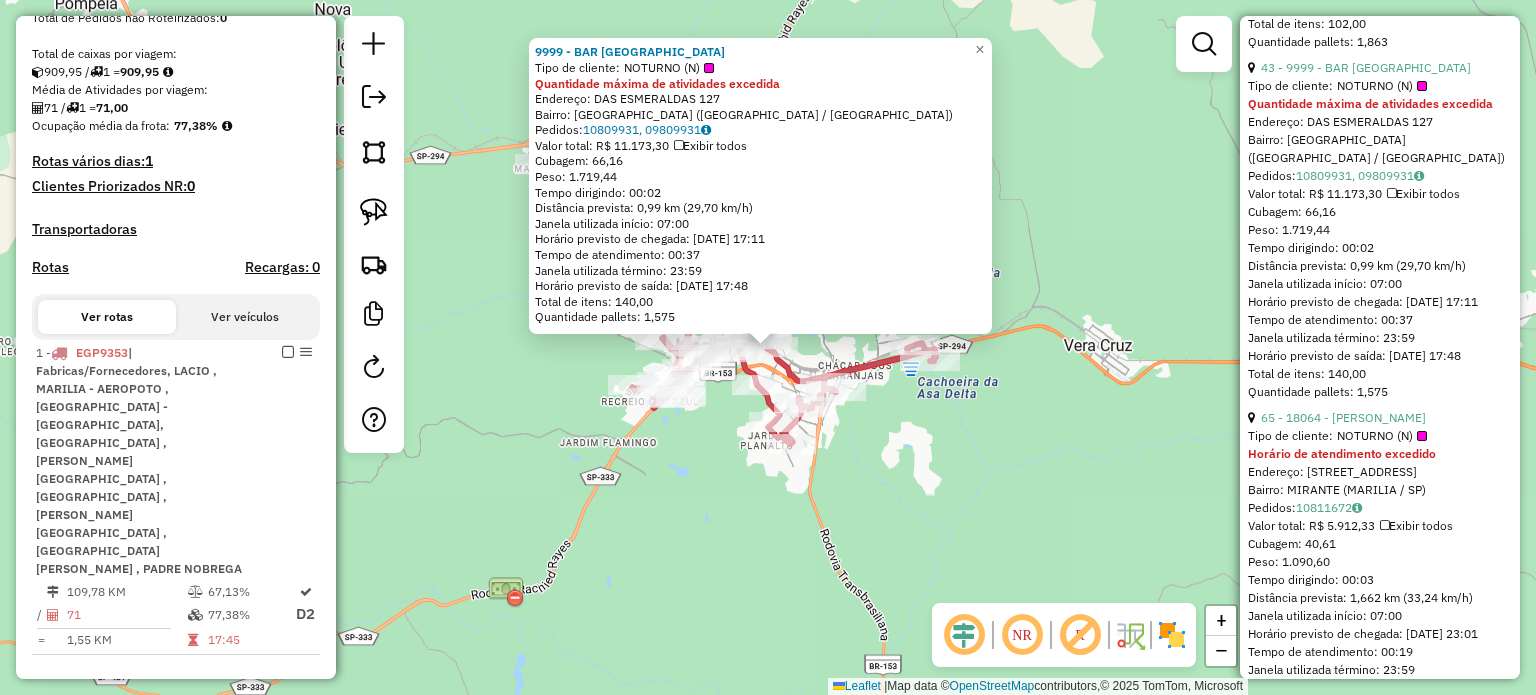 click on "NOTURNO (N)" at bounding box center [1382, 436] 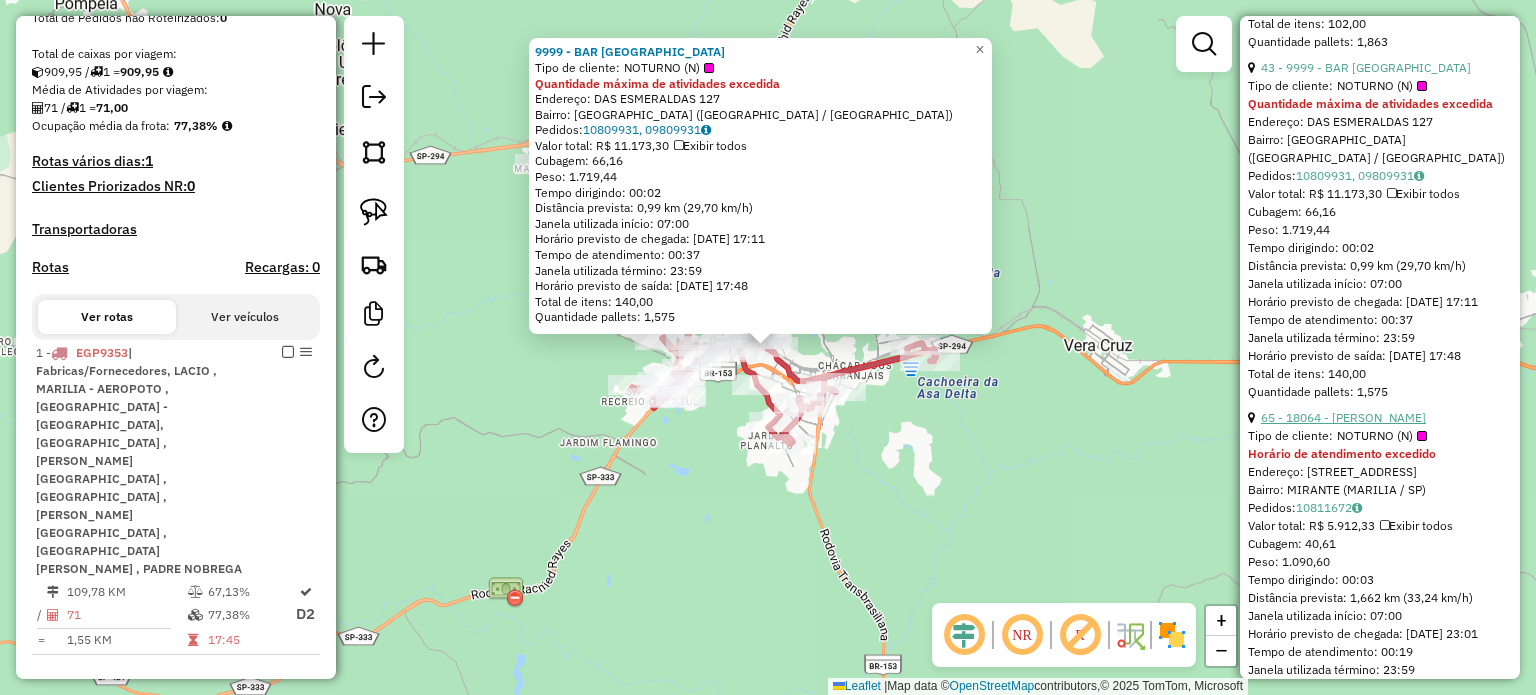 click on "65 - 18064 - [PERSON_NAME]" at bounding box center [1343, 417] 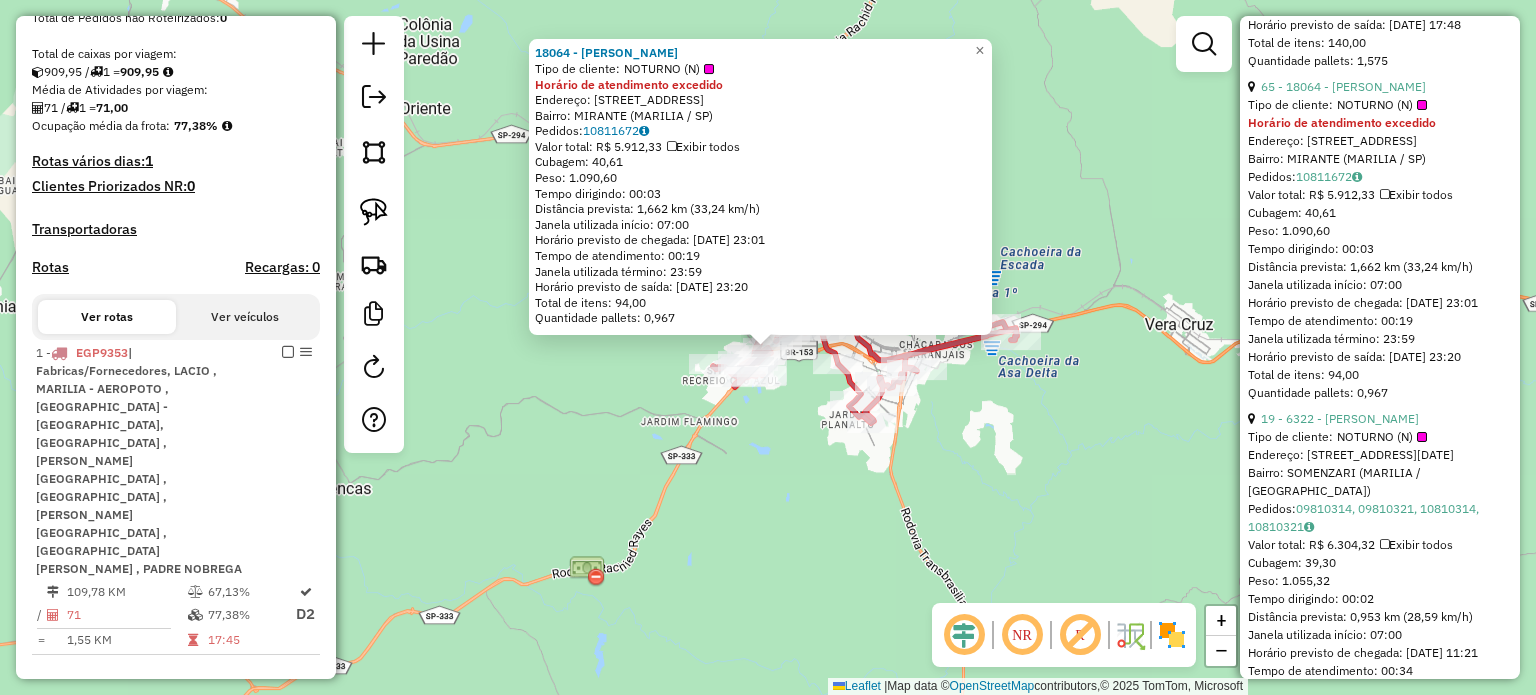 scroll, scrollTop: 2200, scrollLeft: 0, axis: vertical 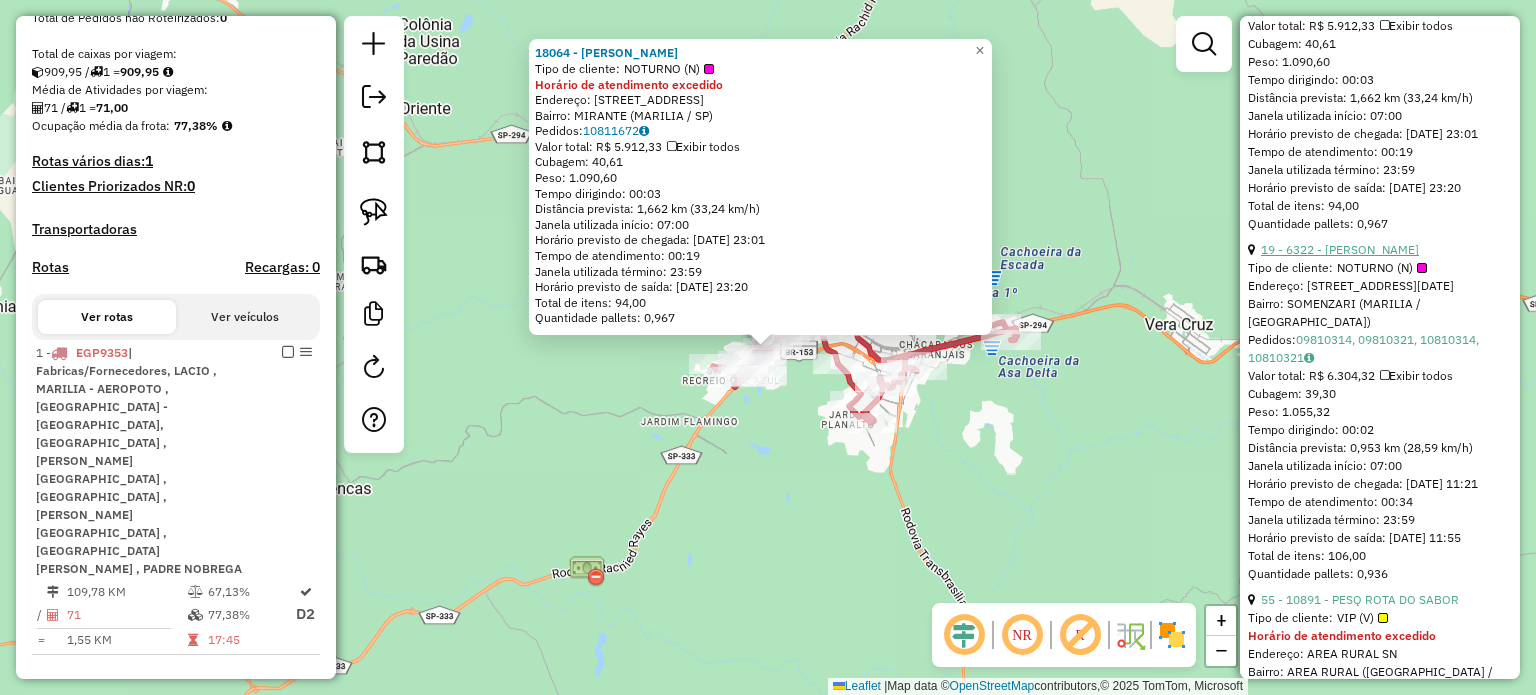 click on "19 - 6322 - [PERSON_NAME]" at bounding box center [1340, 249] 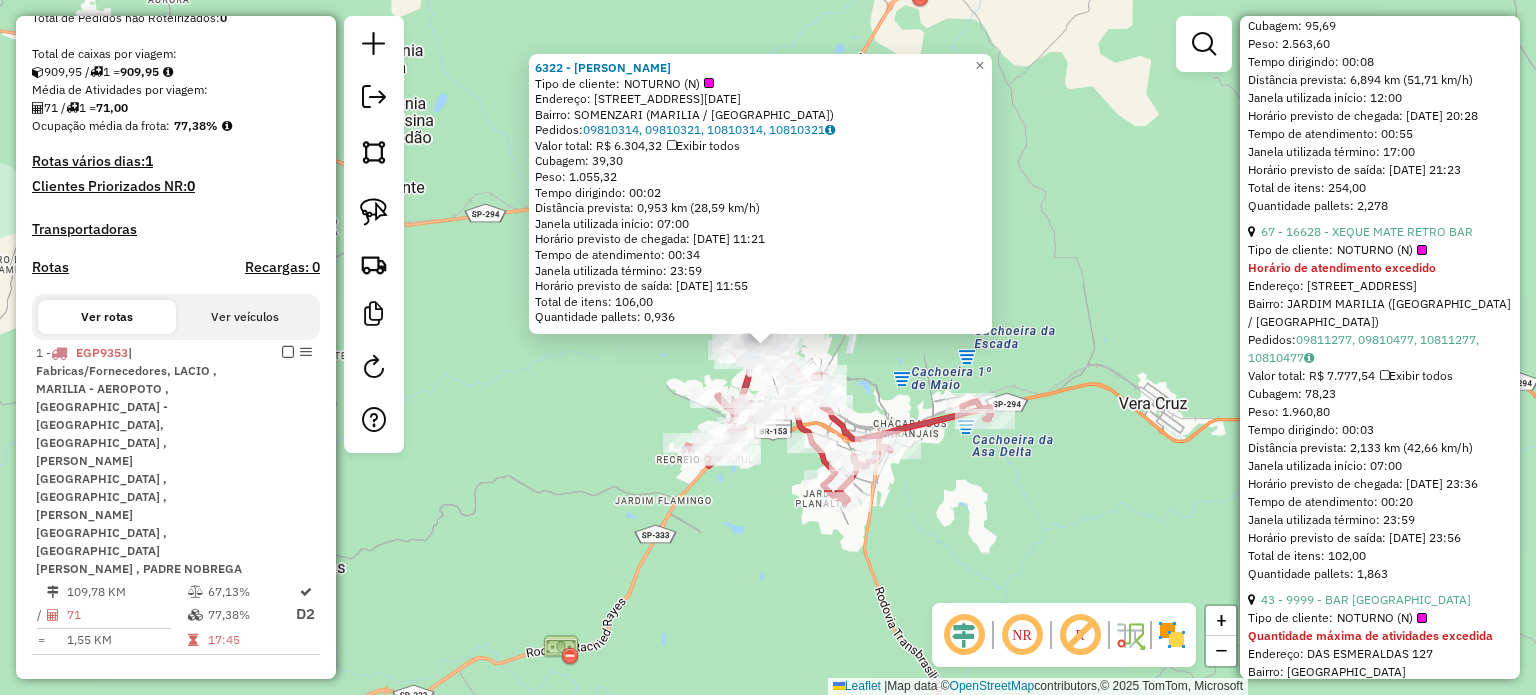 scroll, scrollTop: 1200, scrollLeft: 0, axis: vertical 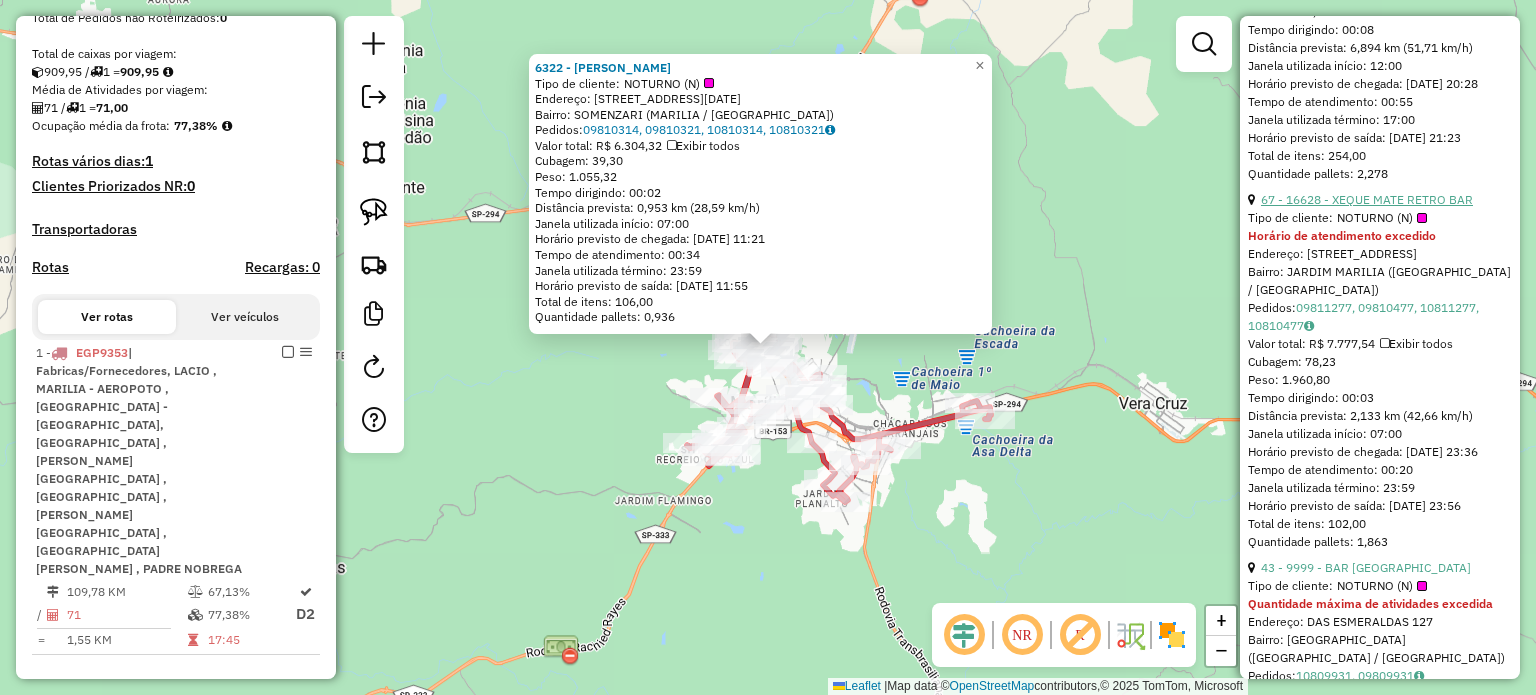 click on "67 - 16628 - XEQUE MATE RETRO BAR" at bounding box center (1367, 199) 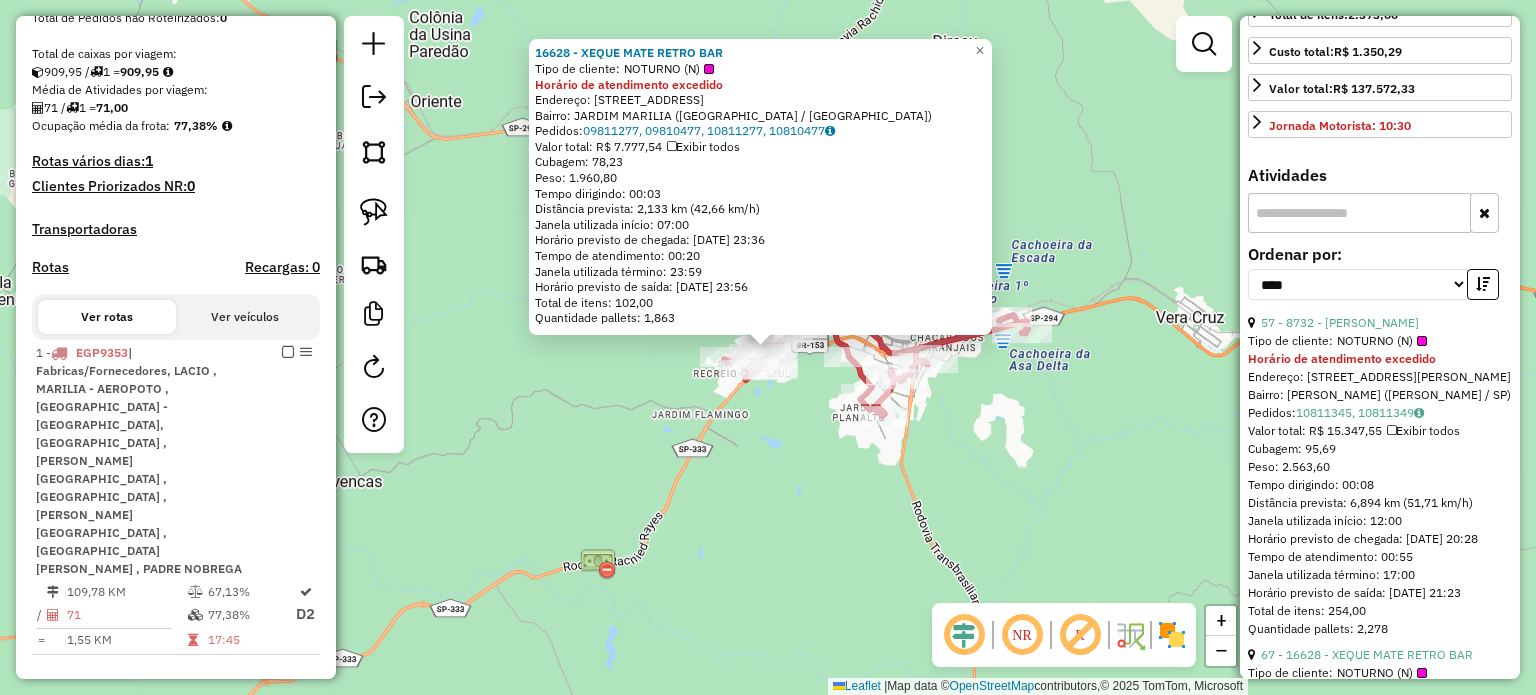 scroll, scrollTop: 600, scrollLeft: 0, axis: vertical 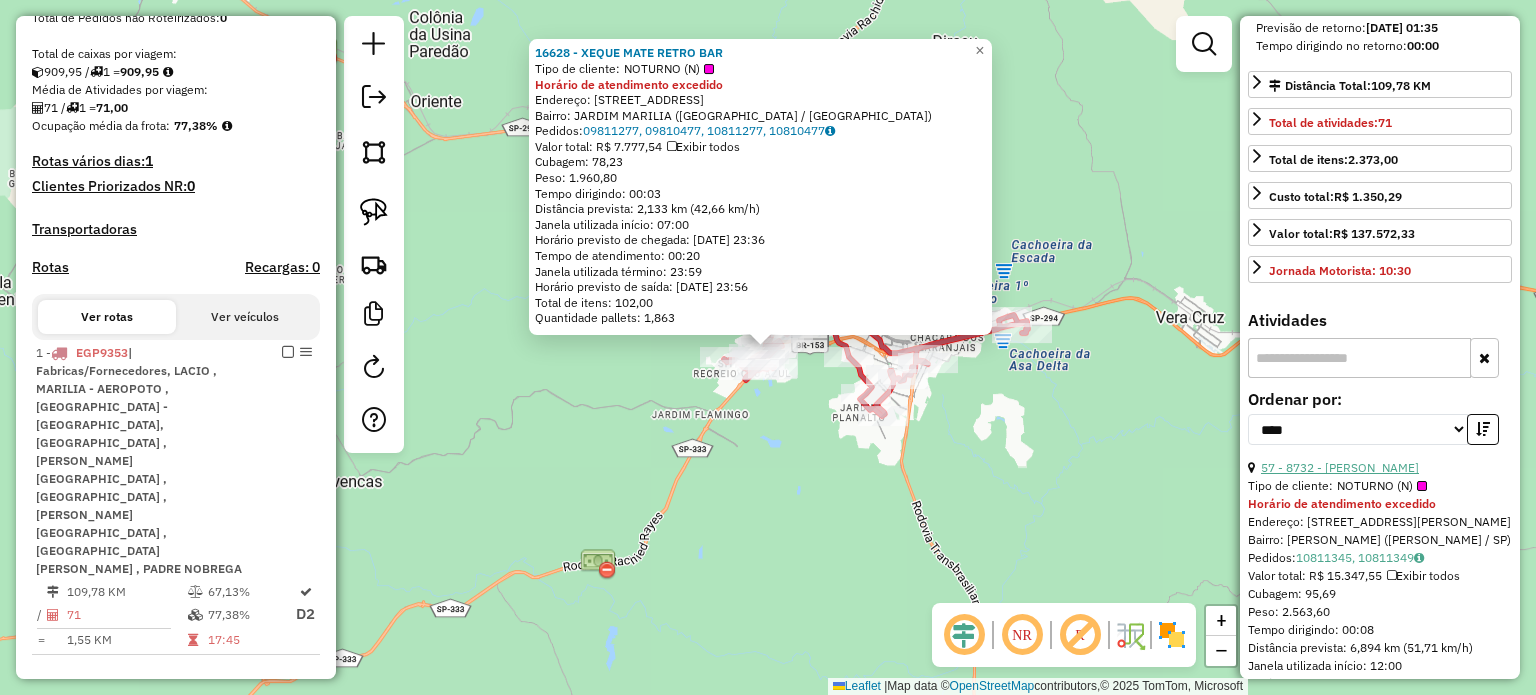 click on "57 - 8732 - [PERSON_NAME]" at bounding box center (1340, 467) 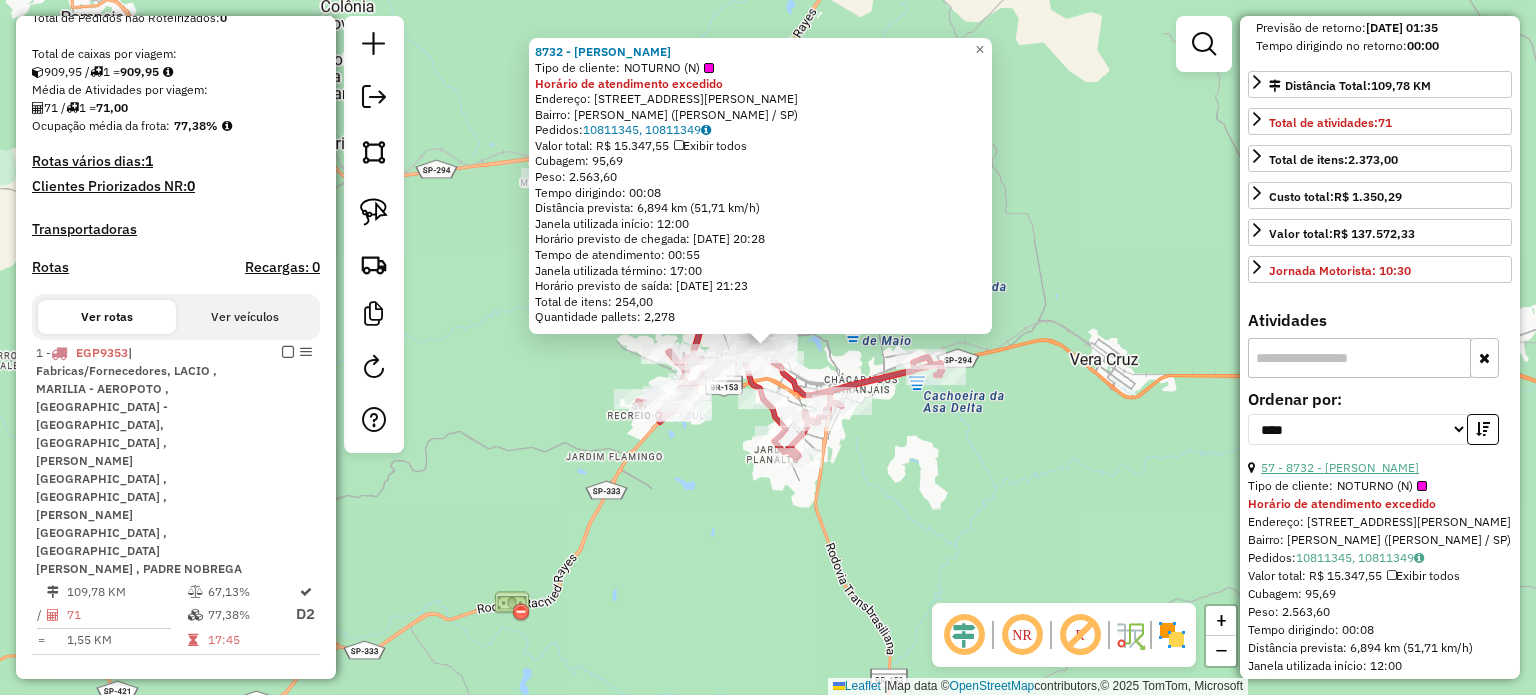 scroll, scrollTop: 900, scrollLeft: 0, axis: vertical 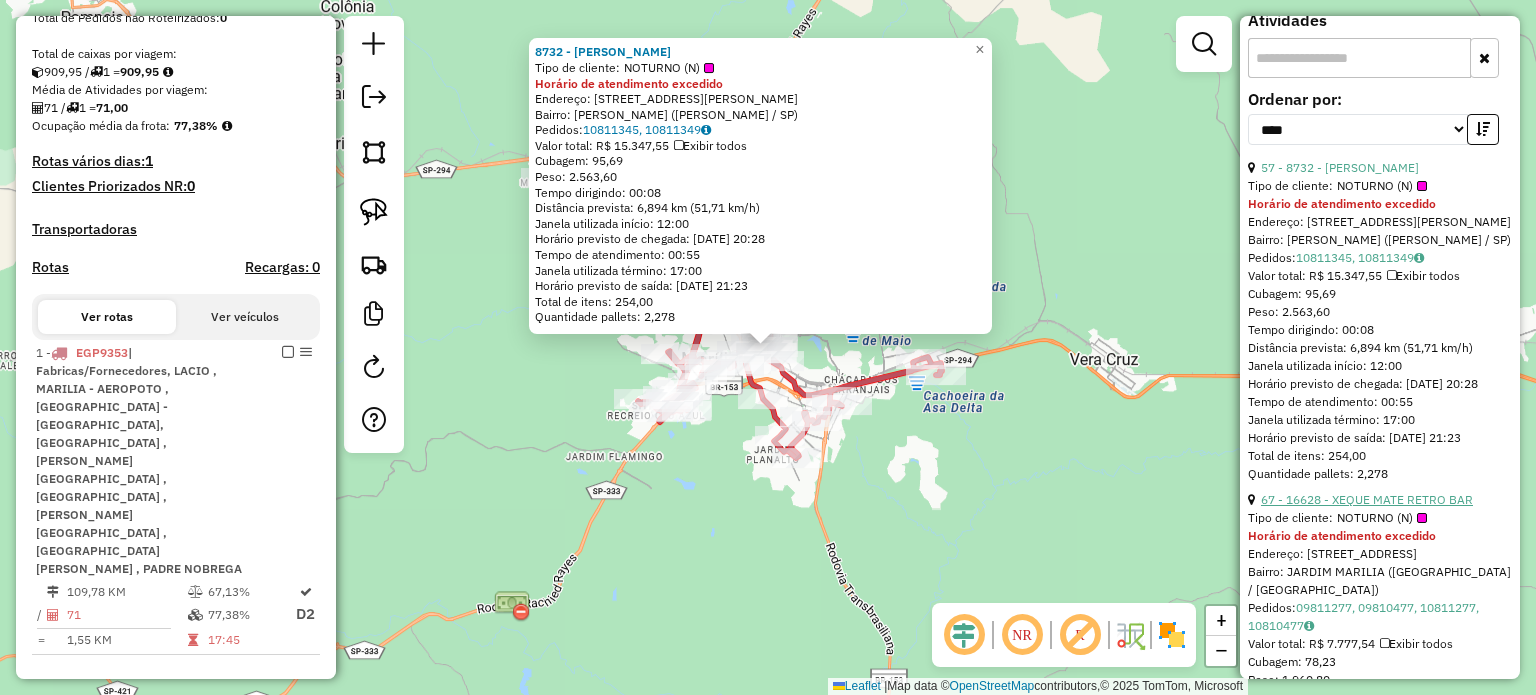 click on "67 - 16628 - XEQUE MATE RETRO BAR" at bounding box center (1367, 499) 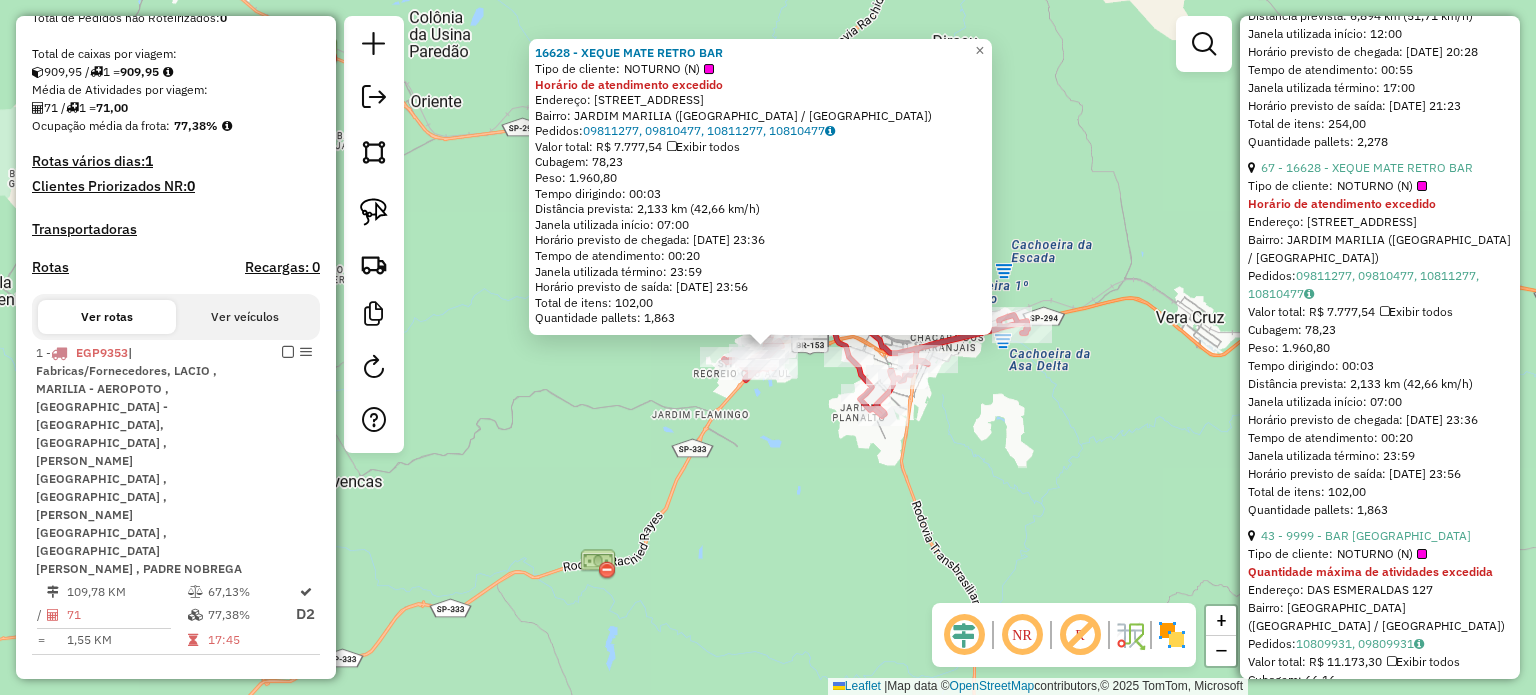 scroll, scrollTop: 1500, scrollLeft: 0, axis: vertical 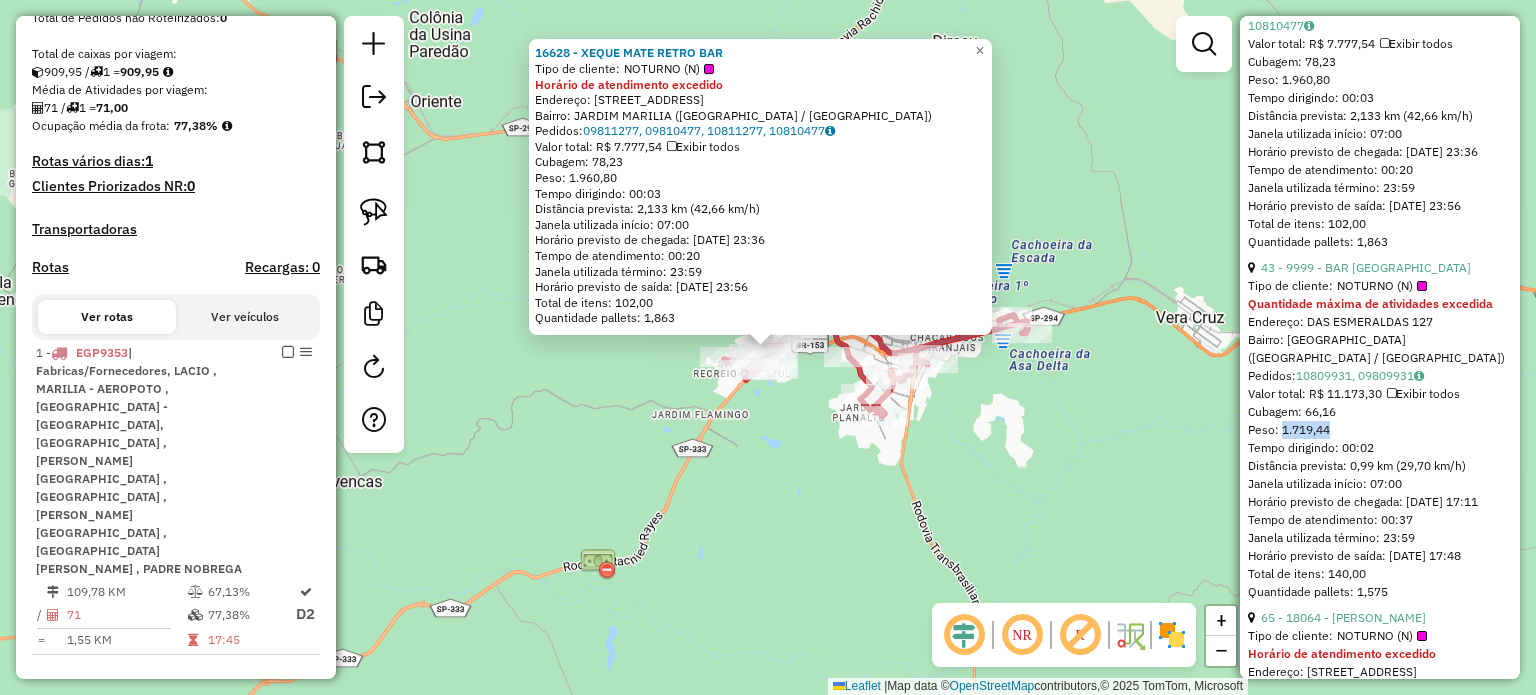 click on "Peso: 1.719,44" at bounding box center (1380, 430) 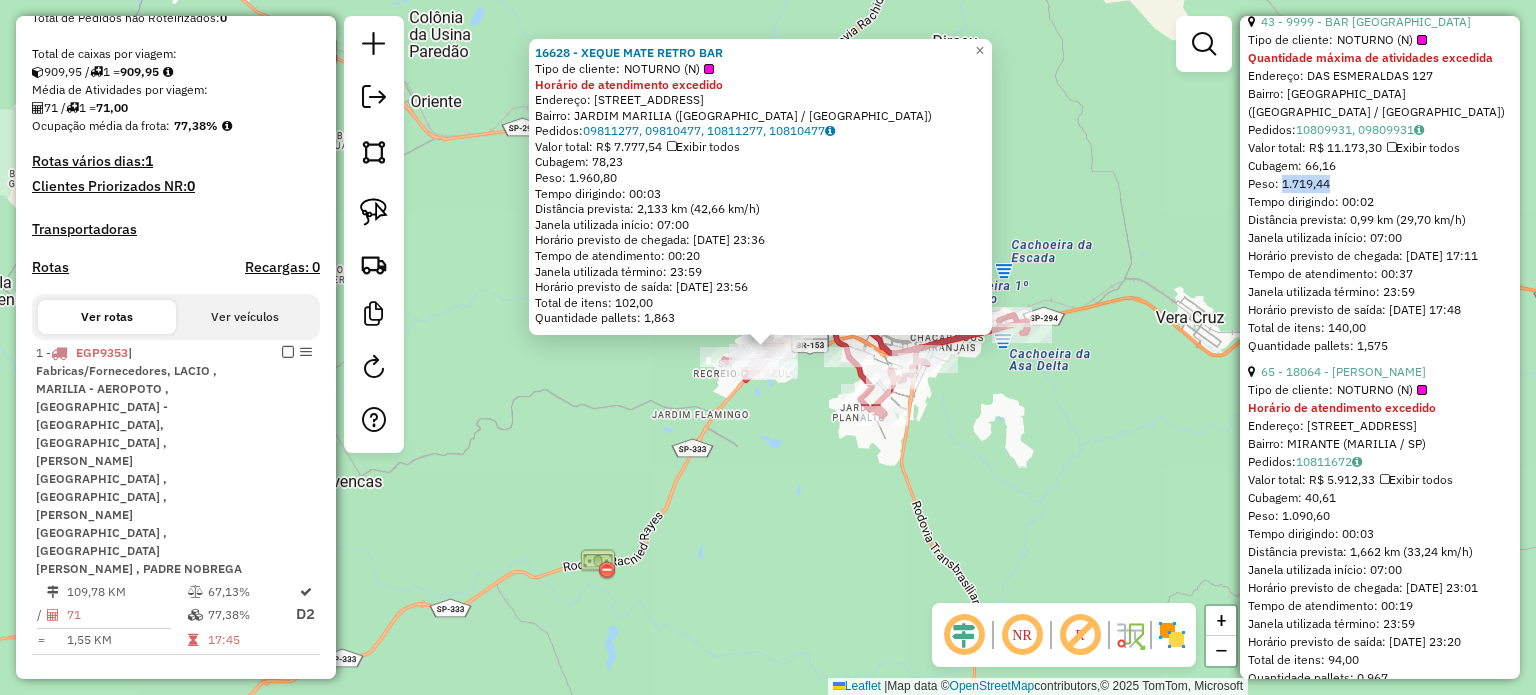 scroll, scrollTop: 2000, scrollLeft: 0, axis: vertical 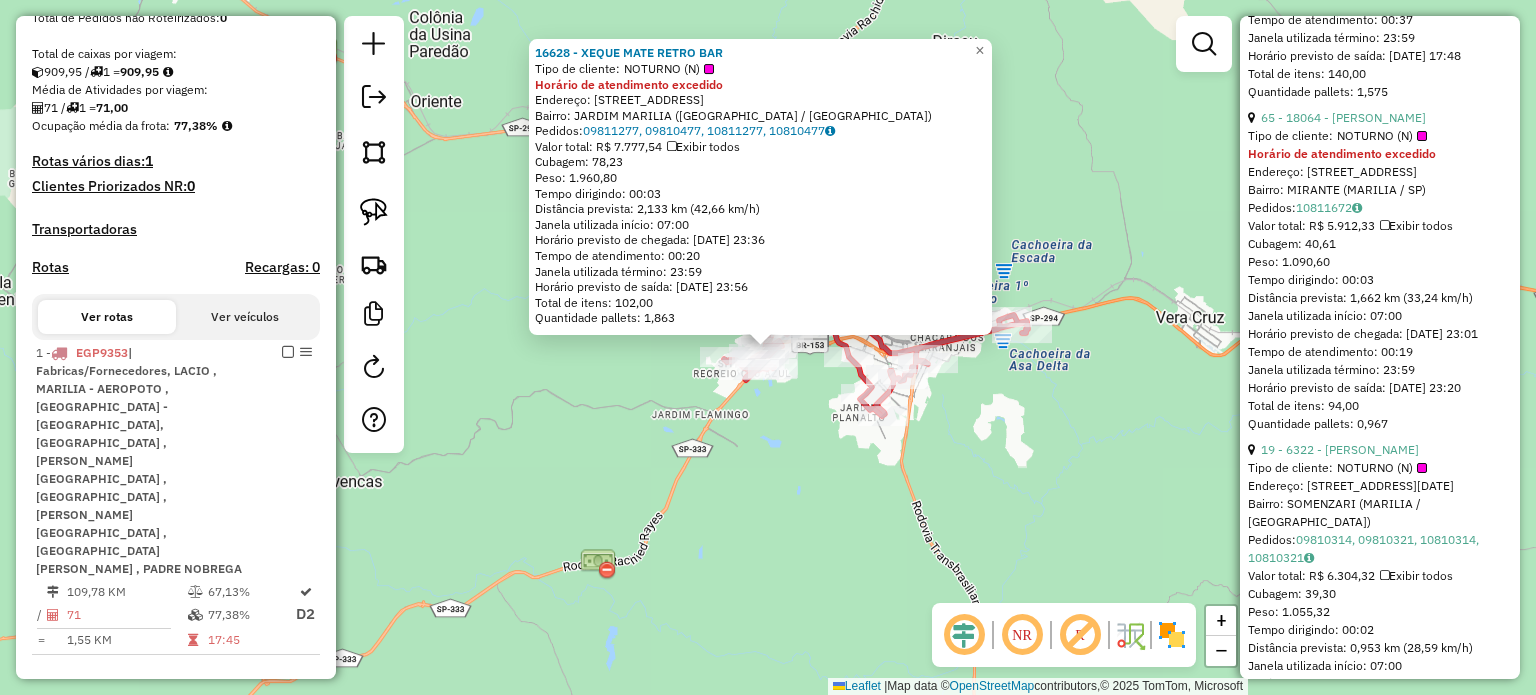 click on "Tipo de cliente:   NOTURNO (N)" at bounding box center (1380, 136) 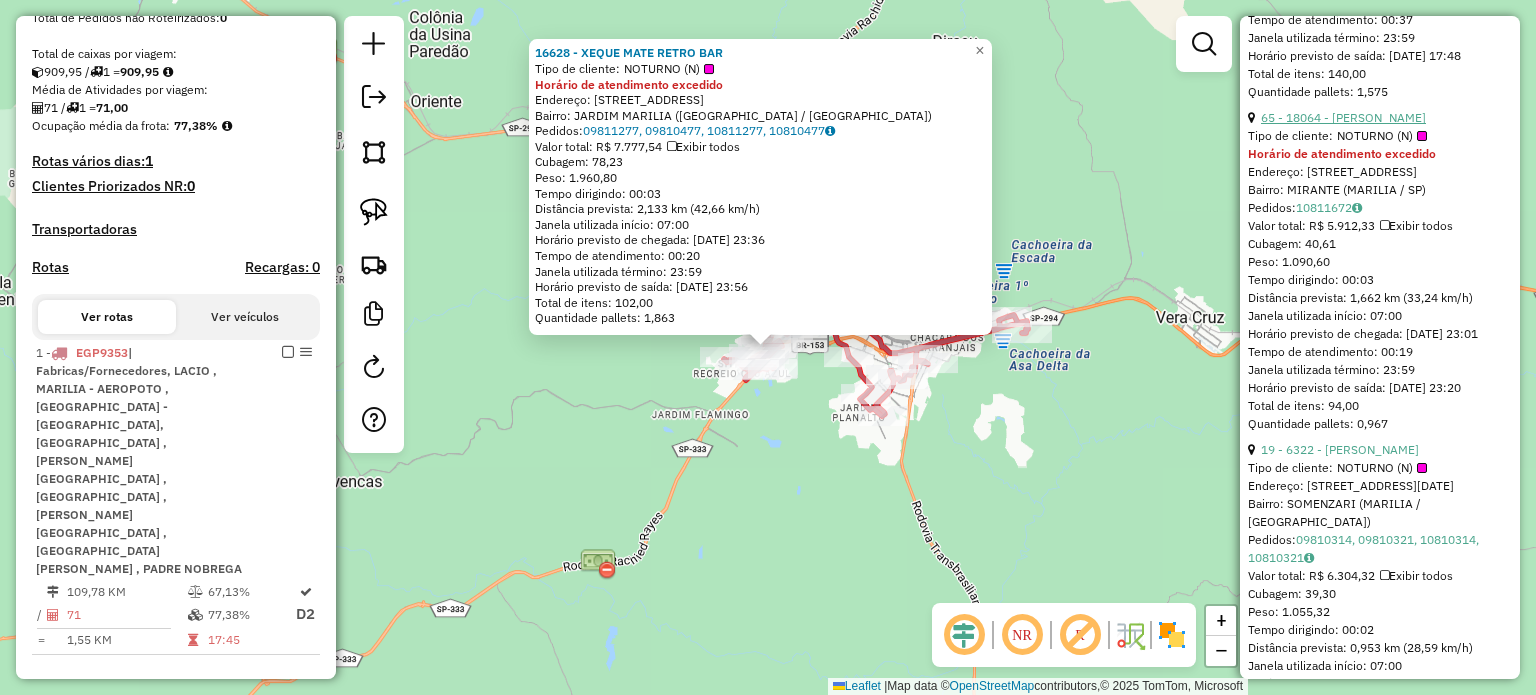 click on "65 - 18064 - [PERSON_NAME]" at bounding box center [1343, 117] 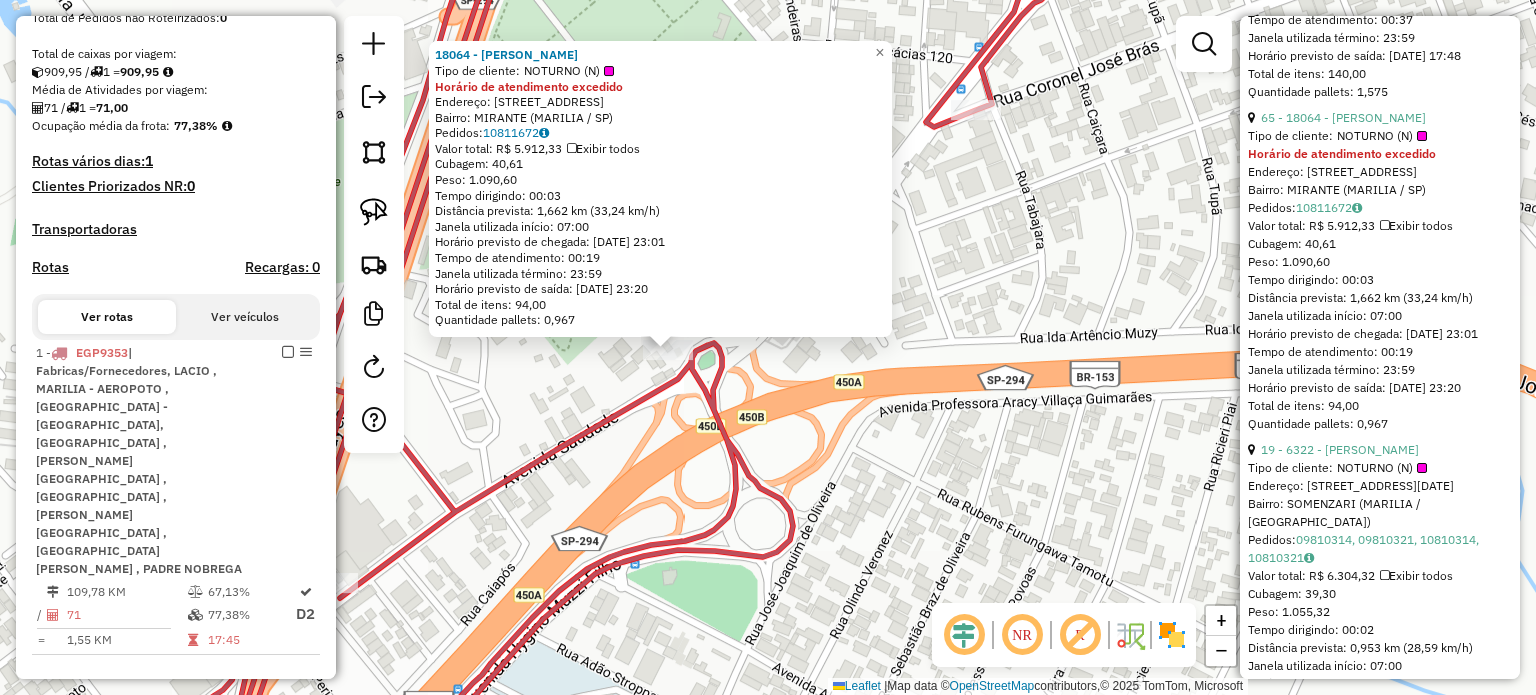 scroll, scrollTop: 2100, scrollLeft: 0, axis: vertical 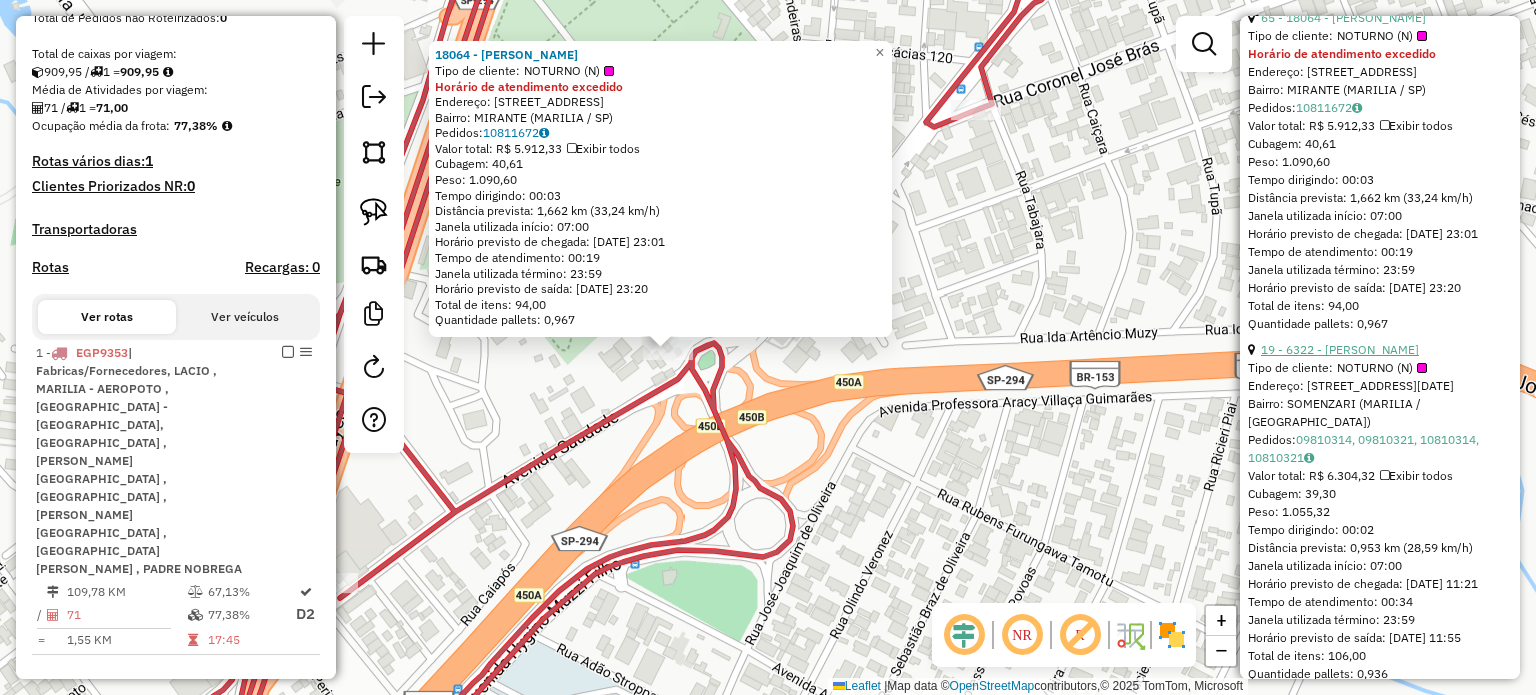 click on "19 - 6322 - [PERSON_NAME]" at bounding box center (1340, 349) 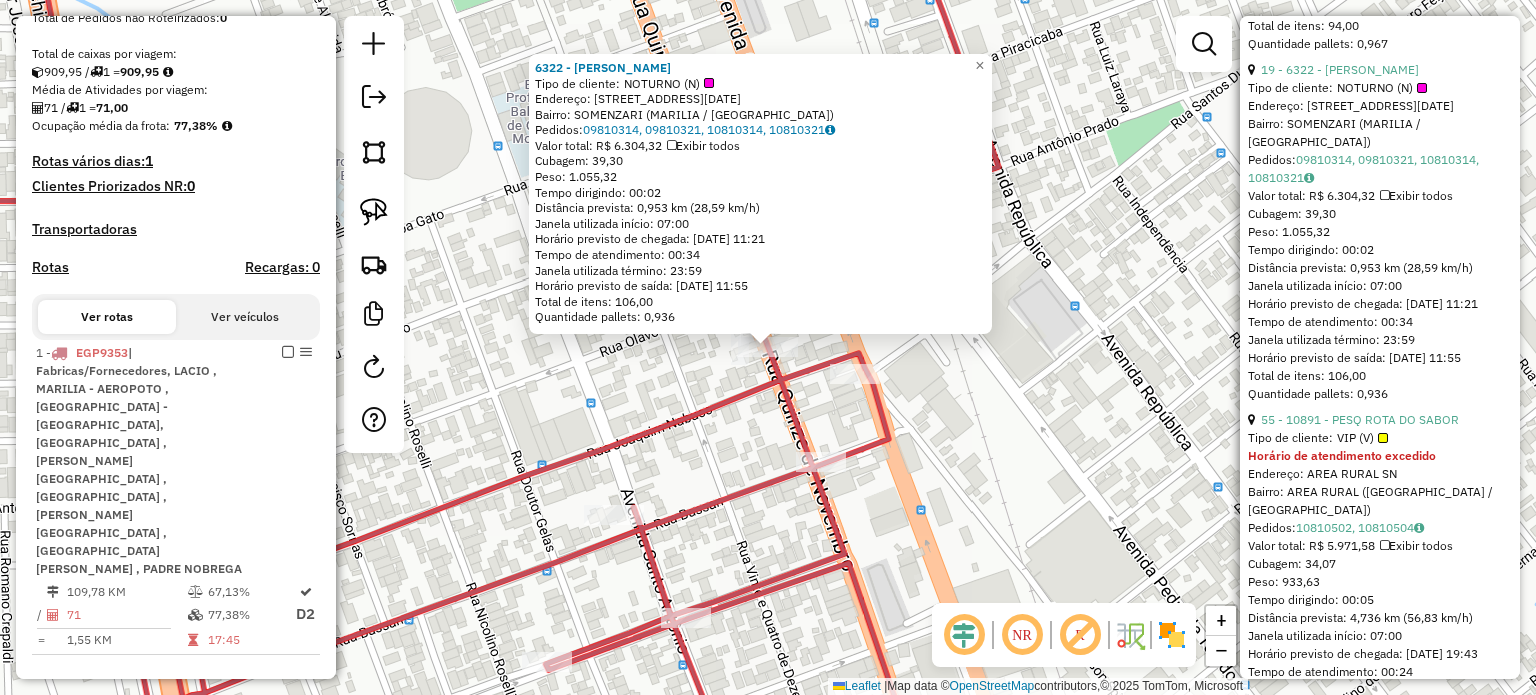 scroll, scrollTop: 2600, scrollLeft: 0, axis: vertical 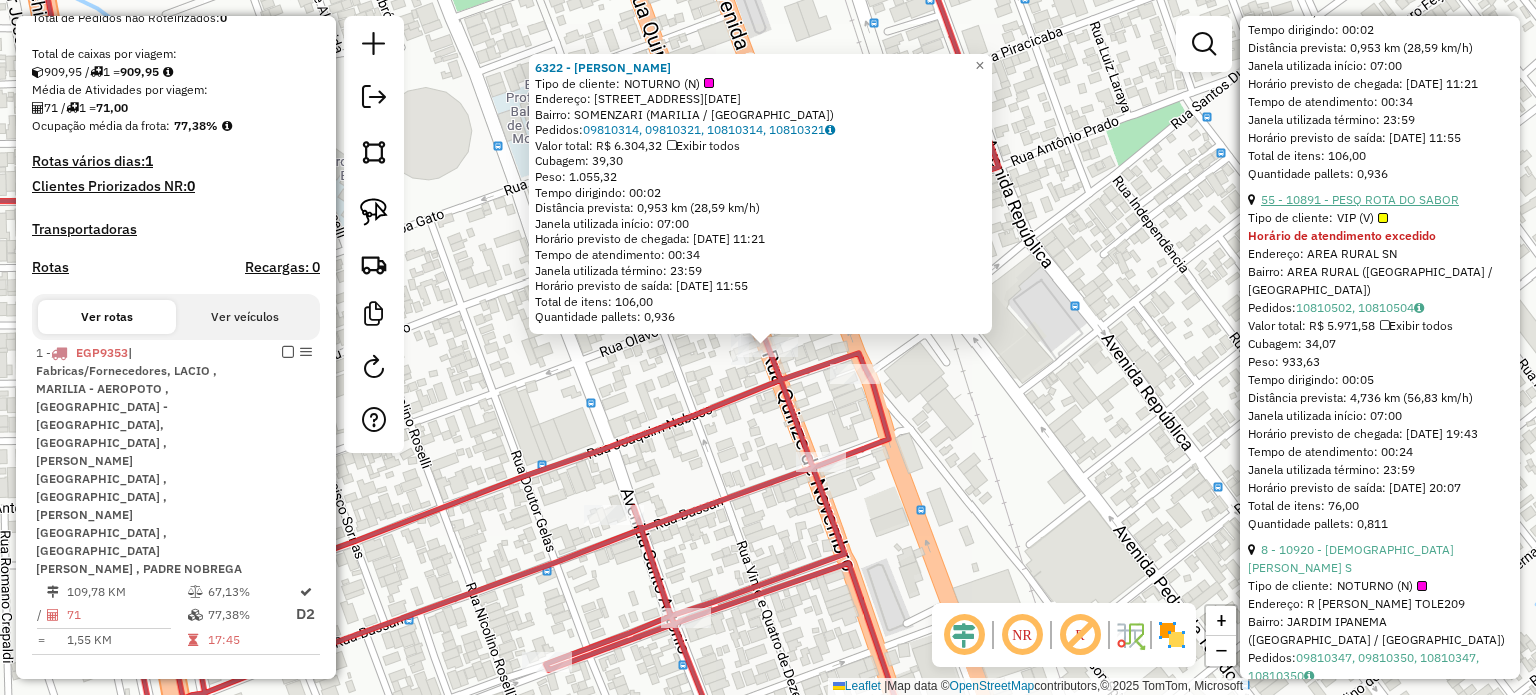 click on "55 - 10891 - PESQ ROTA DO SABOR" at bounding box center [1360, 199] 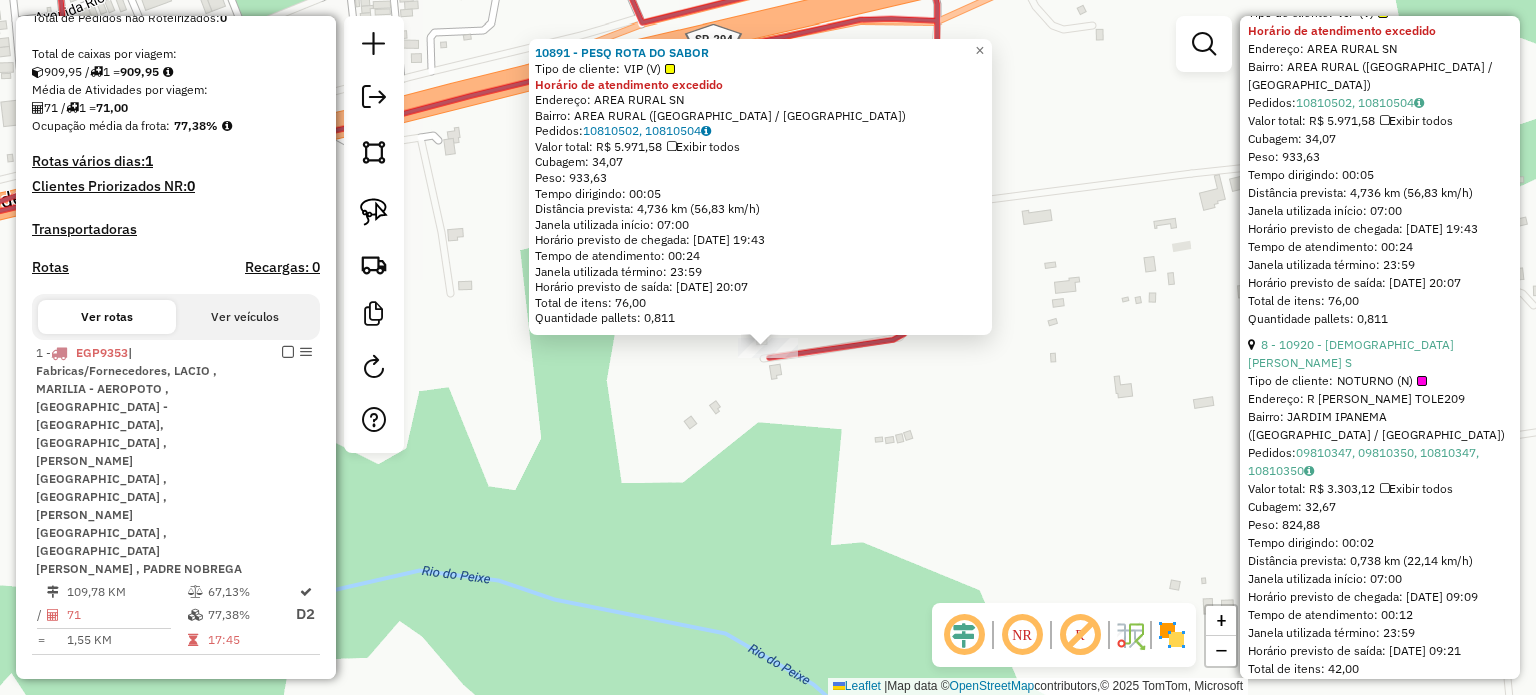 scroll, scrollTop: 3000, scrollLeft: 0, axis: vertical 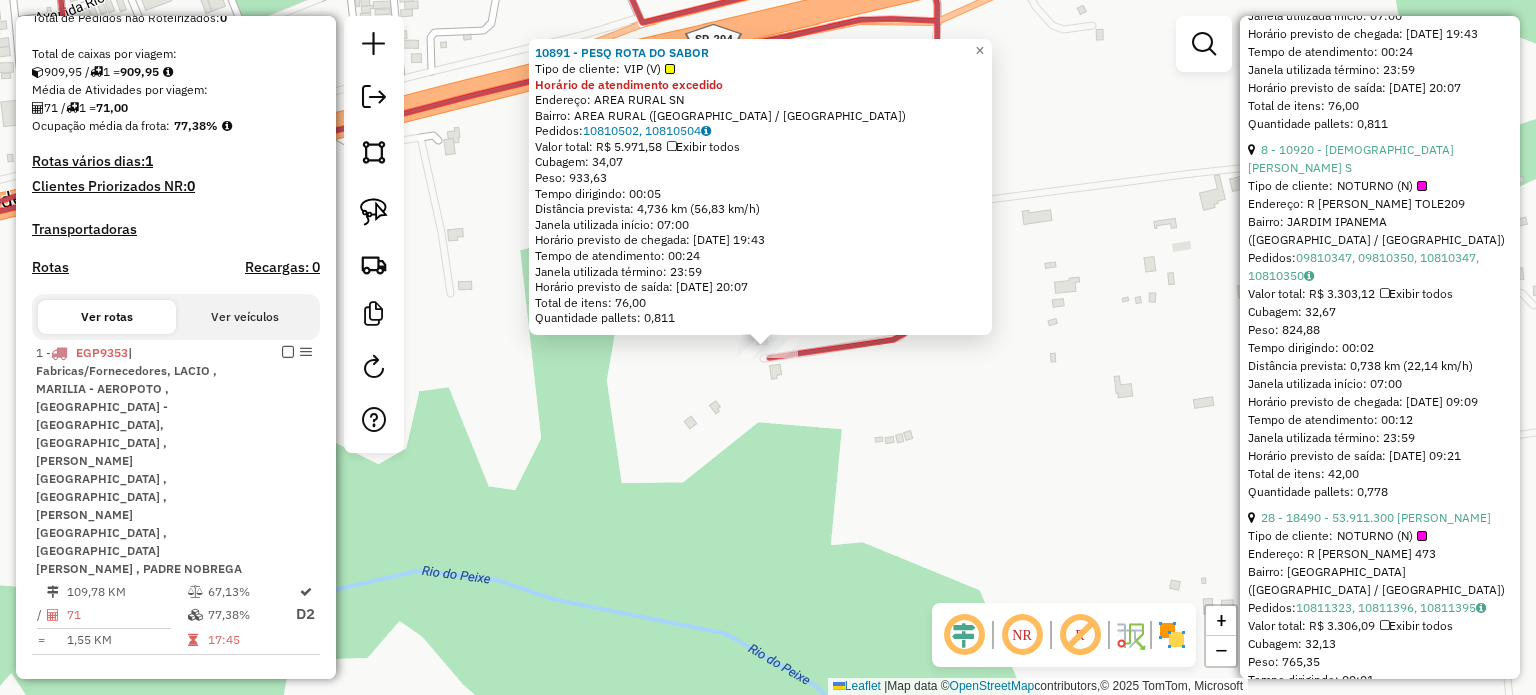 click on "Tipo de cliente:   NOTURNO (N)" at bounding box center [1380, 186] 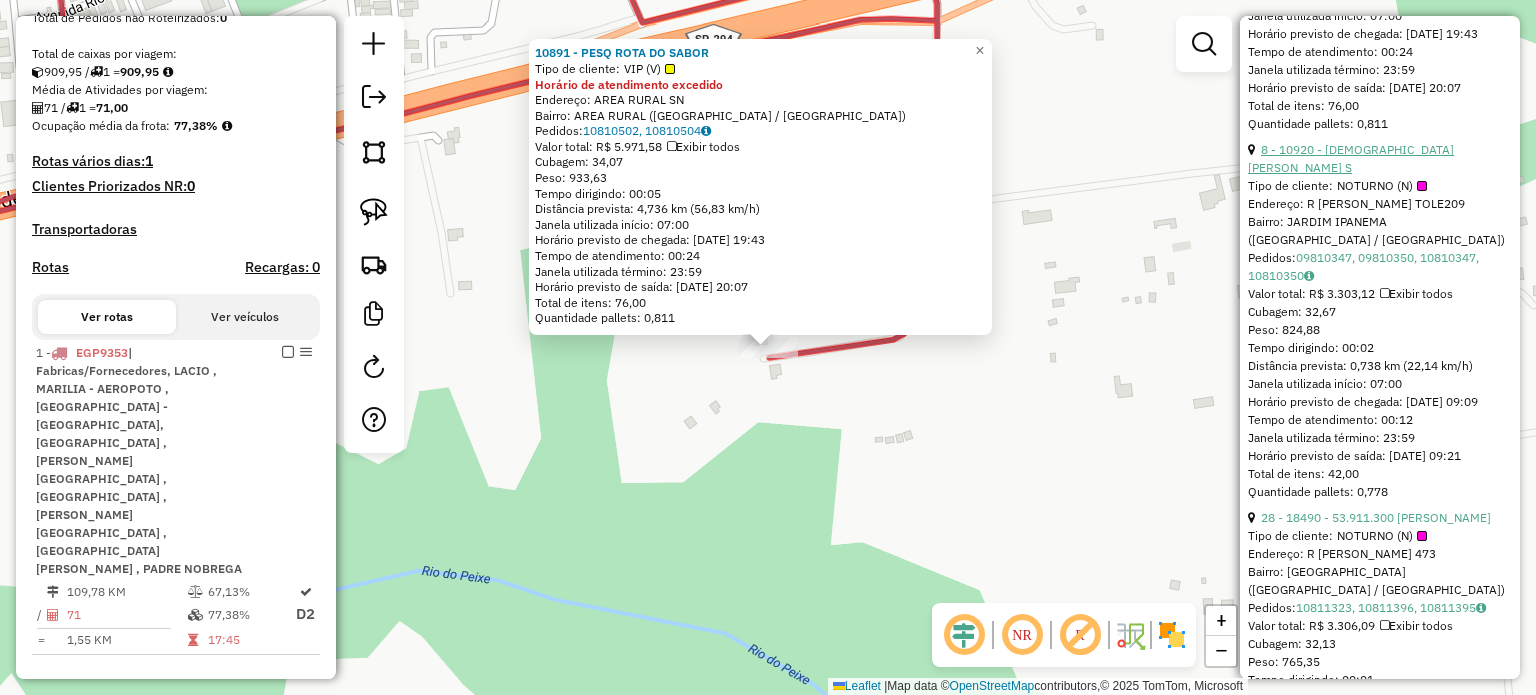 click on "8 - 10920 - [DEMOGRAPHIC_DATA][PERSON_NAME] S" at bounding box center [1351, 158] 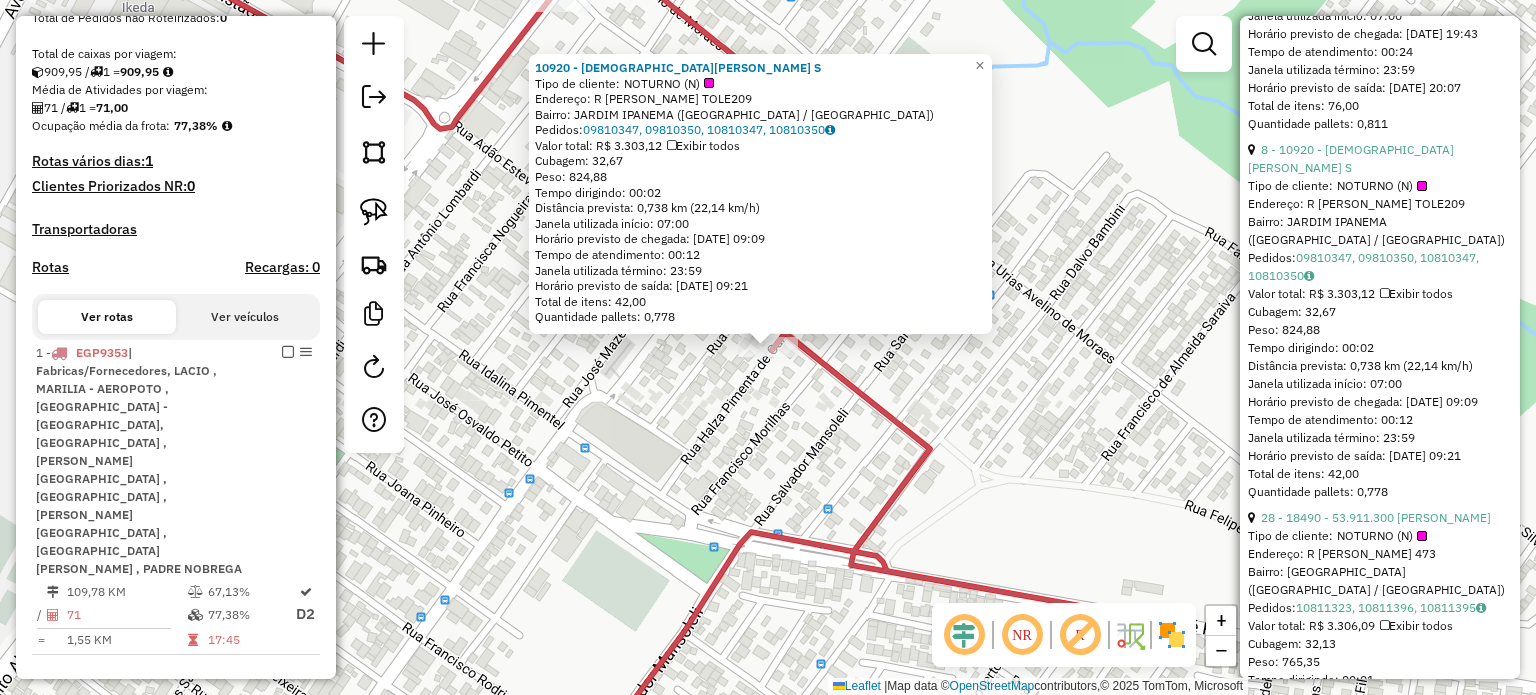 click on "10920 - [PERSON_NAME] S  Tipo de cliente:   NOTURNO (N)   Endereço: R   HALZA PIMENTA DE CARVALHO TOLE209   Bairro: [GEOGRAPHIC_DATA] ([GEOGRAPHIC_DATA] / [GEOGRAPHIC_DATA])   Pedidos:  09810347, 09810350, 10810347, 10810350   Valor total: R$ 3.303,12   Exibir todos   Cubagem: 32,67  Peso: 824,88  Tempo dirigindo: 00:02   Distância prevista: 0,738 km (22,14 km/h)   Janela utilizada início: 07:00   Horário previsto de chegada: [DATE] 09:09   Tempo de atendimento: 00:12   Janela utilizada término: 23:59   Horário previsto de saída: [DATE] 09:21   Total de itens: 42,00   Quantidade pallets: 0,778  × Janela de atendimento Grade de atendimento Capacidade Transportadoras Veículos Cliente Pedidos  Rotas Selecione os dias de semana para filtrar as janelas de atendimento  Seg   Ter   Qua   Qui   Sex   Sáb   Dom  Informe o período da janela de atendimento: De: Até:  Filtrar exatamente a janela do cliente  Considerar janela de atendimento padrão  Selecione os dias de semana para filtrar as grades de atendimento  Seg  De:" 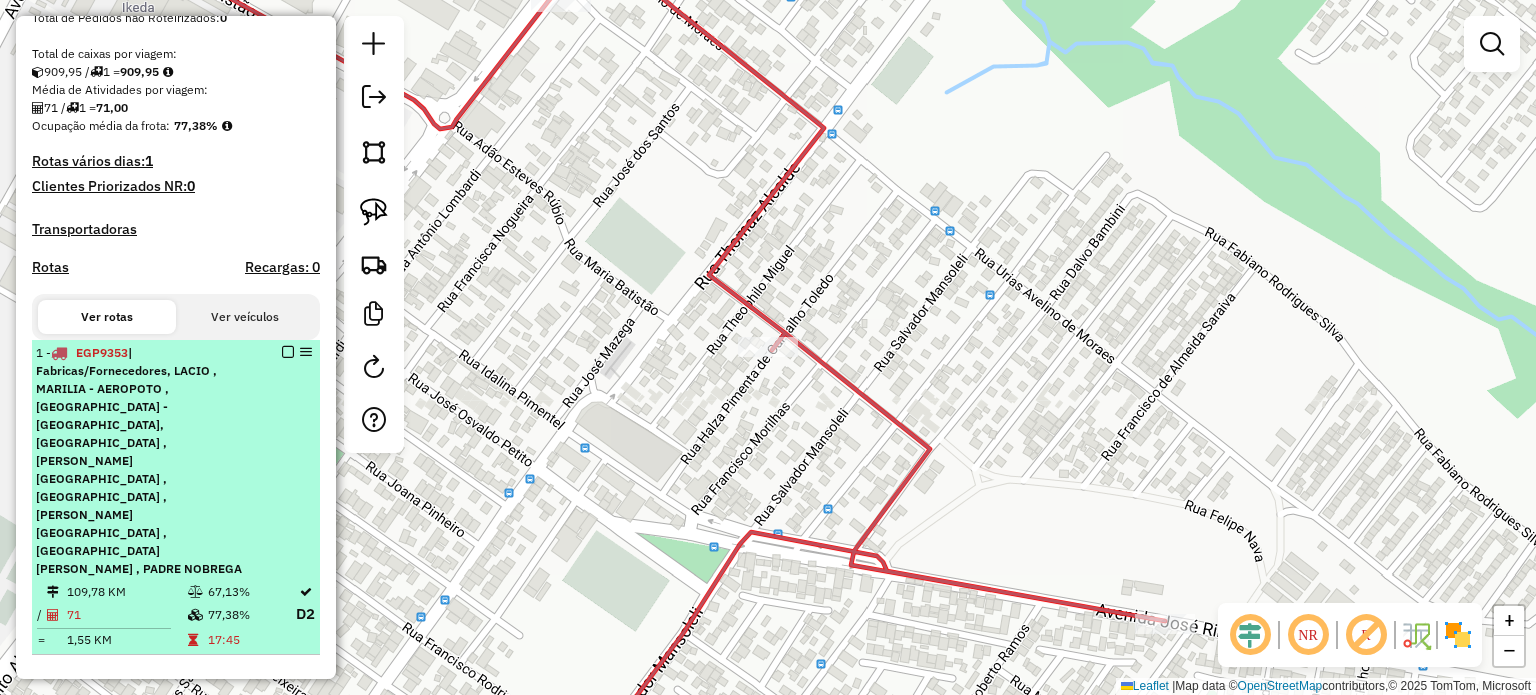 select on "*********" 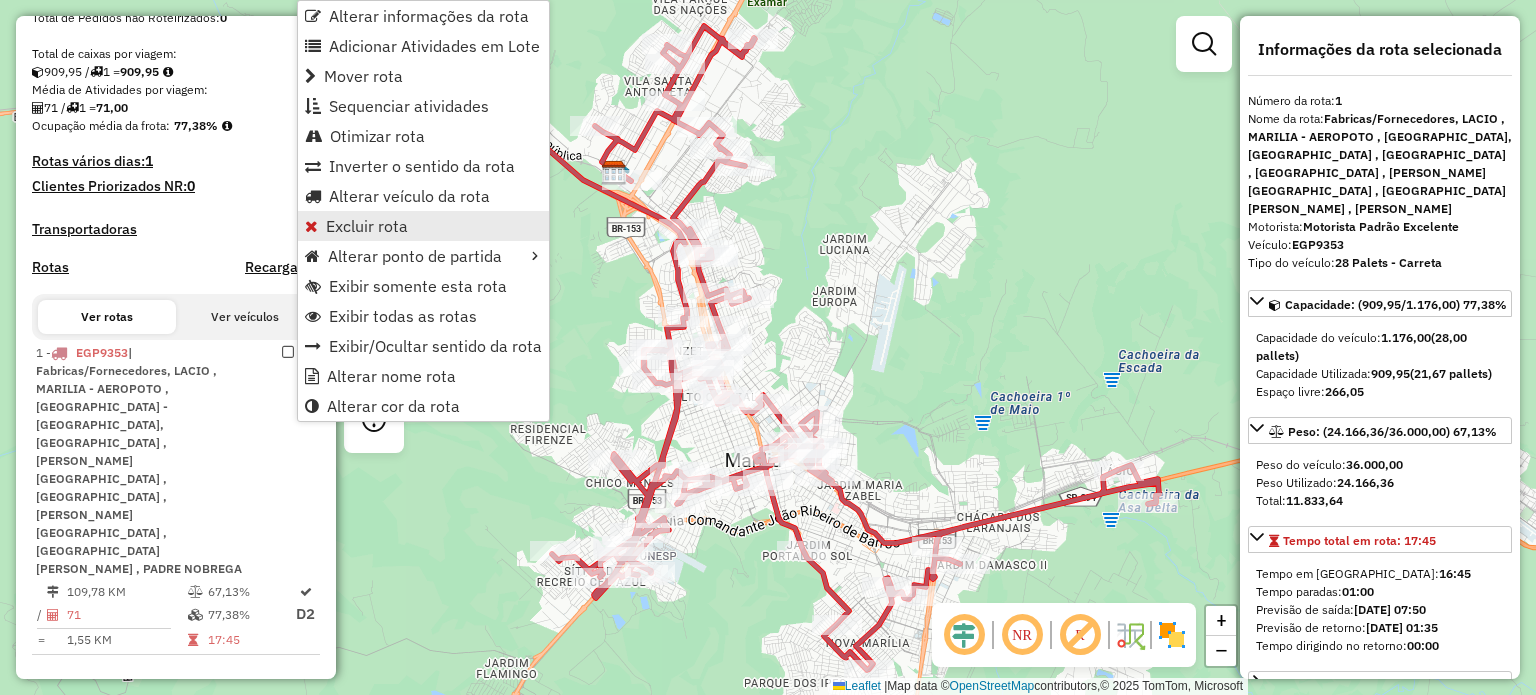 click on "Excluir rota" at bounding box center (367, 226) 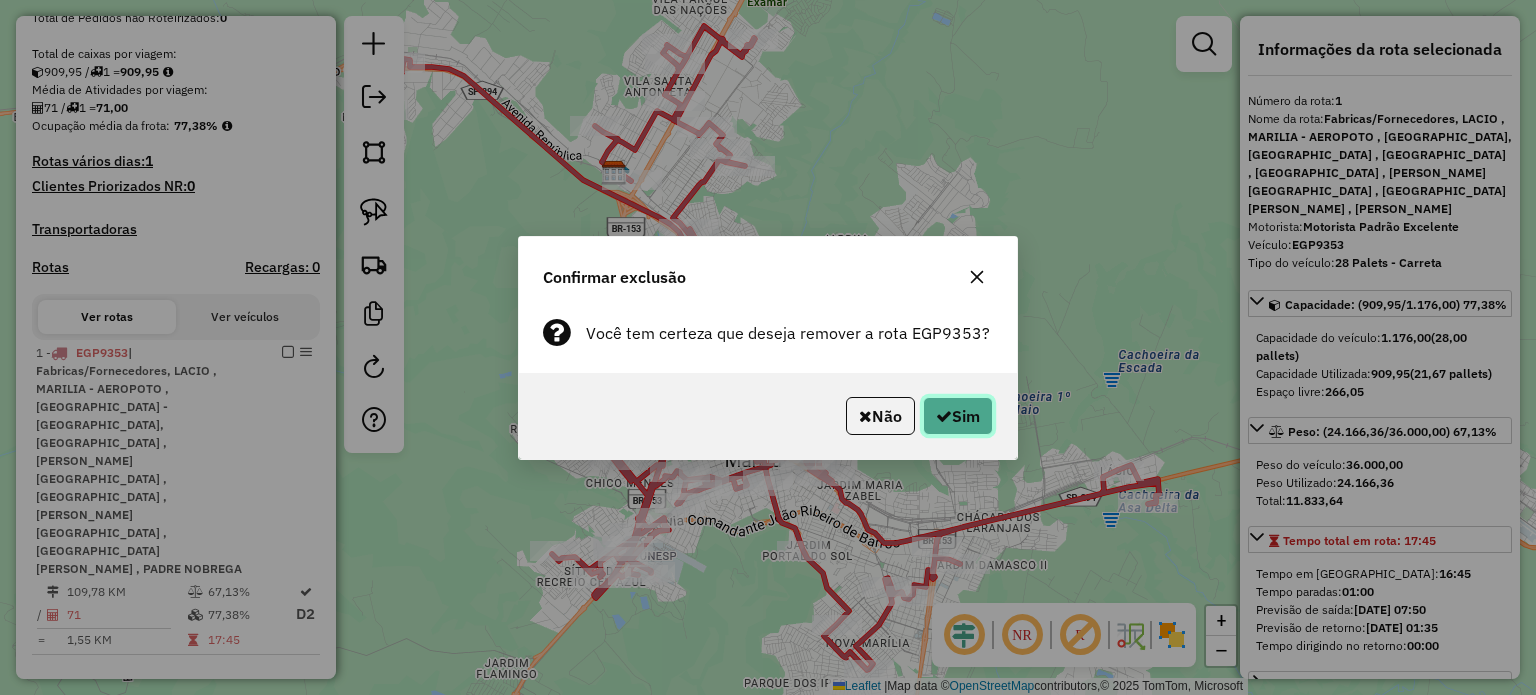 click 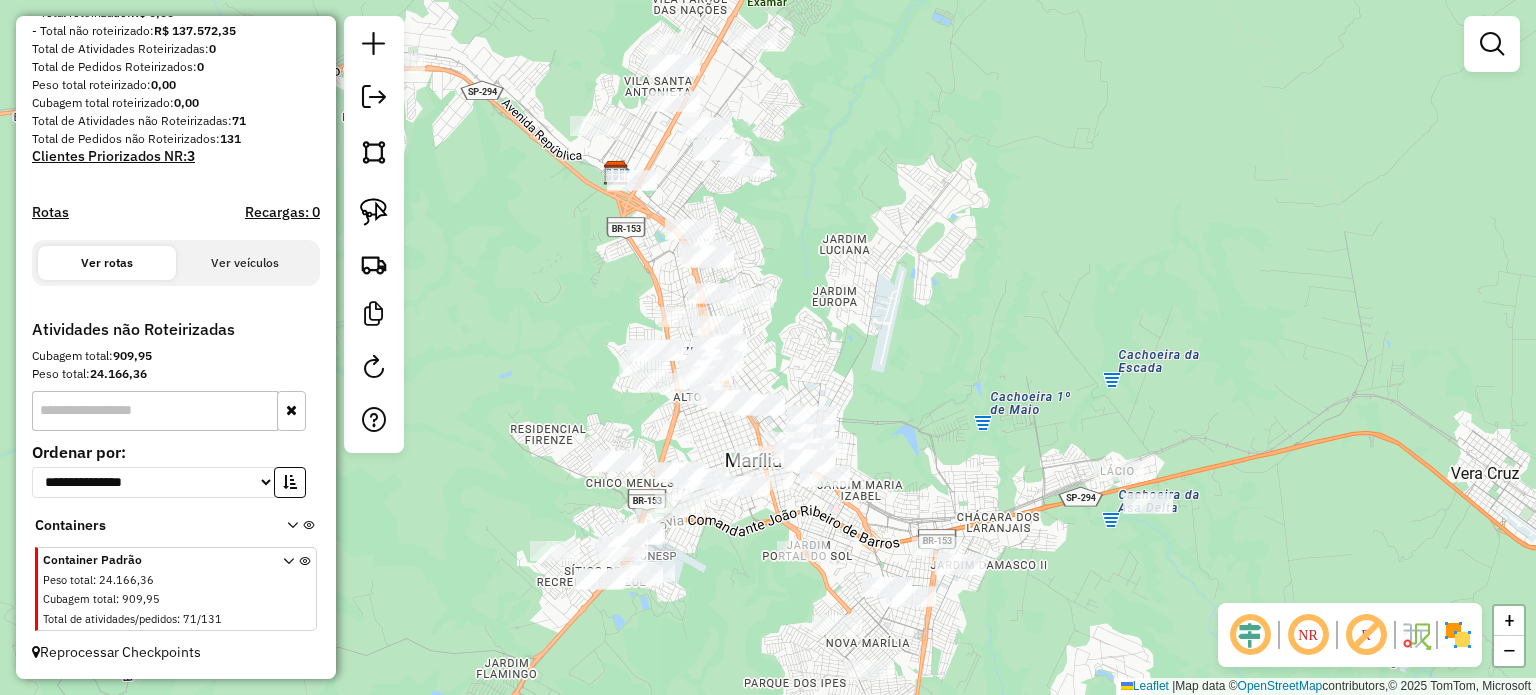 scroll, scrollTop: 288, scrollLeft: 0, axis: vertical 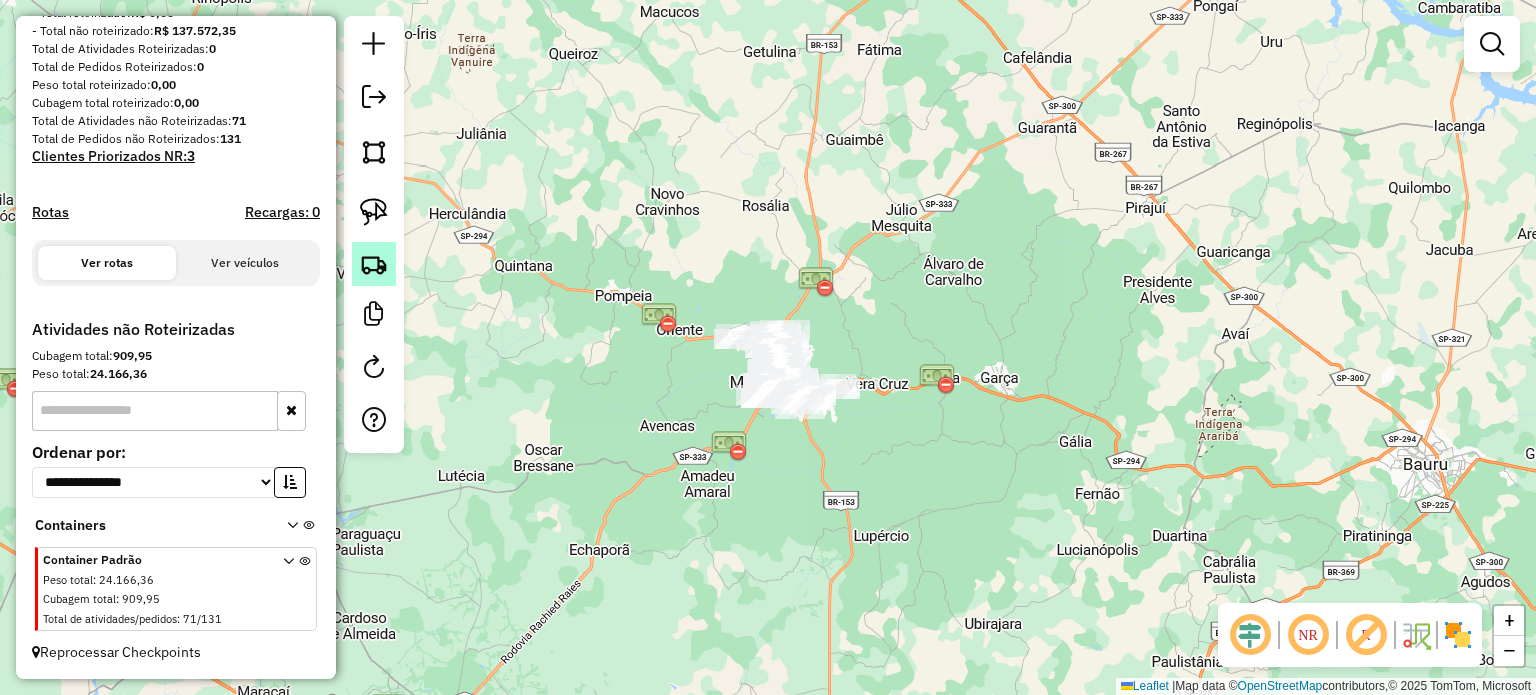 click 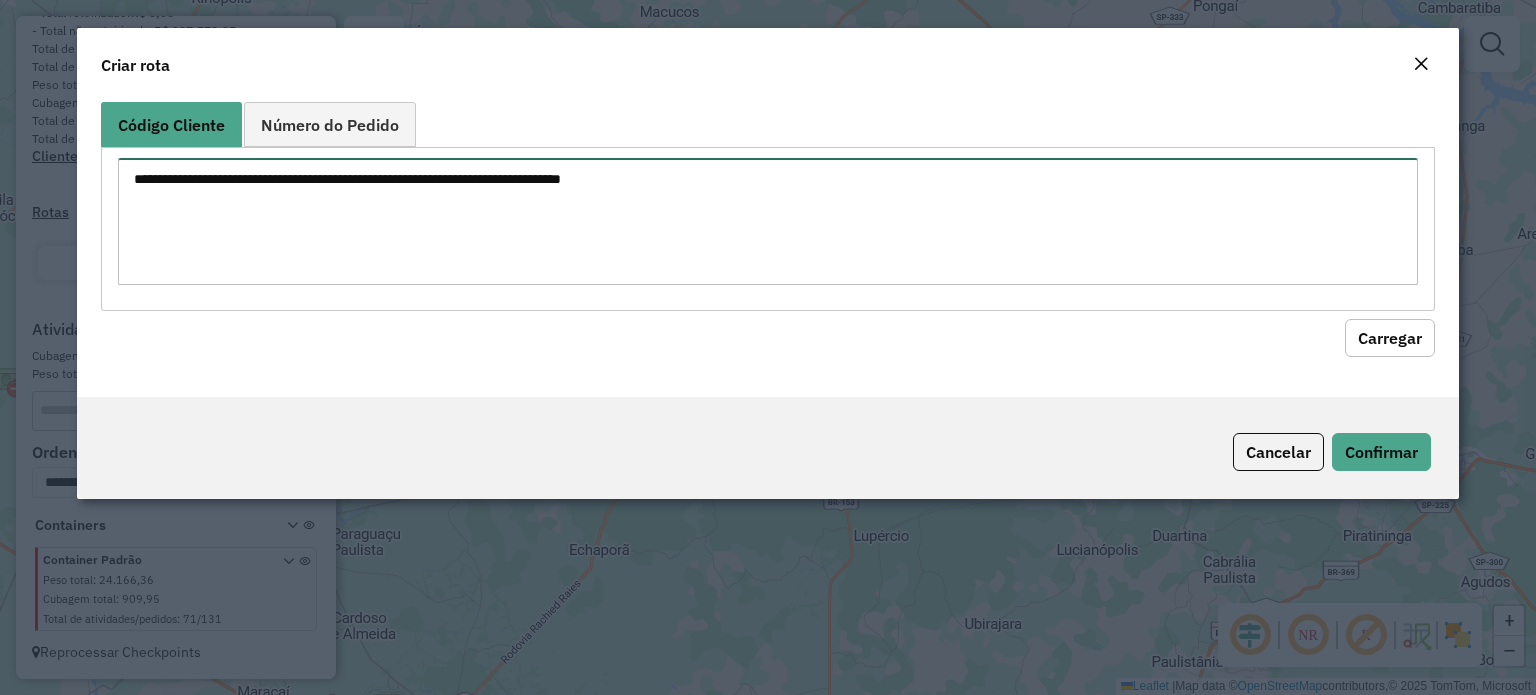 click at bounding box center [768, 221] 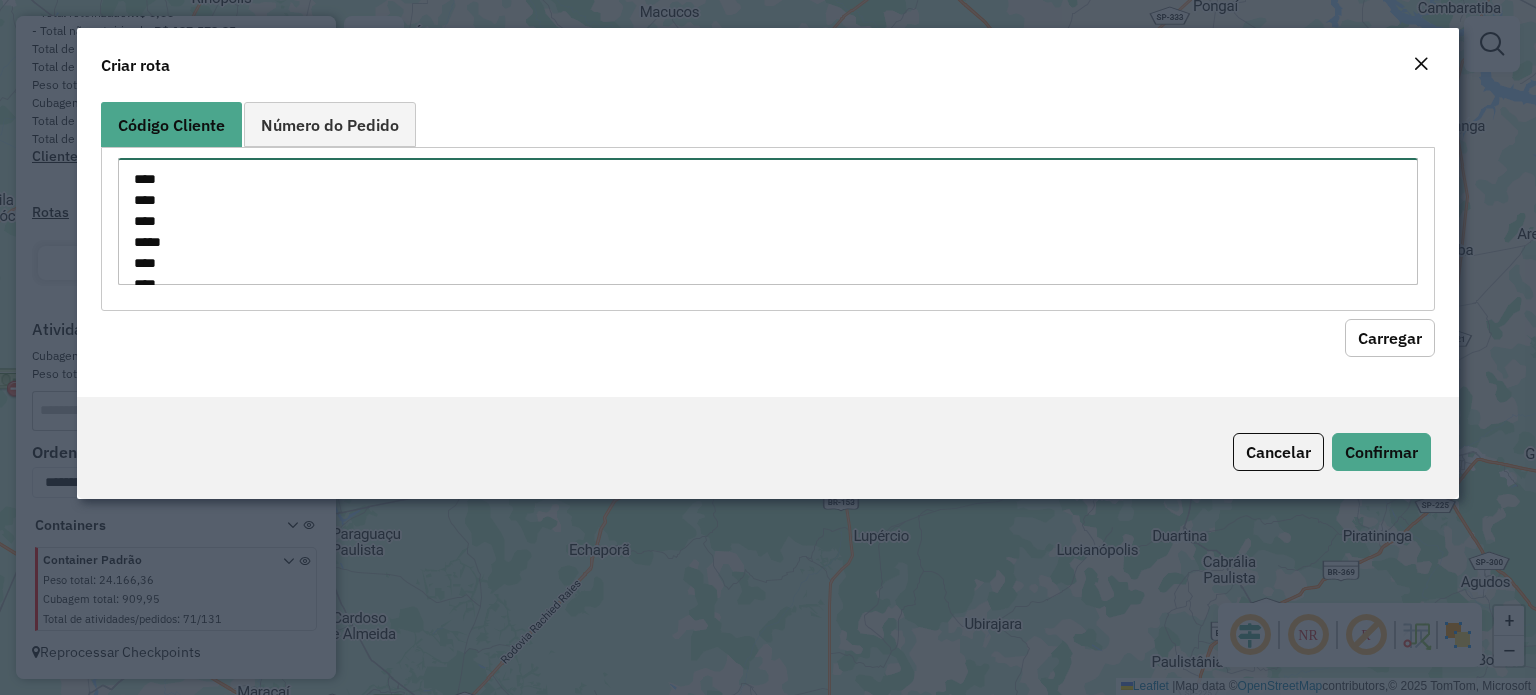 scroll, scrollTop: 218, scrollLeft: 0, axis: vertical 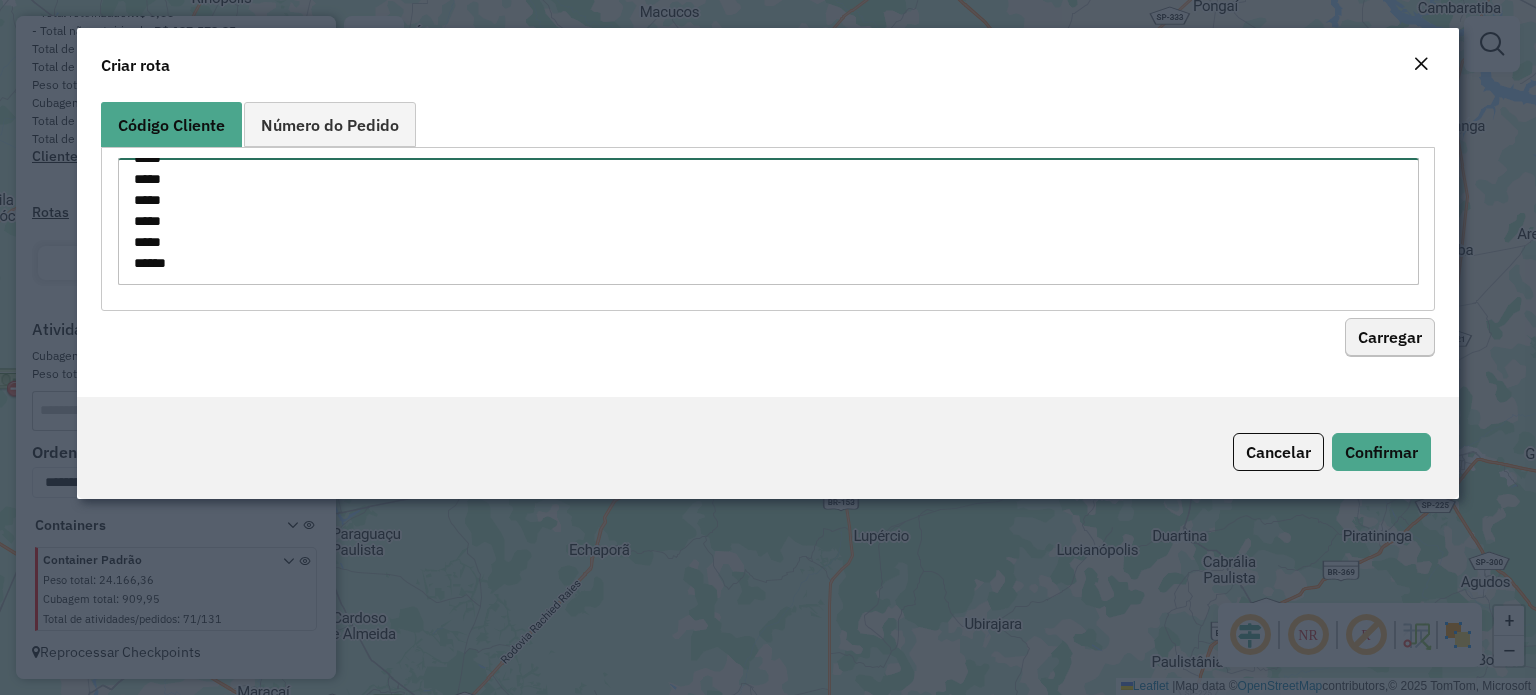 type on "****
****
****
*****
****
****
*****
*****
*****
*****
*****
*****
*****
*****
*****" 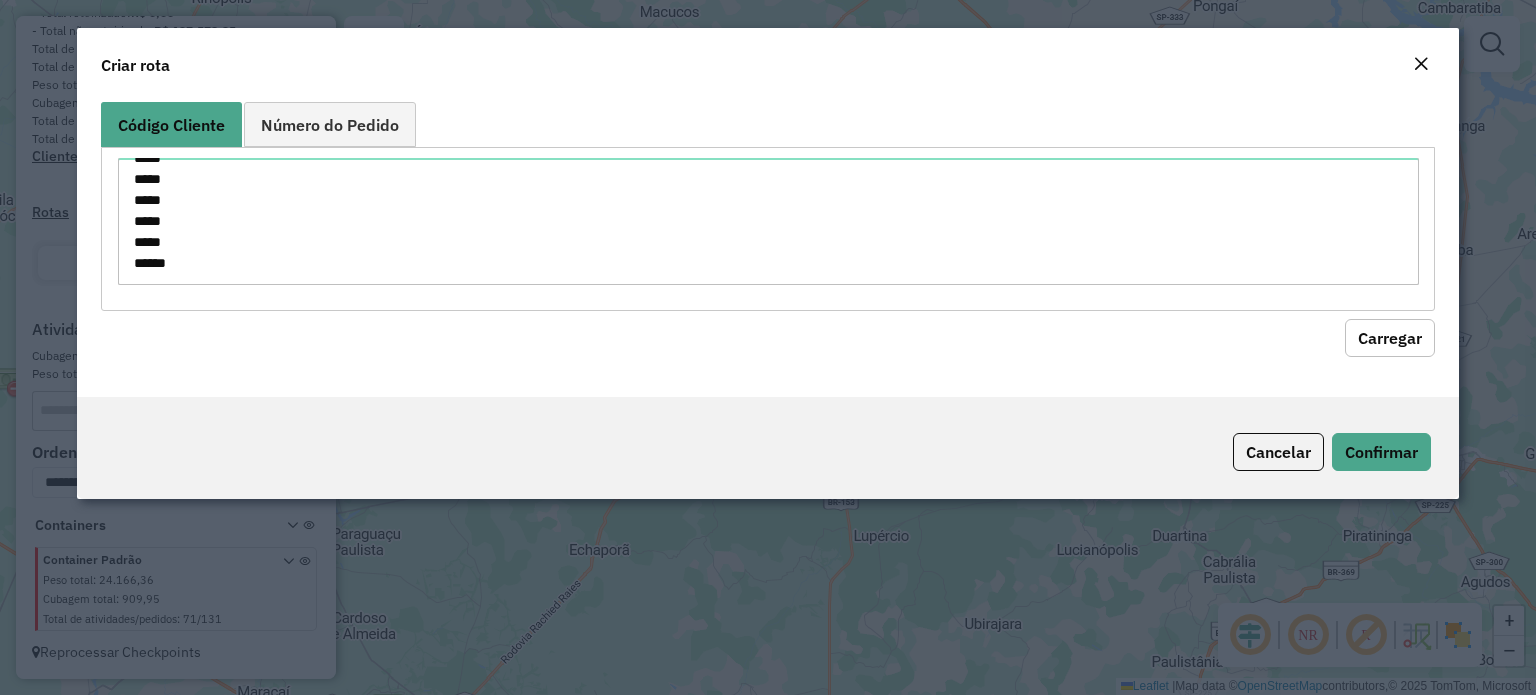 click on "Carregar" 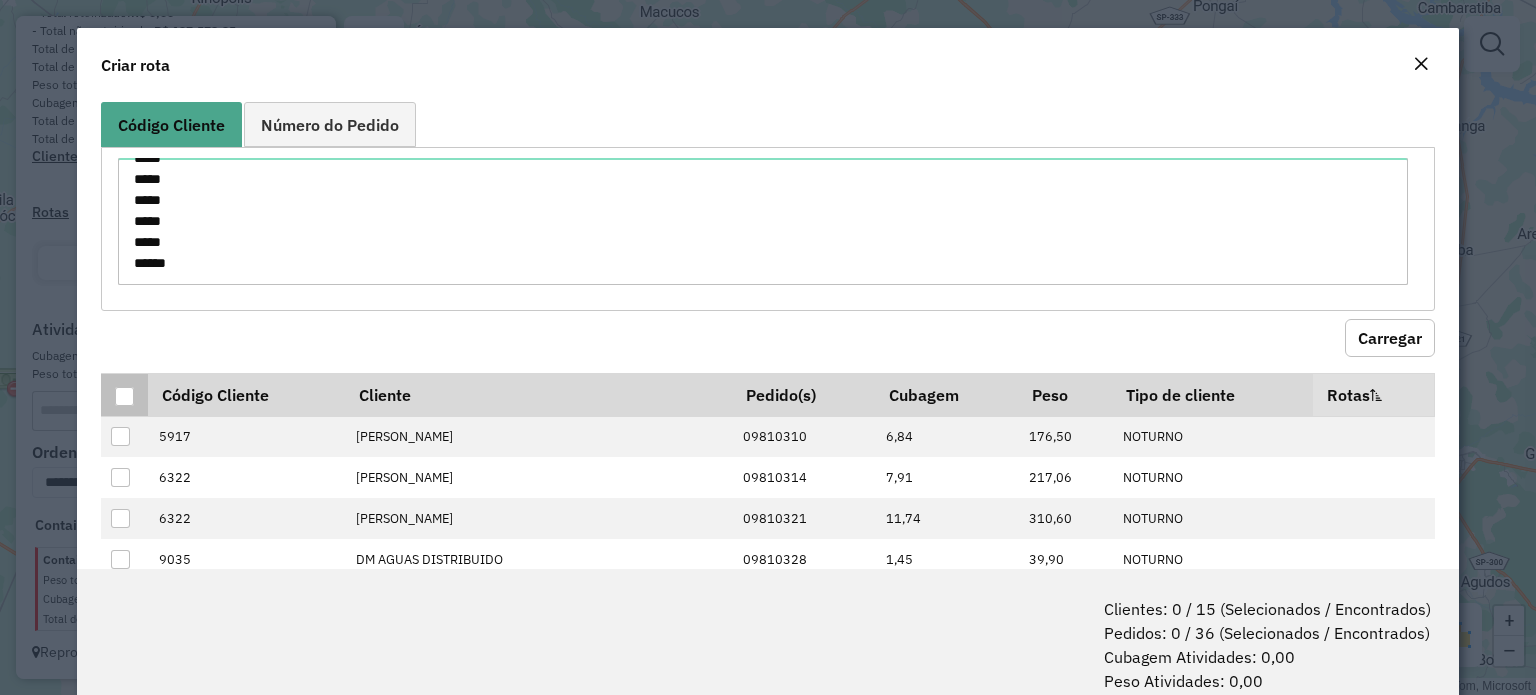 click at bounding box center (124, 394) 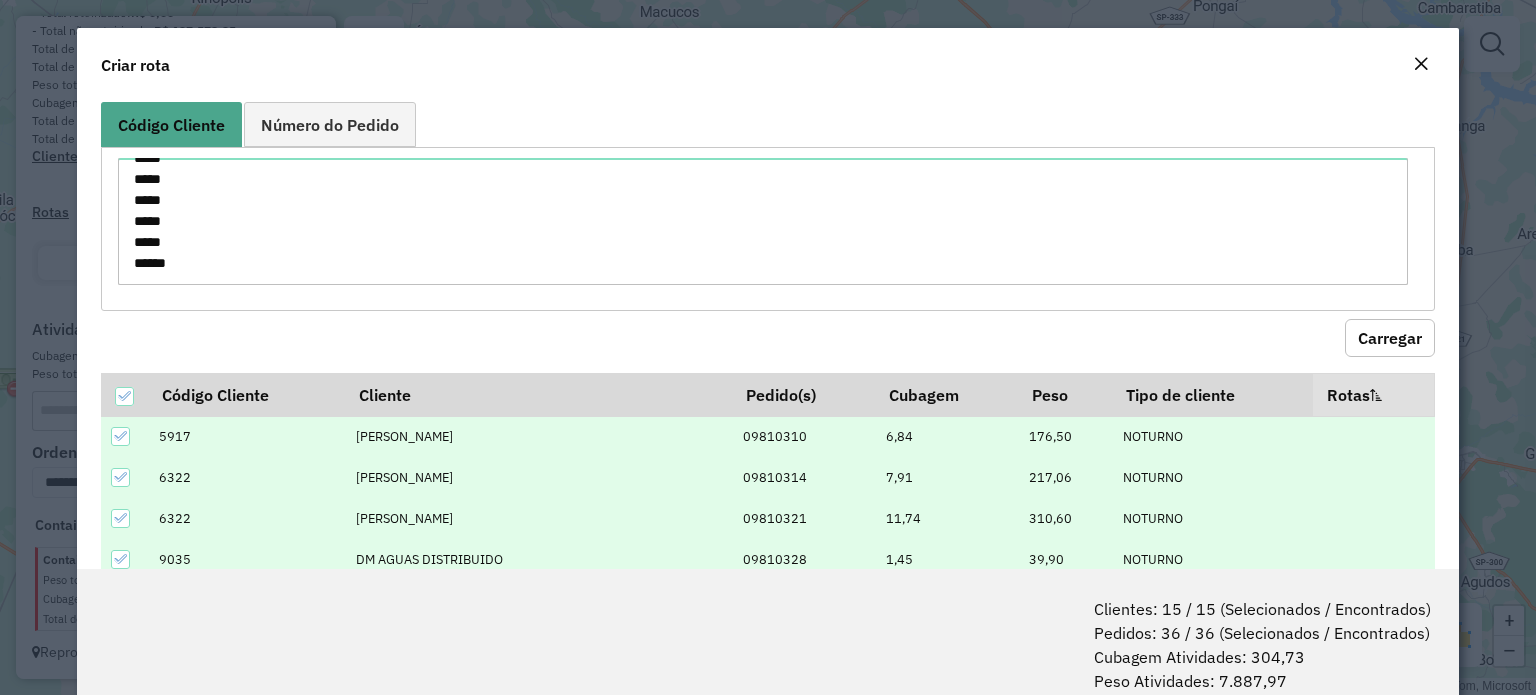 scroll, scrollTop: 230, scrollLeft: 0, axis: vertical 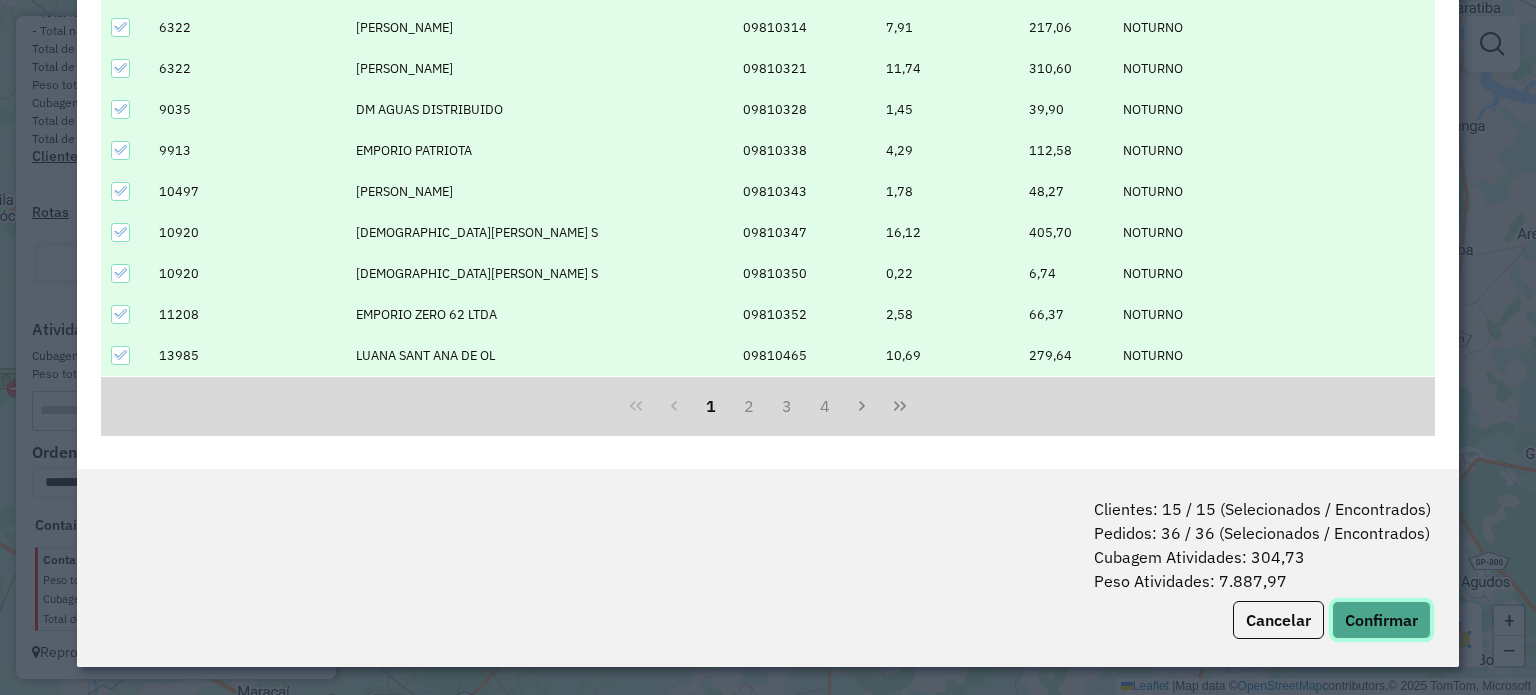 click on "Confirmar" 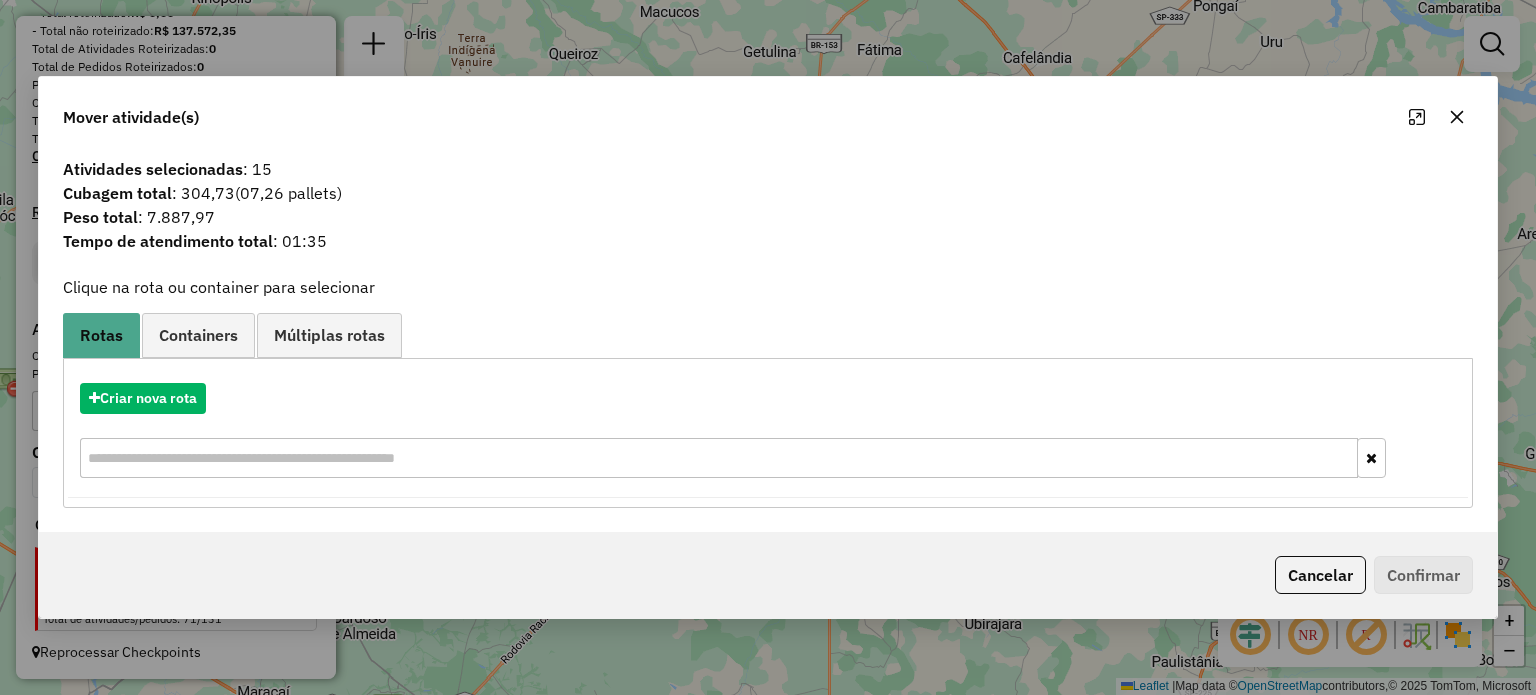 click on "Criar nova rota" at bounding box center [767, 398] 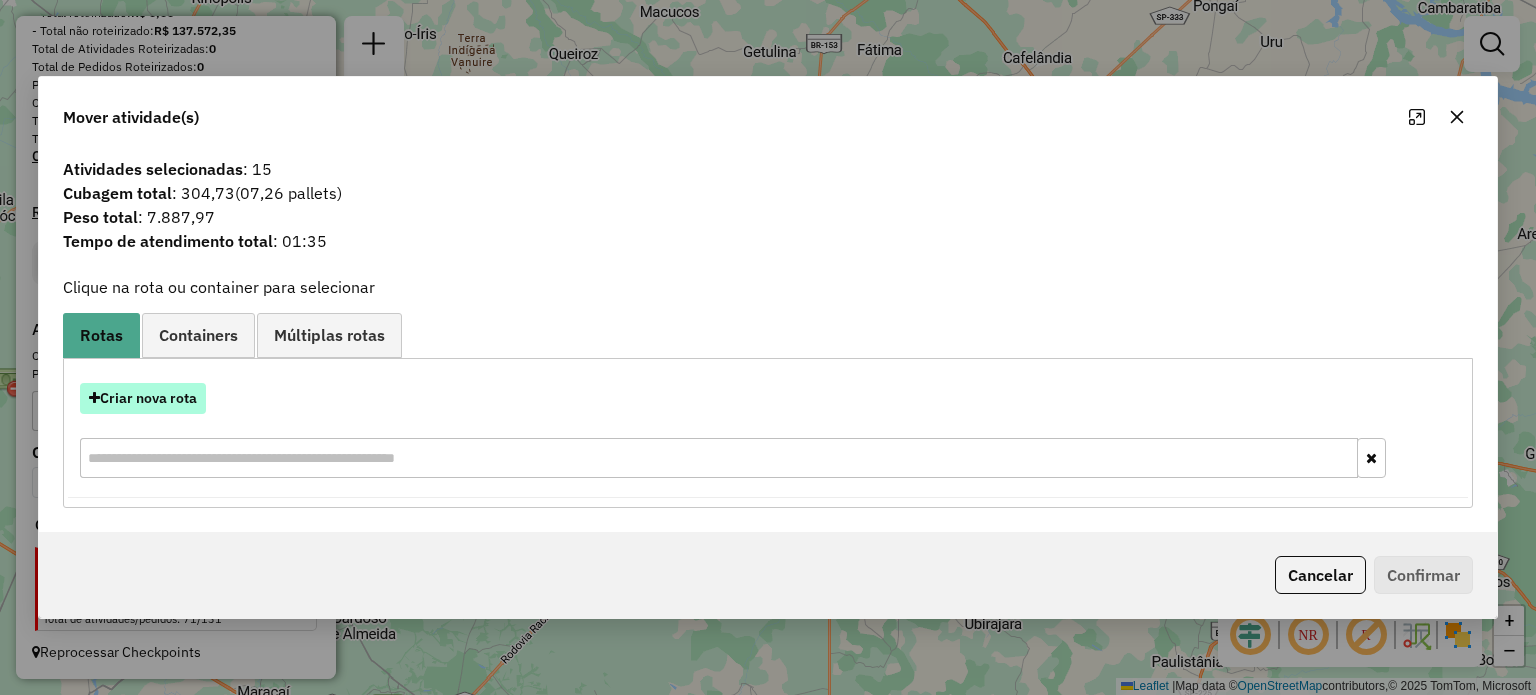 click on "Criar nova rota" at bounding box center [143, 398] 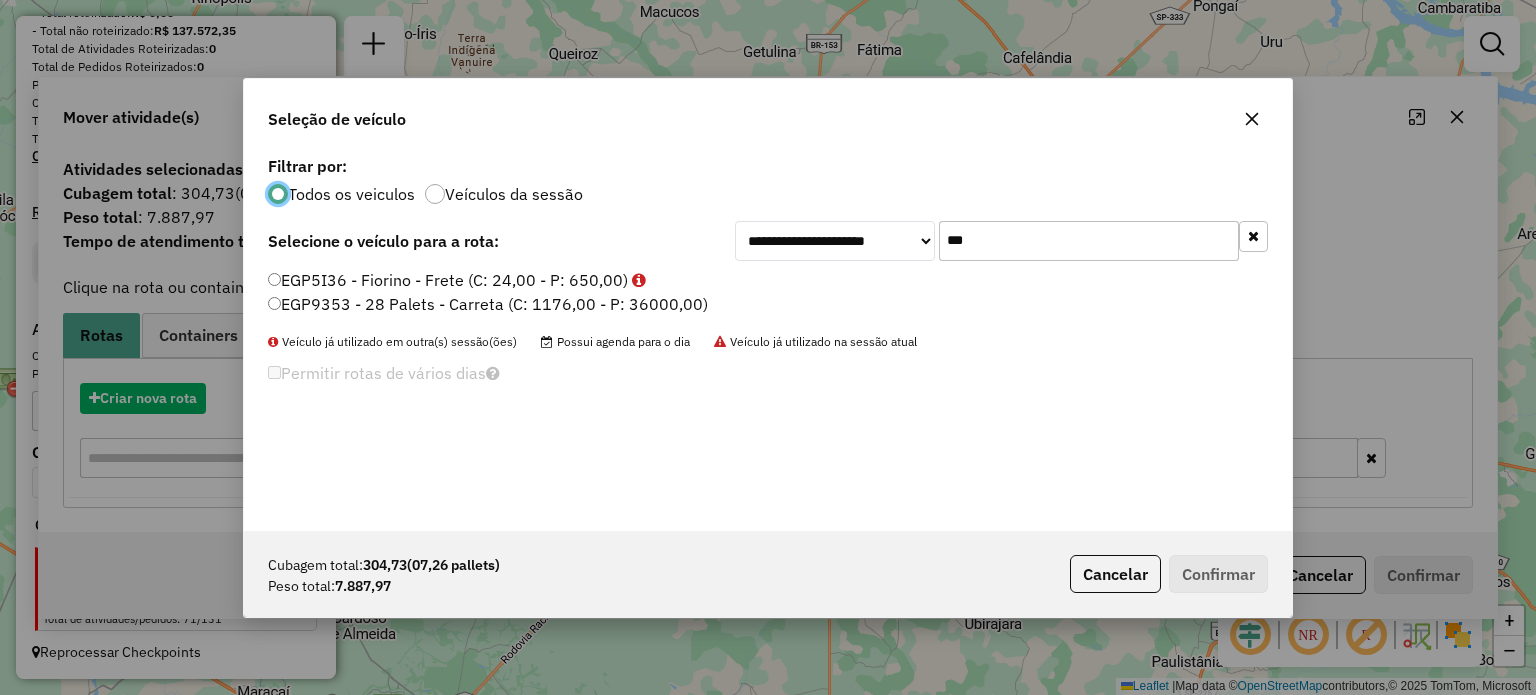 scroll, scrollTop: 10, scrollLeft: 6, axis: both 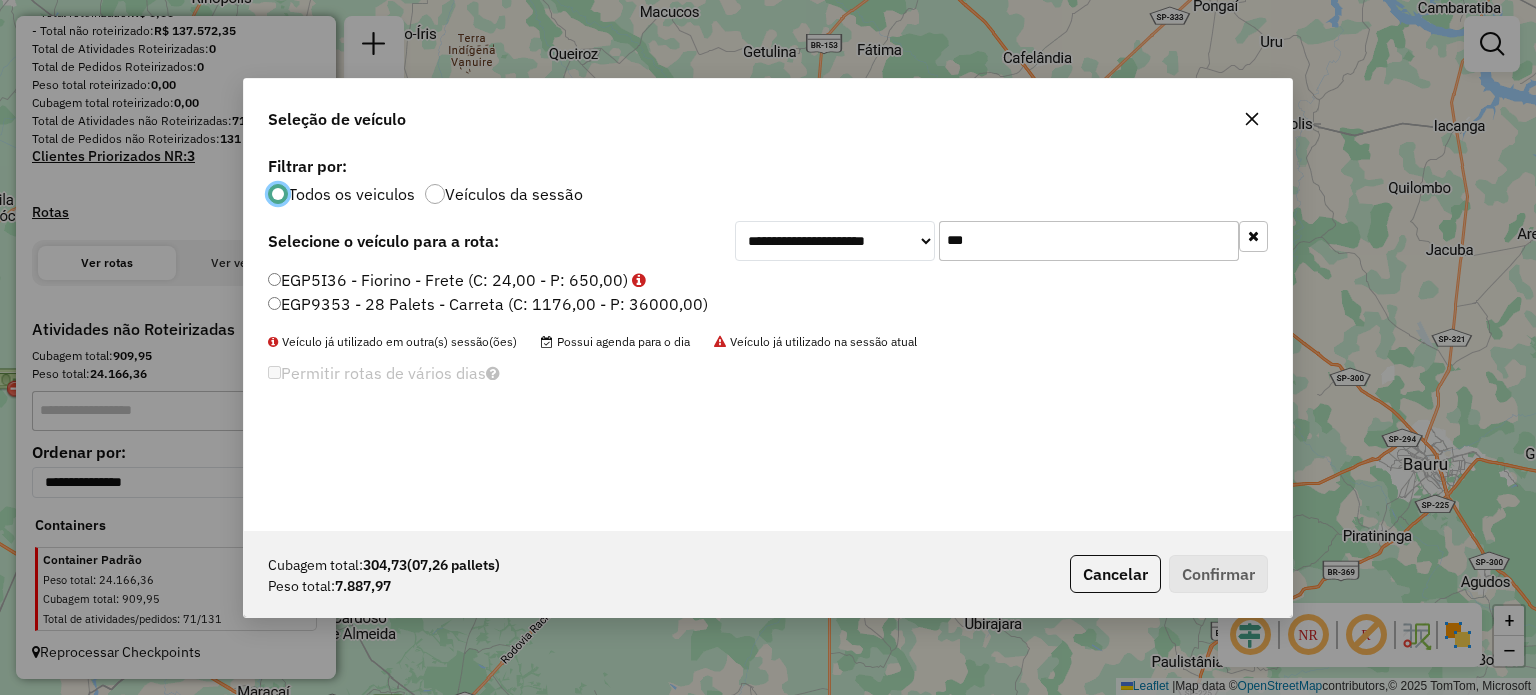 click on "***" 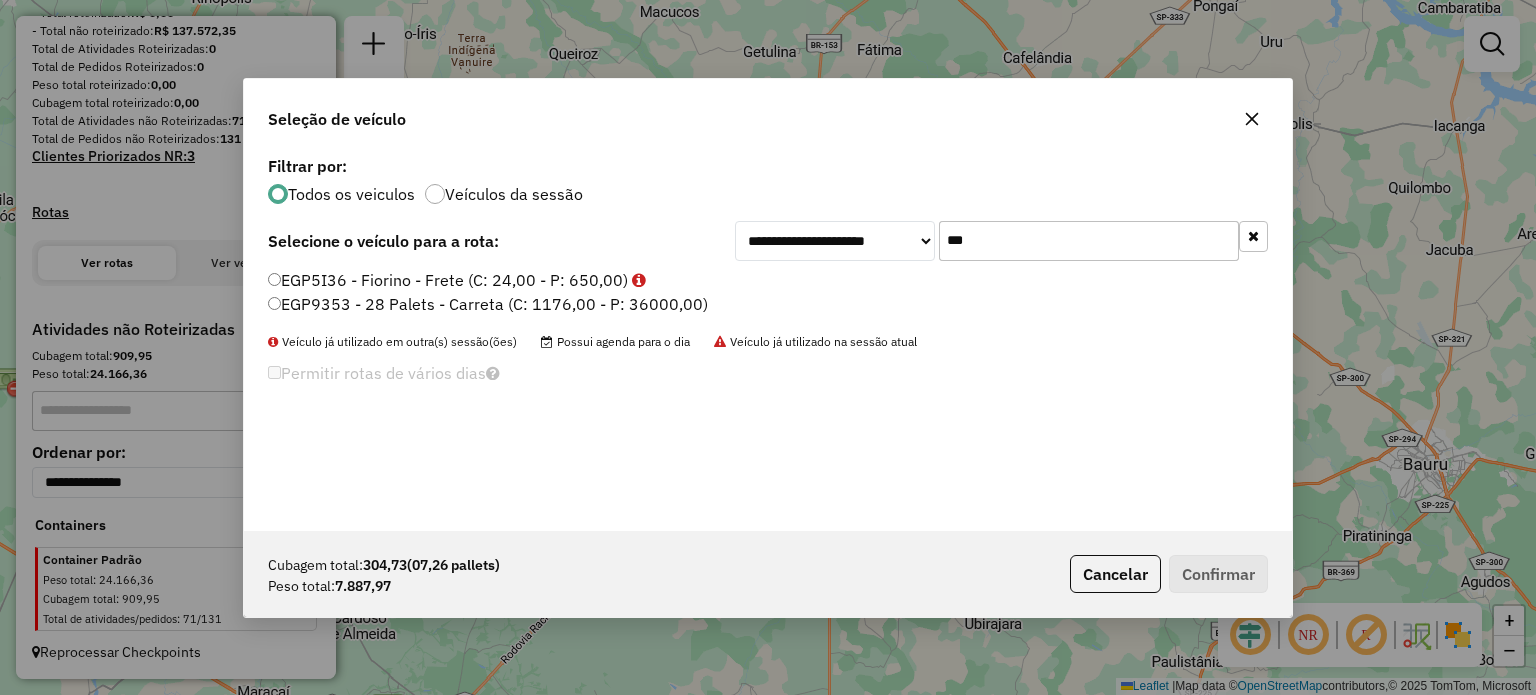 click on "***" 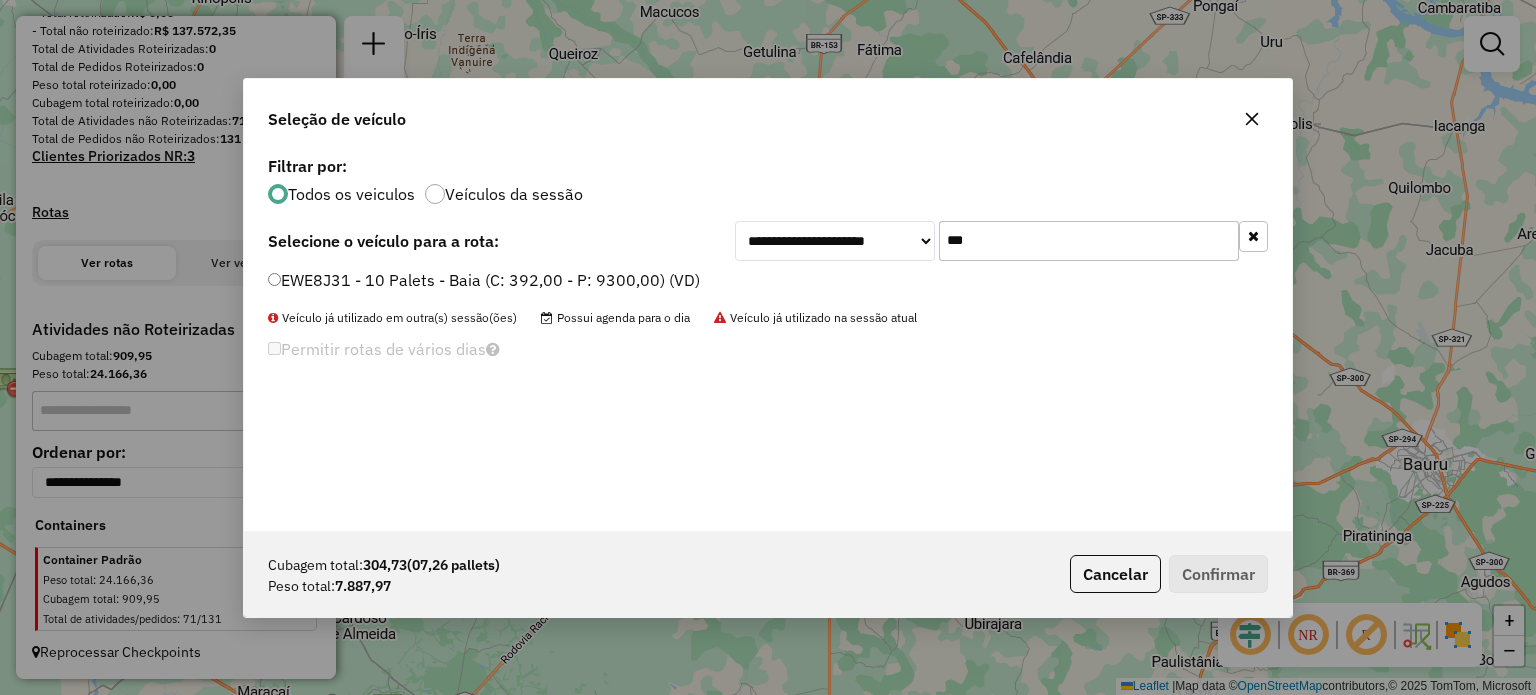 type on "***" 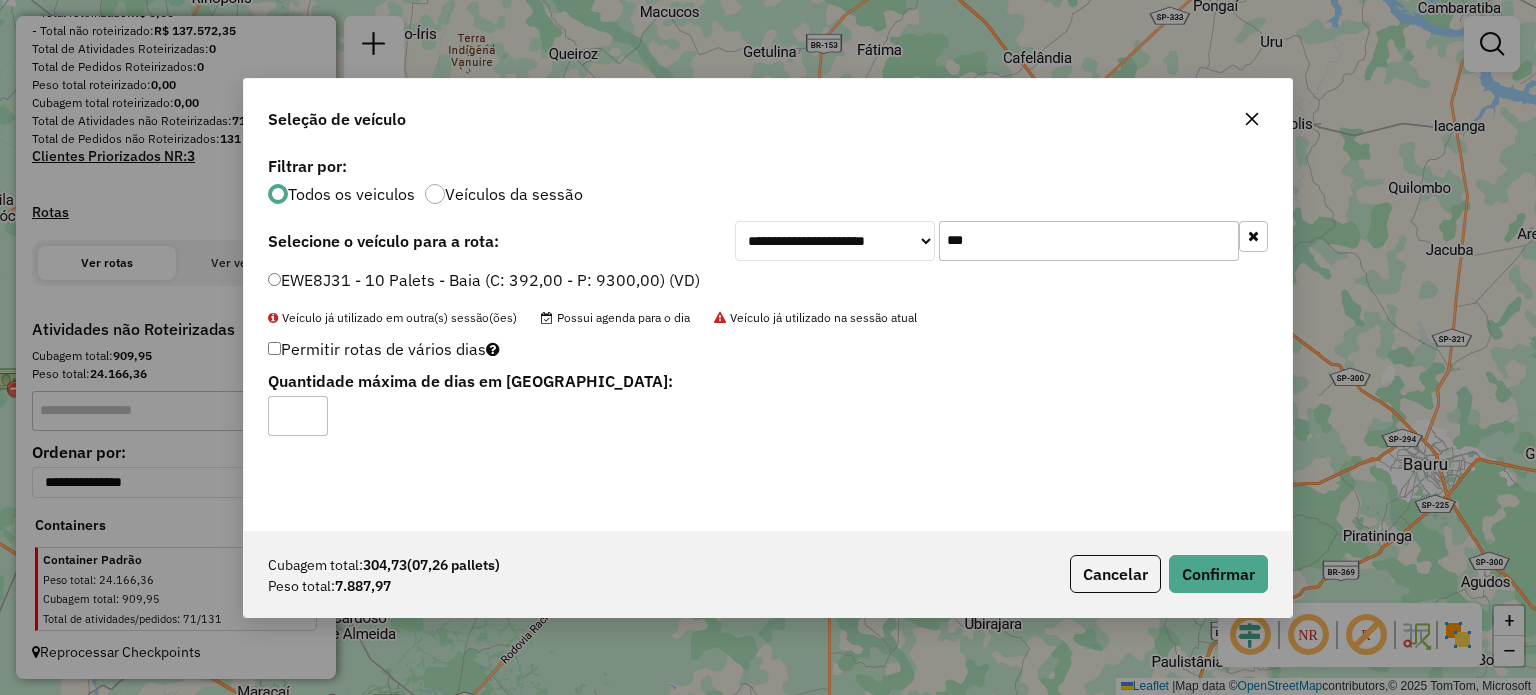 click on "Cubagem total:  304,73   (07,26 pallets)  Peso total: 7.887,97  Cancelar   Confirmar" 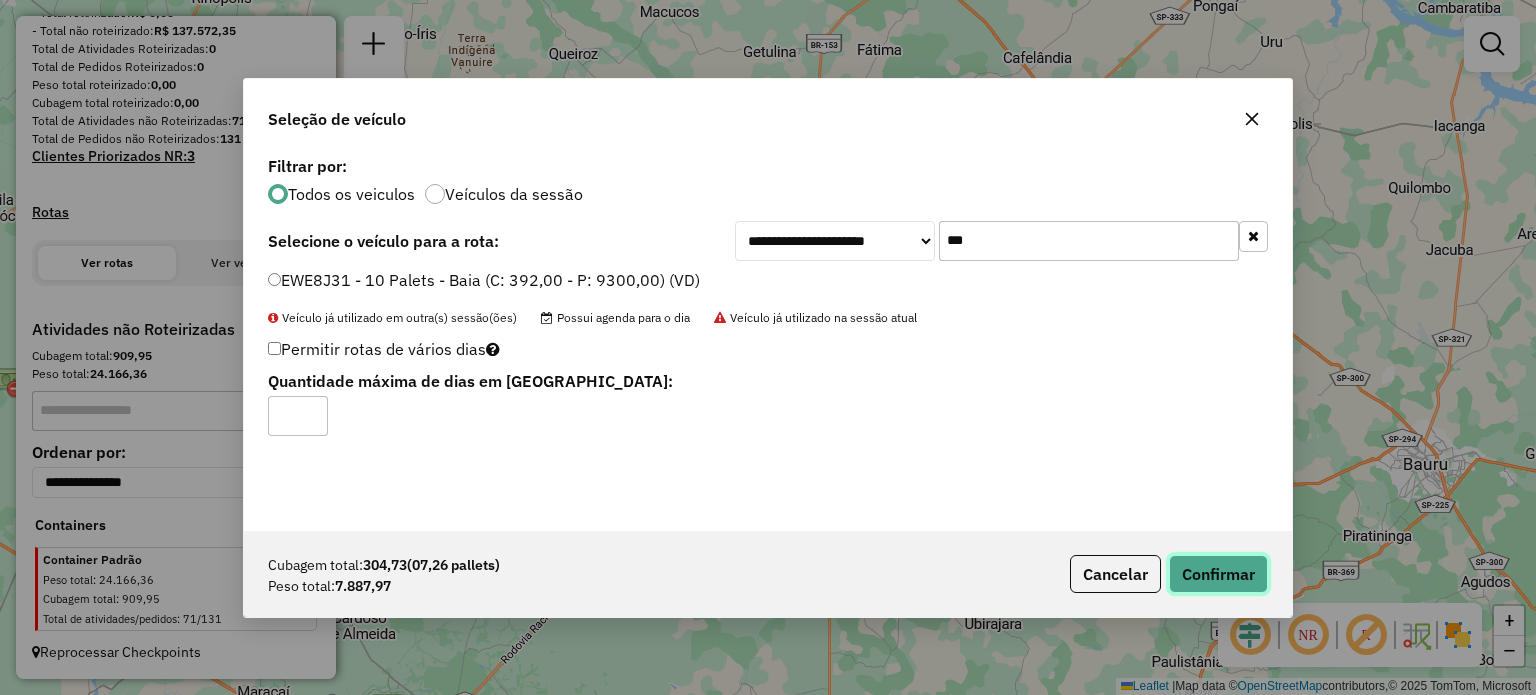 click on "Confirmar" 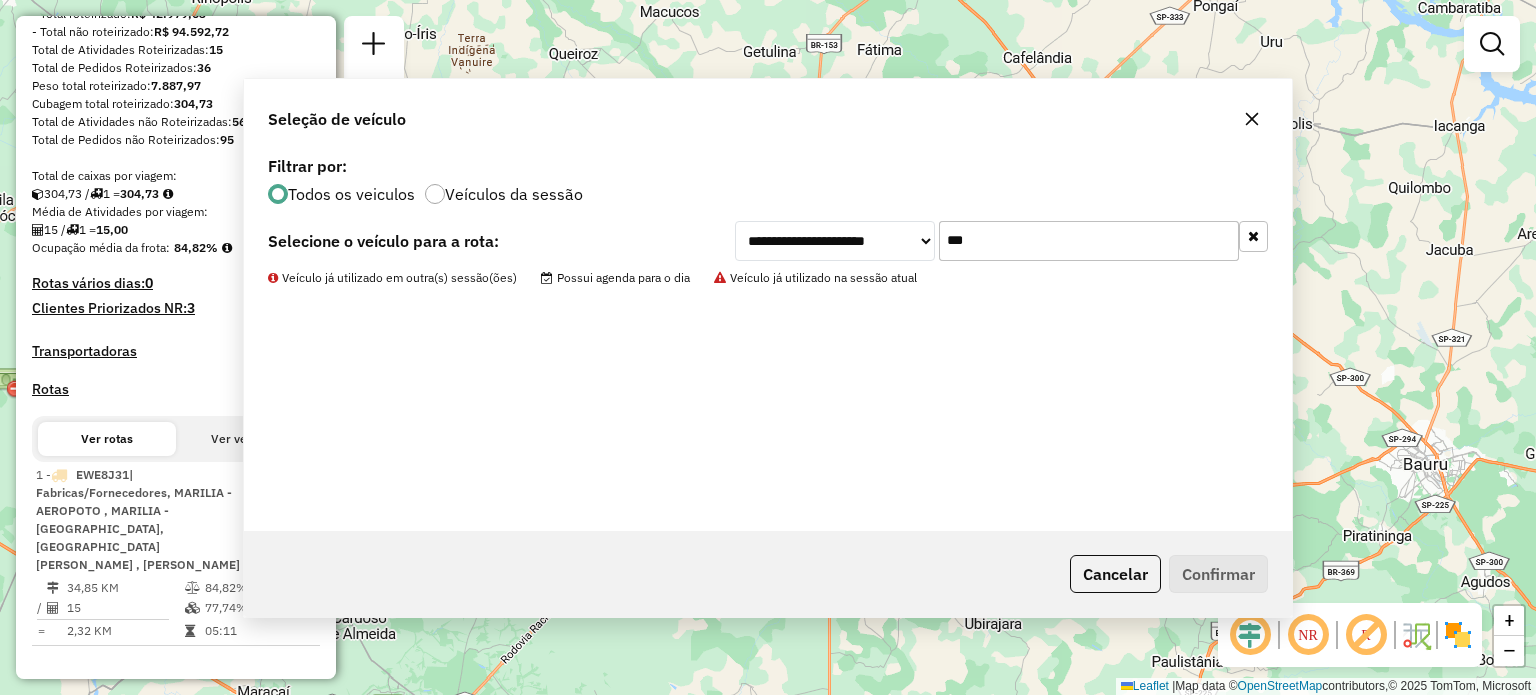 scroll, scrollTop: 410, scrollLeft: 0, axis: vertical 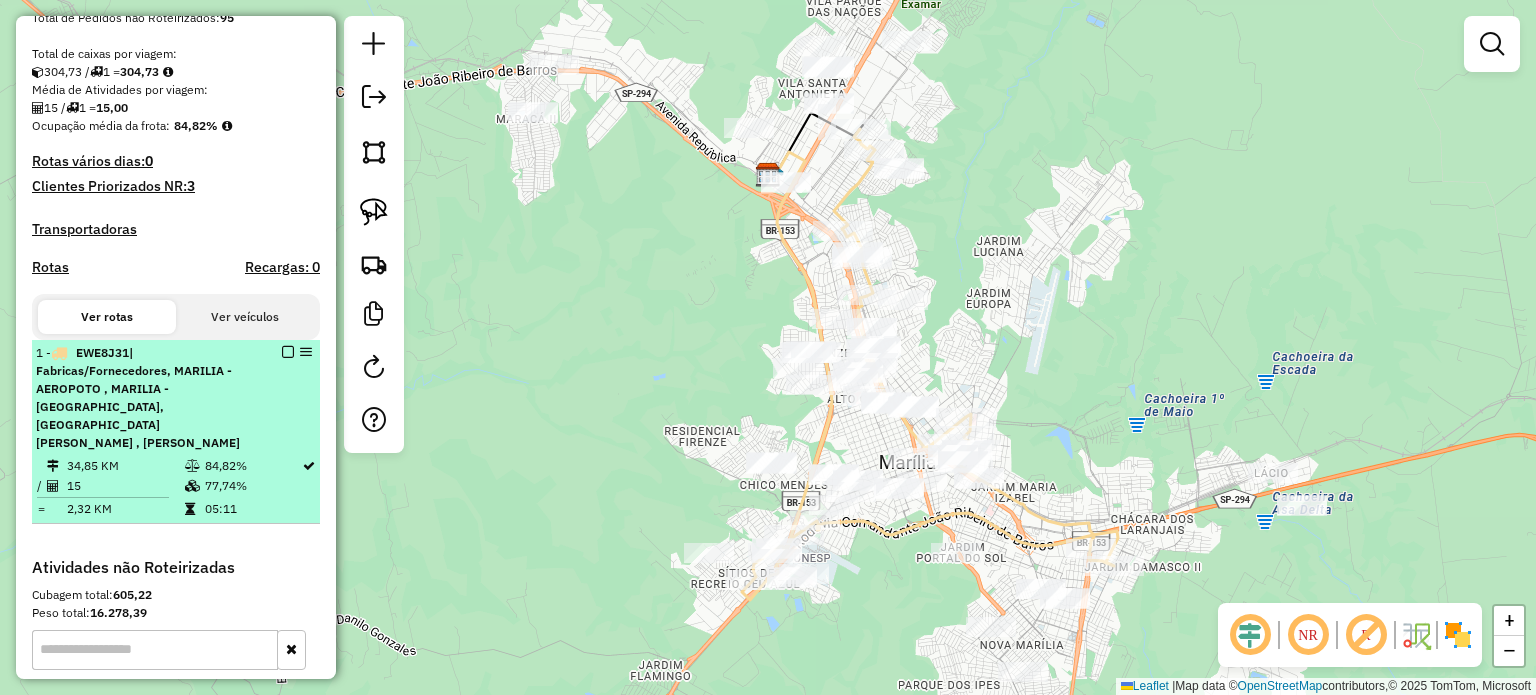 click on "1 -       EWE8J31   | Fabricas/Fornecedores, MARILIA - AEROPOTO , MARILIA - [GEOGRAPHIC_DATA], [PERSON_NAME] , [PERSON_NAME]" at bounding box center (142, 398) 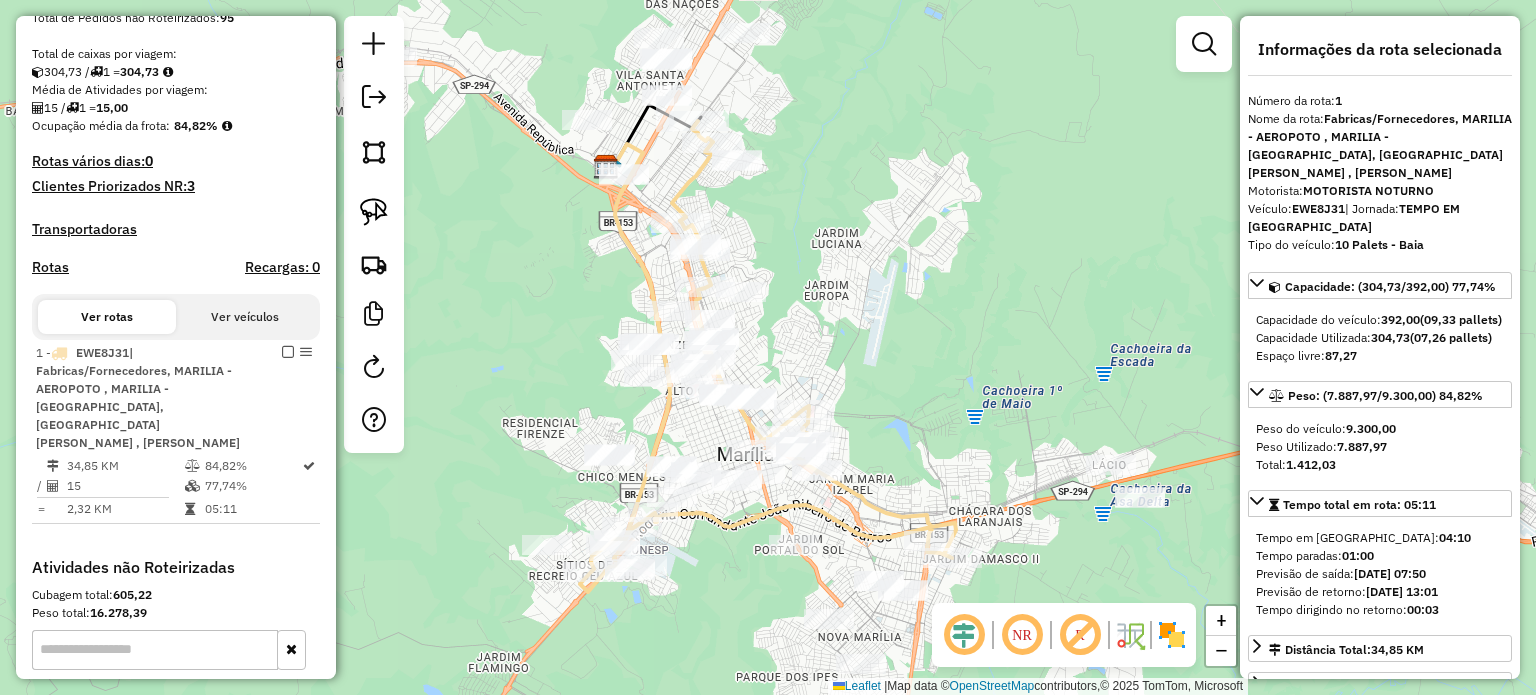 drag, startPoint x: 1336, startPoint y: 463, endPoint x: 1396, endPoint y: 464, distance: 60.00833 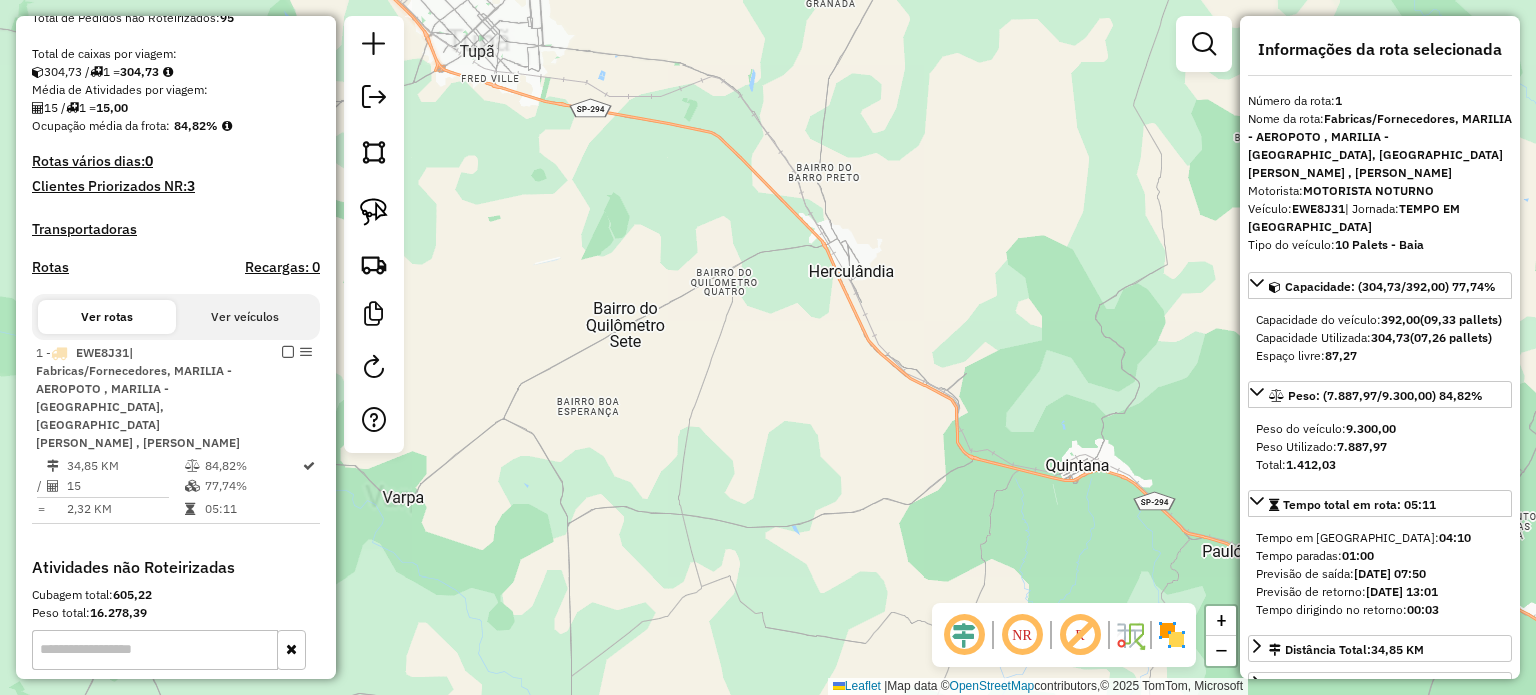 drag, startPoint x: 1012, startPoint y: 367, endPoint x: 460, endPoint y: 145, distance: 594.96893 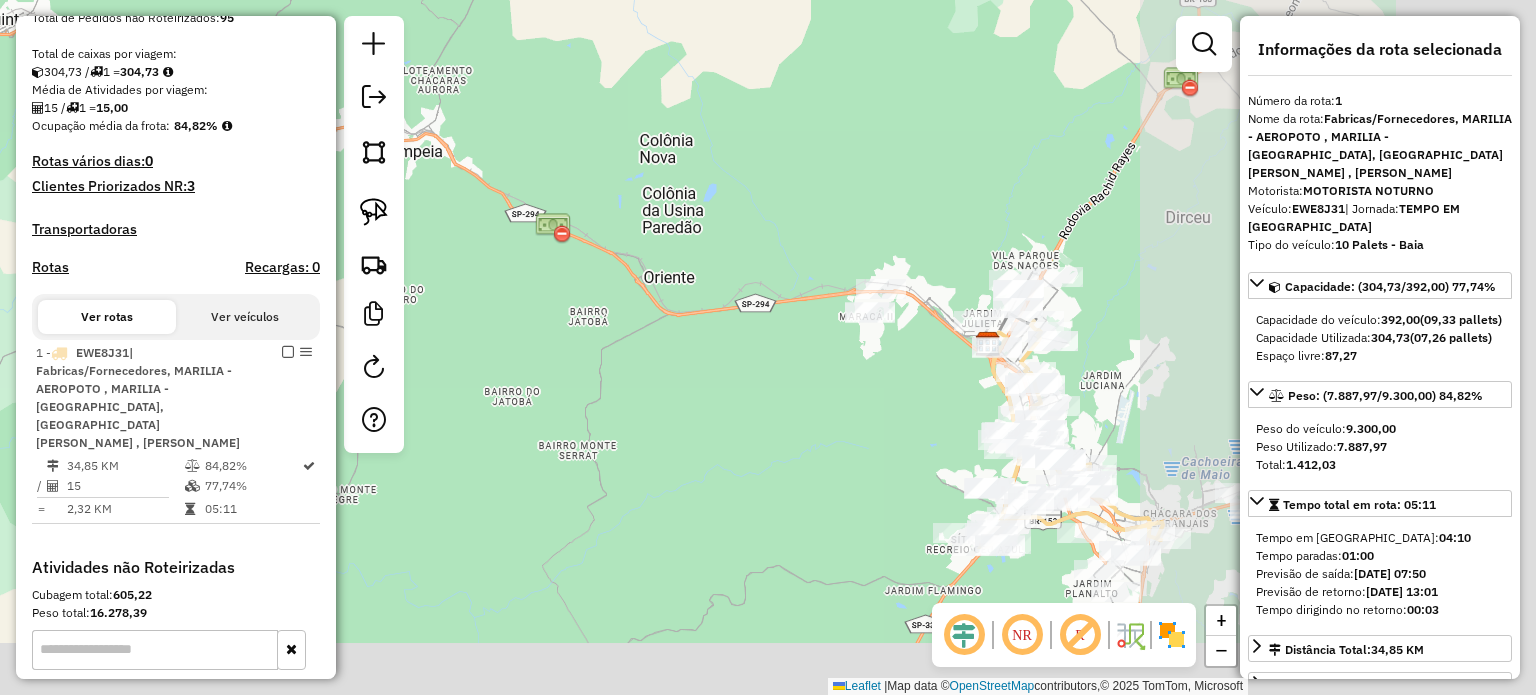 drag, startPoint x: 1154, startPoint y: 495, endPoint x: 674, endPoint y: 287, distance: 523.129 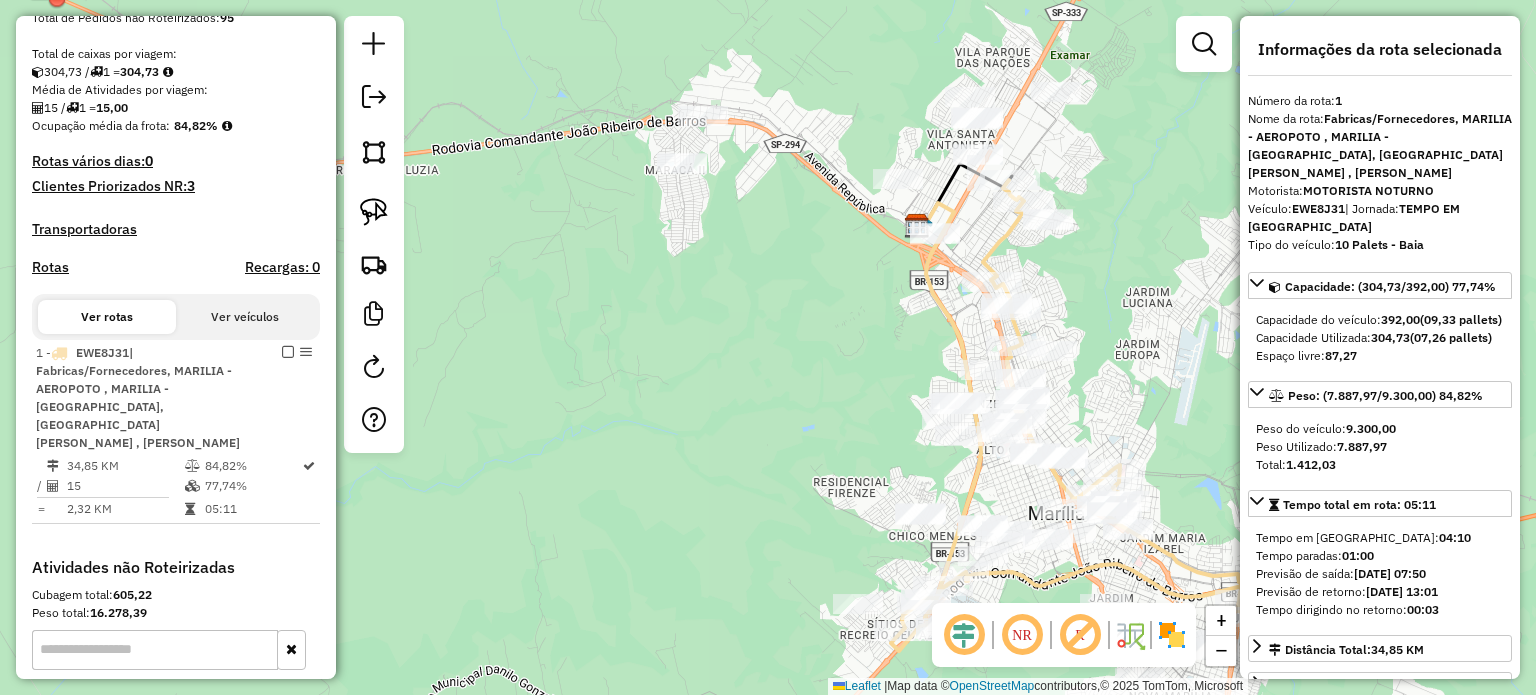 drag, startPoint x: 1128, startPoint y: 419, endPoint x: 1022, endPoint y: 315, distance: 148.49916 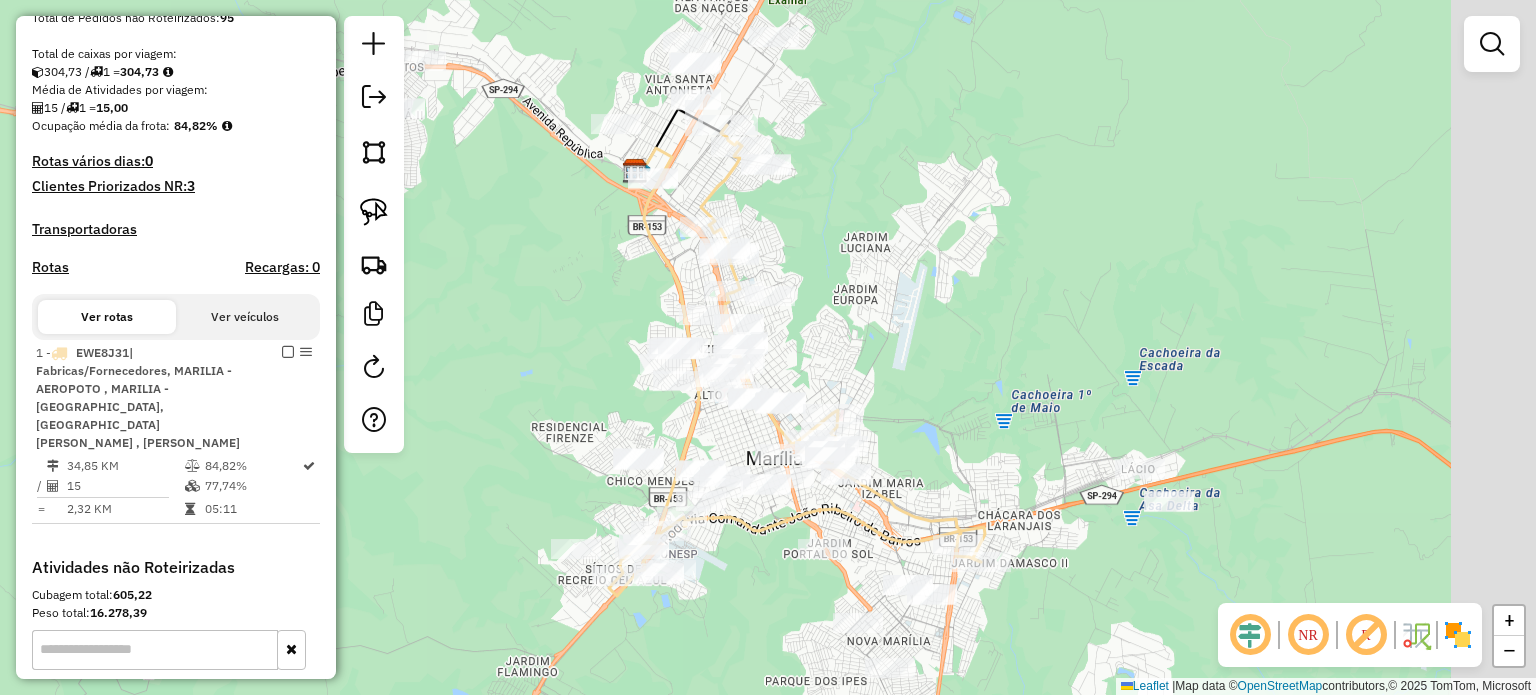 drag, startPoint x: 1073, startPoint y: 324, endPoint x: 776, endPoint y: 261, distance: 303.6083 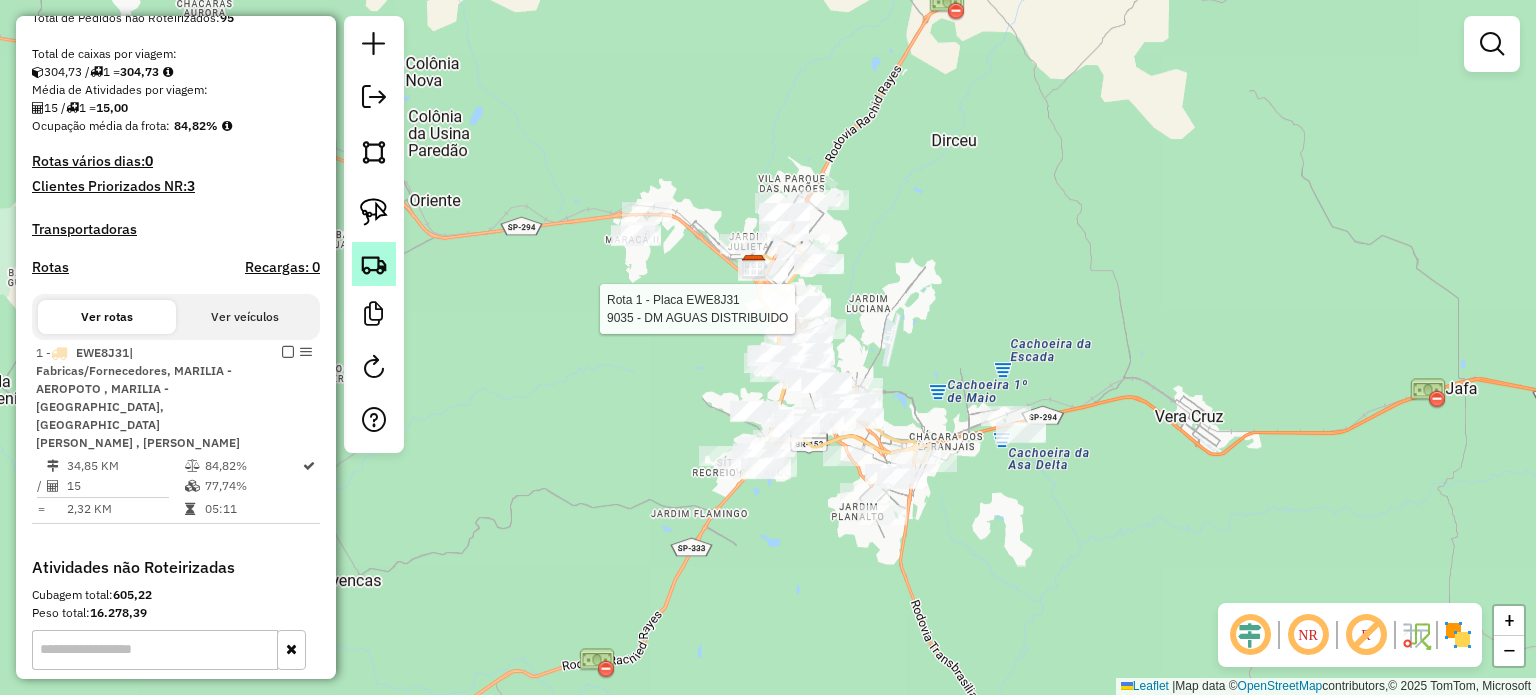 click 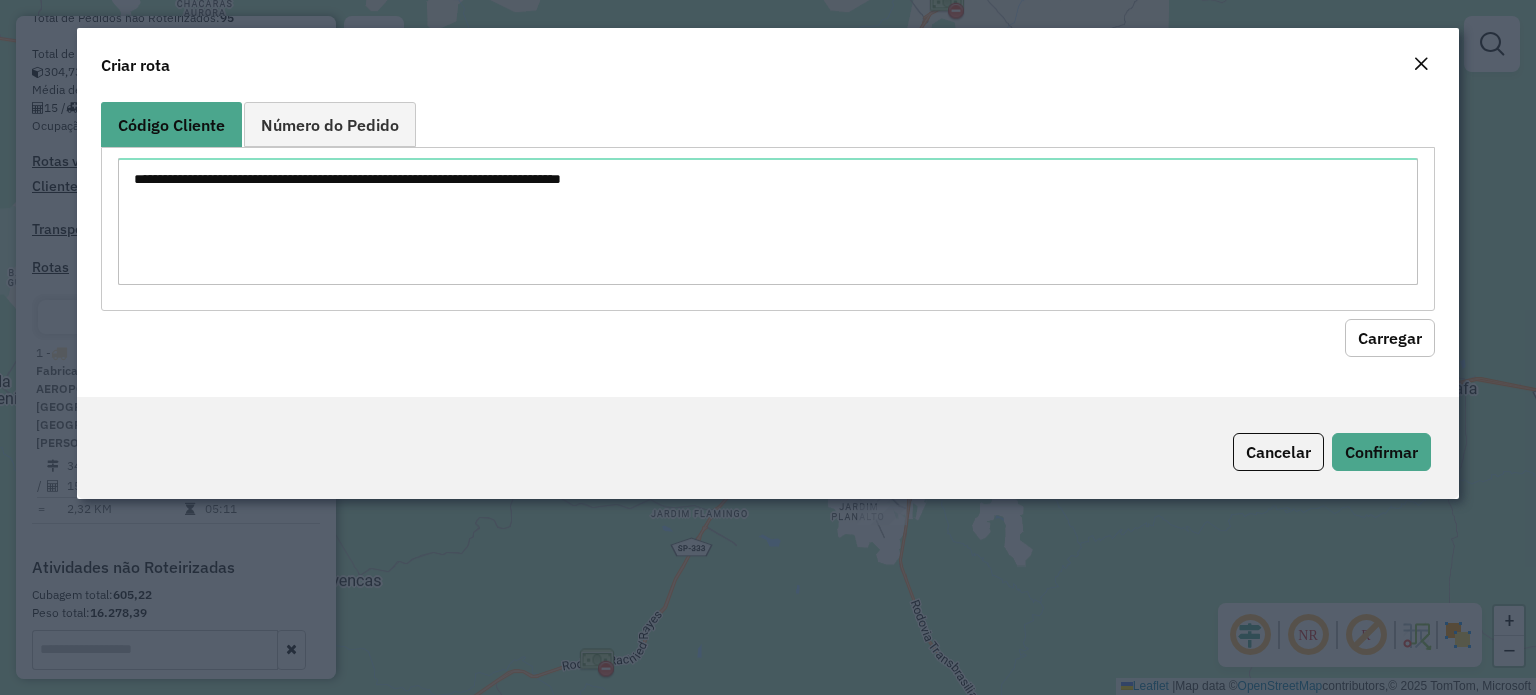 click 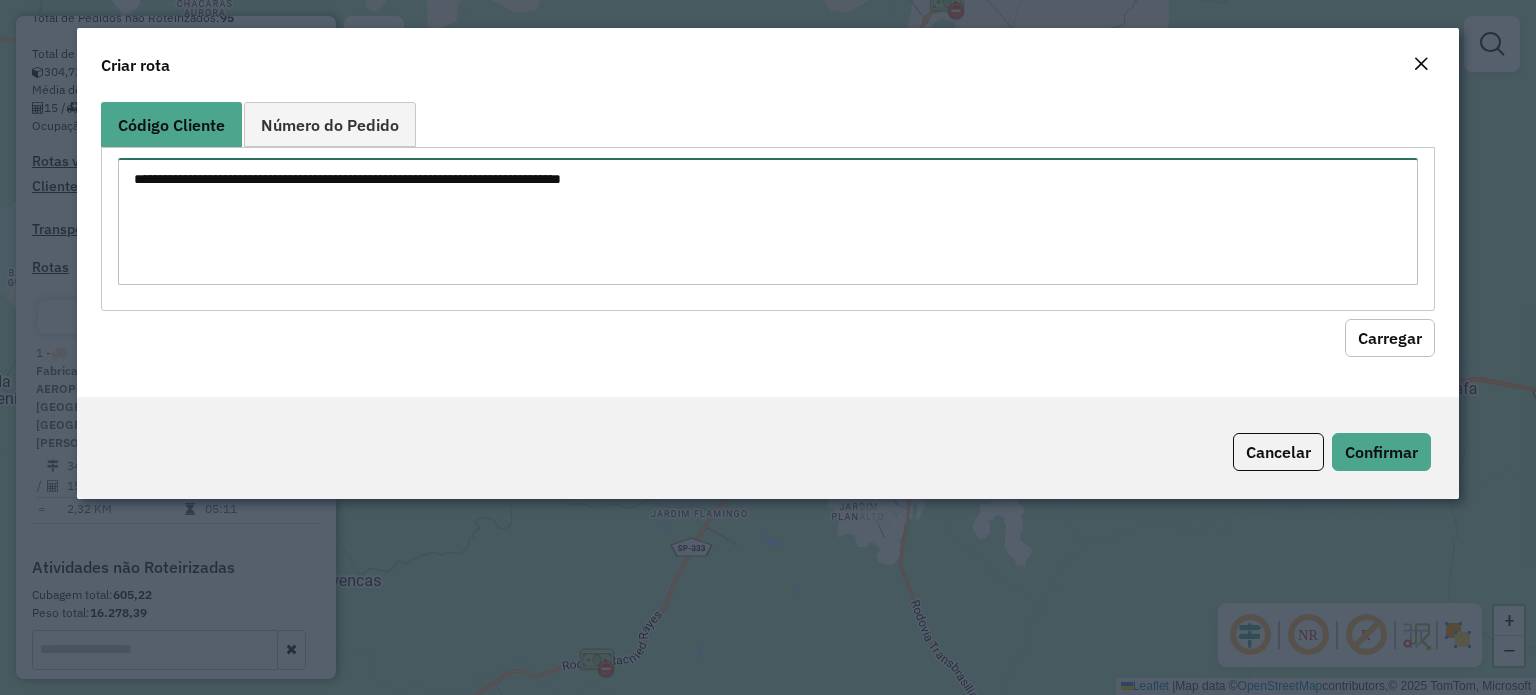 click at bounding box center [768, 221] 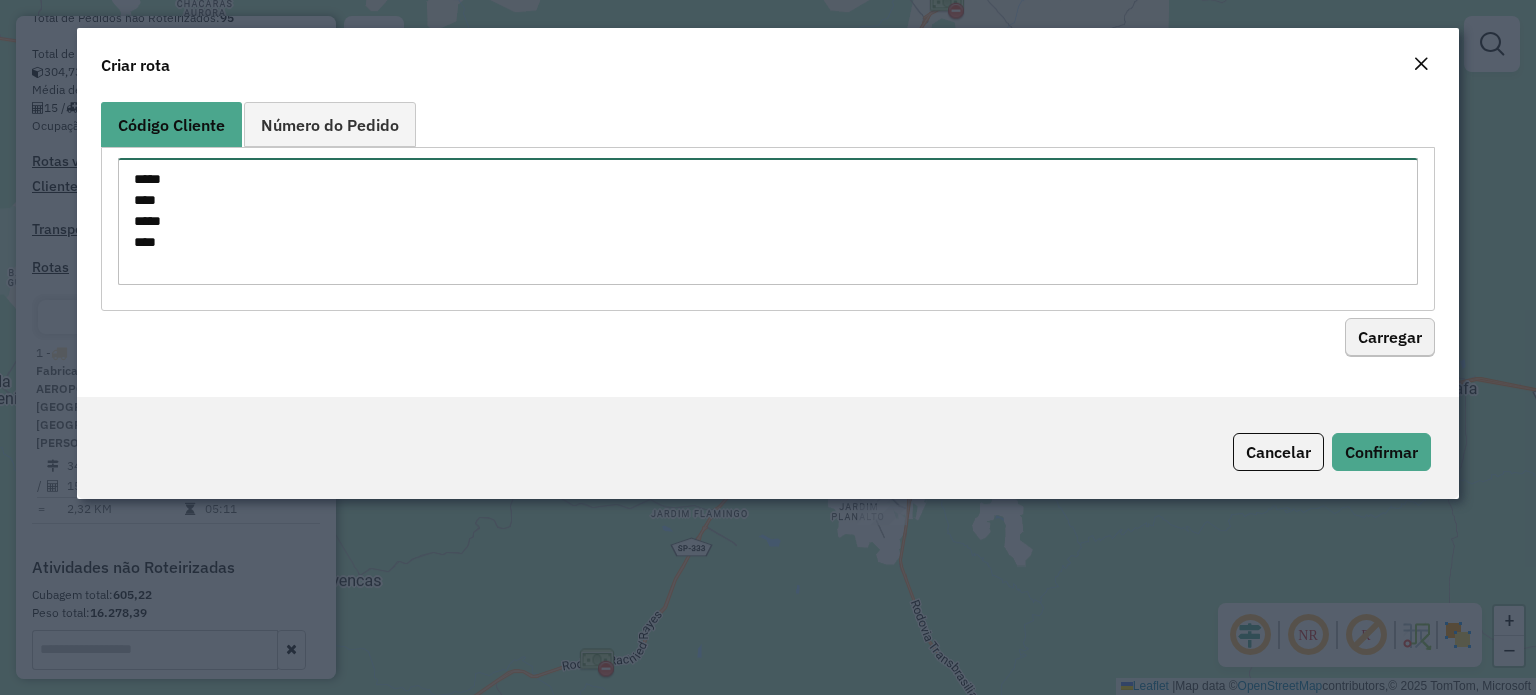 type on "*****
****
*****
****" 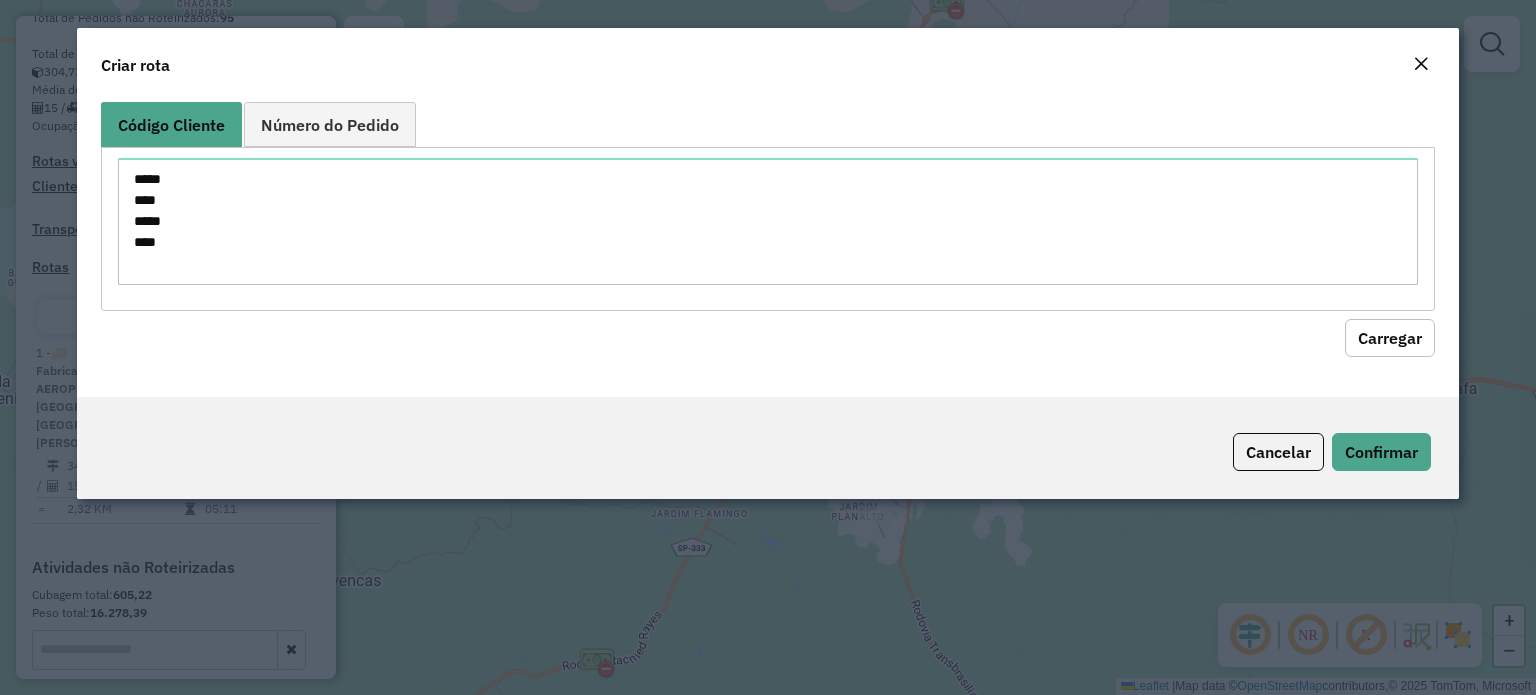 click on "Carregar" 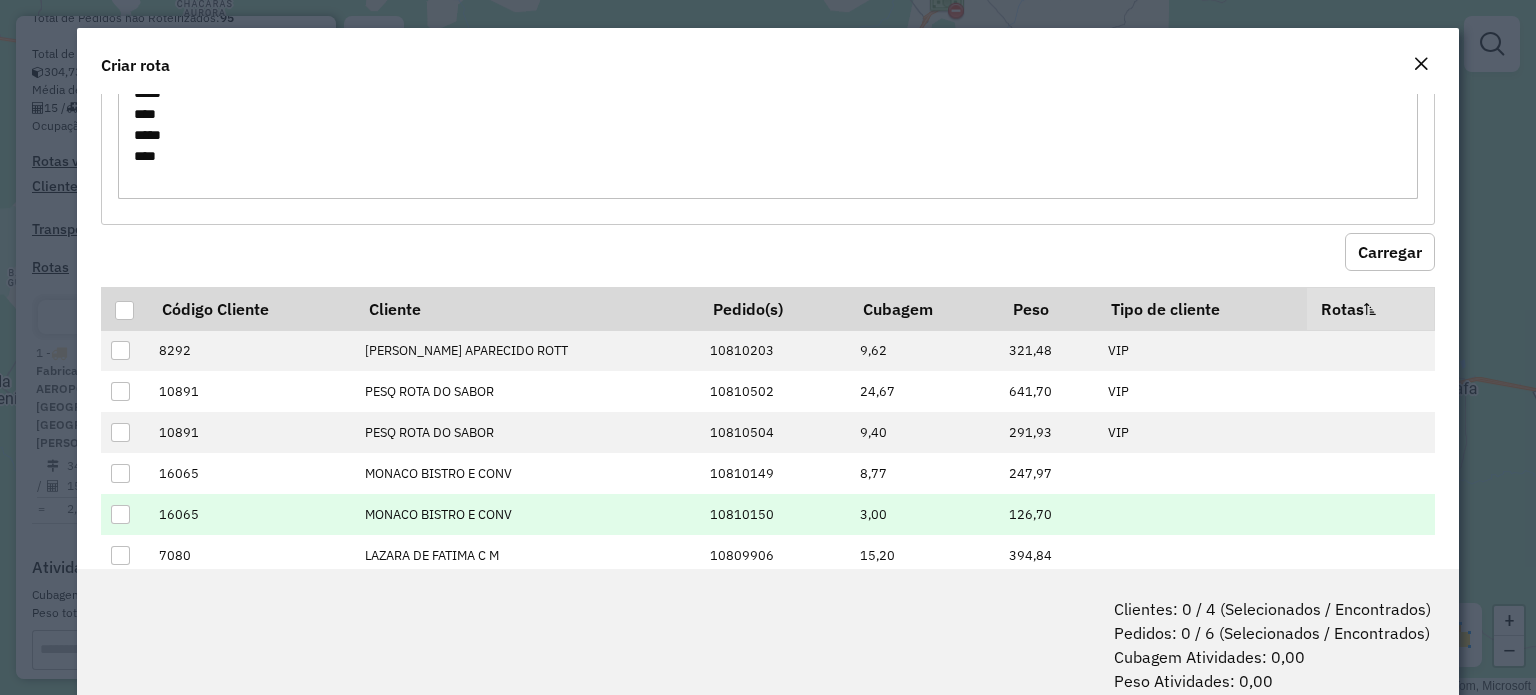 scroll, scrollTop: 128, scrollLeft: 0, axis: vertical 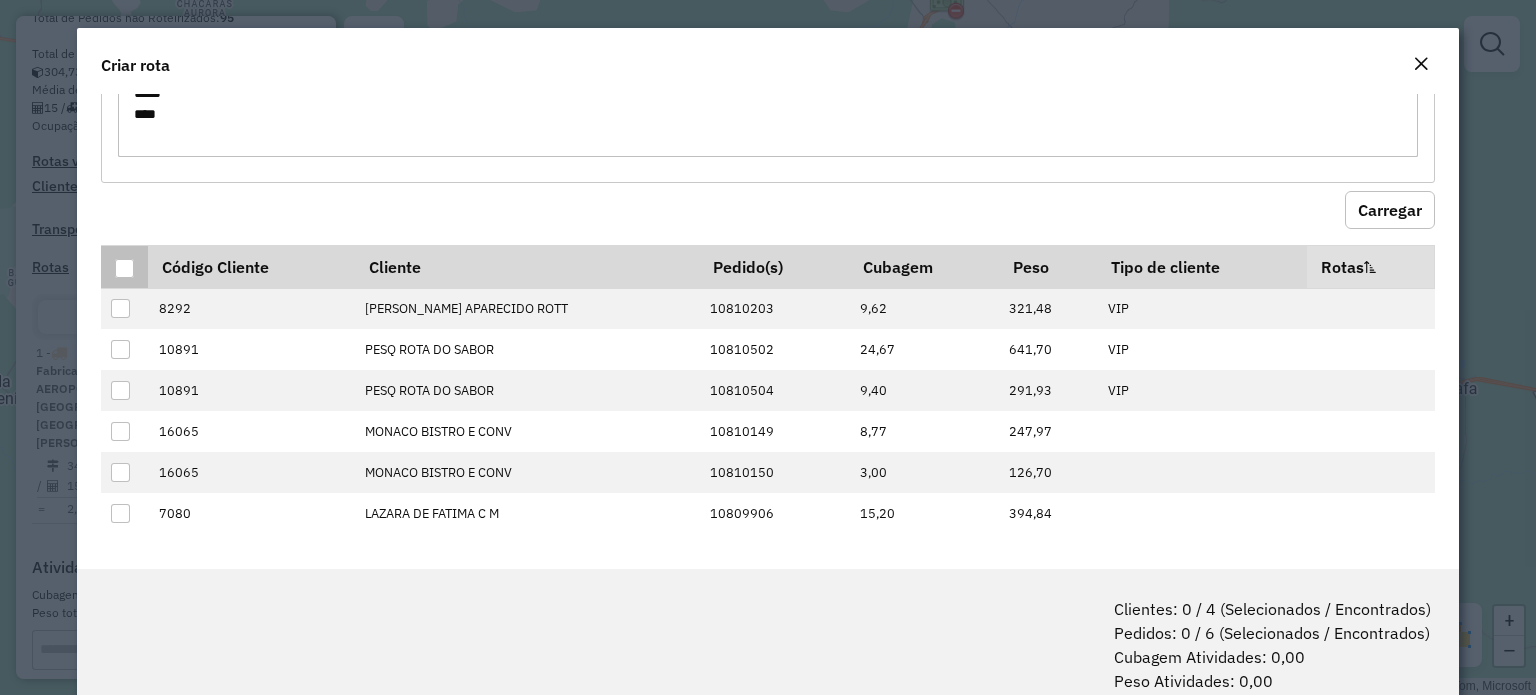 click at bounding box center [124, 268] 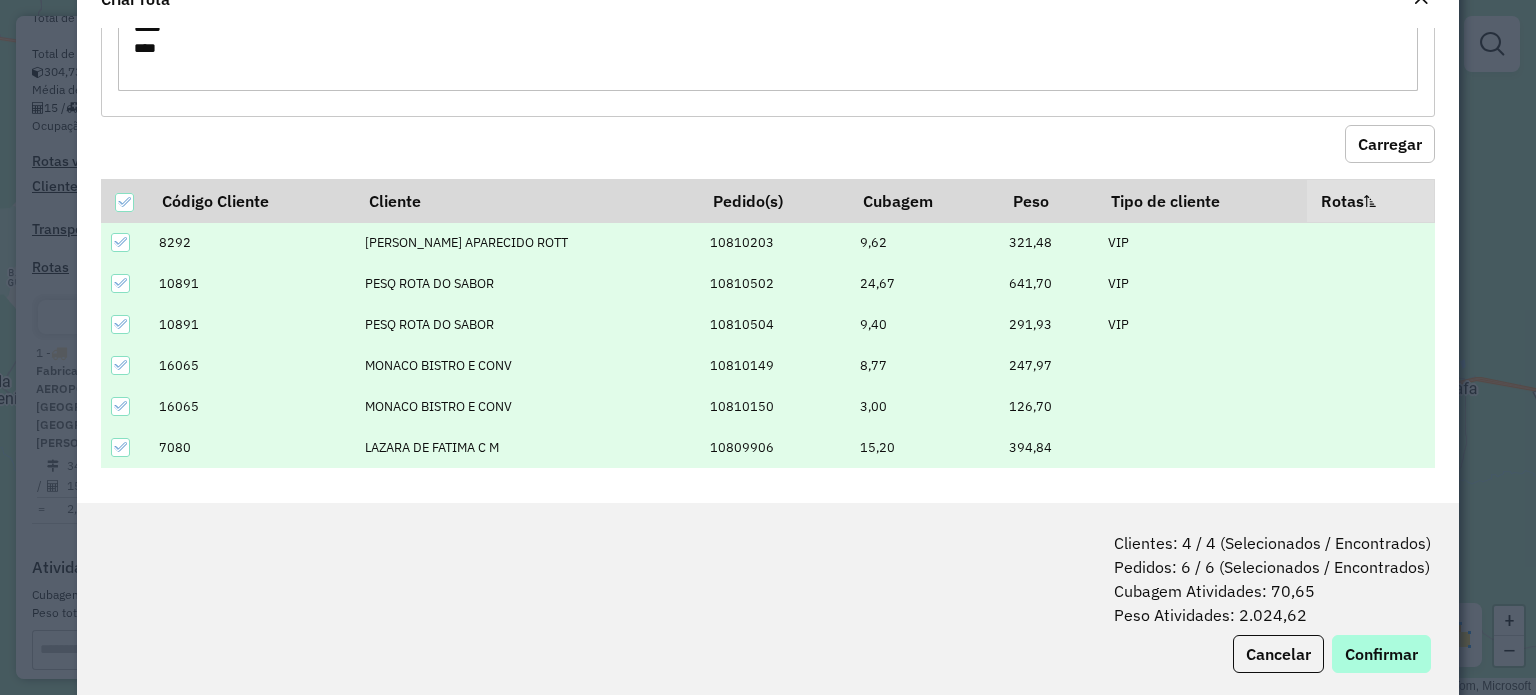scroll, scrollTop: 100, scrollLeft: 0, axis: vertical 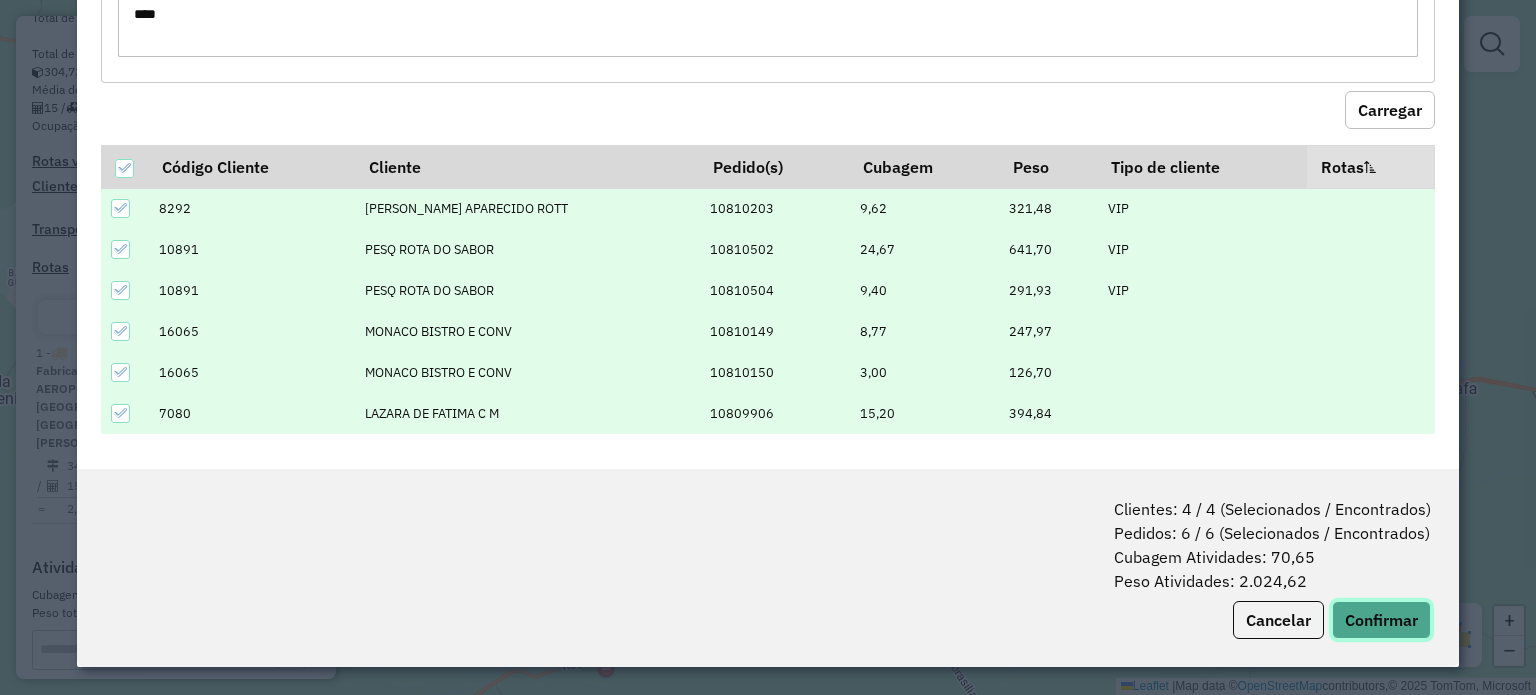 click on "Confirmar" 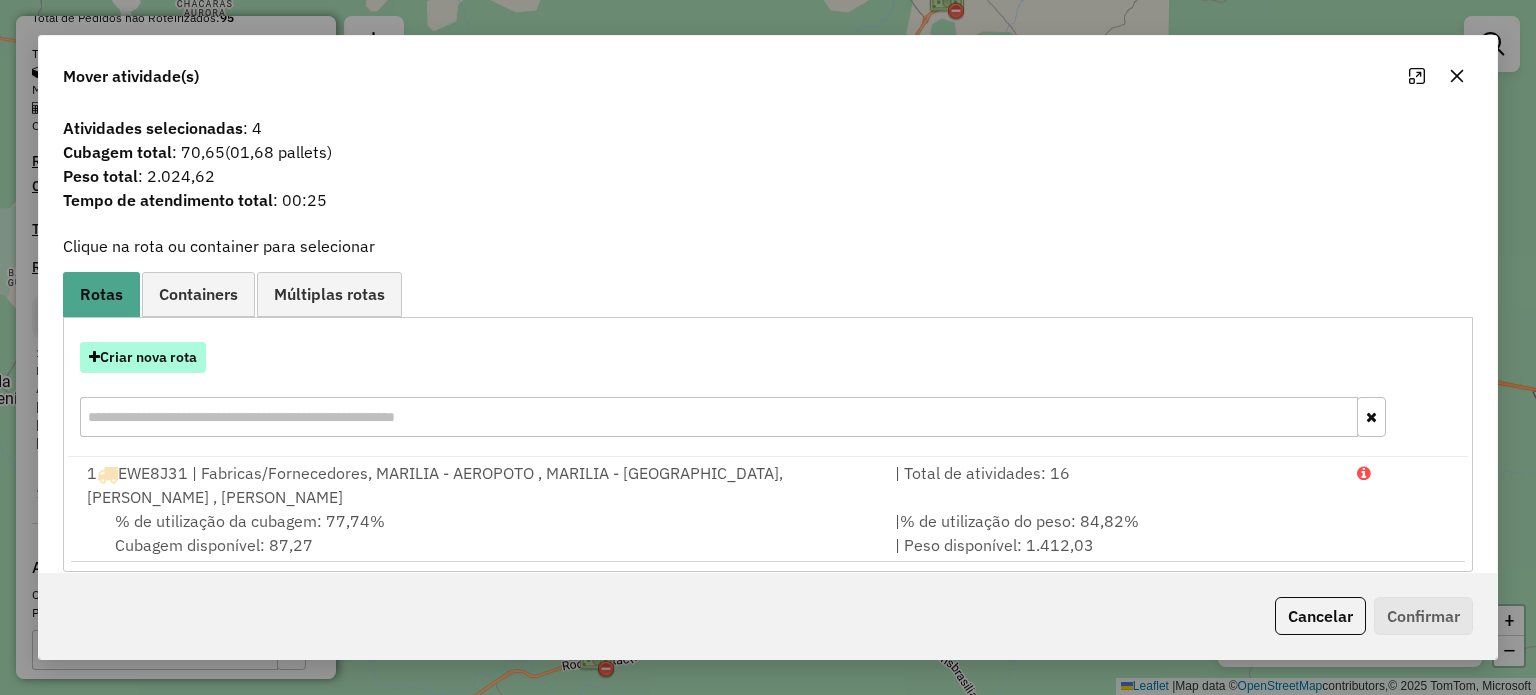 click on "Criar nova rota" at bounding box center (143, 357) 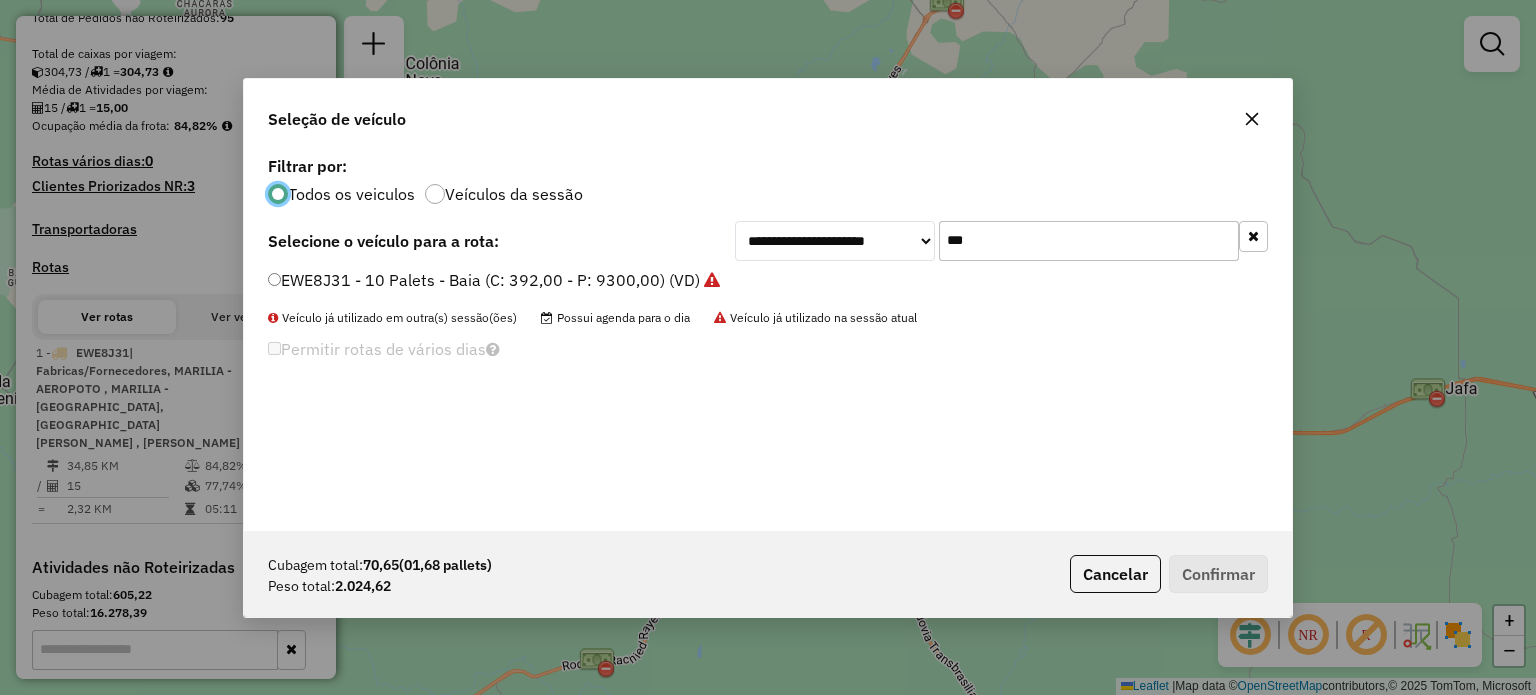 scroll, scrollTop: 10, scrollLeft: 6, axis: both 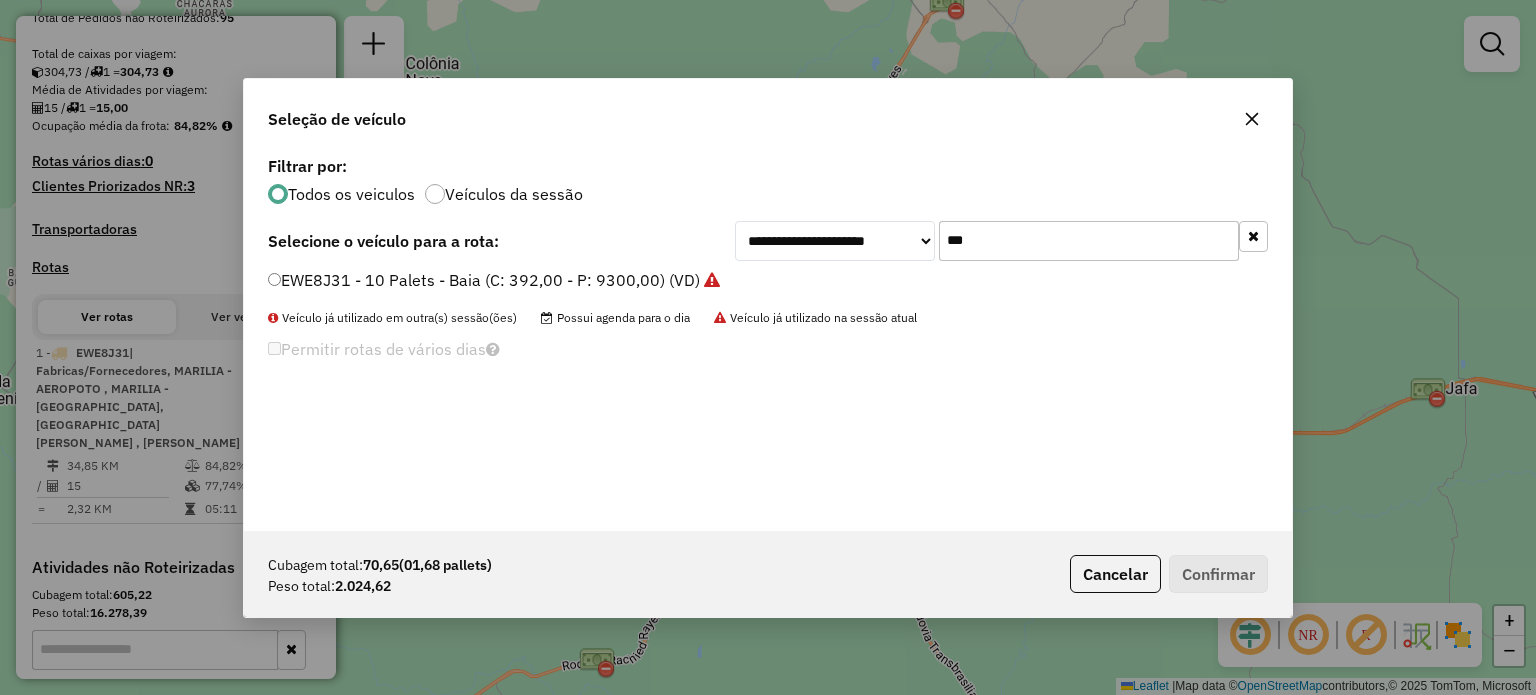 click on "***" 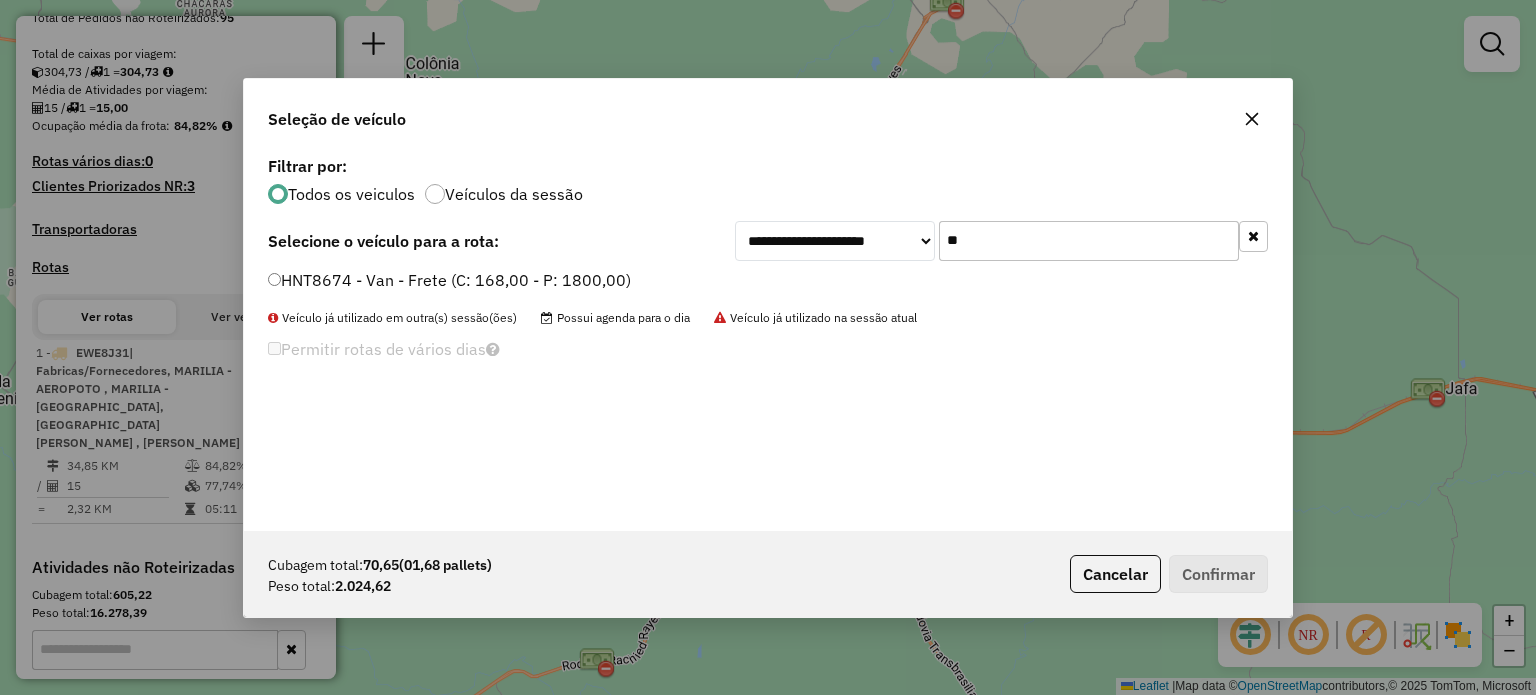 click on "HNT8674 - Van - Frete (C: 168,00 - P: 1800,00)" 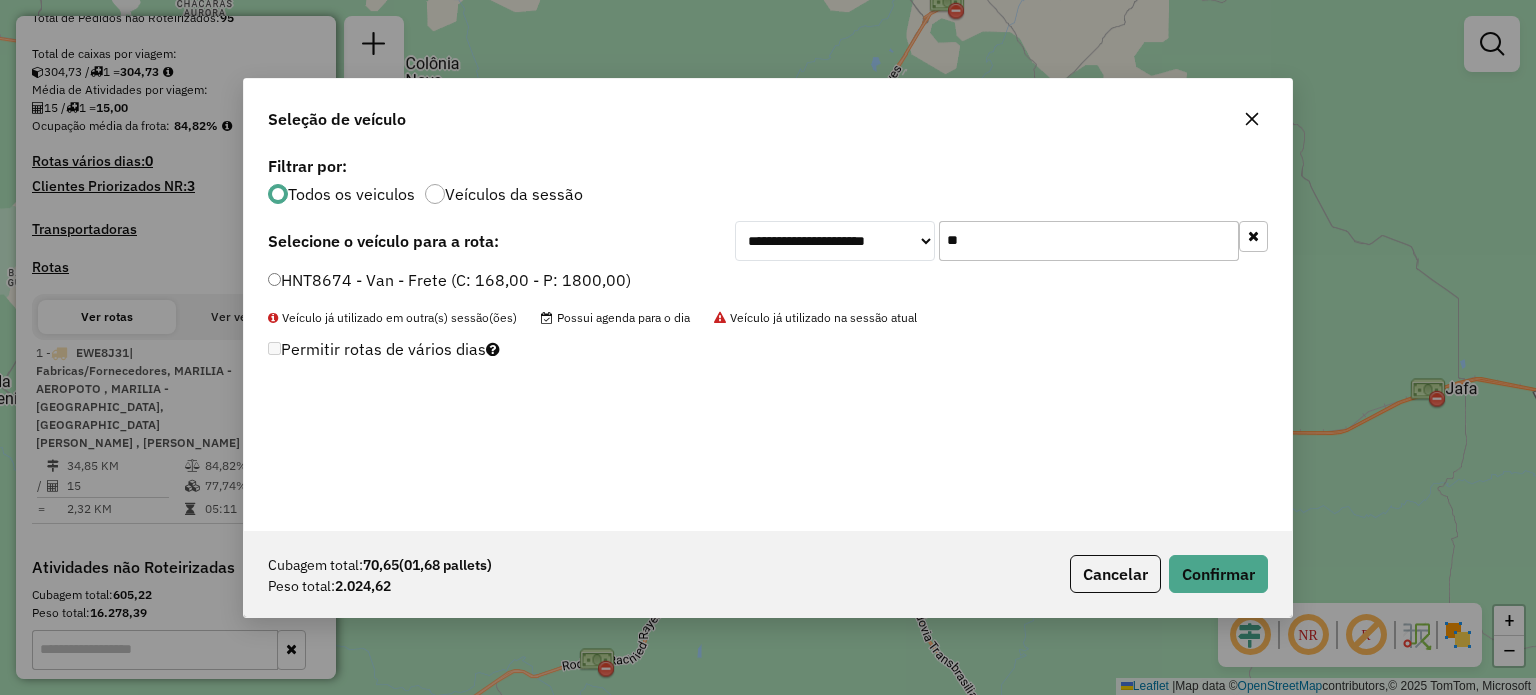 click on "**" 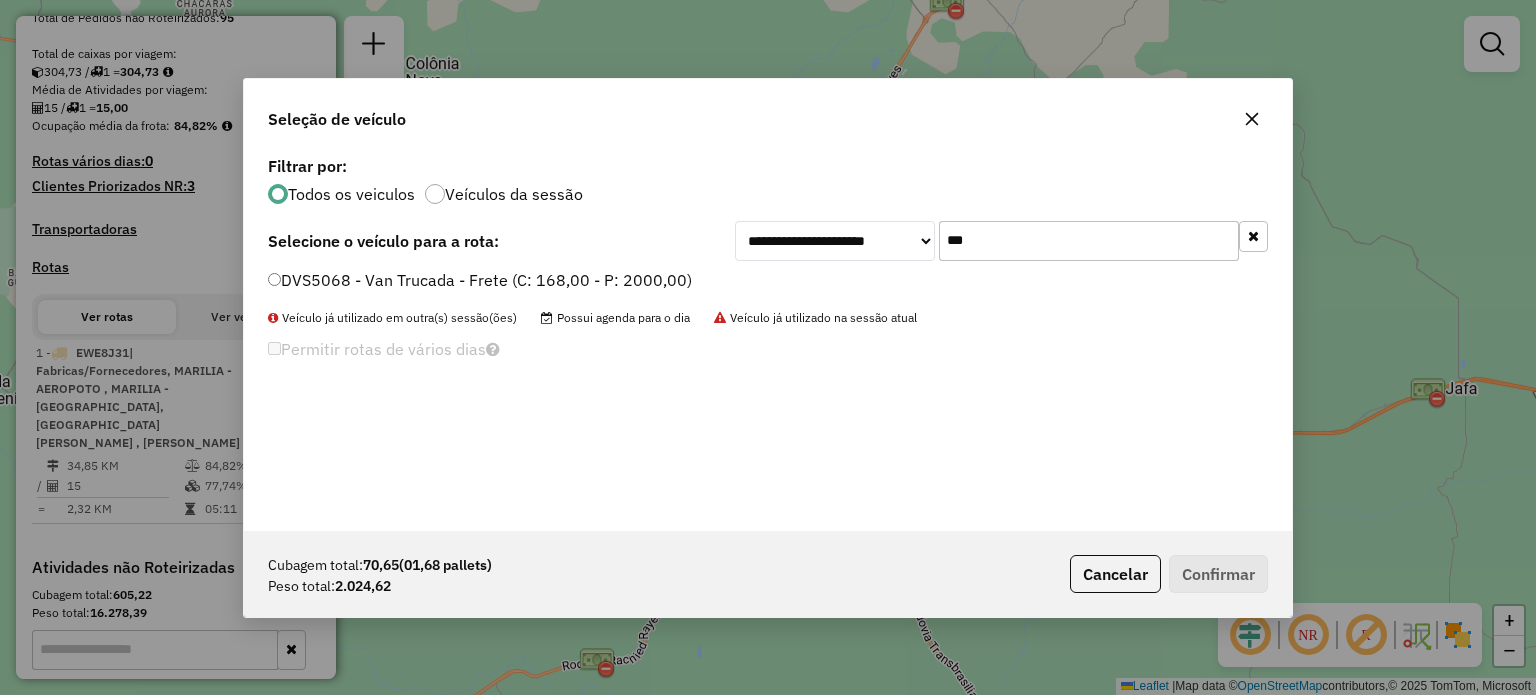 click on "DVS5068 - Van Trucada - Frete (C: 168,00 - P: 2000,00)" 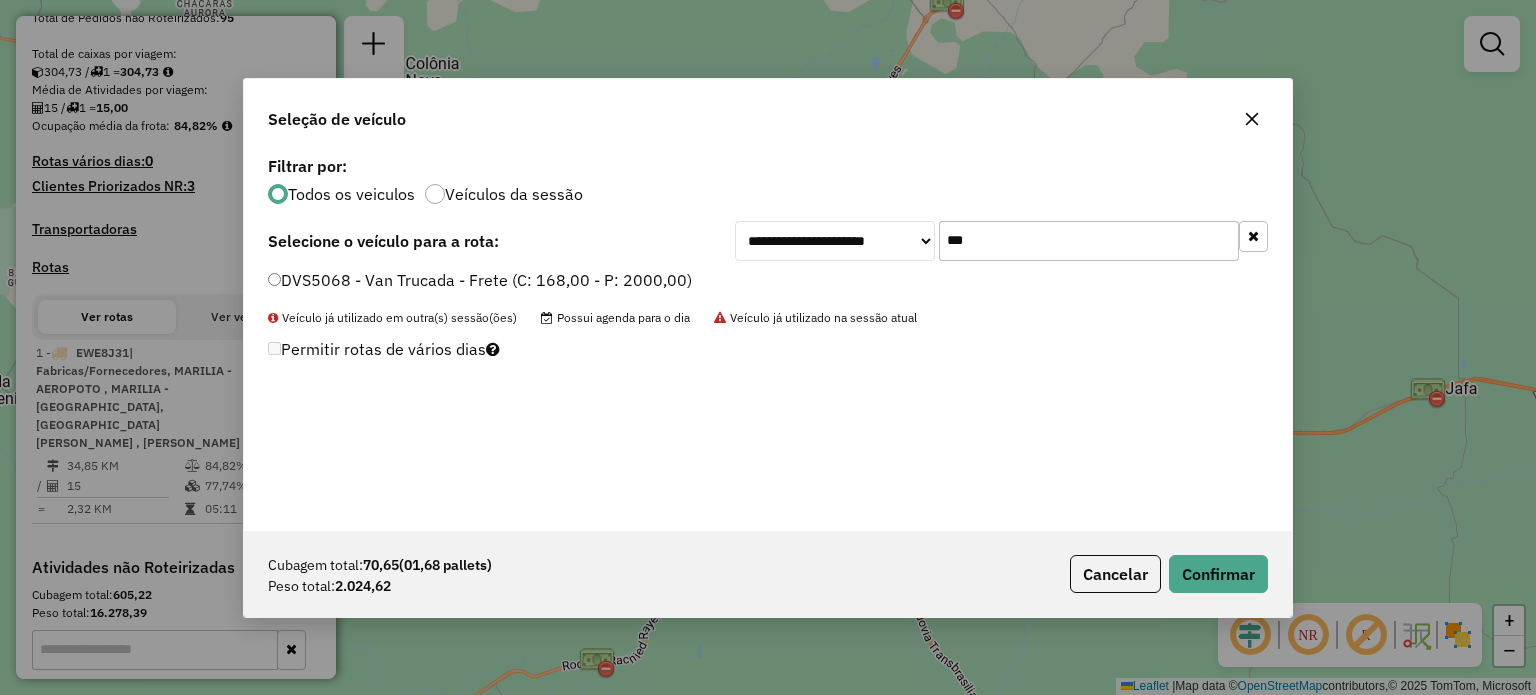 click on "***" 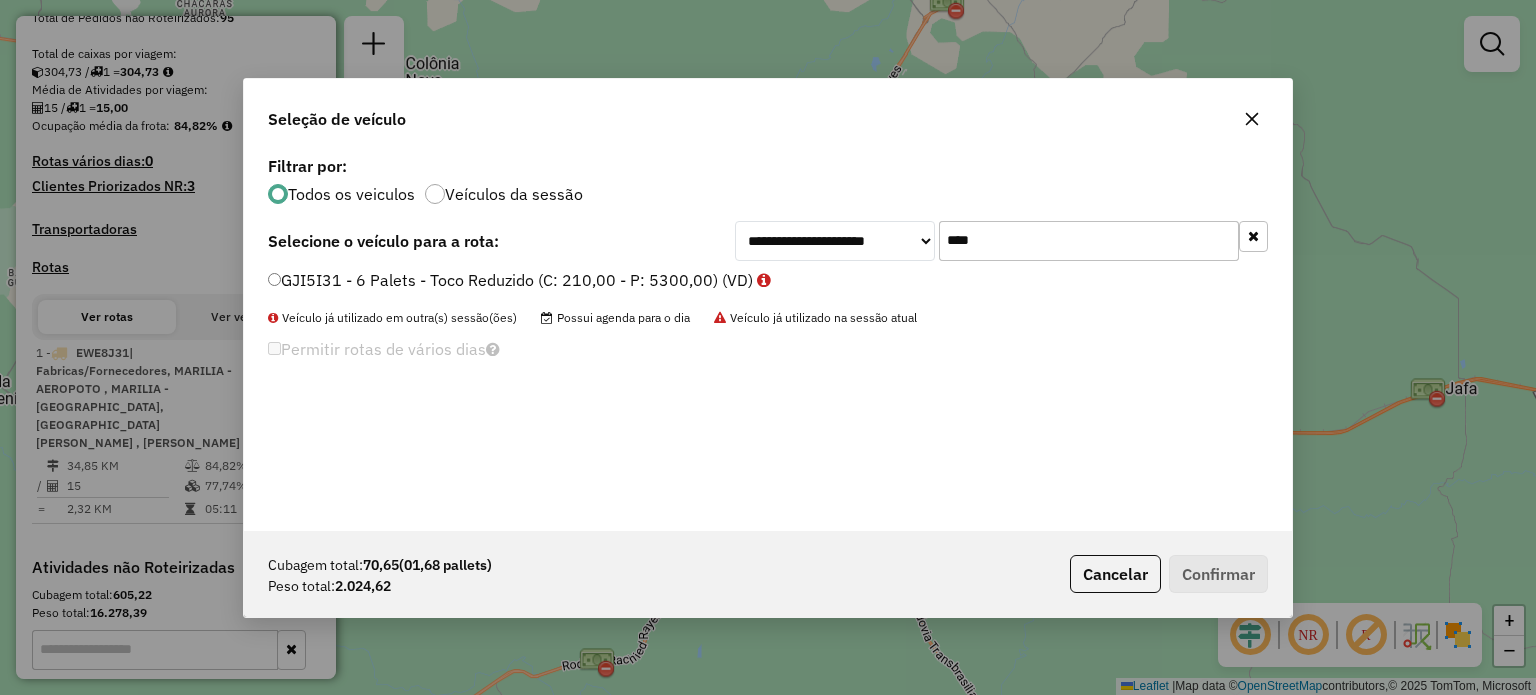 type on "****" 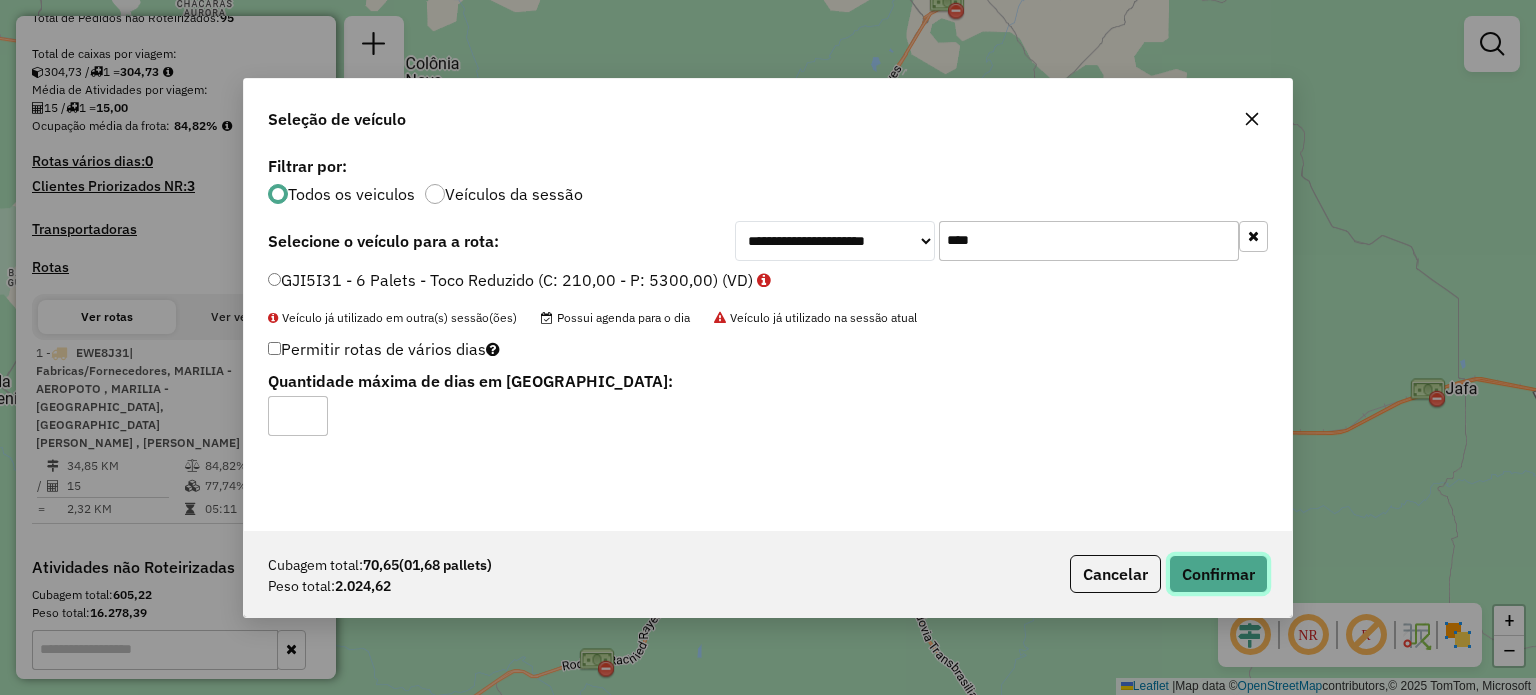 click on "Confirmar" 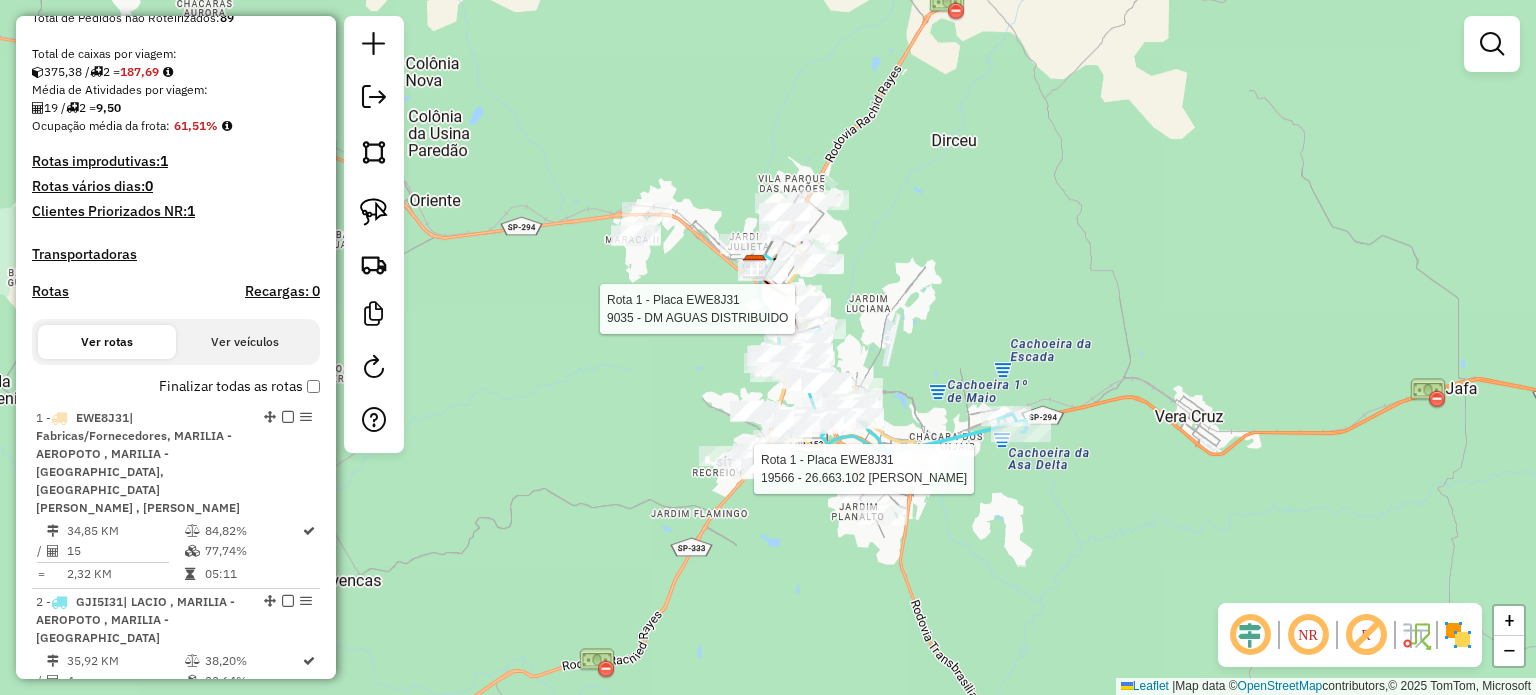 select on "*********" 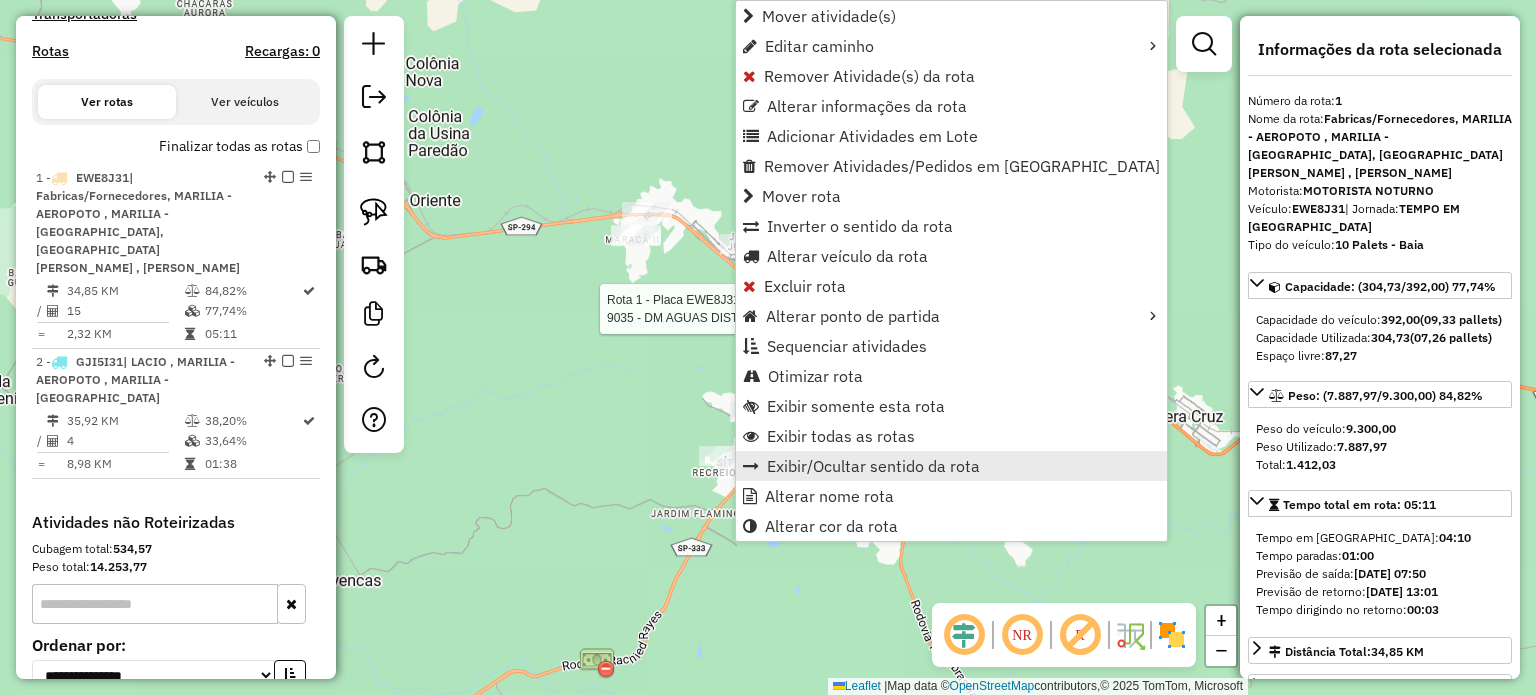 scroll, scrollTop: 816, scrollLeft: 0, axis: vertical 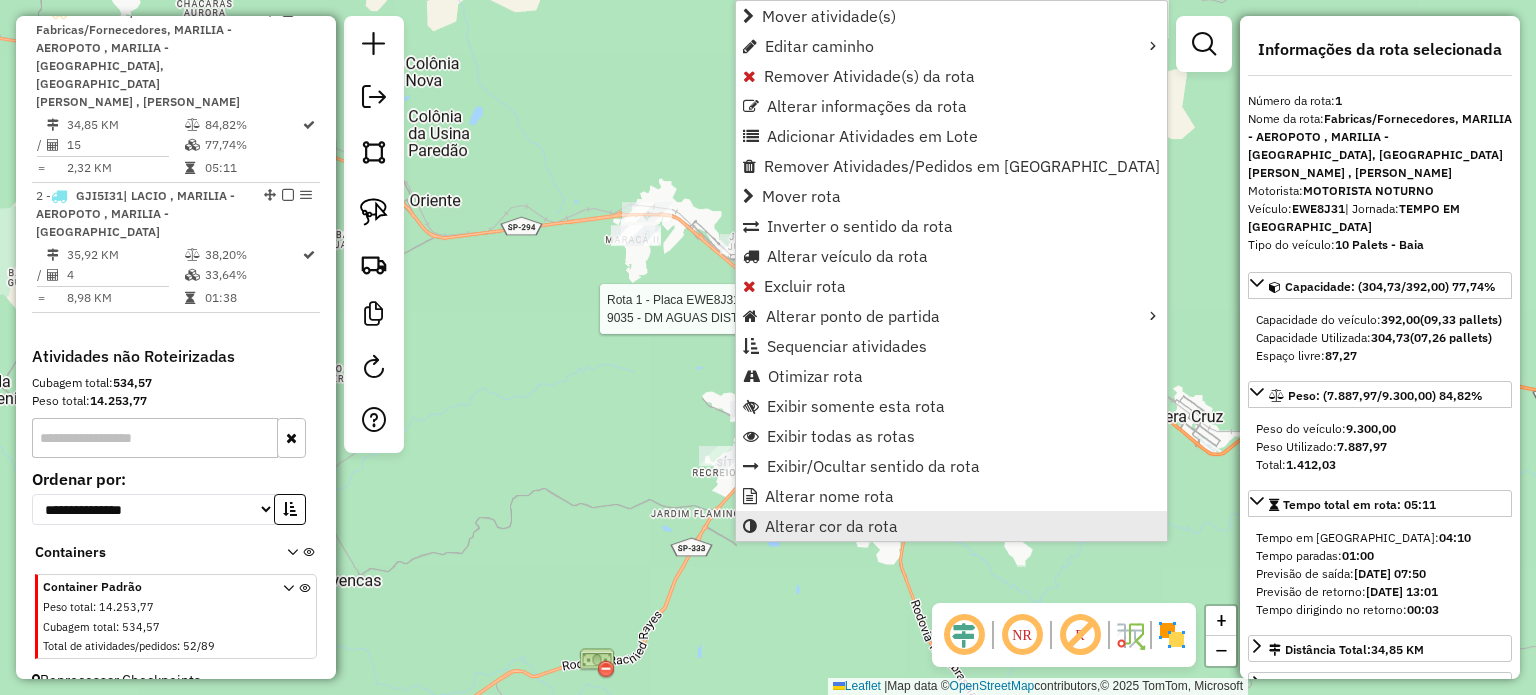 click on "Alterar cor da rota" at bounding box center [831, 526] 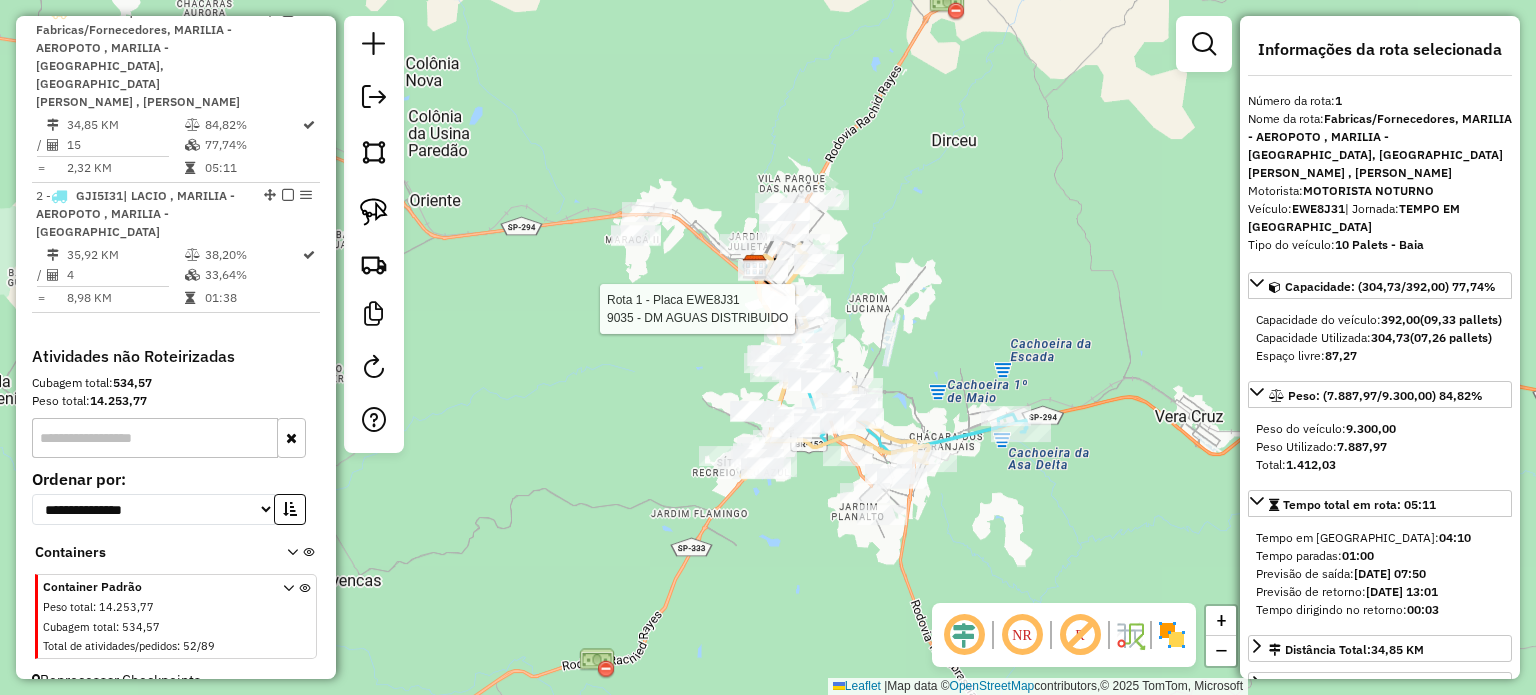 scroll, scrollTop: 620, scrollLeft: 0, axis: vertical 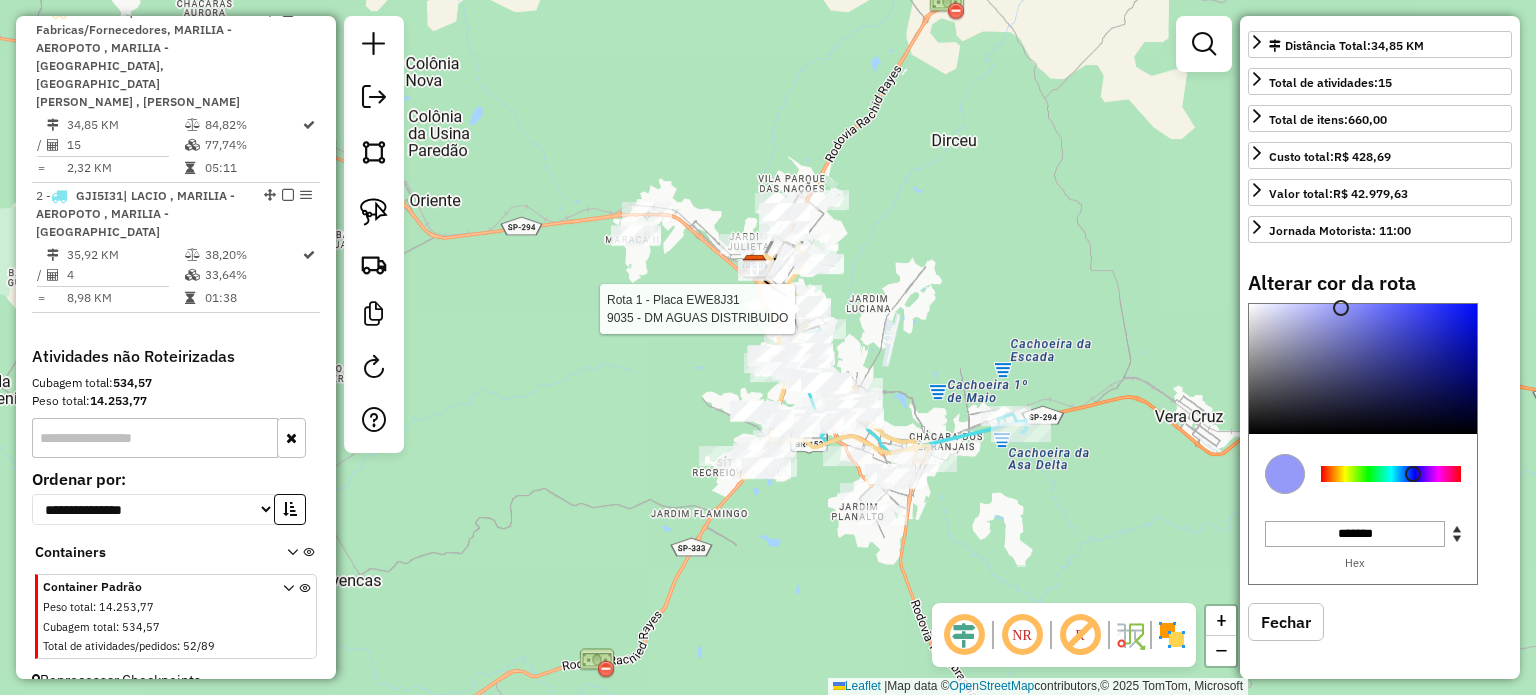 drag, startPoint x: 1336, startPoint y: 475, endPoint x: 1412, endPoint y: 407, distance: 101.98039 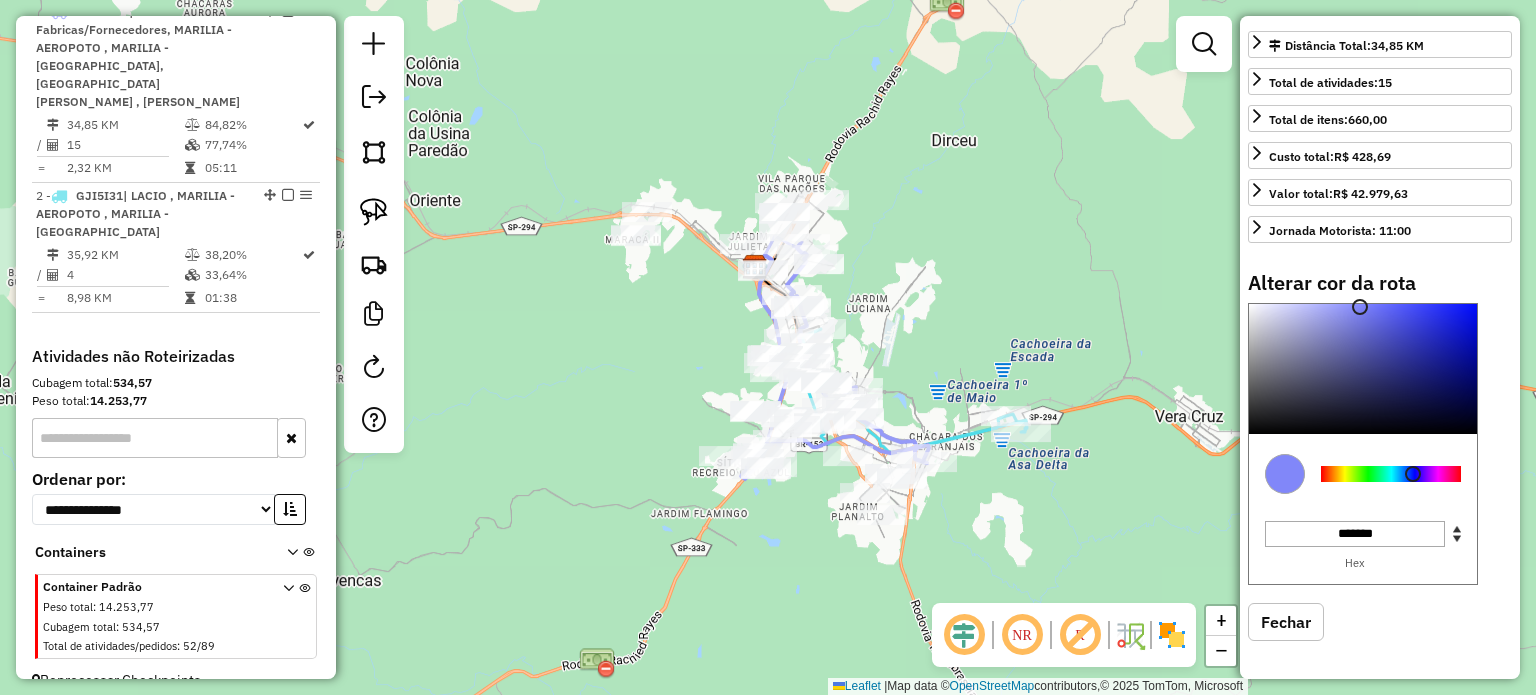 type on "*******" 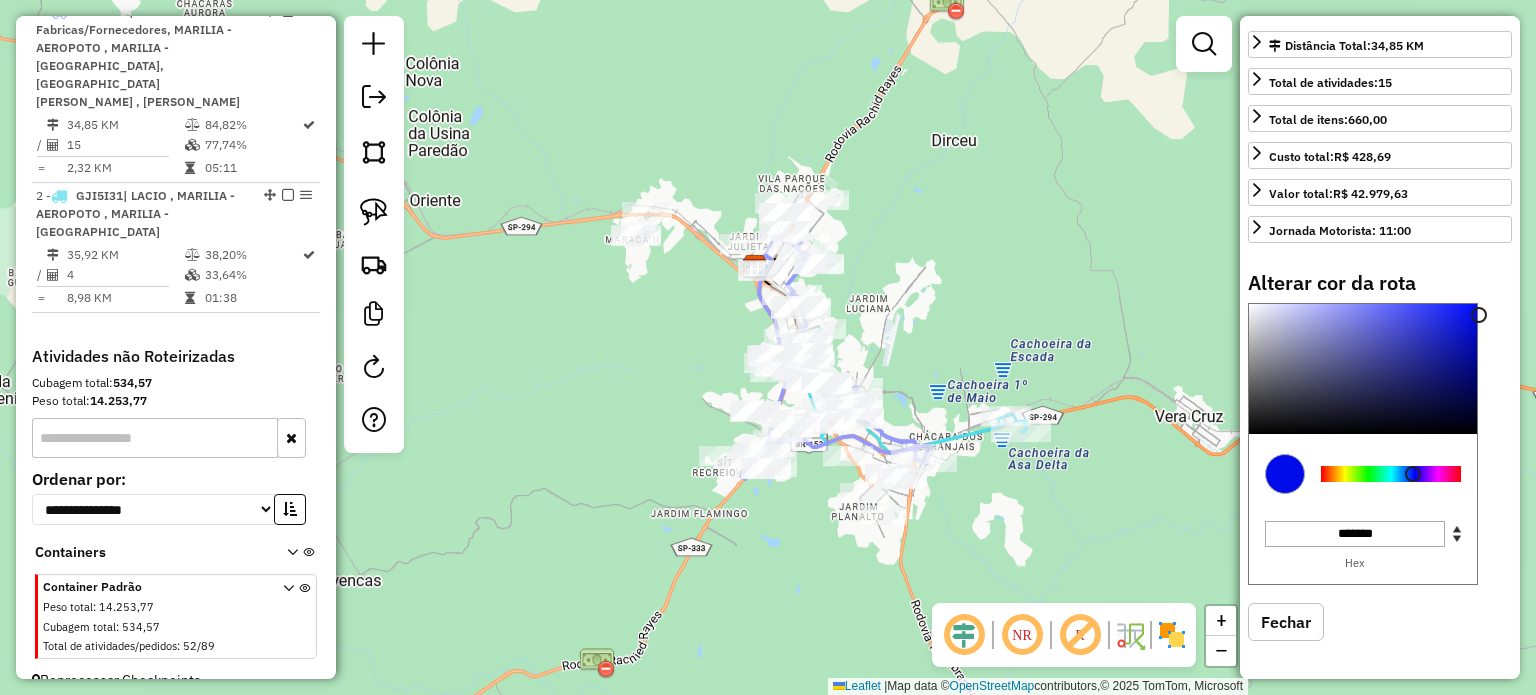 drag, startPoint x: 1342, startPoint y: 305, endPoint x: 1530, endPoint y: 314, distance: 188.2153 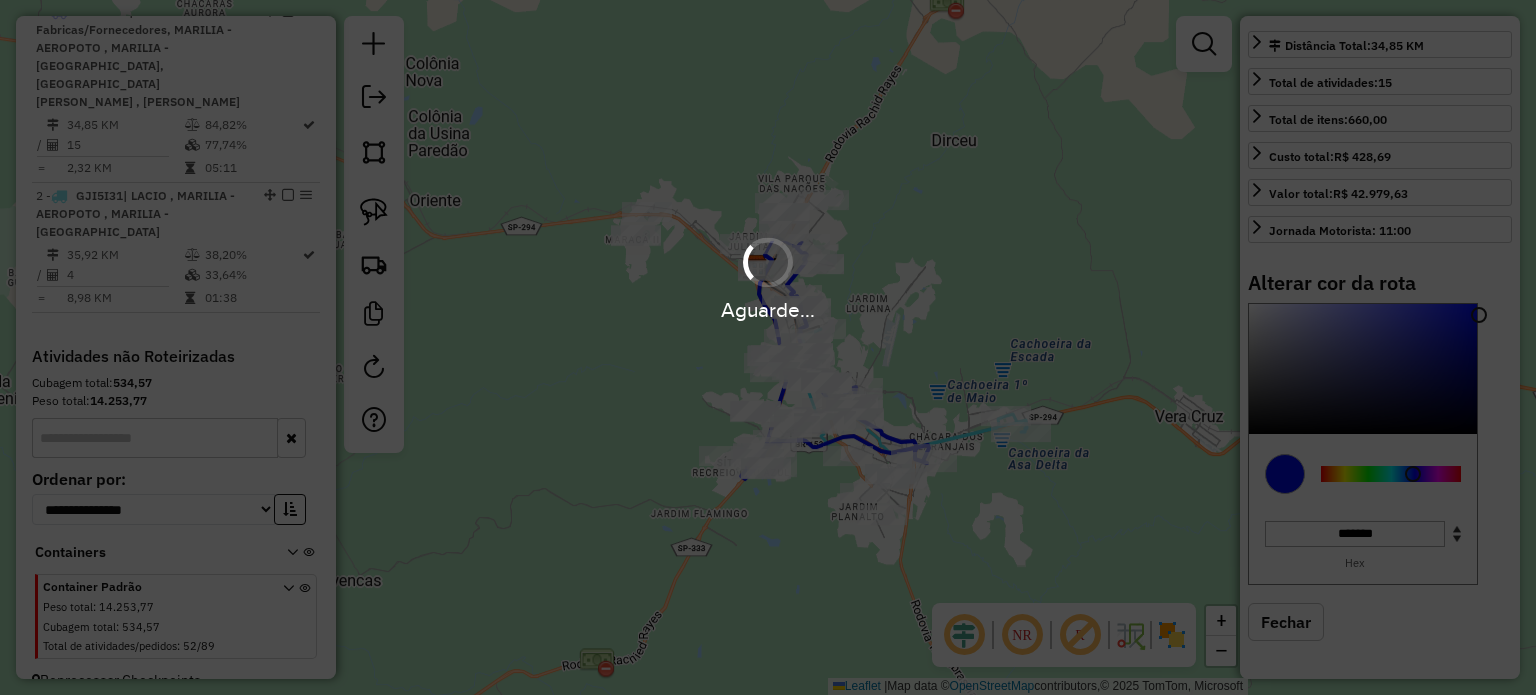 click on "Aguarde...  Pop-up bloqueado!  Seu navegador bloqueou automáticamente a abertura de uma nova janela.   Acesse as configurações e adicione o endereço do sistema a lista de permissão.   Fechar  Informações da Sessão 963270 - [DATE]     Criação: [DATE] 11:07   Depósito:  Excelente  Total de rotas:  2  Distância Total:  70,77 km  Tempo total:  06:49  Custo total:  R$ 870,51  Valor total:  R$ 137.572,34  - Total roteirizado:  R$ 55.060,88  - Total não roteirizado:  R$ 82.511,46  Total de Atividades Roteirizadas:  19  Total de Pedidos Roteirizados:  42  Peso total roteirizado:  9.912,59  Cubagem total roteirizado:  375,38  Total de Atividades não Roteirizadas:  52  Total de Pedidos não Roteirizados:  89 Total de caixas por viagem:  375,38 /   2 =  187,69 Média de Atividades por viagem:  19 /   2 =  9,50 Ocupação média da frota:  61,51%   Rotas improdutivas:  1  Rotas vários dias:  0  Clientes Priorizados NR:  1  Transportadoras  Rotas  Recargas: 0   Ver rotas   Ver veículos   1 -" at bounding box center (768, 347) 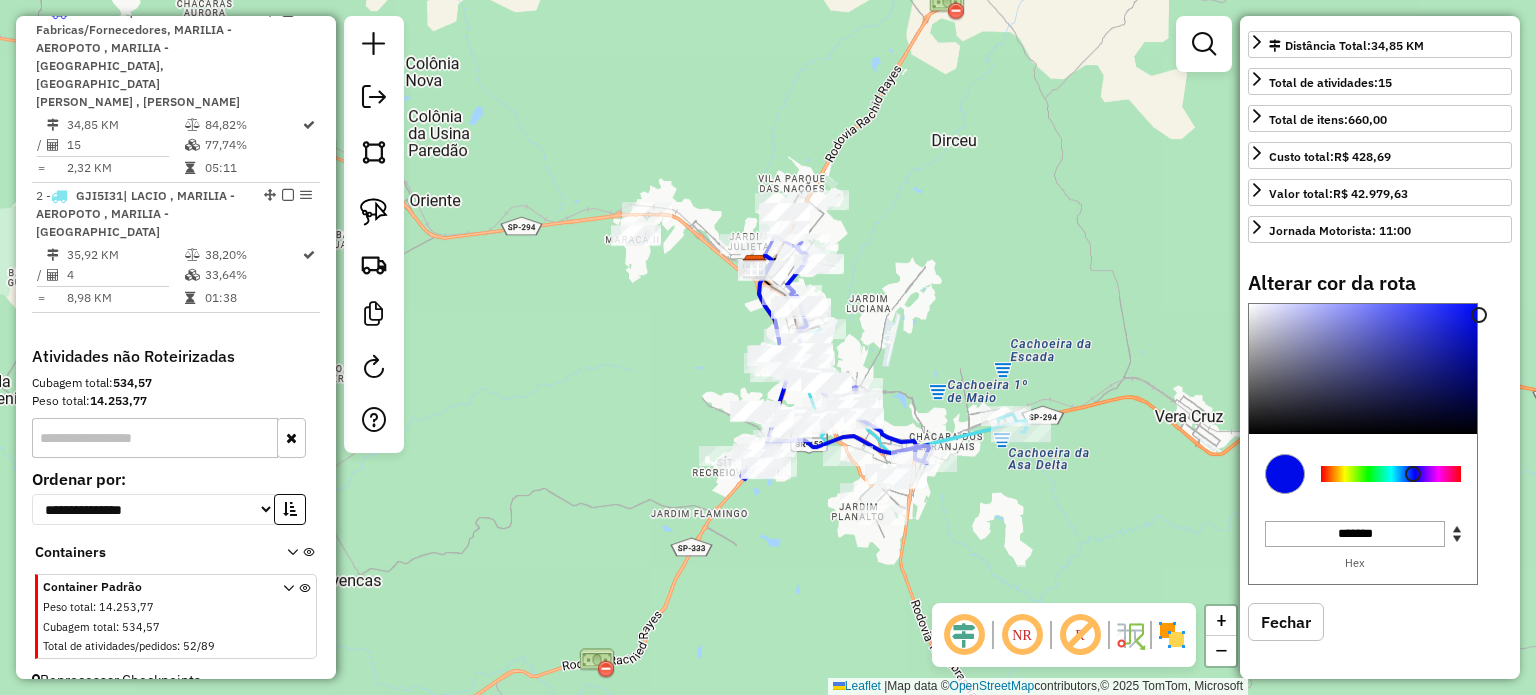 click on "Janela de atendimento Grade de atendimento Capacidade Transportadoras Veículos Cliente Pedidos  Rotas Selecione os dias de semana para filtrar as janelas de atendimento  Seg   Ter   Qua   Qui   Sex   Sáb   Dom  Informe o período da janela de atendimento: De: Até:  Filtrar exatamente a janela do cliente  Considerar janela de atendimento padrão  Selecione os dias de semana para filtrar as grades de atendimento  Seg   Ter   Qua   Qui   Sex   Sáb   Dom   Considerar clientes sem dia de atendimento cadastrado  Clientes fora do dia de atendimento selecionado Filtrar as atividades entre os valores definidos abaixo:  Peso mínimo:   Peso máximo:   Cubagem mínima:   Cubagem máxima:   De:   Até:  Filtrar as atividades entre o tempo de atendimento definido abaixo:  De:   Até:   Considerar capacidade total dos clientes não roteirizados Transportadora: Selecione um ou mais itens Tipo de veículo: Selecione um ou mais itens Veículo: Selecione um ou mais itens Motorista: Selecione um ou mais itens Nome: Rótulo:" 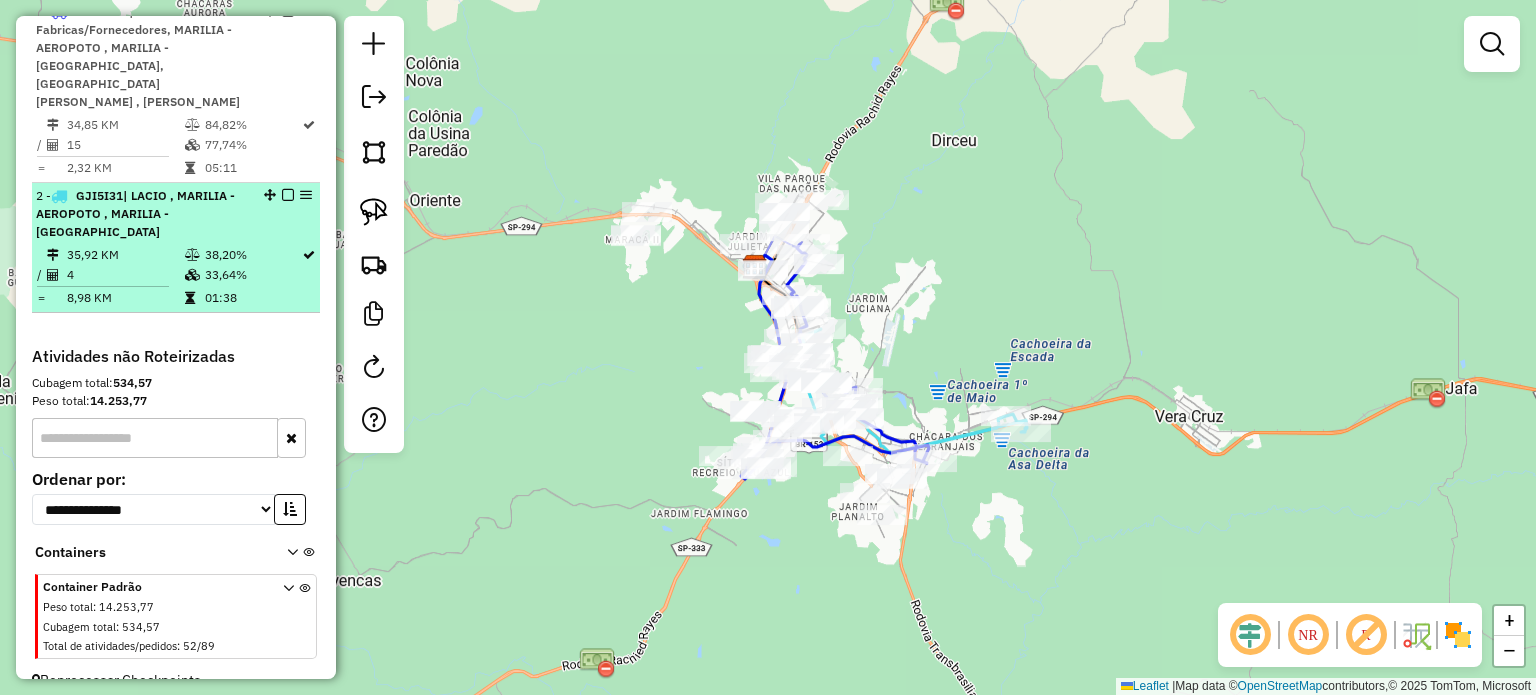 select on "*********" 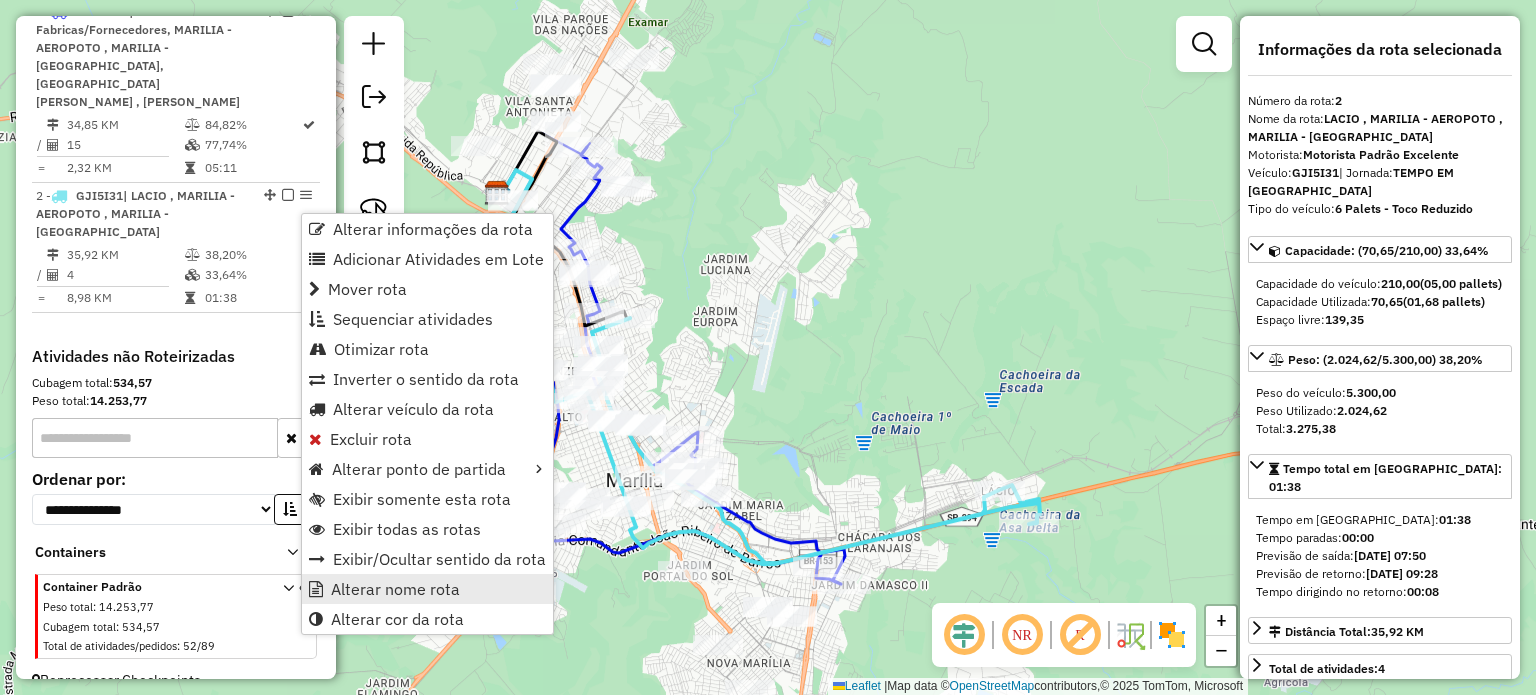 click on "Alterar nome rota" at bounding box center [395, 589] 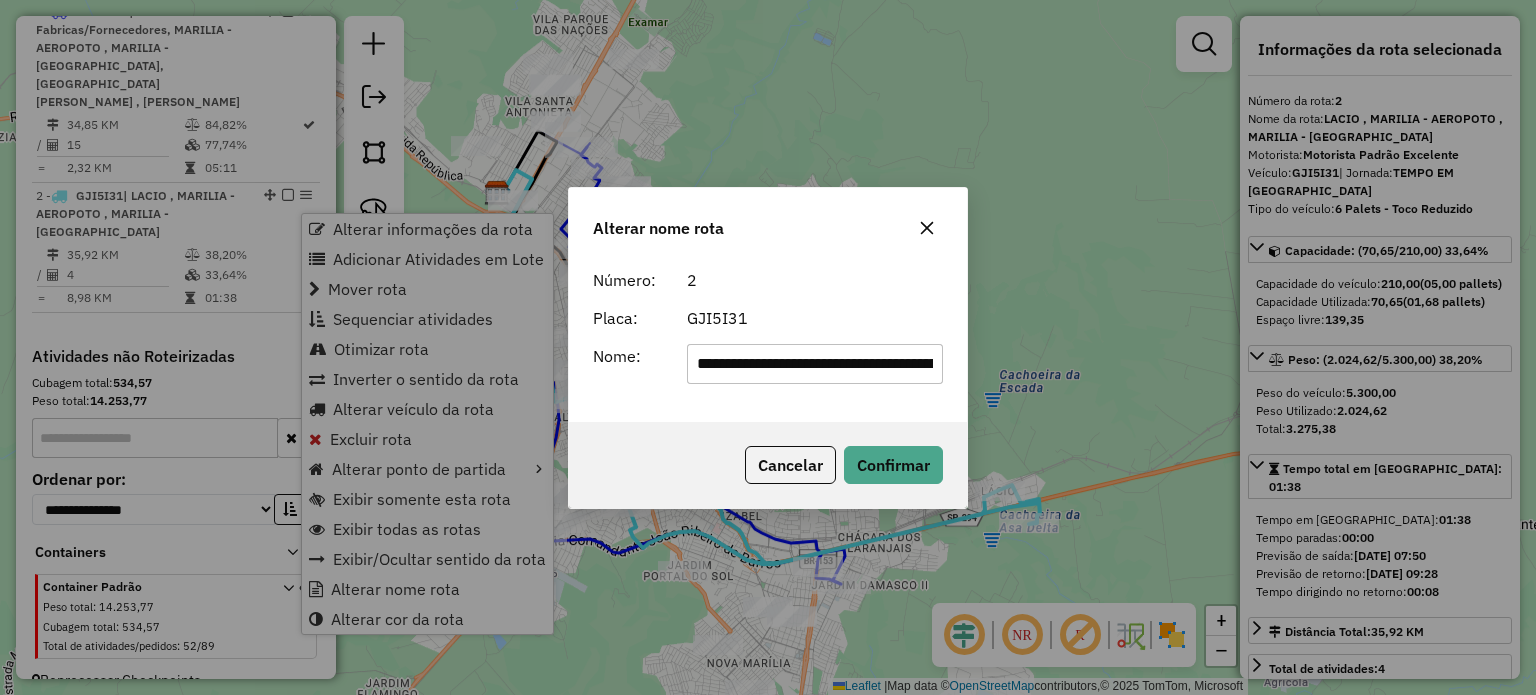 scroll, scrollTop: 0, scrollLeft: 180, axis: horizontal 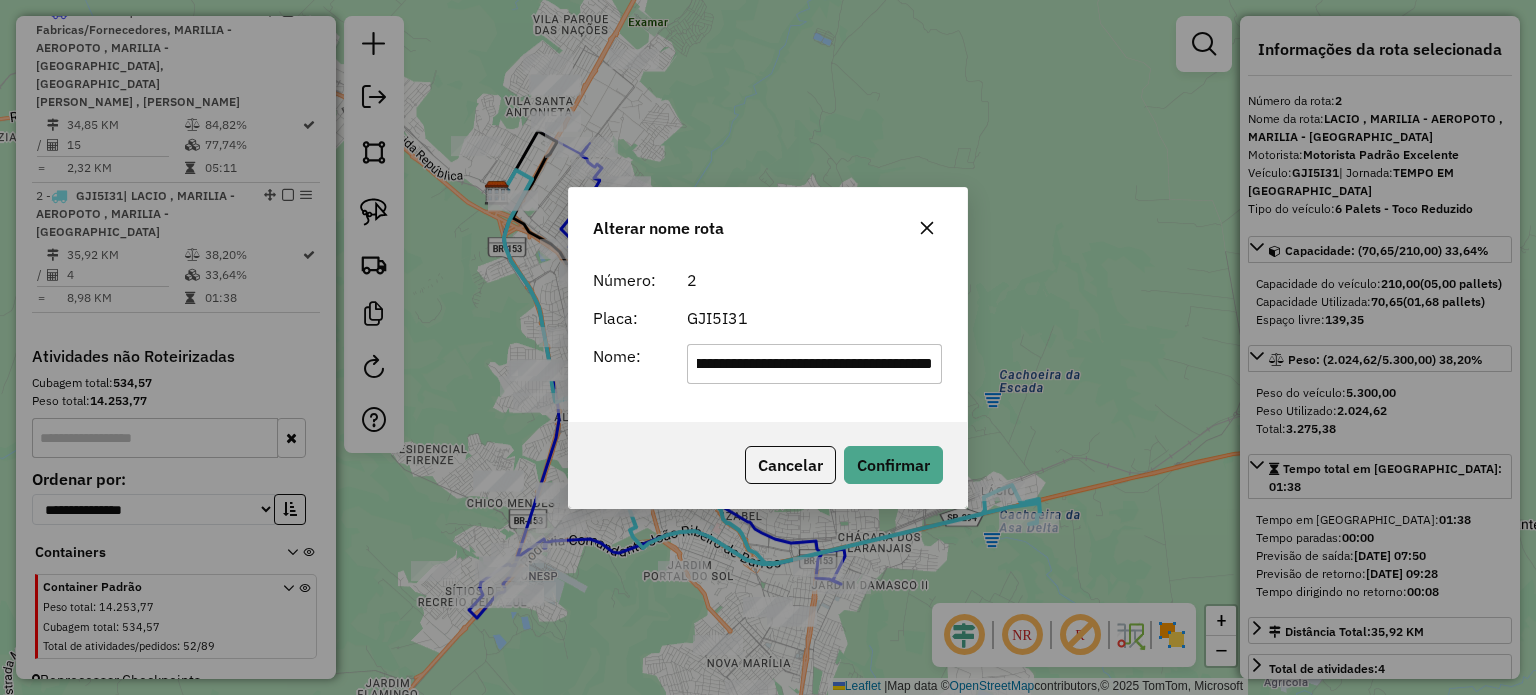 click on "**********" 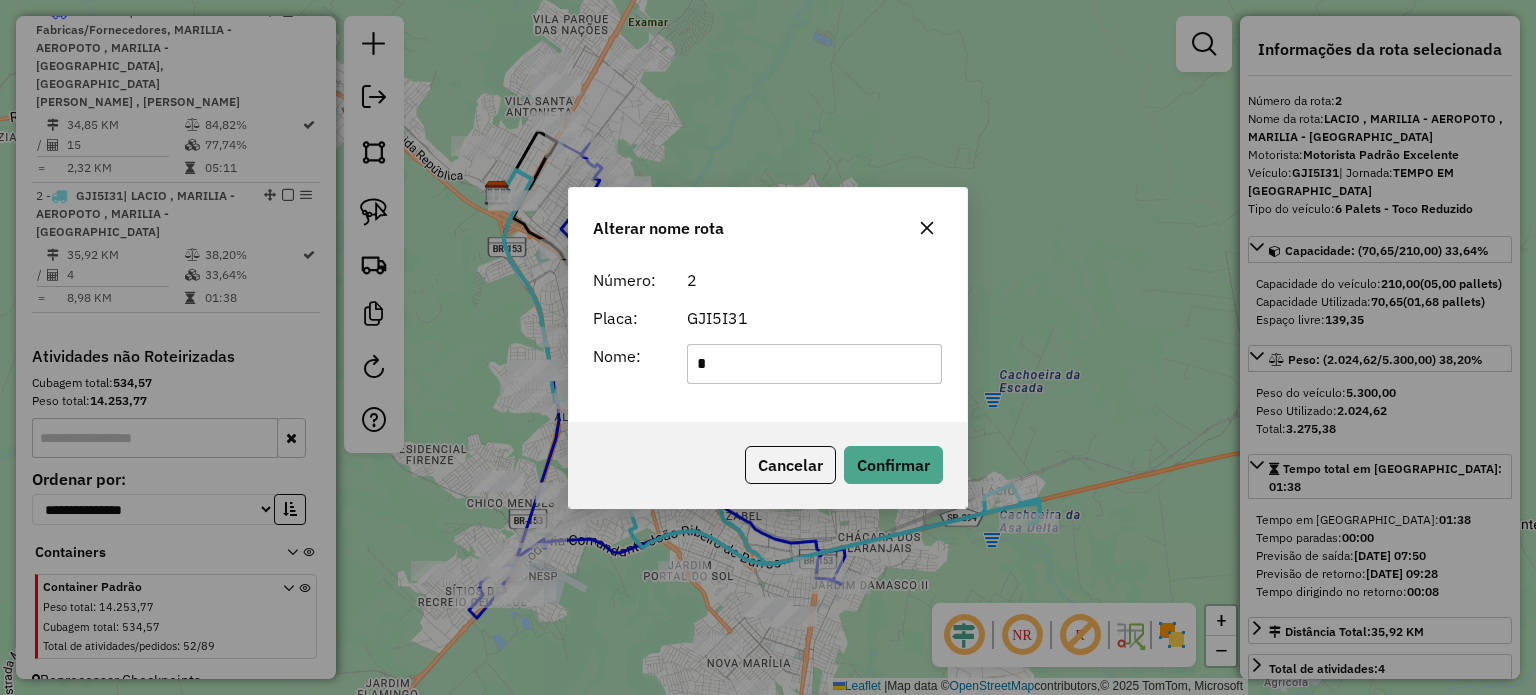 scroll, scrollTop: 0, scrollLeft: 0, axis: both 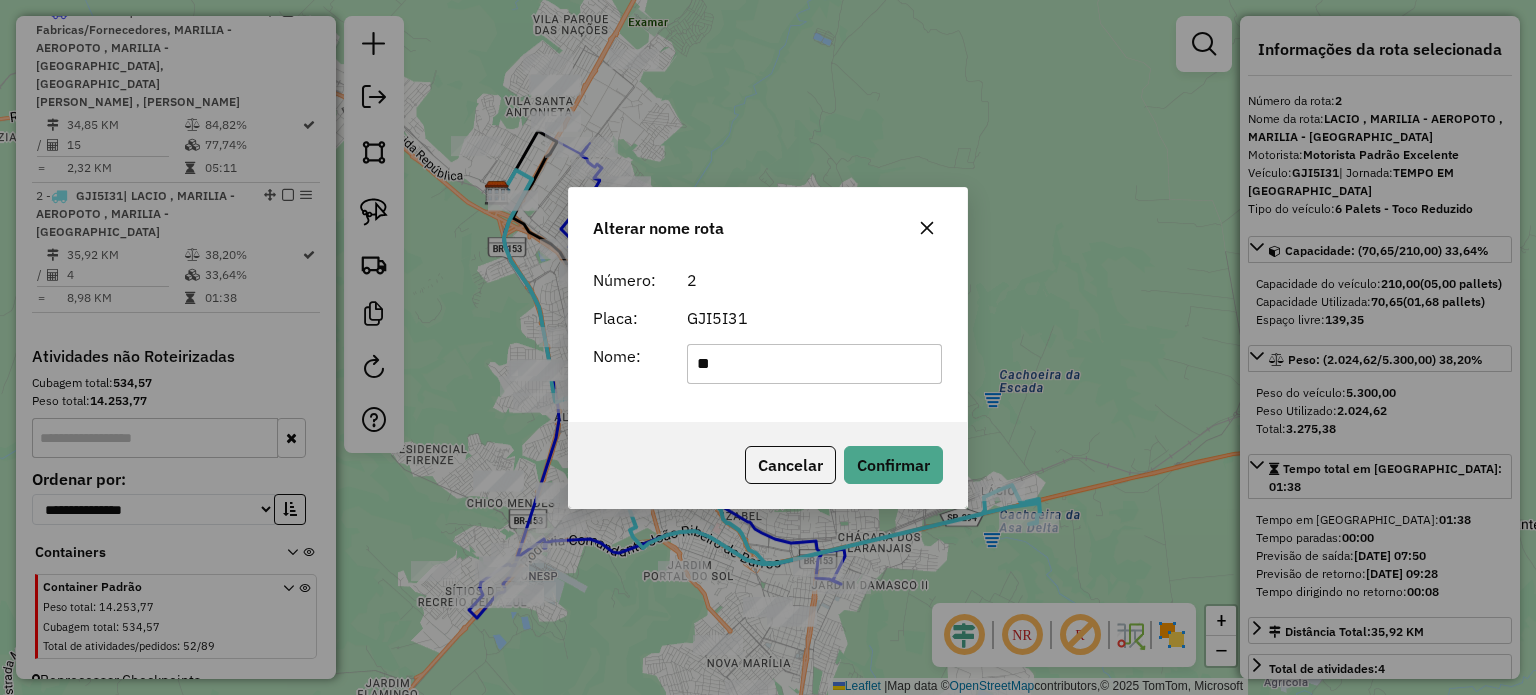 type on "*" 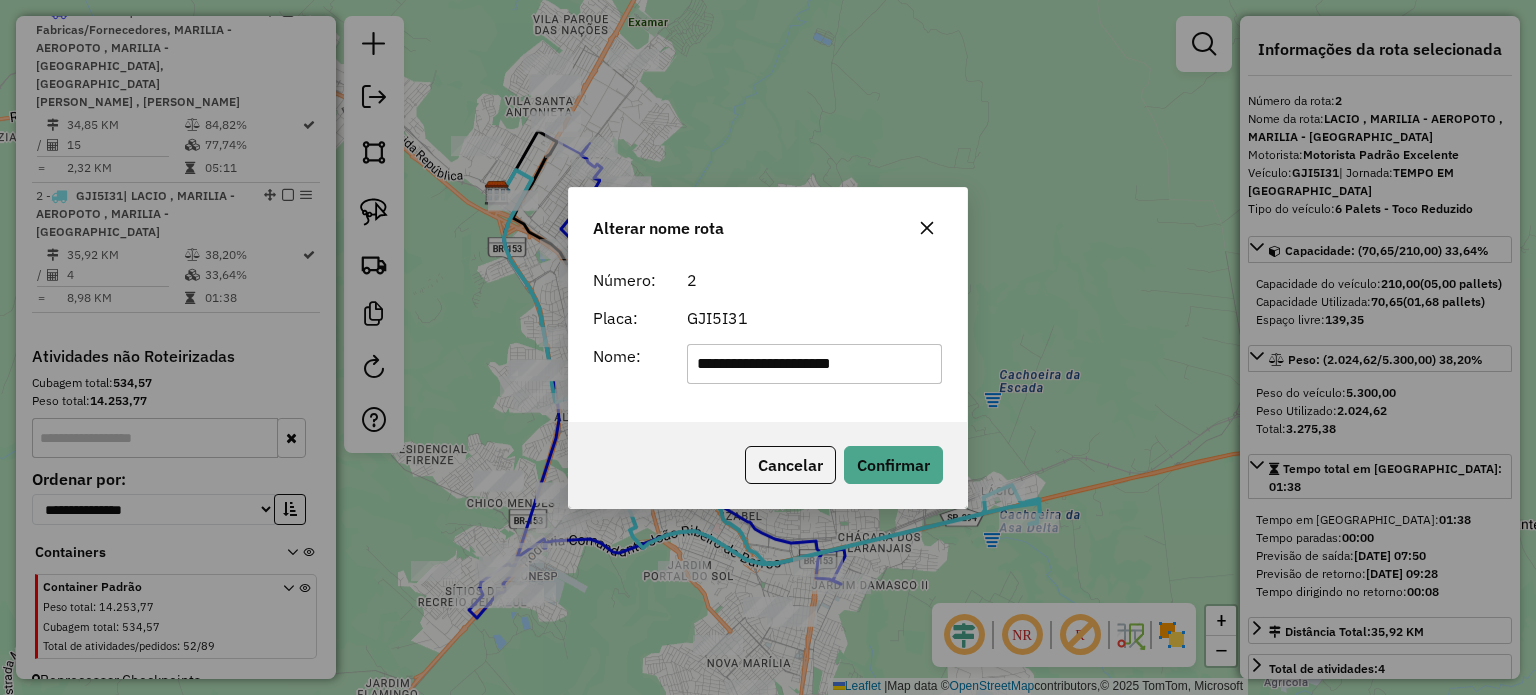 type on "**********" 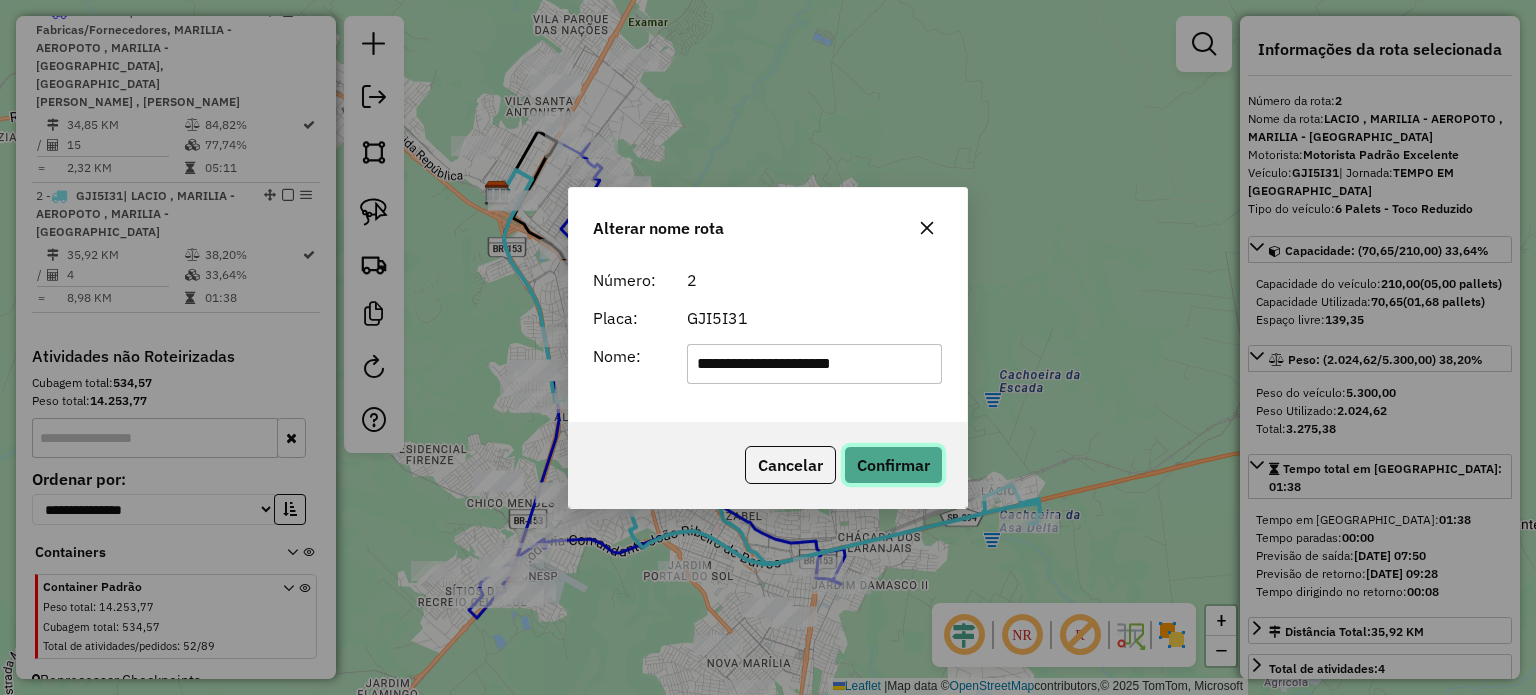 click on "Confirmar" 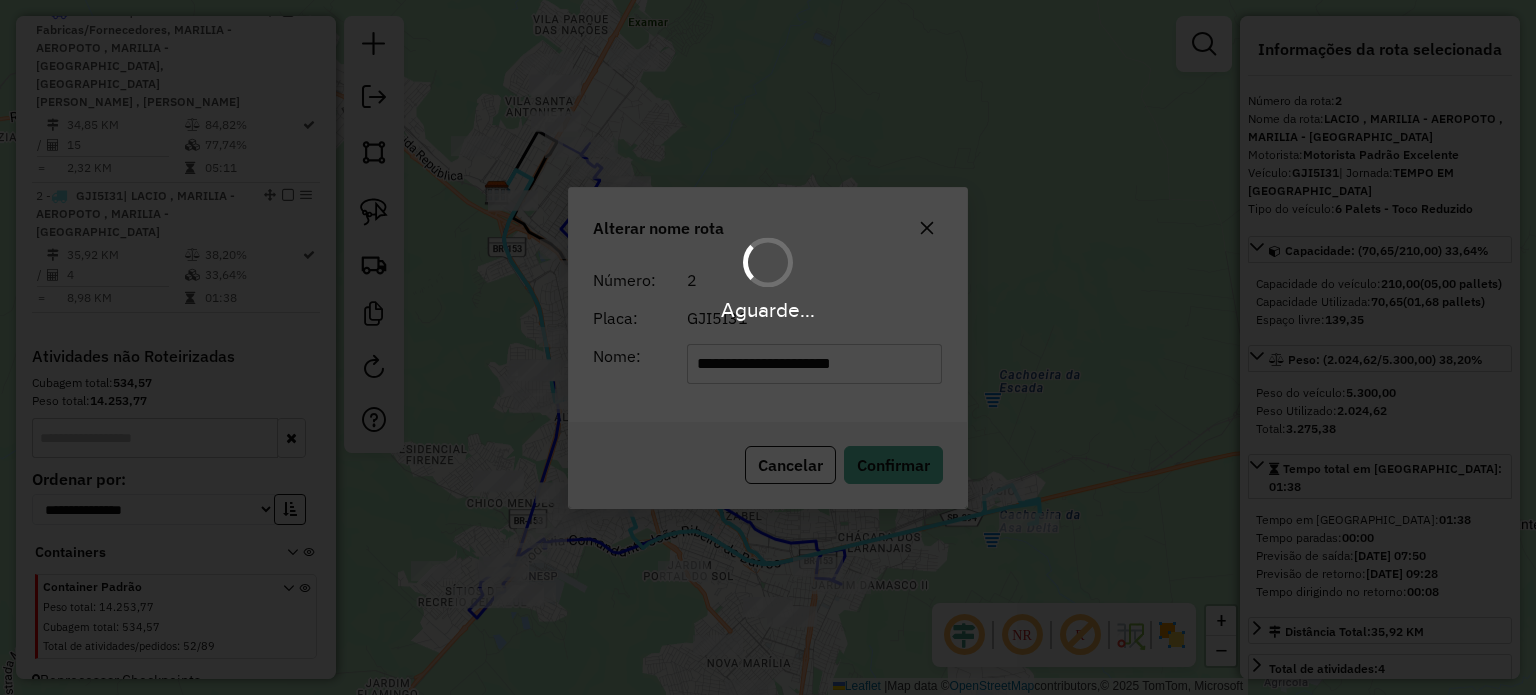 type 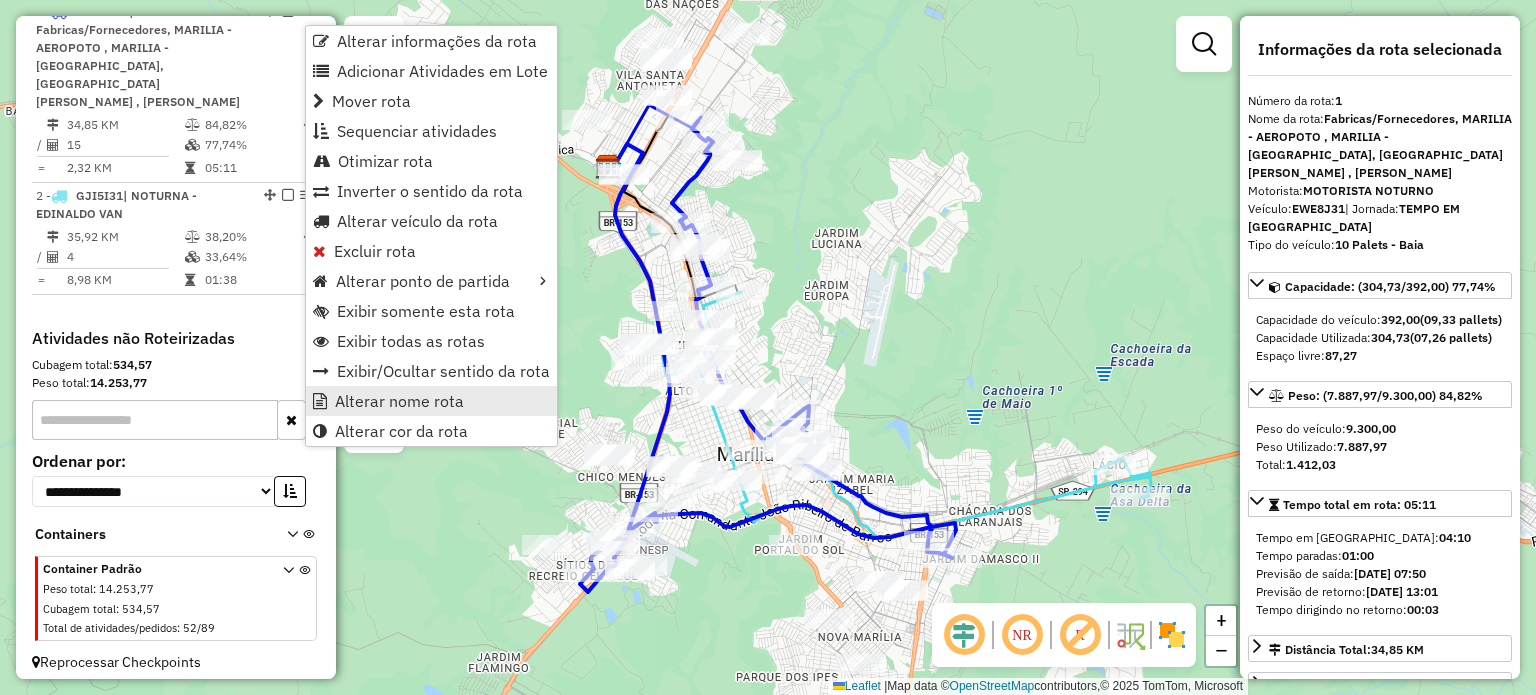 click on "Alterar nome rota" at bounding box center [399, 401] 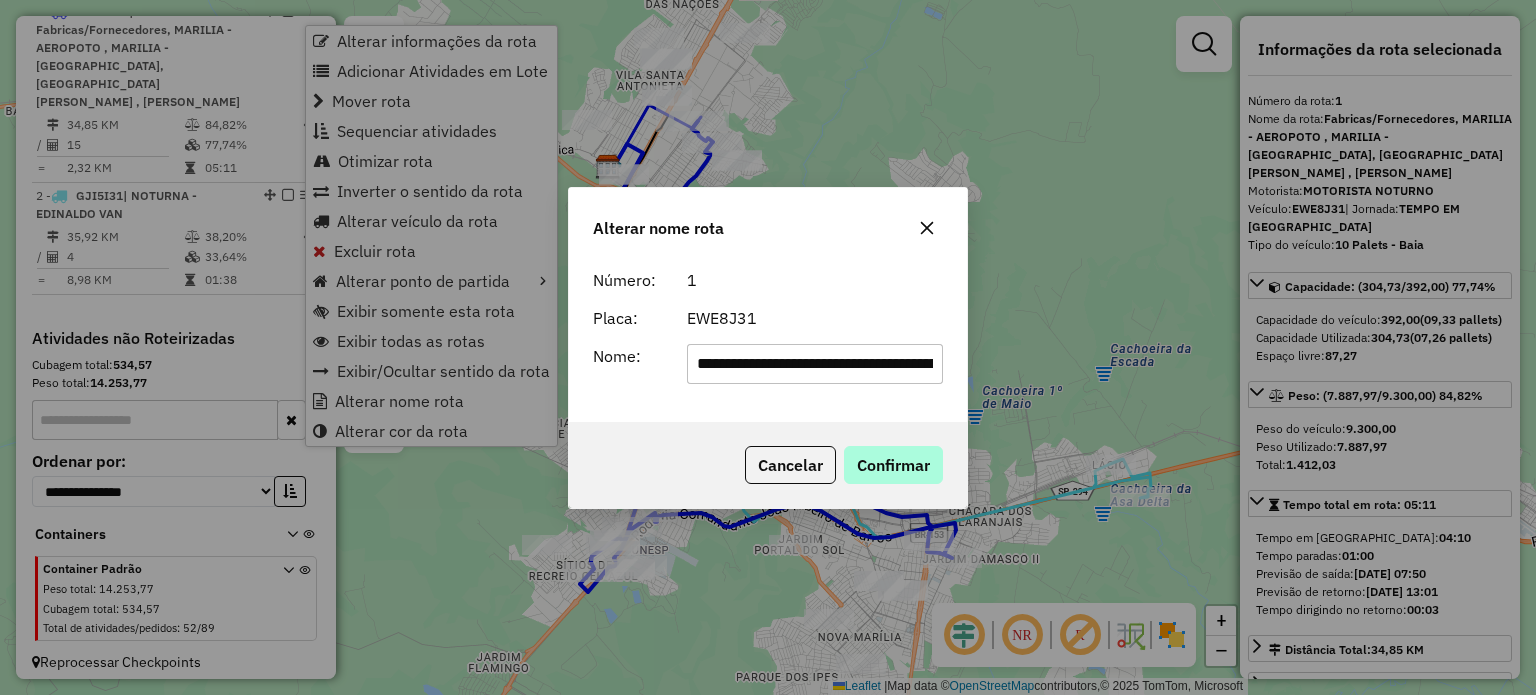 scroll, scrollTop: 0, scrollLeft: 714, axis: horizontal 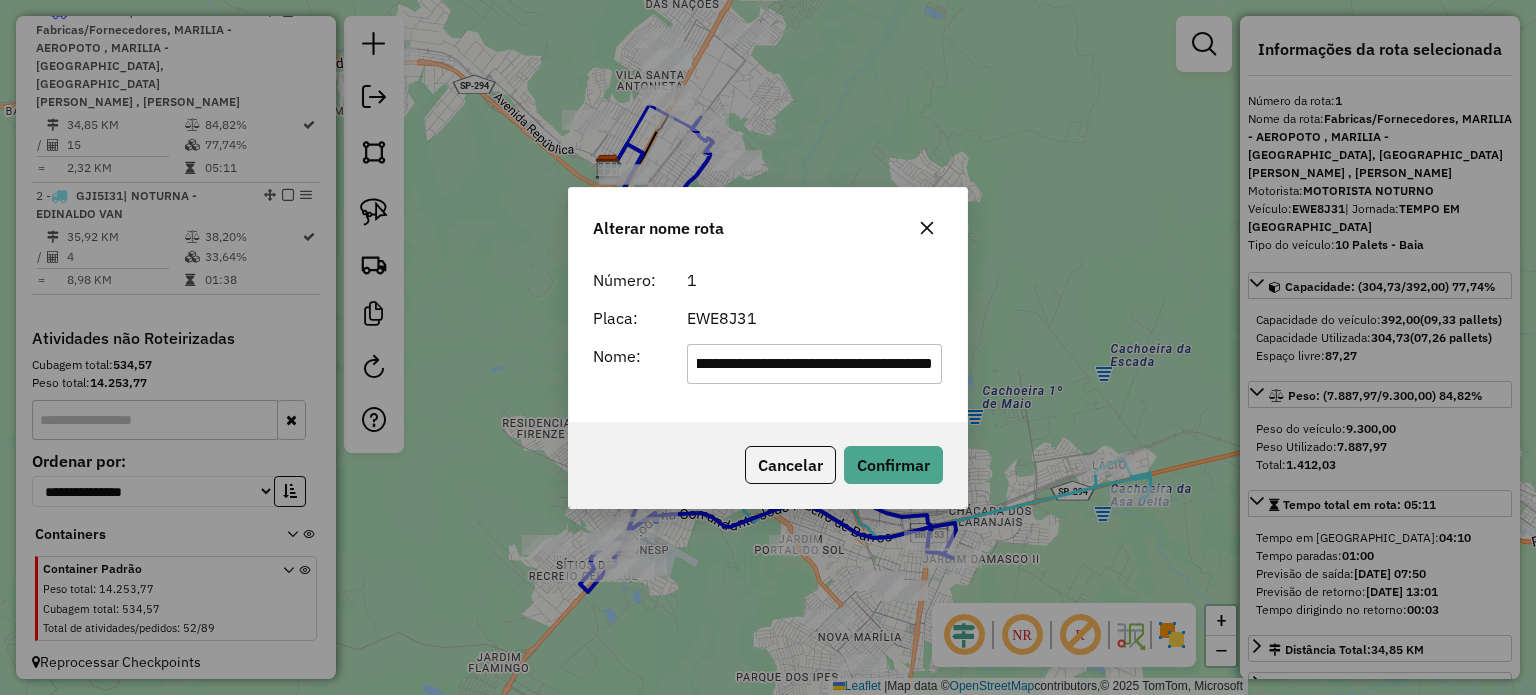 click on "**********" 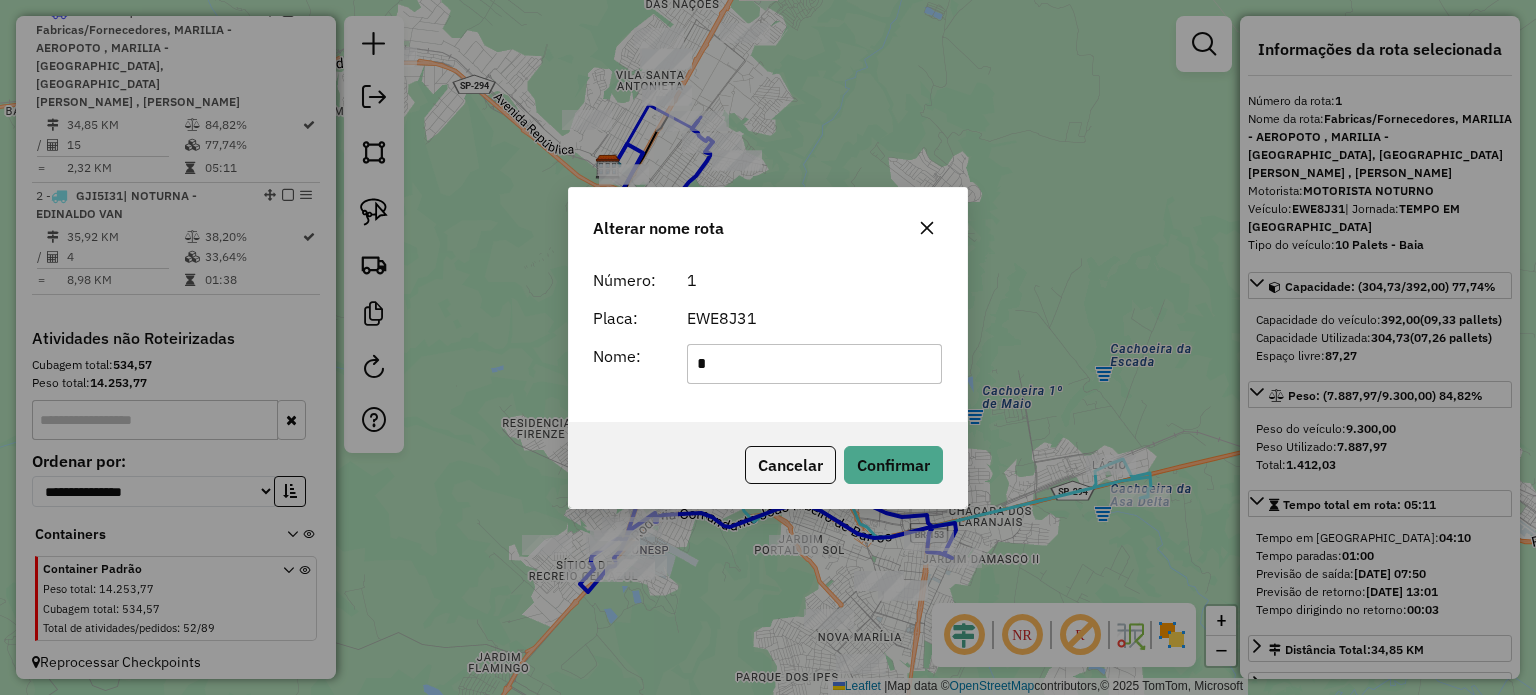 scroll, scrollTop: 0, scrollLeft: 0, axis: both 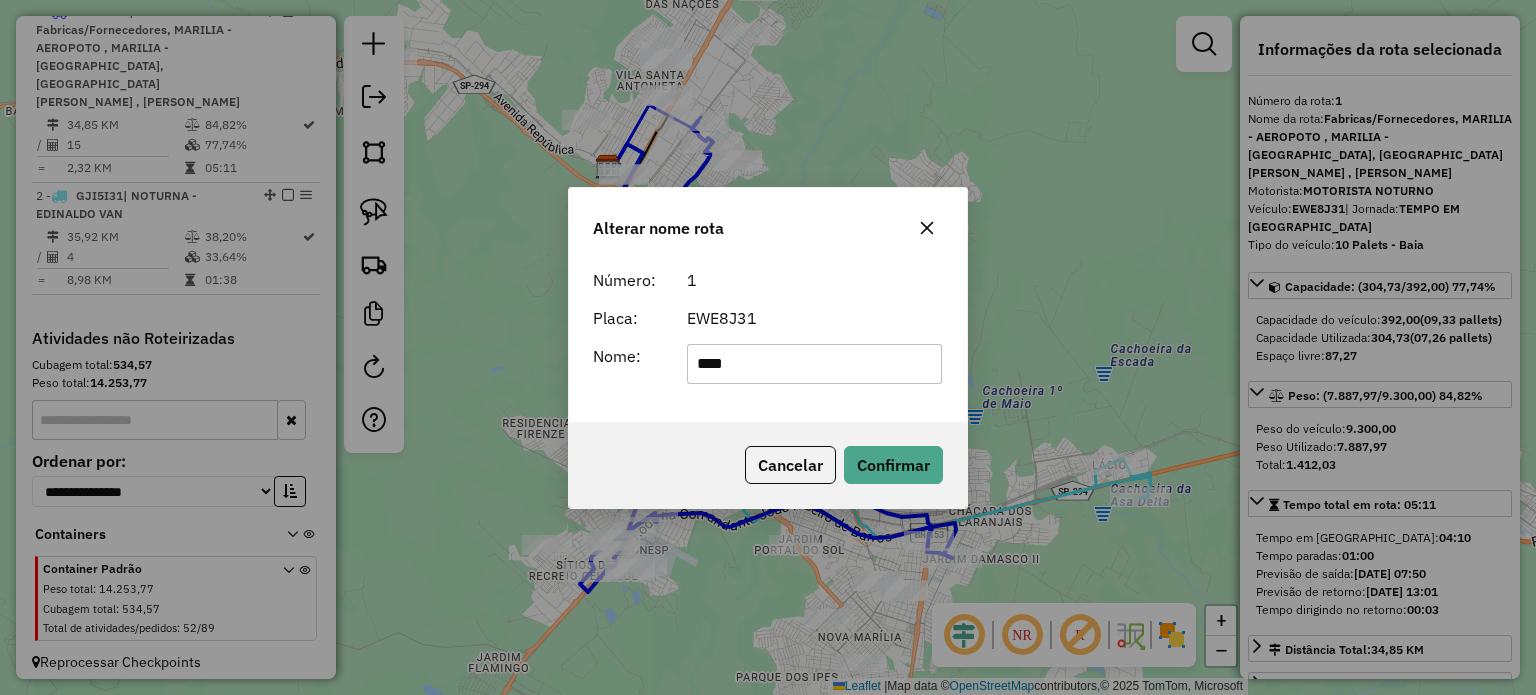 type on "*******" 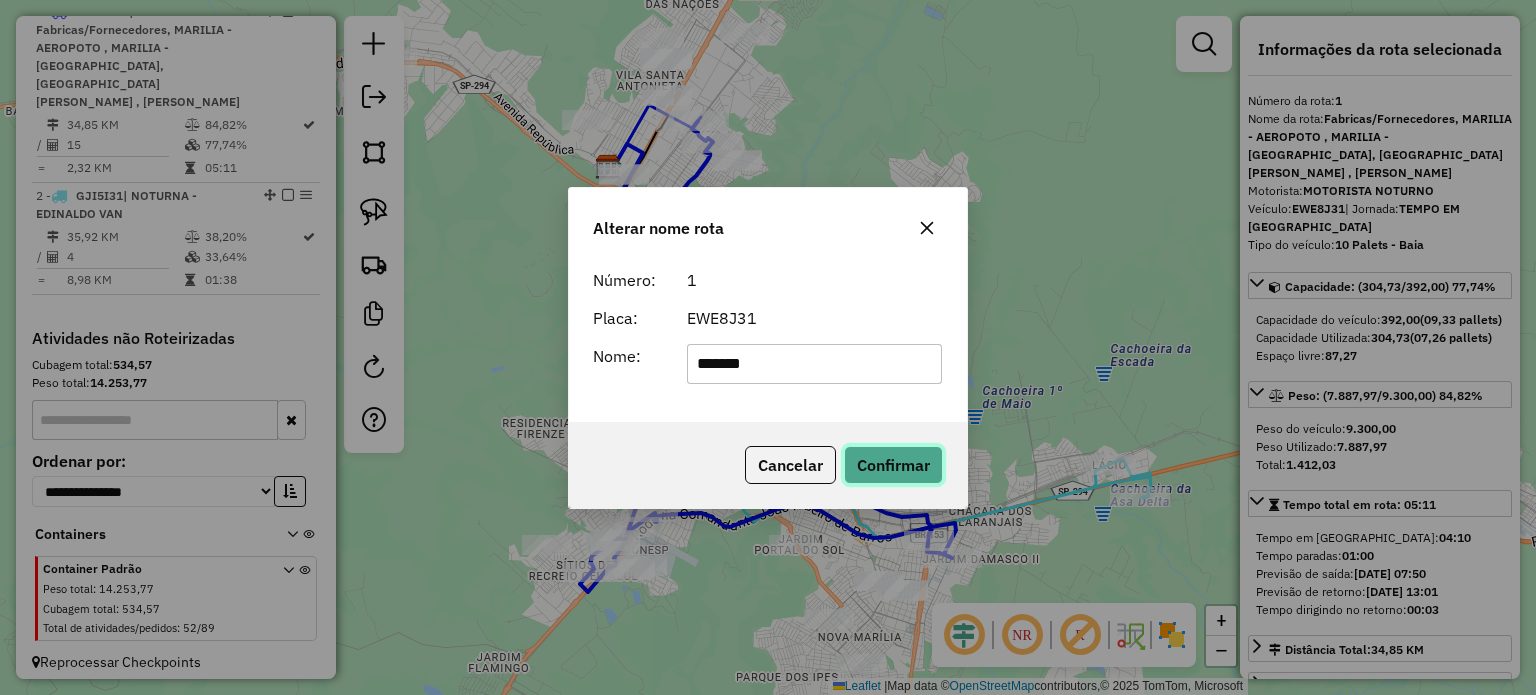 click on "Confirmar" 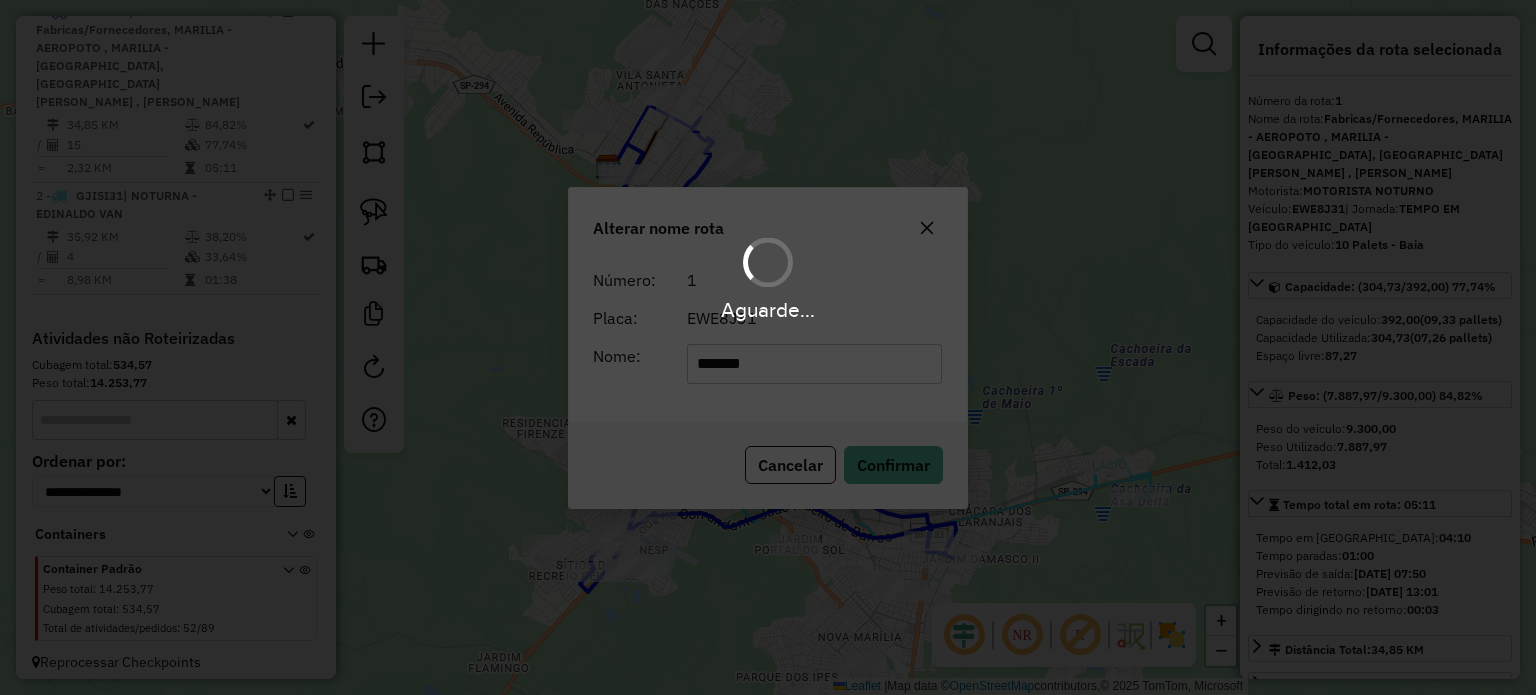 type 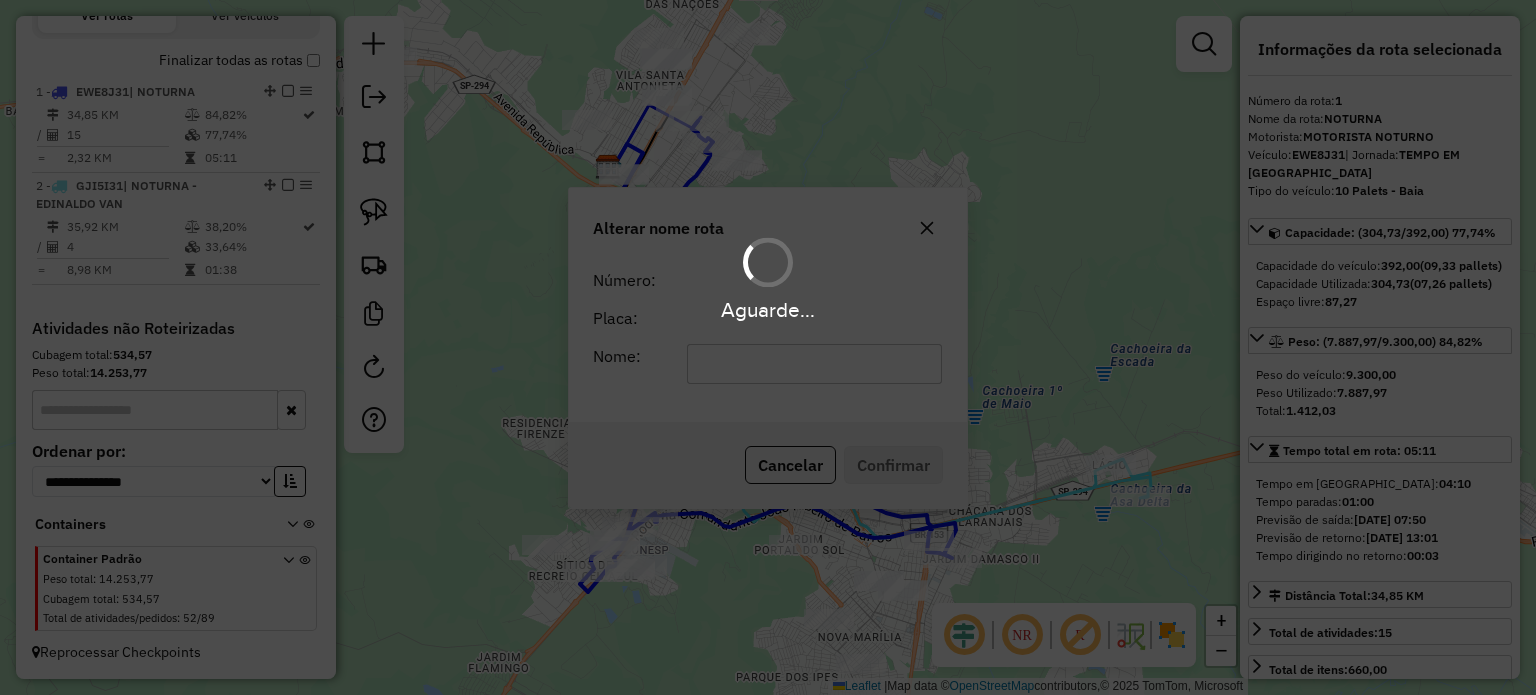 scroll, scrollTop: 752, scrollLeft: 0, axis: vertical 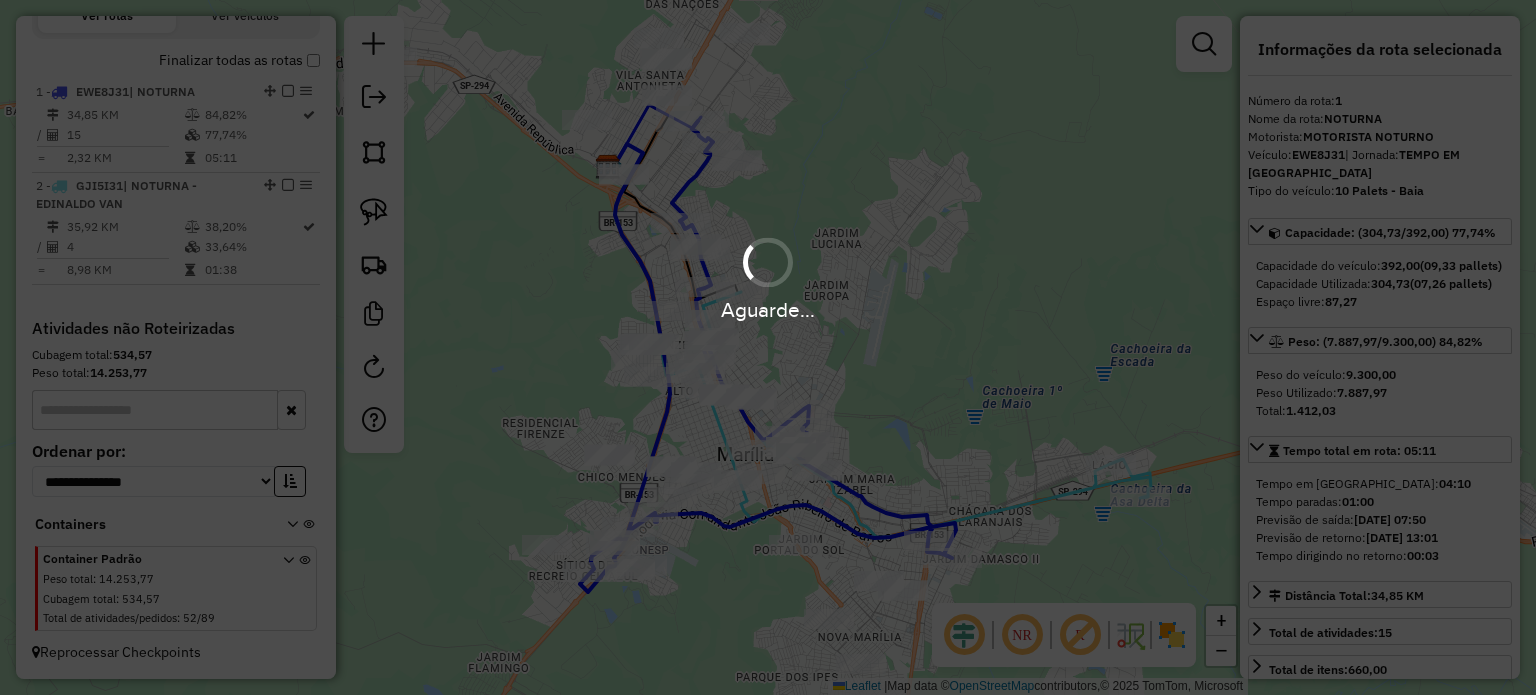 click on "Aguarde..." at bounding box center [768, 277] 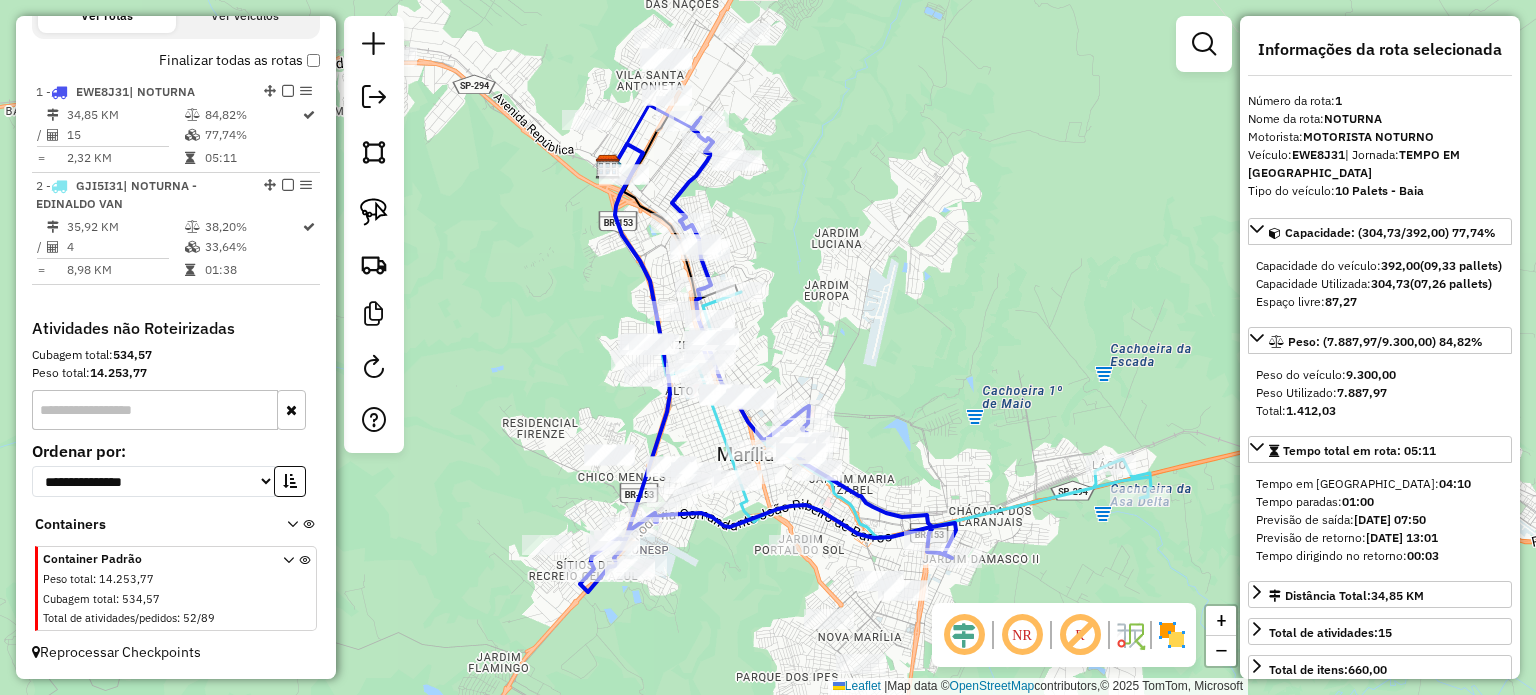 click on "Janela de atendimento Grade de atendimento Capacidade Transportadoras Veículos Cliente Pedidos  Rotas Selecione os dias de semana para filtrar as janelas de atendimento  Seg   Ter   Qua   Qui   Sex   Sáb   Dom  Informe o período da janela de atendimento: De: Até:  Filtrar exatamente a janela do cliente  Considerar janela de atendimento padrão  Selecione os dias de semana para filtrar as grades de atendimento  Seg   Ter   Qua   Qui   Sex   Sáb   Dom   Considerar clientes sem dia de atendimento cadastrado  Clientes fora do dia de atendimento selecionado Filtrar as atividades entre os valores definidos abaixo:  Peso mínimo:   Peso máximo:   Cubagem mínima:   Cubagem máxima:   De:   Até:  Filtrar as atividades entre o tempo de atendimento definido abaixo:  De:   Até:   Considerar capacidade total dos clientes não roteirizados Transportadora: Selecione um ou mais itens Tipo de veículo: Selecione um ou mais itens Veículo: Selecione um ou mais itens Motorista: Selecione um ou mais itens Nome: Rótulo:" 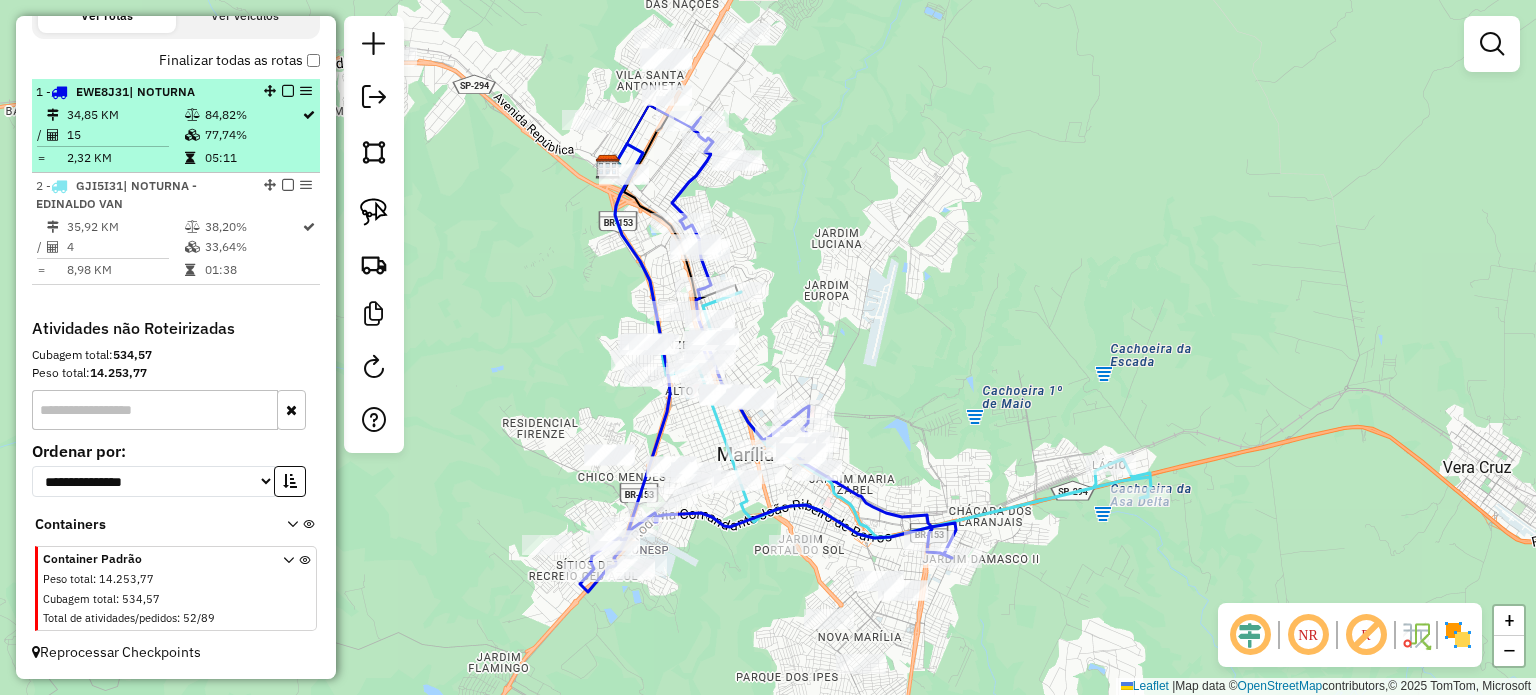 click at bounding box center (288, 91) 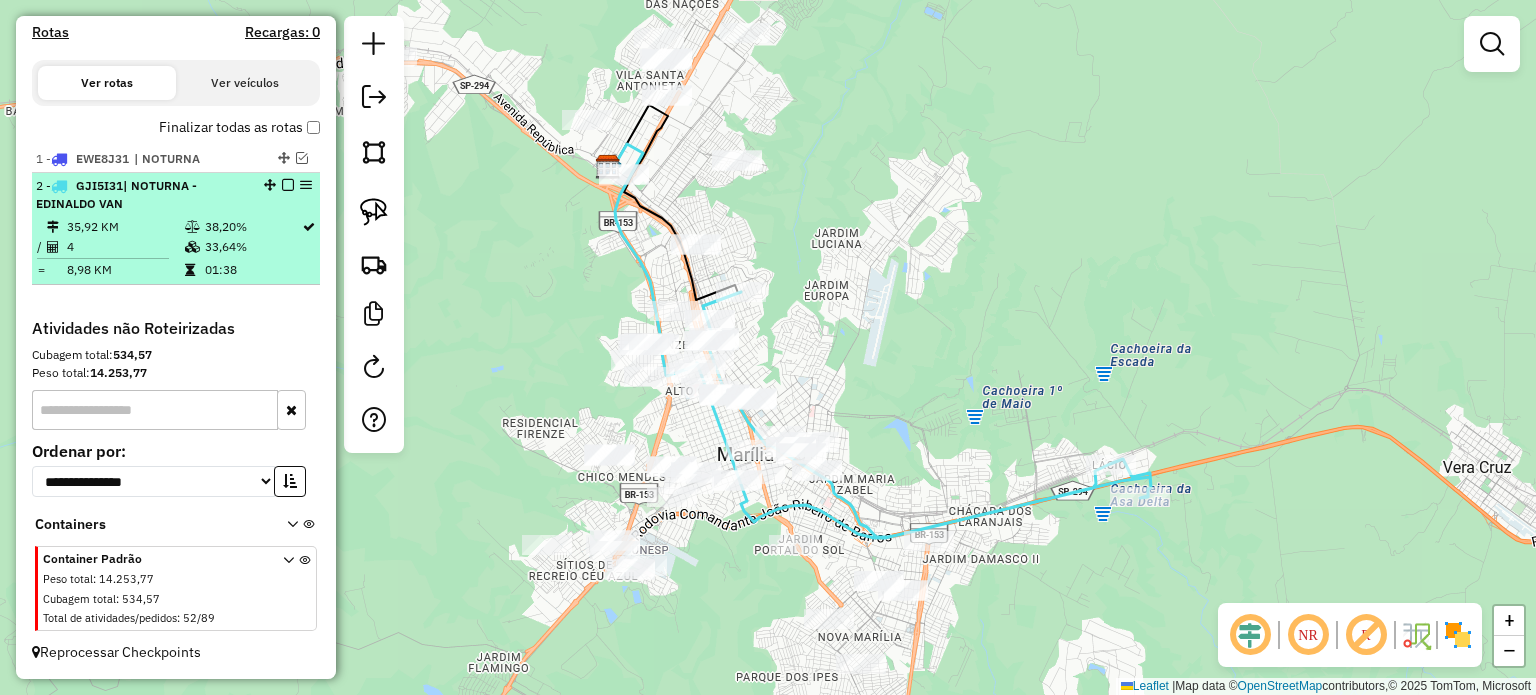 click at bounding box center [288, 185] 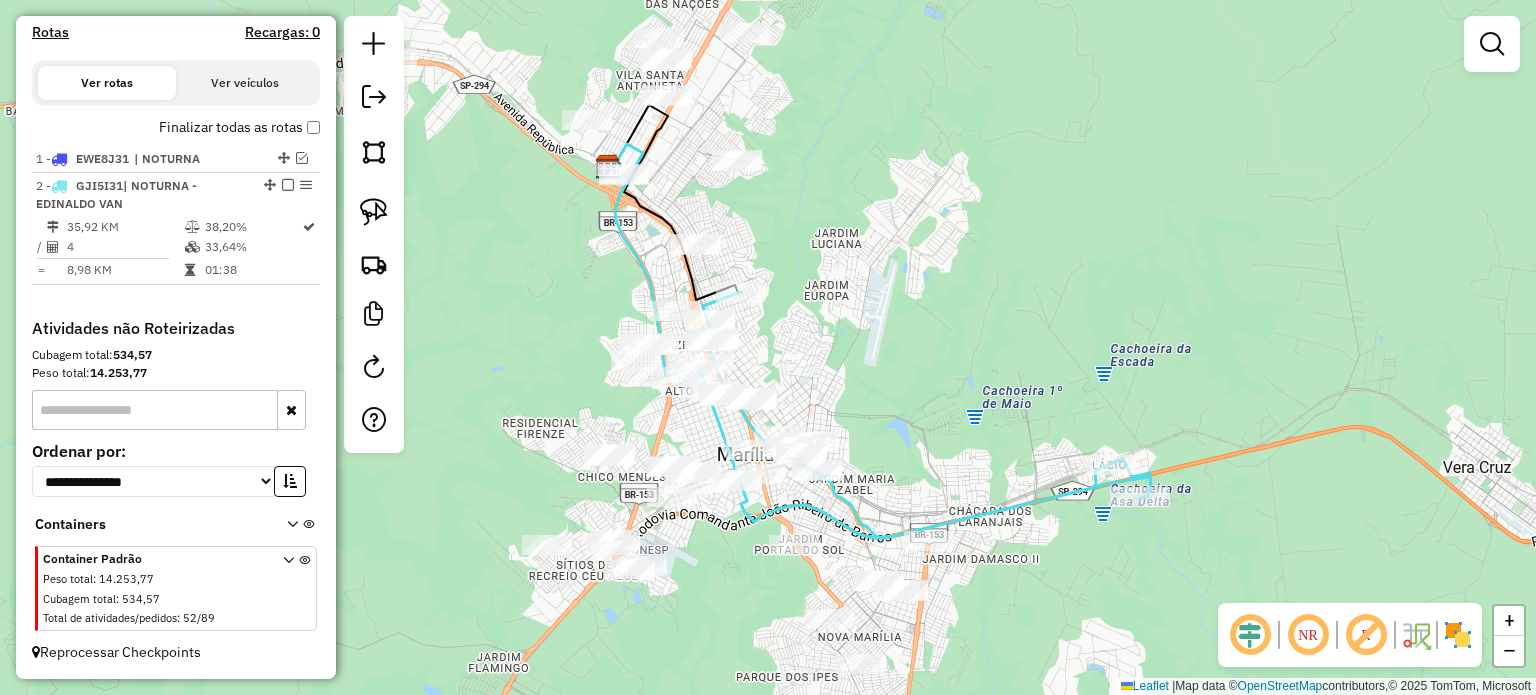 scroll, scrollTop: 600, scrollLeft: 0, axis: vertical 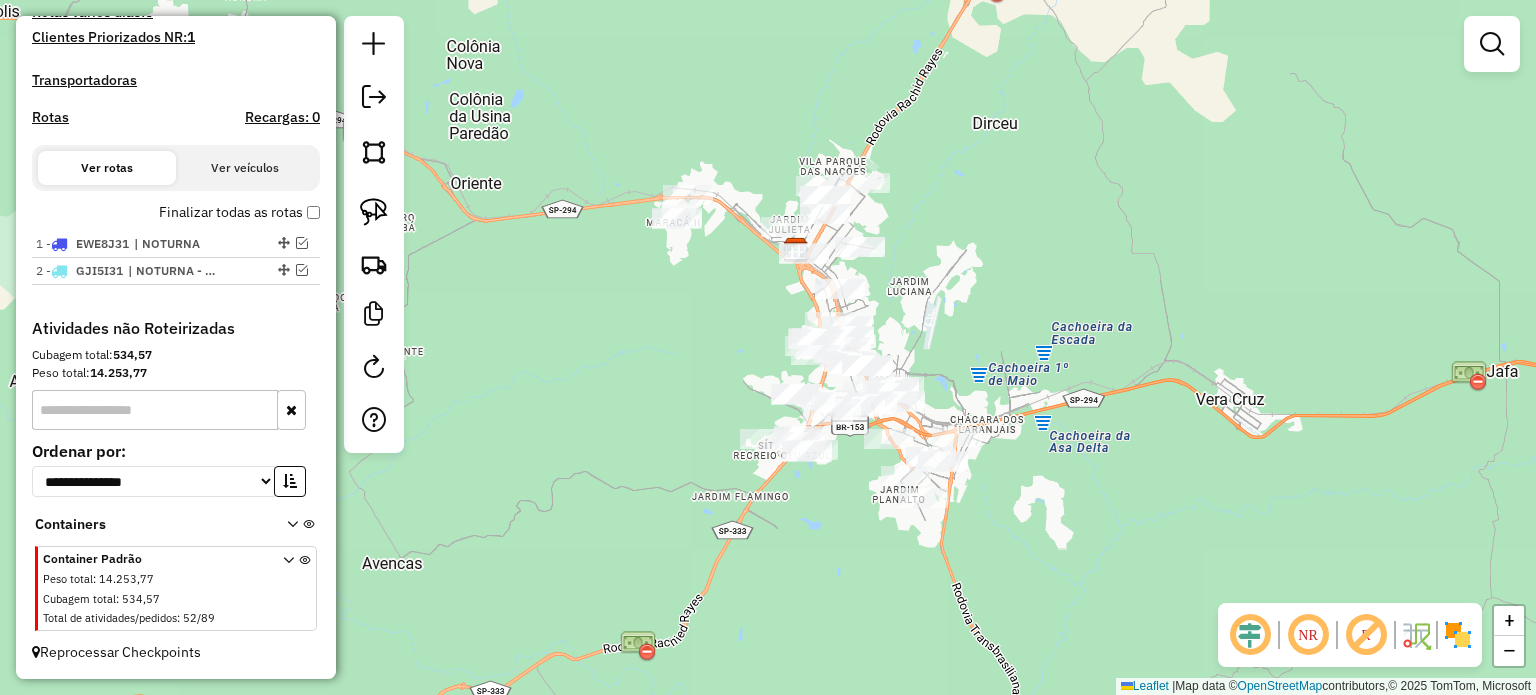 click at bounding box center (1492, 44) 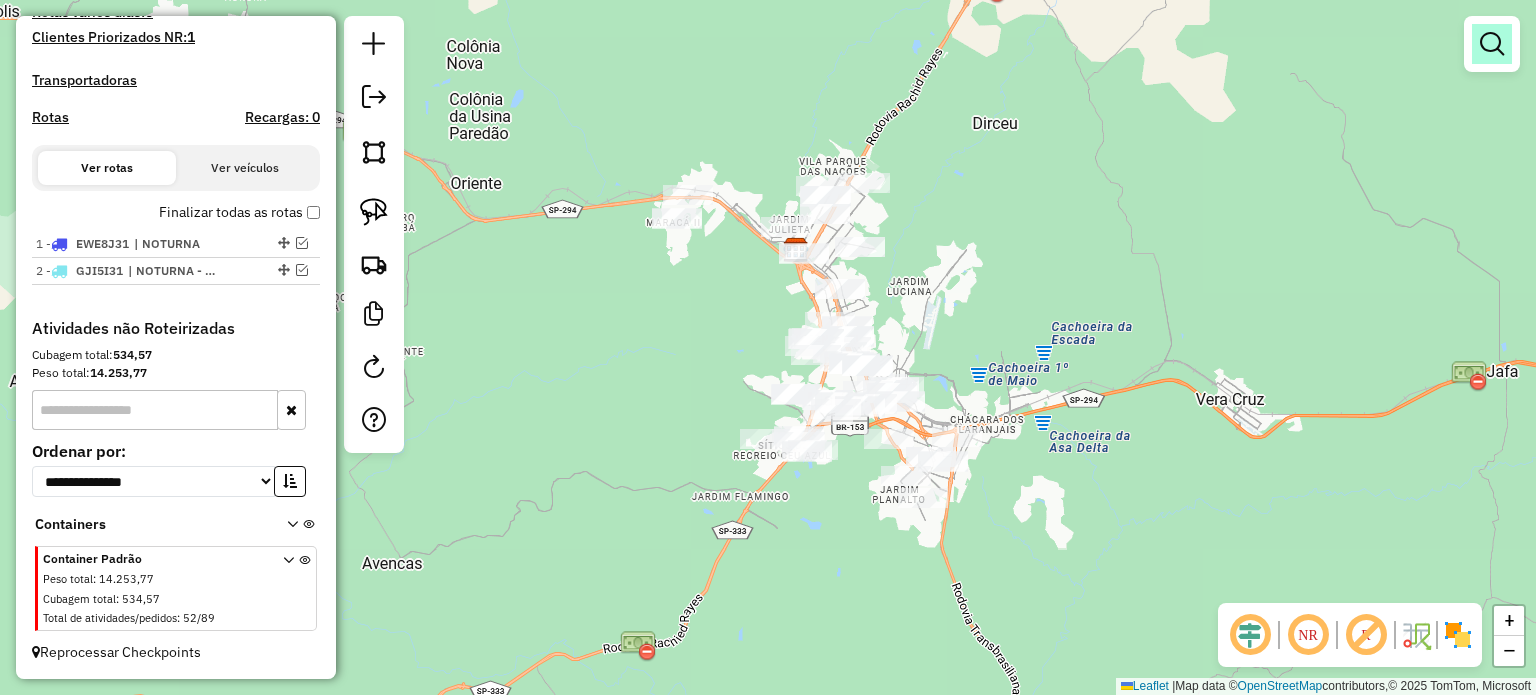 drag, startPoint x: 1490, startPoint y: 51, endPoint x: 1468, endPoint y: 72, distance: 30.413813 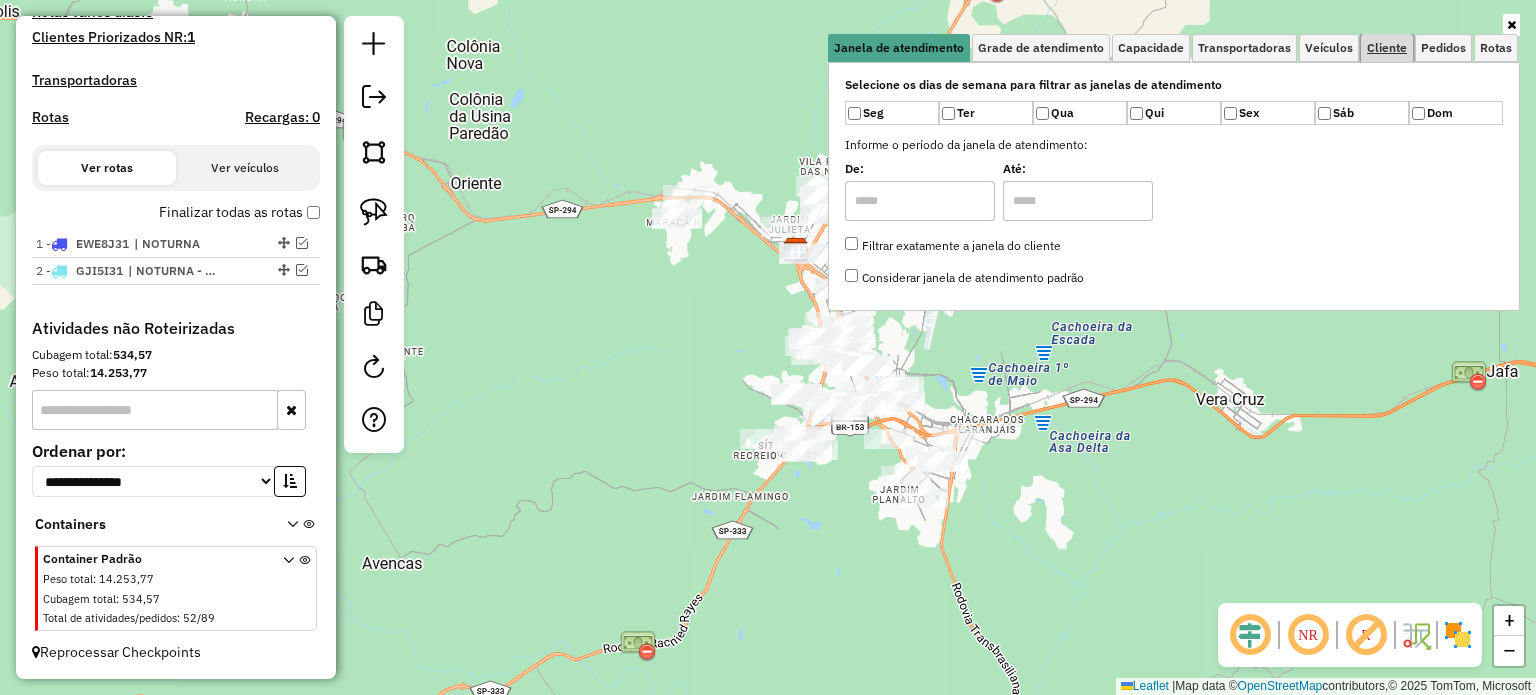 click on "Cliente" at bounding box center (1387, 48) 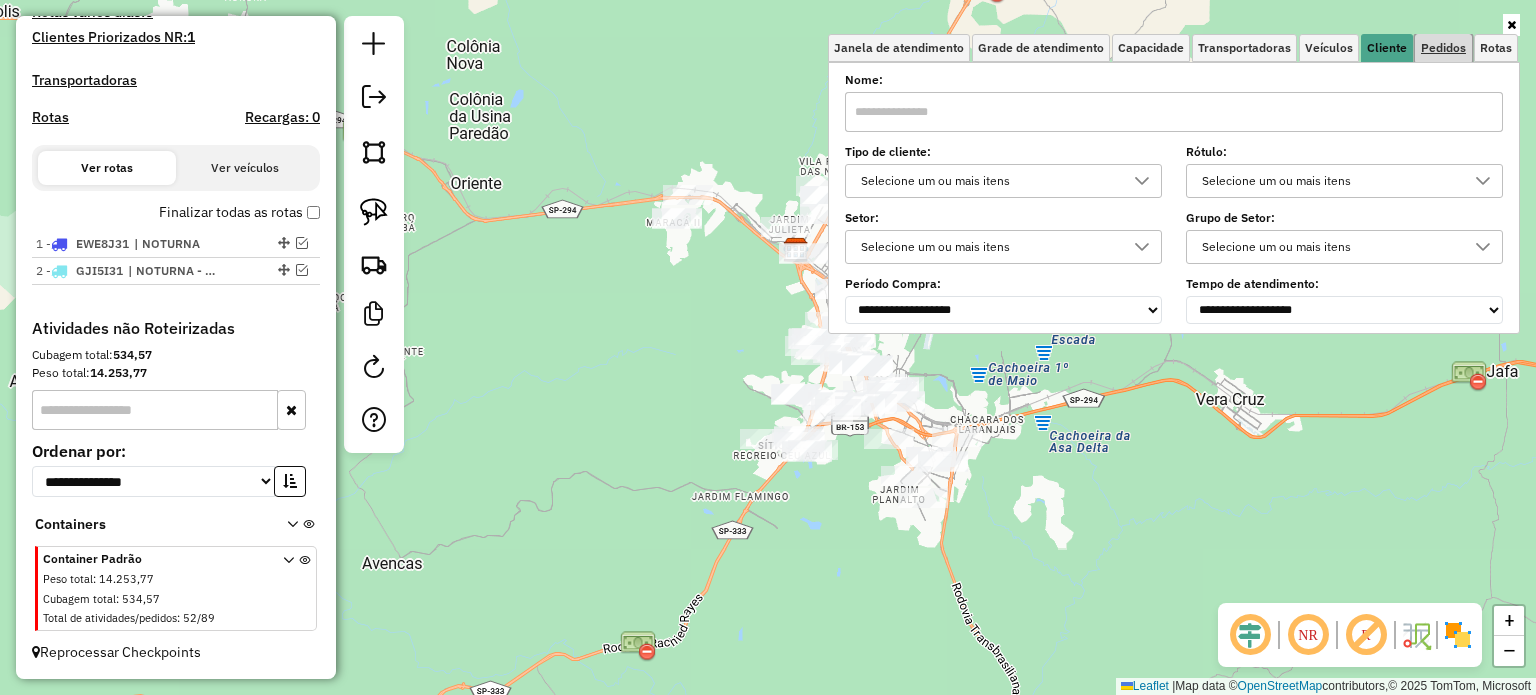 click on "Pedidos" at bounding box center (1443, 48) 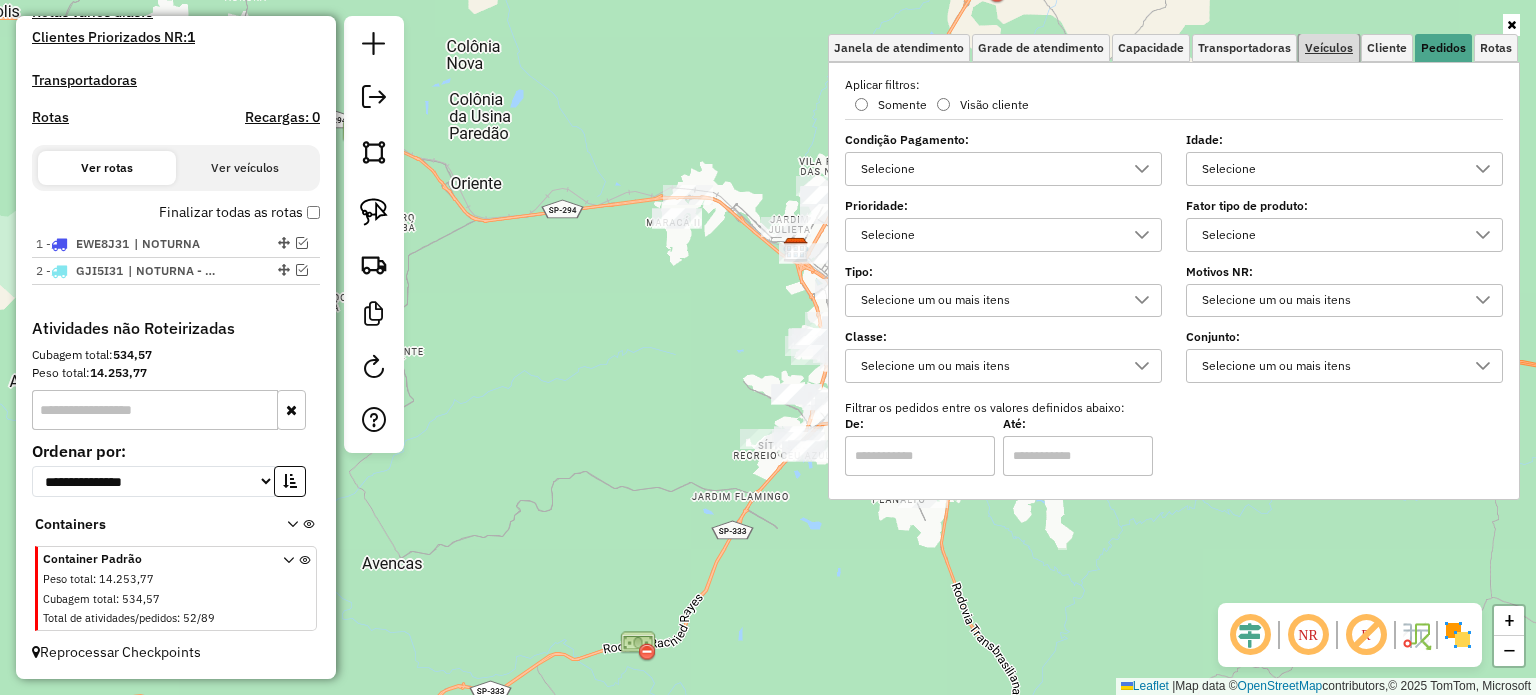 click on "Veículos" at bounding box center (1329, 48) 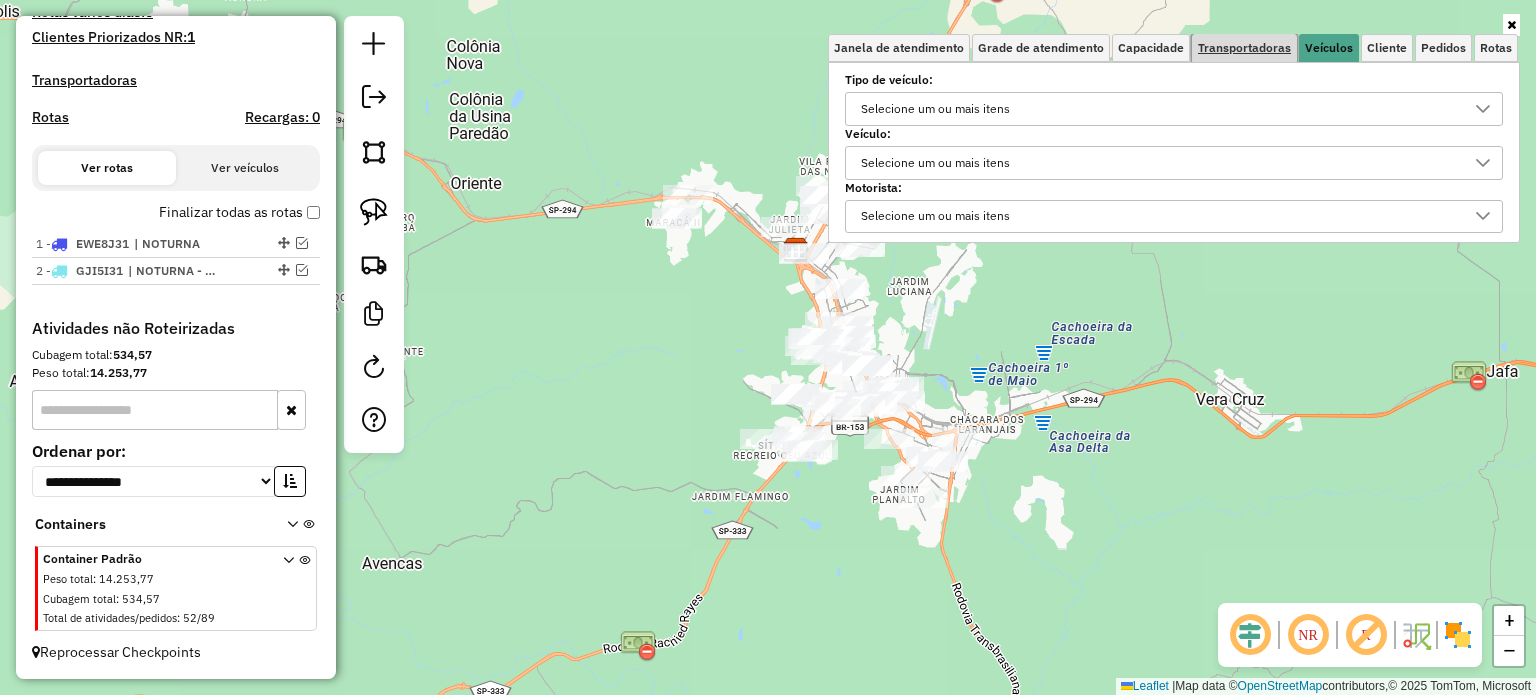 click on "Transportadoras" at bounding box center [1244, 48] 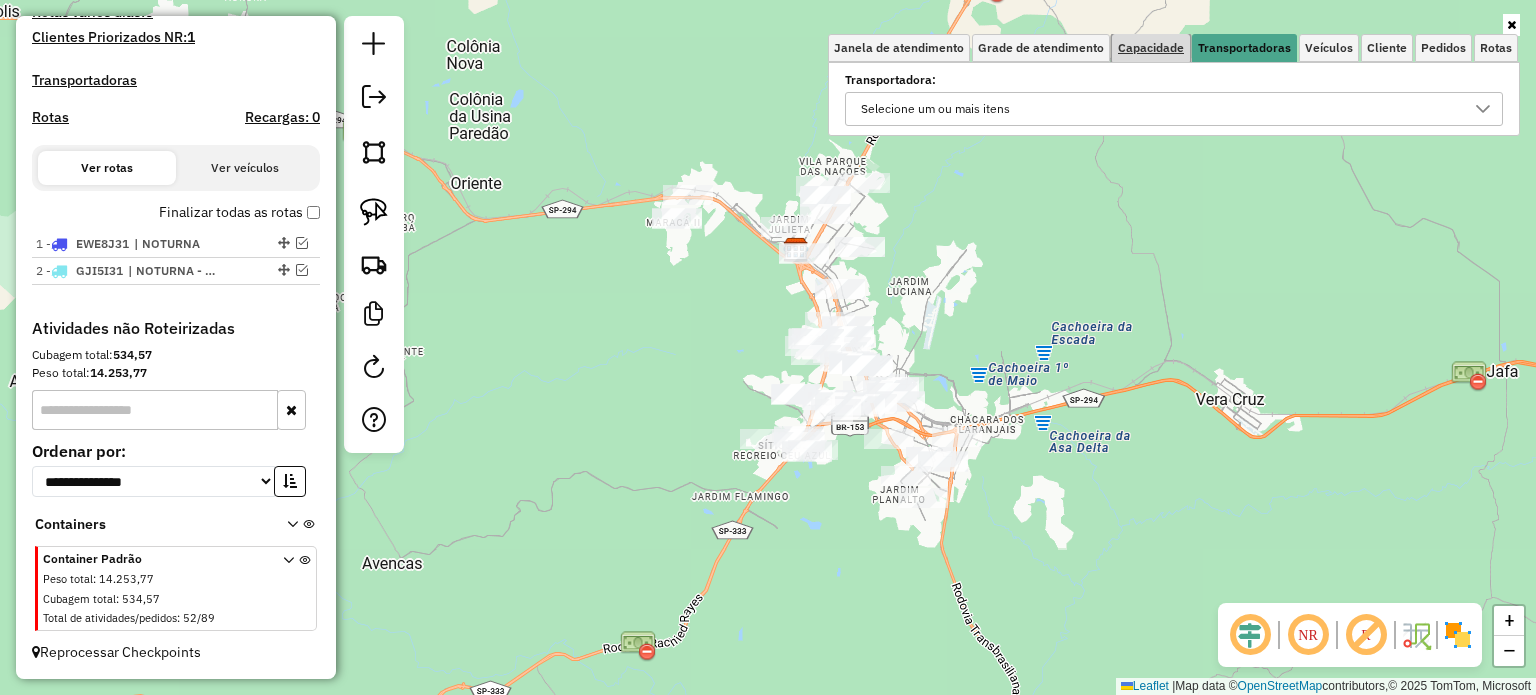 click on "Capacidade" at bounding box center (1151, 48) 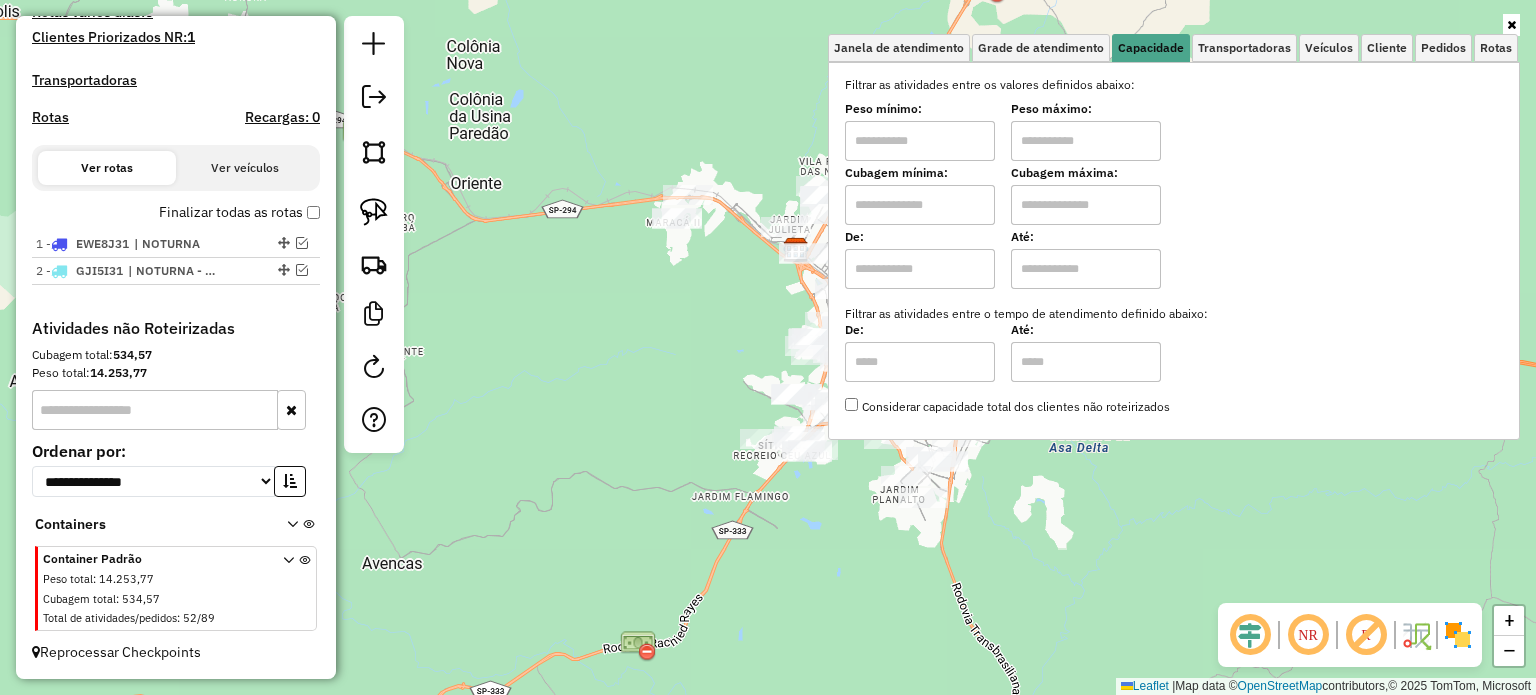 click at bounding box center [920, 141] 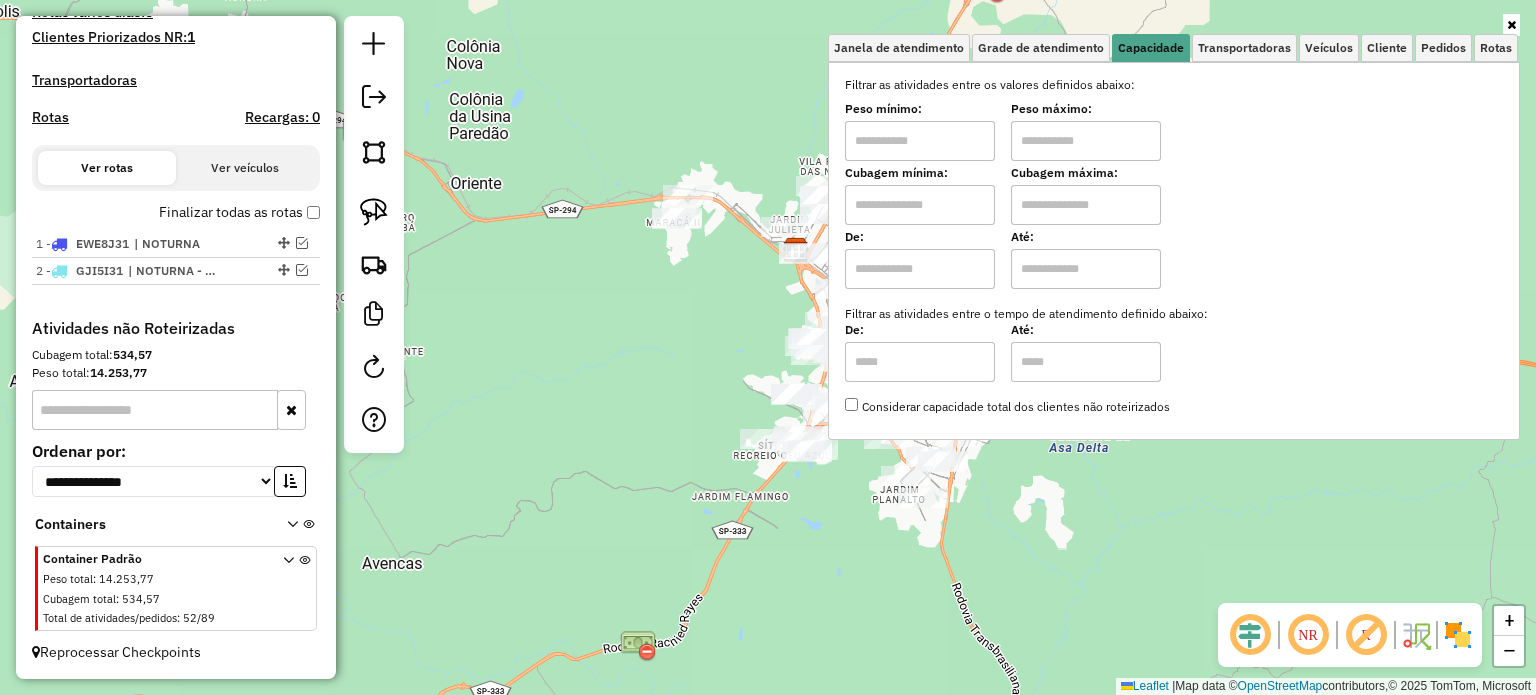 type on "****" 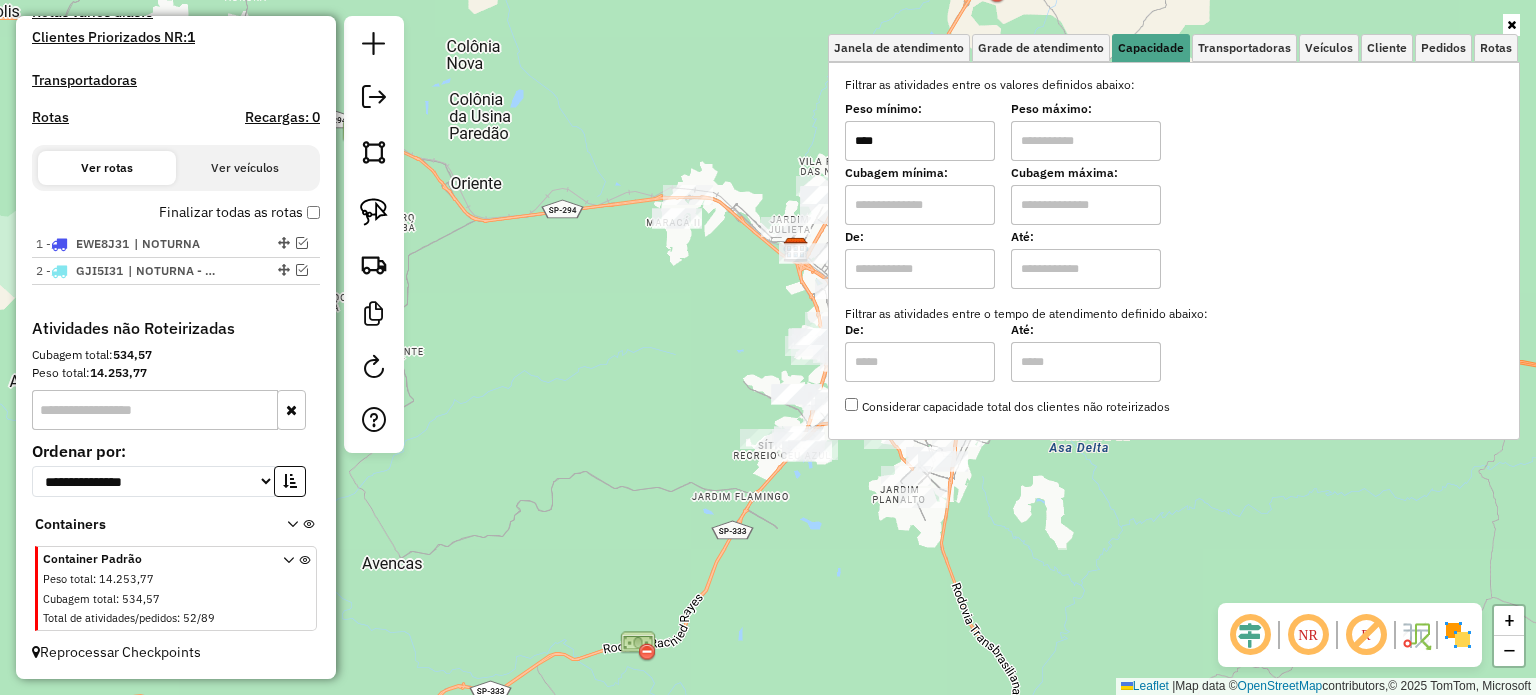click at bounding box center [1086, 141] 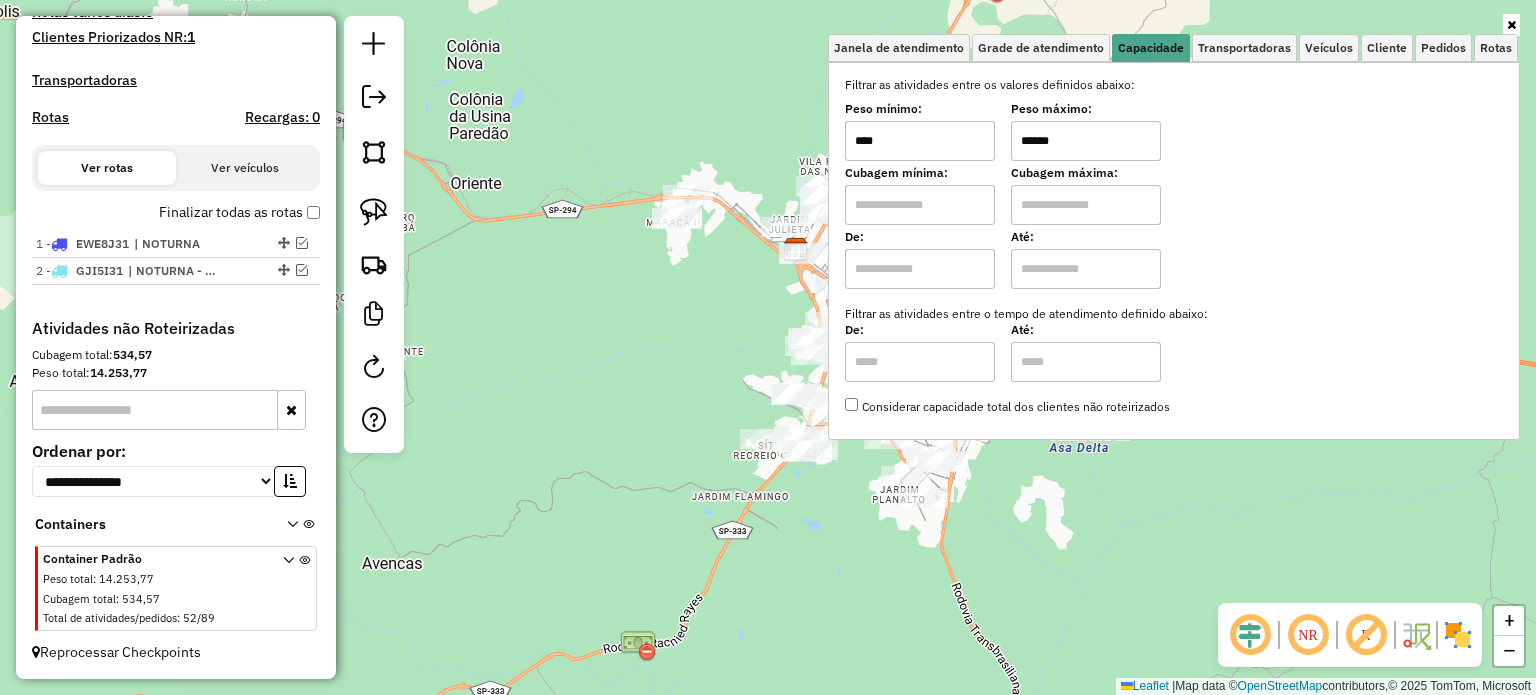 click on "Aguarde...  Pop-up bloqueado!  Seu navegador bloqueou automáticamente a abertura de uma nova janela.   Acesse as configurações e adicione o endereço do sistema a lista de permissão.   Fechar  Informações da Sessão 963270 - [DATE]     Criação: [DATE] 11:07   Depósito:  Excelente  Total de rotas:  2  Distância Total:  70,77 km  Tempo total:  06:49  Custo total:  R$ 870,51  Valor total:  R$ 137.572,34  - Total roteirizado:  R$ 55.060,88  - Total não roteirizado:  R$ 82.511,46  Total de Atividades Roteirizadas:  19  Total de Pedidos Roteirizados:  42  Peso total roteirizado:  9.912,59  Cubagem total roteirizado:  375,38  Total de Atividades não Roteirizadas:  52  Total de Pedidos não Roteirizados:  89 Total de caixas por viagem:  375,38 /   2 =  187,69 Média de Atividades por viagem:  19 /   2 =  9,50 Ocupação média da frota:  61,51%   Rotas improdutivas:  1  Rotas vários dias:  0  Clientes Priorizados NR:  1  Transportadoras  Rotas  Recargas: 0   Ver rotas   Ver veículos   1 -" at bounding box center [768, 347] 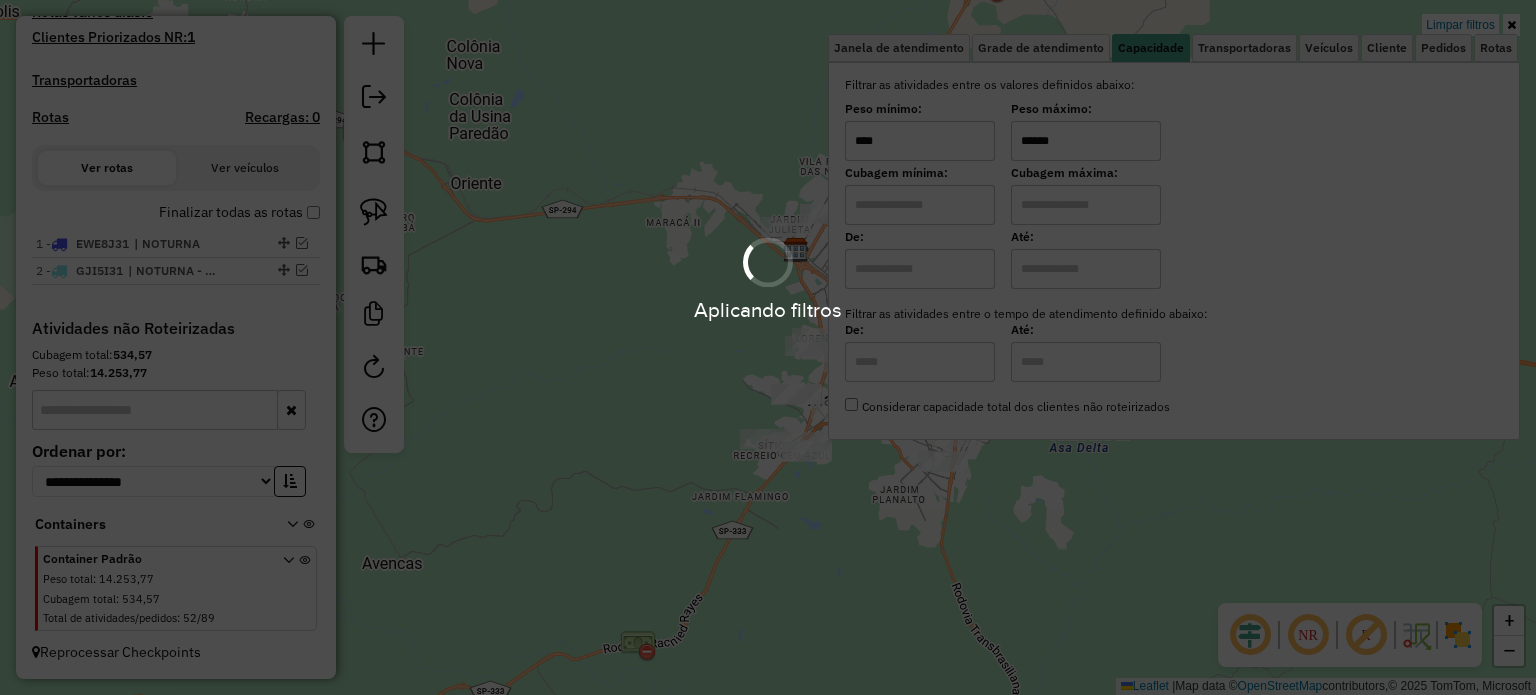 click on "Limpar filtros Janela de atendimento Grade de atendimento Capacidade Transportadoras Veículos Cliente Pedidos  Rotas Selecione os dias de semana para filtrar as janelas de atendimento  Seg   Ter   Qua   Qui   Sex   Sáb   Dom  Informe o período da janela de atendimento: De: Até:  Filtrar exatamente a janela do cliente  Considerar janela de atendimento padrão  Selecione os dias de semana para filtrar as grades de atendimento  Seg   Ter   Qua   Qui   Sex   Sáb   Dom   Considerar clientes sem dia de atendimento cadastrado  Clientes fora do dia de atendimento selecionado Filtrar as atividades entre os valores definidos abaixo:  Peso mínimo:  ****  Peso máximo:  ******  Cubagem mínima:   Cubagem máxima:   De:   Até:  Filtrar as atividades entre o tempo de atendimento definido abaixo:  De:   Até:   Considerar capacidade total dos clientes não roteirizados Transportadora: Selecione um ou mais itens Tipo de veículo: Selecione um ou mais itens Veículo: Selecione um ou mais itens Motorista: Nome: Rótulo:" 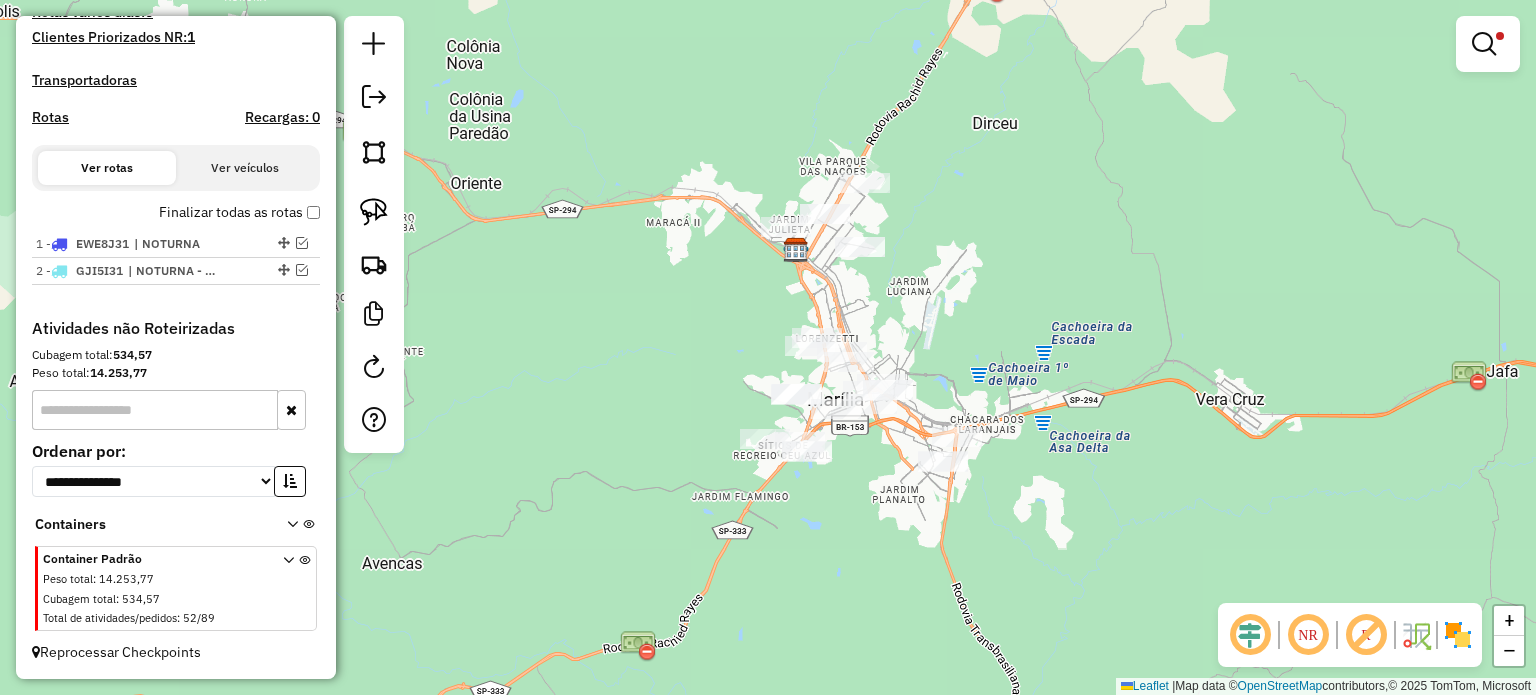 click on "Limpar filtros Janela de atendimento Grade de atendimento Capacidade Transportadoras Veículos Cliente Pedidos  Rotas Selecione os dias de semana para filtrar as janelas de atendimento  Seg   Ter   Qua   Qui   Sex   Sáb   Dom  Informe o período da janela de atendimento: De: Até:  Filtrar exatamente a janela do cliente  Considerar janela de atendimento padrão  Selecione os dias de semana para filtrar as grades de atendimento  Seg   Ter   Qua   Qui   Sex   Sáb   Dom   Considerar clientes sem dia de atendimento cadastrado  Clientes fora do dia de atendimento selecionado Filtrar as atividades entre os valores definidos abaixo:  Peso mínimo:  ****  Peso máximo:  ******  Cubagem mínima:   Cubagem máxima:   De:   Até:  Filtrar as atividades entre o tempo de atendimento definido abaixo:  De:   Até:   Considerar capacidade total dos clientes não roteirizados Transportadora: Selecione um ou mais itens Tipo de veículo: Selecione um ou mais itens Veículo: Selecione um ou mais itens Motorista: Nome: Rótulo:" 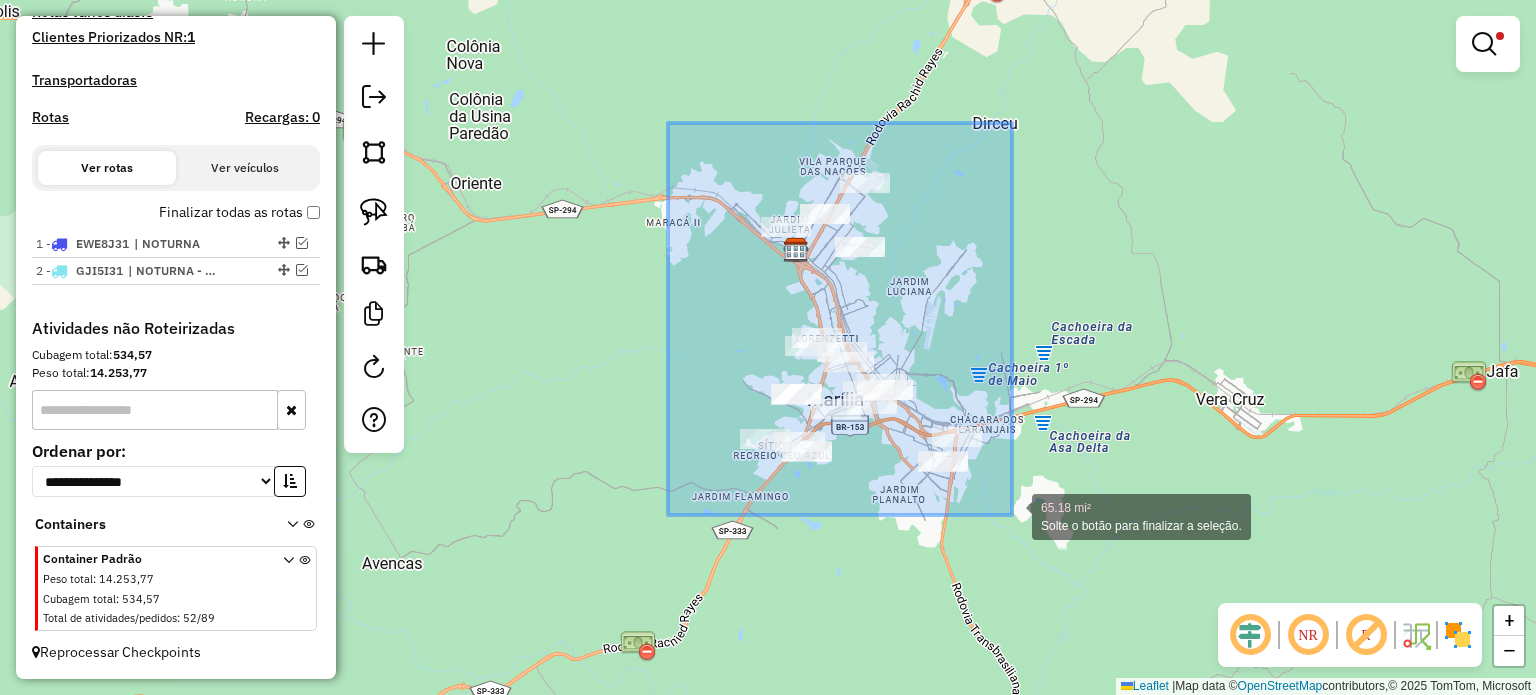 drag, startPoint x: 668, startPoint y: 123, endPoint x: 1015, endPoint y: 519, distance: 526.5216 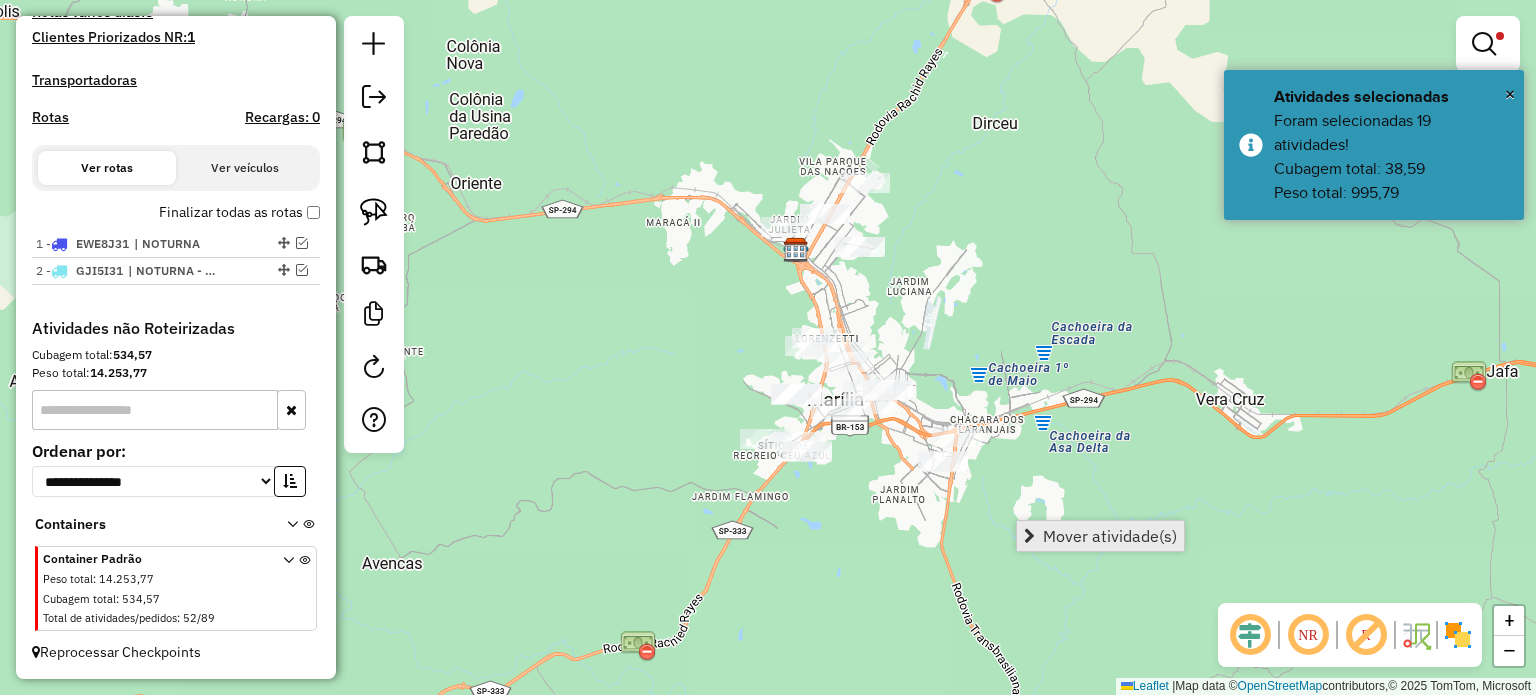 click on "Mover atividade(s)" at bounding box center (1110, 536) 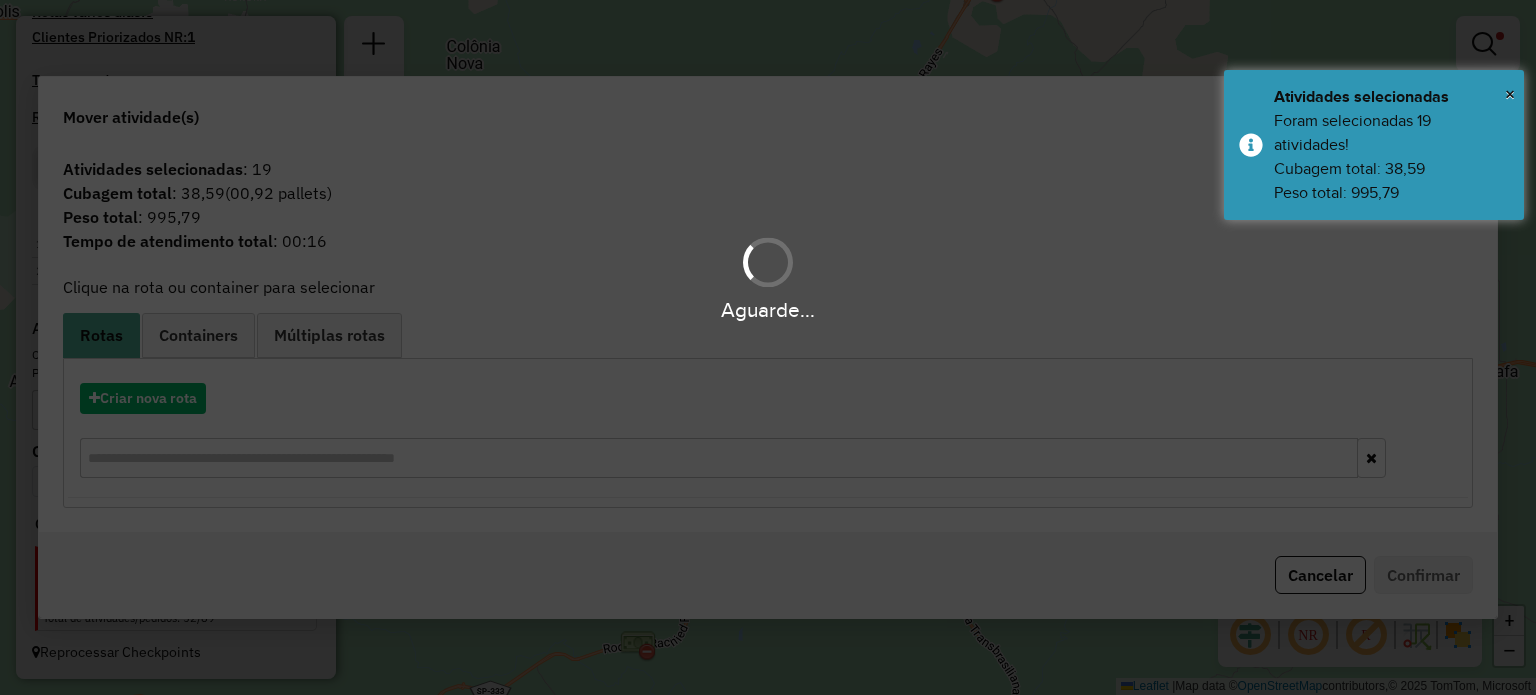 click on "Aguarde..." at bounding box center (768, 347) 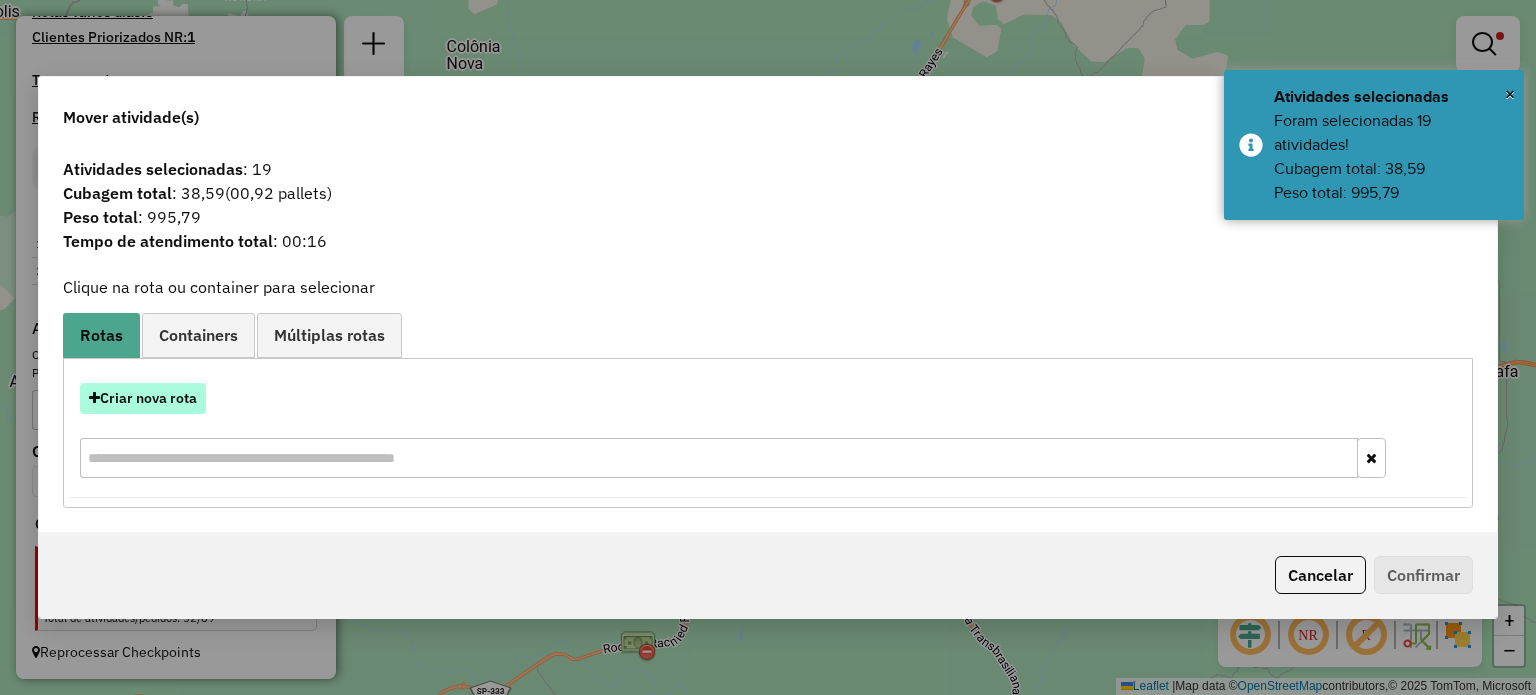 click on "Criar nova rota" at bounding box center (143, 398) 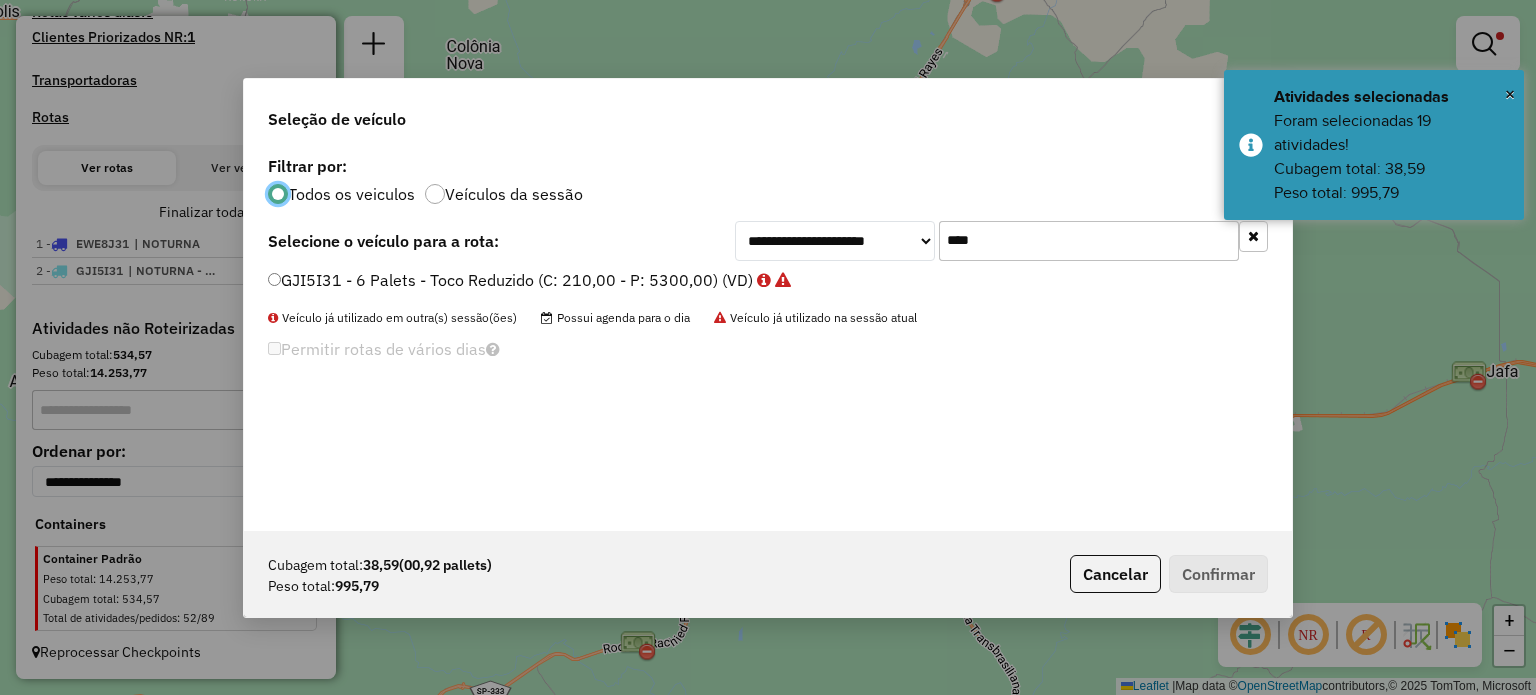 scroll, scrollTop: 10, scrollLeft: 6, axis: both 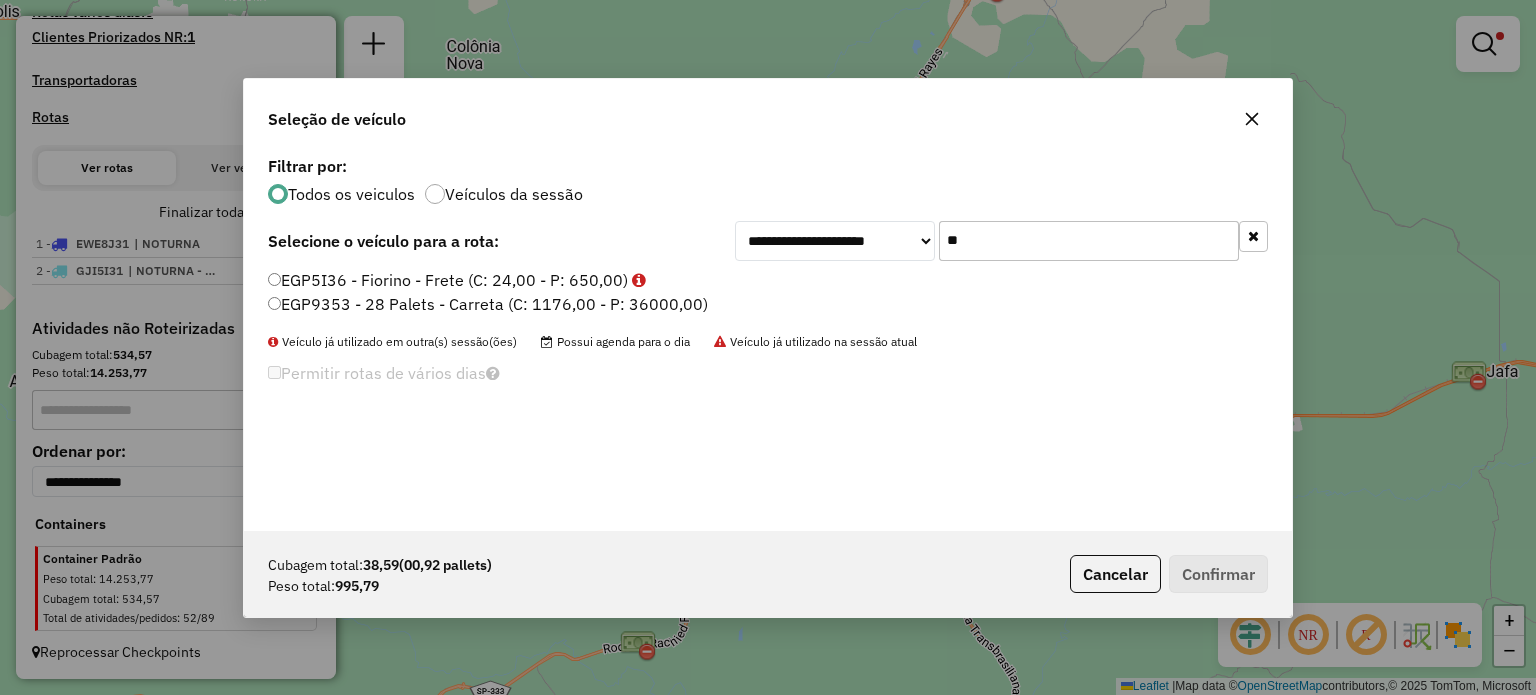 type on "**" 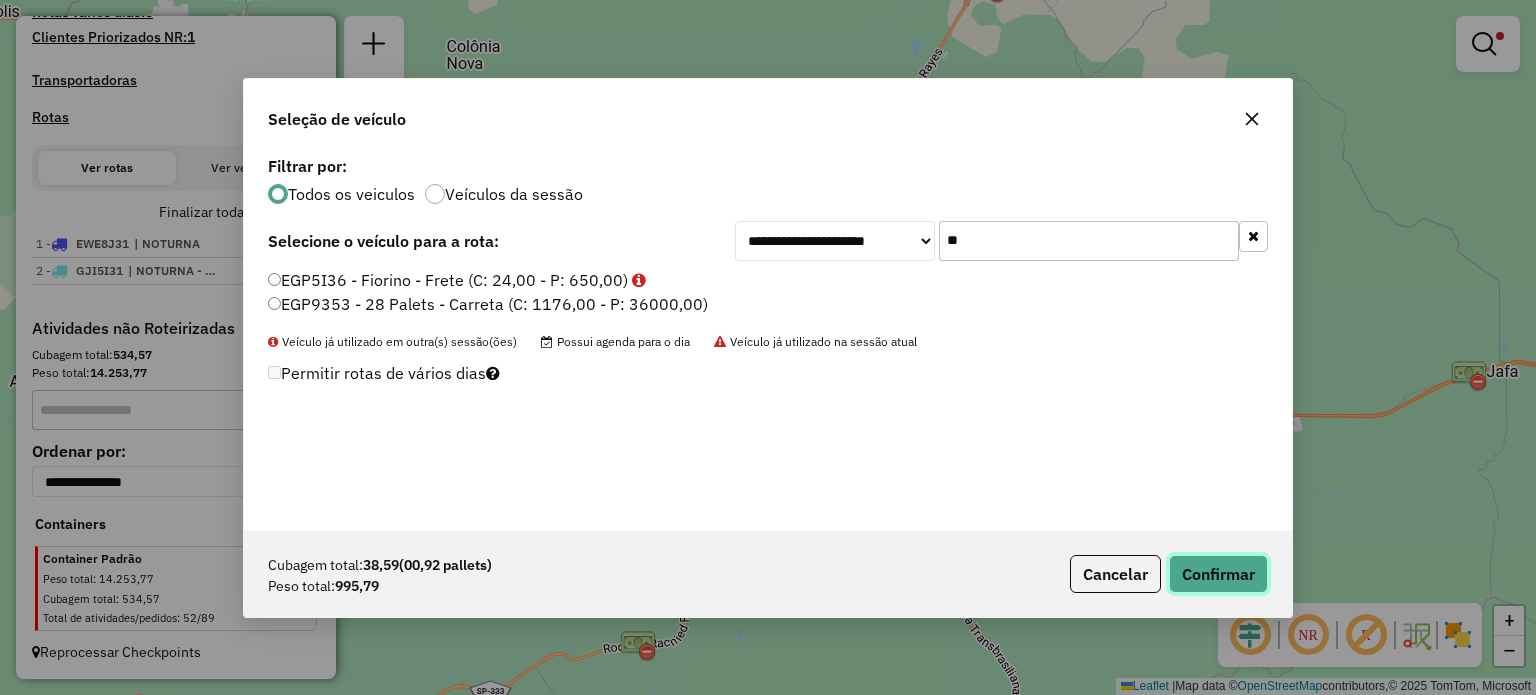 click on "Confirmar" 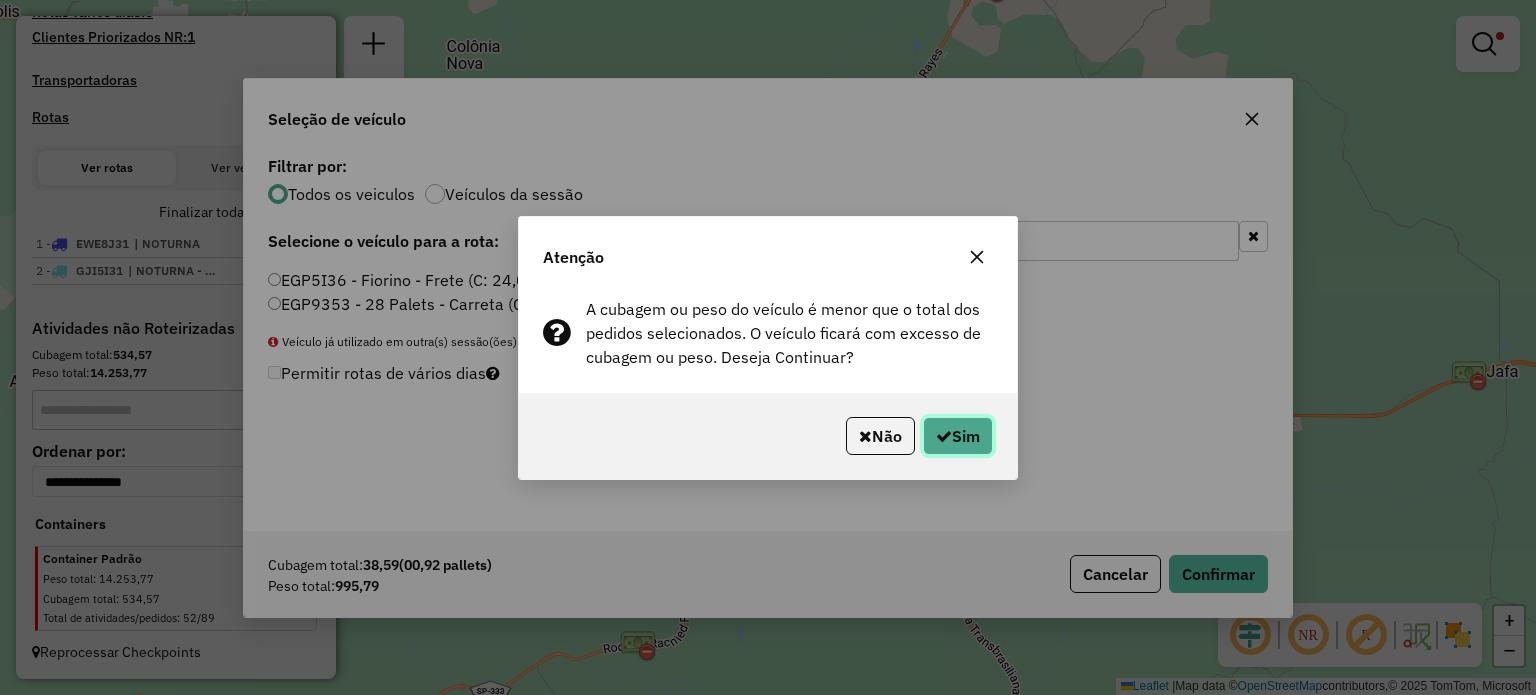 click on "Sim" 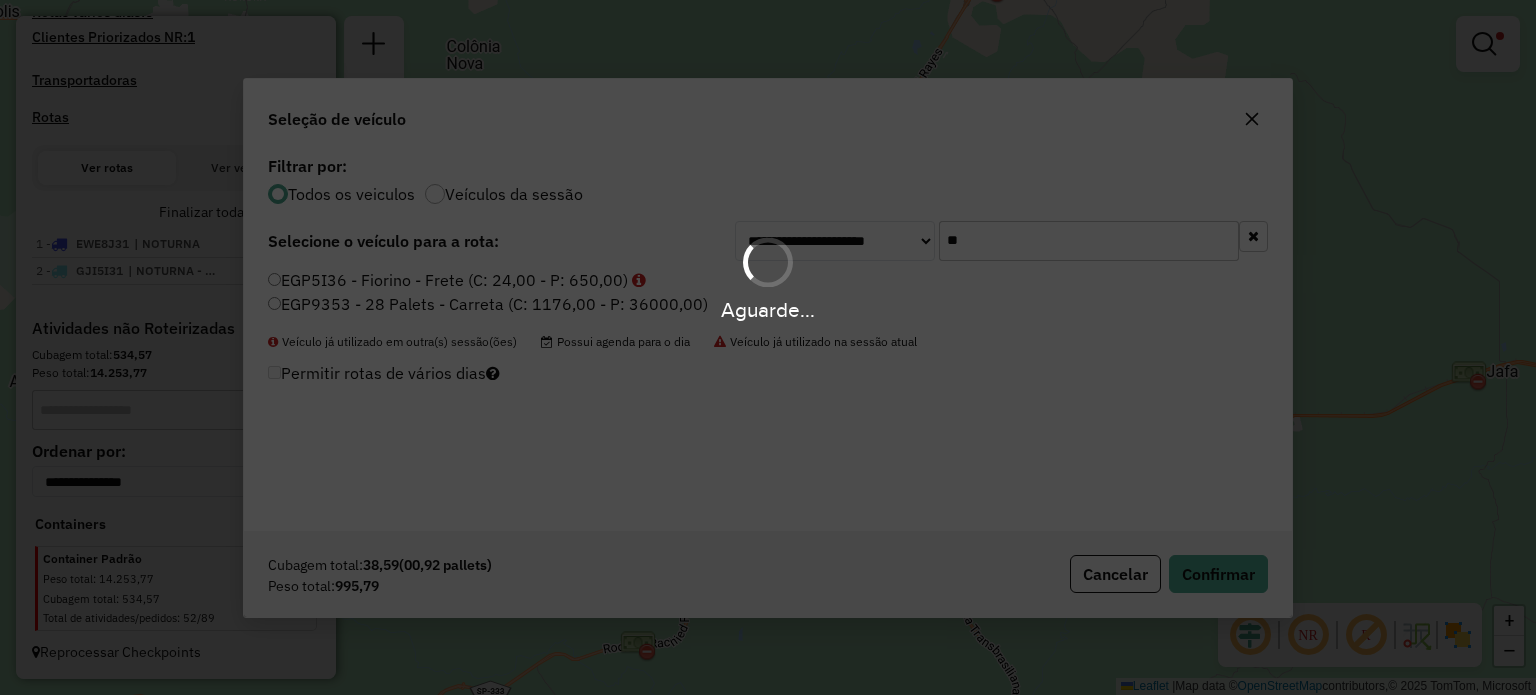 scroll, scrollTop: 816, scrollLeft: 0, axis: vertical 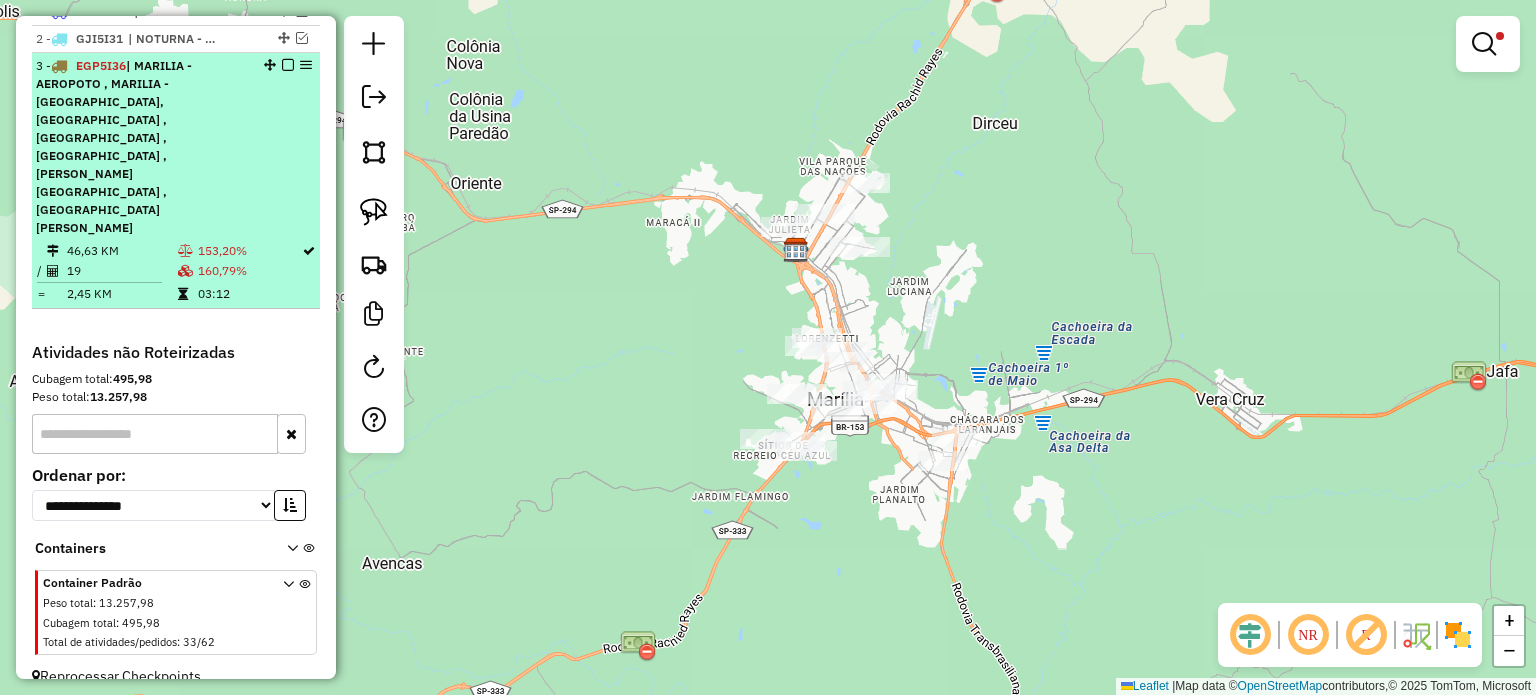 click on "| MARILIA - AEROPOTO , MARILIA - [GEOGRAPHIC_DATA], [GEOGRAPHIC_DATA] , [GEOGRAPHIC_DATA] , [GEOGRAPHIC_DATA] , [PERSON_NAME][GEOGRAPHIC_DATA] , [GEOGRAPHIC_DATA][PERSON_NAME]" at bounding box center [114, 146] 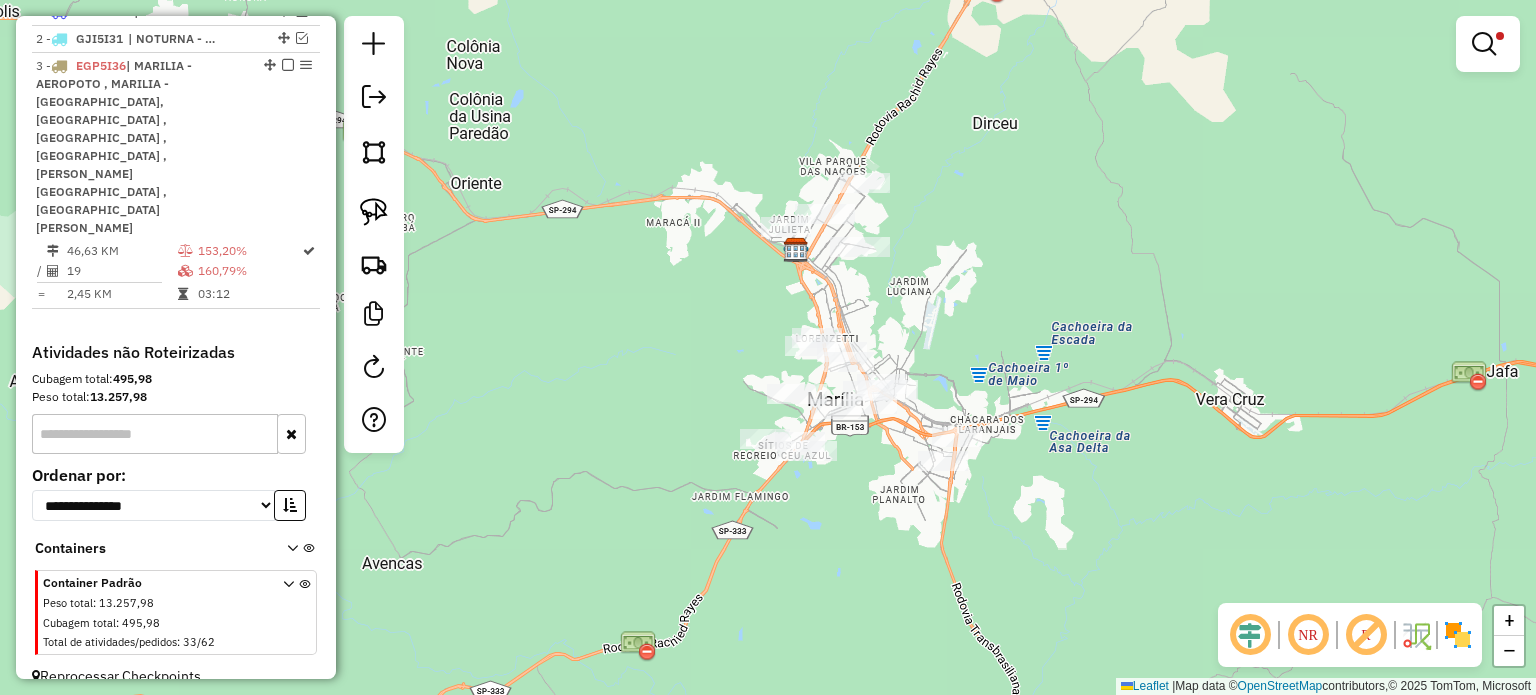 select on "*********" 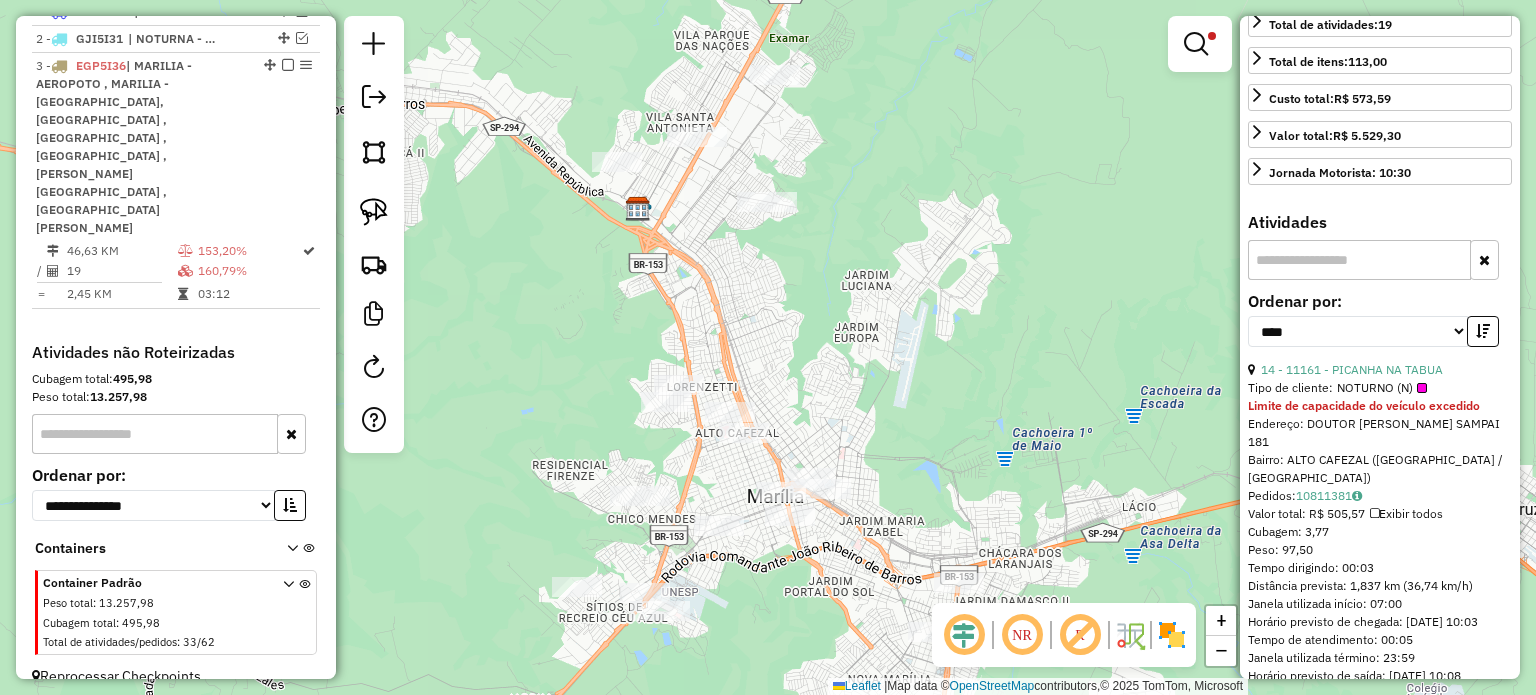 scroll, scrollTop: 700, scrollLeft: 0, axis: vertical 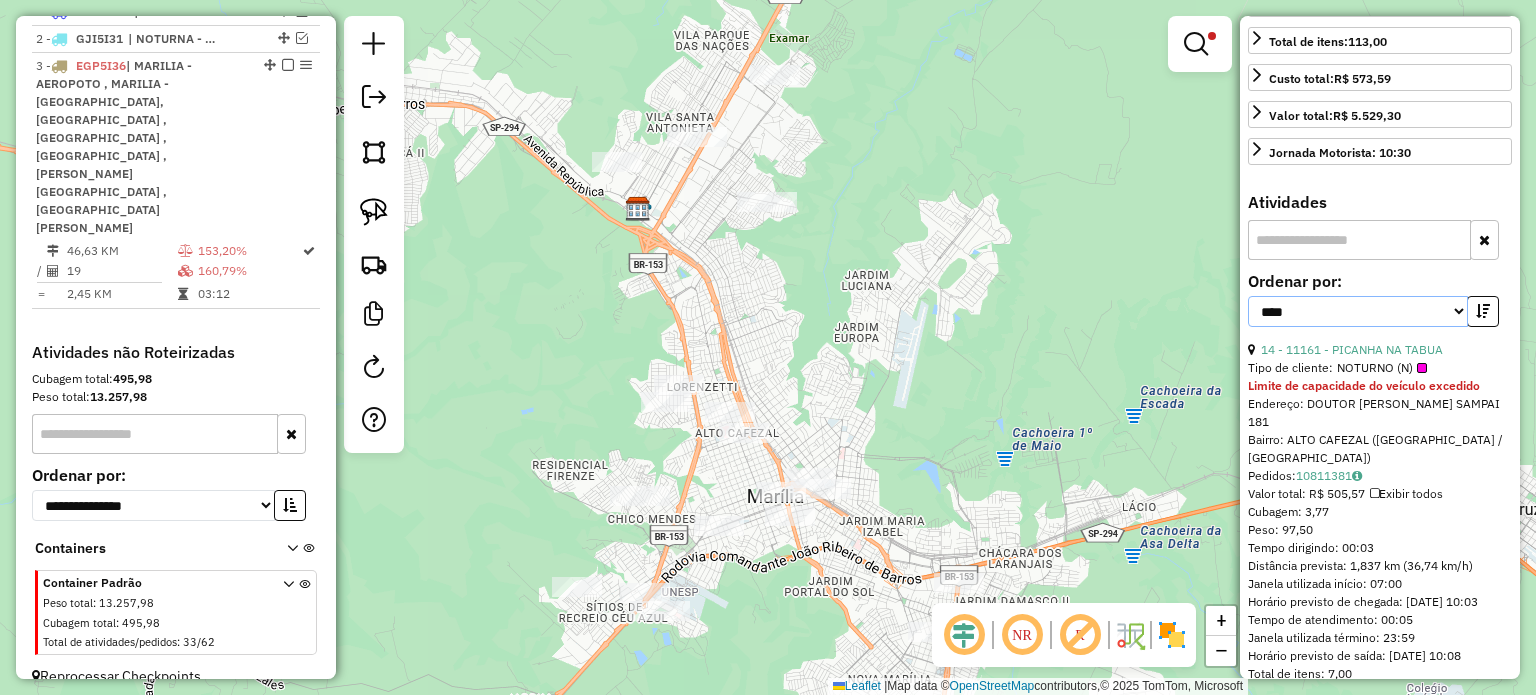click on "**********" at bounding box center (1358, 311) 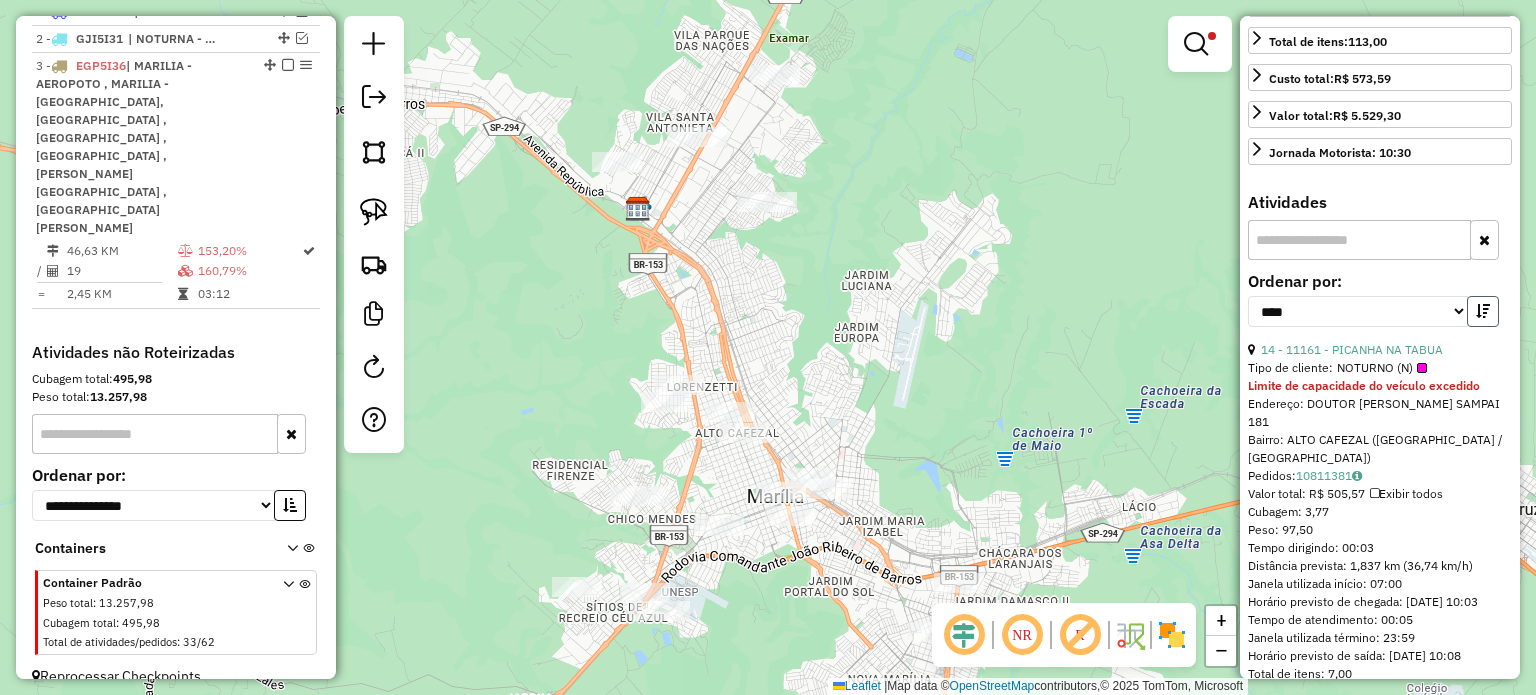 click at bounding box center [1483, 311] 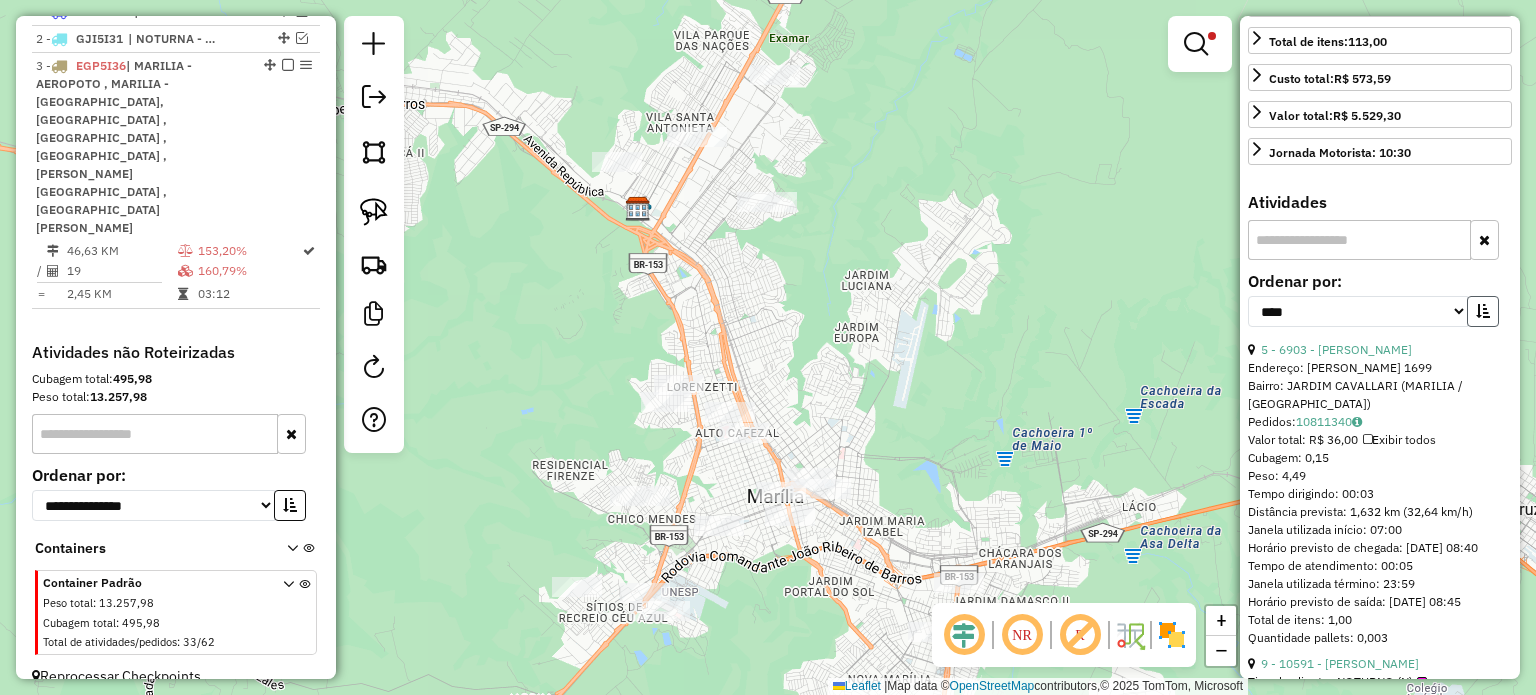 click at bounding box center [1483, 311] 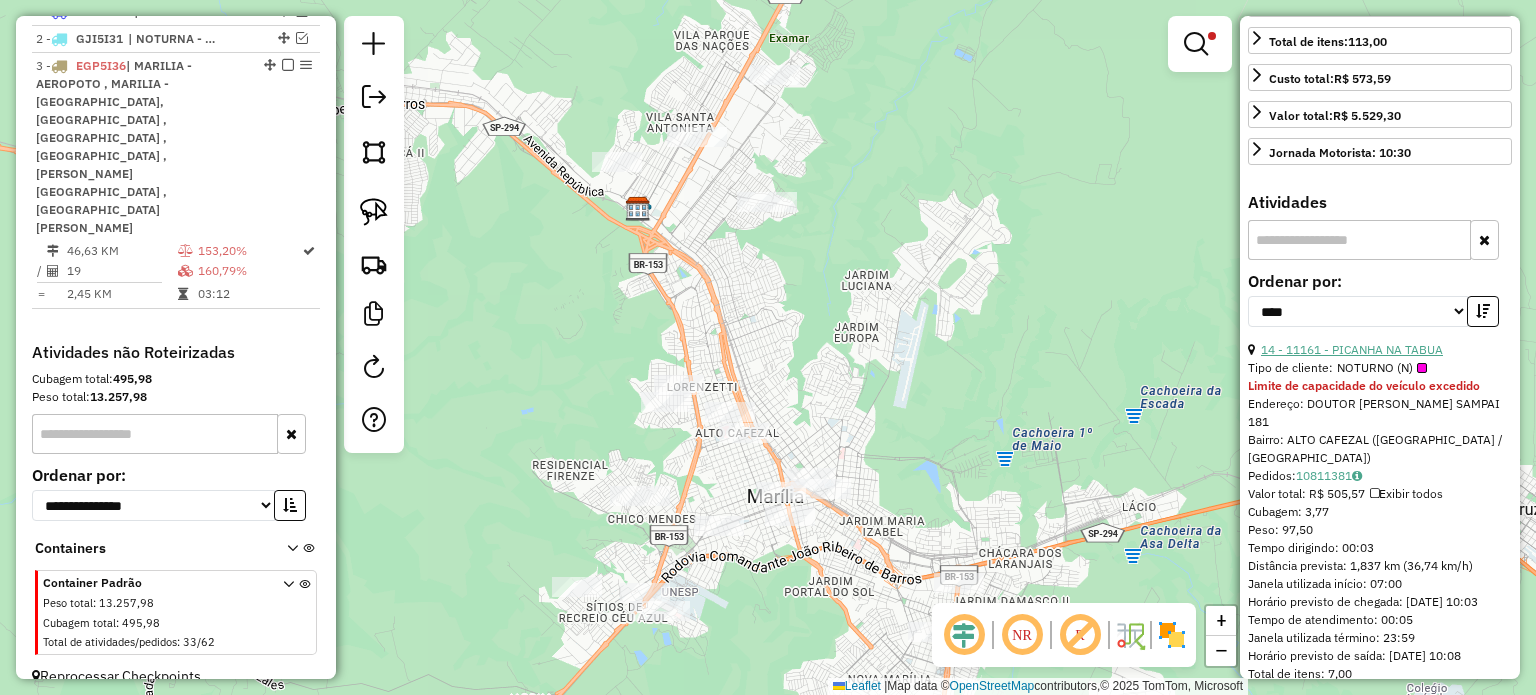 click on "14 - 11161 - PICANHA NA TABUA" at bounding box center (1352, 349) 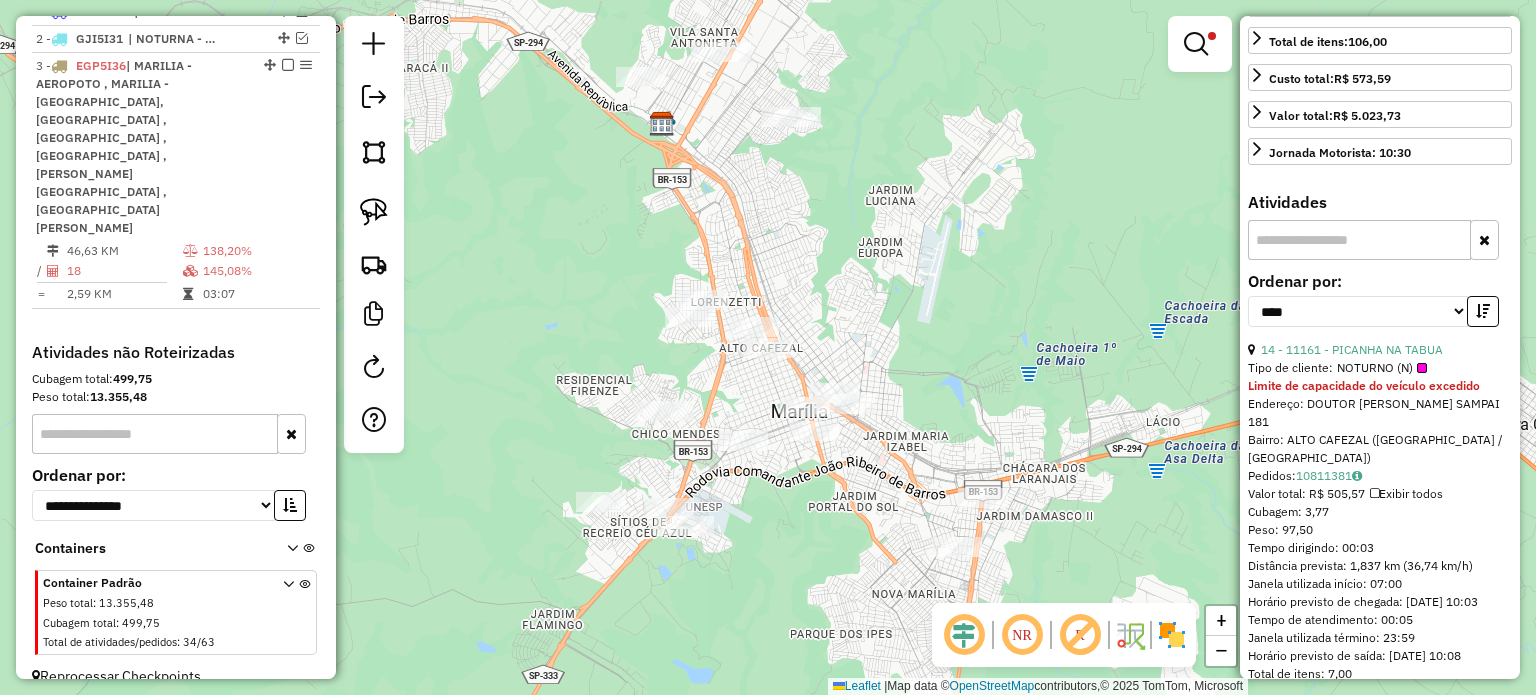 scroll, scrollTop: 820, scrollLeft: 0, axis: vertical 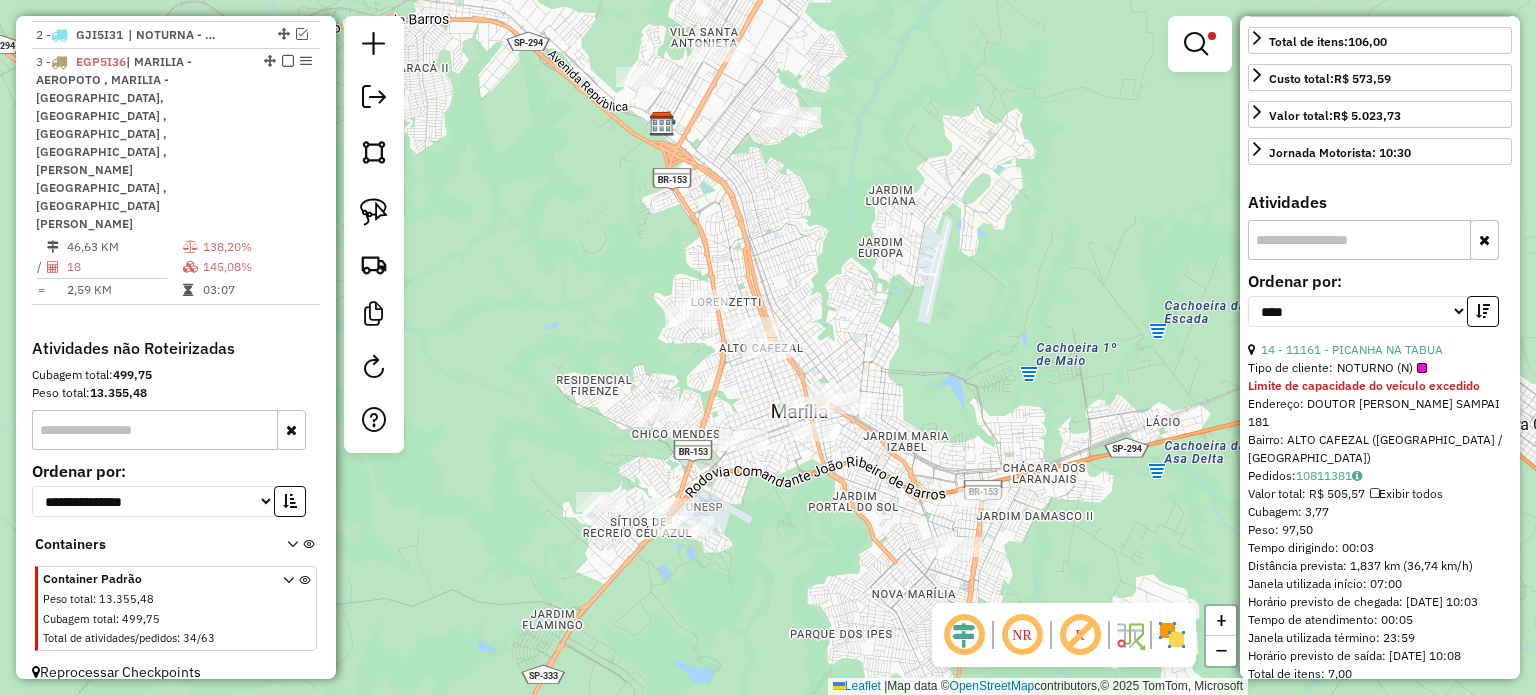 click on "Limpar filtros Janela de atendimento Grade de atendimento Capacidade Transportadoras Veículos Cliente Pedidos  Rotas Selecione os dias de semana para filtrar as janelas de atendimento  Seg   Ter   Qua   Qui   Sex   Sáb   Dom  Informe o período da janela de atendimento: De: Até:  Filtrar exatamente a janela do cliente  Considerar janela de atendimento padrão  Selecione os dias de semana para filtrar as grades de atendimento  Seg   Ter   Qua   Qui   Sex   Sáb   Dom   Considerar clientes sem dia de atendimento cadastrado  Clientes fora do dia de atendimento selecionado Filtrar as atividades entre os valores definidos abaixo:  Peso mínimo:  ****  Peso máximo:  ******  Cubagem mínima:   Cubagem máxima:   De:   Até:  Filtrar as atividades entre o tempo de atendimento definido abaixo:  De:   Até:   Considerar capacidade total dos clientes não roteirizados Transportadora: Selecione um ou mais itens Tipo de veículo: Selecione um ou mais itens Veículo: Selecione um ou mais itens Motorista: Nome: Rótulo:" 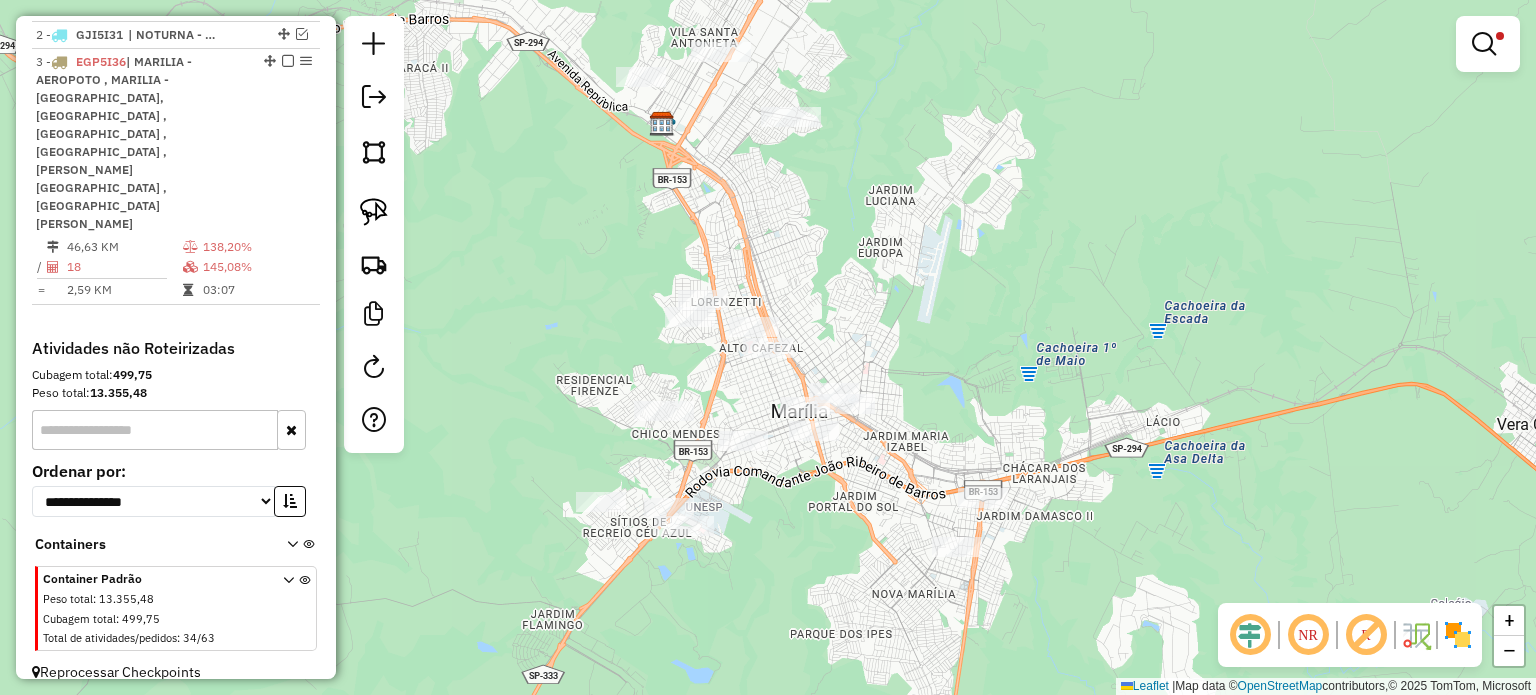 click on "Limpar filtros Janela de atendimento Grade de atendimento Capacidade Transportadoras Veículos Cliente Pedidos  Rotas Selecione os dias de semana para filtrar as janelas de atendimento  Seg   Ter   Qua   Qui   Sex   Sáb   Dom  Informe o período da janela de atendimento: De: Até:  Filtrar exatamente a janela do cliente  Considerar janela de atendimento padrão  Selecione os dias de semana para filtrar as grades de atendimento  Seg   Ter   Qua   Qui   Sex   Sáb   Dom   Considerar clientes sem dia de atendimento cadastrado  Clientes fora do dia de atendimento selecionado Filtrar as atividades entre os valores definidos abaixo:  Peso mínimo:  ****  Peso máximo:  ******  Cubagem mínima:   Cubagem máxima:   De:   Até:  Filtrar as atividades entre o tempo de atendimento definido abaixo:  De:   Até:   Considerar capacidade total dos clientes não roteirizados Transportadora: Selecione um ou mais itens Tipo de veículo: Selecione um ou mais itens Veículo: Selecione um ou mais itens Motorista: Nome: Rótulo:" 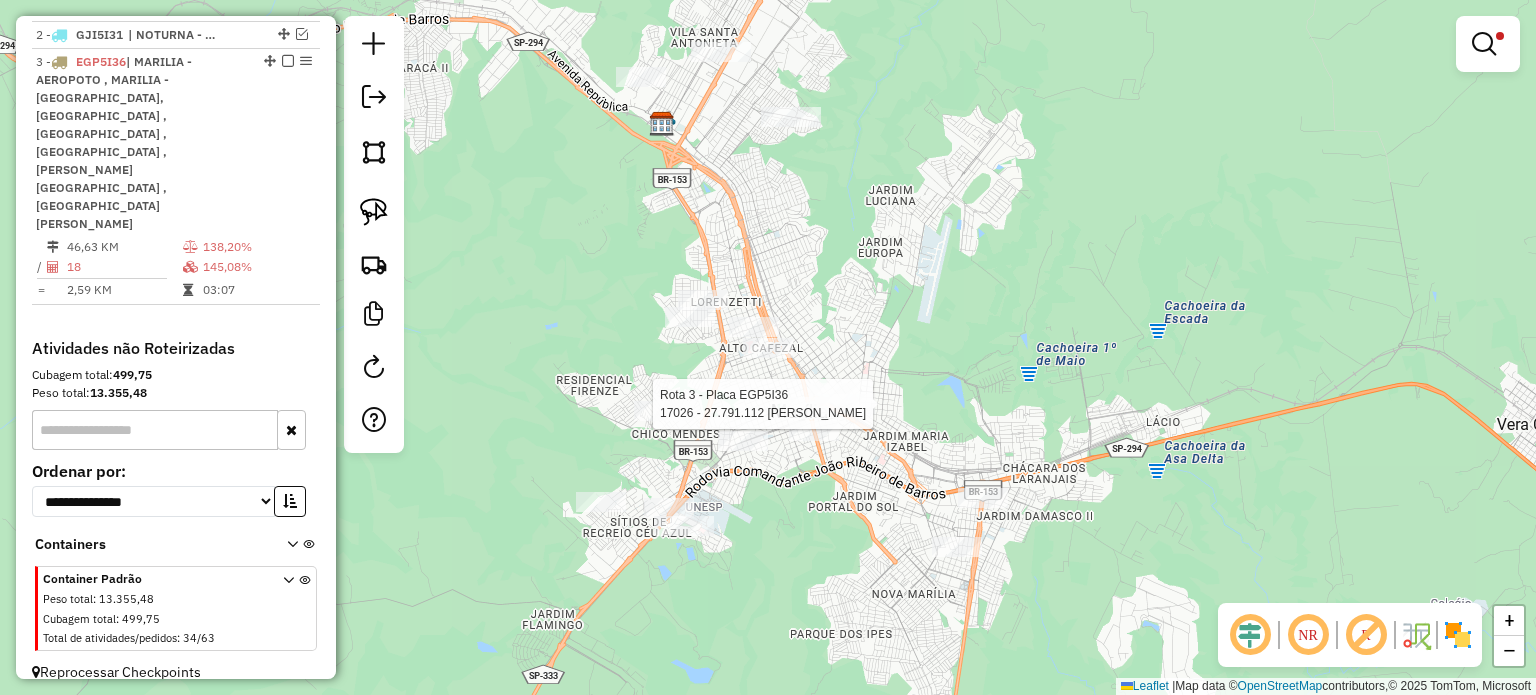 select on "*********" 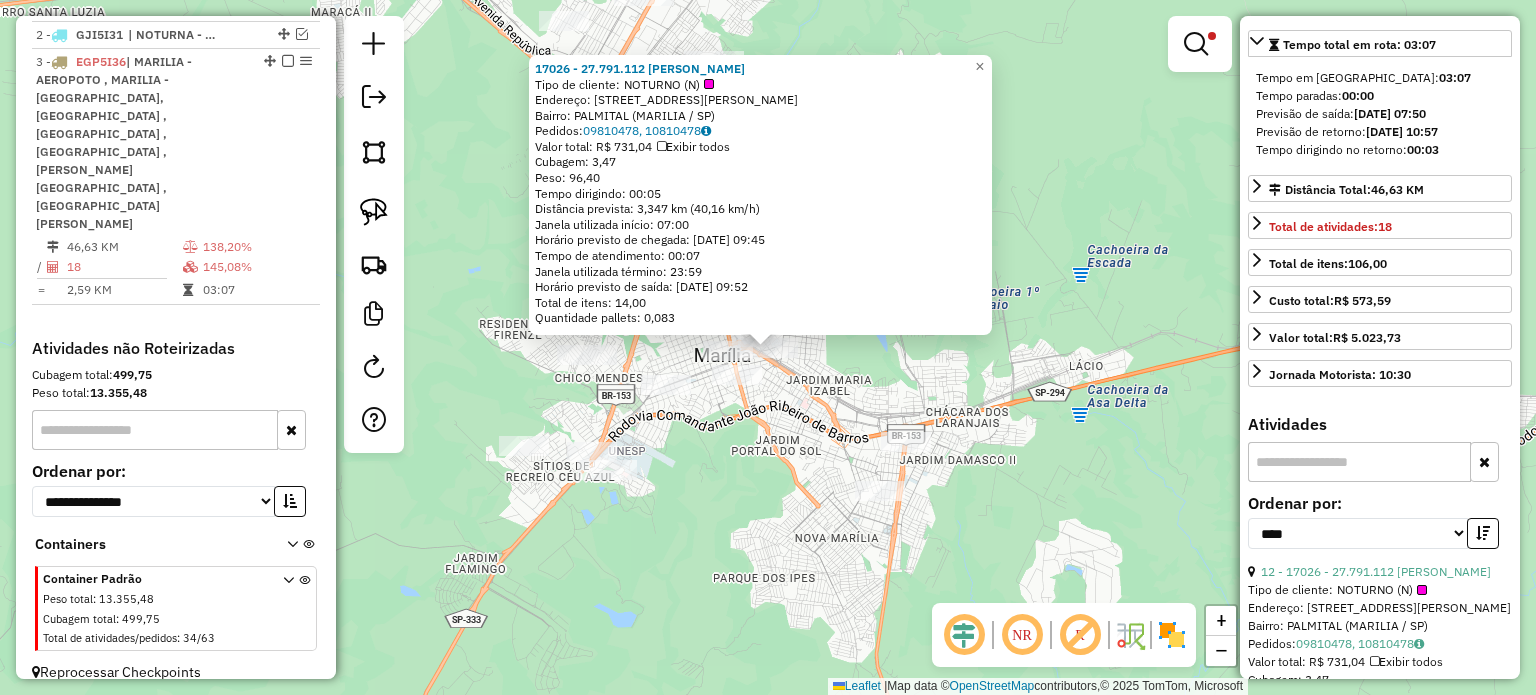 scroll, scrollTop: 700, scrollLeft: 0, axis: vertical 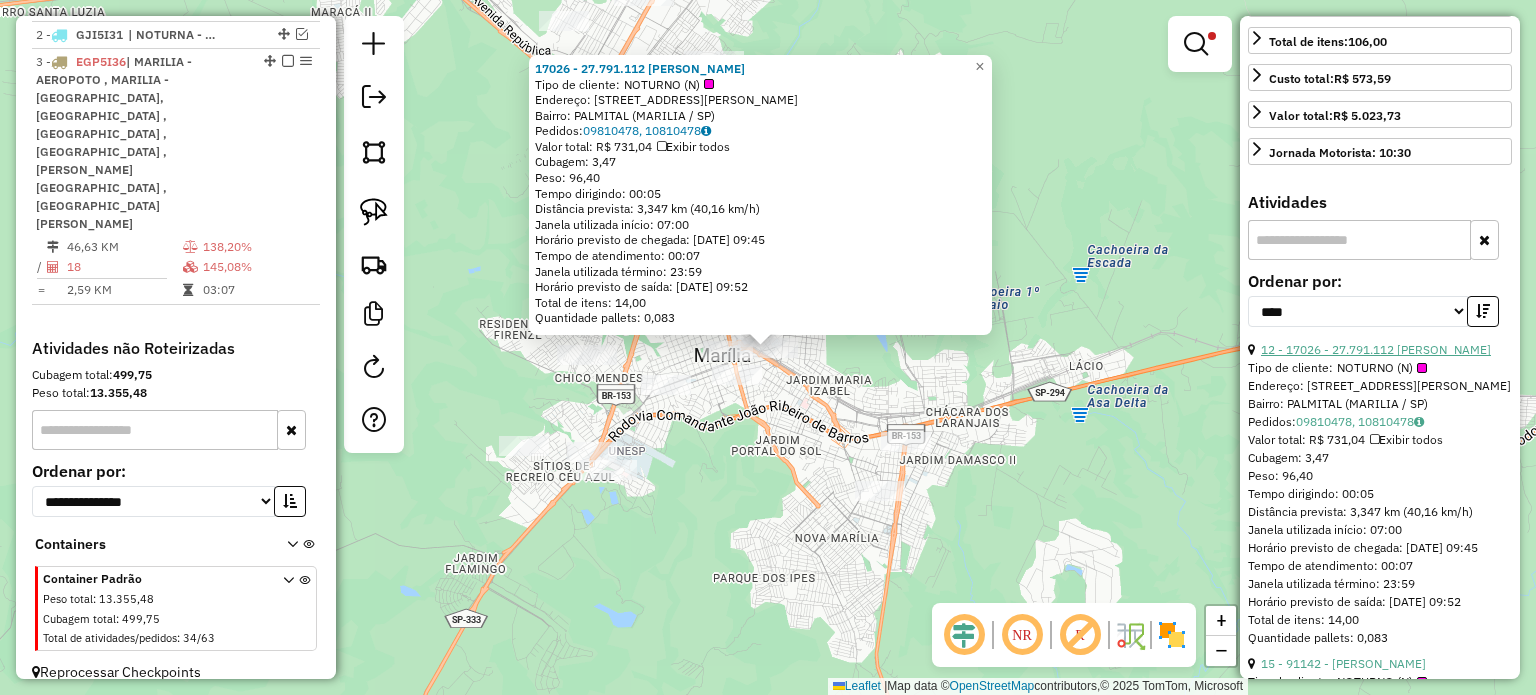 click on "12 - 17026 - 27.791.112 [PERSON_NAME]" at bounding box center (1376, 349) 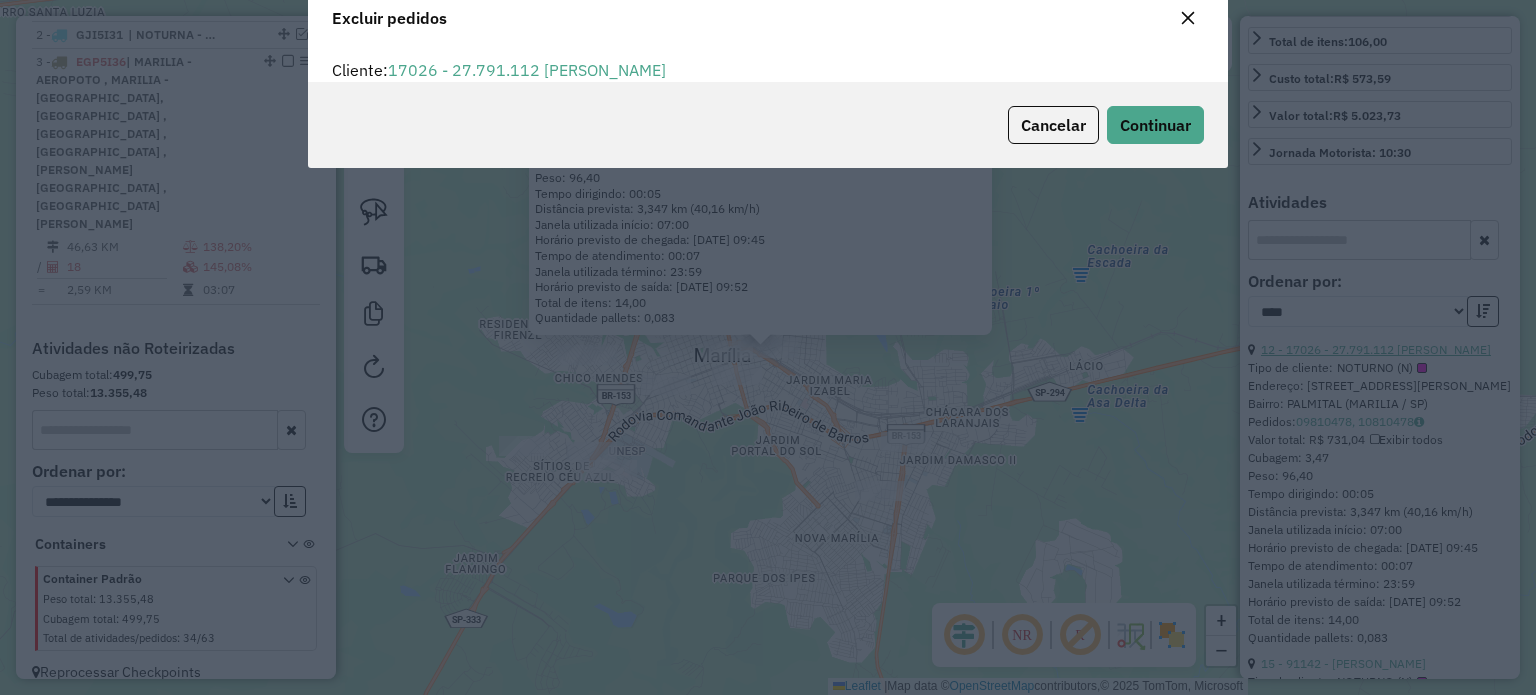 scroll, scrollTop: 69, scrollLeft: 0, axis: vertical 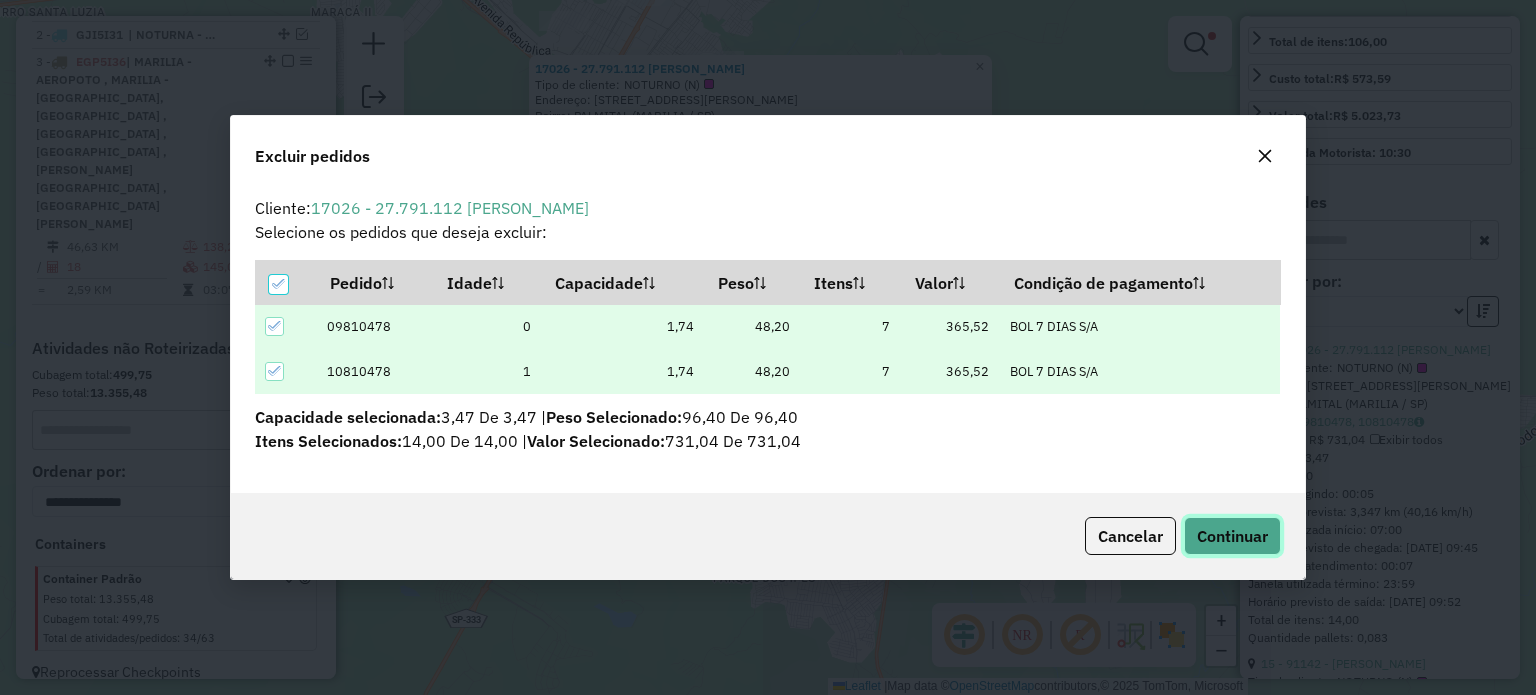 click on "Continuar" 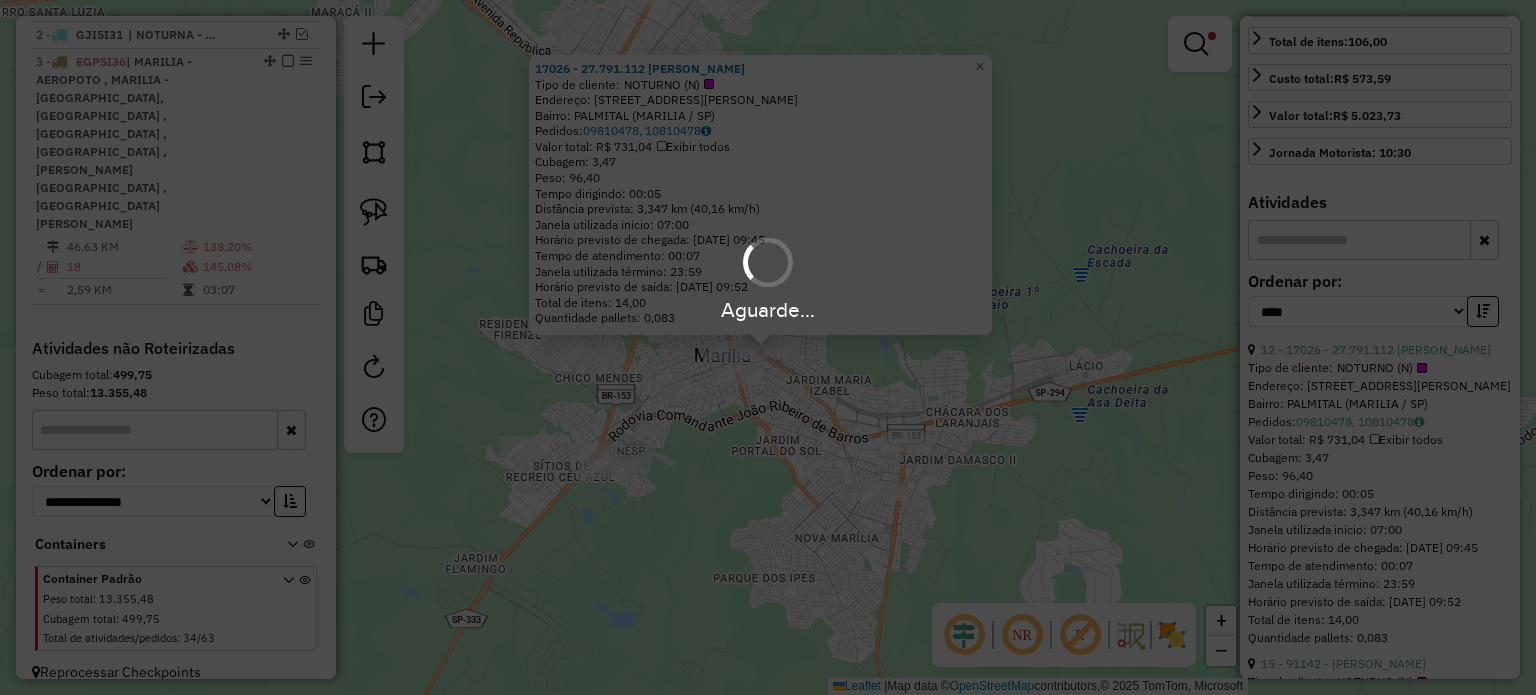 click on "Aguarde..." at bounding box center (768, 347) 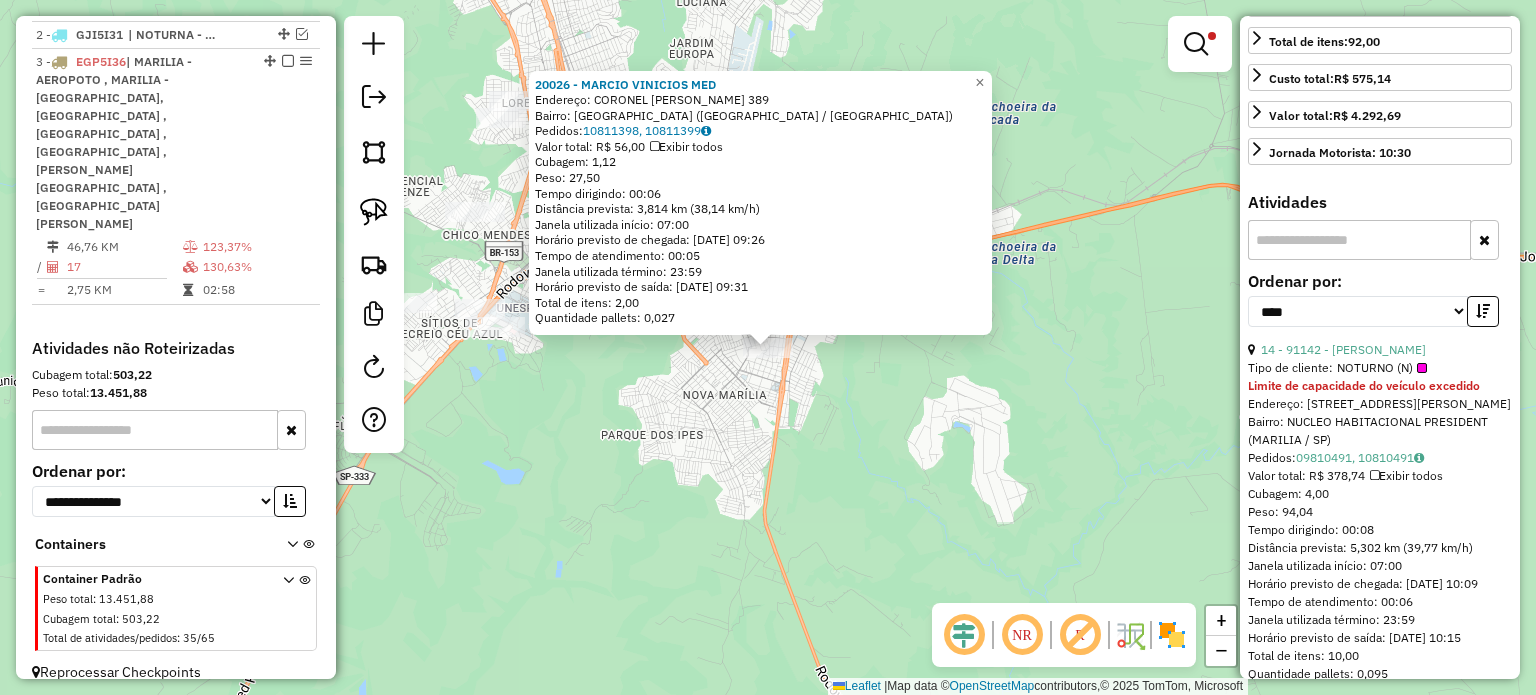 scroll, scrollTop: 900, scrollLeft: 0, axis: vertical 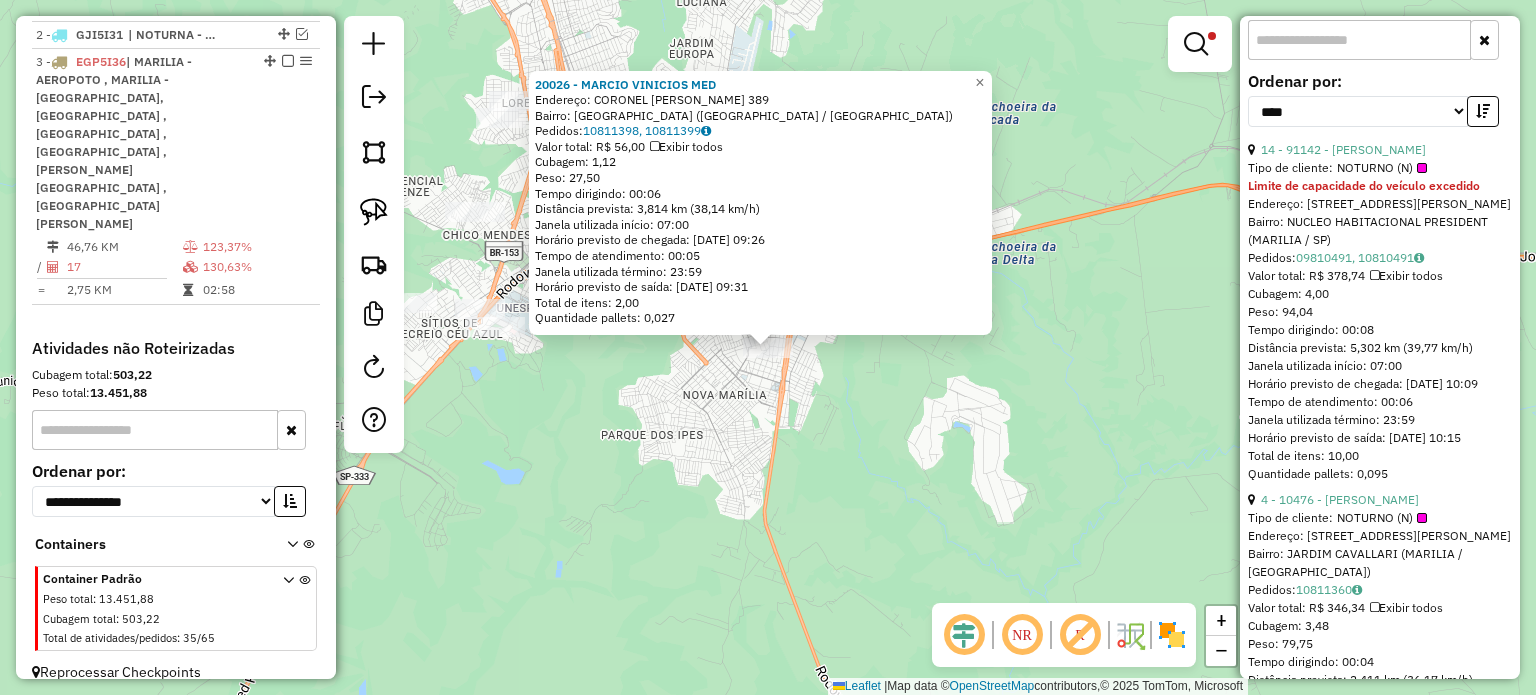 click on "20026 - MARCIO VINICIOS  MED  Endereço:  CORONEL [PERSON_NAME] 389   Bairro: [GEOGRAPHIC_DATA] ([GEOGRAPHIC_DATA] / [GEOGRAPHIC_DATA])   Pedidos:  10811398, 10811399   Valor total: R$ 56,00   Exibir todos   Cubagem: 1,12  Peso: 27,50  Tempo dirigindo: 00:06   Distância prevista: 3,814 km (38,14 km/h)   [GEOGRAPHIC_DATA] utilizada início: 07:00   Horário previsto de chegada: [DATE] 09:26   Tempo de atendimento: 00:05   Janela utilizada término: 23:59   Horário previsto de saída: [DATE] 09:31   Total de itens: 2,00   Quantidade pallets: 0,027  × Limpar filtros Janela de atendimento Grade de atendimento Capacidade Transportadoras Veículos Cliente Pedidos  Rotas Selecione os dias de semana para filtrar as janelas de atendimento  Seg   Ter   Qua   Qui   Sex   Sáb   Dom  Informe o período da janela de atendimento: De: Até:  Filtrar exatamente a janela do cliente  Considerar janela de atendimento padrão  Selecione os dias de semana para filtrar as grades de atendimento  Seg   Ter   Qua   Qui   Sex   Sáb   Dom   Peso mínimo:" 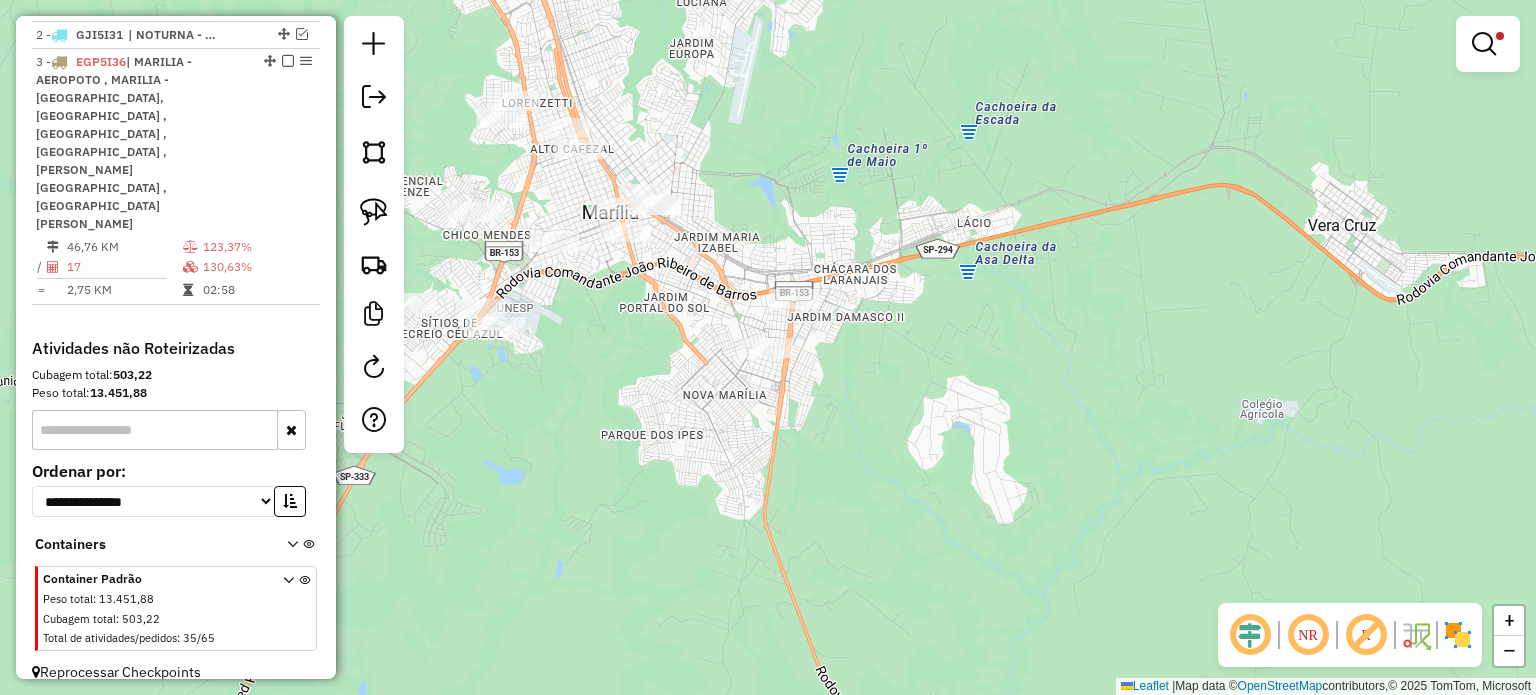 drag, startPoint x: 739, startPoint y: 334, endPoint x: 733, endPoint y: 317, distance: 18.027756 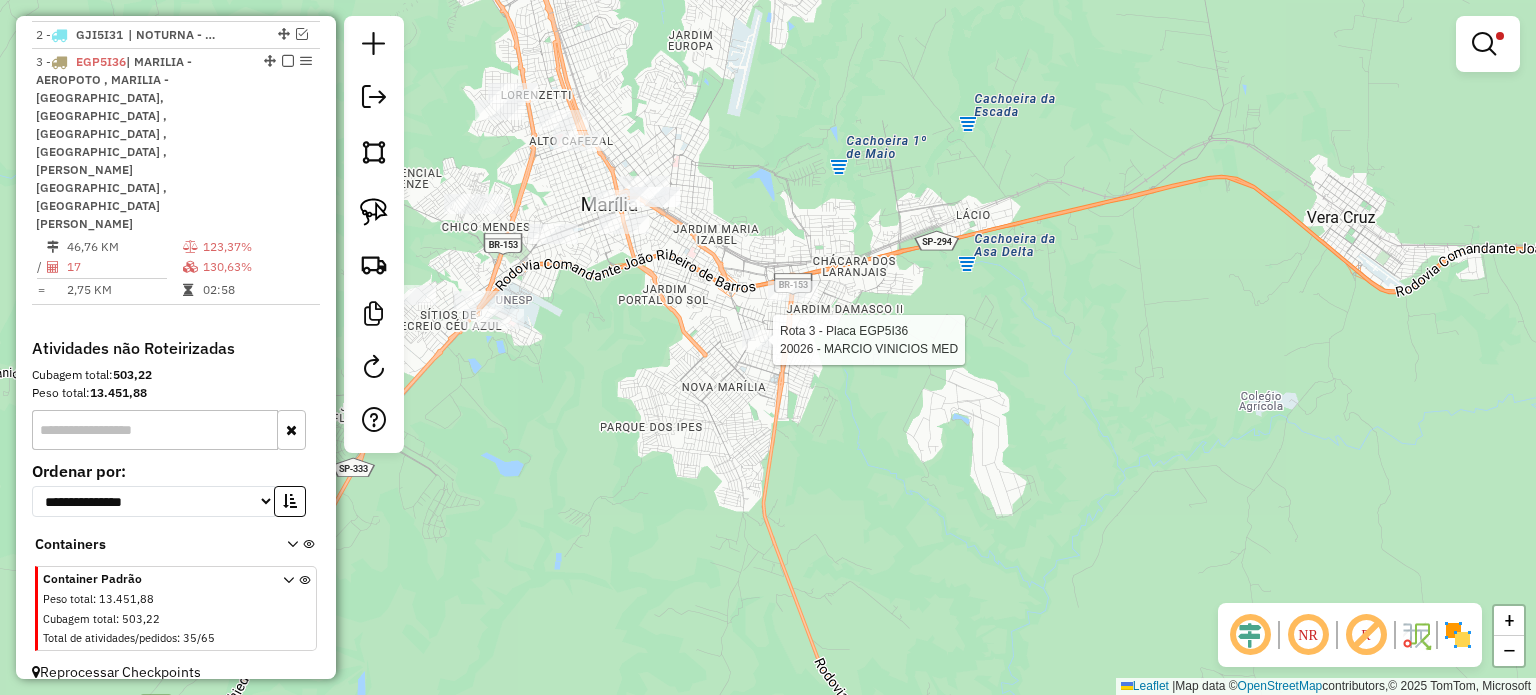 select on "*********" 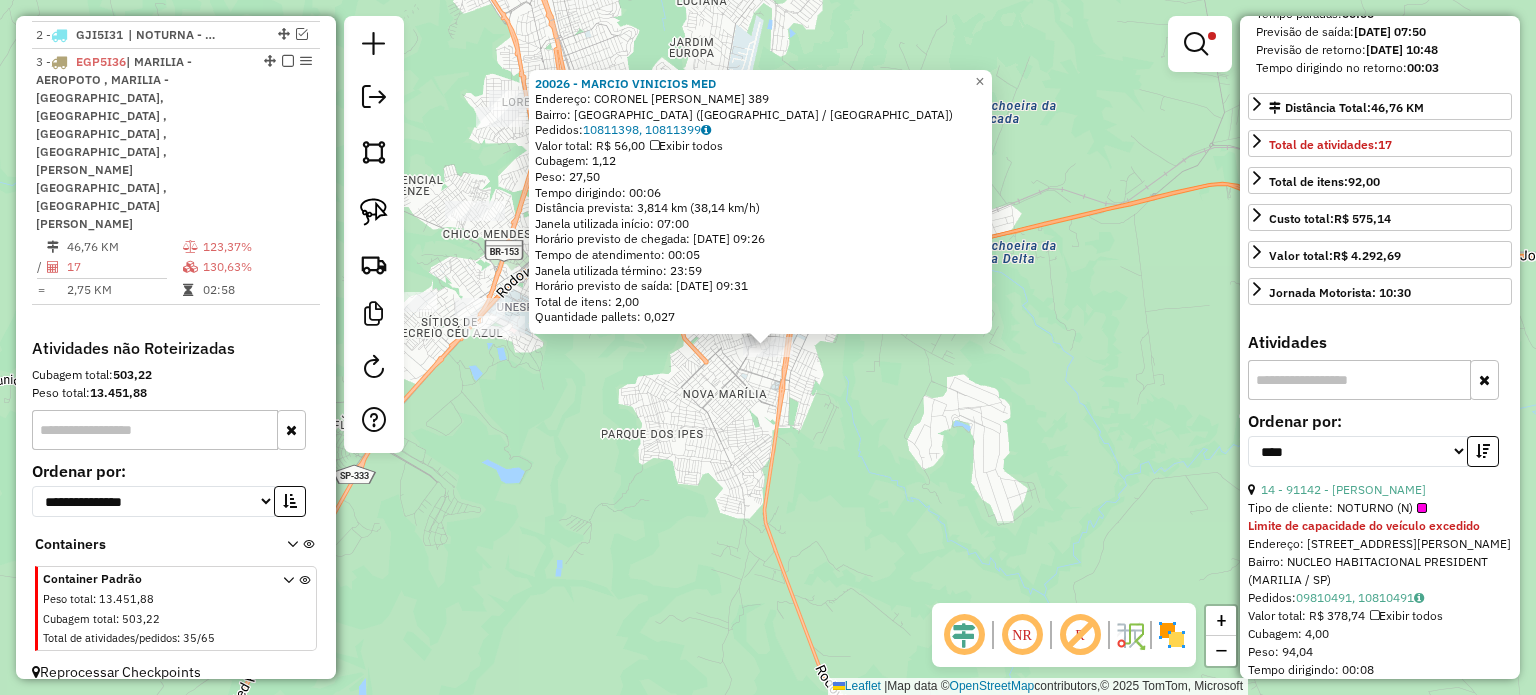 scroll, scrollTop: 700, scrollLeft: 0, axis: vertical 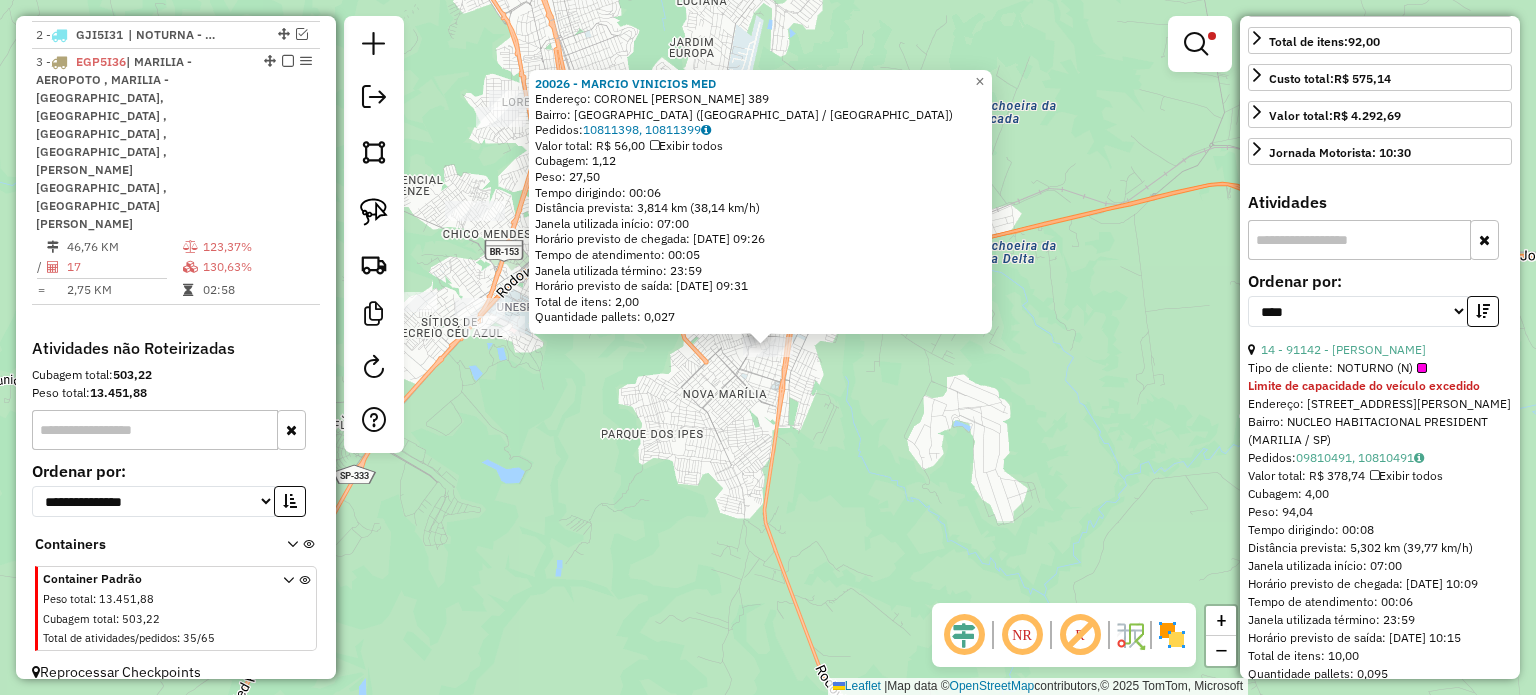 click on "NOTURNO (N)" at bounding box center (1382, 368) 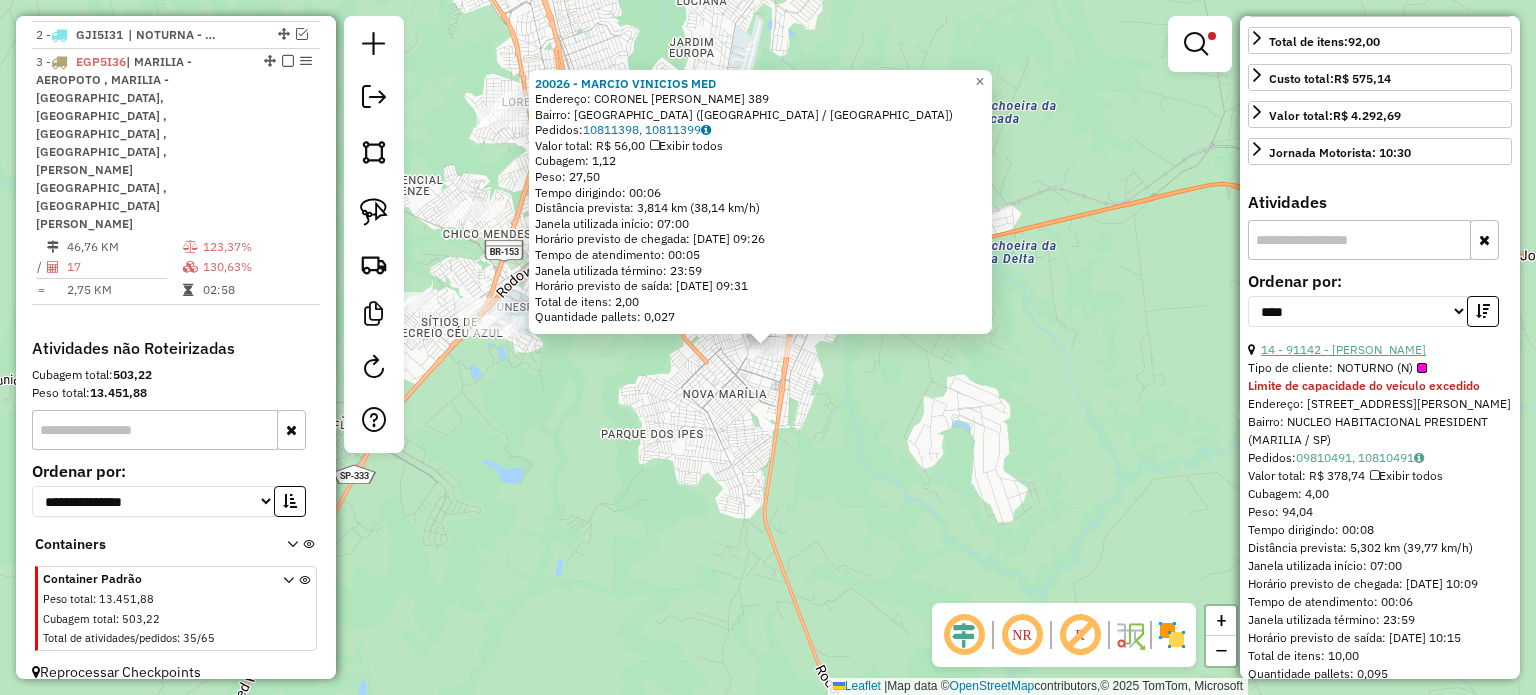 click on "14 - 91142 - [PERSON_NAME]" at bounding box center [1343, 349] 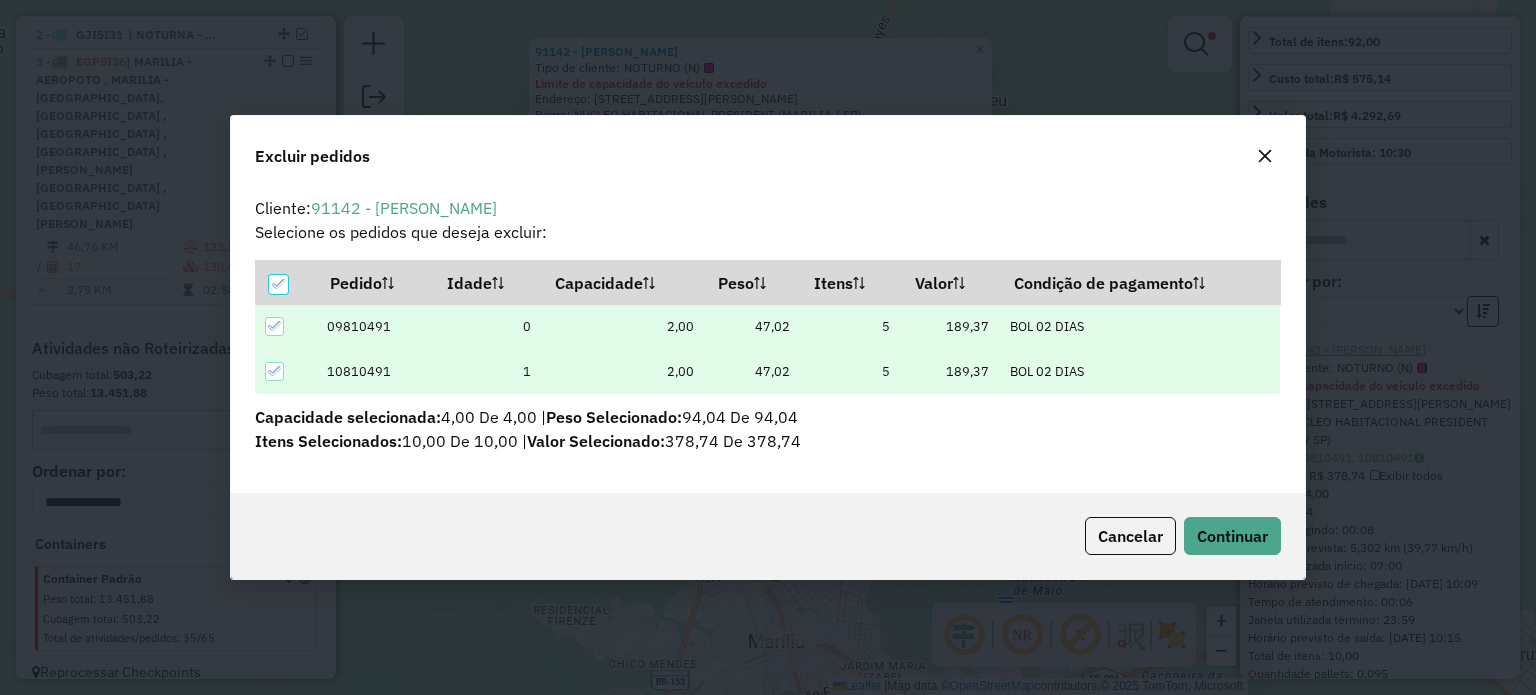 scroll, scrollTop: 69, scrollLeft: 0, axis: vertical 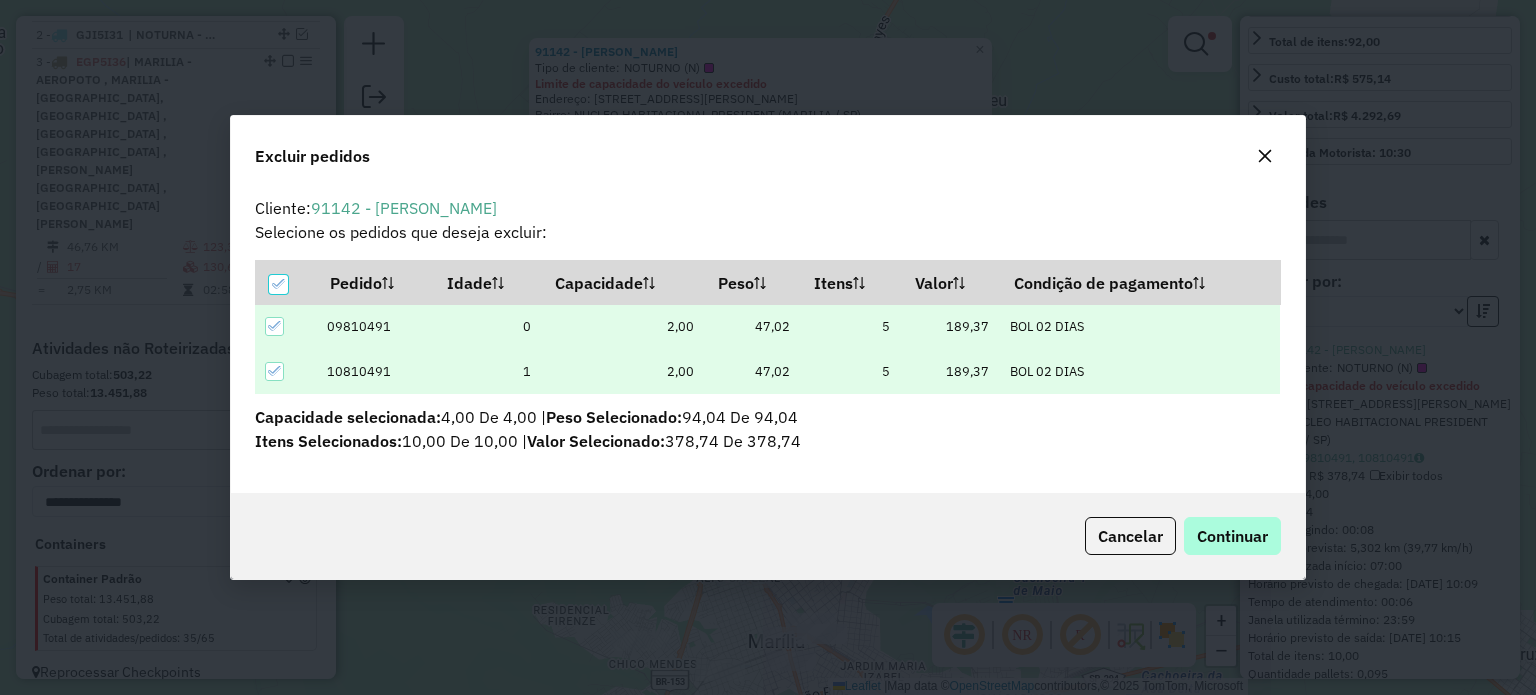 click on "Cancelar  Continuar" 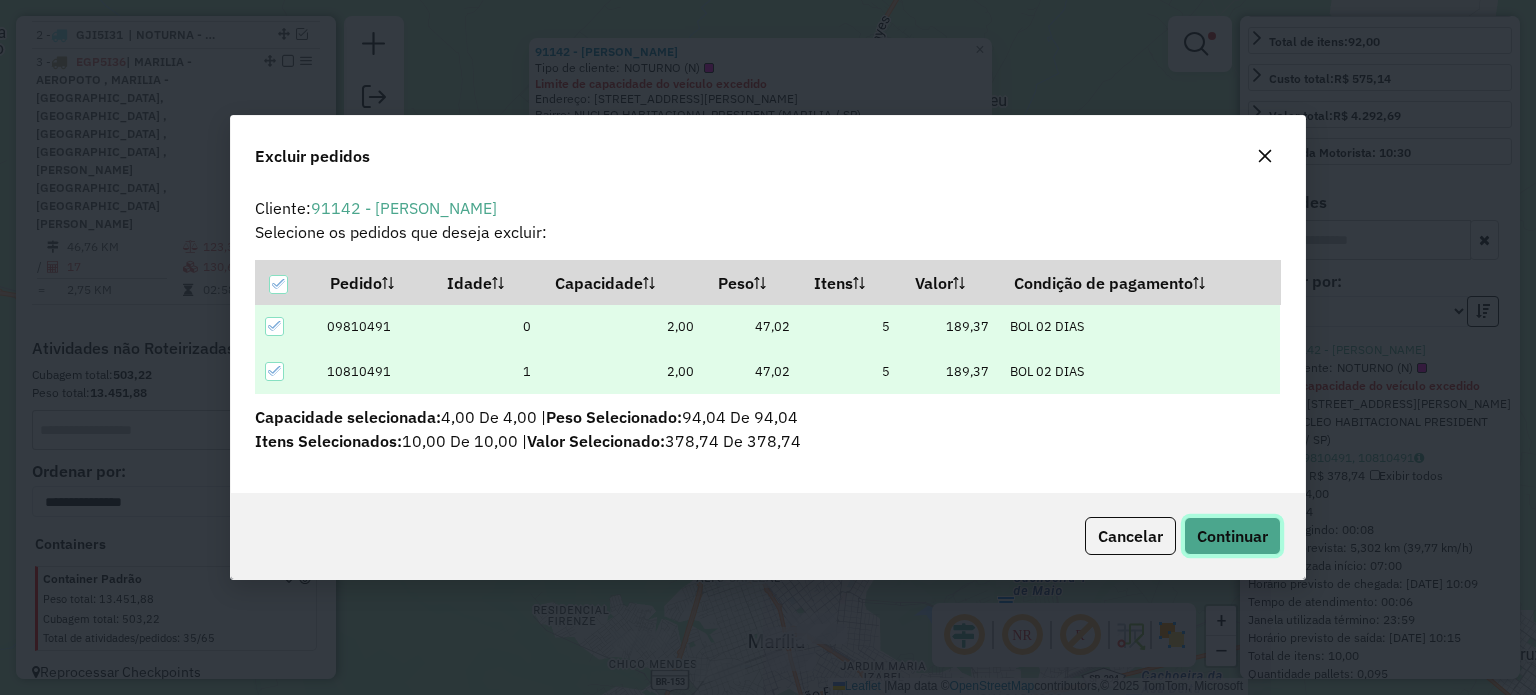 click on "Continuar" 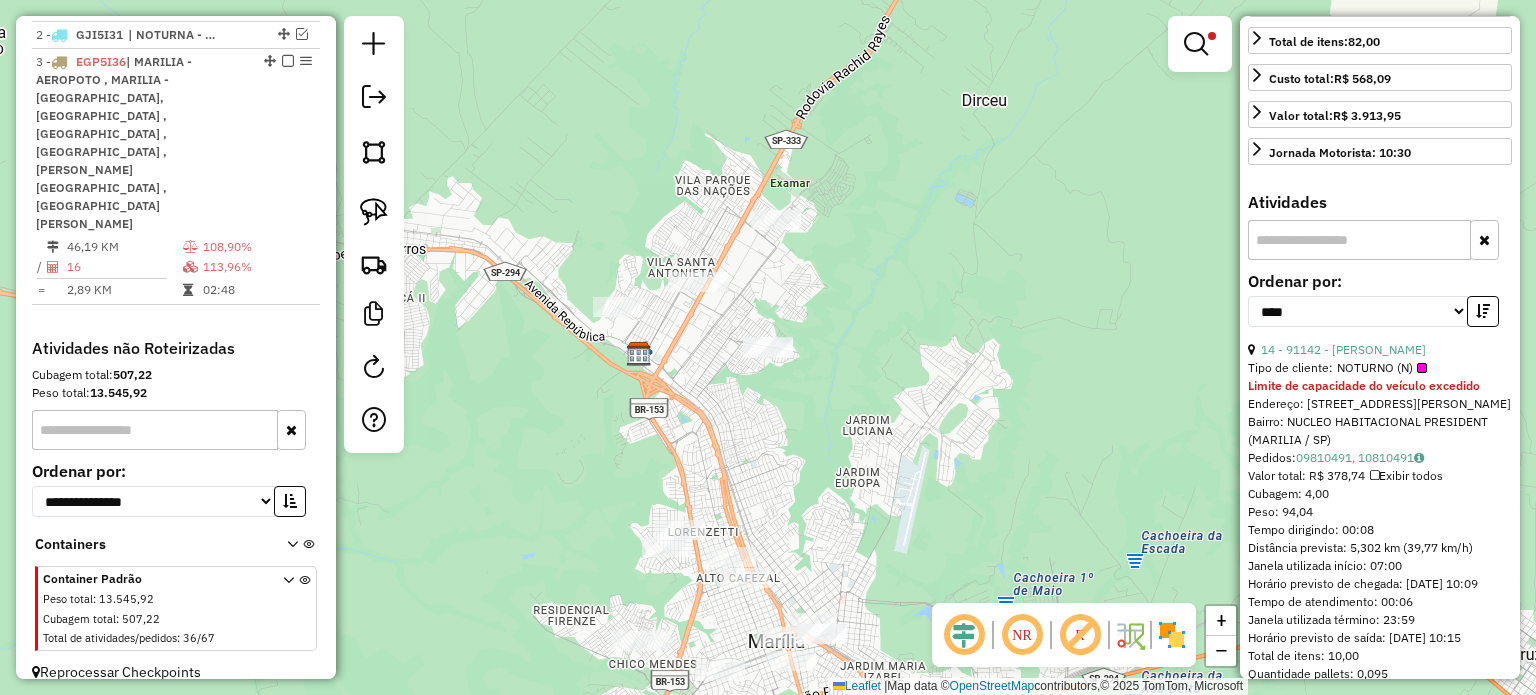 click on "Limpar filtros Janela de atendimento Grade de atendimento Capacidade Transportadoras Veículos Cliente Pedidos  Rotas Selecione os dias de semana para filtrar as janelas de atendimento  Seg   Ter   Qua   Qui   Sex   Sáb   Dom  Informe o período da janela de atendimento: De: Até:  Filtrar exatamente a janela do cliente  Considerar janela de atendimento padrão  Selecione os dias de semana para filtrar as grades de atendimento  Seg   Ter   Qua   Qui   Sex   Sáb   Dom   Considerar clientes sem dia de atendimento cadastrado  Clientes fora do dia de atendimento selecionado Filtrar as atividades entre os valores definidos abaixo:  Peso mínimo:  ****  Peso máximo:  ******  Cubagem mínima:   Cubagem máxima:   De:   Até:  Filtrar as atividades entre o tempo de atendimento definido abaixo:  De:   Até:   Considerar capacidade total dos clientes não roteirizados Transportadora: Selecione um ou mais itens Tipo de veículo: Selecione um ou mais itens Veículo: Selecione um ou mais itens Motorista: Nome: Rótulo:" 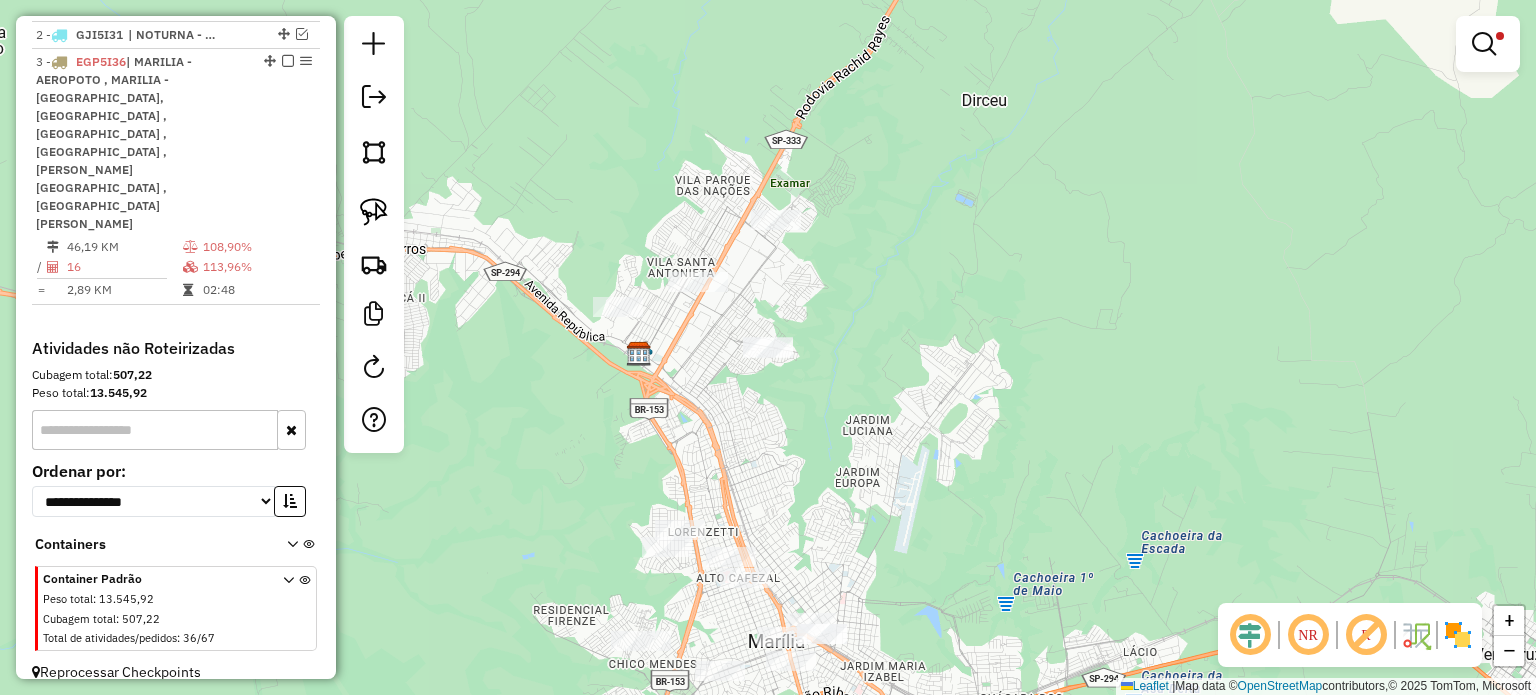 select on "*********" 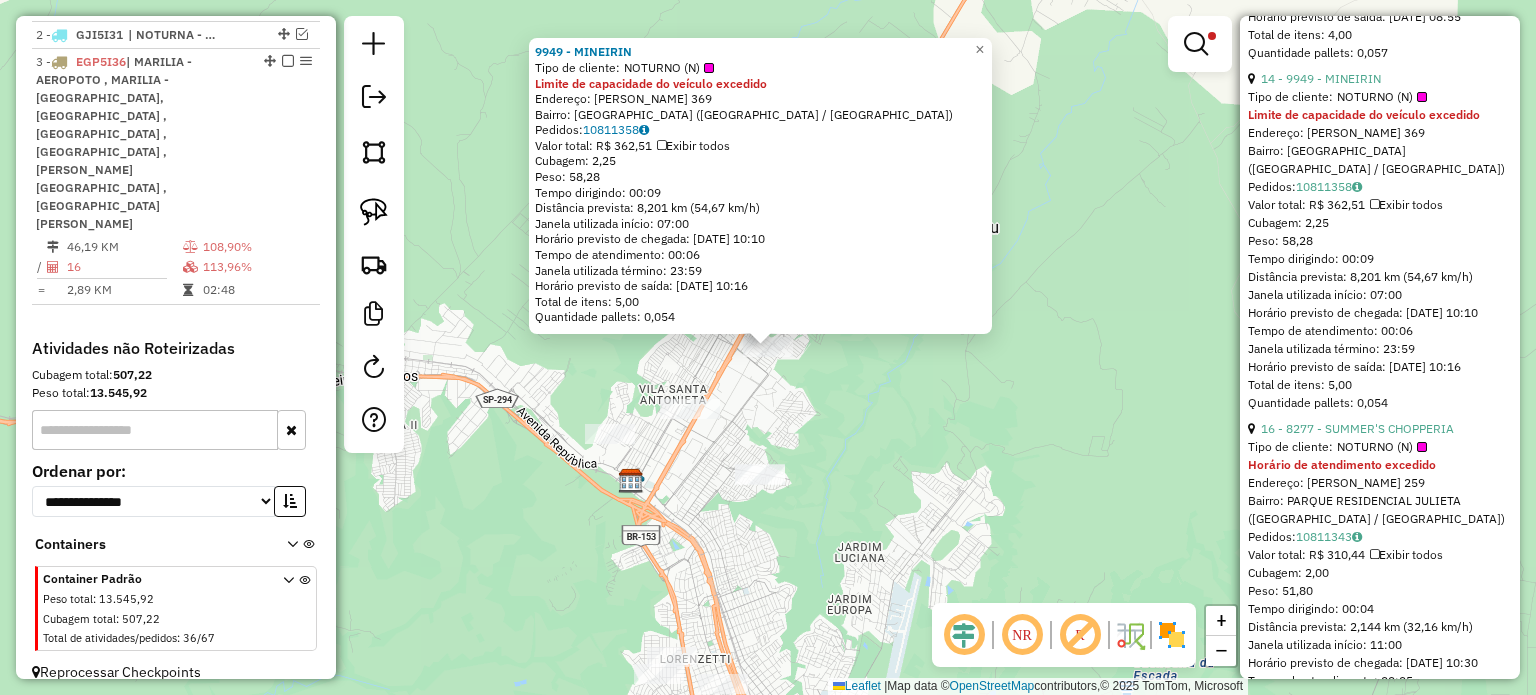 scroll, scrollTop: 2600, scrollLeft: 0, axis: vertical 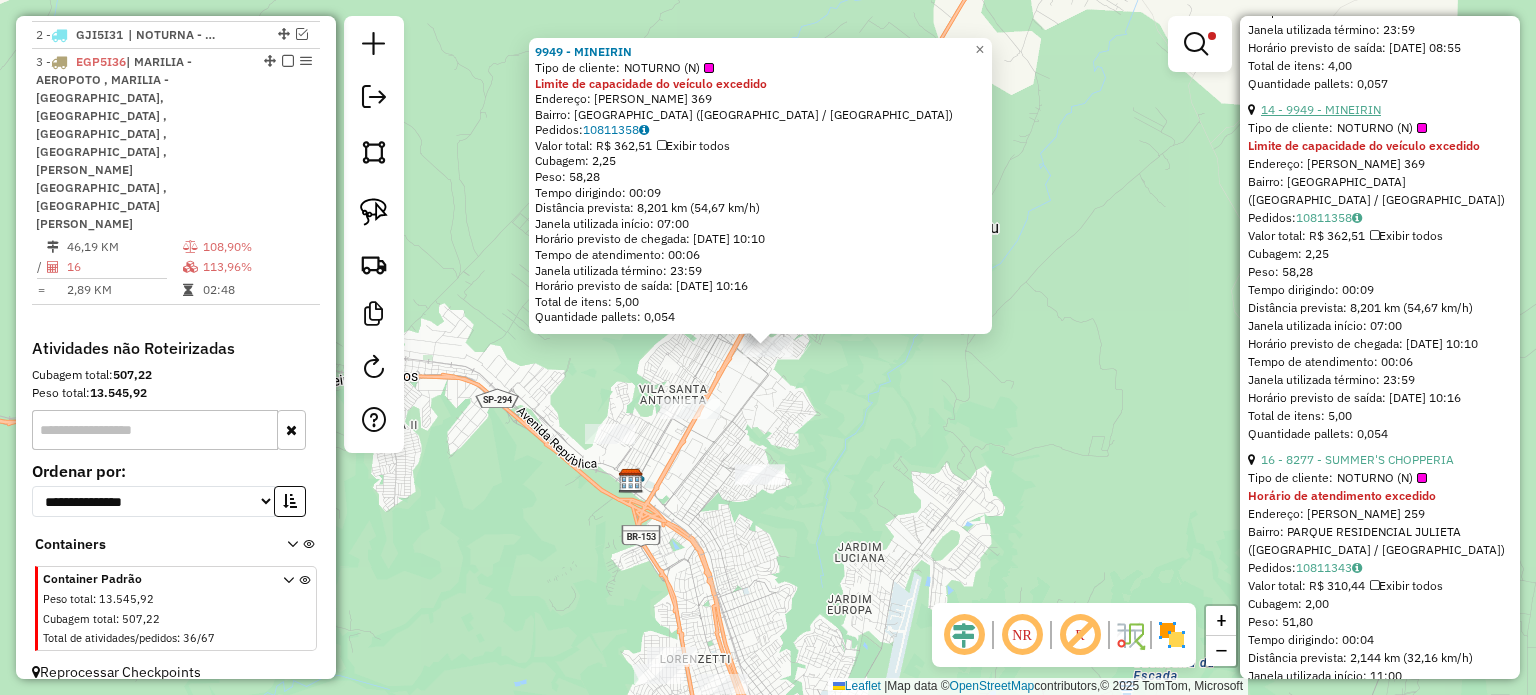 click on "14 - 9949 - MINEIRIN" at bounding box center (1321, 109) 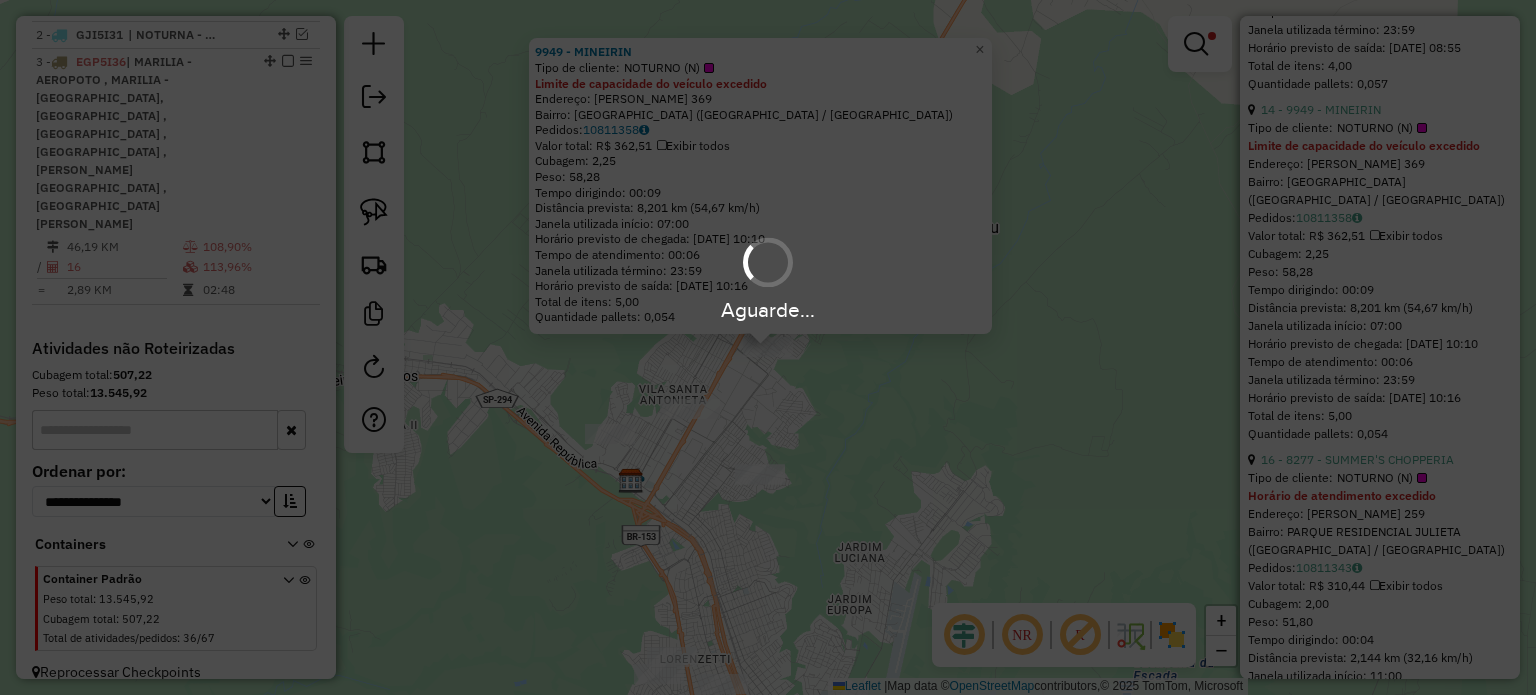 click on "Aguarde..." at bounding box center (768, 347) 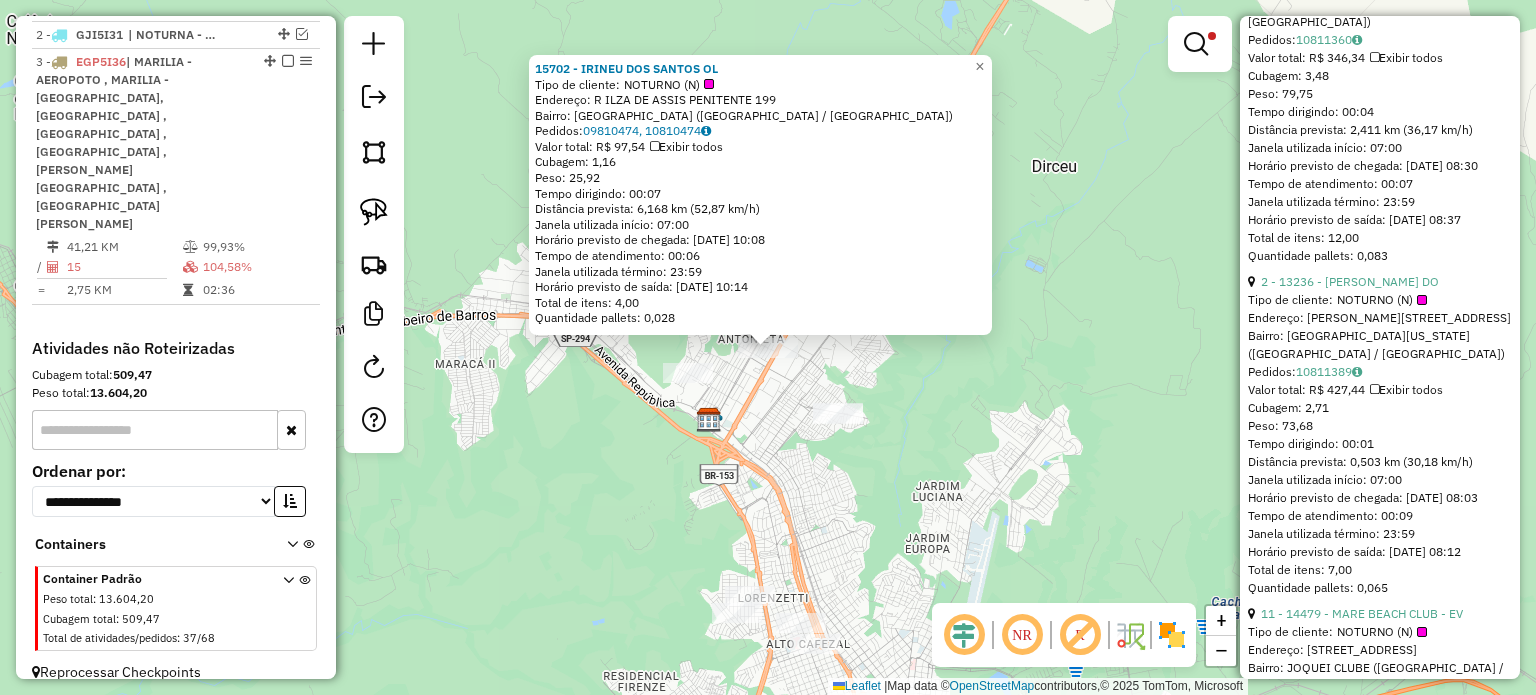 scroll, scrollTop: 300, scrollLeft: 0, axis: vertical 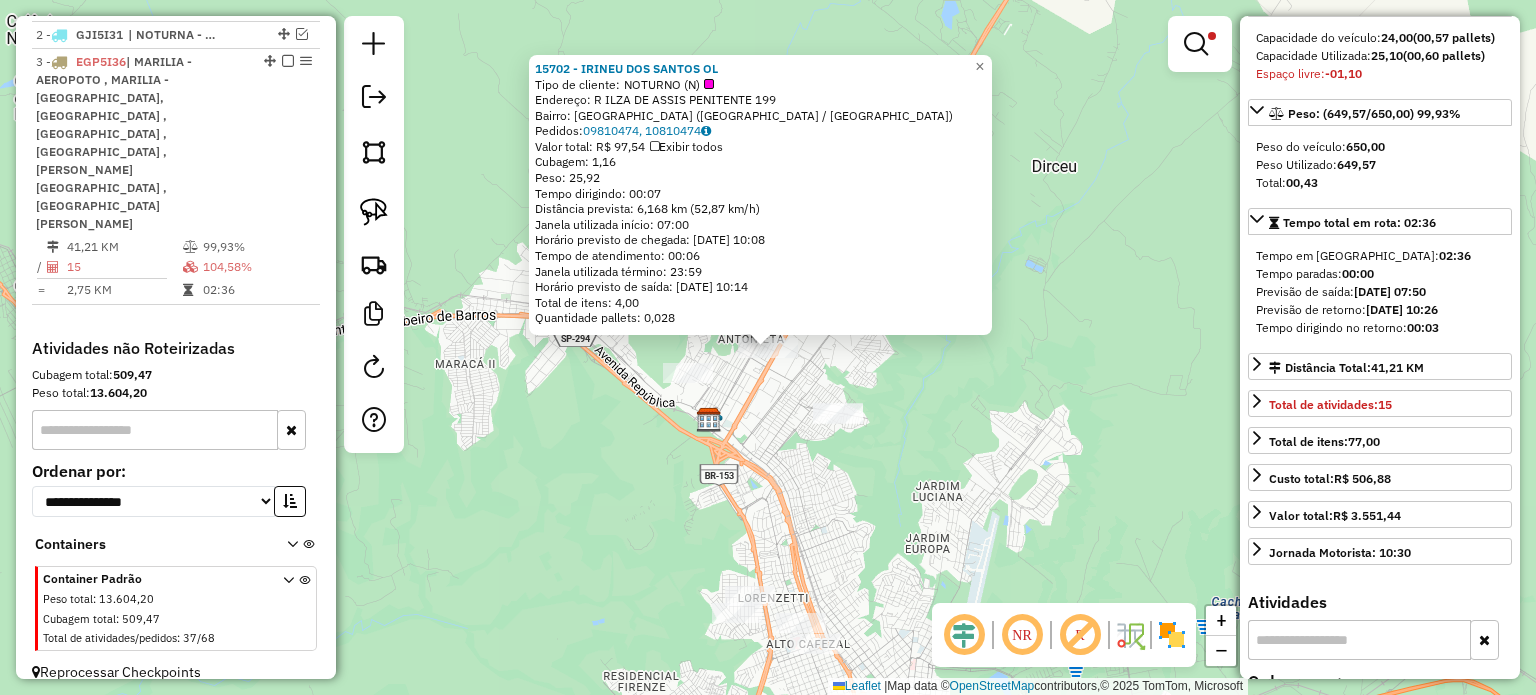 click on "15702 - IRINEU DOS SANTOS OL  Tipo de cliente:   NOTURNO (N)   Endereço: R   ILZA DE ASSIS PENITENTE       199   Bairro: [GEOGRAPHIC_DATA] ([GEOGRAPHIC_DATA] / [GEOGRAPHIC_DATA])   Pedidos:  09810474, 10810474   Valor total: R$ 97,54   Exibir todos   Cubagem: 1,16  Peso: 25,92  Tempo dirigindo: 00:07   Distância prevista: 6,168 km (52,87 km/h)   Janela utilizada início: 07:00   Horário previsto de chegada: [DATE] 10:08   Tempo de atendimento: 00:06   Janela utilizada término: 23:59   Horário previsto de saída: [DATE] 10:14   Total de itens: 4,00   Quantidade pallets: 0,028  × Limpar filtros Janela de atendimento Grade de atendimento Capacidade Transportadoras Veículos Cliente Pedidos  Rotas Selecione os dias de semana para filtrar as janelas de atendimento  Seg   Ter   Qua   Qui   Sex   Sáb   Dom  Informe o período da janela de atendimento: De: Até:  Filtrar exatamente a janela do cliente  Considerar janela de atendimento padrão  Selecione os dias de semana para filtrar as grades de atendimento  Seg   Ter  +" 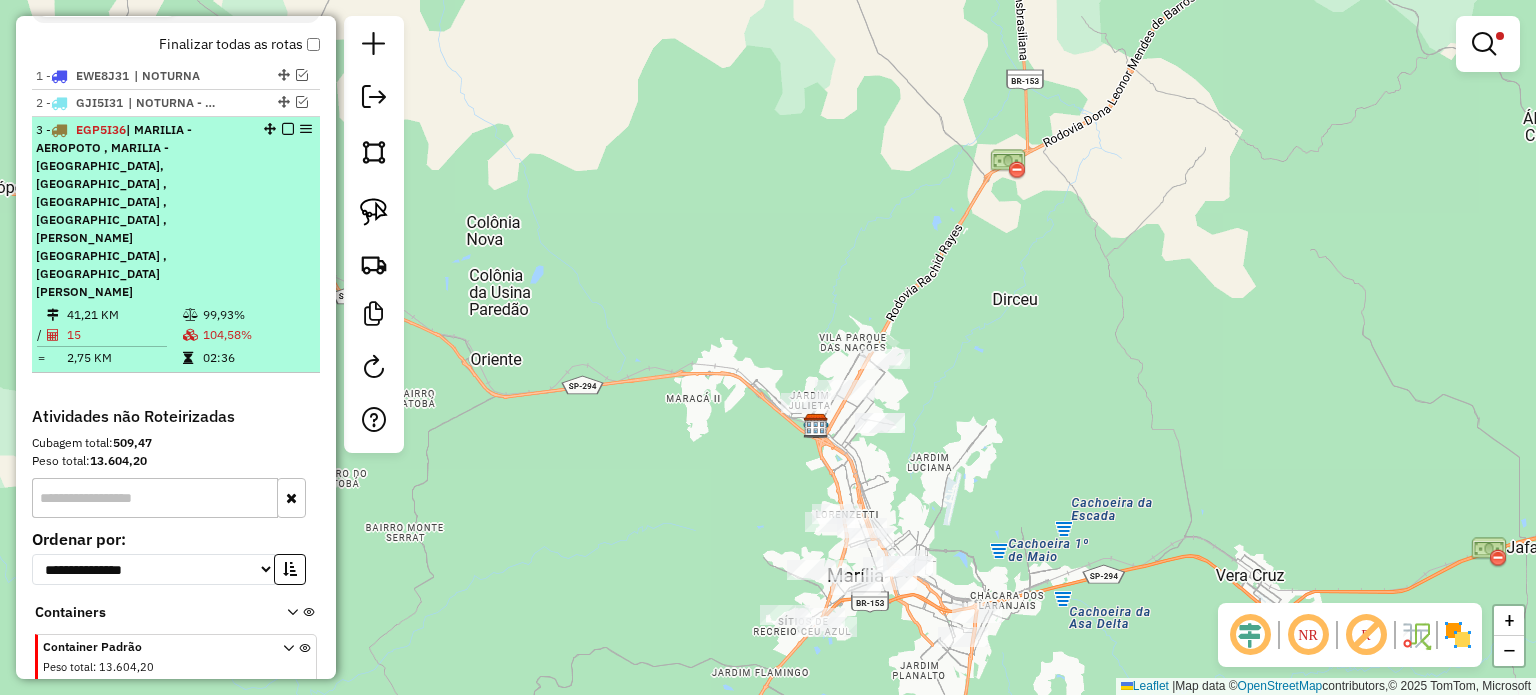 scroll, scrollTop: 720, scrollLeft: 0, axis: vertical 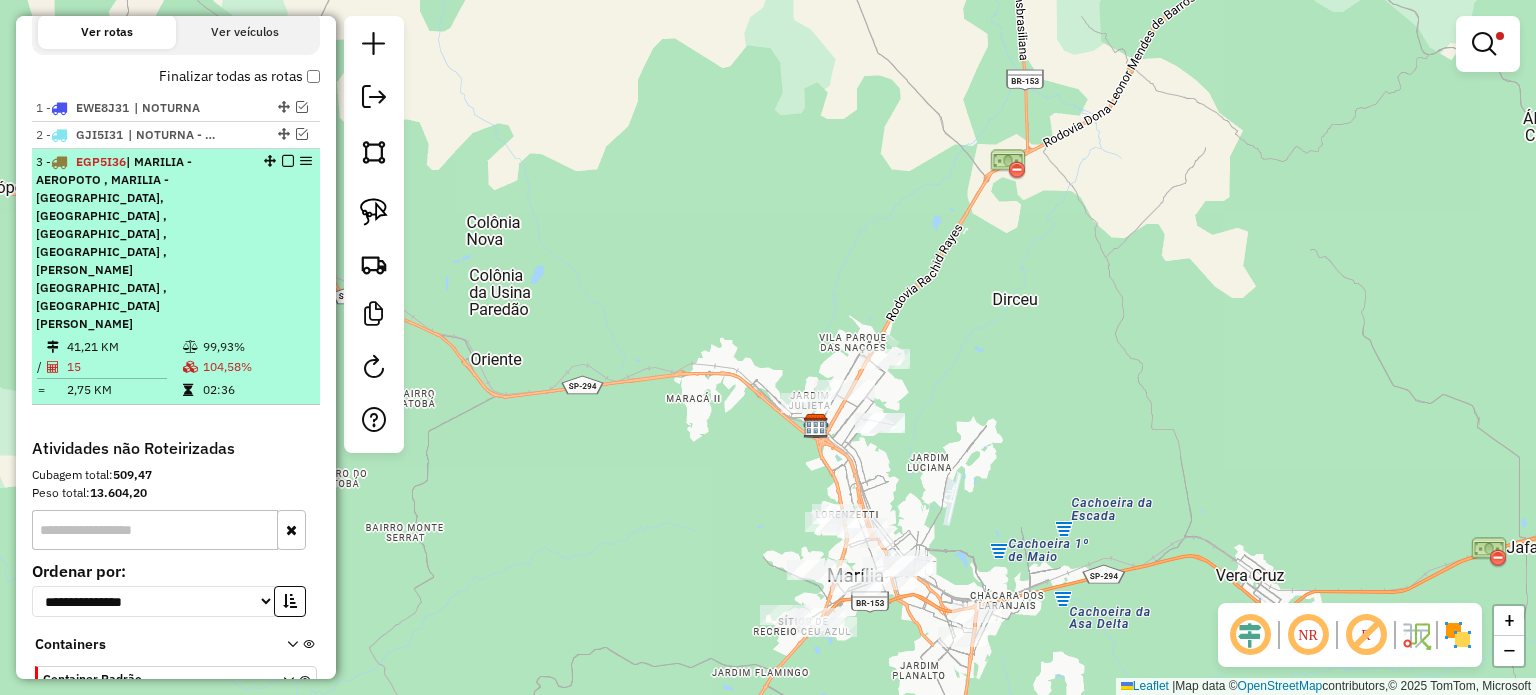 click at bounding box center (288, 161) 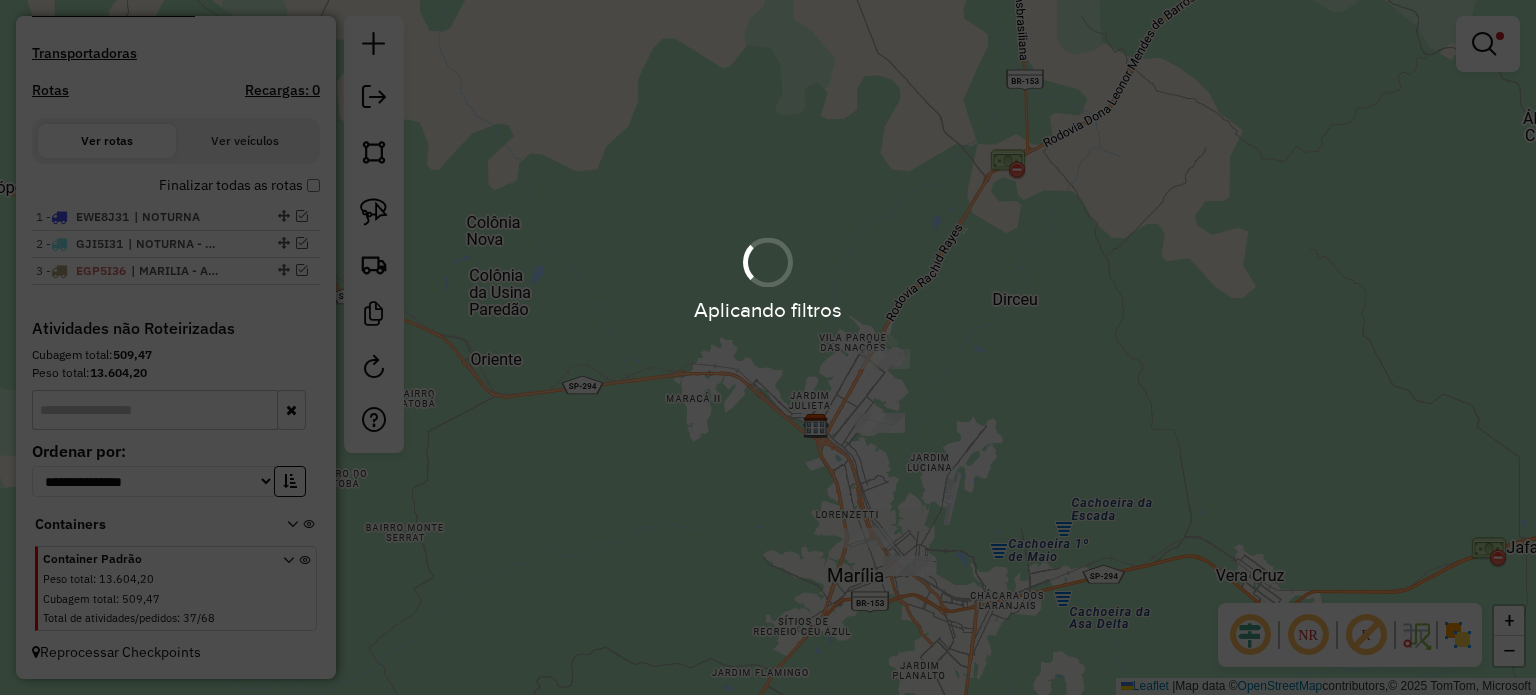 scroll, scrollTop: 627, scrollLeft: 0, axis: vertical 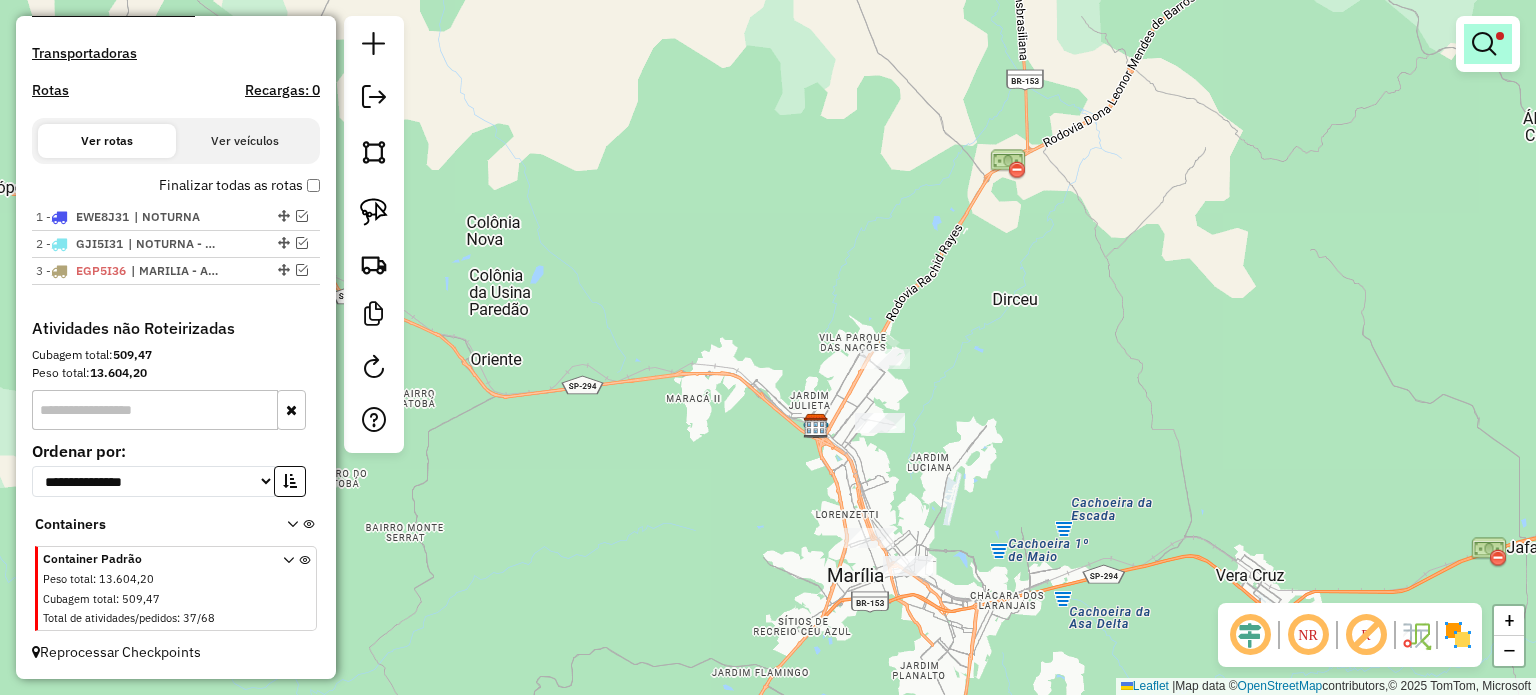 click at bounding box center [1484, 44] 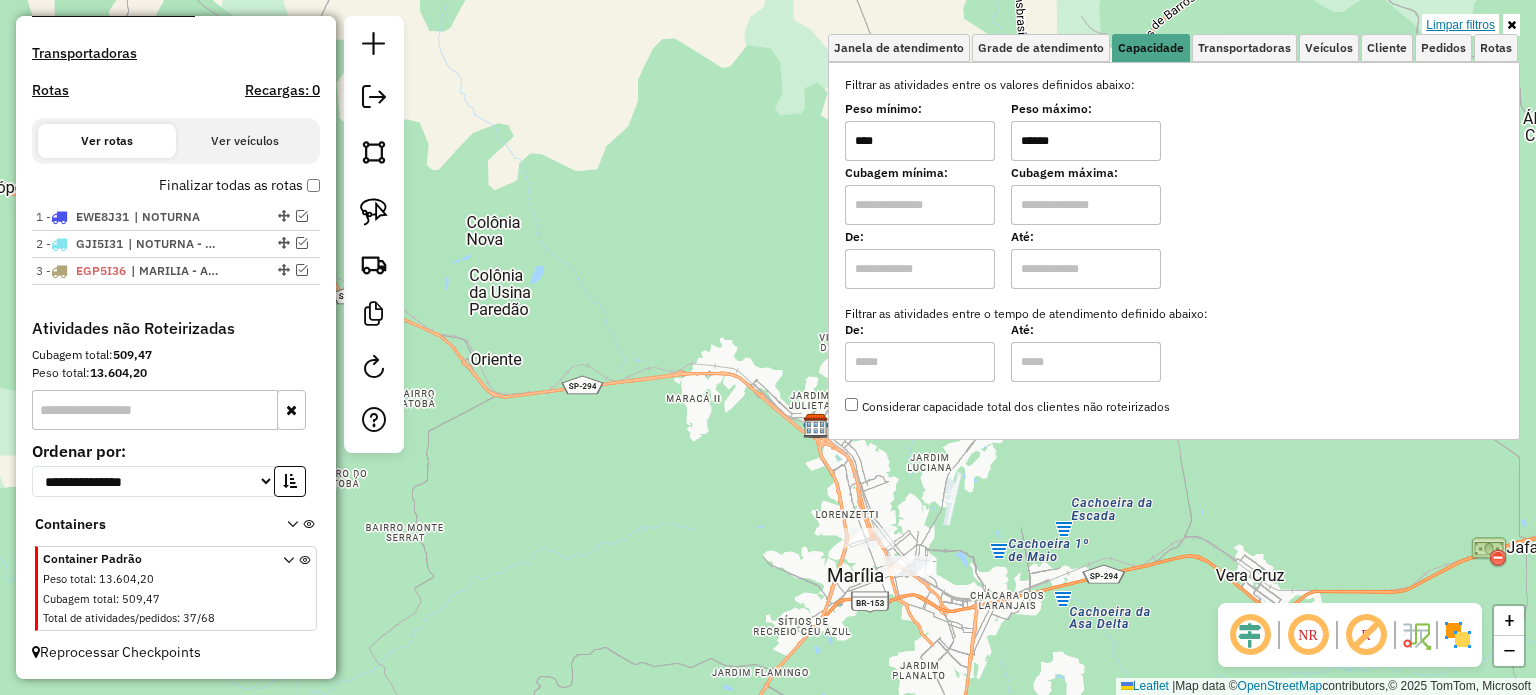 click on "Limpar filtros" at bounding box center (1460, 25) 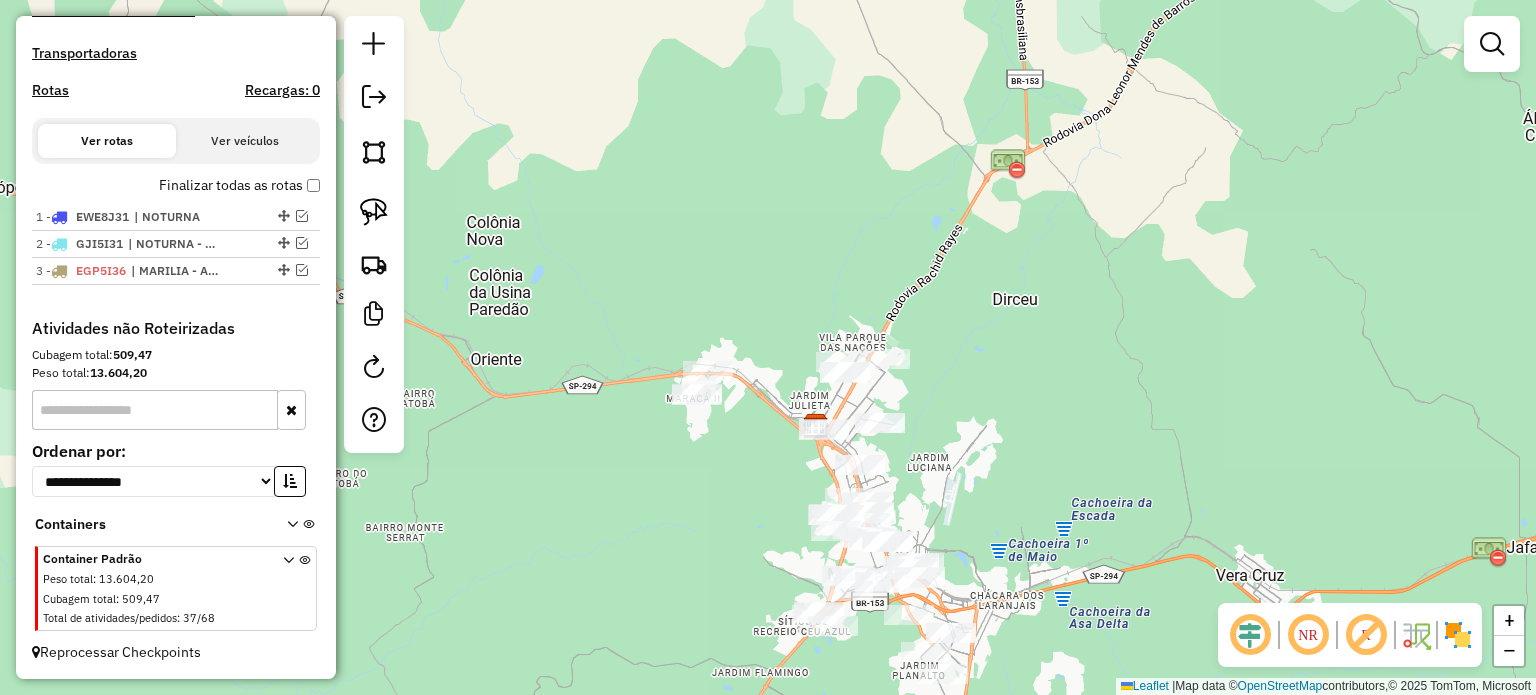 click on "Janela de atendimento Grade de atendimento Capacidade Transportadoras Veículos Cliente Pedidos  Rotas Selecione os dias de semana para filtrar as janelas de atendimento  Seg   Ter   Qua   Qui   Sex   Sáb   Dom  Informe o período da janela de atendimento: De: Até:  Filtrar exatamente a janela do cliente  Considerar janela de atendimento padrão  Selecione os dias de semana para filtrar as grades de atendimento  Seg   Ter   Qua   Qui   Sex   Sáb   Dom   Considerar clientes sem dia de atendimento cadastrado  Clientes fora do dia de atendimento selecionado Filtrar as atividades entre os valores definidos abaixo:  Peso mínimo:   Peso máximo:   Cubagem mínima:   Cubagem máxima:   De:   Até:  Filtrar as atividades entre o tempo de atendimento definido abaixo:  De:   Até:   Considerar capacidade total dos clientes não roteirizados Transportadora: Selecione um ou mais itens Tipo de veículo: Selecione um ou mais itens Veículo: Selecione um ou mais itens Motorista: Selecione um ou mais itens Nome: Rótulo:" 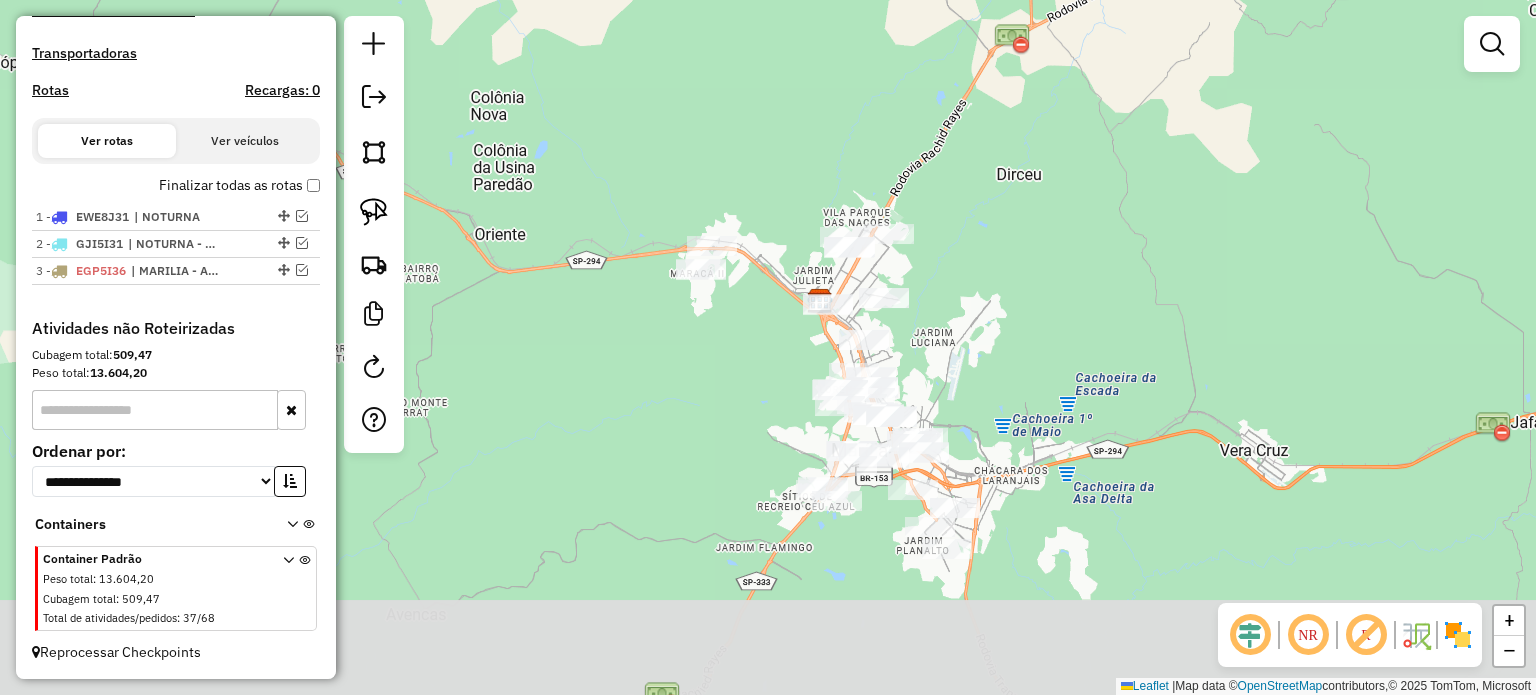 drag, startPoint x: 936, startPoint y: 476, endPoint x: 940, endPoint y: 351, distance: 125.06398 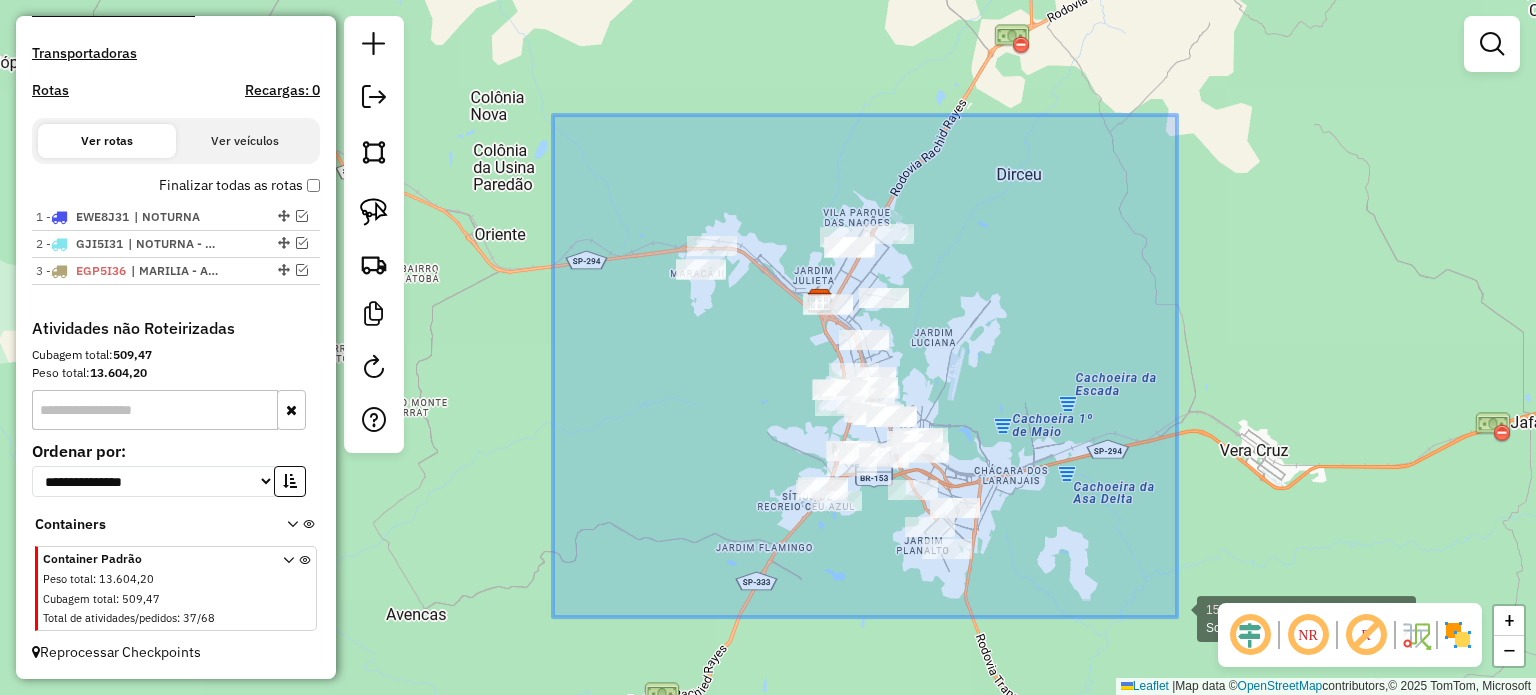 drag, startPoint x: 555, startPoint y: 118, endPoint x: 1175, endPoint y: 620, distance: 797.7493 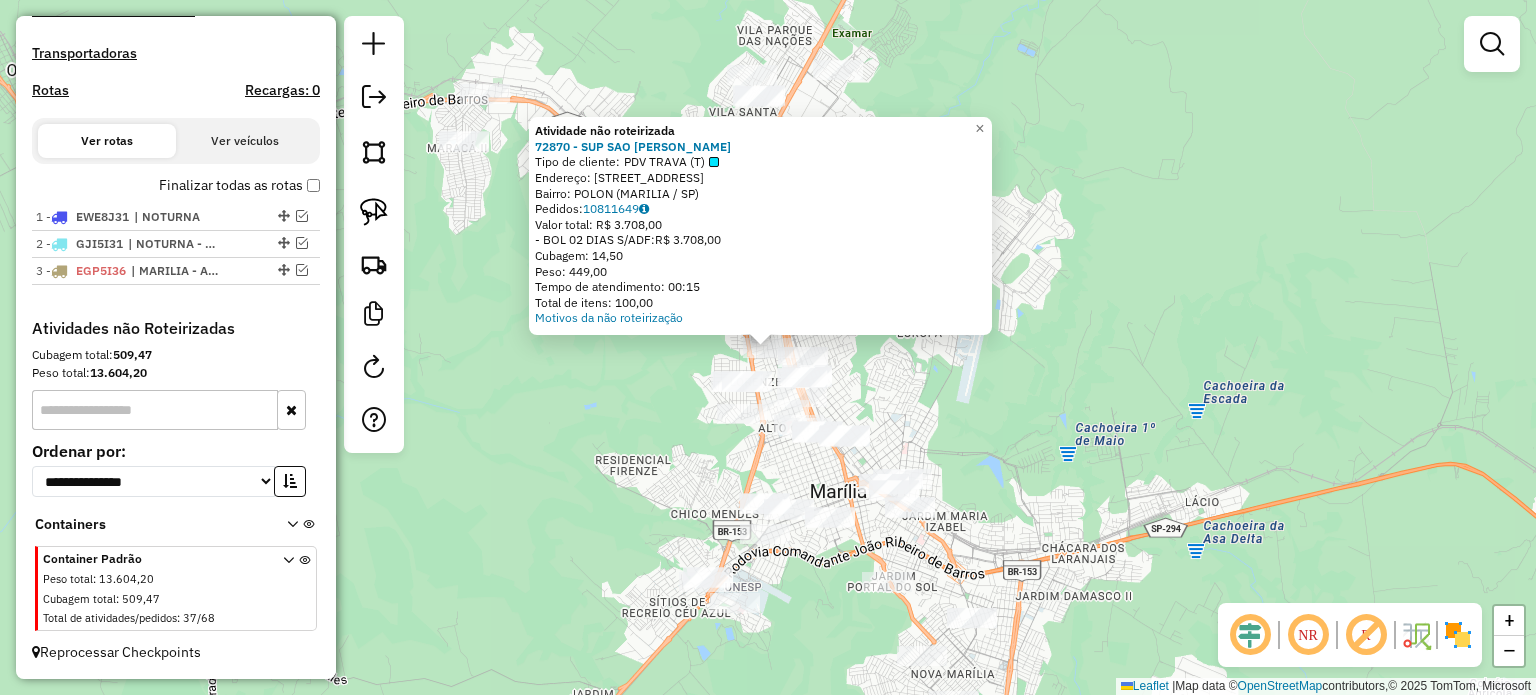 click on "Atividade não roteirizada 72870 - SUP SAO JUDAS TADEU  Tipo de cliente:   PDV TRAVA (T)   Endereço: [STREET_ADDRESS])   Pedidos:  10811649   Valor total: R$ 3.708,00   - BOL 02 DIAS S/ADF:  R$ 3.708,00   Cubagem: 14,50   Peso: 449,00   Tempo de atendimento: 00:15   Total de itens: 100,00  Motivos da não roteirização × Janela de atendimento Grade de atendimento Capacidade Transportadoras Veículos Cliente Pedidos  Rotas Selecione os dias de semana para filtrar as janelas de atendimento  Seg   Ter   Qua   Qui   Sex   Sáb   Dom  Informe o período da janela de atendimento: De: Até:  Filtrar exatamente a janela do cliente  Considerar janela de atendimento padrão  Selecione os dias de semana para filtrar as grades de atendimento  Seg   Ter   Qua   Qui   Sex   Sáb   Dom   Considerar clientes sem dia de atendimento cadastrado  Clientes fora do dia de atendimento selecionado Filtrar as atividades entre os valores definidos abaixo:  Peso mínimo:   De:  De:" 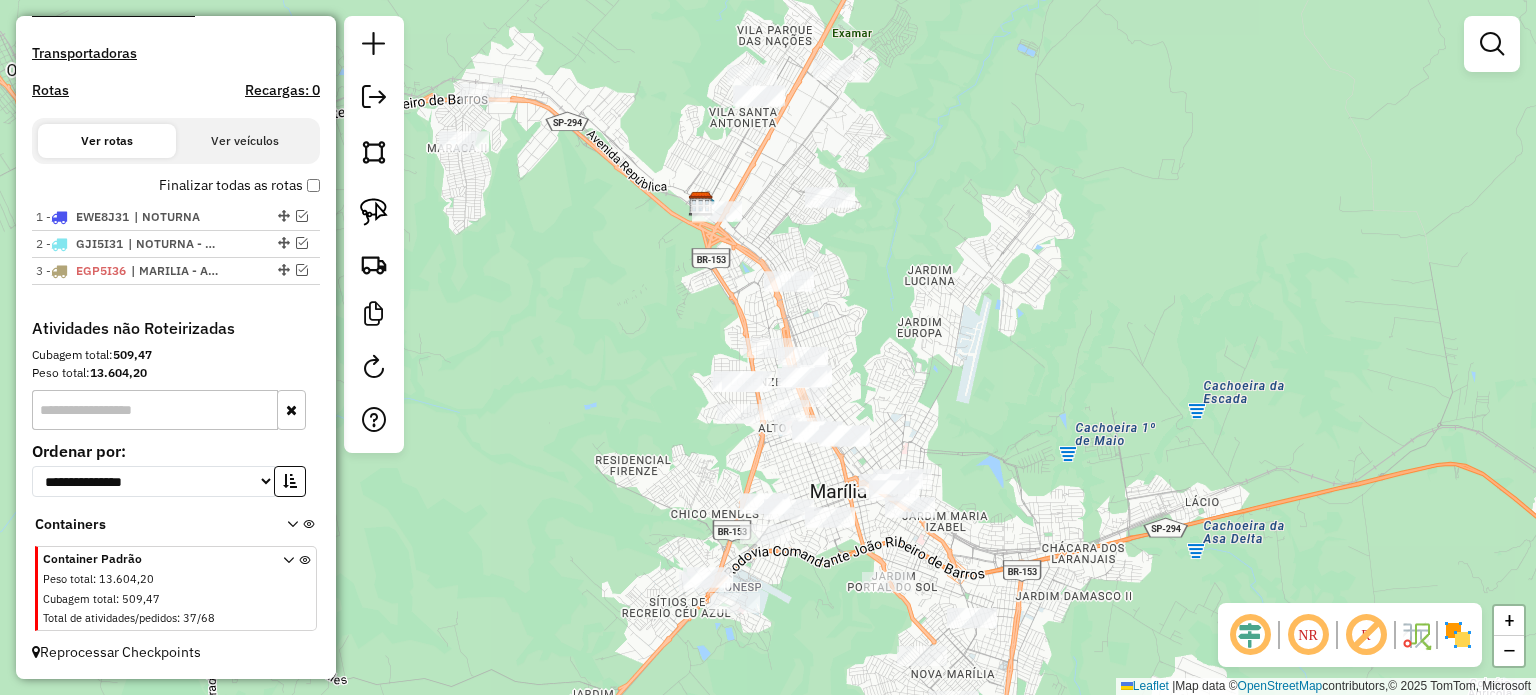 drag, startPoint x: 1004, startPoint y: 442, endPoint x: 1000, endPoint y: 391, distance: 51.156624 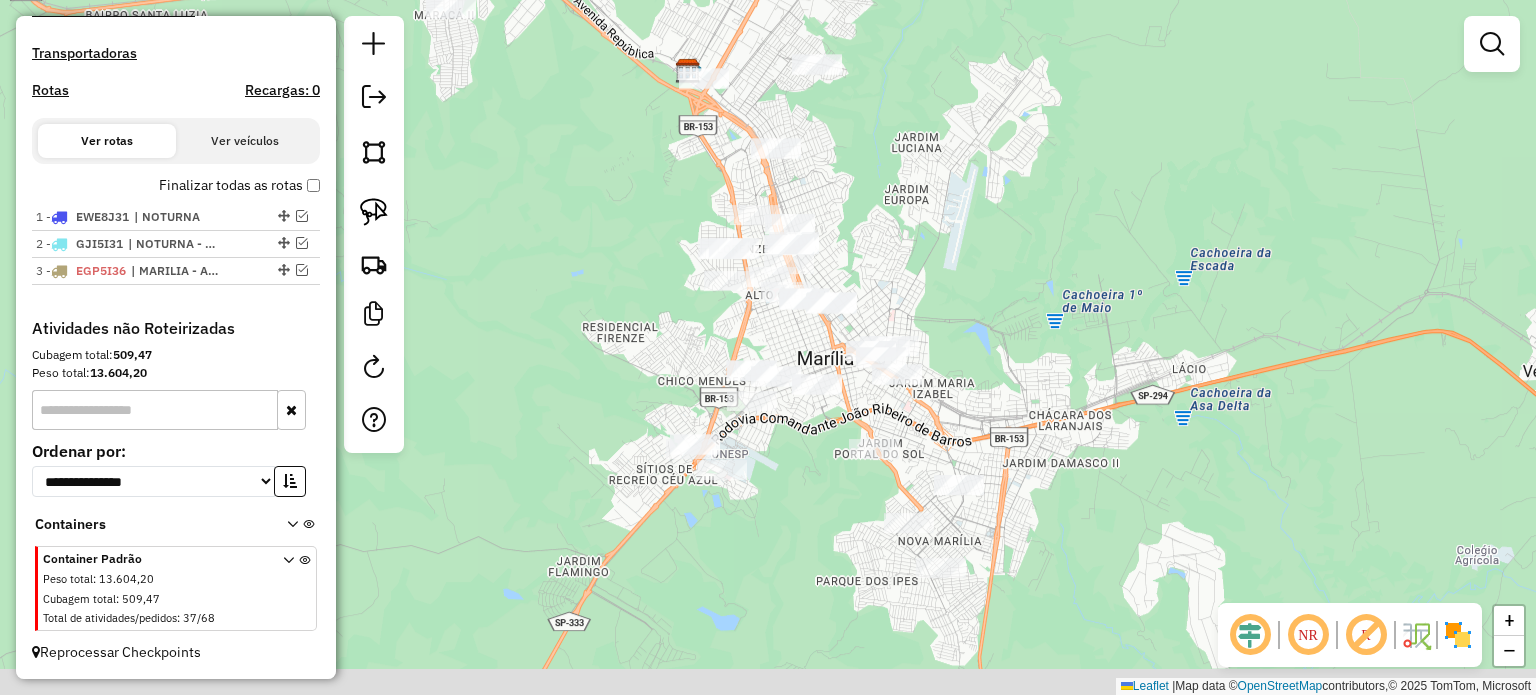 drag, startPoint x: 978, startPoint y: 486, endPoint x: 966, endPoint y: 410, distance: 76.941536 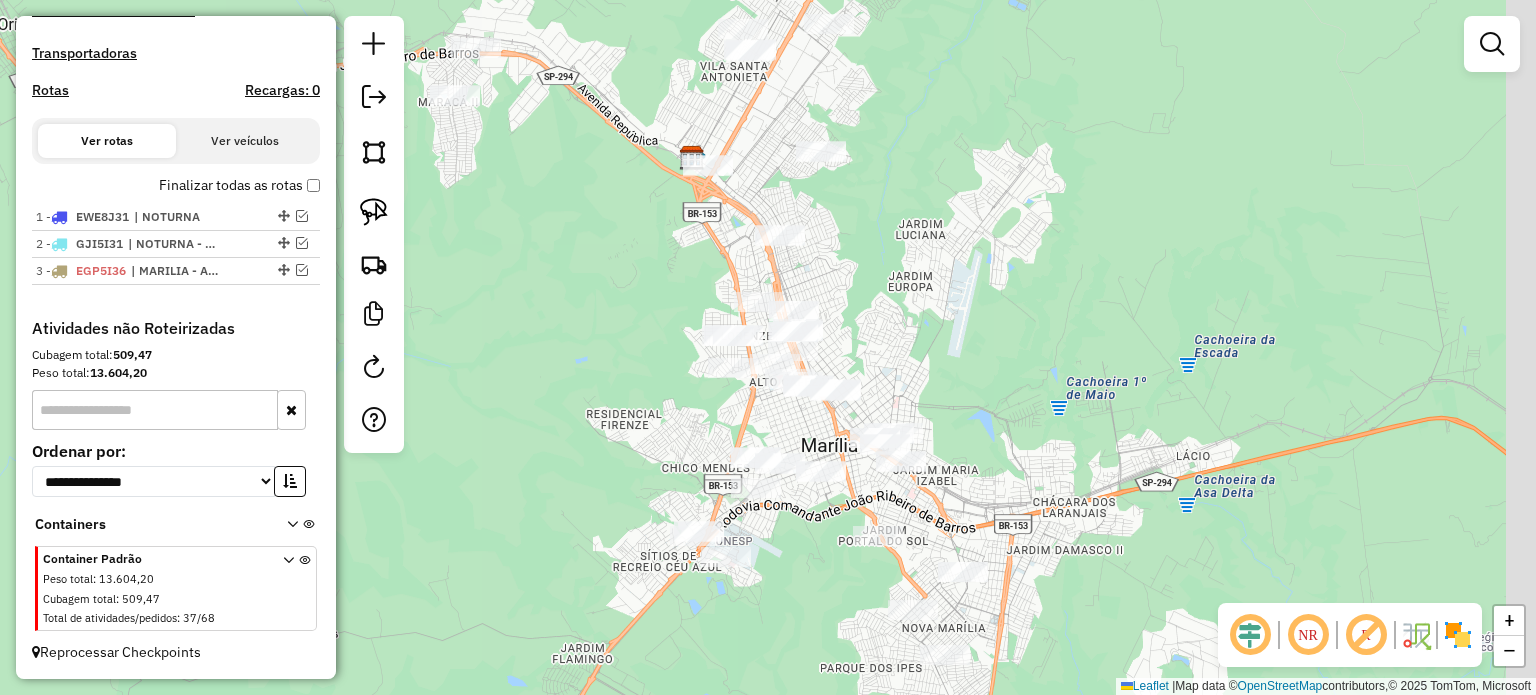 drag, startPoint x: 1016, startPoint y: 332, endPoint x: 968, endPoint y: 407, distance: 89.04493 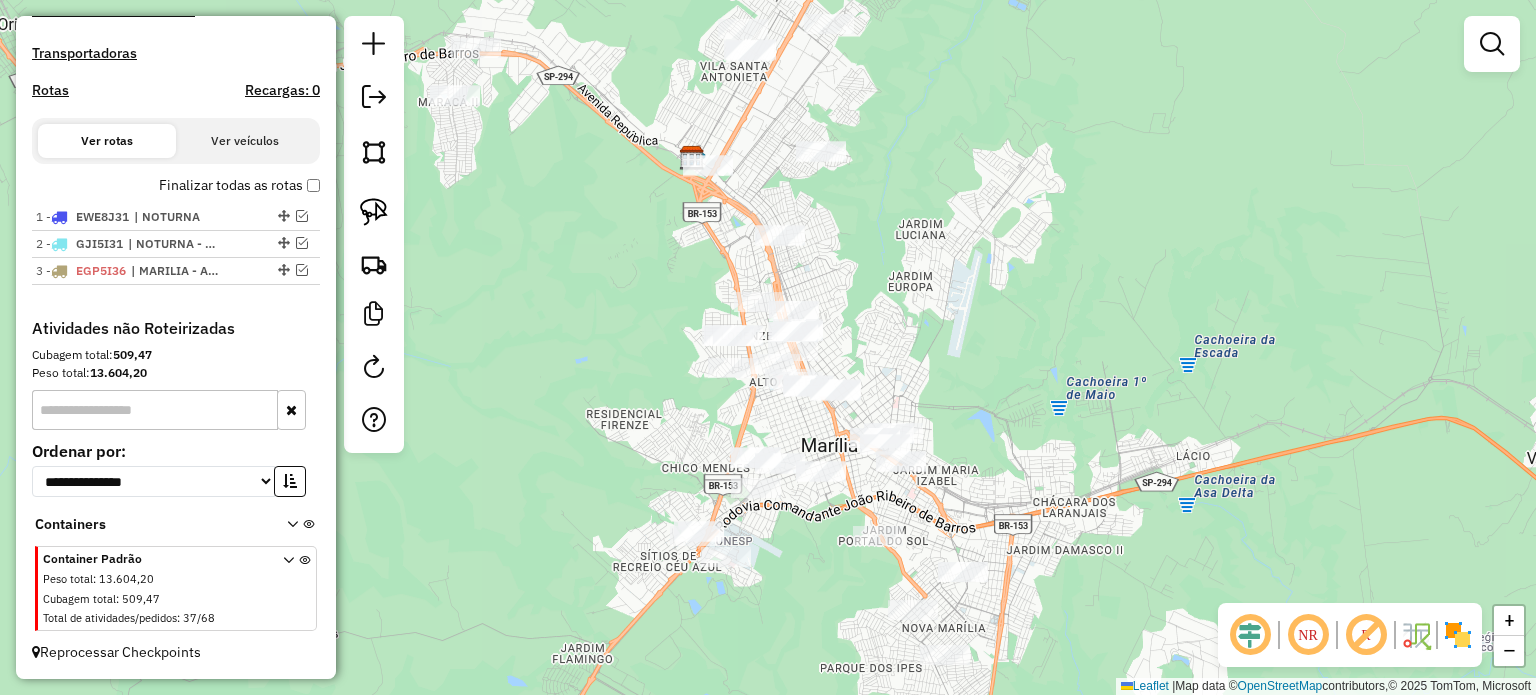 drag, startPoint x: 979, startPoint y: 362, endPoint x: 979, endPoint y: 383, distance: 21 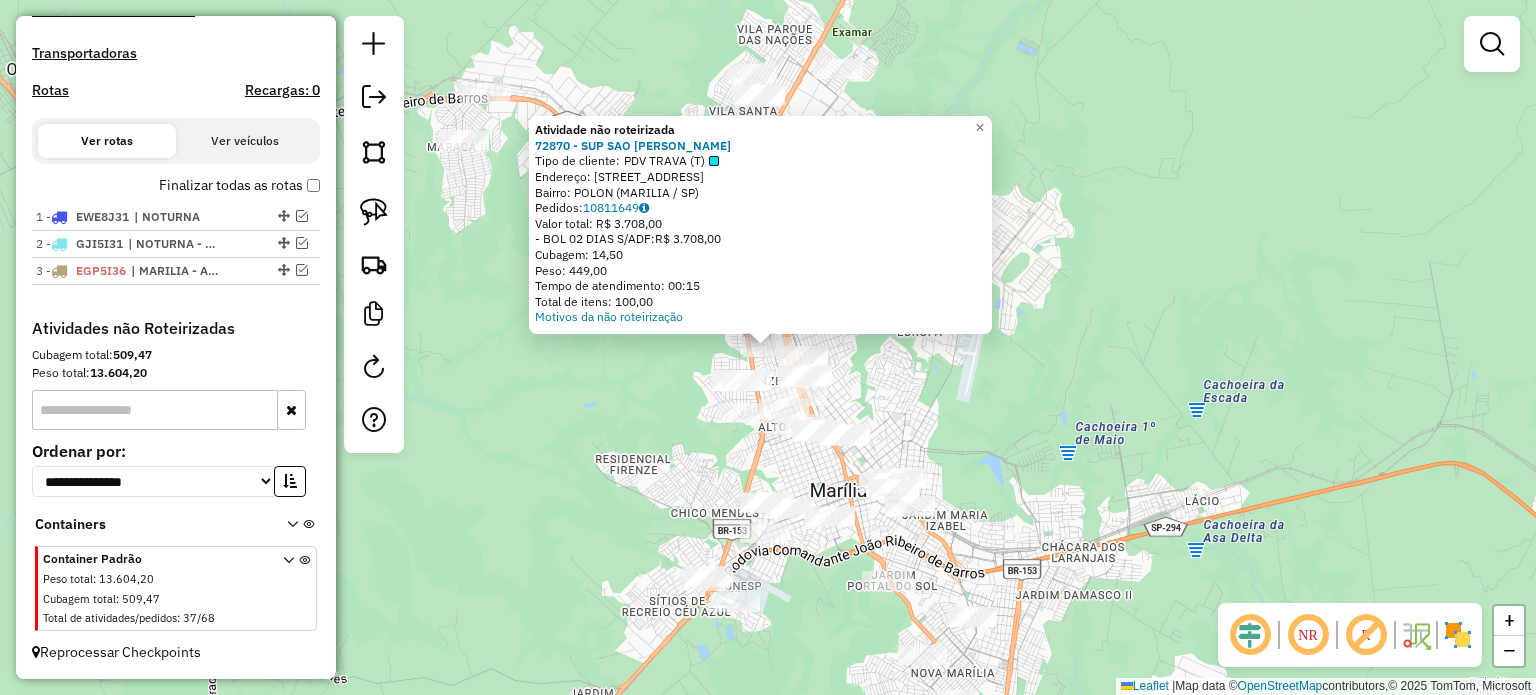click on "Peso: 449,00" 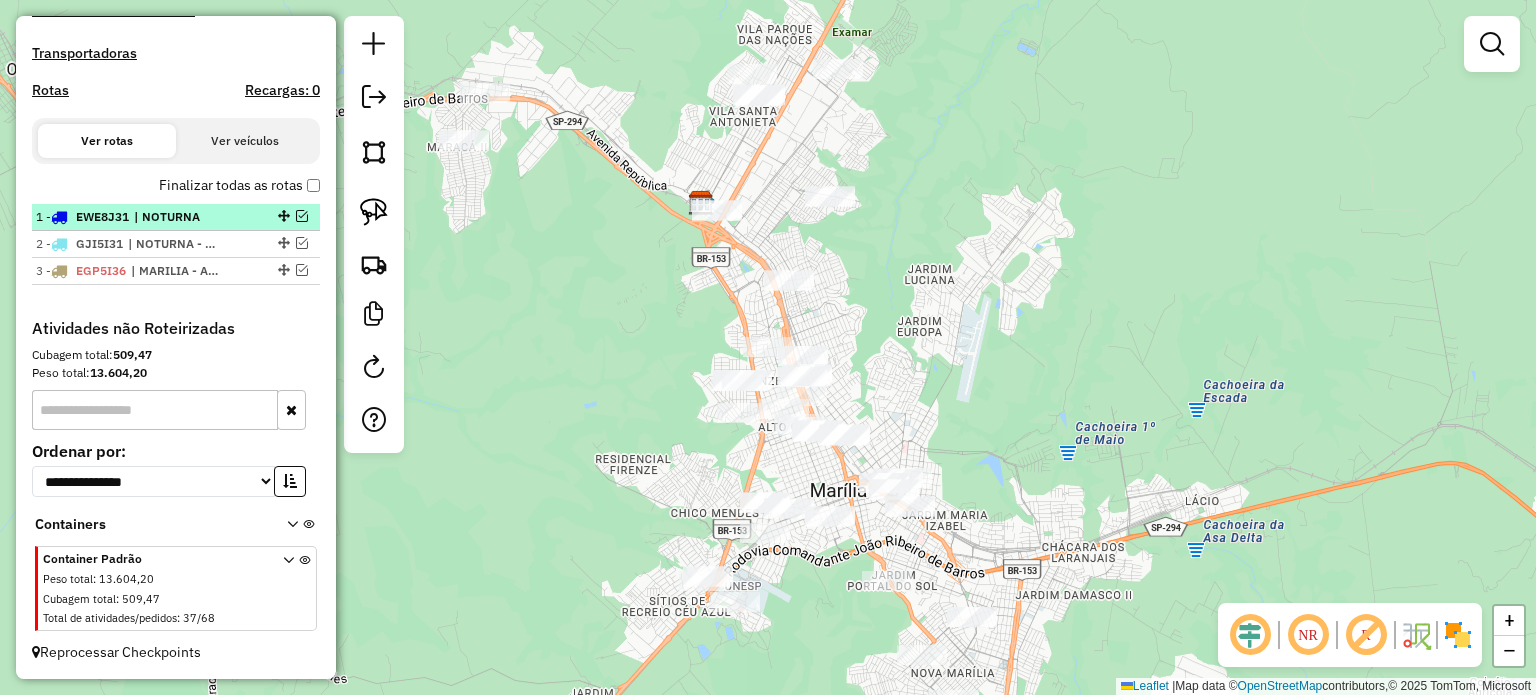 click at bounding box center [302, 216] 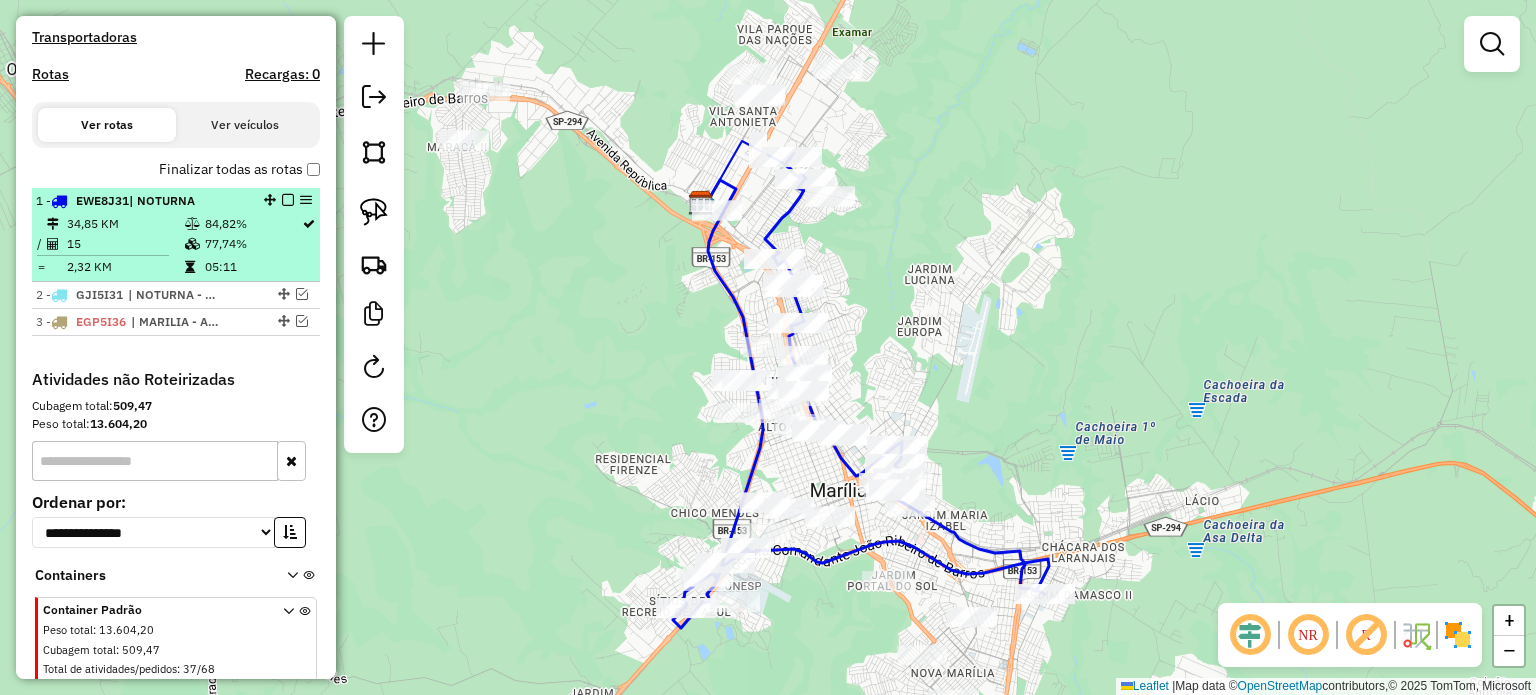 scroll, scrollTop: 693, scrollLeft: 0, axis: vertical 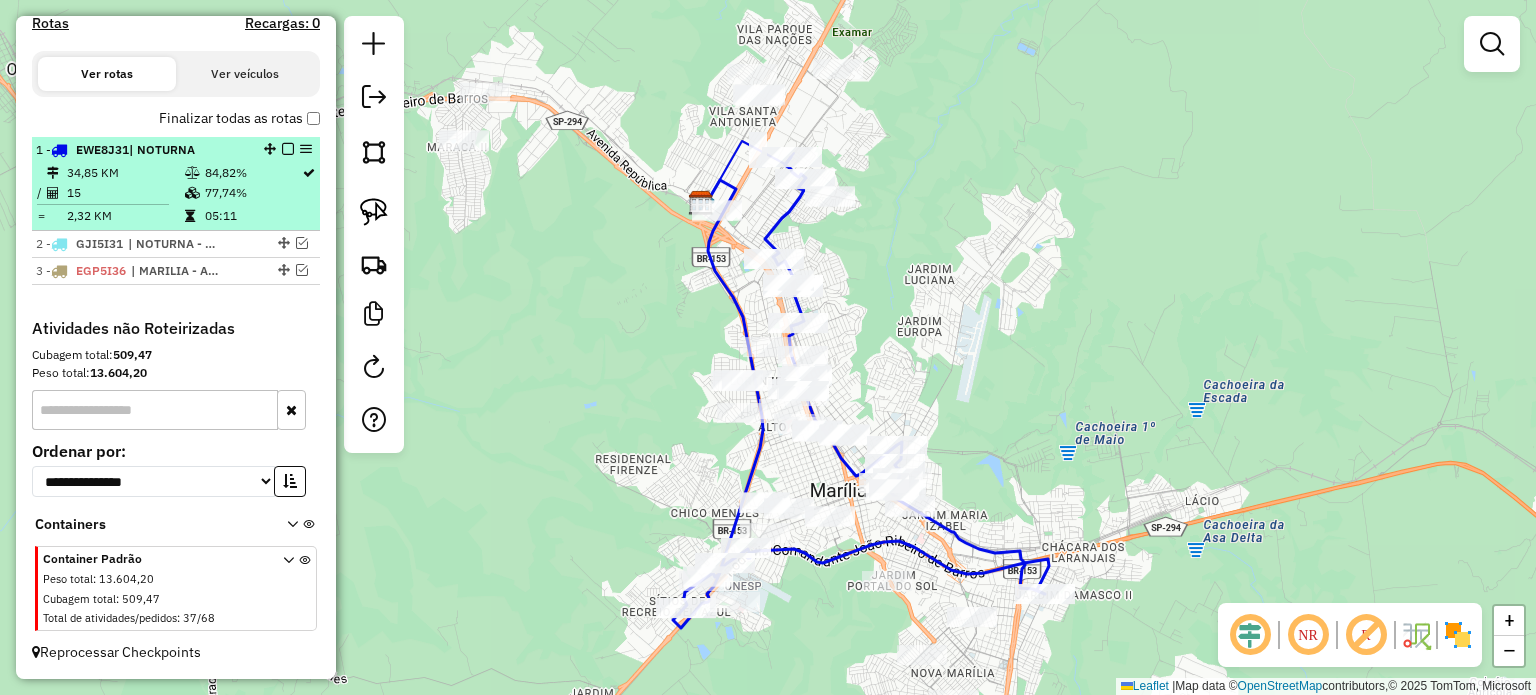 click at bounding box center (288, 149) 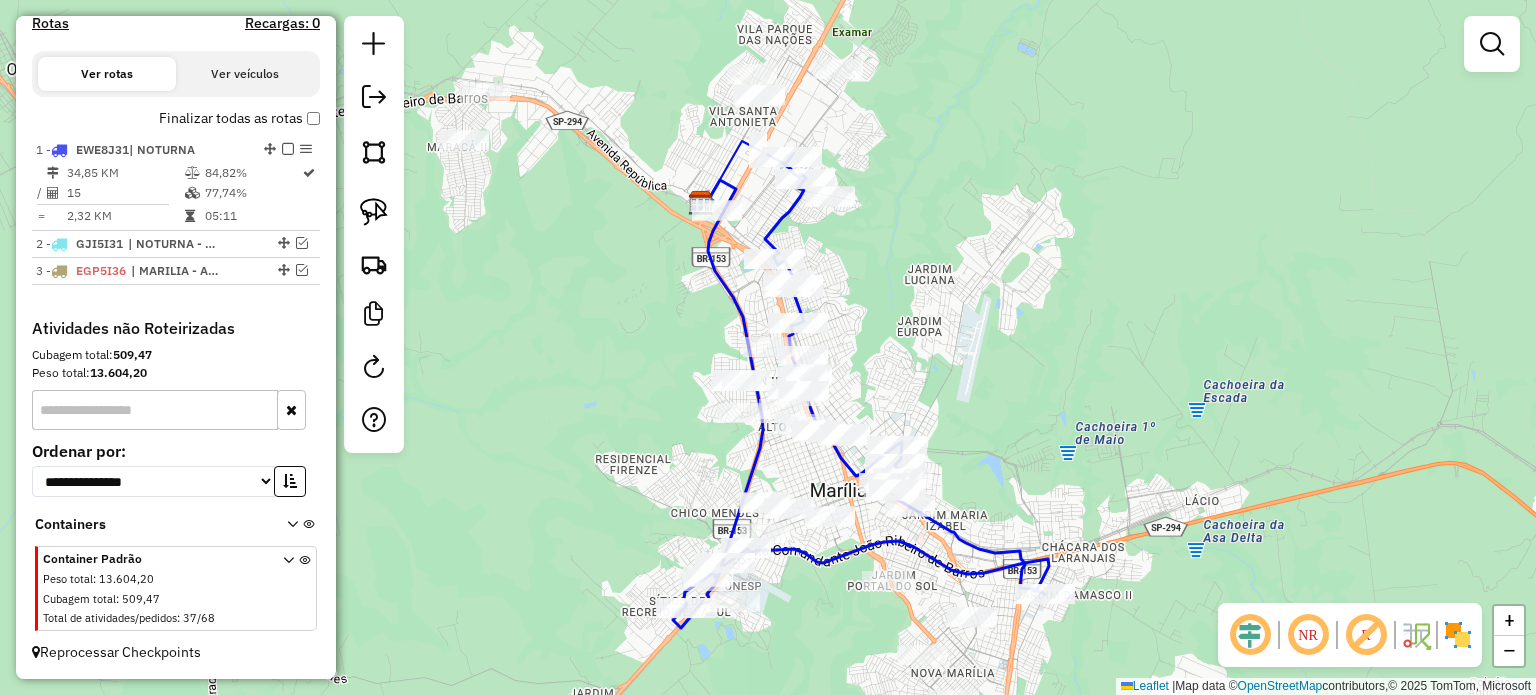 scroll, scrollTop: 627, scrollLeft: 0, axis: vertical 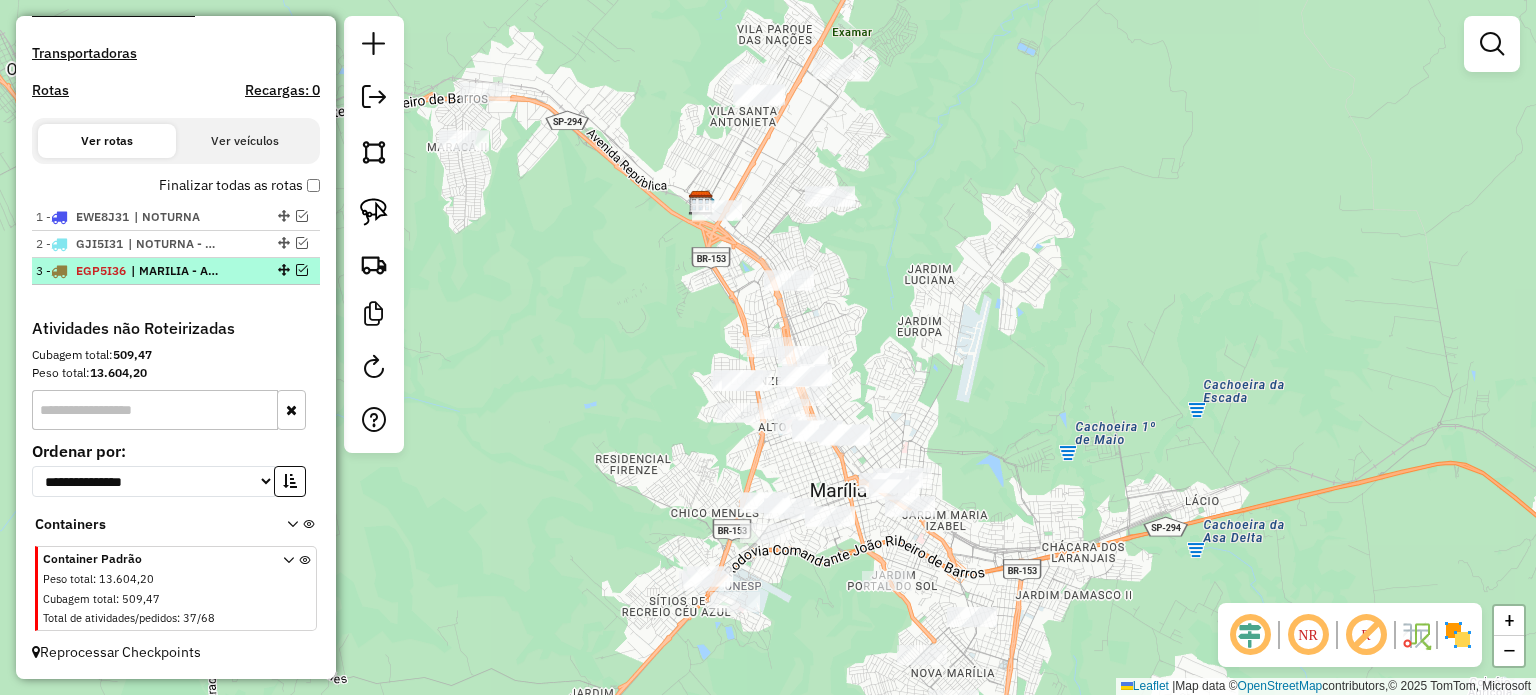 click on "| MARILIA - AEROPOTO , MARILIA - [GEOGRAPHIC_DATA], [GEOGRAPHIC_DATA] , [GEOGRAPHIC_DATA] , [GEOGRAPHIC_DATA] , [PERSON_NAME][GEOGRAPHIC_DATA] , [GEOGRAPHIC_DATA][PERSON_NAME]" at bounding box center [177, 271] 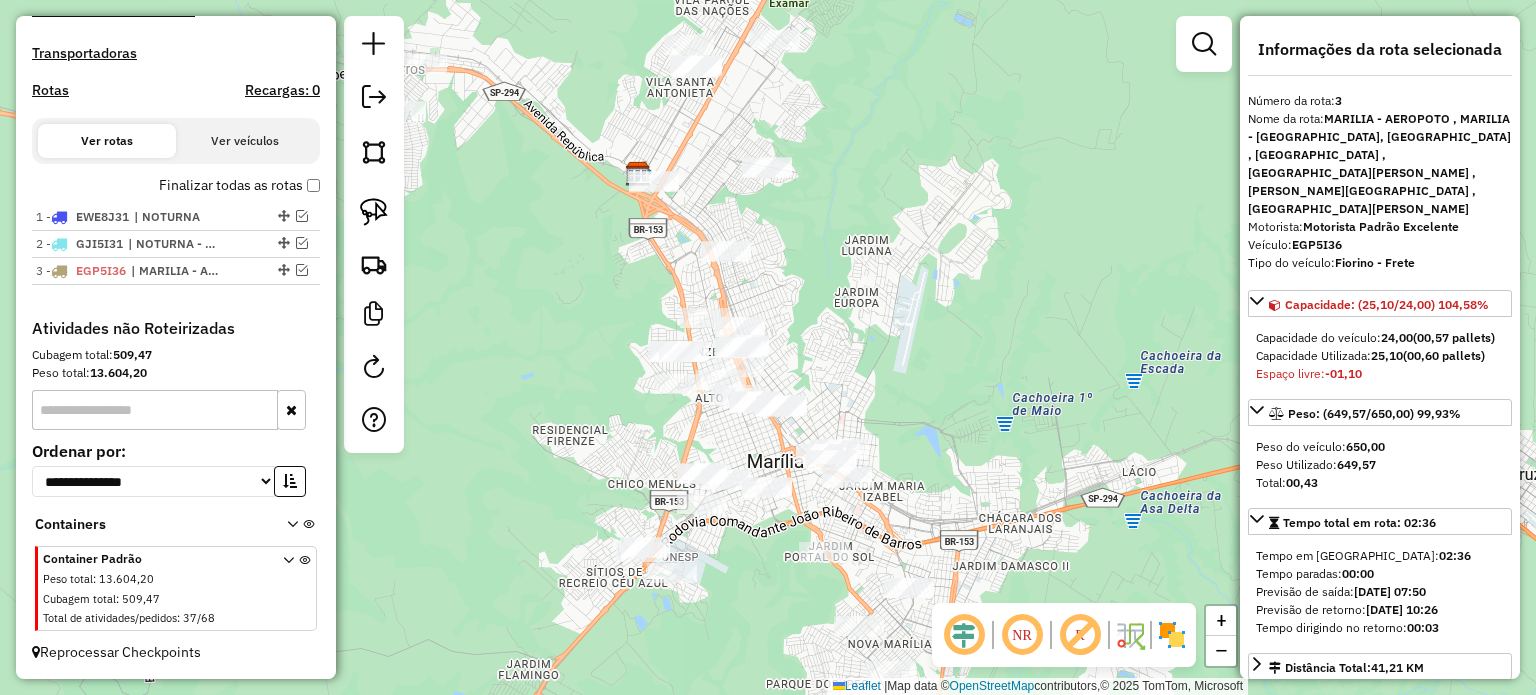 click on "Janela de atendimento Grade de atendimento Capacidade Transportadoras Veículos Cliente Pedidos  Rotas Selecione os dias de semana para filtrar as janelas de atendimento  Seg   Ter   Qua   Qui   Sex   Sáb   Dom  Informe o período da janela de atendimento: De: Até:  Filtrar exatamente a janela do cliente  Considerar janela de atendimento padrão  Selecione os dias de semana para filtrar as grades de atendimento  Seg   Ter   Qua   Qui   Sex   Sáb   Dom   Considerar clientes sem dia de atendimento cadastrado  Clientes fora do dia de atendimento selecionado Filtrar as atividades entre os valores definidos abaixo:  Peso mínimo:   Peso máximo:   Cubagem mínima:   Cubagem máxima:   De:   Até:  Filtrar as atividades entre o tempo de atendimento definido abaixo:  De:   Até:   Considerar capacidade total dos clientes não roteirizados Transportadora: Selecione um ou mais itens Tipo de veículo: Selecione um ou mais itens Veículo: Selecione um ou mais itens Motorista: Selecione um ou mais itens Nome: Rótulo:" 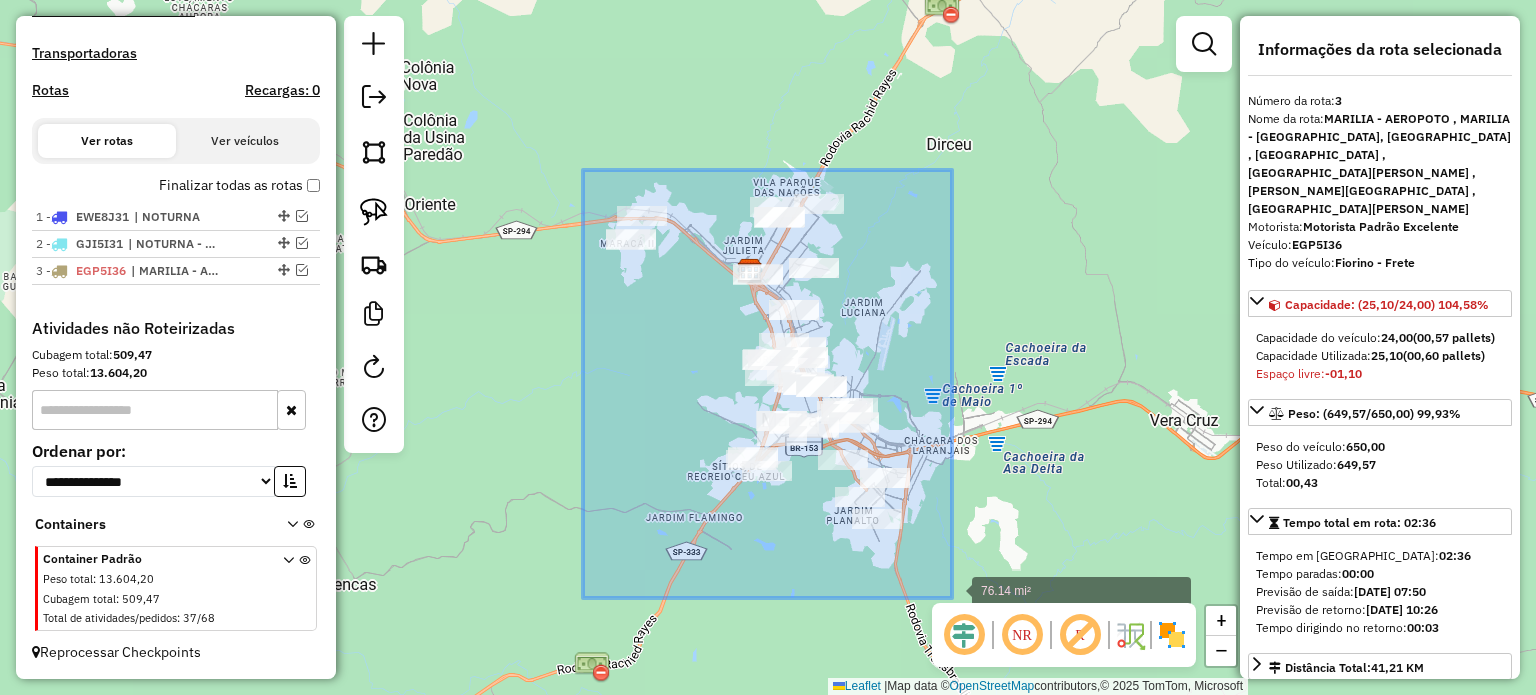 drag, startPoint x: 583, startPoint y: 170, endPoint x: 952, endPoint y: 598, distance: 565.1062 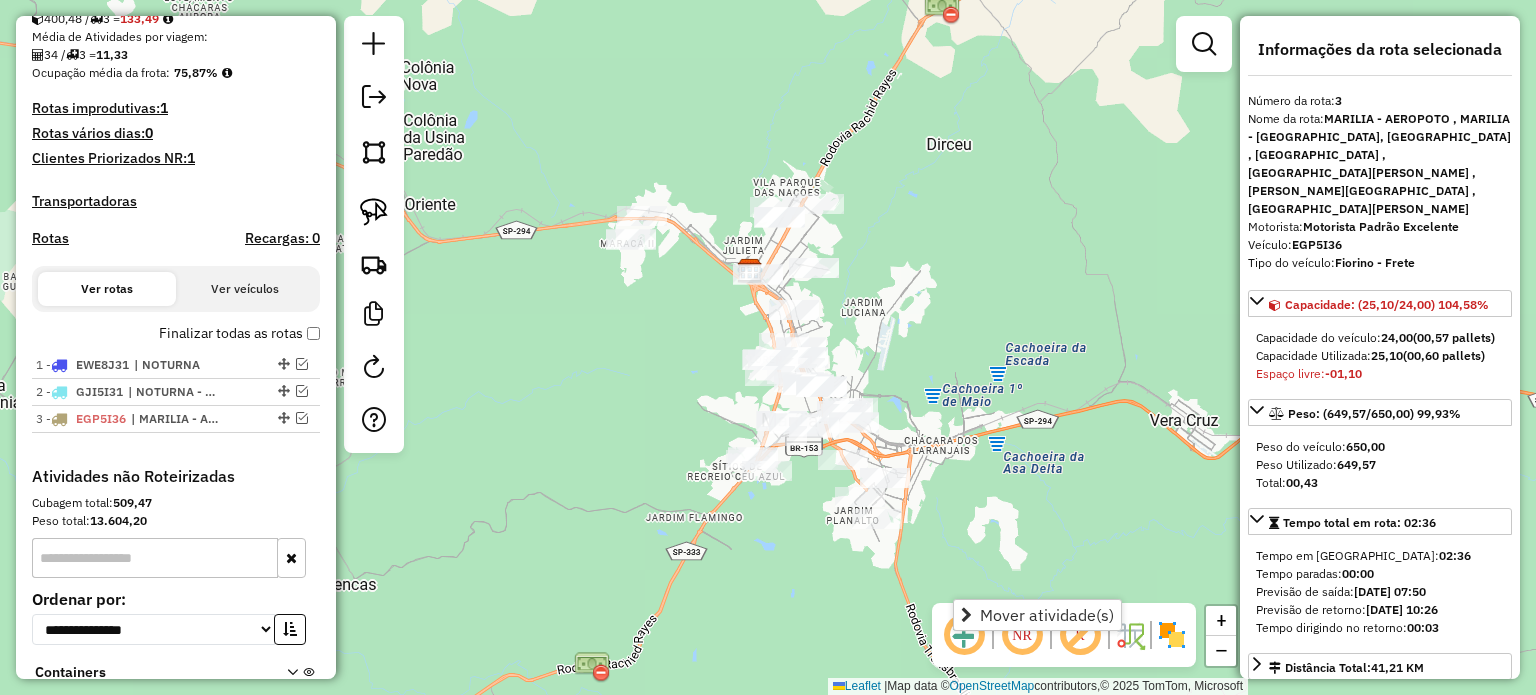 scroll, scrollTop: 227, scrollLeft: 0, axis: vertical 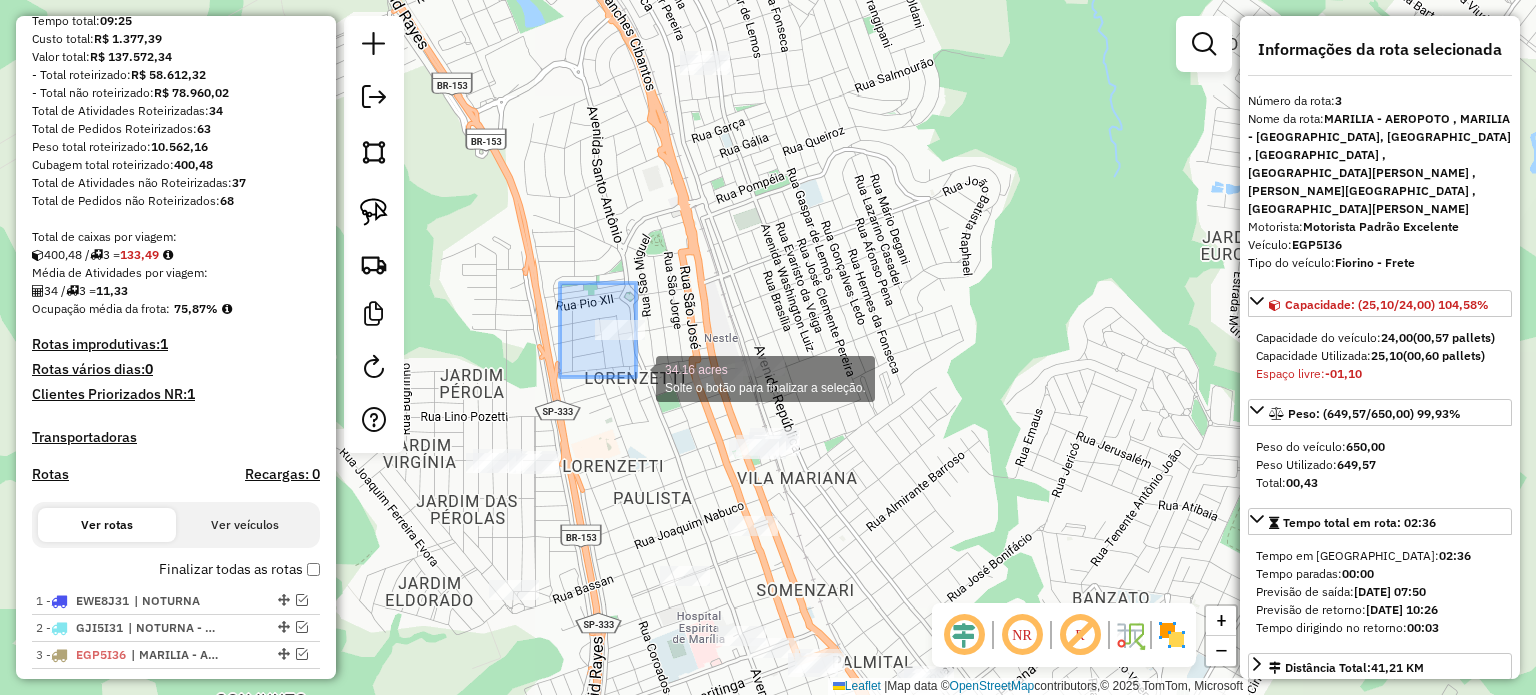 drag, startPoint x: 580, startPoint y: 304, endPoint x: 640, endPoint y: 376, distance: 93.723 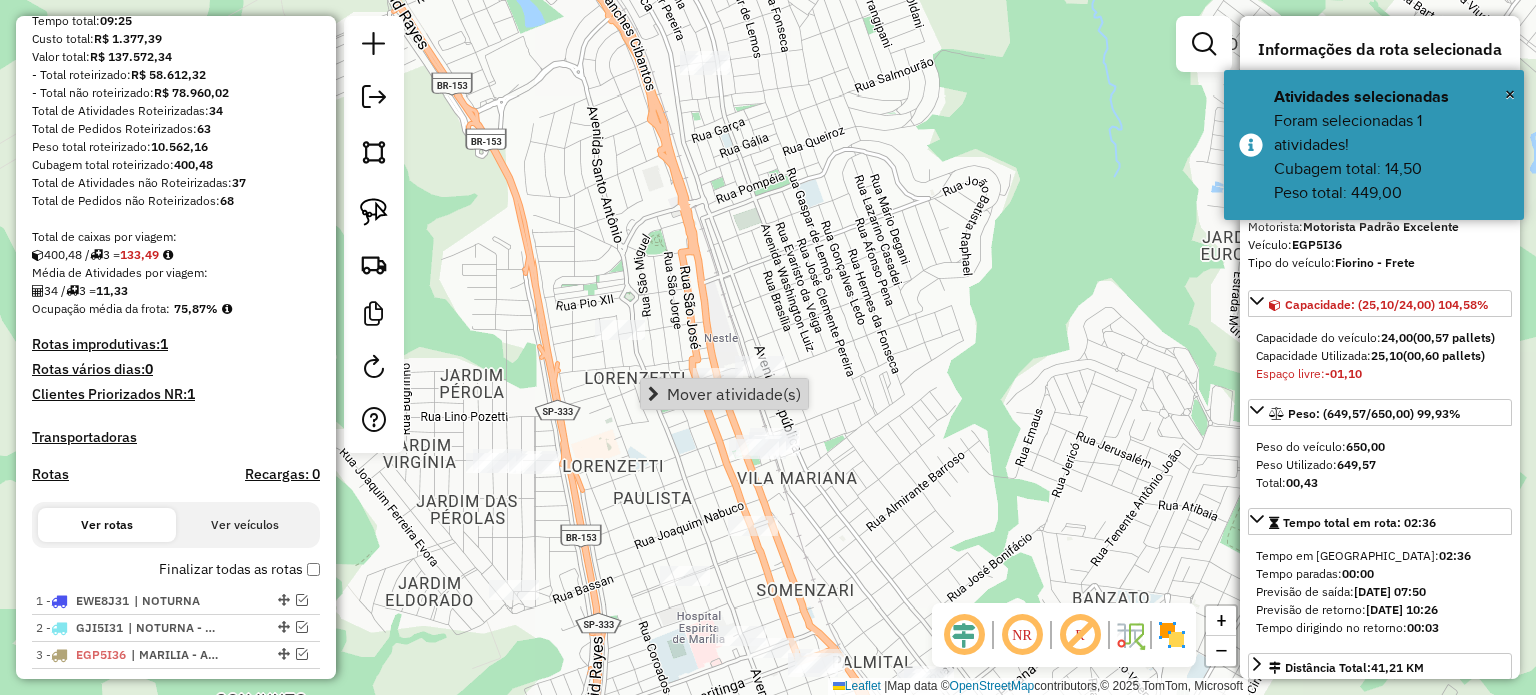 click on "Janela de atendimento Grade de atendimento Capacidade Transportadoras Veículos Cliente Pedidos  Rotas Selecione os dias de semana para filtrar as janelas de atendimento  Seg   Ter   Qua   Qui   Sex   Sáb   Dom  Informe o período da janela de atendimento: De: Até:  Filtrar exatamente a janela do cliente  Considerar janela de atendimento padrão  Selecione os dias de semana para filtrar as grades de atendimento  Seg   Ter   Qua   Qui   Sex   Sáb   Dom   Considerar clientes sem dia de atendimento cadastrado  Clientes fora do dia de atendimento selecionado Filtrar as atividades entre os valores definidos abaixo:  Peso mínimo:   Peso máximo:   Cubagem mínima:   Cubagem máxima:   De:   Até:  Filtrar as atividades entre o tempo de atendimento definido abaixo:  De:   Até:   Considerar capacidade total dos clientes não roteirizados Transportadora: Selecione um ou mais itens Tipo de veículo: Selecione um ou mais itens Veículo: Selecione um ou mais itens Motorista: Selecione um ou mais itens Nome: Rótulo:" 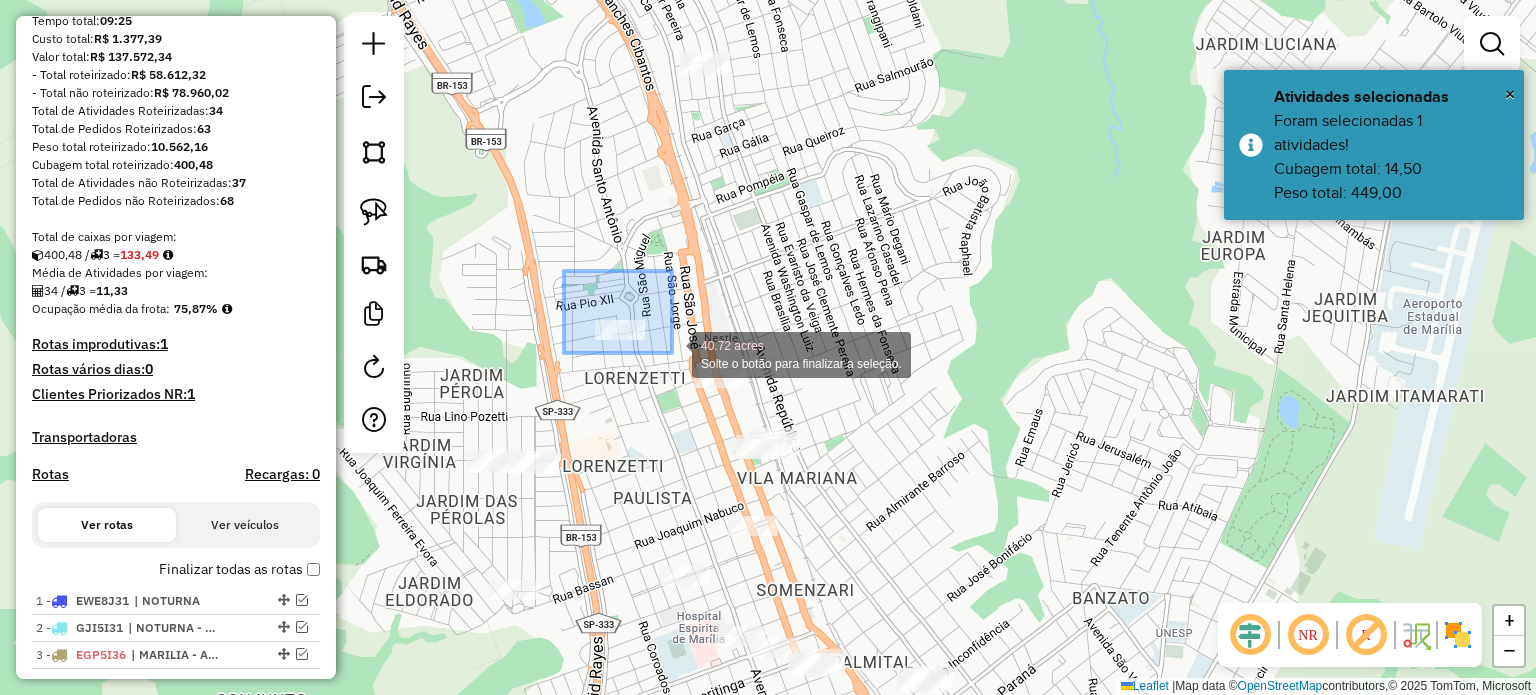 drag, startPoint x: 564, startPoint y: 271, endPoint x: 672, endPoint y: 353, distance: 135.60236 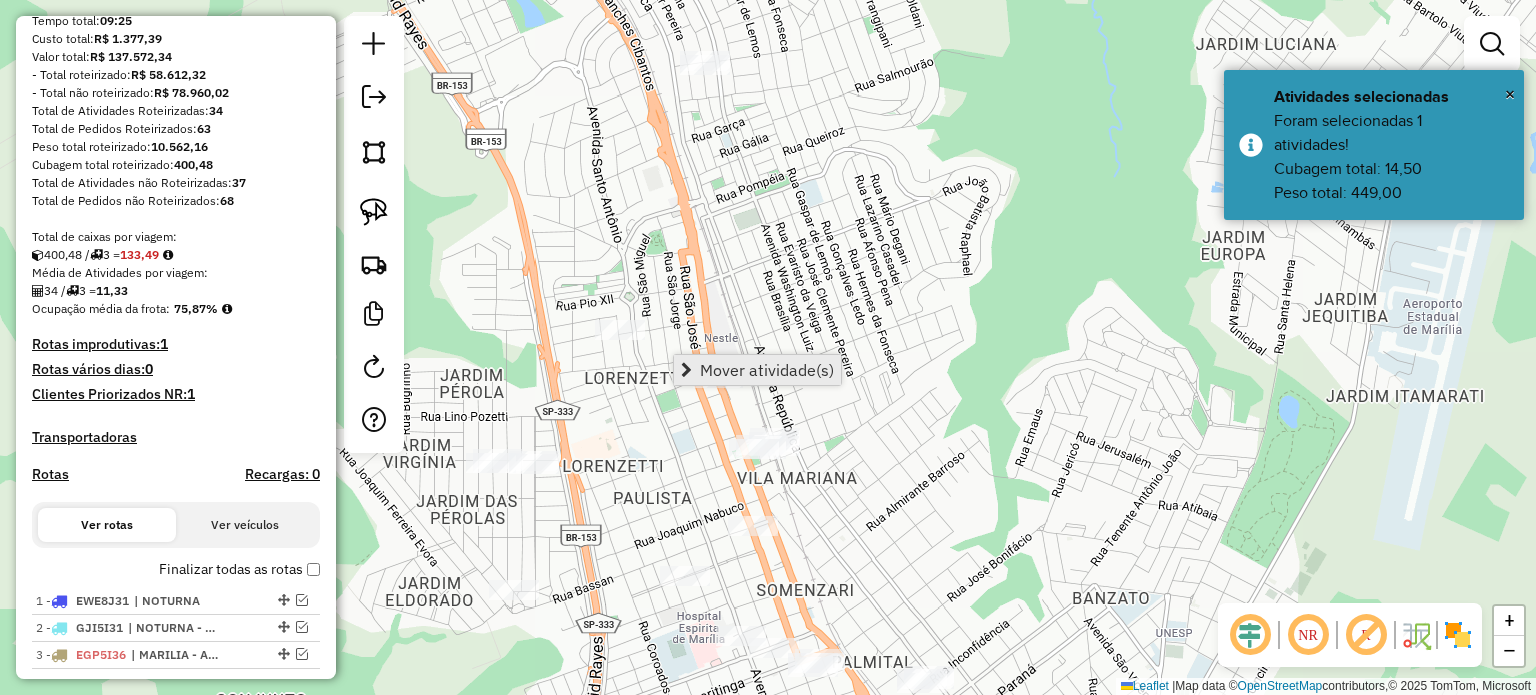 click on "Mover atividade(s)" at bounding box center (767, 370) 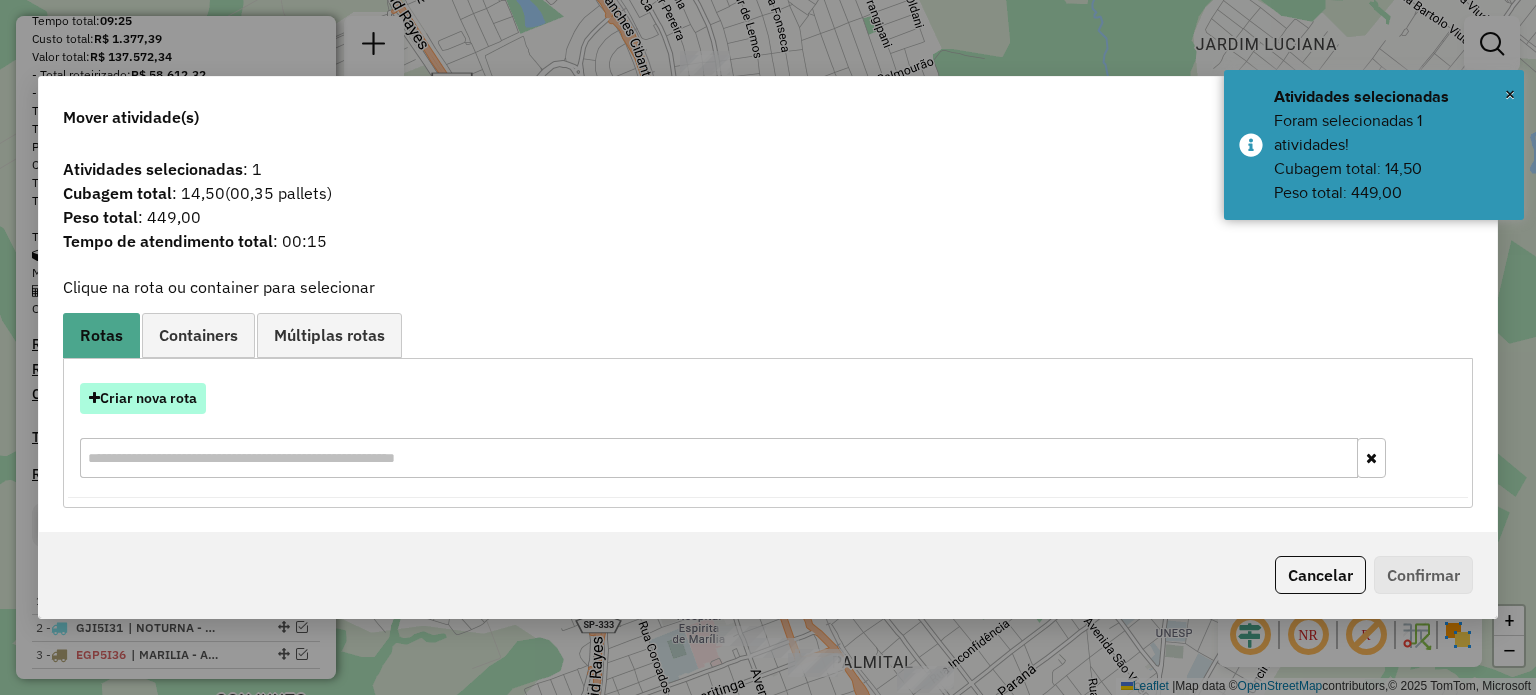 click on "Criar nova rota" at bounding box center (143, 398) 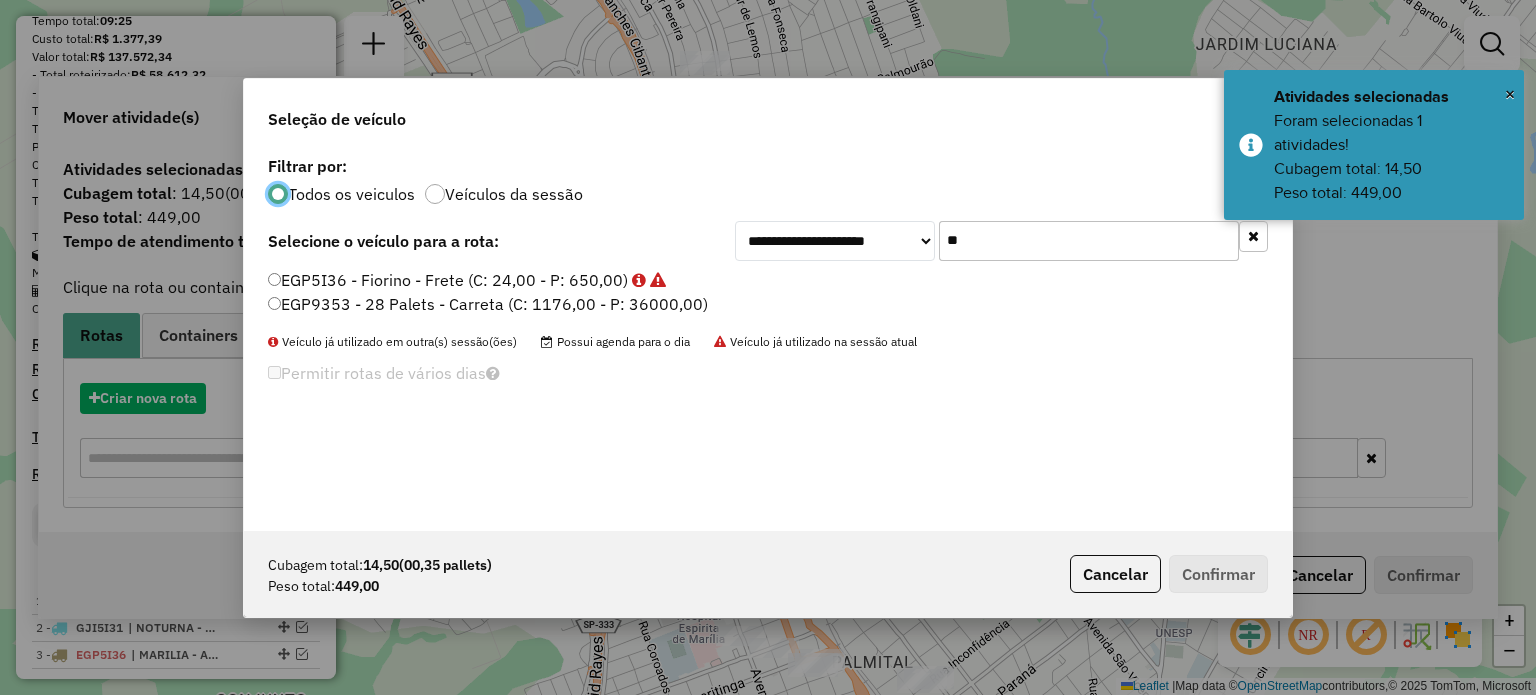 scroll, scrollTop: 10, scrollLeft: 6, axis: both 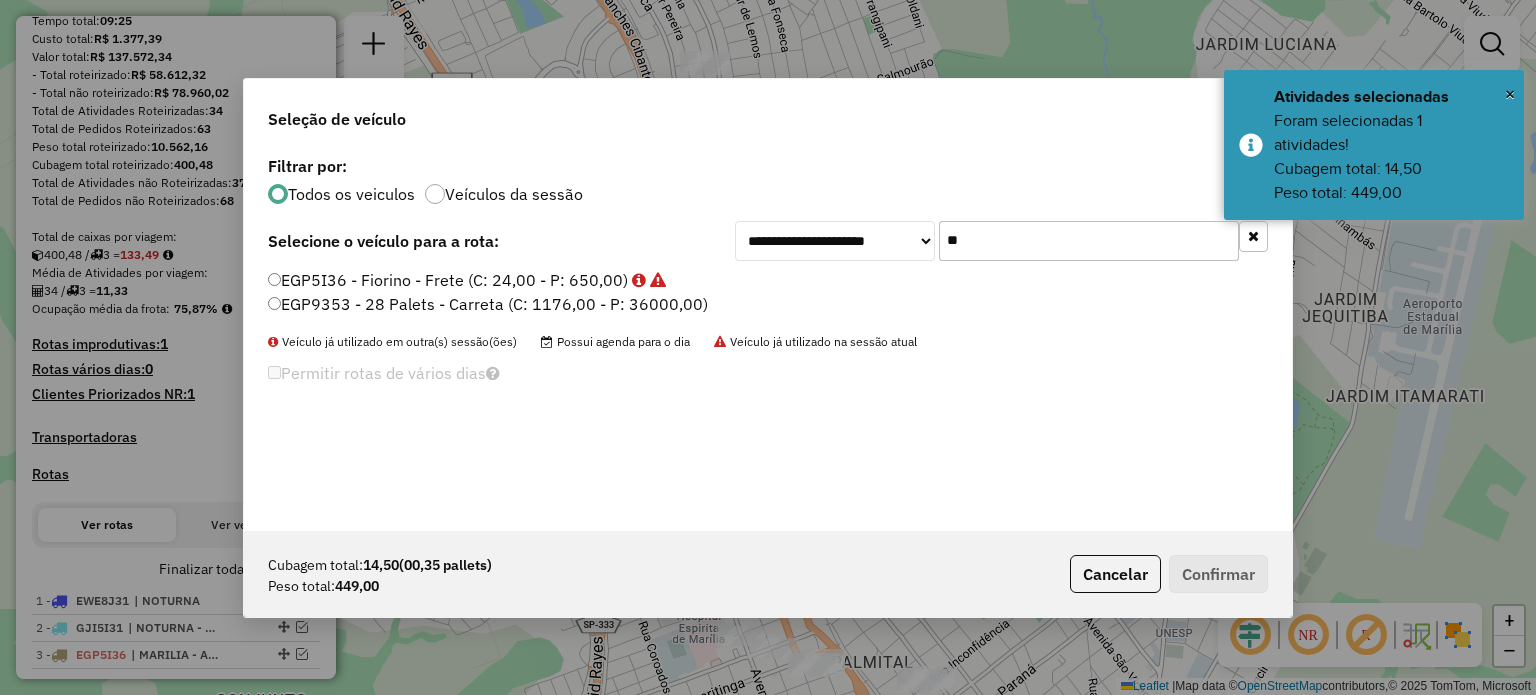 click on "**" 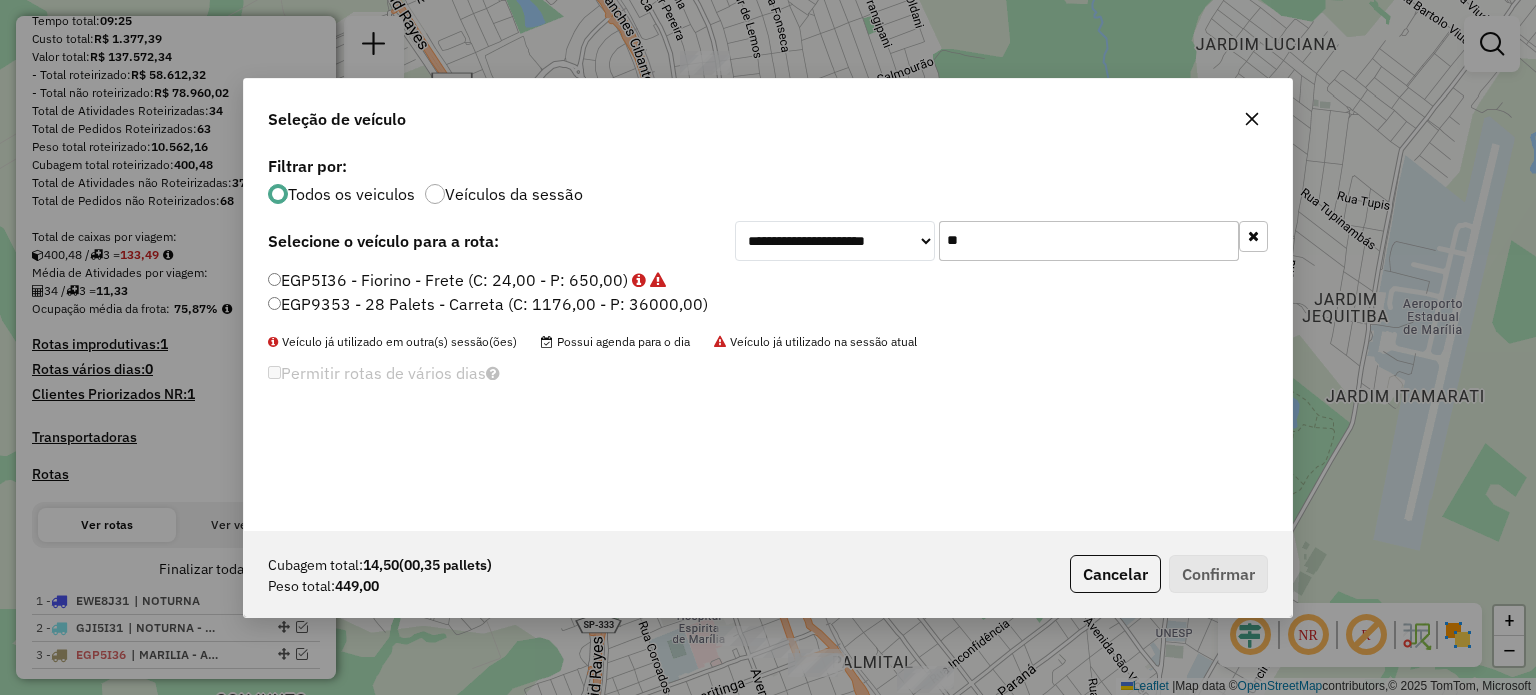 click on "**" 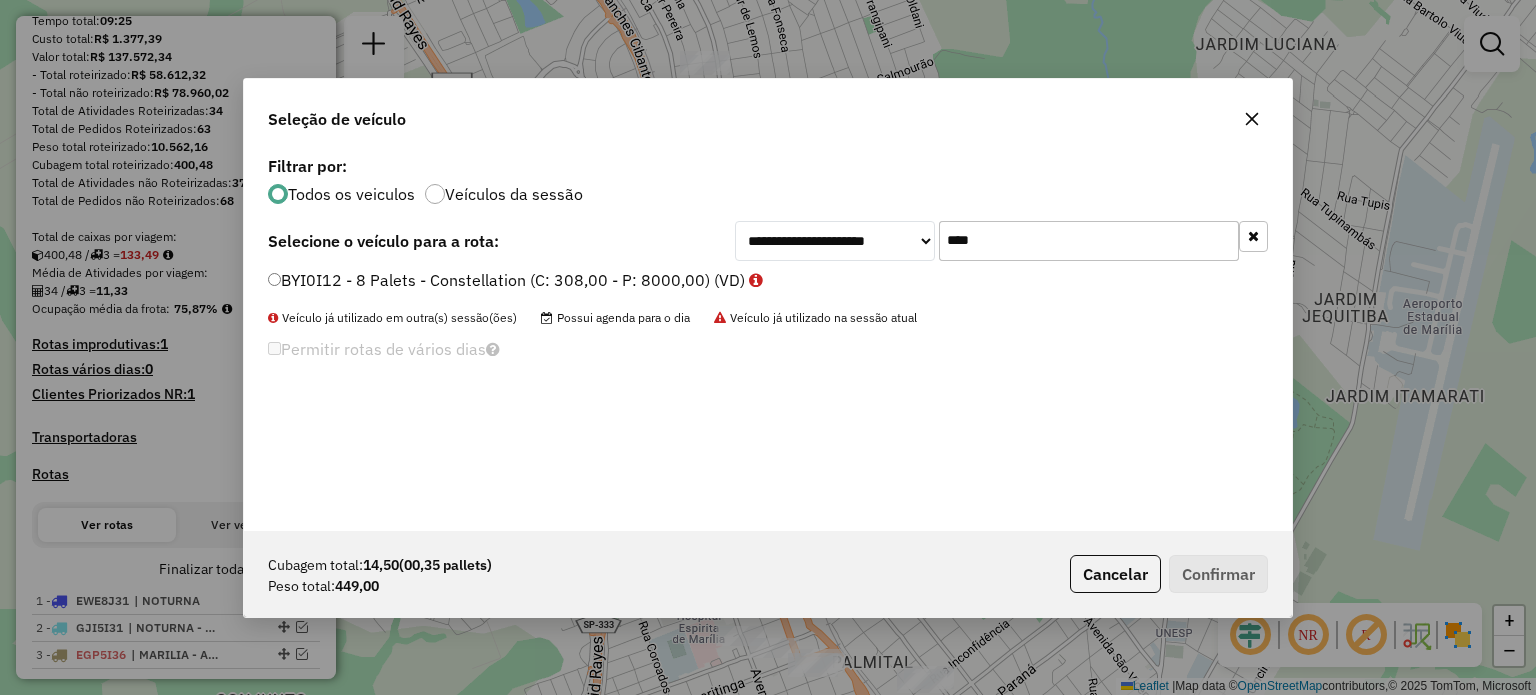 type on "****" 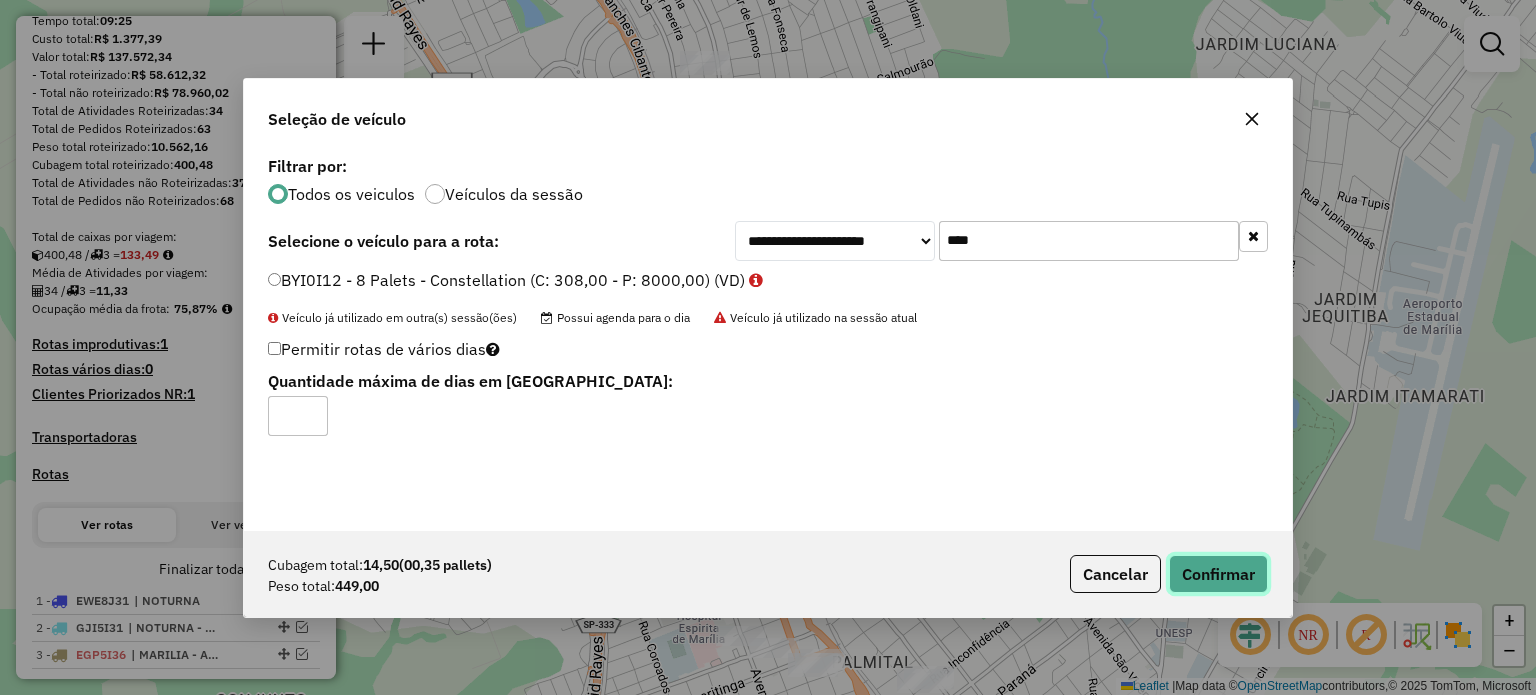 click on "Confirmar" 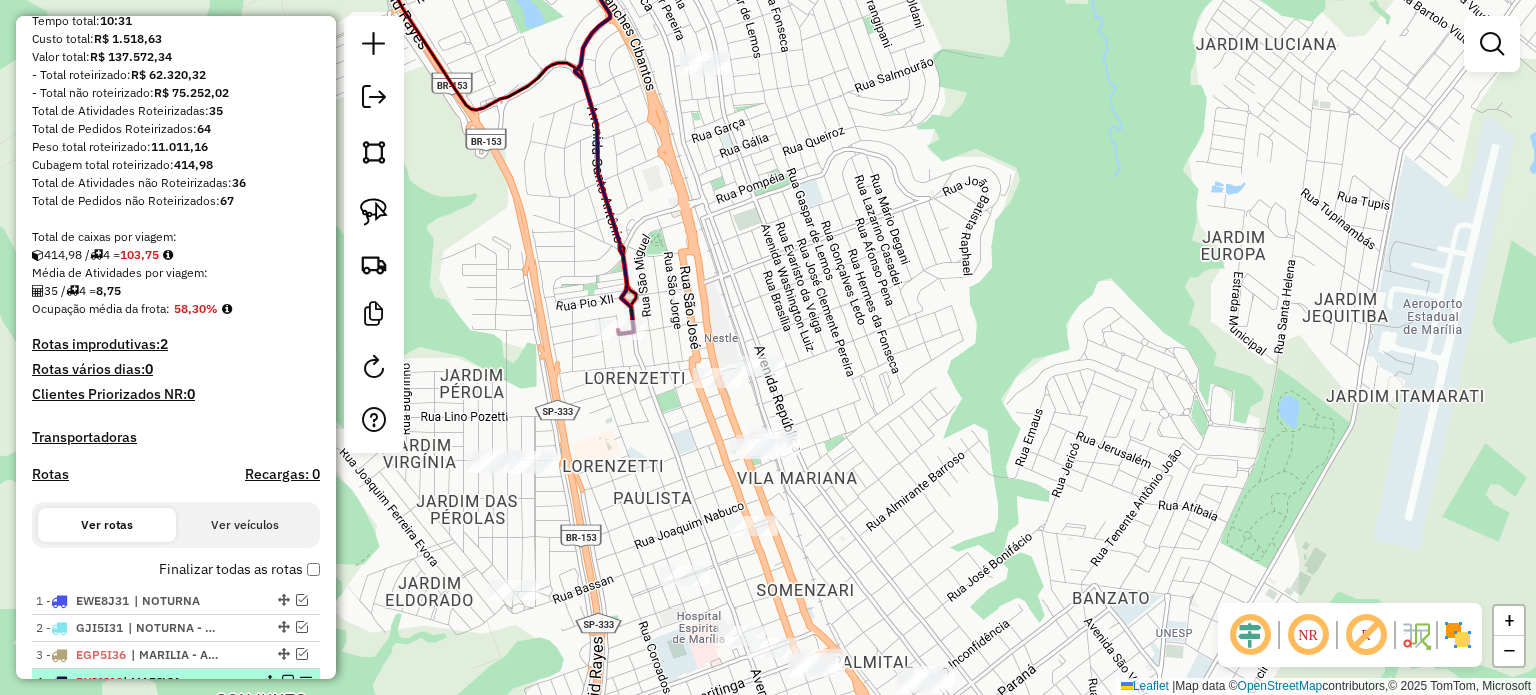 scroll, scrollTop: 527, scrollLeft: 0, axis: vertical 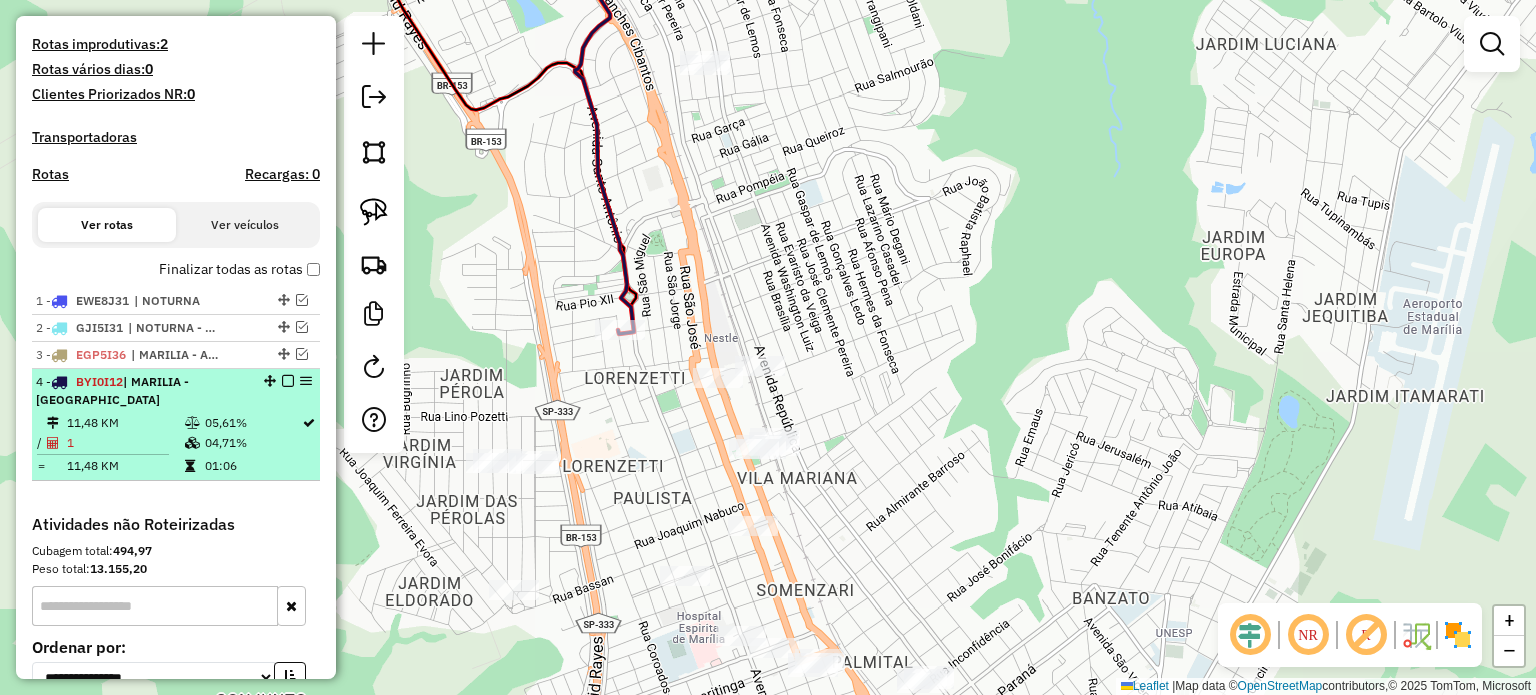 select on "*********" 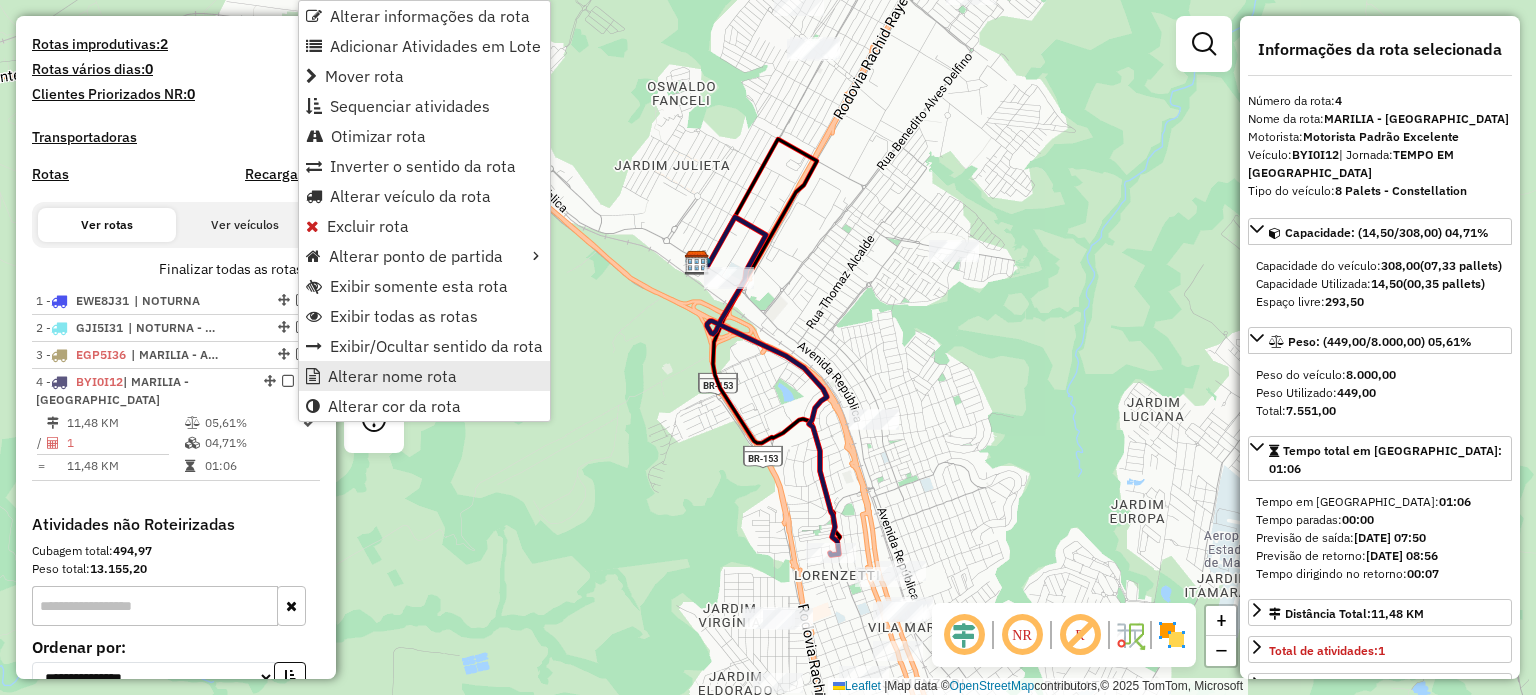 click on "Alterar nome rota" at bounding box center [392, 376] 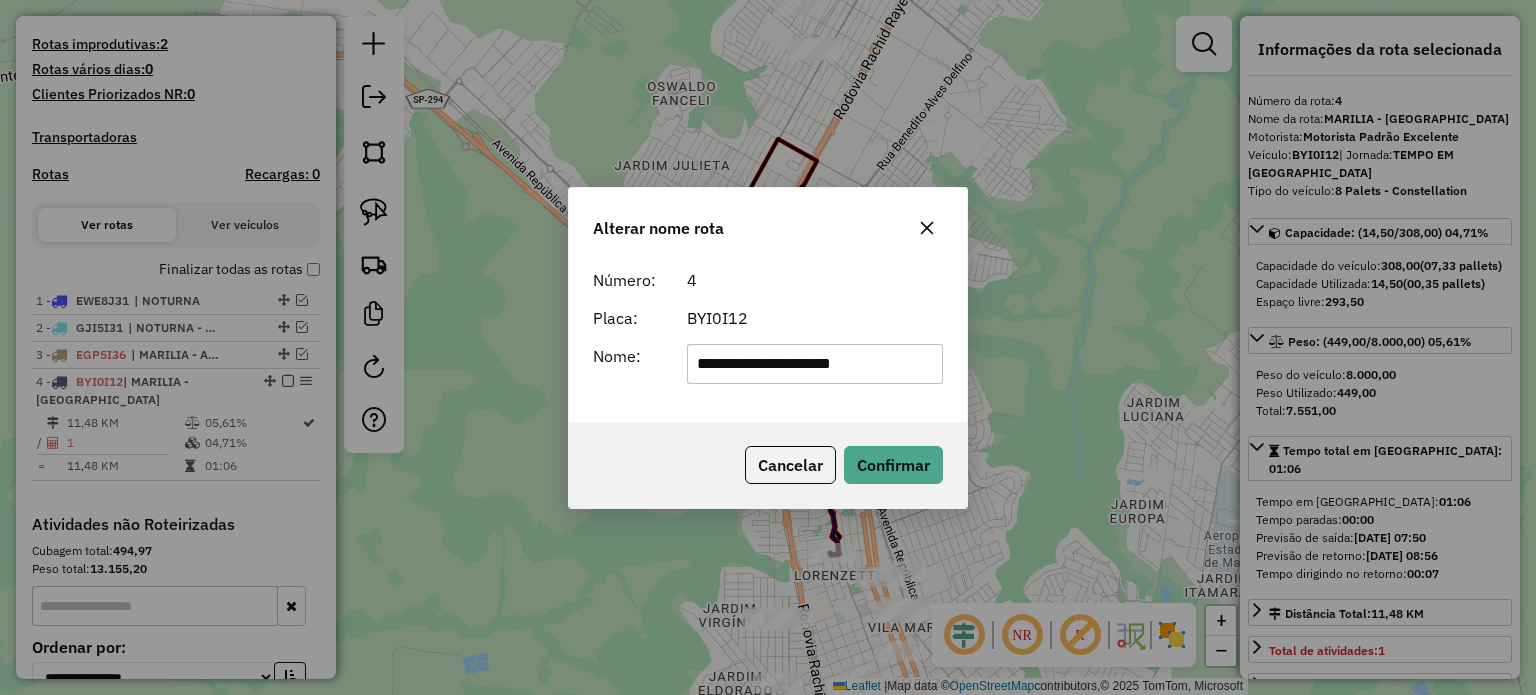 click on "**********" 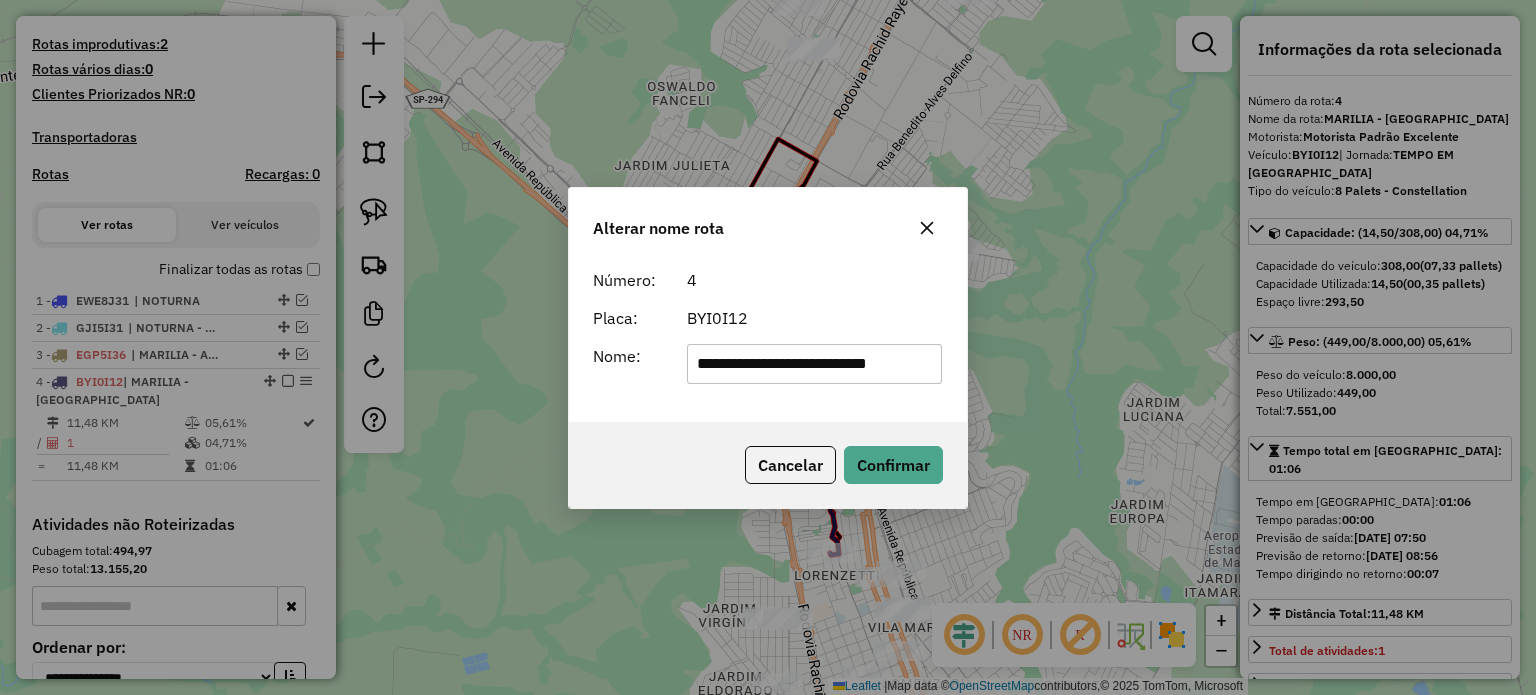 scroll, scrollTop: 0, scrollLeft: 20, axis: horizontal 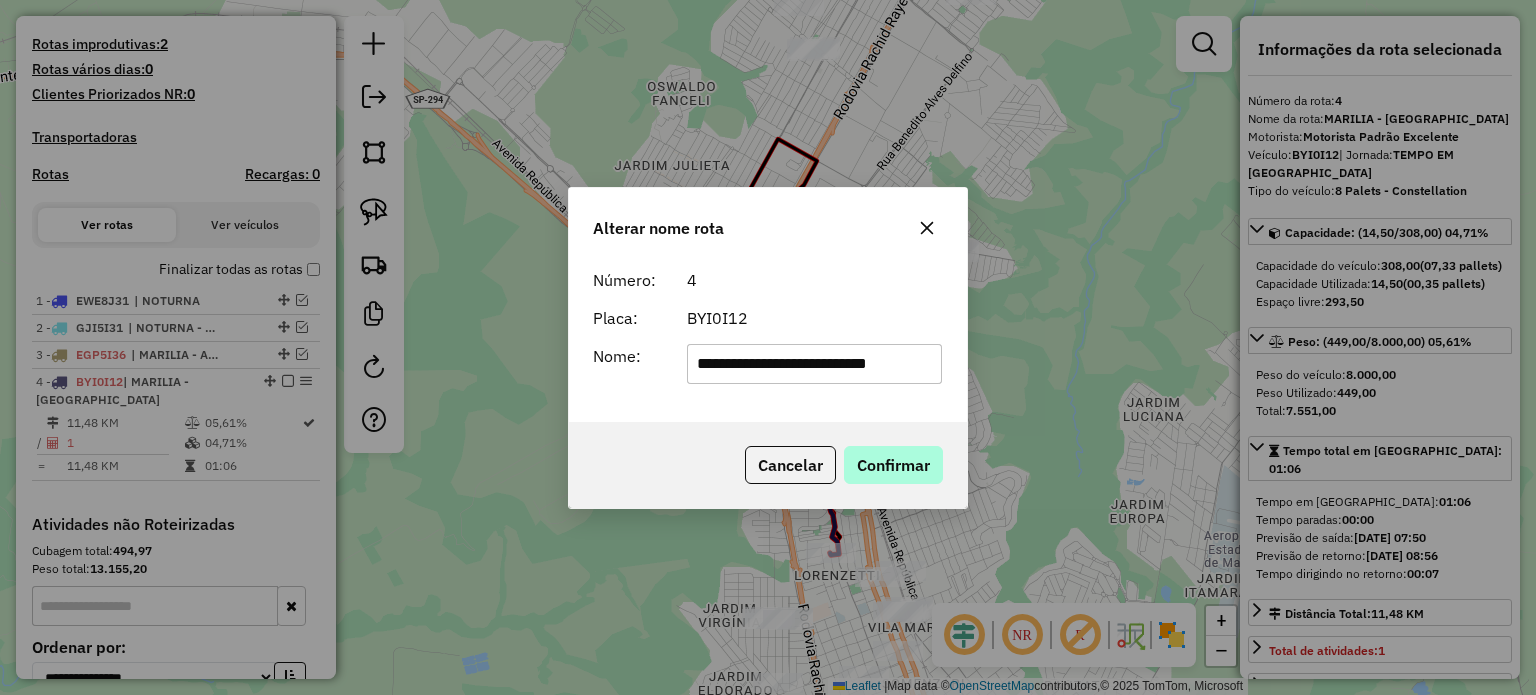 type on "**********" 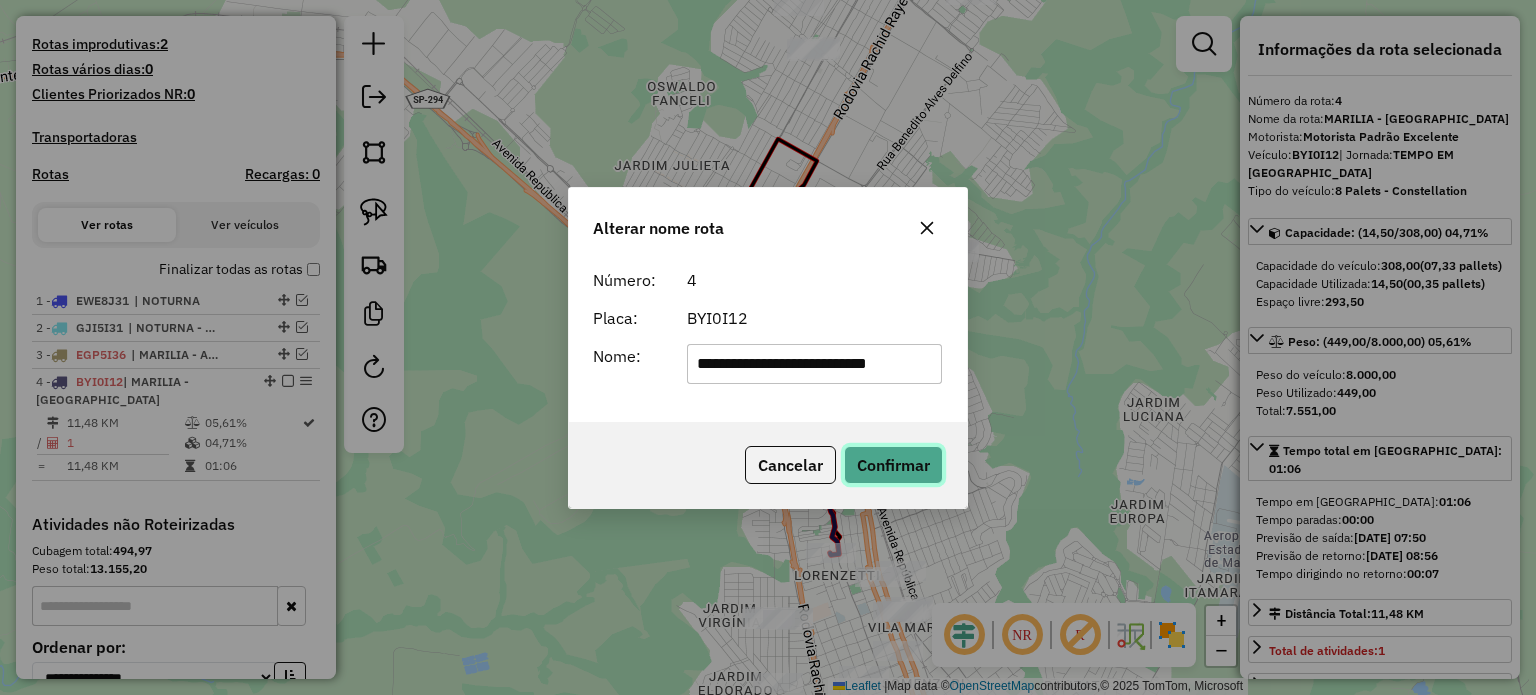 click on "Confirmar" 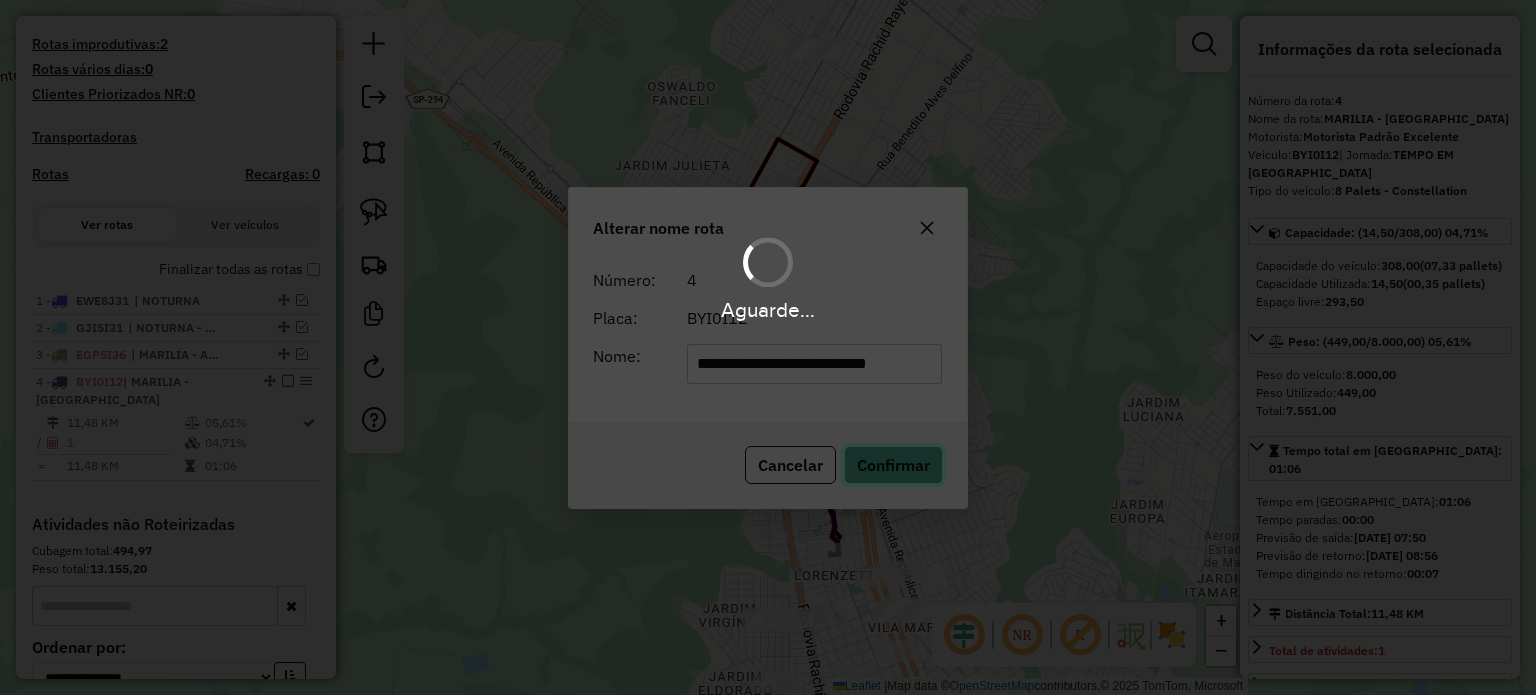 scroll, scrollTop: 0, scrollLeft: 0, axis: both 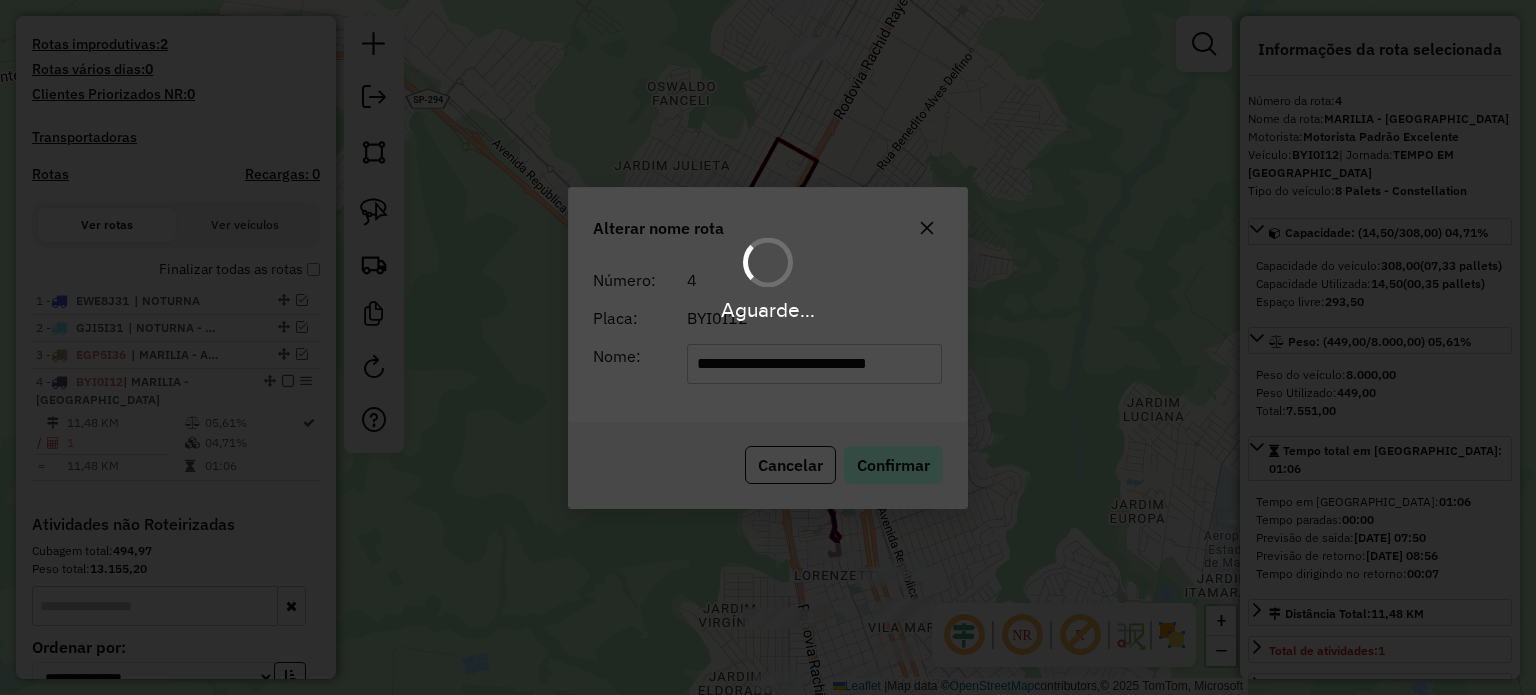 type 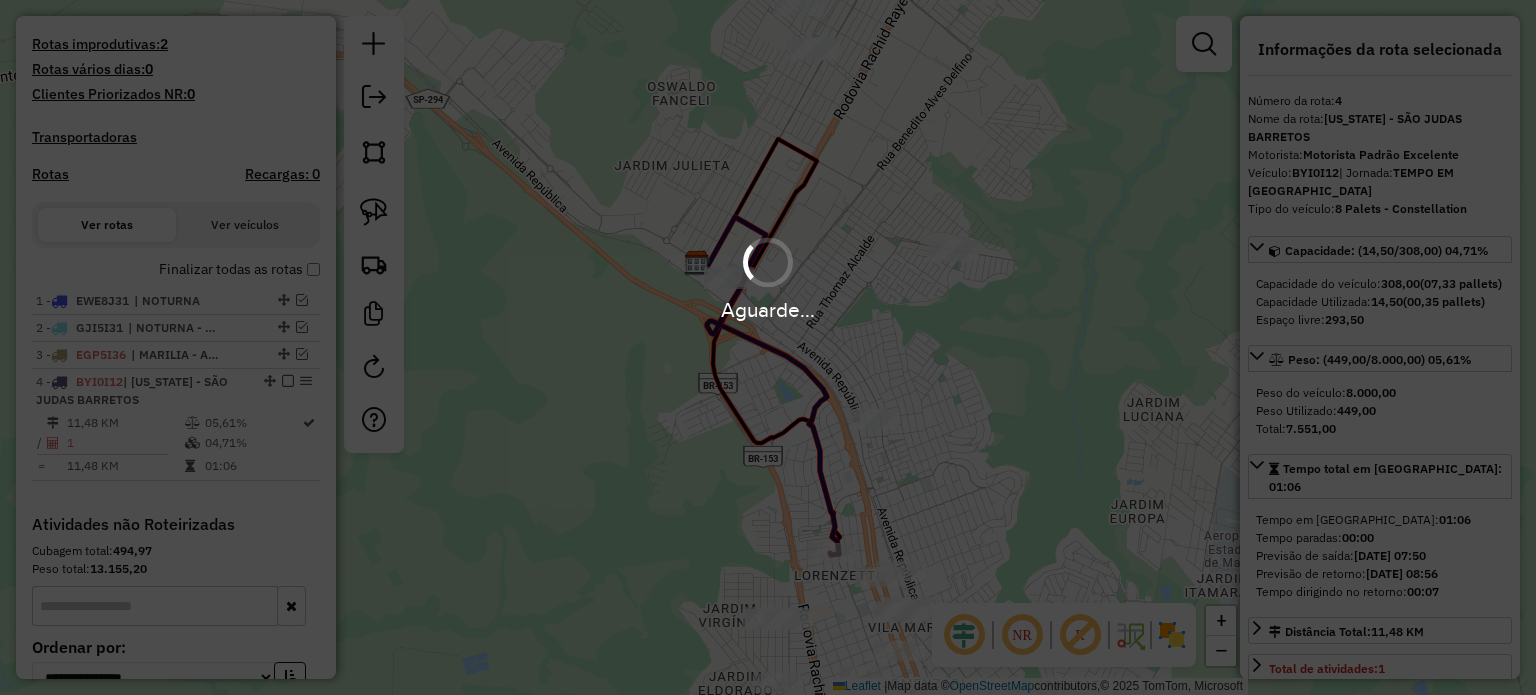 click on "Aguarde..." at bounding box center (768, 347) 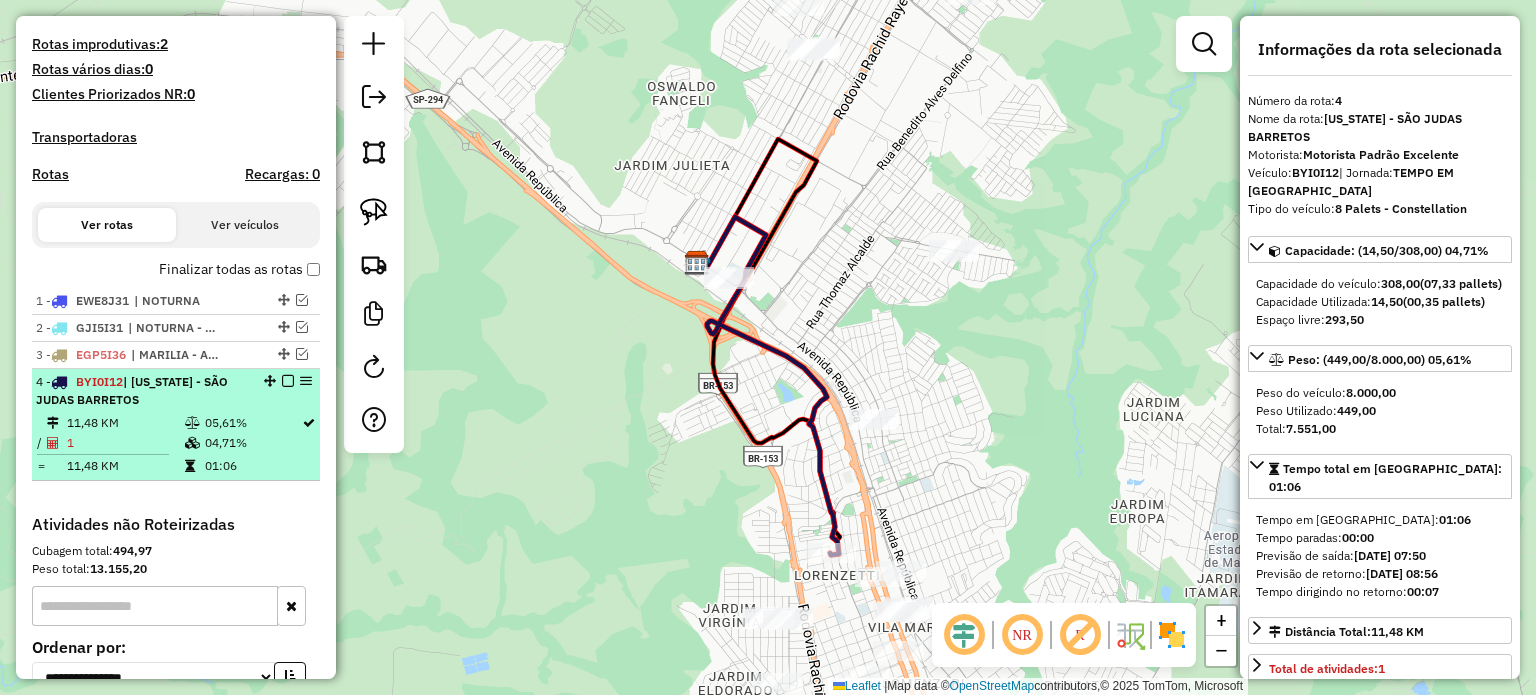 click at bounding box center (288, 381) 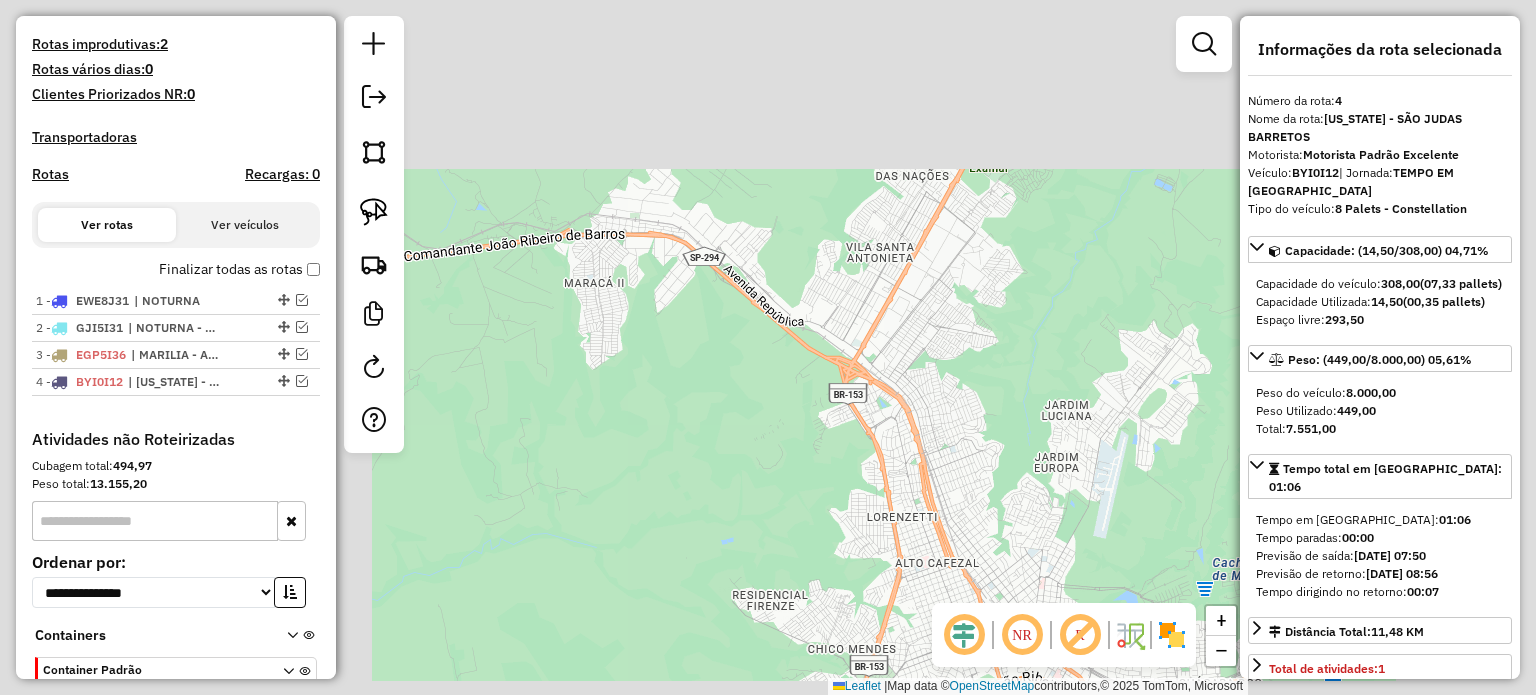 click on "Janela de atendimento Grade de atendimento Capacidade Transportadoras Veículos Cliente Pedidos  Rotas Selecione os dias de semana para filtrar as janelas de atendimento  Seg   Ter   Qua   Qui   Sex   Sáb   Dom  Informe o período da janela de atendimento: De: Até:  Filtrar exatamente a janela do cliente  Considerar janela de atendimento padrão  Selecione os dias de semana para filtrar as grades de atendimento  Seg   Ter   Qua   Qui   Sex   Sáb   Dom   Considerar clientes sem dia de atendimento cadastrado  Clientes fora do dia de atendimento selecionado Filtrar as atividades entre os valores definidos abaixo:  Peso mínimo:   Peso máximo:   Cubagem mínima:   Cubagem máxima:   De:   Até:  Filtrar as atividades entre o tempo de atendimento definido abaixo:  De:   Até:   Considerar capacidade total dos clientes não roteirizados Transportadora: Selecione um ou mais itens Tipo de veículo: Selecione um ou mais itens Veículo: Selecione um ou mais itens Motorista: Selecione um ou mais itens Nome: Rótulo:" 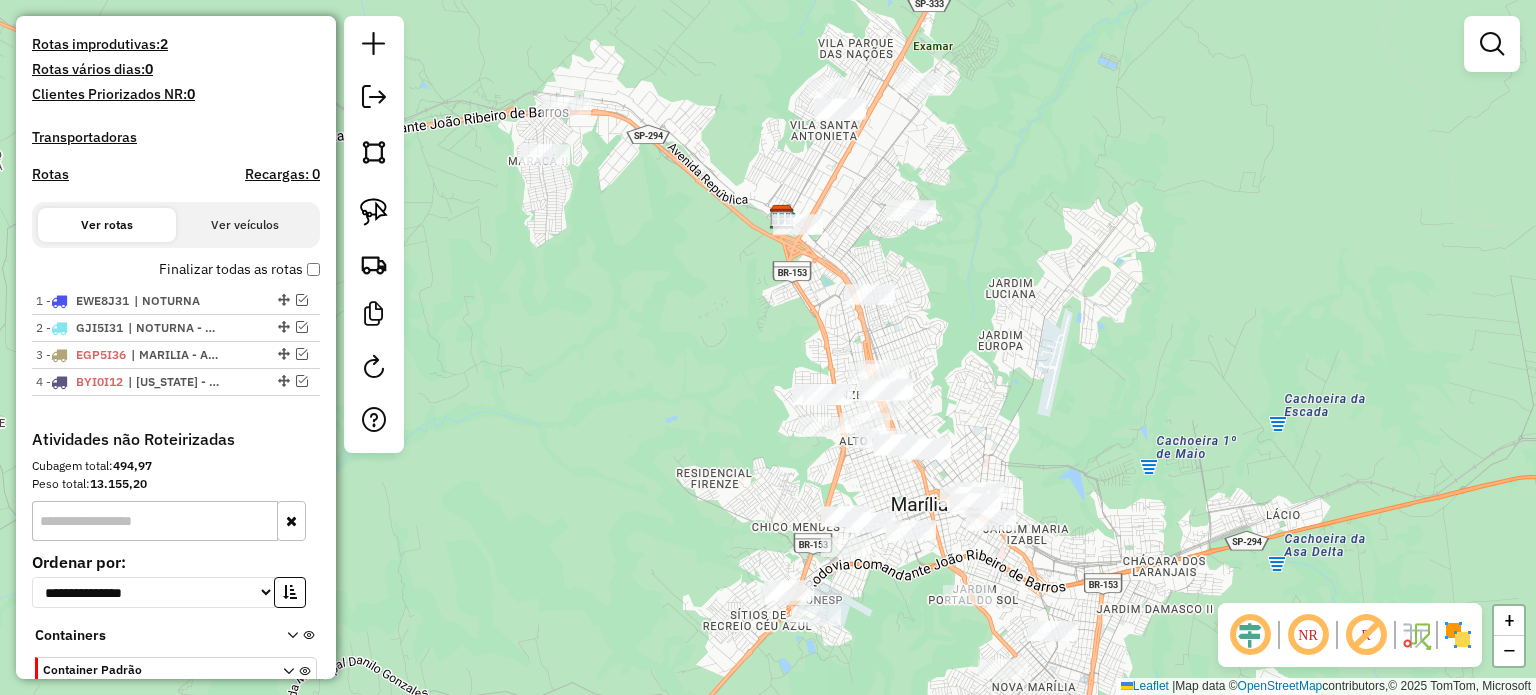 drag, startPoint x: 1106, startPoint y: 418, endPoint x: 1053, endPoint y: 295, distance: 133.93282 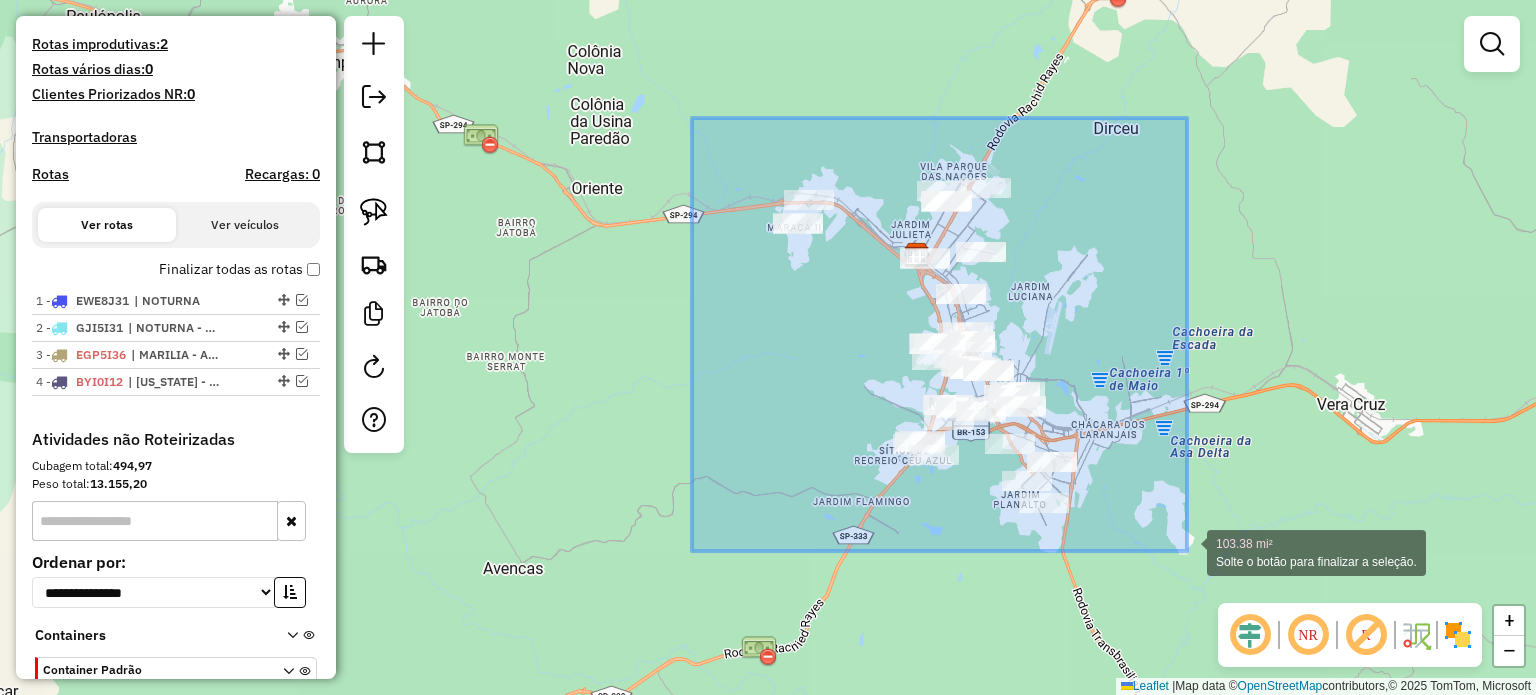 drag, startPoint x: 857, startPoint y: 190, endPoint x: 1187, endPoint y: 549, distance: 487.62793 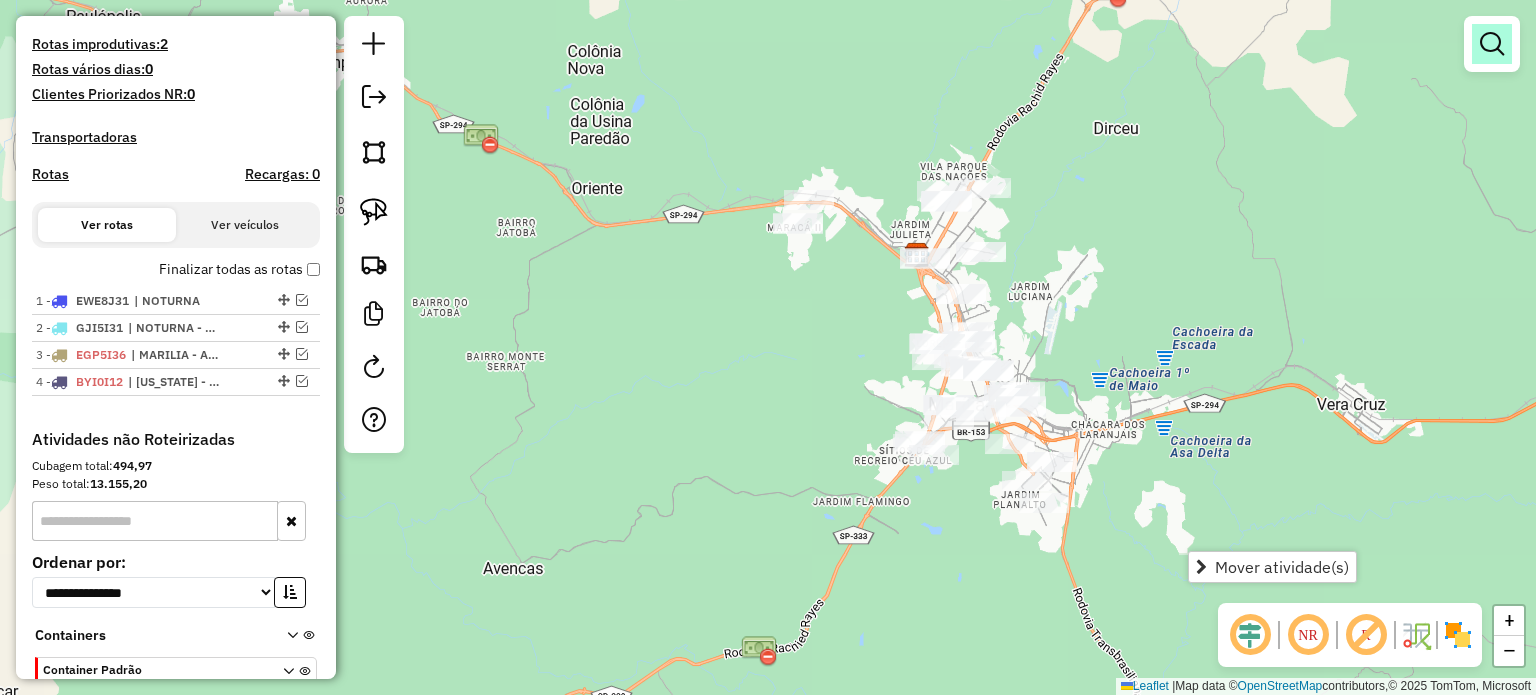 click at bounding box center [1492, 44] 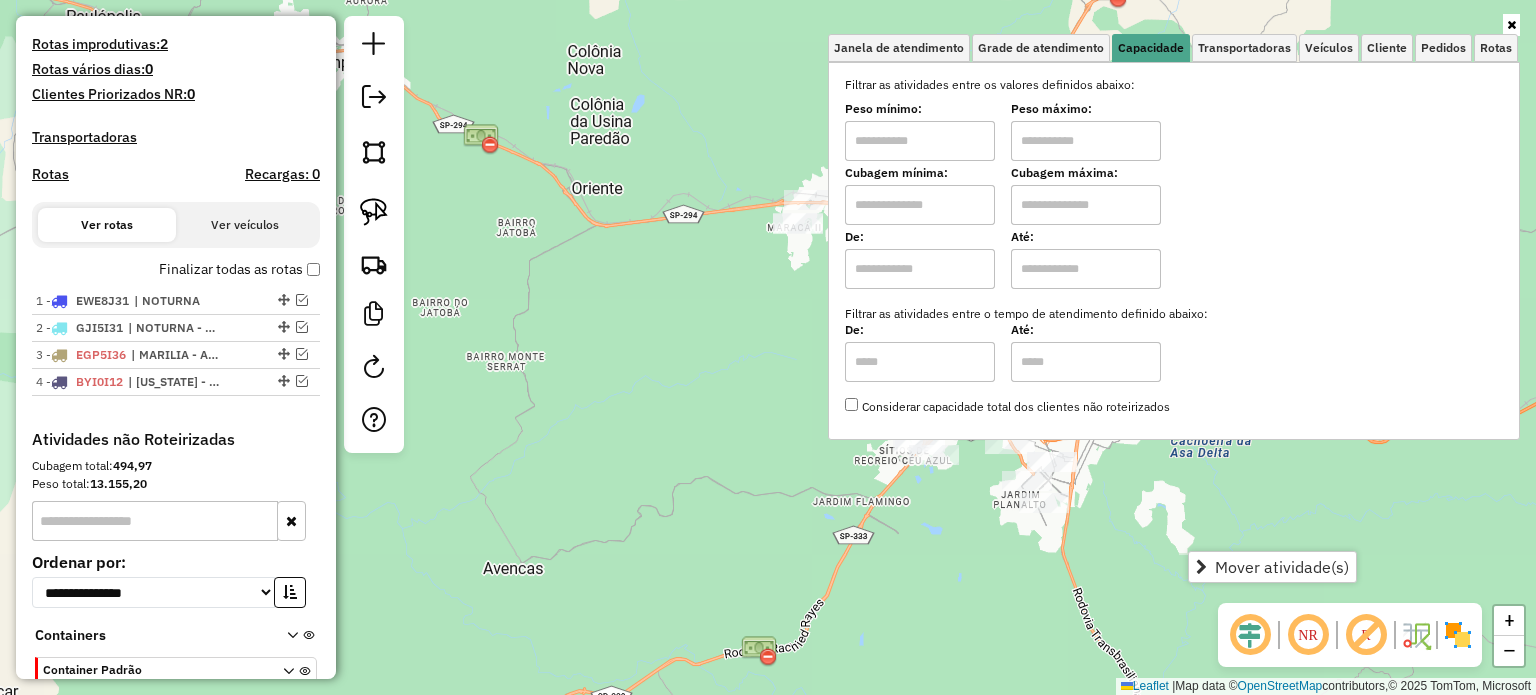 click at bounding box center (920, 141) 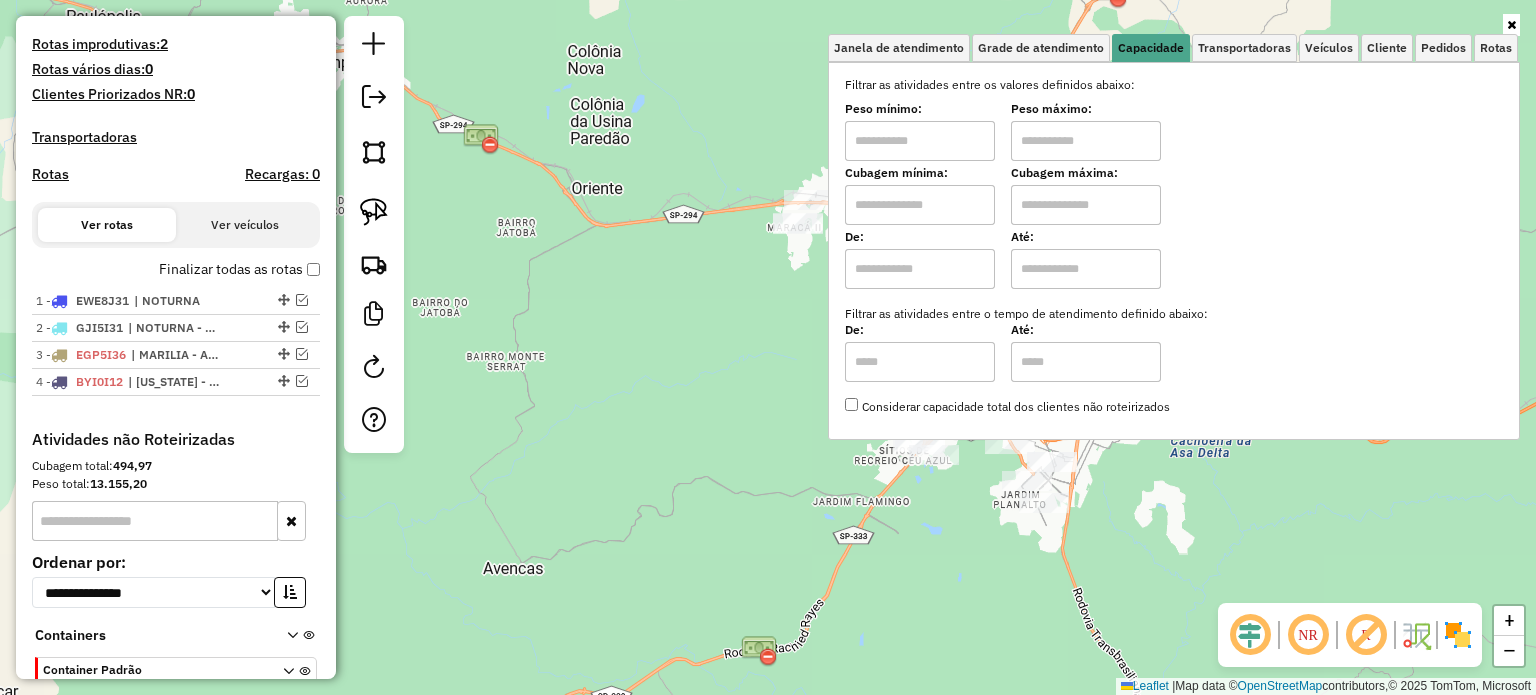 type on "****" 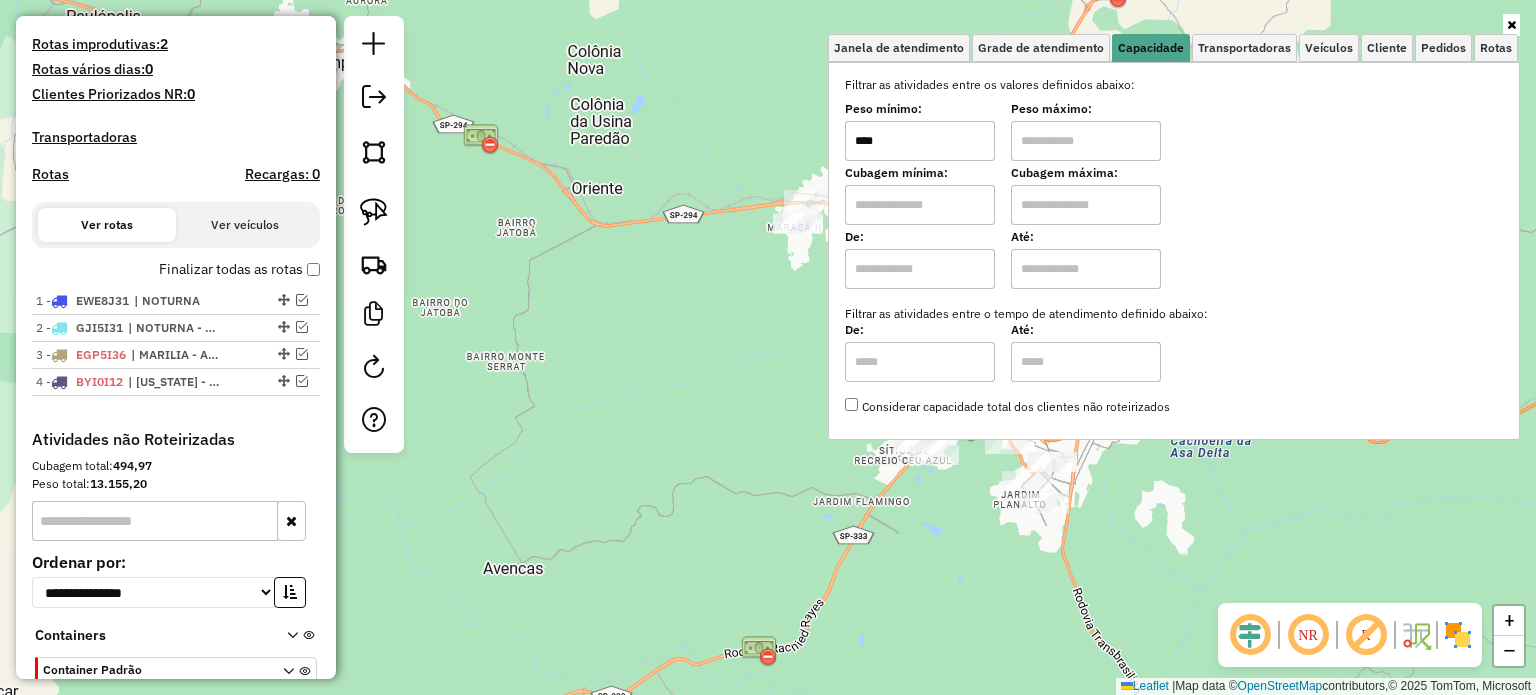 drag, startPoint x: 1076, startPoint y: 147, endPoint x: 1084, endPoint y: 154, distance: 10.630146 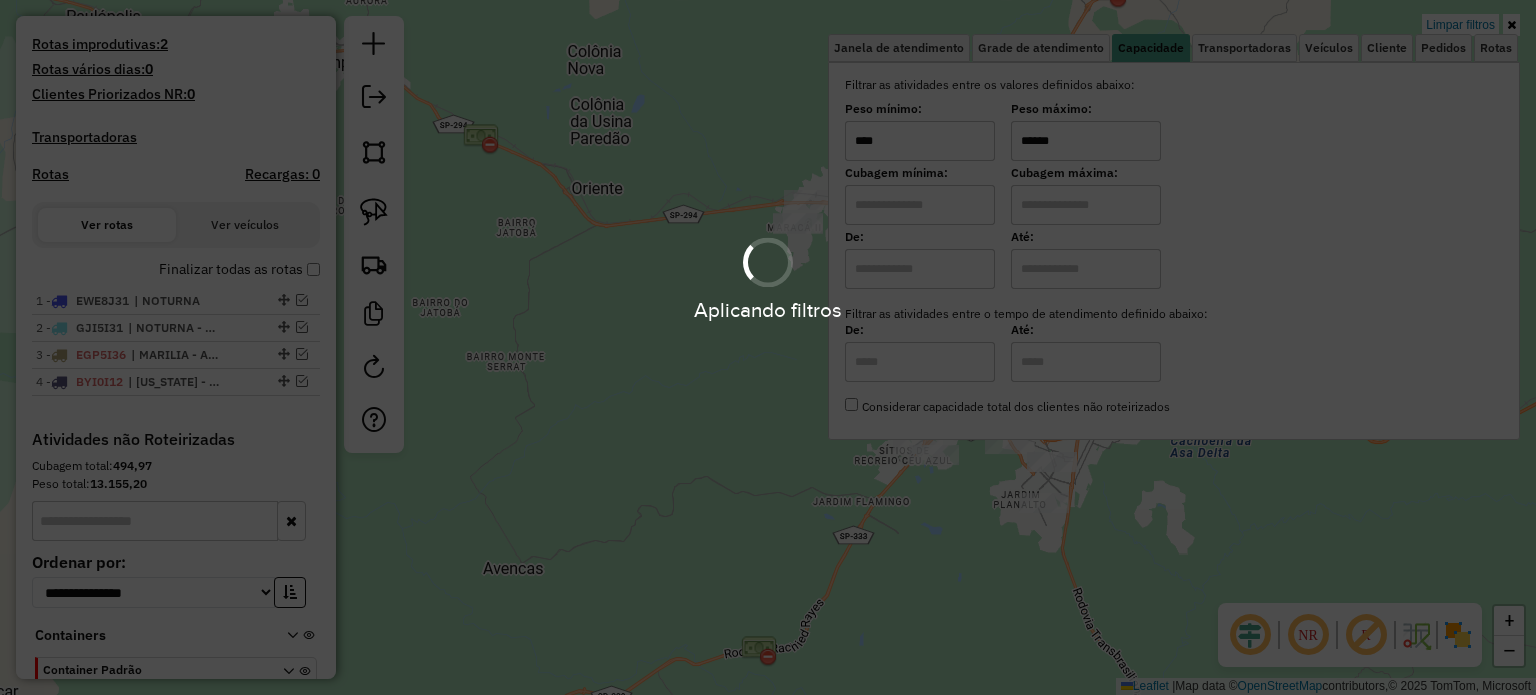 click on "Aplicando filtros" at bounding box center [768, 347] 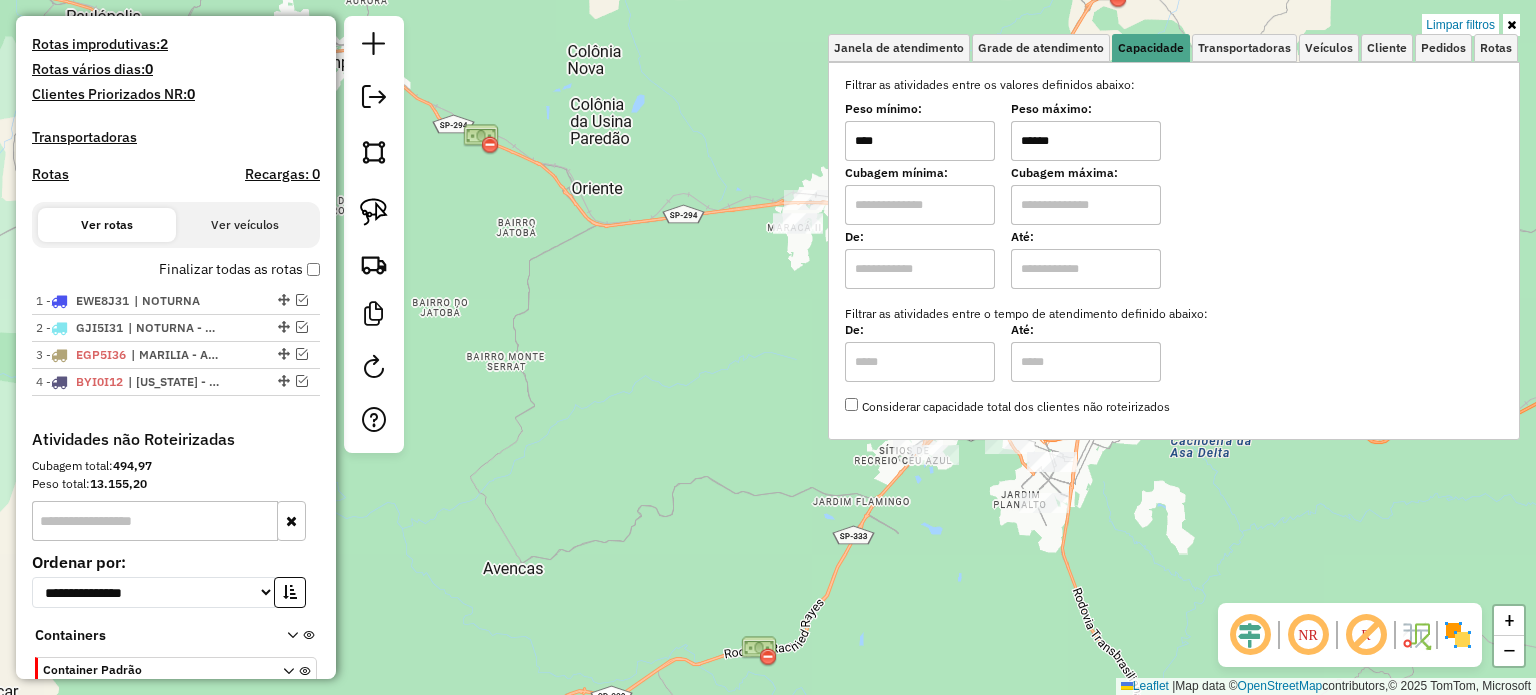 click on "Limpar filtros Janela de atendimento Grade de atendimento Capacidade Transportadoras Veículos Cliente Pedidos  Rotas Selecione os dias de semana para filtrar as janelas de atendimento  Seg   Ter   Qua   Qui   Sex   Sáb   Dom  Informe o período da janela de atendimento: De: Até:  Filtrar exatamente a janela do cliente  Considerar janela de atendimento padrão  Selecione os dias de semana para filtrar as grades de atendimento  Seg   Ter   Qua   Qui   Sex   Sáb   Dom   Considerar clientes sem dia de atendimento cadastrado  Clientes fora do dia de atendimento selecionado Filtrar as atividades entre os valores definidos abaixo:  Peso mínimo:  ****  Peso máximo:  ******  Cubagem mínima:   Cubagem máxima:   De:   Até:  Filtrar as atividades entre o tempo de atendimento definido abaixo:  De:   Até:   Considerar capacidade total dos clientes não roteirizados Transportadora: Selecione um ou mais itens Tipo de veículo: Selecione um ou mais itens Veículo: Selecione um ou mais itens Motorista: Nome: Rótulo:" 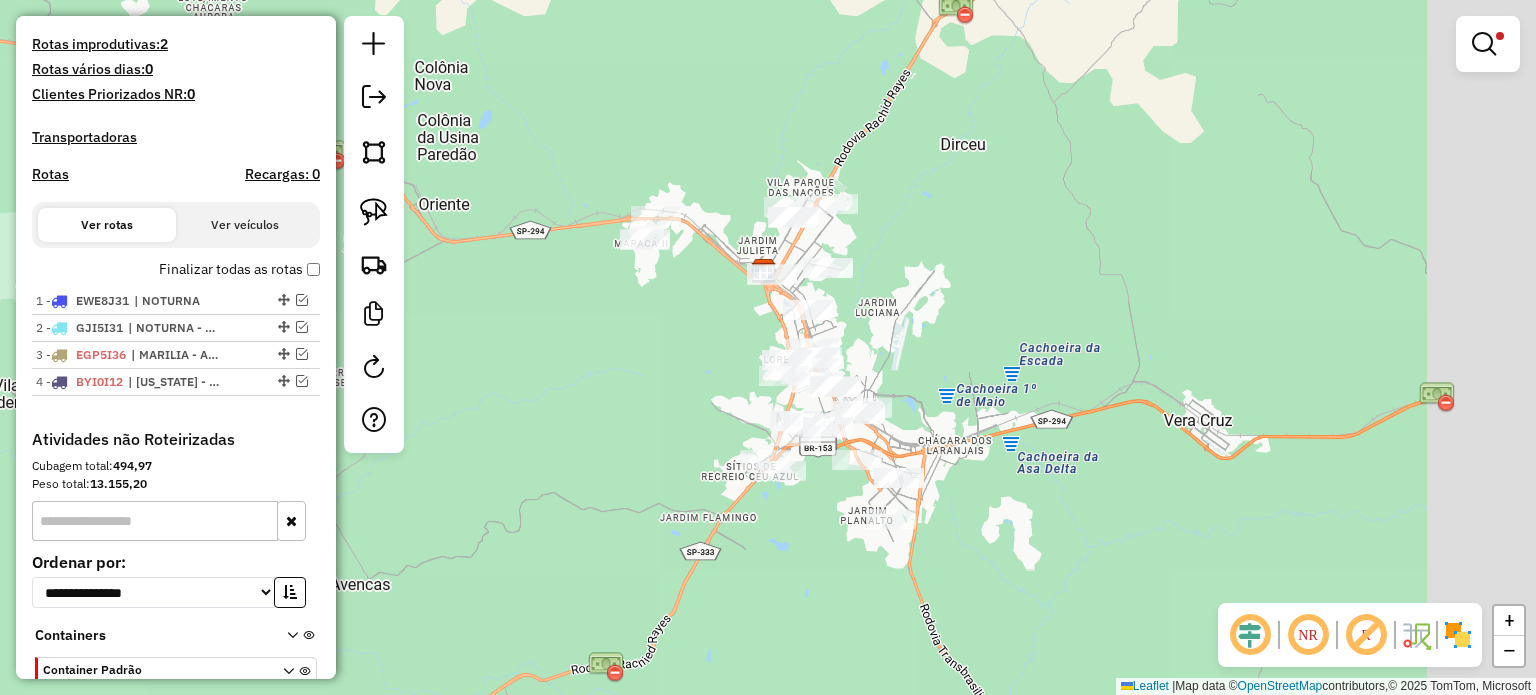 drag, startPoint x: 1252, startPoint y: 557, endPoint x: 722, endPoint y: 232, distance: 621.71136 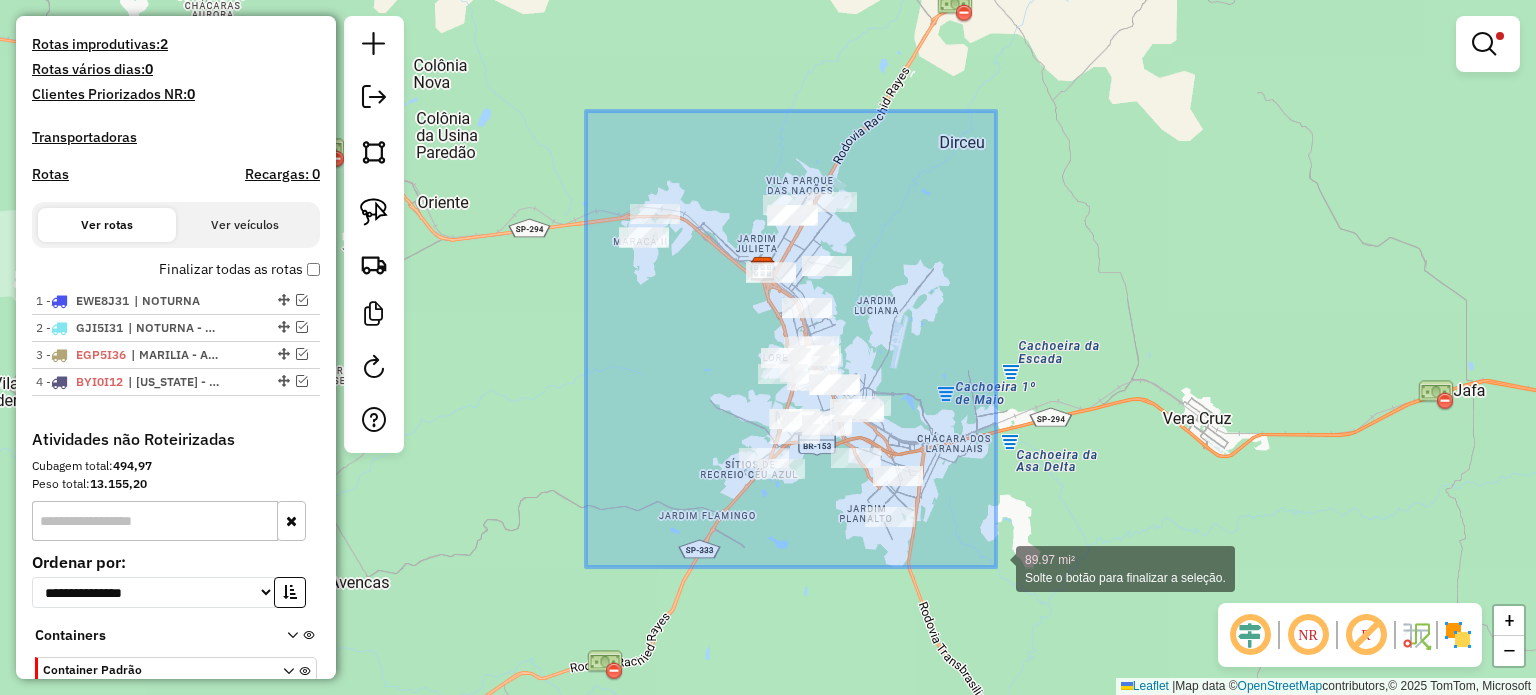 drag, startPoint x: 586, startPoint y: 111, endPoint x: 997, endPoint y: 576, distance: 620.6013 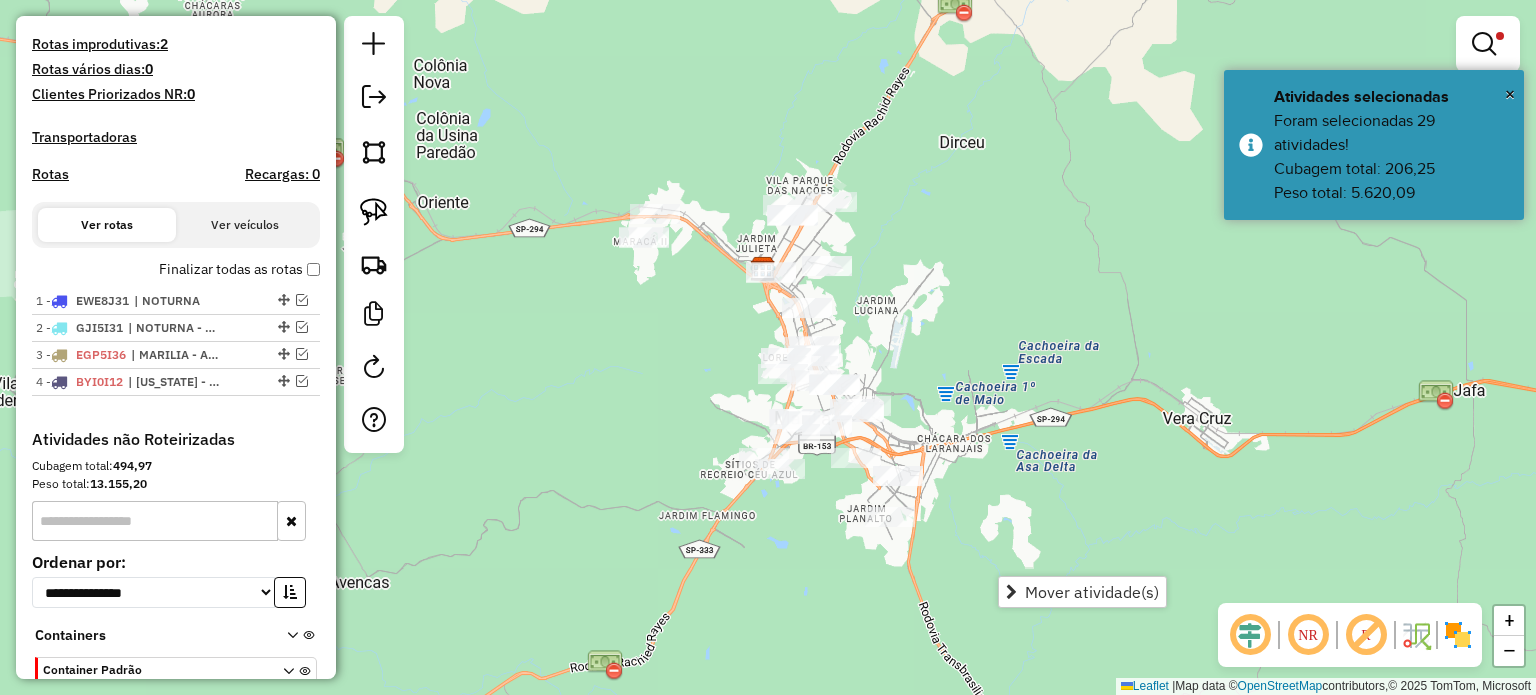 click on "Limpar filtros Janela de atendimento Grade de atendimento Capacidade Transportadoras Veículos Cliente Pedidos  Rotas Selecione os dias de semana para filtrar as janelas de atendimento  Seg   Ter   Qua   Qui   Sex   Sáb   Dom  Informe o período da janela de atendimento: De: Até:  Filtrar exatamente a janela do cliente  Considerar janela de atendimento padrão  Selecione os dias de semana para filtrar as grades de atendimento  Seg   Ter   Qua   Qui   Sex   Sáb   Dom   Considerar clientes sem dia de atendimento cadastrado  Clientes fora do dia de atendimento selecionado Filtrar as atividades entre os valores definidos abaixo:  Peso mínimo:  ****  Peso máximo:  ******  Cubagem mínima:   Cubagem máxima:   De:   Até:  Filtrar as atividades entre o tempo de atendimento definido abaixo:  De:   Até:   Considerar capacidade total dos clientes não roteirizados Transportadora: Selecione um ou mais itens Tipo de veículo: Selecione um ou mais itens Veículo: Selecione um ou mais itens Motorista: Nome: Rótulo:" 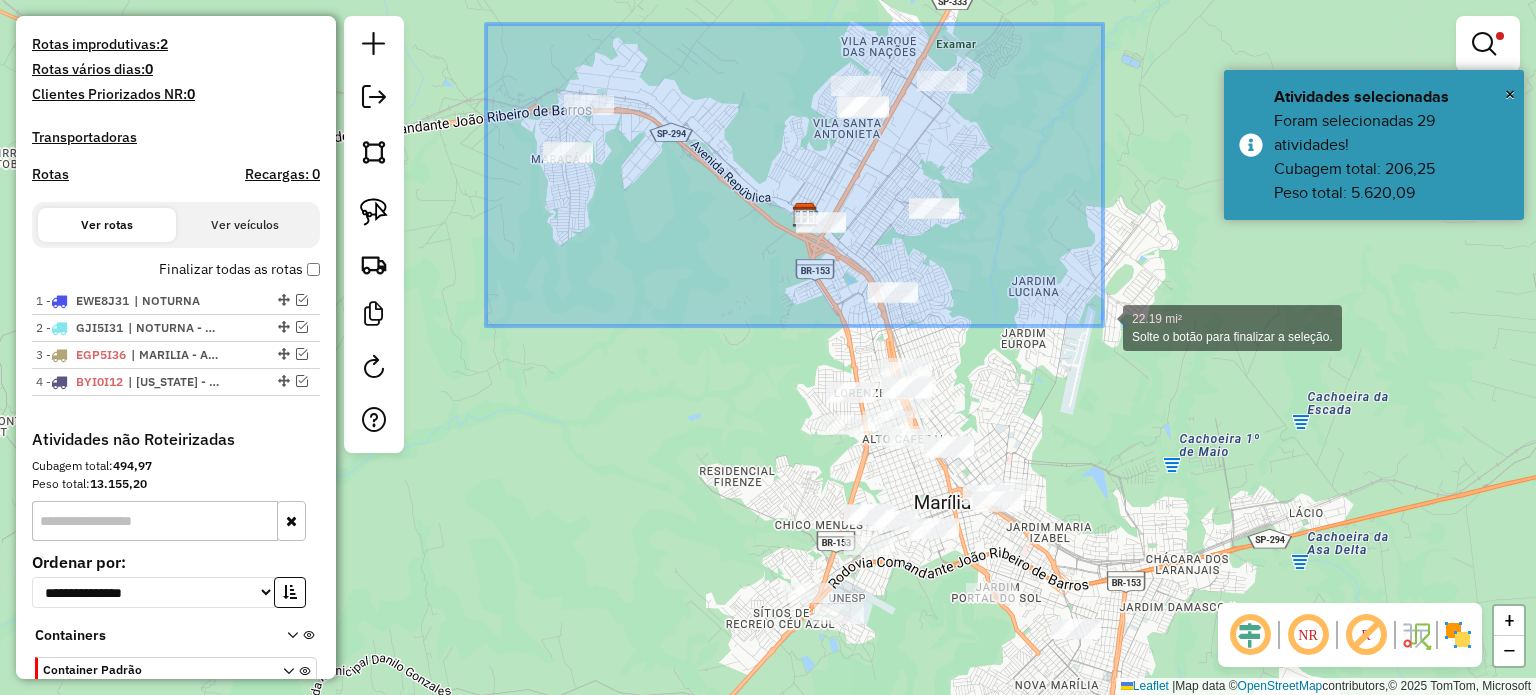 drag, startPoint x: 486, startPoint y: 24, endPoint x: 1103, endPoint y: 326, distance: 686.9447 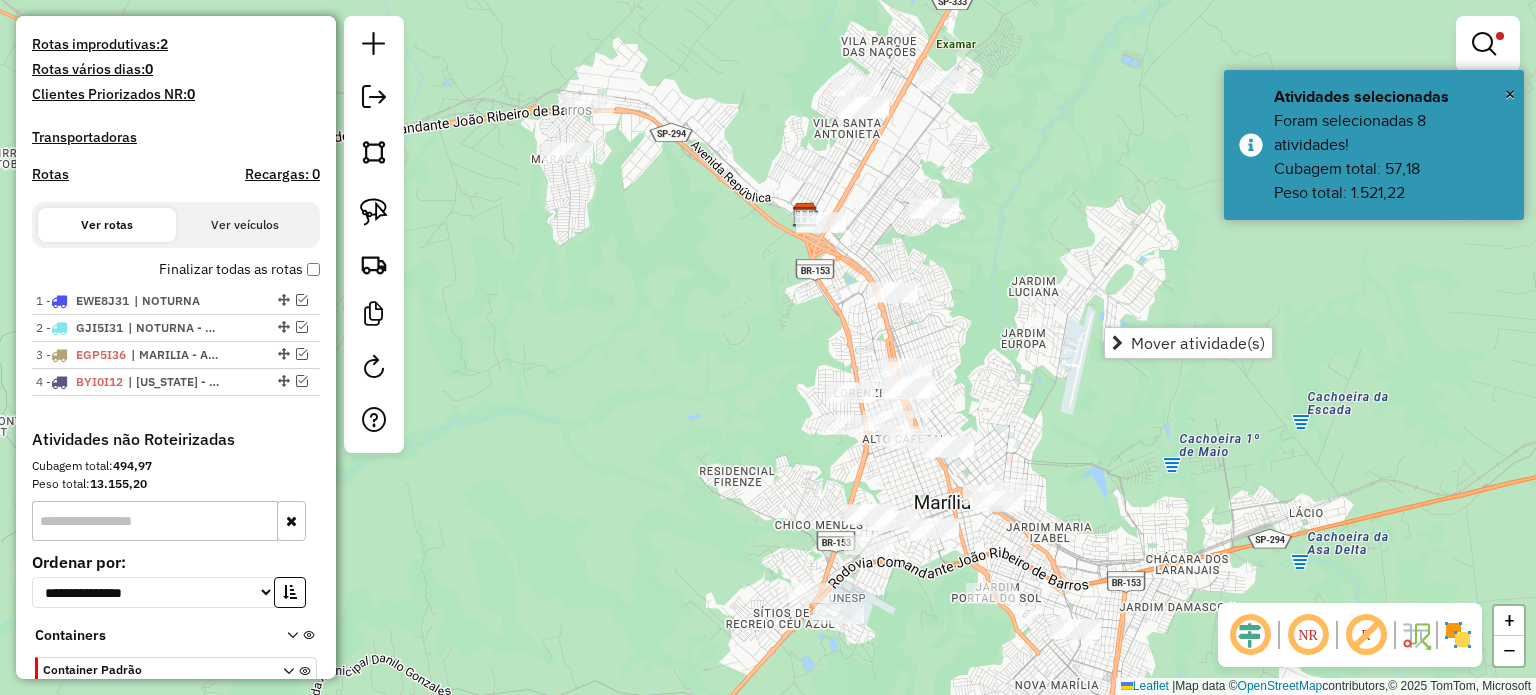 click on "Limpar filtros Janela de atendimento Grade de atendimento Capacidade Transportadoras Veículos Cliente Pedidos  Rotas Selecione os dias de semana para filtrar as janelas de atendimento  Seg   Ter   Qua   Qui   Sex   Sáb   Dom  Informe o período da janela de atendimento: De: Até:  Filtrar exatamente a janela do cliente  Considerar janela de atendimento padrão  Selecione os dias de semana para filtrar as grades de atendimento  Seg   Ter   Qua   Qui   Sex   Sáb   Dom   Considerar clientes sem dia de atendimento cadastrado  Clientes fora do dia de atendimento selecionado Filtrar as atividades entre os valores definidos abaixo:  Peso mínimo:  ****  Peso máximo:  ******  Cubagem mínima:   Cubagem máxima:   De:   Até:  Filtrar as atividades entre o tempo de atendimento definido abaixo:  De:   Até:   Considerar capacidade total dos clientes não roteirizados Transportadora: Selecione um ou mais itens Tipo de veículo: Selecione um ou mais itens Veículo: Selecione um ou mais itens Motorista: Nome: Rótulo:" 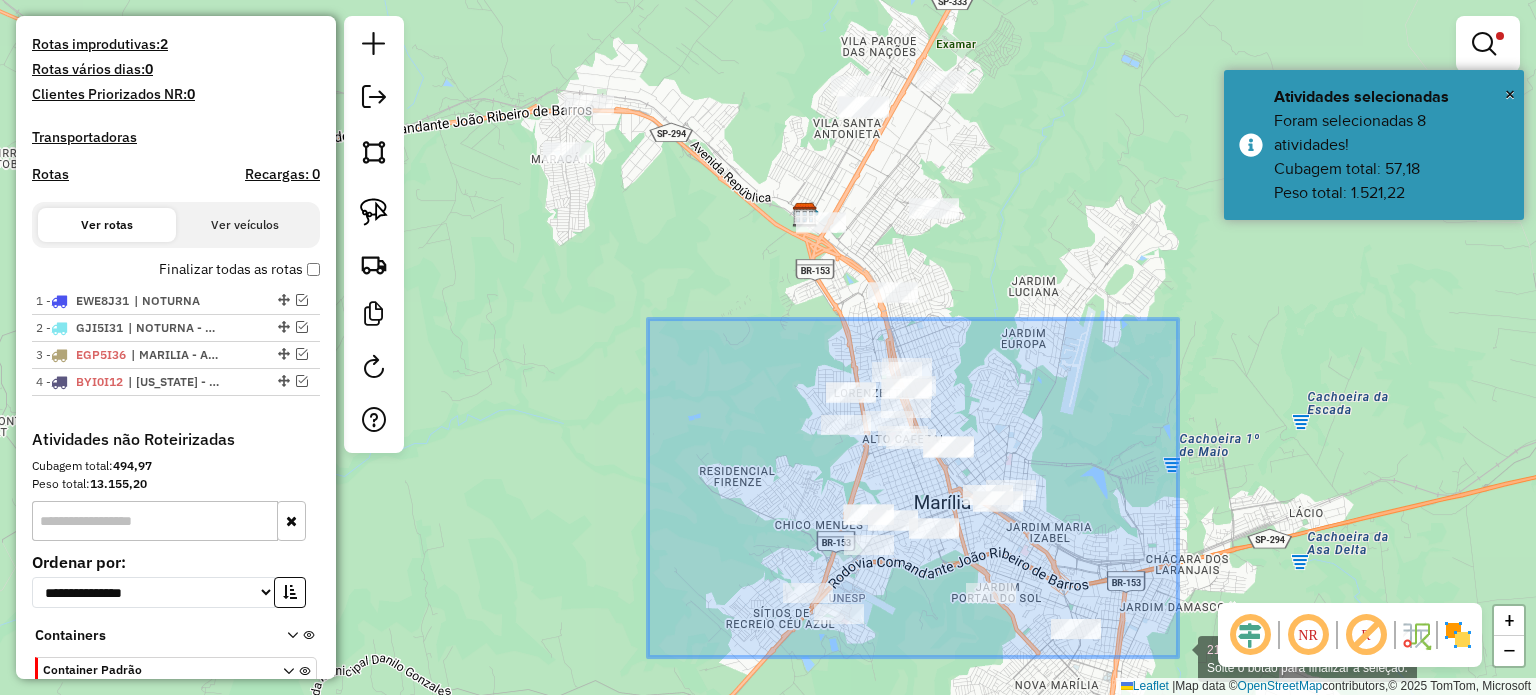drag, startPoint x: 670, startPoint y: 341, endPoint x: 1178, endPoint y: 657, distance: 598.26416 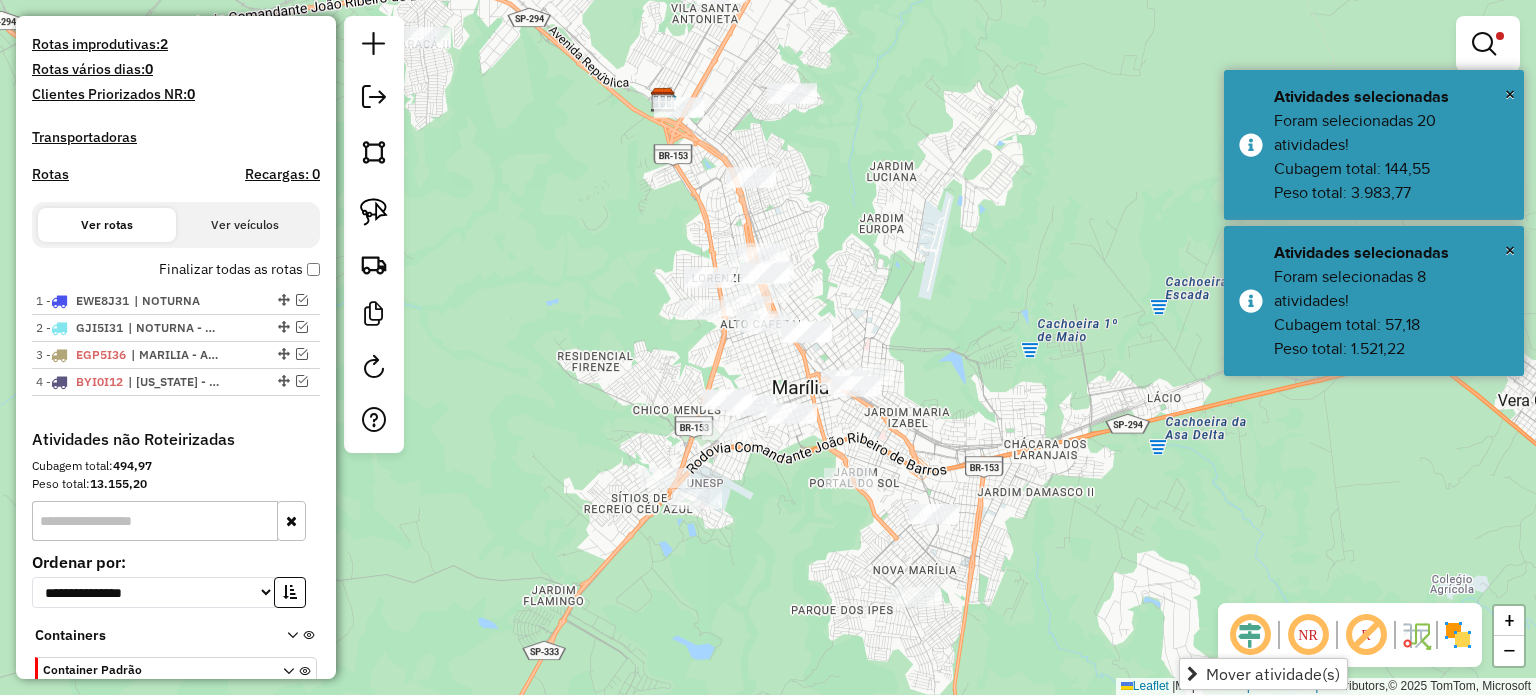 drag, startPoint x: 1301, startPoint y: 497, endPoint x: 1148, endPoint y: 380, distance: 192.60841 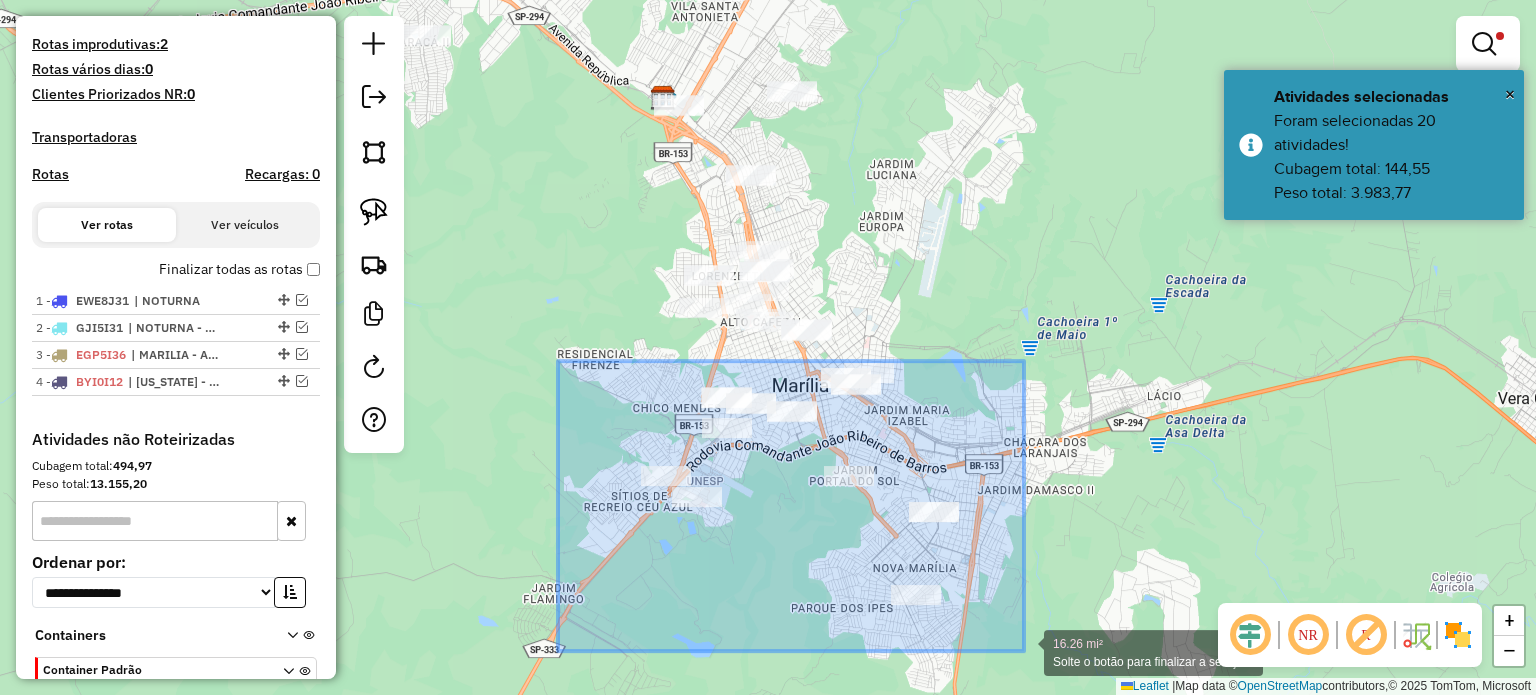 drag, startPoint x: 558, startPoint y: 361, endPoint x: 1024, endPoint y: 652, distance: 549.3969 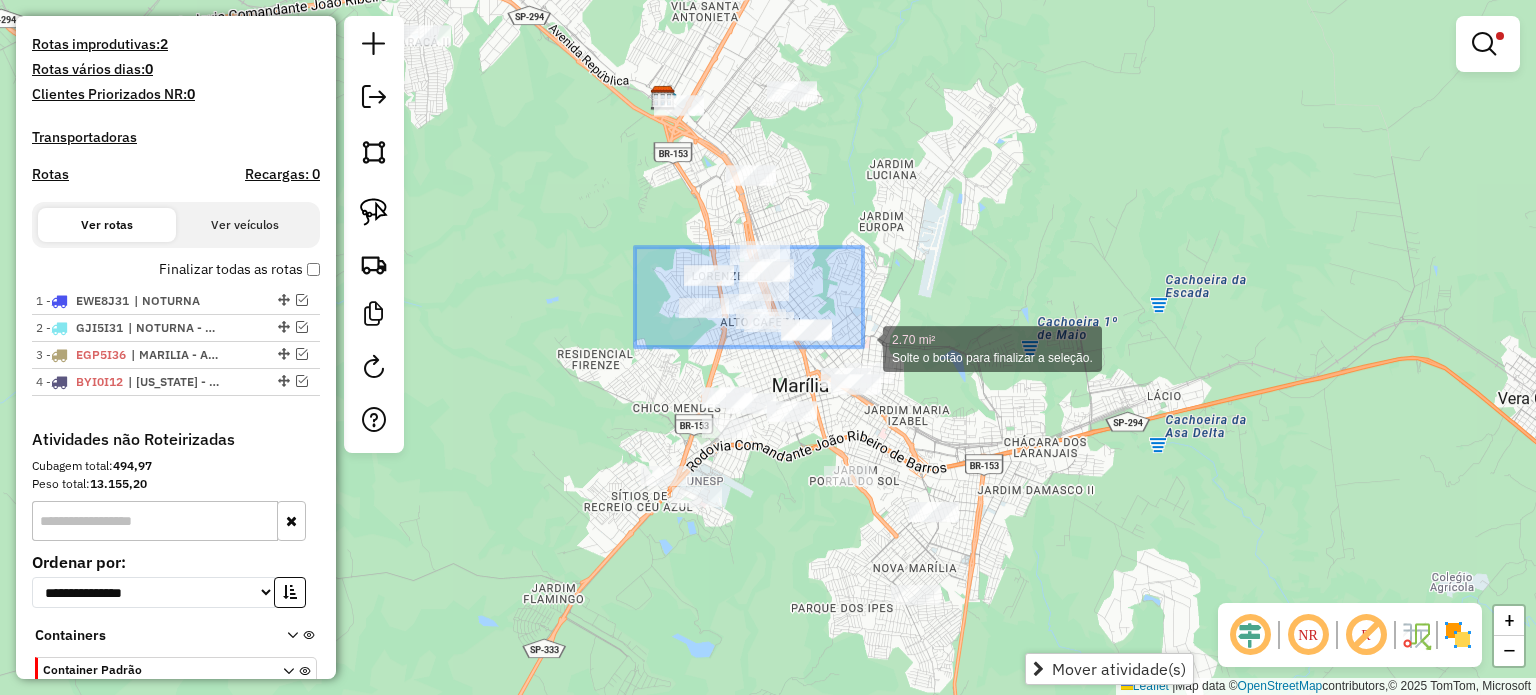 drag, startPoint x: 640, startPoint y: 247, endPoint x: 863, endPoint y: 347, distance: 244.39517 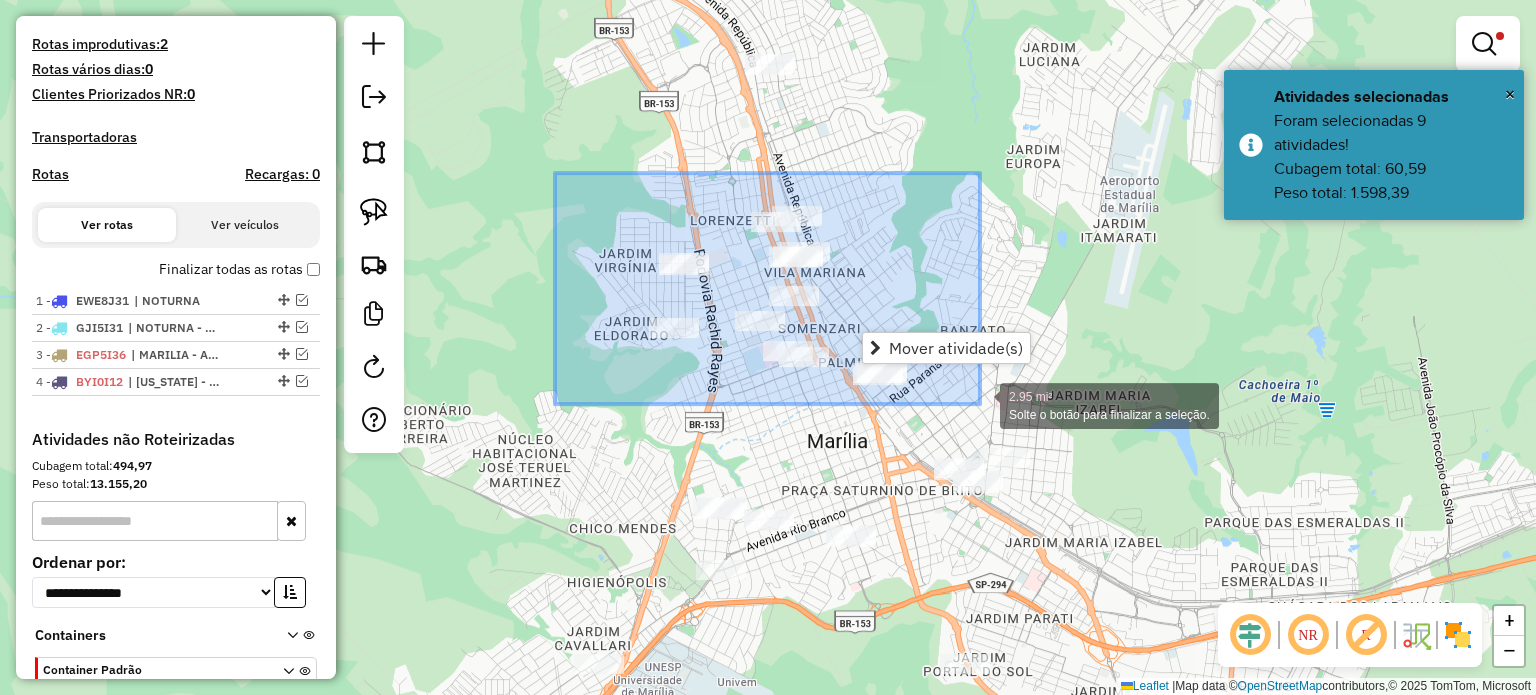 drag, startPoint x: 555, startPoint y: 173, endPoint x: 980, endPoint y: 404, distance: 483.721 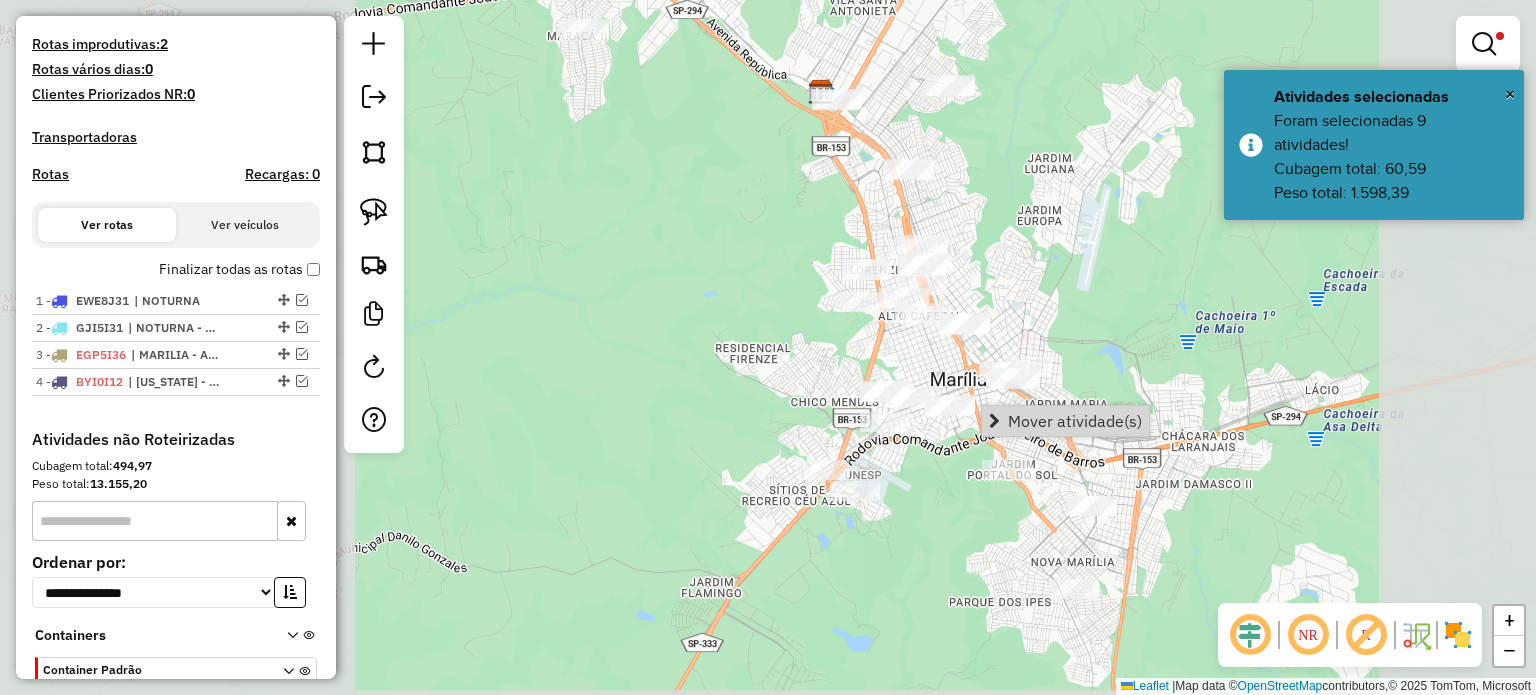 click on "Limpar filtros Janela de atendimento Grade de atendimento Capacidade Transportadoras Veículos Cliente Pedidos  Rotas Selecione os dias de semana para filtrar as janelas de atendimento  Seg   Ter   Qua   Qui   Sex   Sáb   Dom  Informe o período da janela de atendimento: De: Até:  Filtrar exatamente a janela do cliente  Considerar janela de atendimento padrão  Selecione os dias de semana para filtrar as grades de atendimento  Seg   Ter   Qua   Qui   Sex   Sáb   Dom   Considerar clientes sem dia de atendimento cadastrado  Clientes fora do dia de atendimento selecionado Filtrar as atividades entre os valores definidos abaixo:  Peso mínimo:  ****  Peso máximo:  ******  Cubagem mínima:   Cubagem máxima:   De:   Até:  Filtrar as atividades entre o tempo de atendimento definido abaixo:  De:   Até:   Considerar capacidade total dos clientes não roteirizados Transportadora: Selecione um ou mais itens Tipo de veículo: Selecione um ou mais itens Veículo: Selecione um ou mais itens Motorista: Nome: Rótulo:" 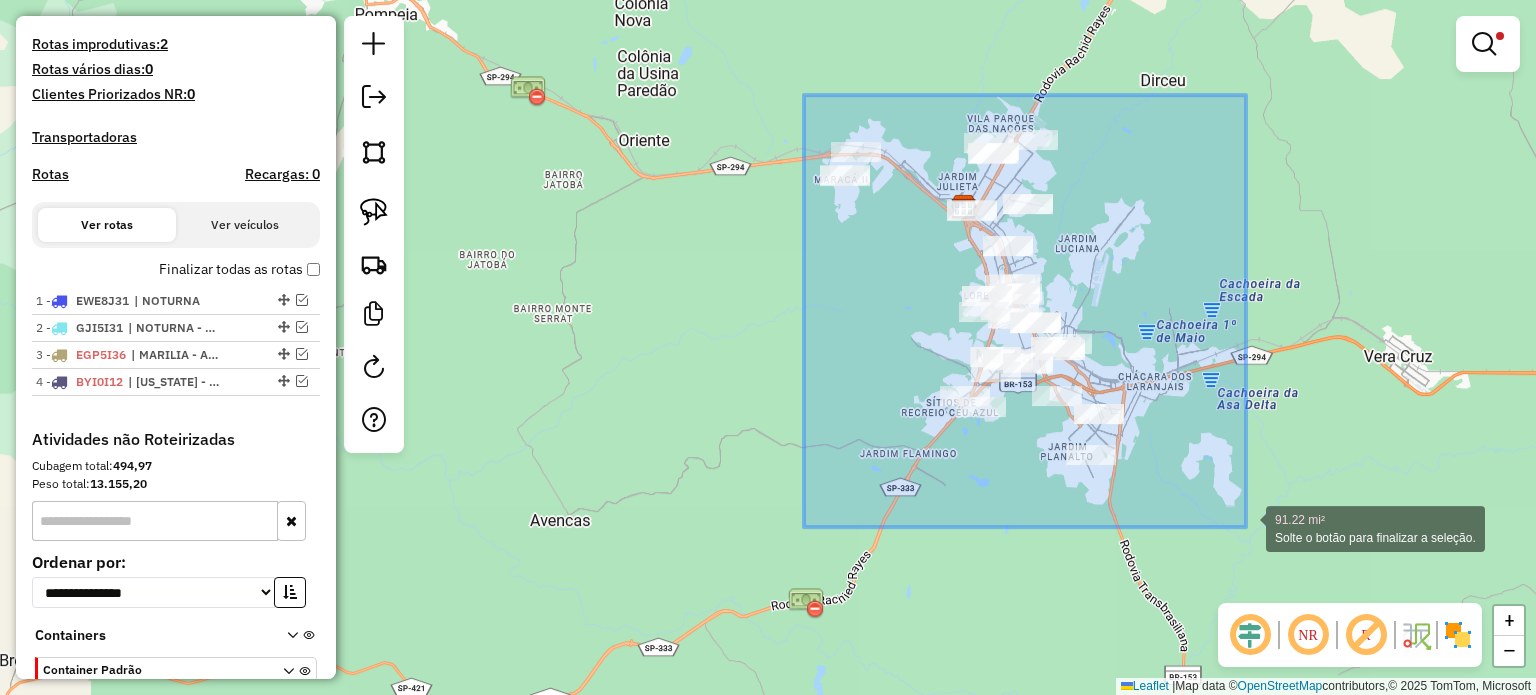drag, startPoint x: 804, startPoint y: 95, endPoint x: 1246, endPoint y: 527, distance: 618.05176 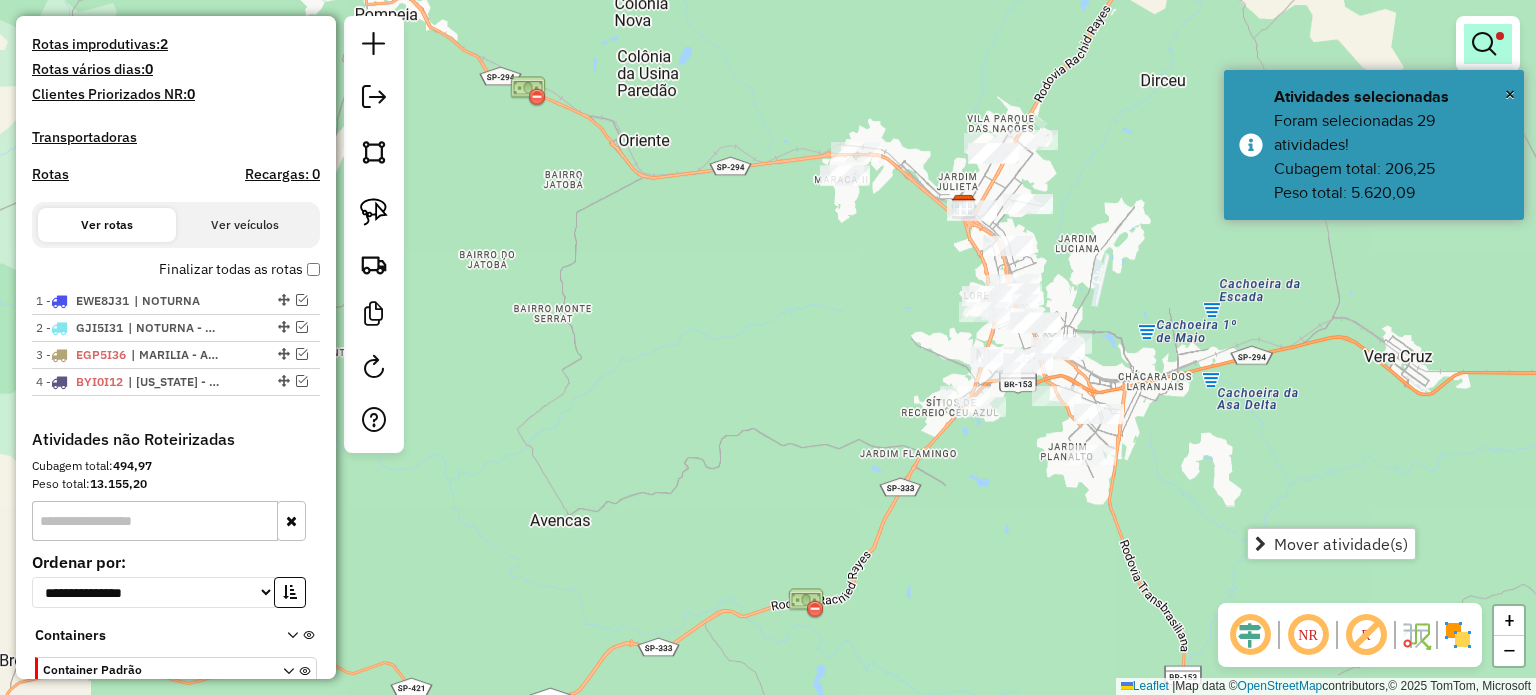click at bounding box center [1488, 44] 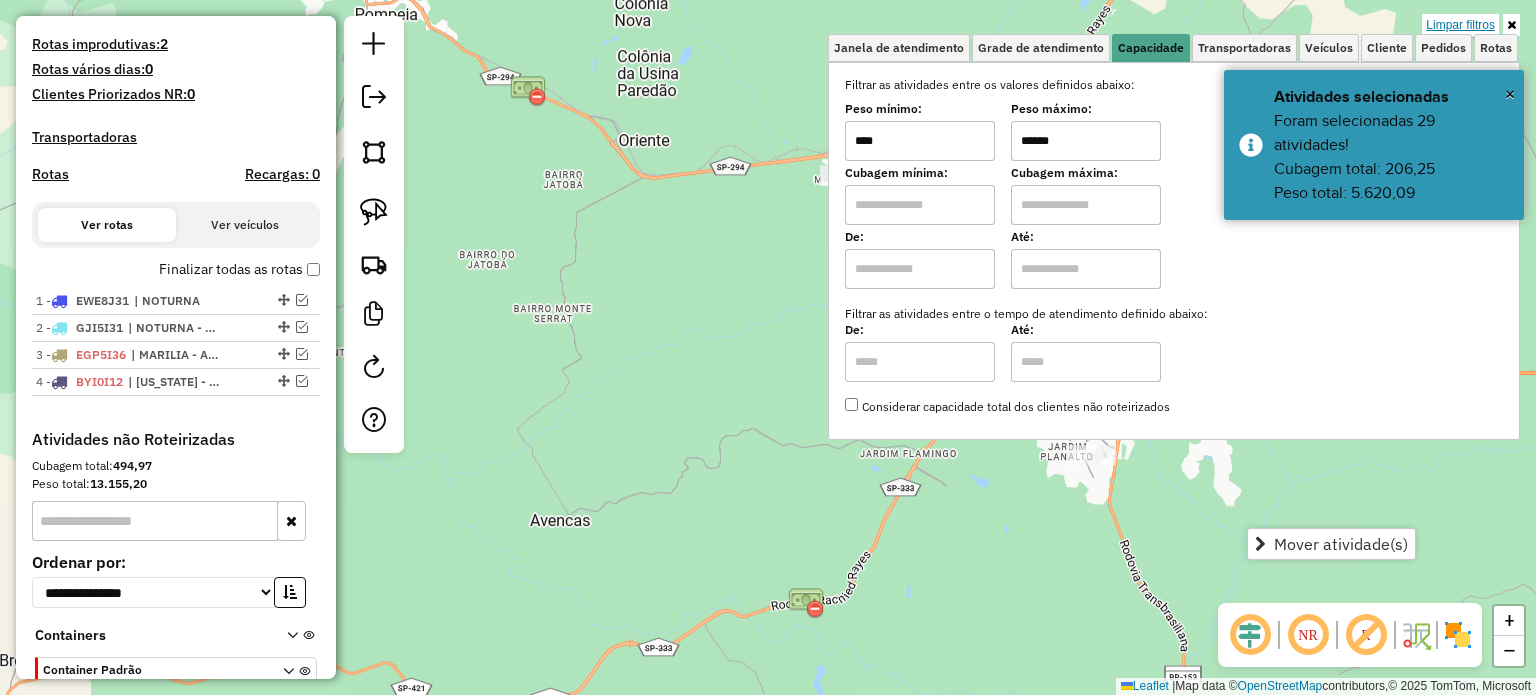 click on "Limpar filtros" at bounding box center (1460, 25) 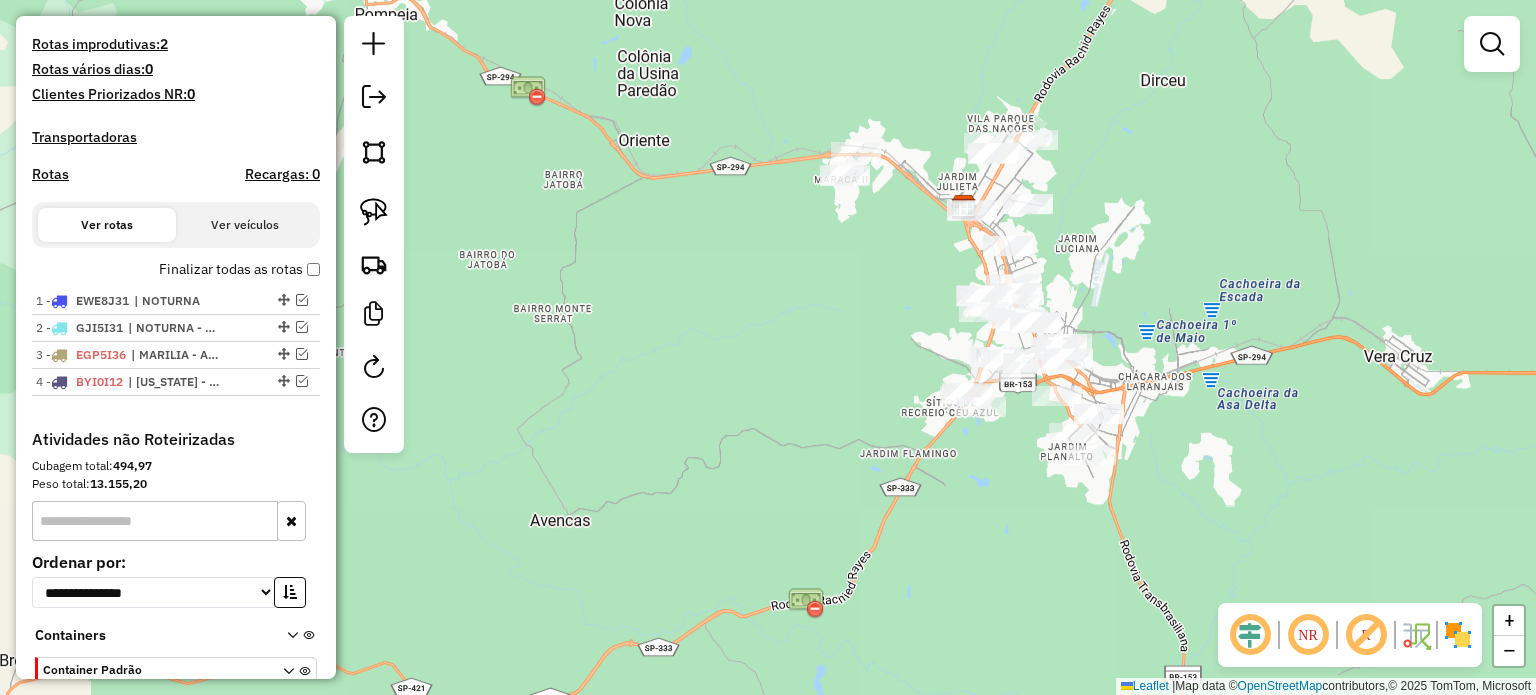 click on "Janela de atendimento Grade de atendimento Capacidade Transportadoras Veículos Cliente Pedidos  Rotas Selecione os dias de semana para filtrar as janelas de atendimento  Seg   Ter   Qua   Qui   Sex   Sáb   Dom  Informe o período da janela de atendimento: De: Até:  Filtrar exatamente a janela do cliente  Considerar janela de atendimento padrão  Selecione os dias de semana para filtrar as grades de atendimento  Seg   Ter   Qua   Qui   Sex   Sáb   Dom   Considerar clientes sem dia de atendimento cadastrado  Clientes fora do dia de atendimento selecionado Filtrar as atividades entre os valores definidos abaixo:  Peso mínimo:   Peso máximo:   Cubagem mínima:   Cubagem máxima:   De:   Até:  Filtrar as atividades entre o tempo de atendimento definido abaixo:  De:   Até:   Considerar capacidade total dos clientes não roteirizados Transportadora: Selecione um ou mais itens Tipo de veículo: Selecione um ou mais itens Veículo: Selecione um ou mais itens Motorista: Selecione um ou mais itens Nome: Rótulo:" 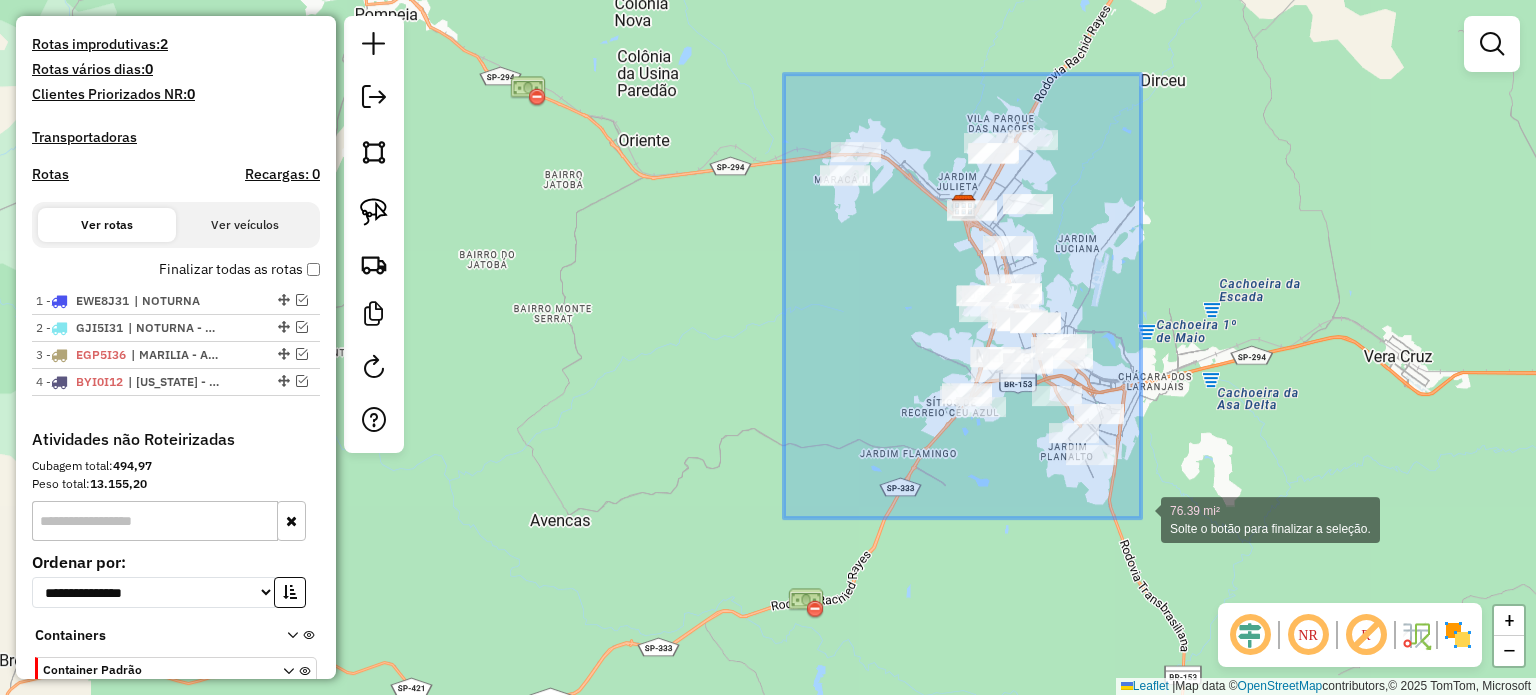 drag, startPoint x: 784, startPoint y: 74, endPoint x: 1142, endPoint y: 519, distance: 571.1296 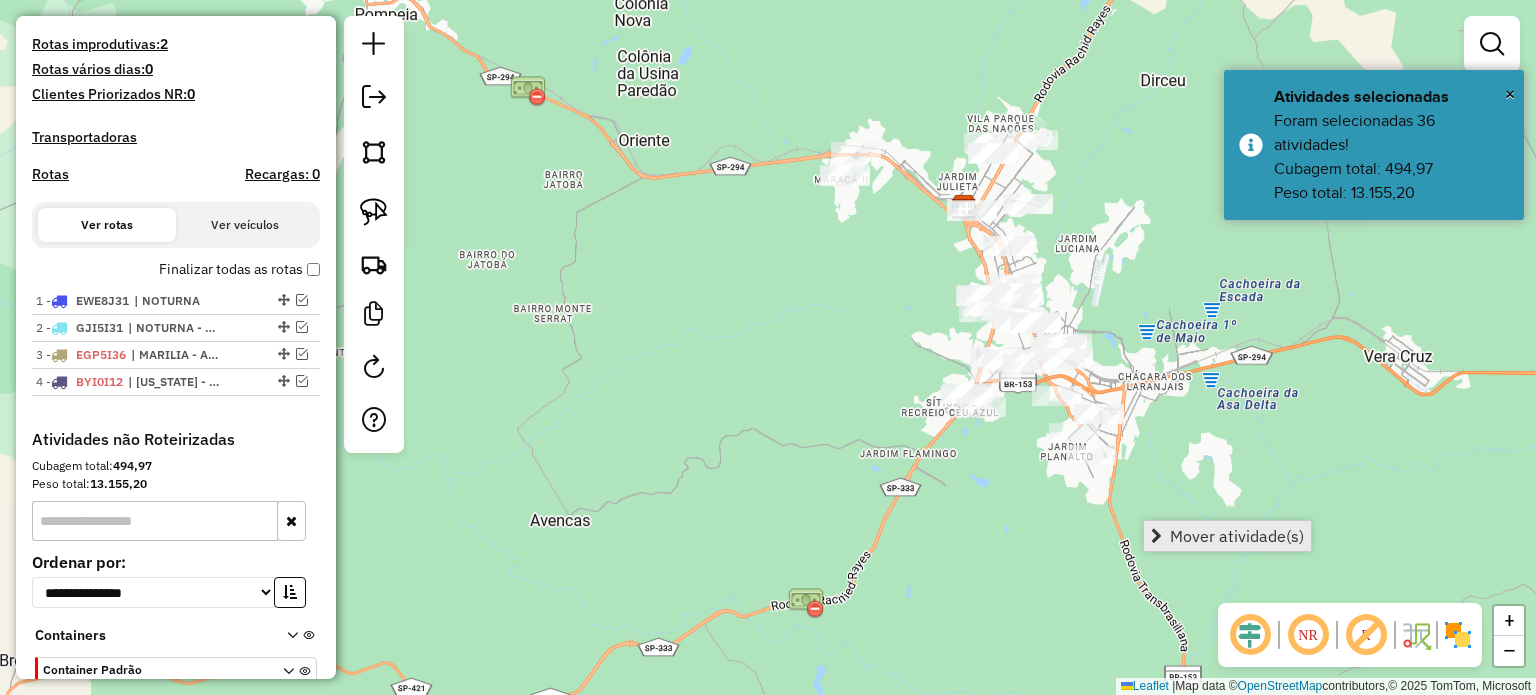 click on "Mover atividade(s)" at bounding box center [1237, 536] 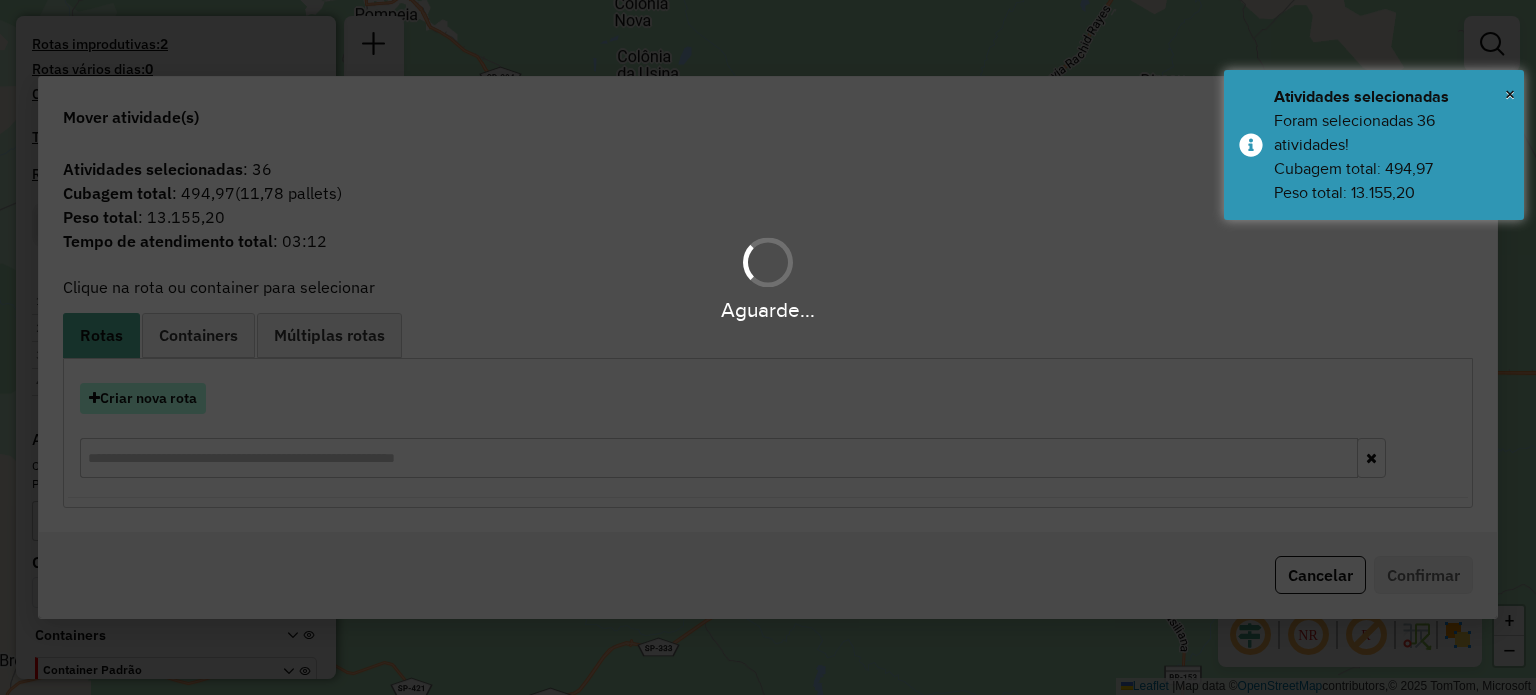 click on "Criar nova rota" at bounding box center [143, 398] 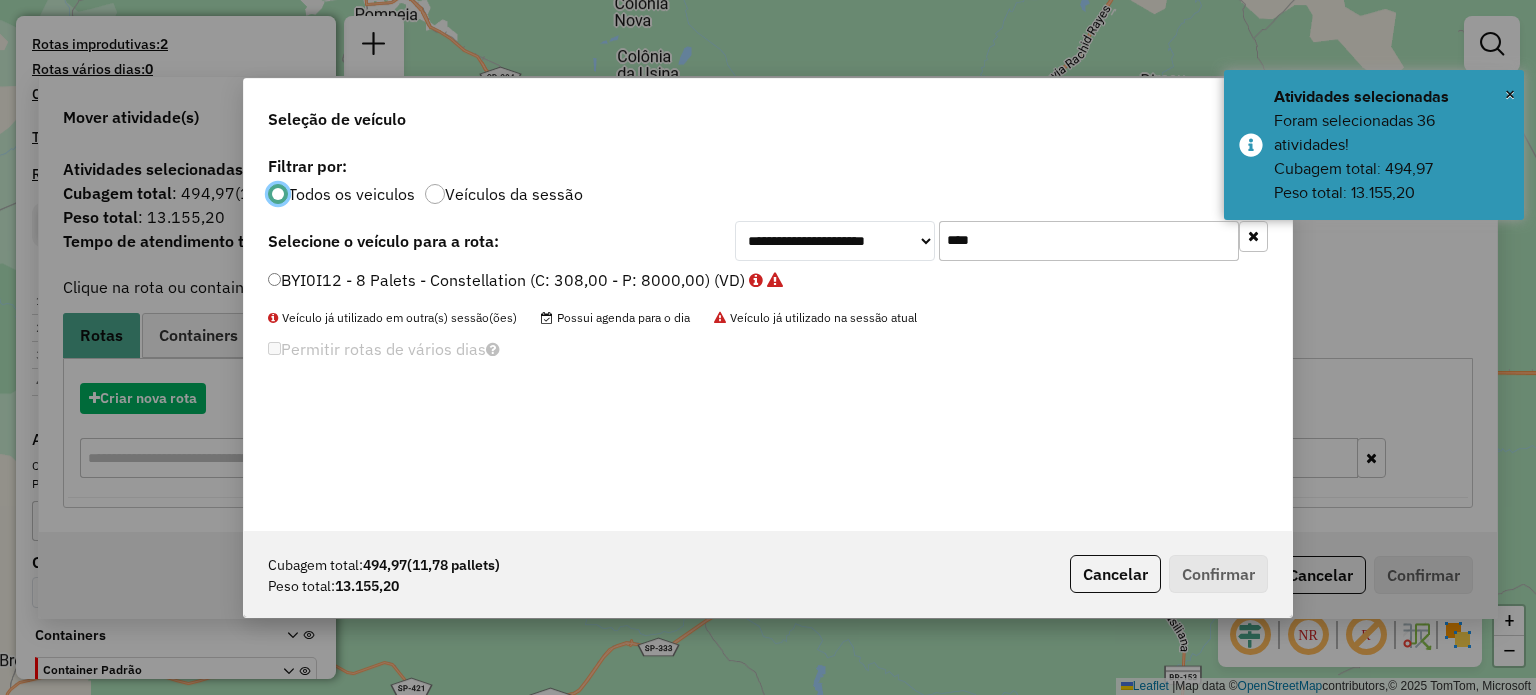 scroll, scrollTop: 10, scrollLeft: 6, axis: both 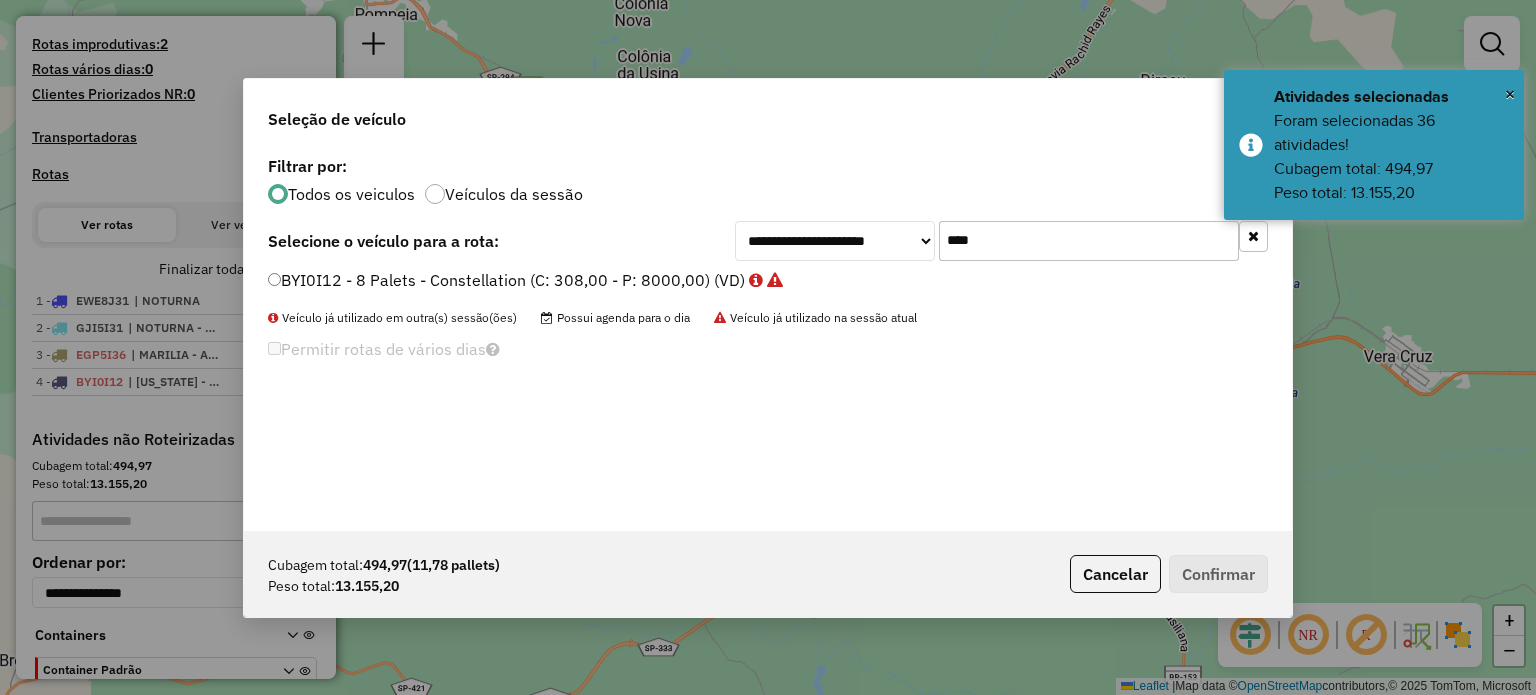click on "**********" 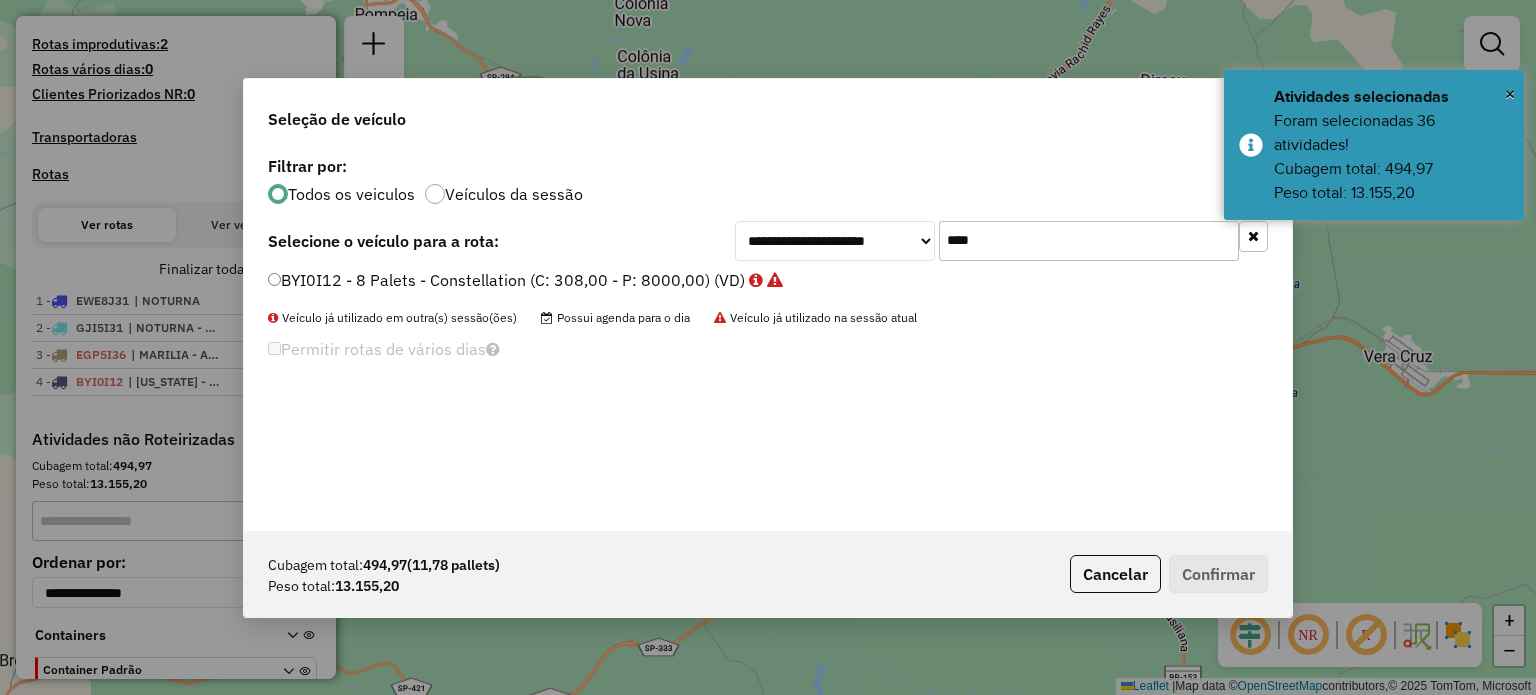 click on "****" 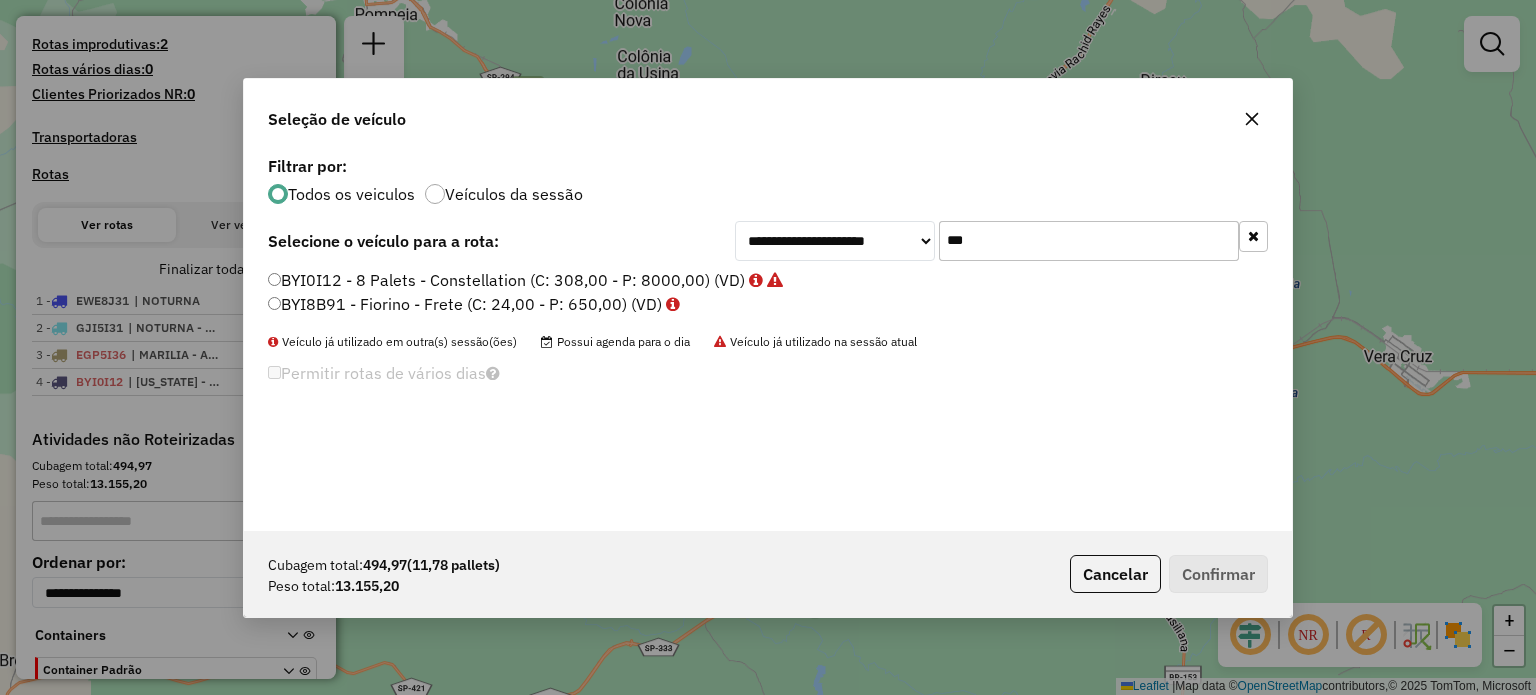 type on "***" 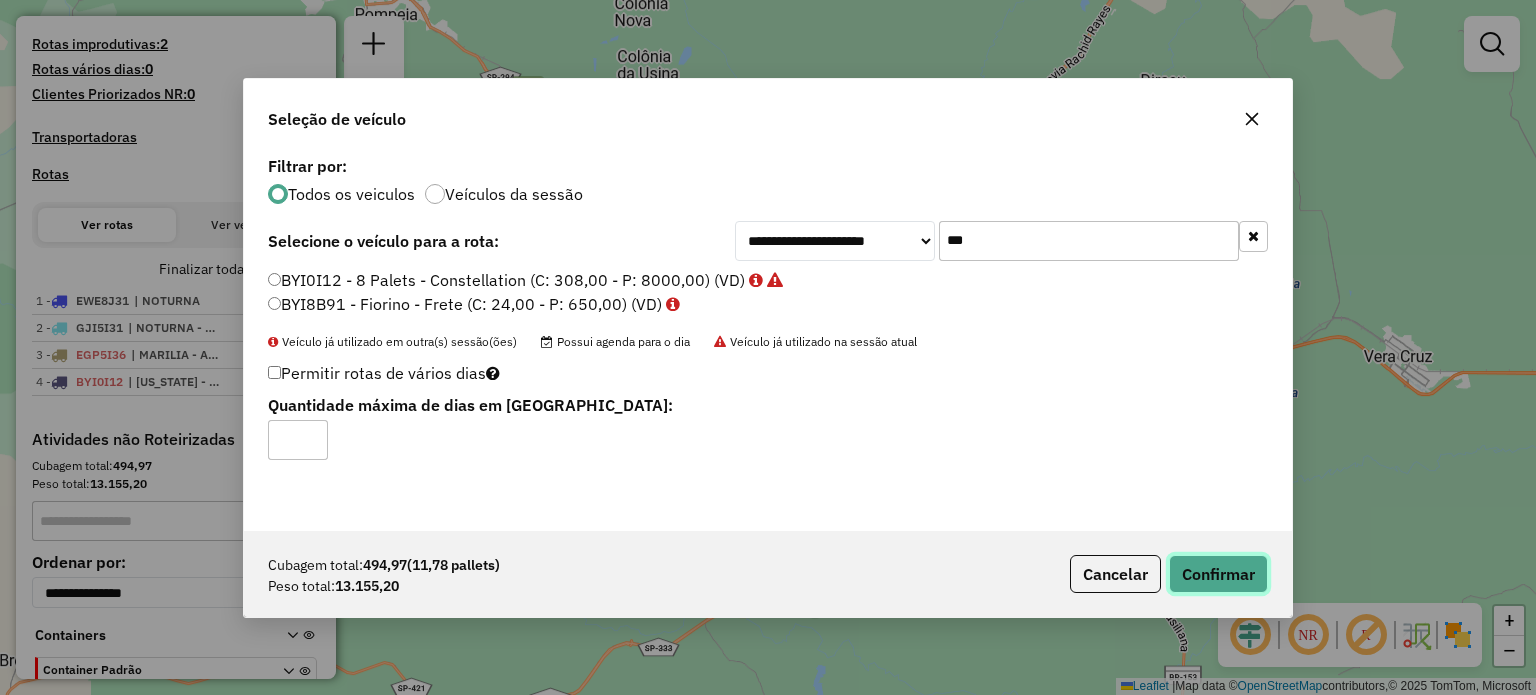 click on "Confirmar" 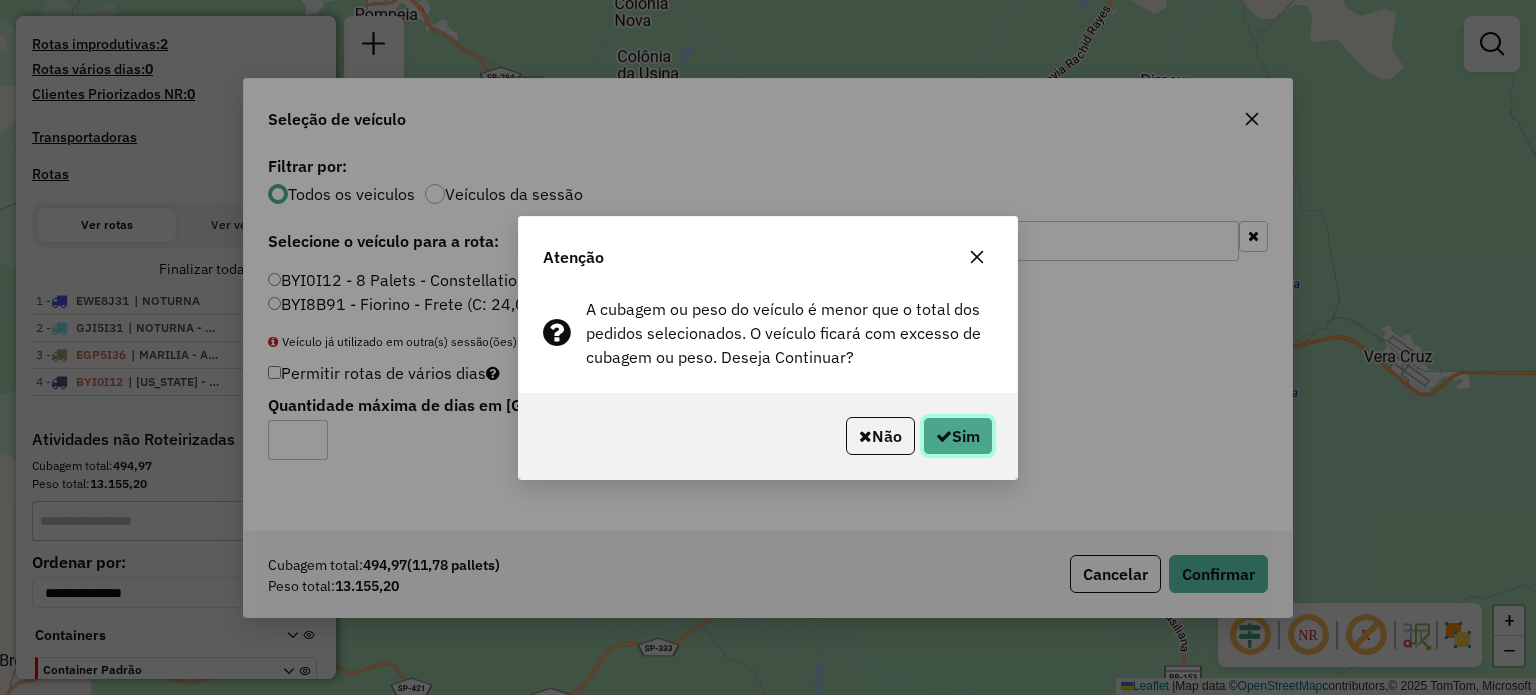 click on "Sim" 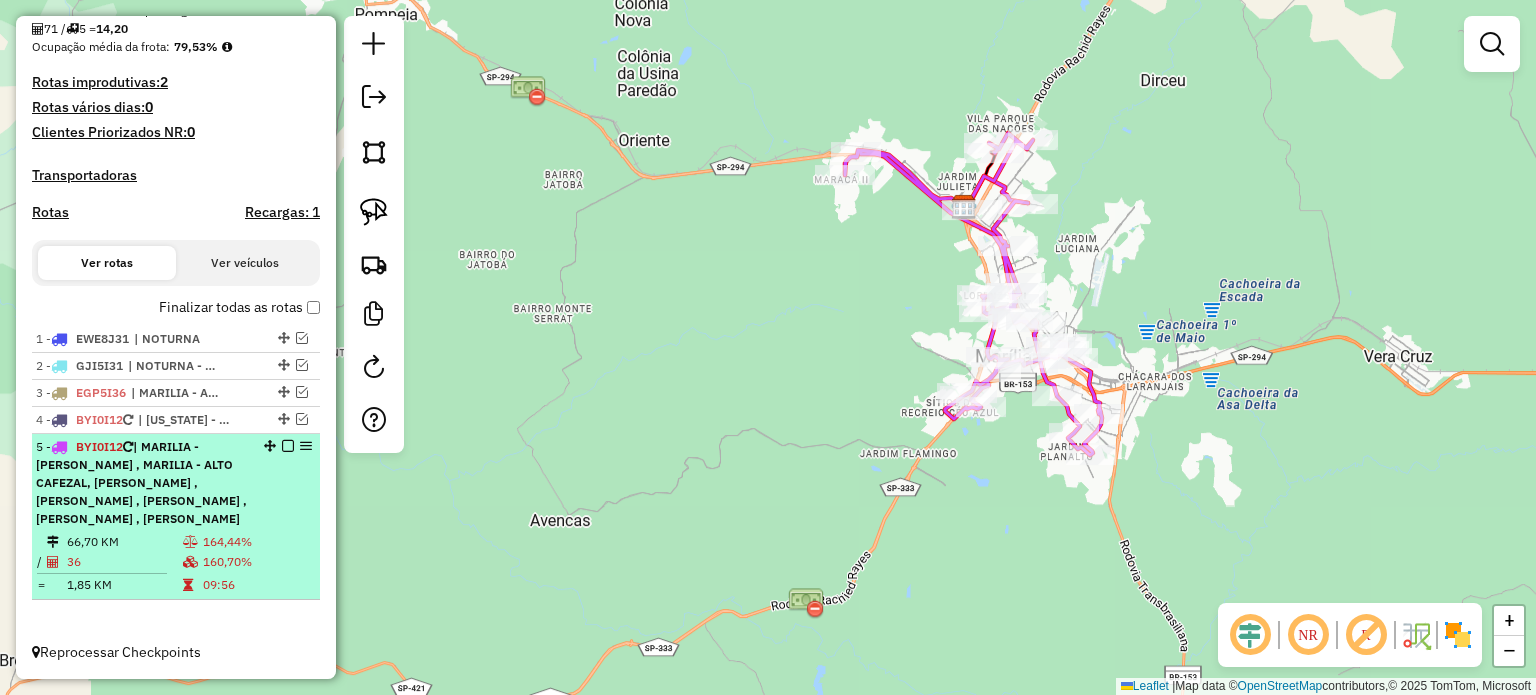 click on "| MARILIA - [PERSON_NAME] , MARILIA - ALTO CAFEZAL, [PERSON_NAME] , [PERSON_NAME] , [PERSON_NAME] , [PERSON_NAME] , [PERSON_NAME]" at bounding box center (141, 482) 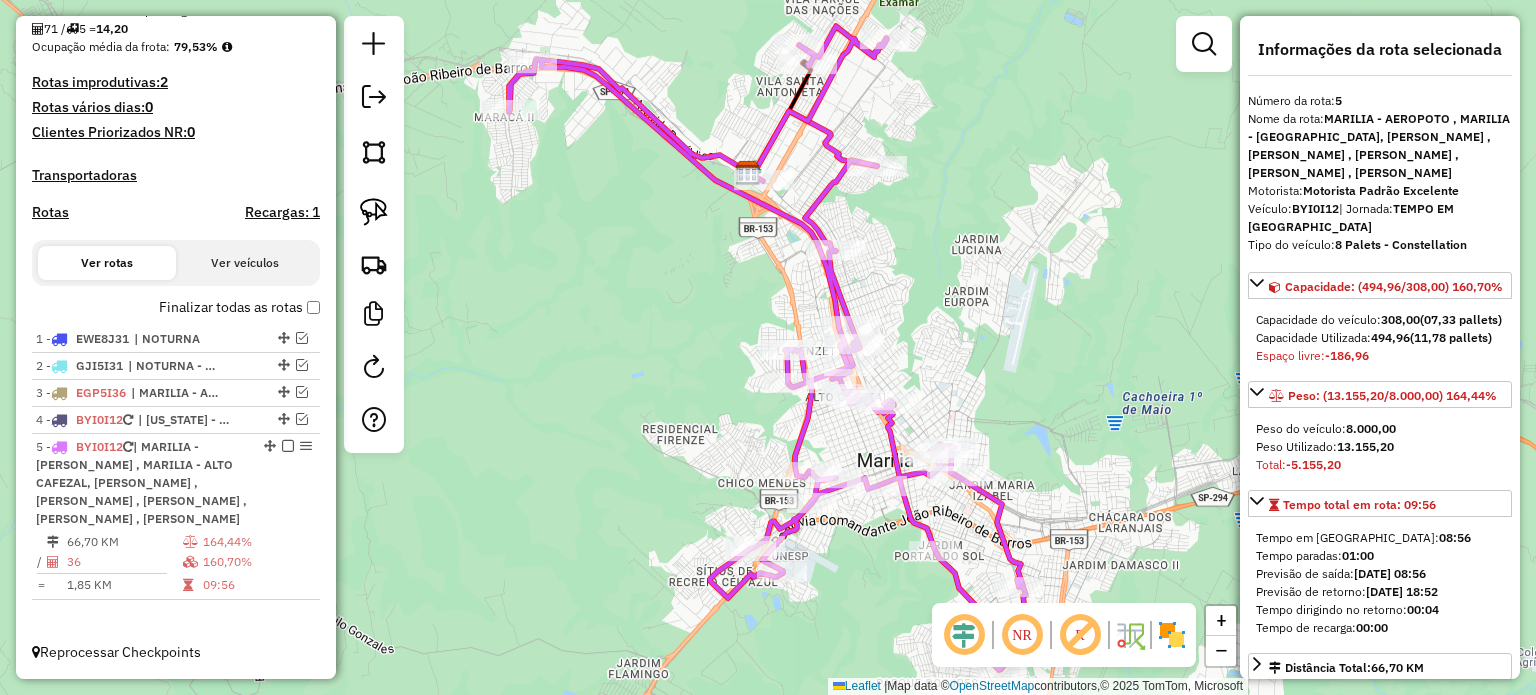 scroll, scrollTop: 100, scrollLeft: 0, axis: vertical 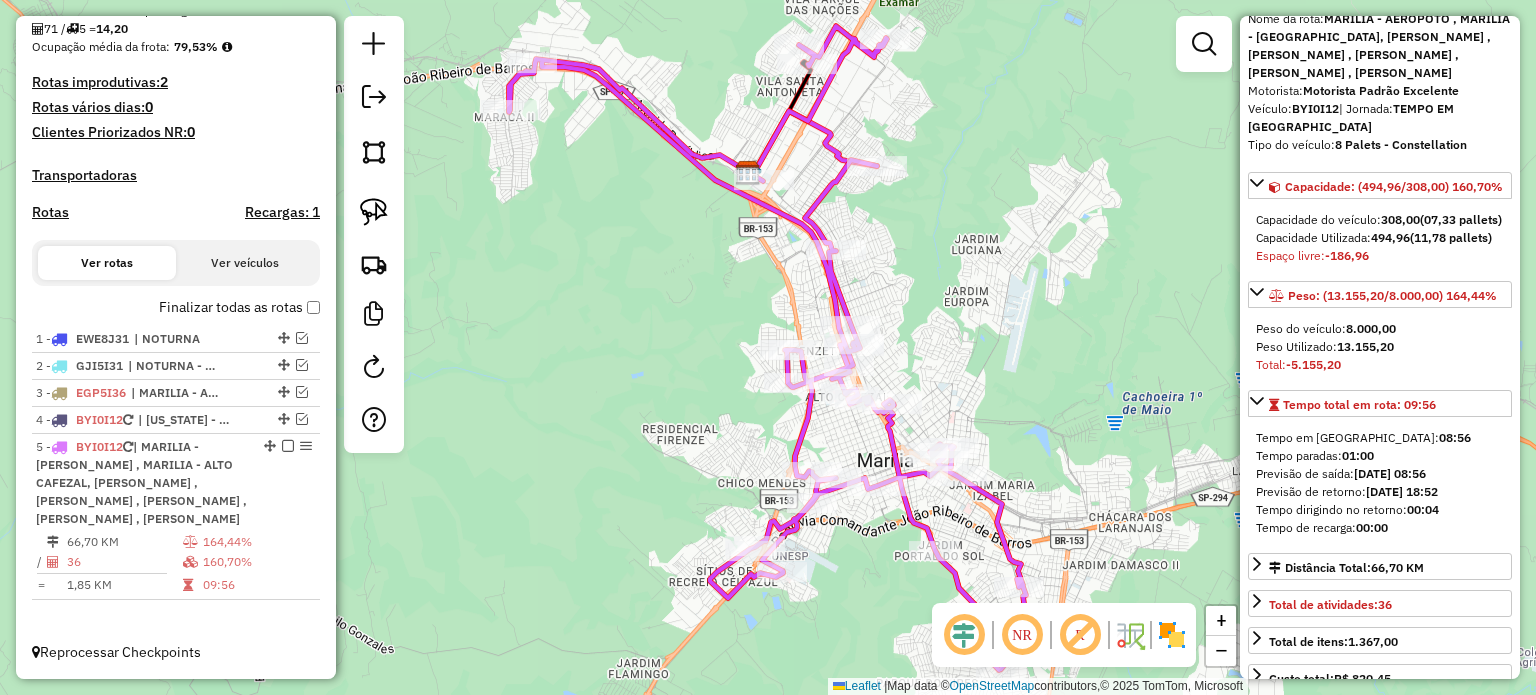 drag, startPoint x: 1340, startPoint y: 399, endPoint x: 1420, endPoint y: 407, distance: 80.399 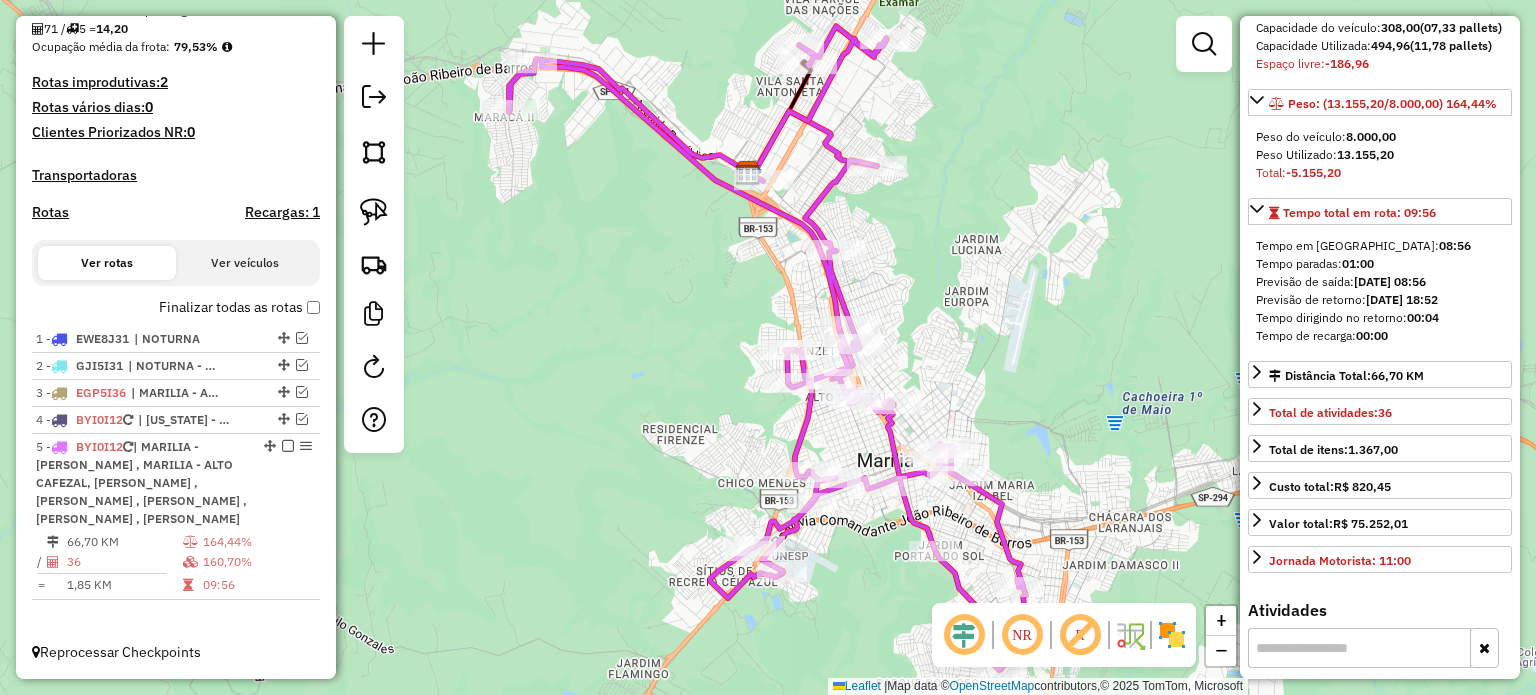 scroll, scrollTop: 400, scrollLeft: 0, axis: vertical 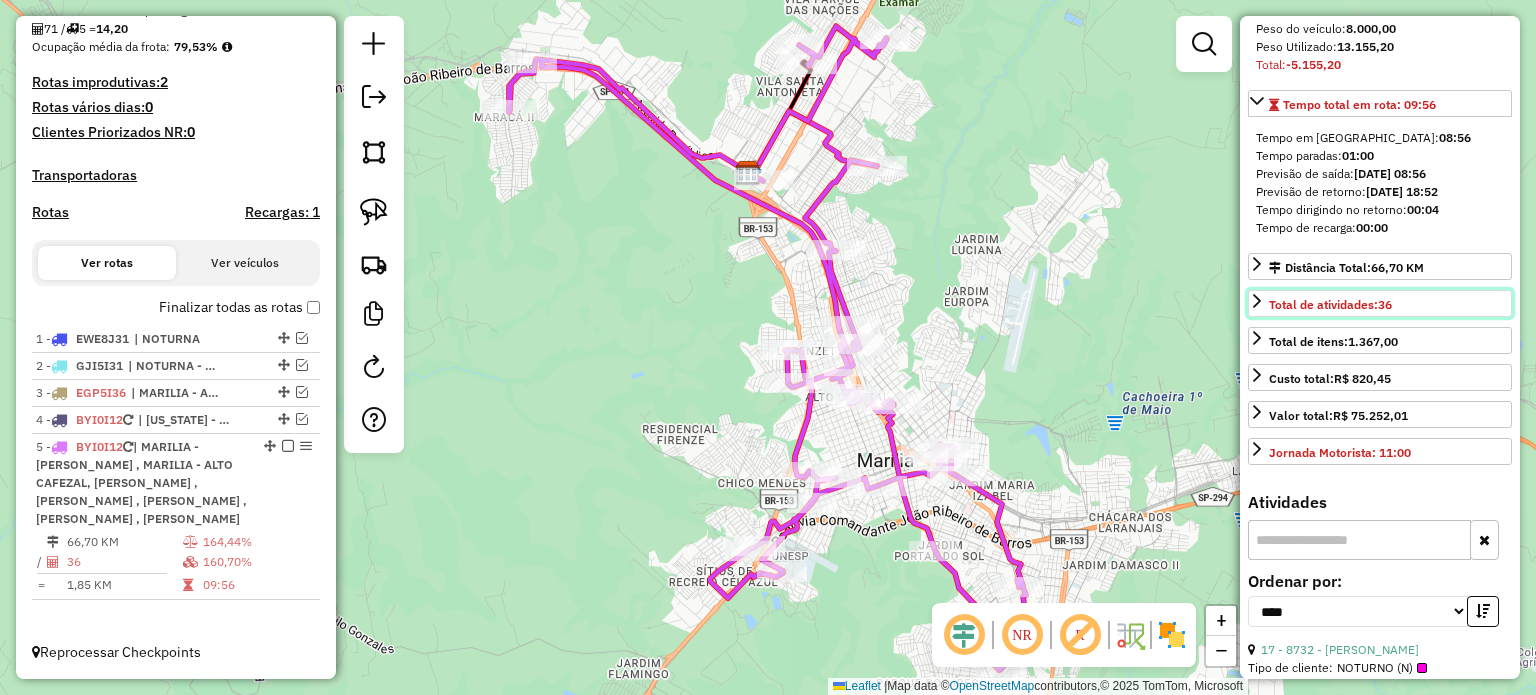 click on "Total de atividades:  36" at bounding box center [1330, 304] 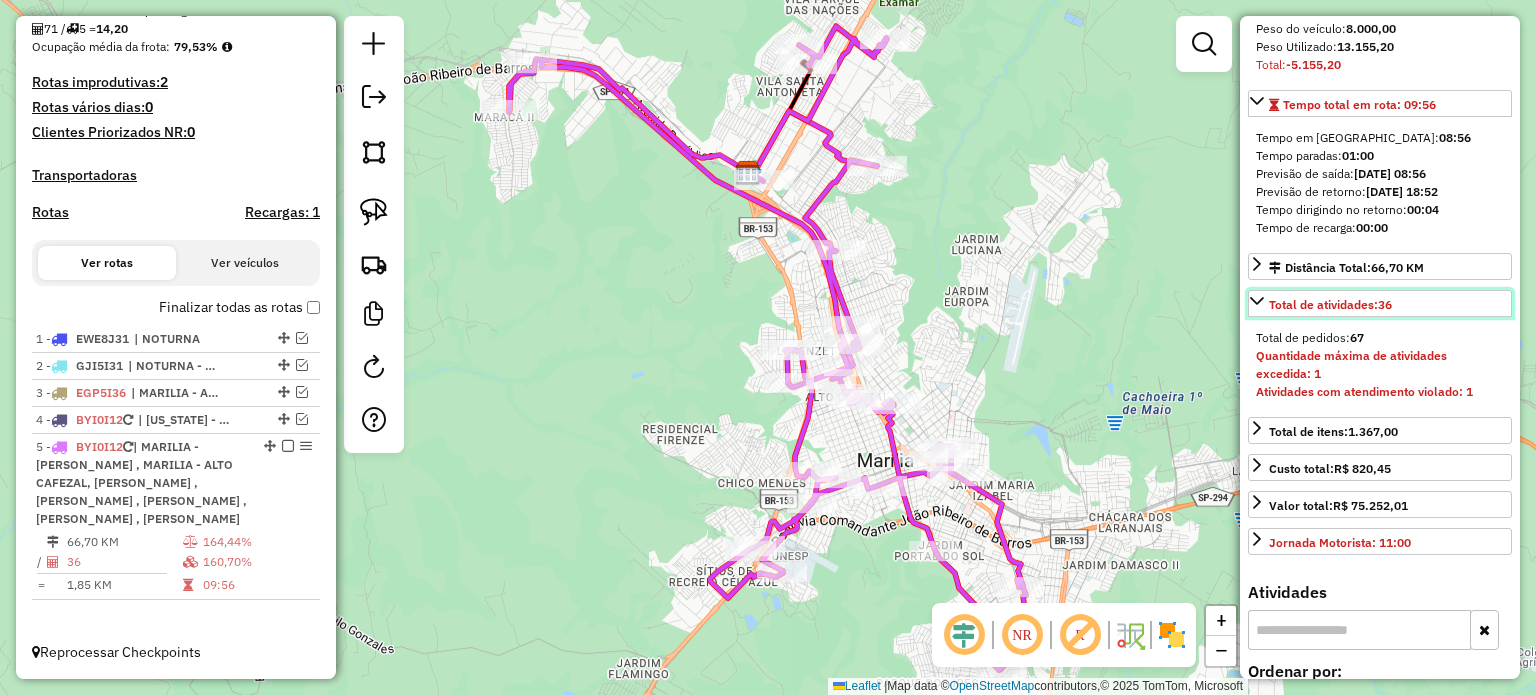click on "Total de atividades:  36" at bounding box center [1330, 305] 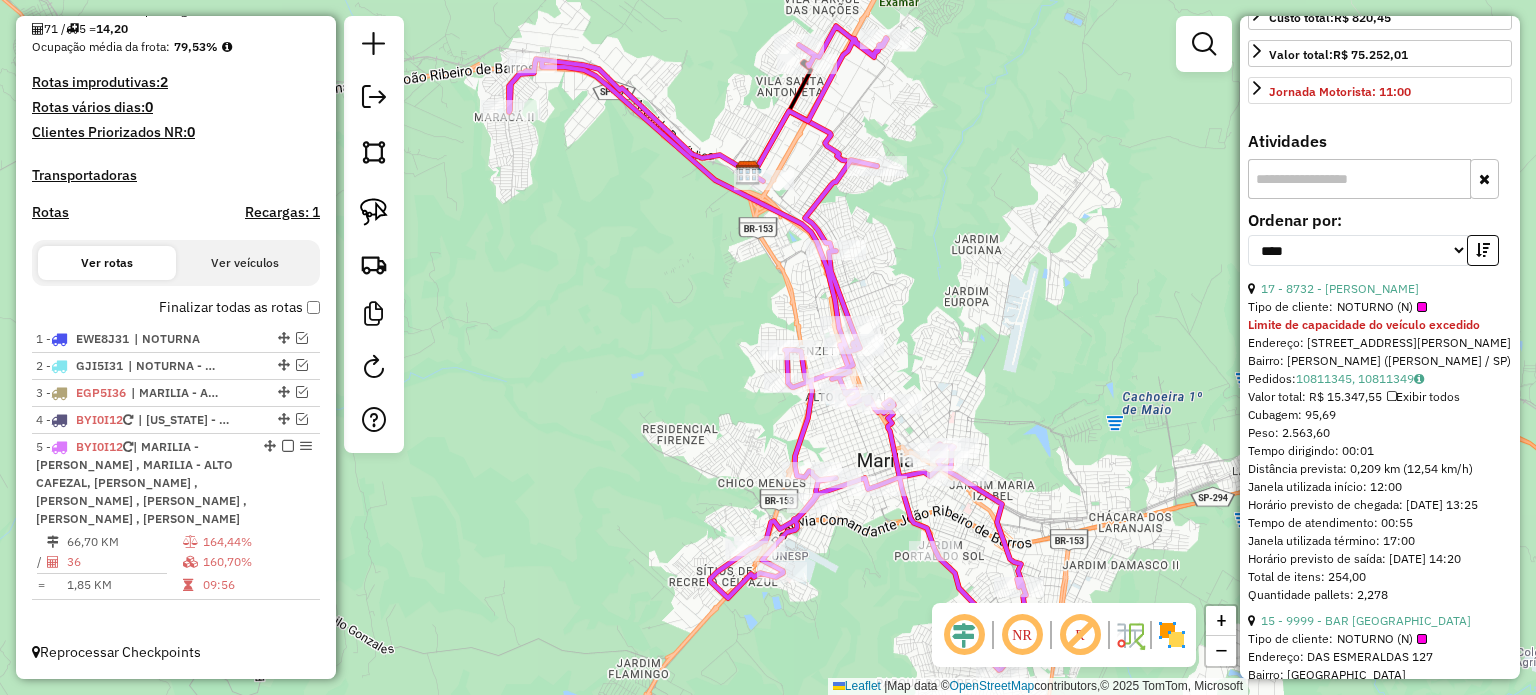 scroll, scrollTop: 800, scrollLeft: 0, axis: vertical 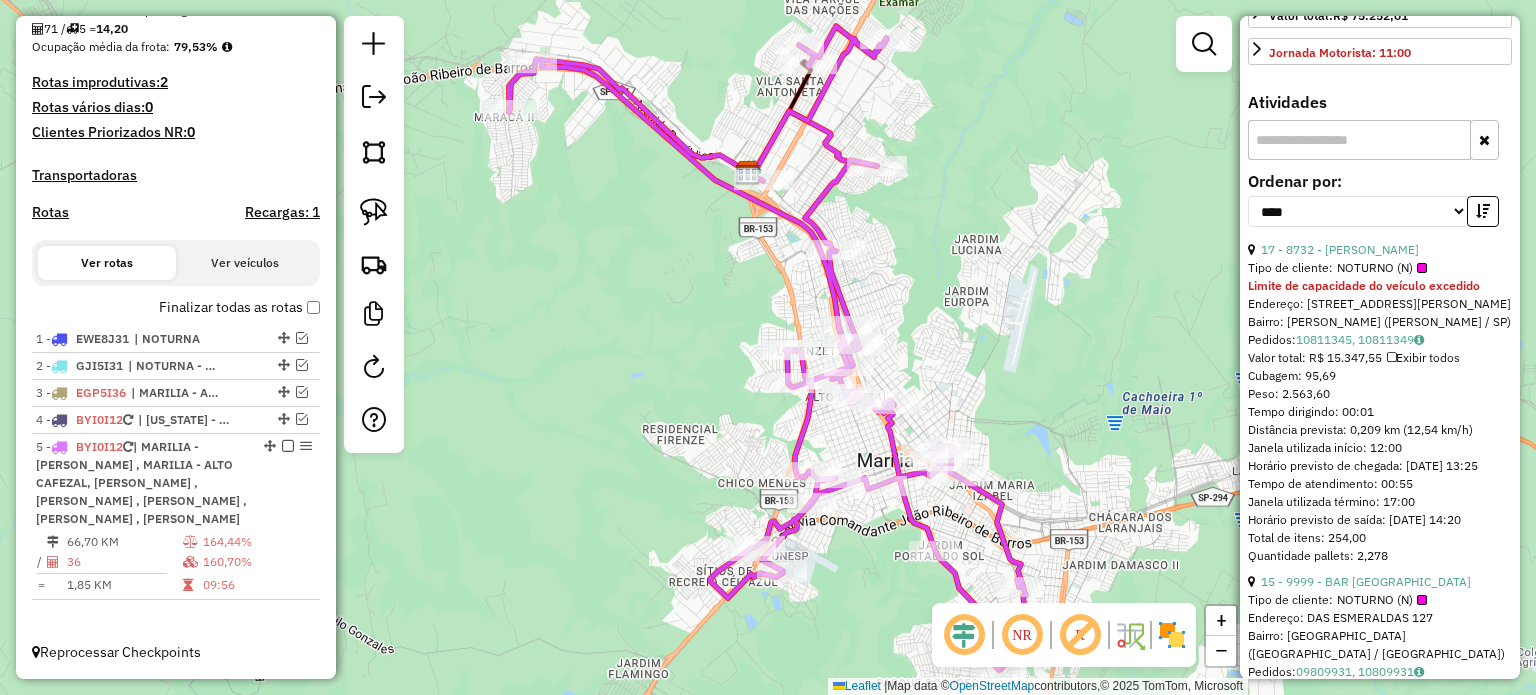 click on "Janela de atendimento Grade de atendimento Capacidade Transportadoras Veículos Cliente Pedidos  Rotas Selecione os dias de semana para filtrar as janelas de atendimento  Seg   Ter   Qua   Qui   Sex   Sáb   Dom  Informe o período da janela de atendimento: De: Até:  Filtrar exatamente a janela do cliente  Considerar janela de atendimento padrão  Selecione os dias de semana para filtrar as grades de atendimento  Seg   Ter   Qua   Qui   Sex   Sáb   Dom   Considerar clientes sem dia de atendimento cadastrado  Clientes fora do dia de atendimento selecionado Filtrar as atividades entre os valores definidos abaixo:  Peso mínimo:   Peso máximo:   Cubagem mínima:   Cubagem máxima:   De:   Até:  Filtrar as atividades entre o tempo de atendimento definido abaixo:  De:   Até:   Considerar capacidade total dos clientes não roteirizados Transportadora: Selecione um ou mais itens Tipo de veículo: Selecione um ou mais itens Veículo: Selecione um ou mais itens Motorista: Selecione um ou mais itens Nome: Rótulo:" 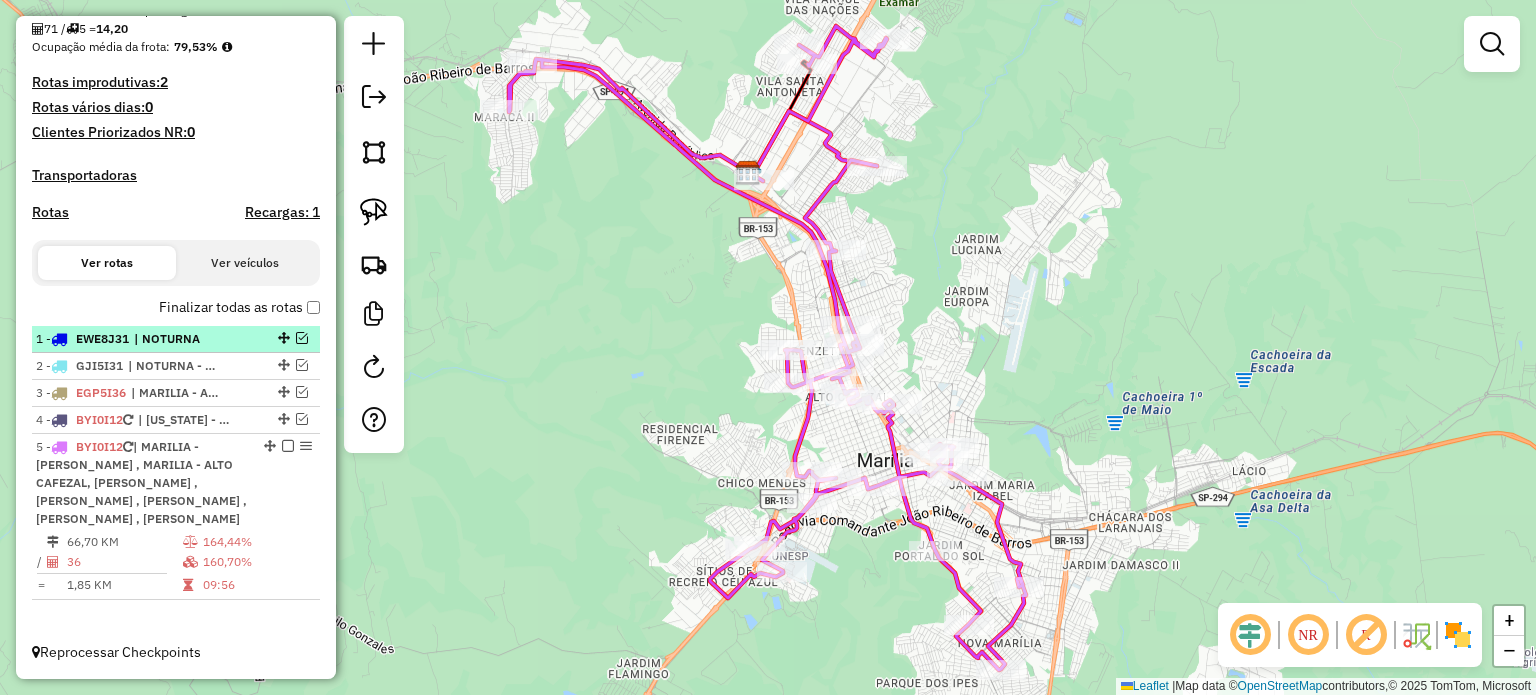 click on "1 -       EWE8J31   | NOTURNA" at bounding box center (176, 339) 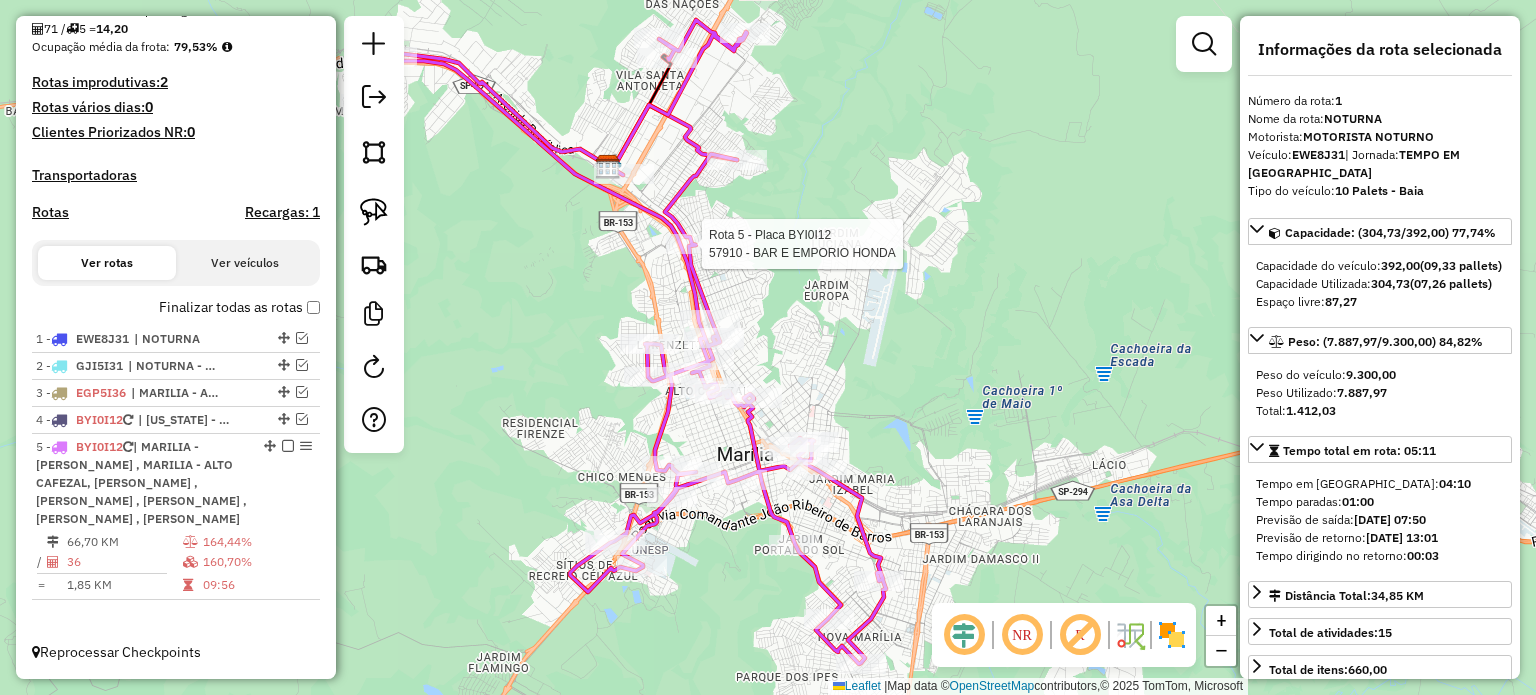 click 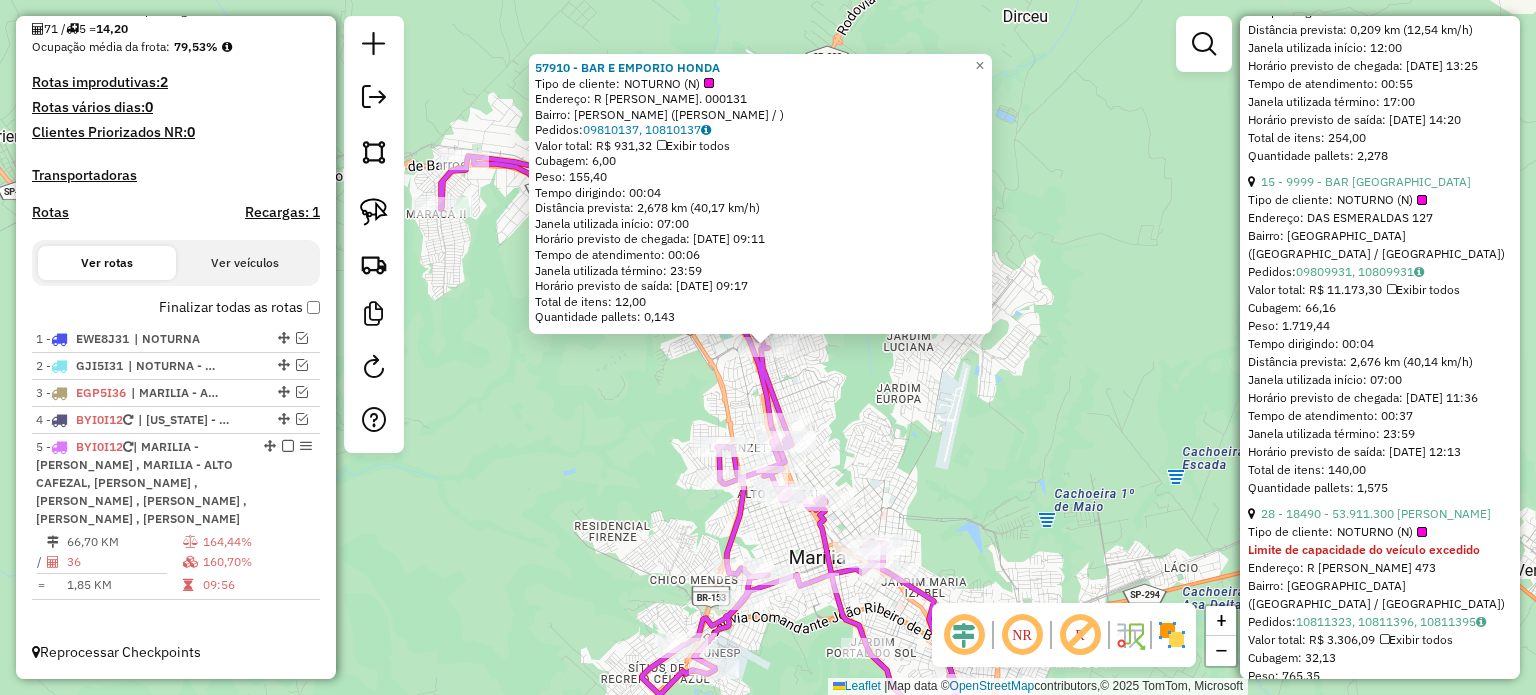 scroll, scrollTop: 900, scrollLeft: 0, axis: vertical 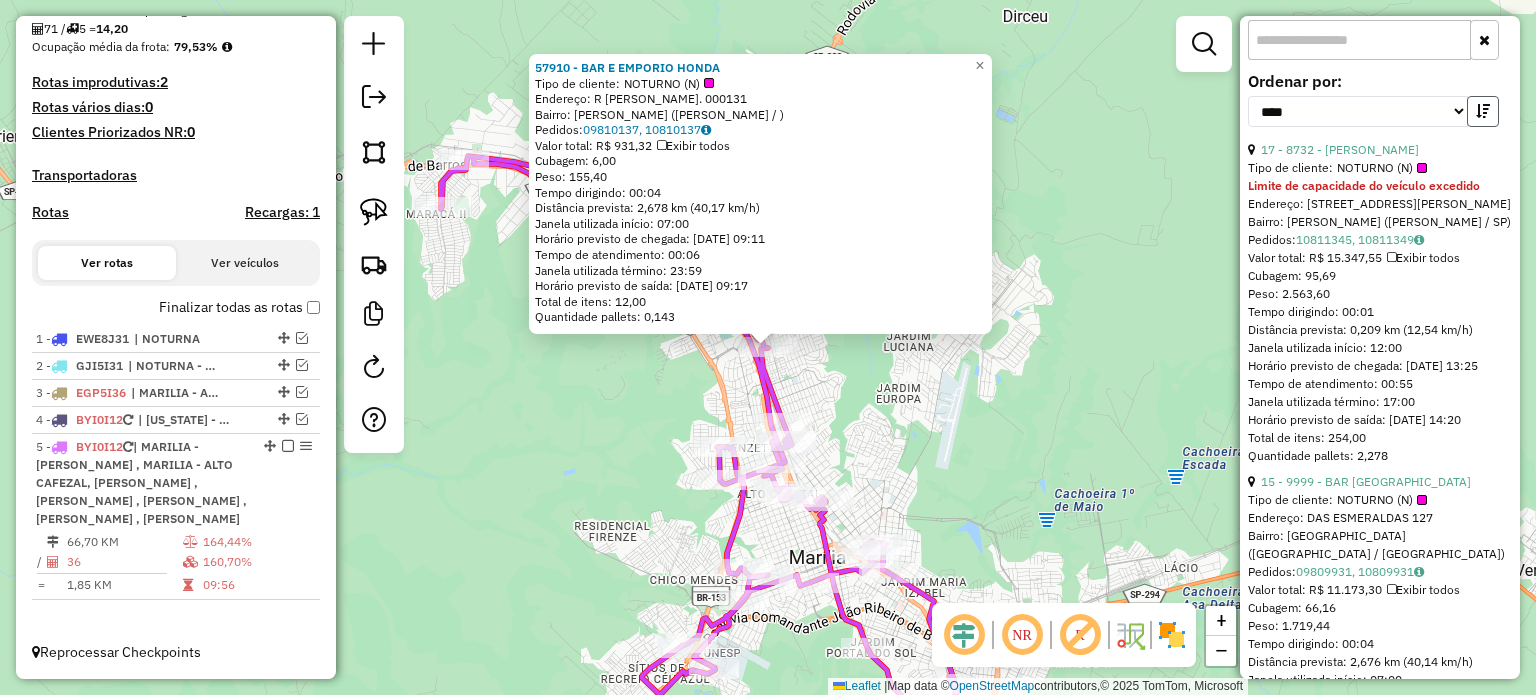 click at bounding box center [1483, 111] 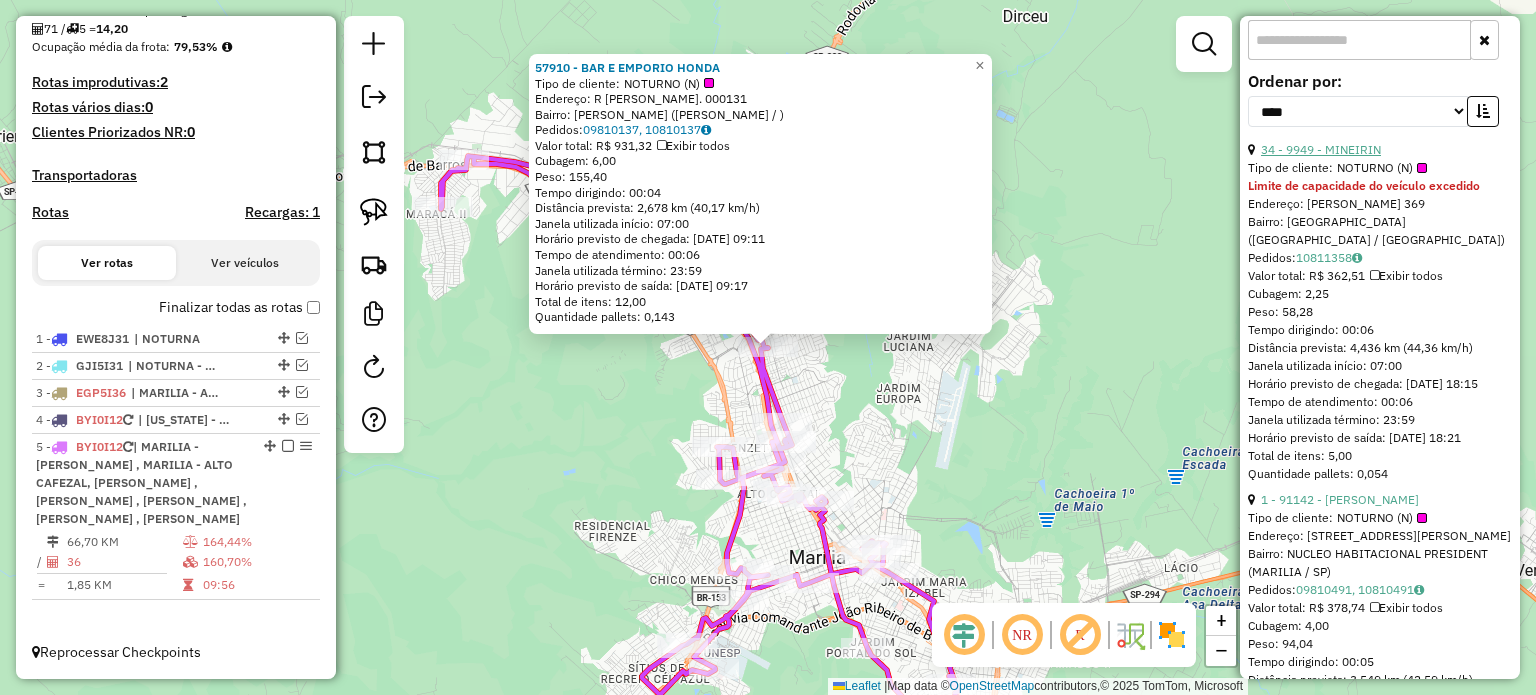 click on "34 - 9949 - MINEIRIN" at bounding box center [1321, 149] 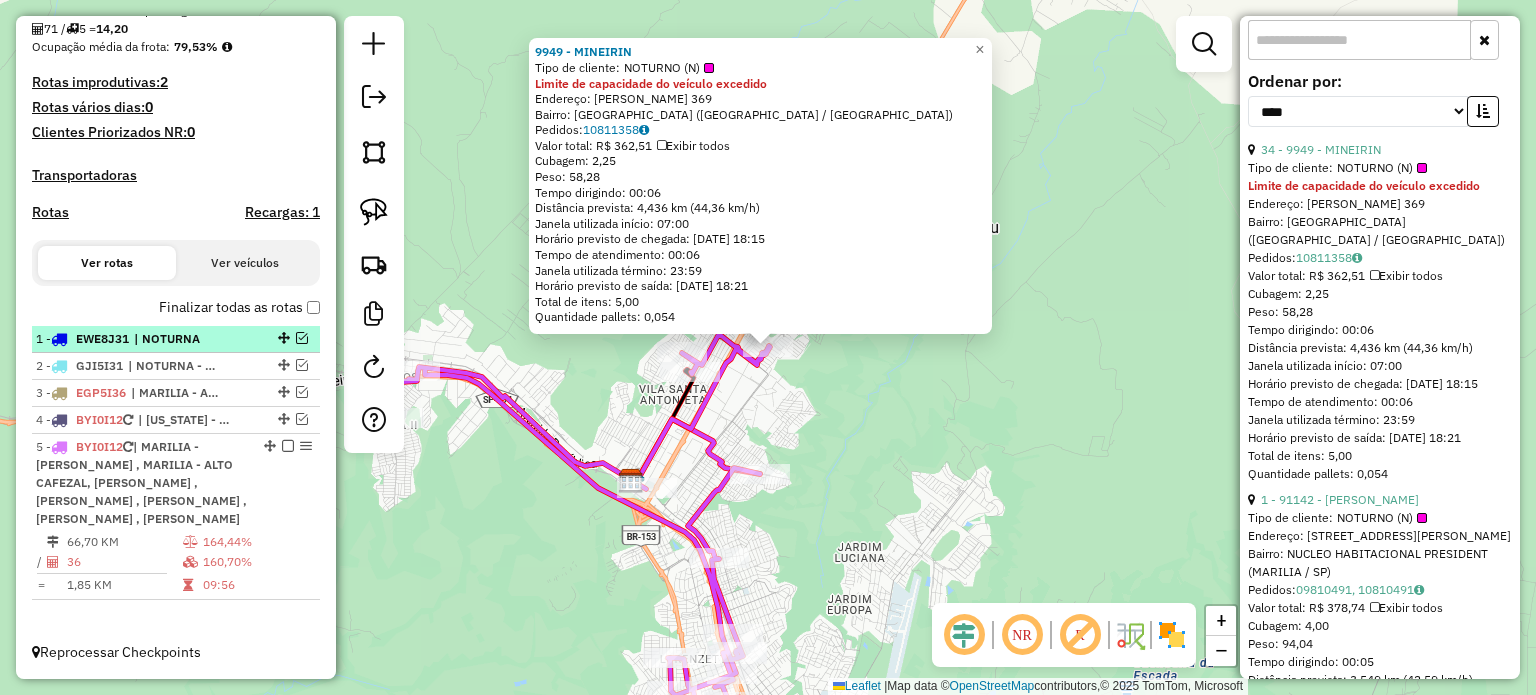 click at bounding box center (302, 338) 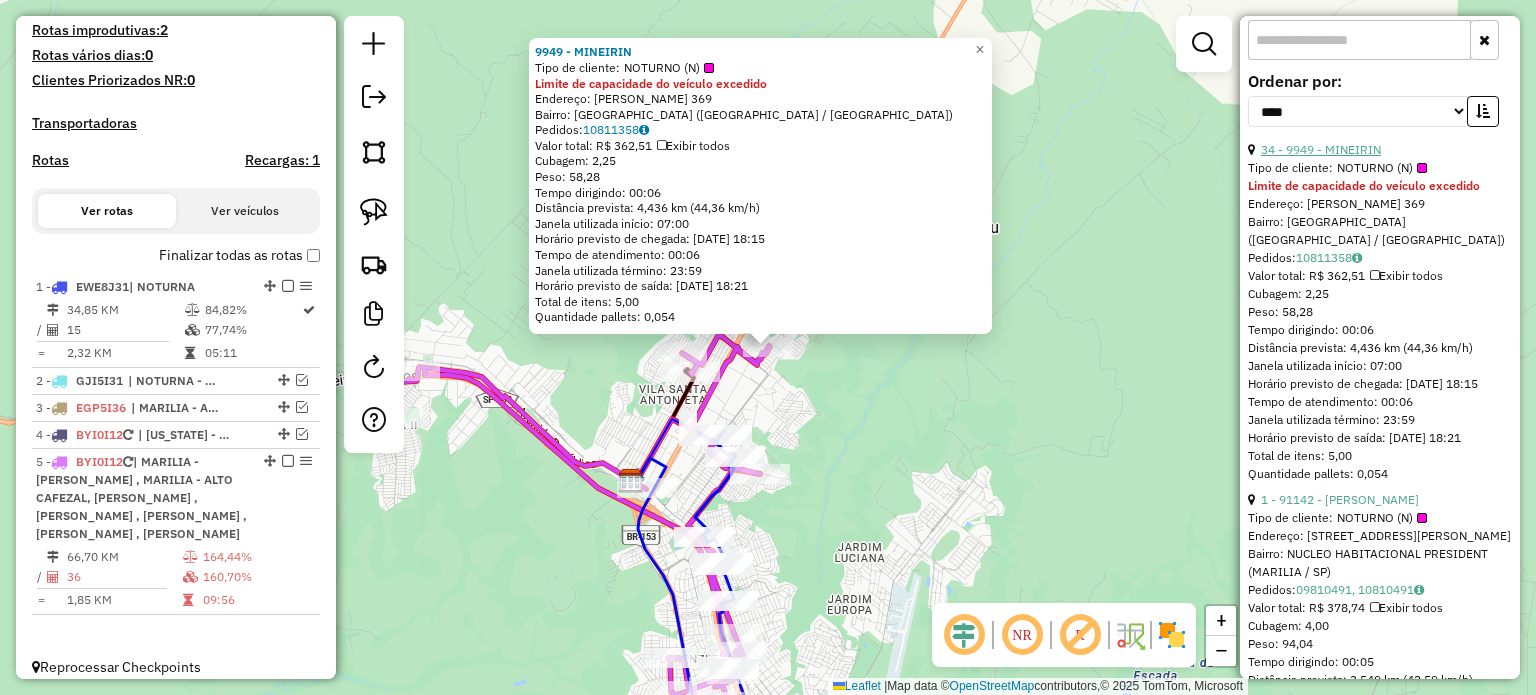 click on "34 - 9949 - MINEIRIN" at bounding box center (1321, 149) 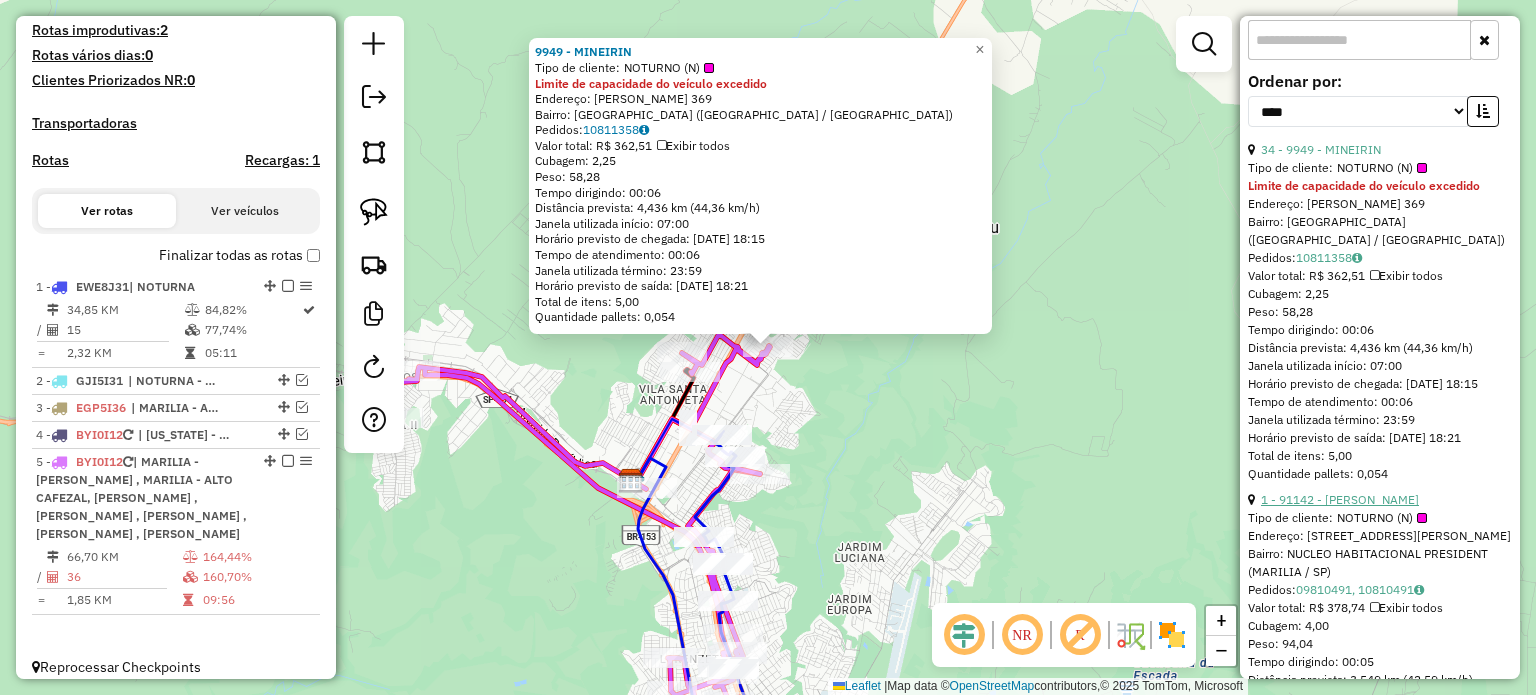 click on "1 - 91142 - [PERSON_NAME]" at bounding box center (1340, 499) 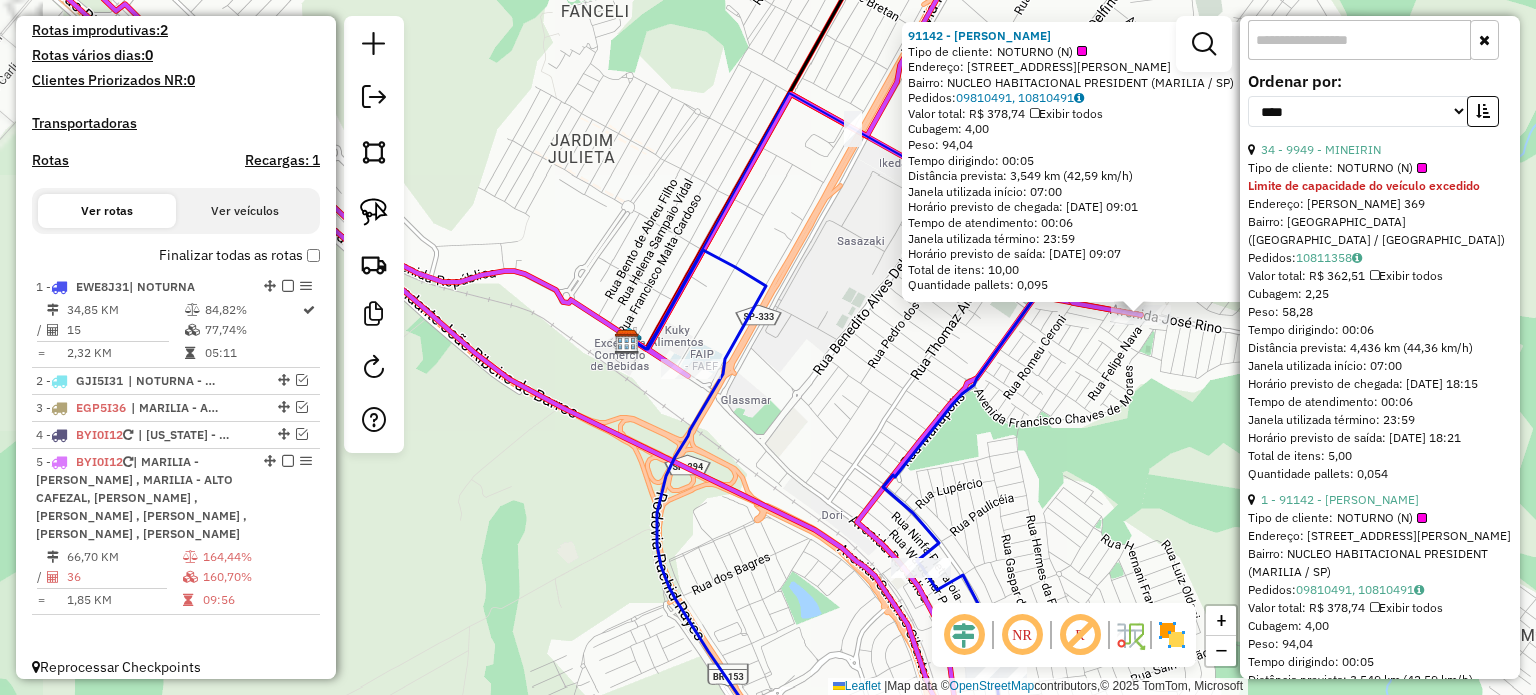 click on "91142 - [PERSON_NAME]  Tipo de cliente:   NOTURNO (N)   Endereço: [STREET_ADDRESS][PERSON_NAME]   Bairro: NUCLEO HABITACIONAL PRESIDENT (MARILIA / SP)   Pedidos:  09810491, 10810491   Valor total: R$ 378,74   Exibir todos   Cubagem: 4,00  Peso: 94,04  Tempo dirigindo: 00:05   Distância prevista: 3,549 km (42,59 km/h)   [GEOGRAPHIC_DATA] utilizada início: 07:00   Horário previsto de chegada: [DATE] 09:01   Tempo de atendimento: 00:06   Janela utilizada término: 23:59   Horário previsto de saída: [DATE] 09:07   Total de itens: 10,00   Quantidade pallets: 0,095  × Janela de atendimento Grade de atendimento Capacidade Transportadoras Veículos Cliente Pedidos  Rotas Selecione os dias de semana para filtrar as janelas de atendimento  Seg   Ter   Qua   Qui   Sex   Sáb   Dom  Informe o período da janela de atendimento: De: Até:  Filtrar exatamente a janela do cliente  Considerar janela de atendimento padrão  Selecione os dias de semana para filtrar as grades de atendimento  Seg   Ter   Qua  De:" 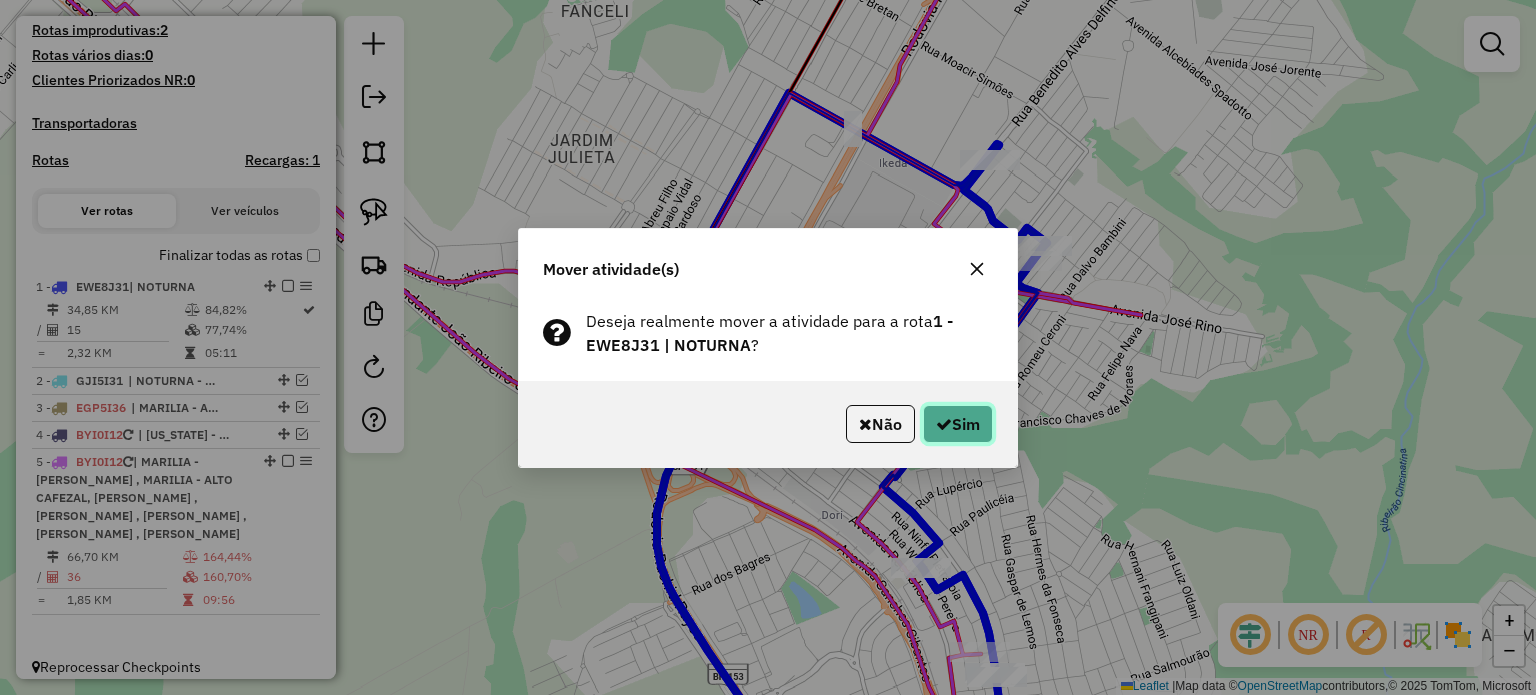 click on "Sim" 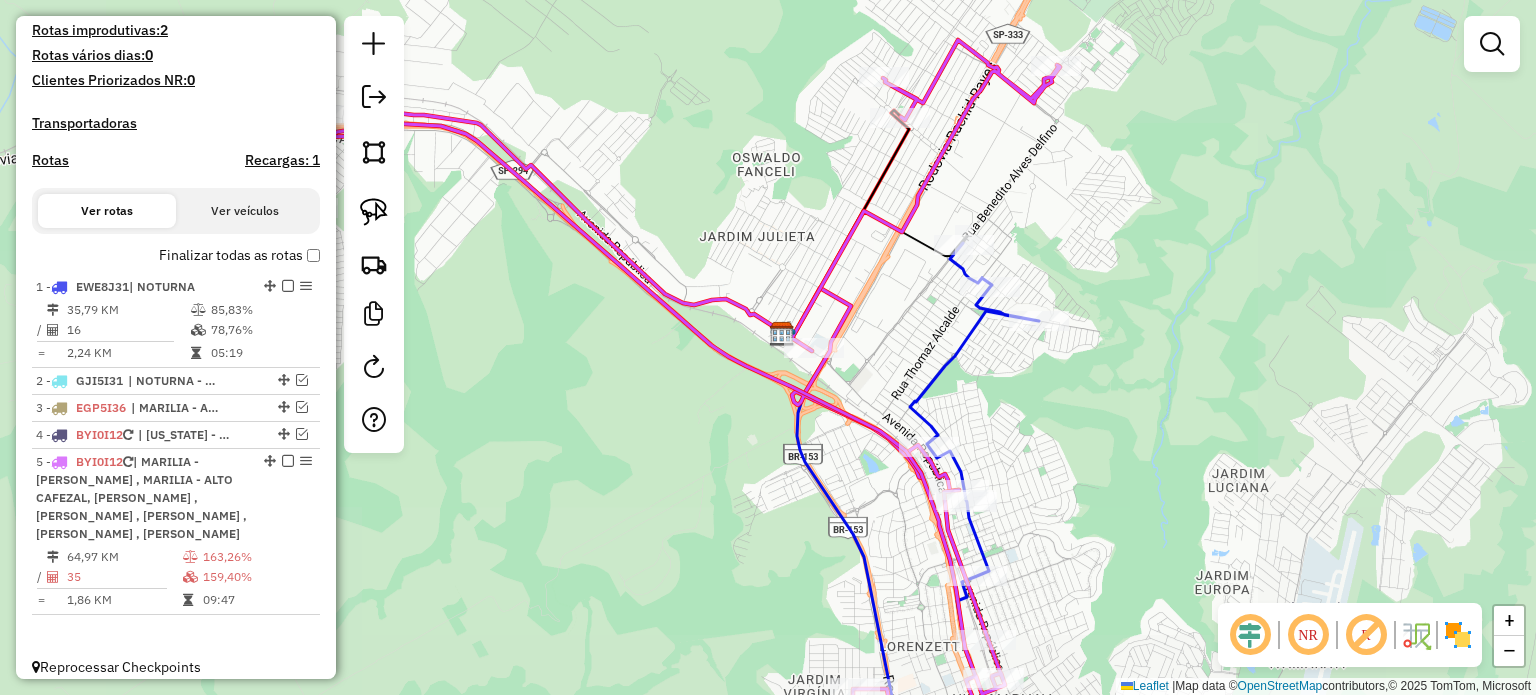 drag, startPoint x: 1254, startPoint y: 484, endPoint x: 932, endPoint y: 317, distance: 362.72992 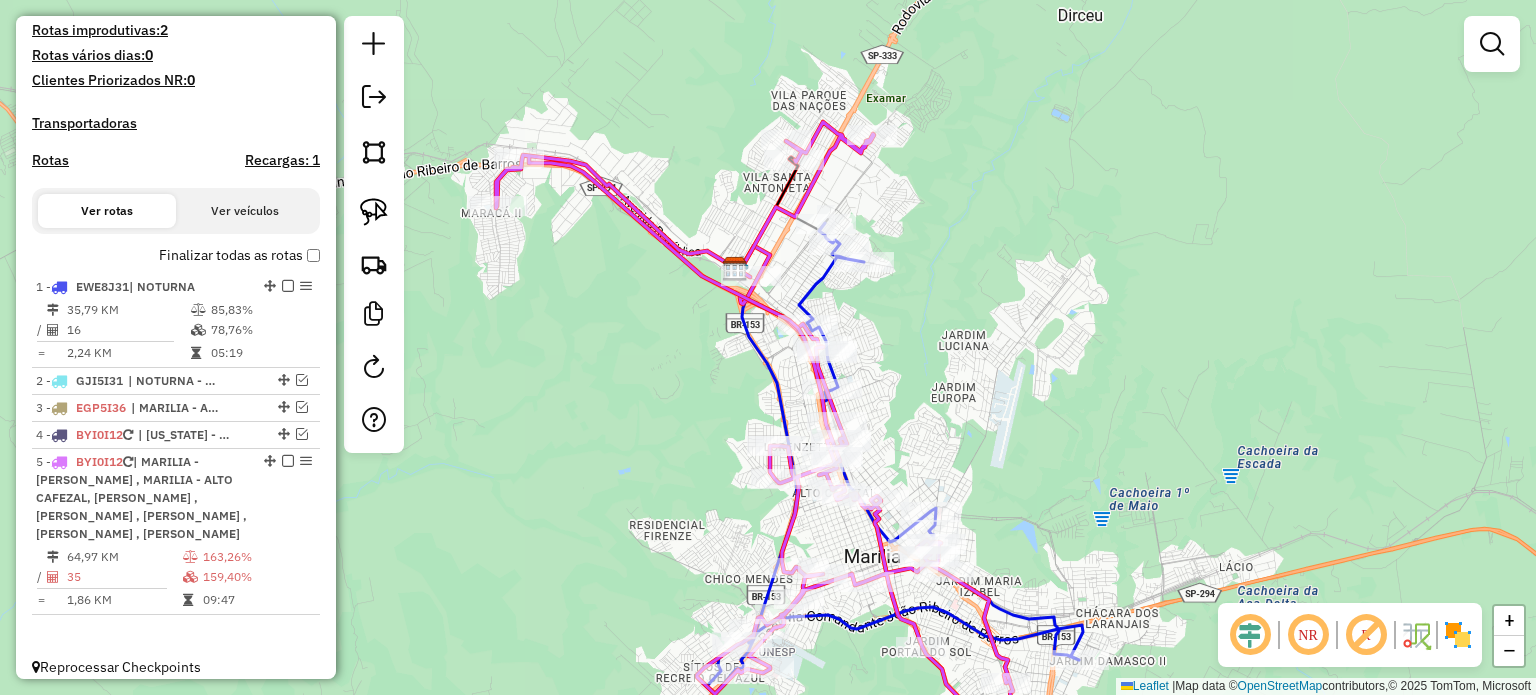 click 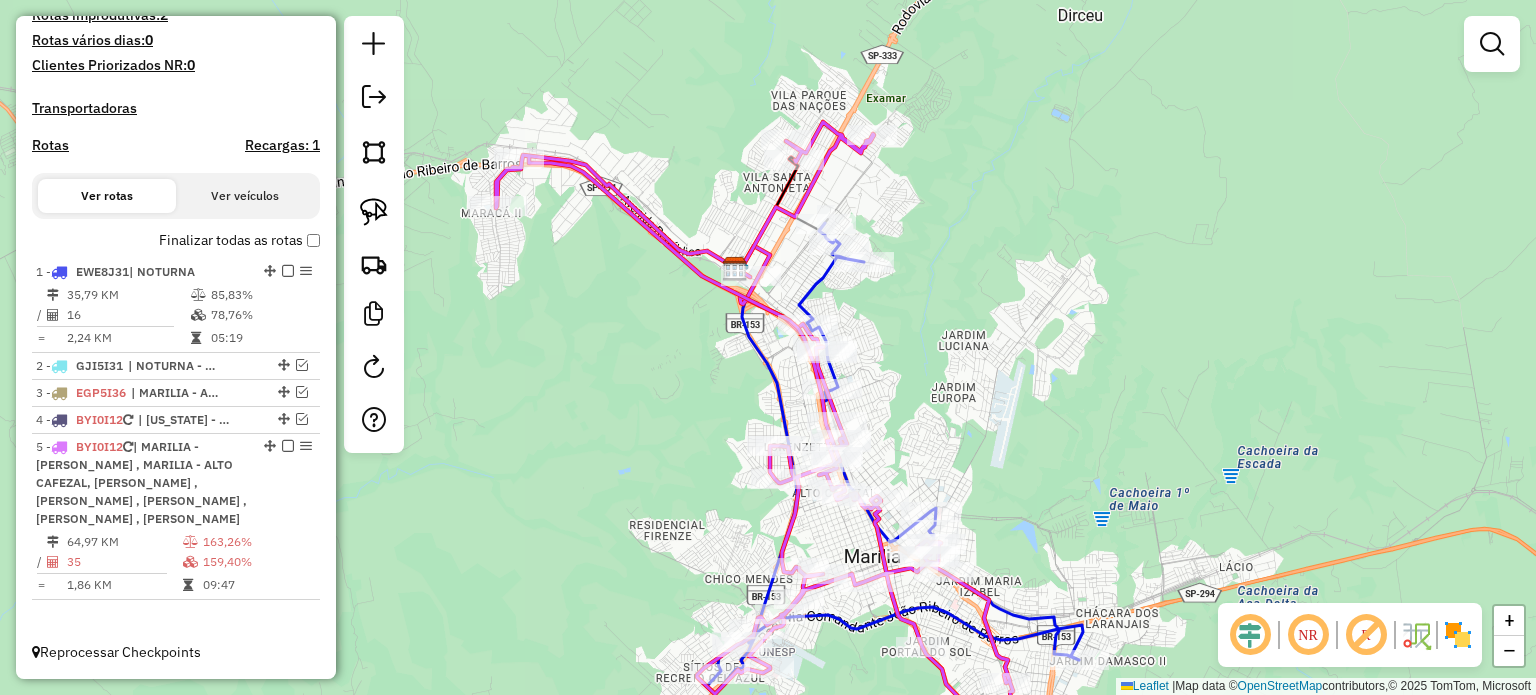 select on "*********" 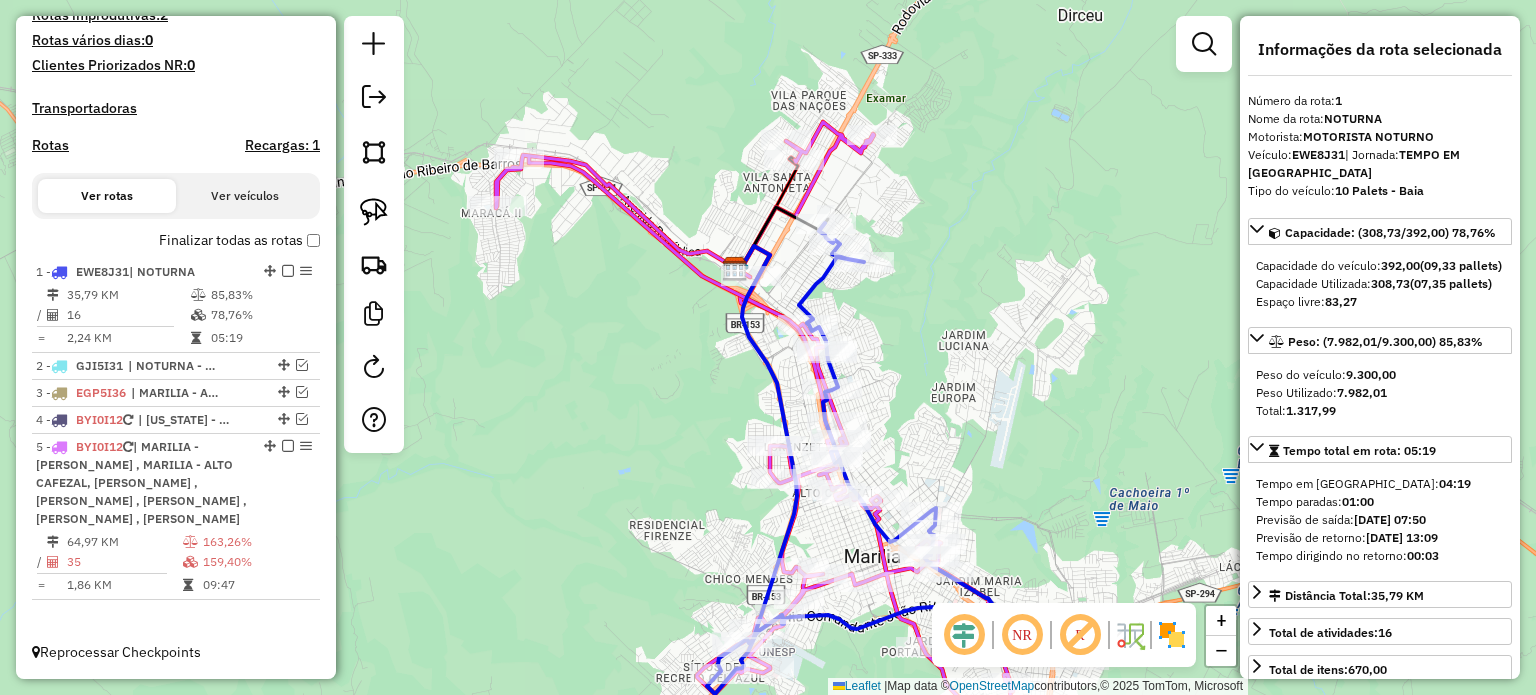 click on "Rota 1 - Placa EWE8J31  18069 - [PERSON_NAME] Janela de atendimento Grade de atendimento Capacidade Transportadoras Veículos Cliente Pedidos  Rotas Selecione os dias de semana para filtrar as janelas de atendimento  Seg   Ter   Qua   Qui   Sex   Sáb   Dom  Informe o período da janela de atendimento: De: Até:  Filtrar exatamente a janela do cliente  Considerar janela de atendimento padrão  Selecione os dias de semana para filtrar as grades de atendimento  Seg   Ter   Qua   Qui   Sex   Sáb   Dom   Considerar clientes sem dia de atendimento cadastrado  Clientes fora do dia de atendimento selecionado Filtrar as atividades entre os valores definidos abaixo:  Peso mínimo:   Peso máximo:   Cubagem mínima:   Cubagem máxima:   De:   Até:  Filtrar as atividades entre o tempo de atendimento definido abaixo:  De:   Até:   Considerar capacidade total dos clientes não roteirizados Transportadora: Selecione um ou mais itens Tipo de veículo: Selecione um ou mais itens Veículo: Selecione um ou mais itens Nome:" 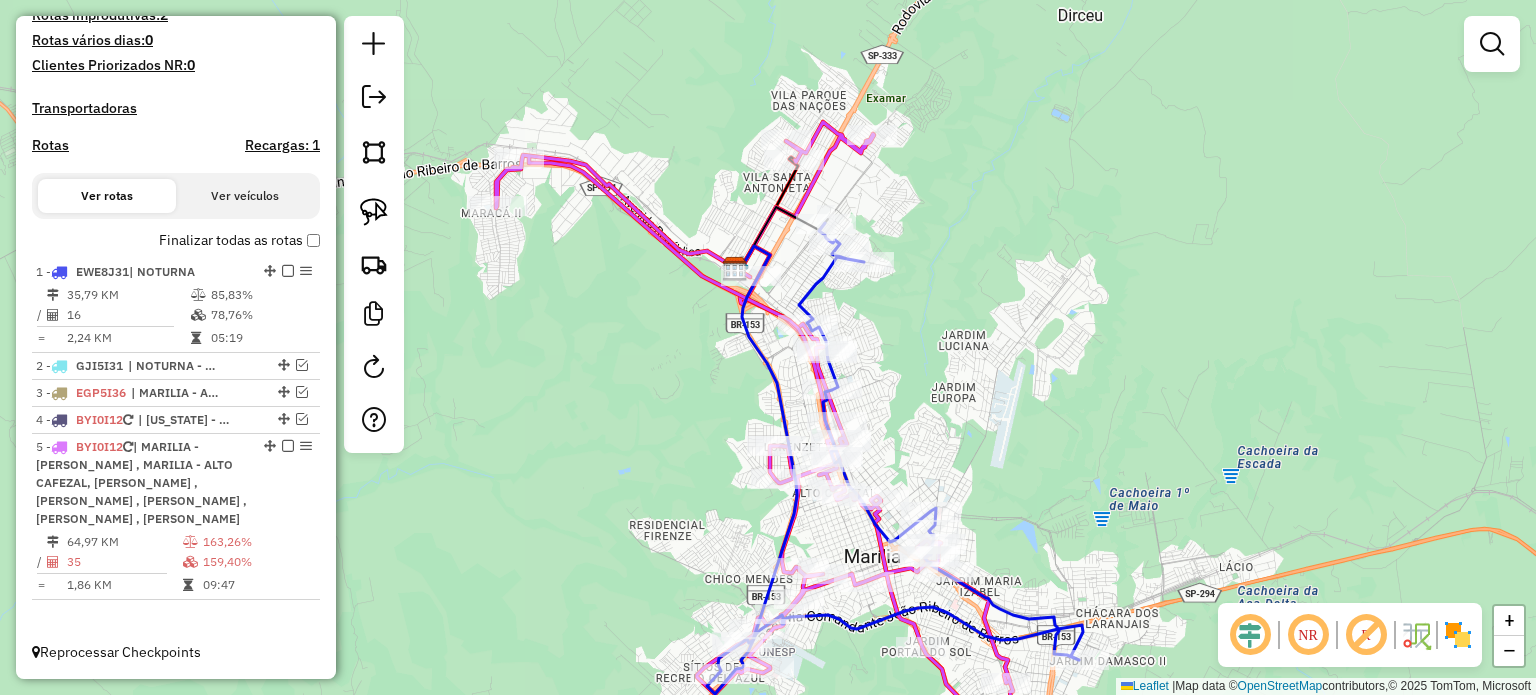 click 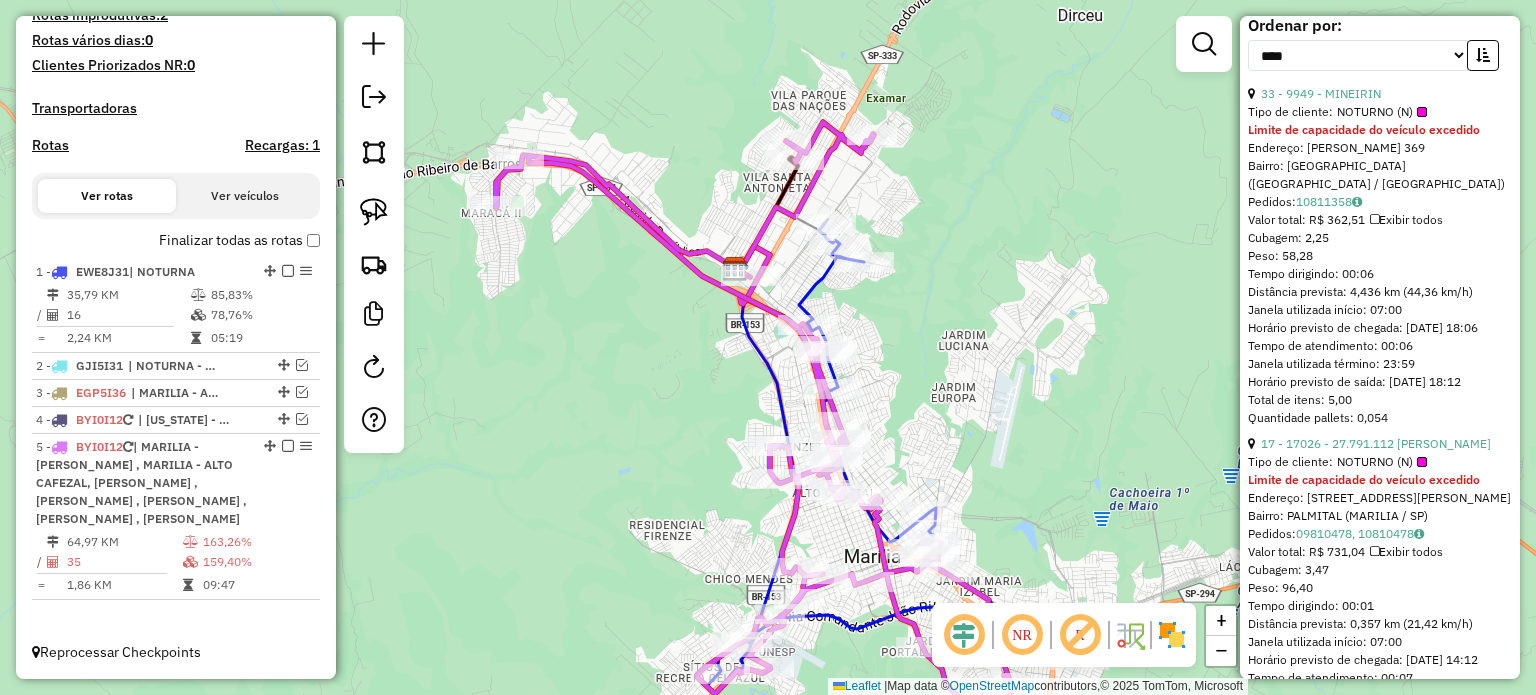 scroll, scrollTop: 1100, scrollLeft: 0, axis: vertical 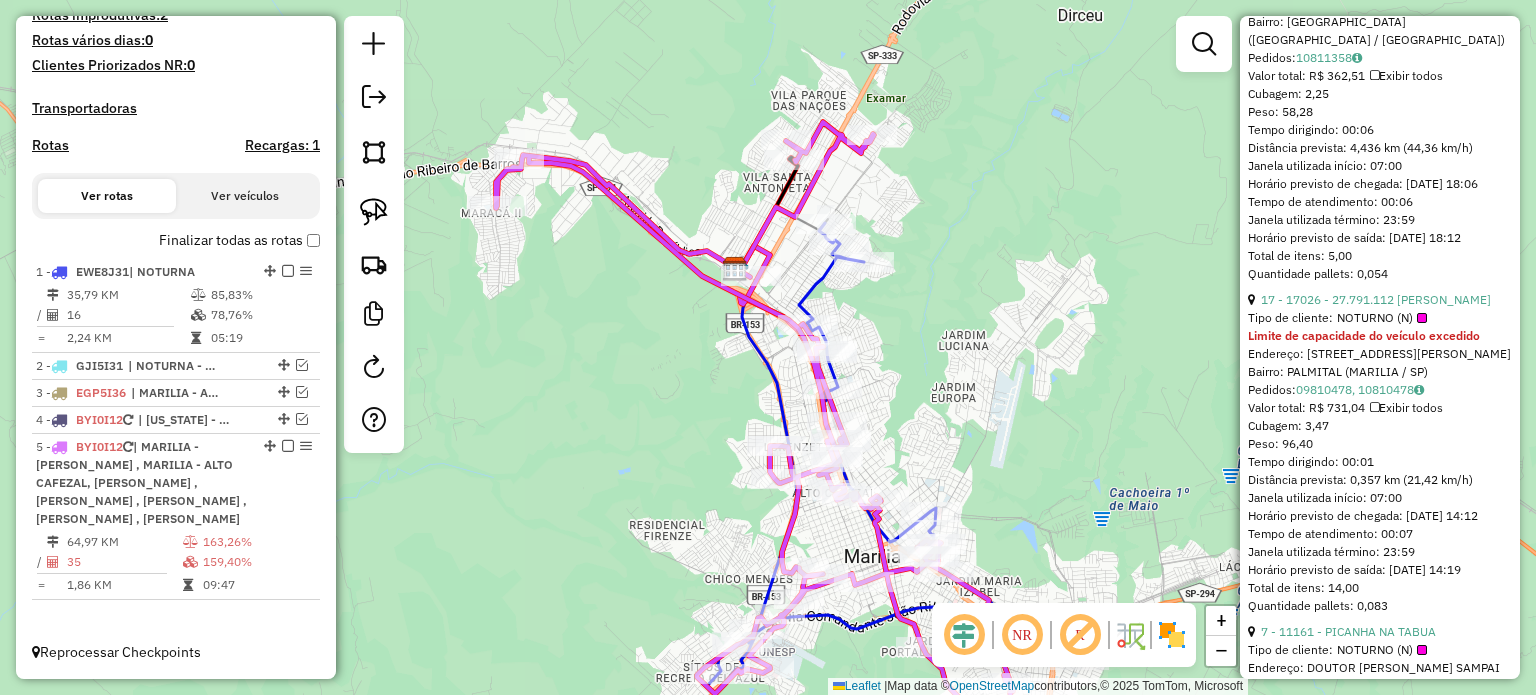 click on "NOTURNO (N)" at bounding box center (1382, 318) 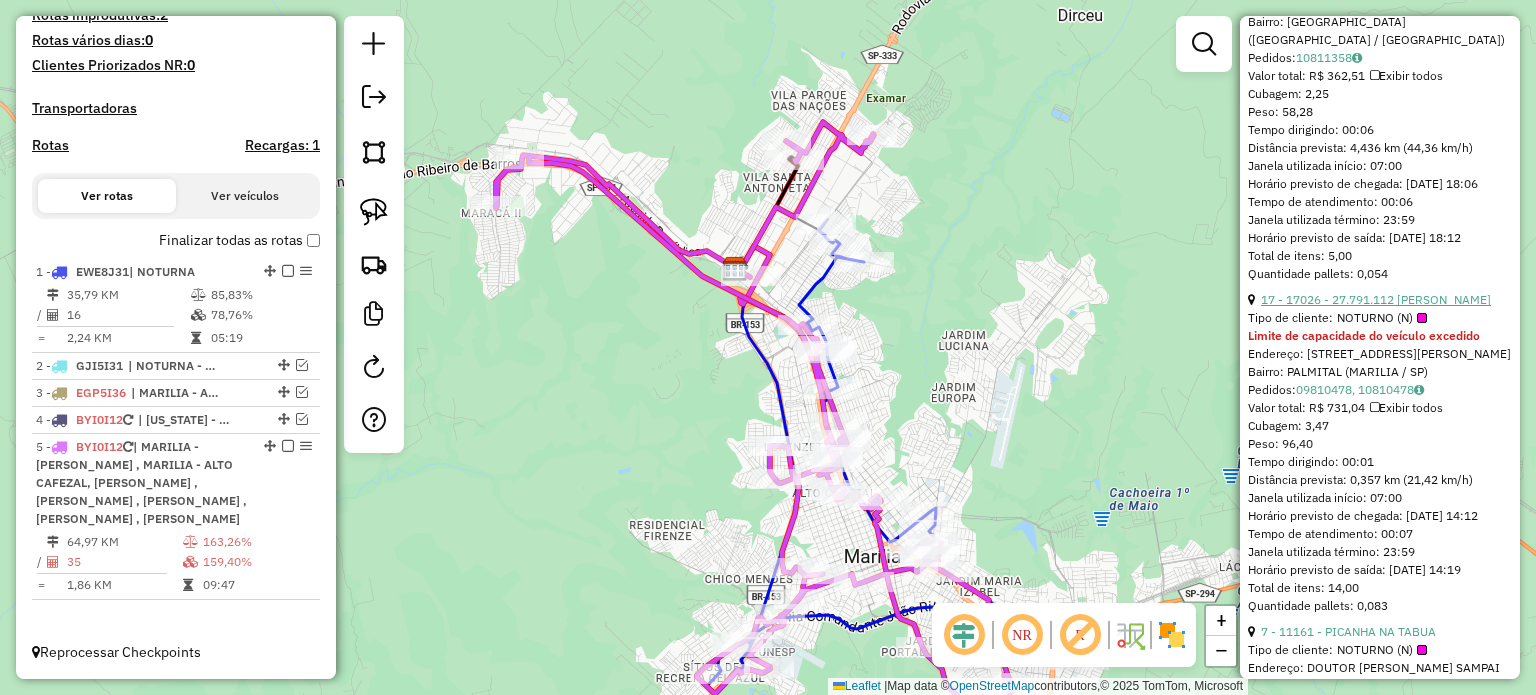 click on "17 - 17026 - 27.791.112 [PERSON_NAME]" at bounding box center [1376, 299] 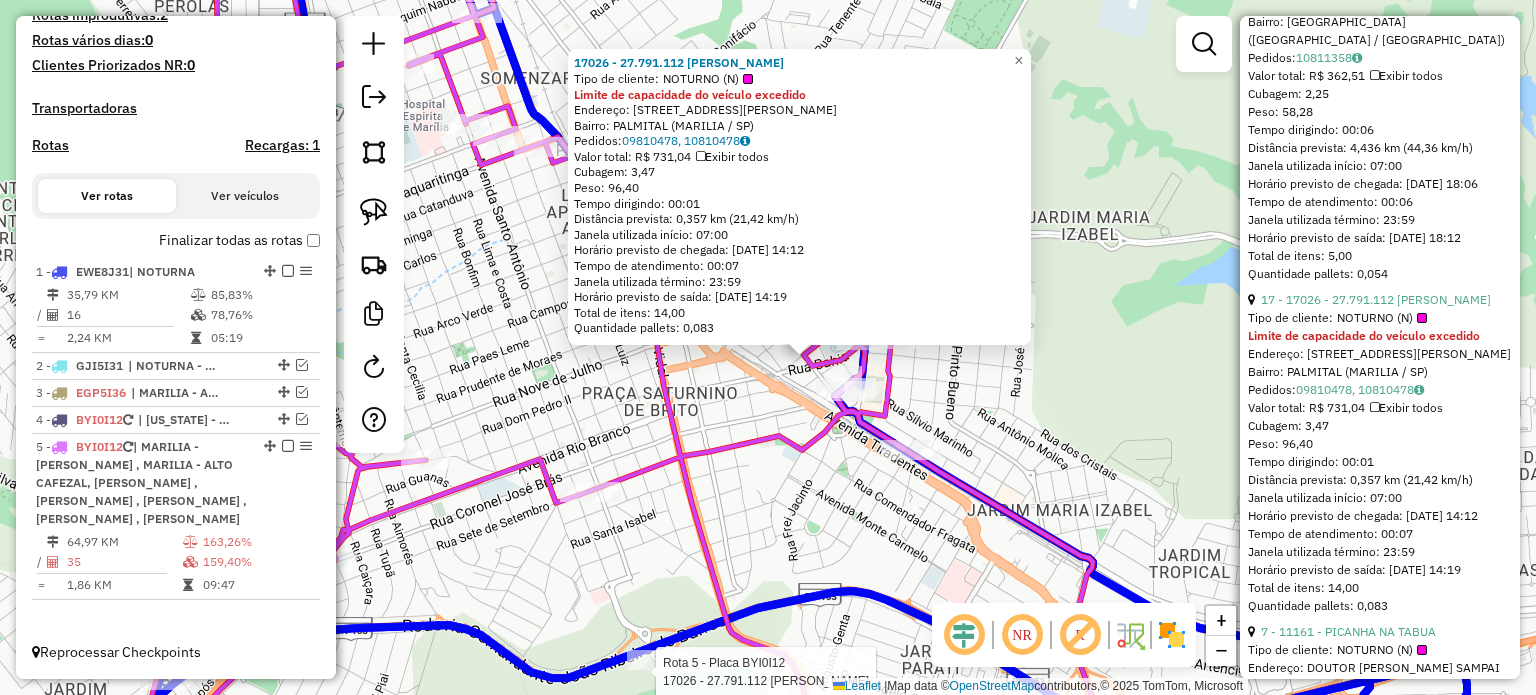 click 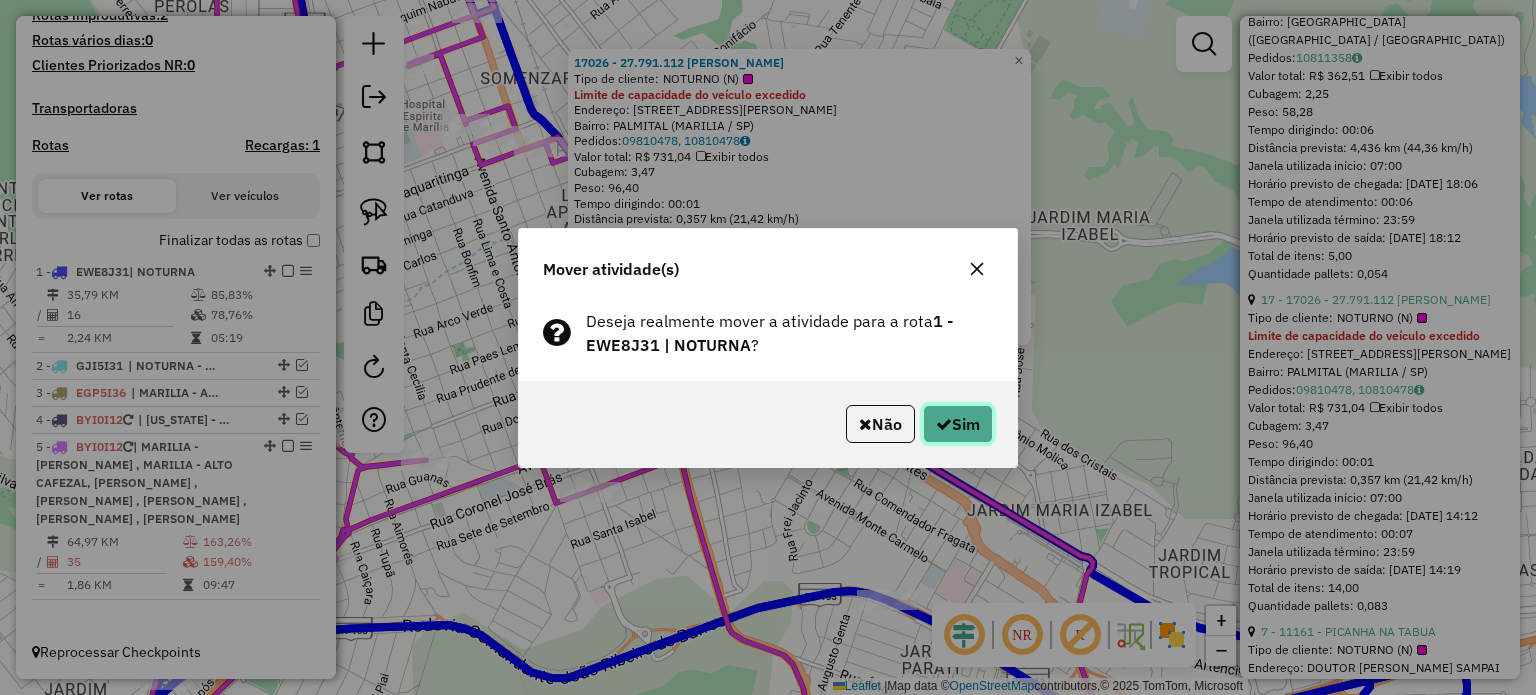 click on "Sim" 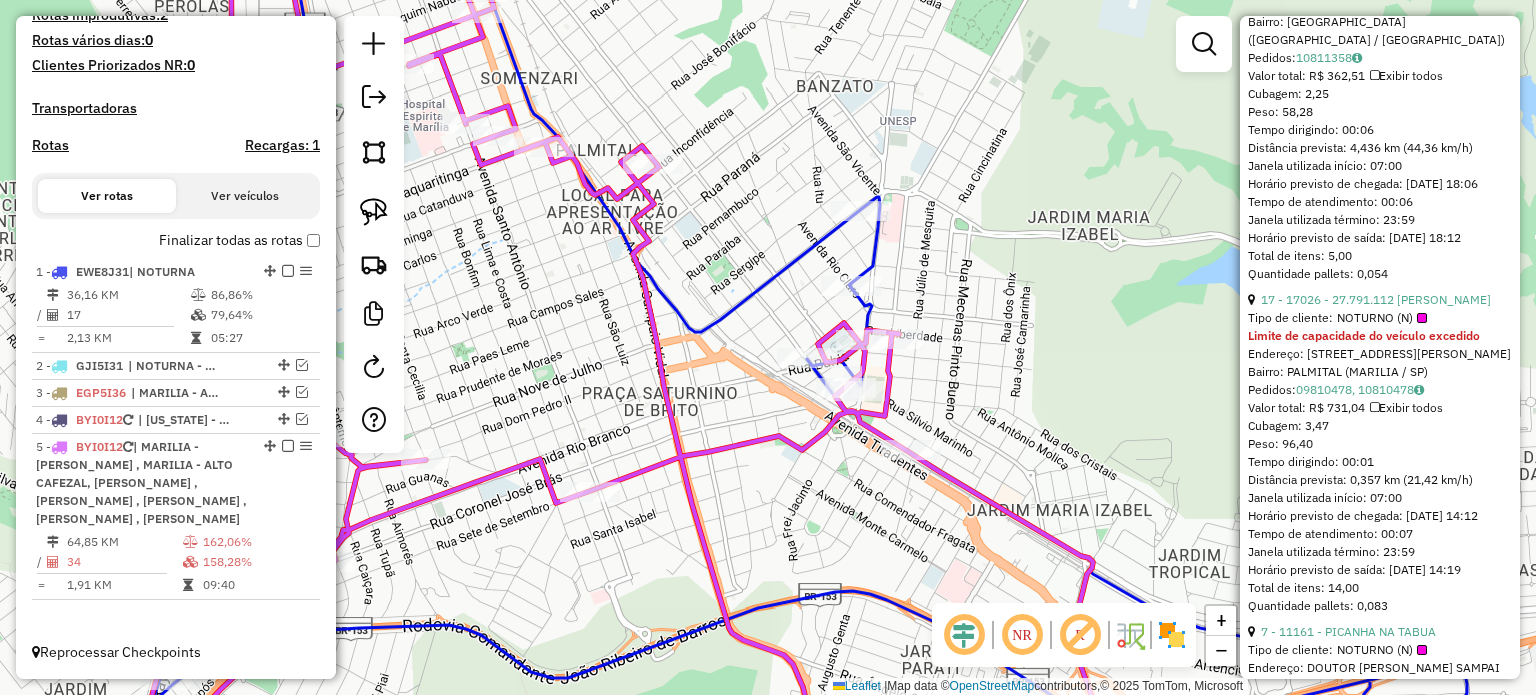 click on "Janela de atendimento Grade de atendimento Capacidade Transportadoras Veículos Cliente Pedidos  Rotas Selecione os dias de semana para filtrar as janelas de atendimento  Seg   Ter   Qua   Qui   Sex   Sáb   Dom  Informe o período da janela de atendimento: De: Até:  Filtrar exatamente a janela do cliente  Considerar janela de atendimento padrão  Selecione os dias de semana para filtrar as grades de atendimento  Seg   Ter   Qua   Qui   Sex   Sáb   Dom   Considerar clientes sem dia de atendimento cadastrado  Clientes fora do dia de atendimento selecionado Filtrar as atividades entre os valores definidos abaixo:  Peso mínimo:   Peso máximo:   Cubagem mínima:   Cubagem máxima:   De:   Até:  Filtrar as atividades entre o tempo de atendimento definido abaixo:  De:   Até:   Considerar capacidade total dos clientes não roteirizados Transportadora: Selecione um ou mais itens Tipo de veículo: Selecione um ou mais itens Veículo: Selecione um ou mais itens Motorista: Selecione um ou mais itens Nome: Rótulo:" 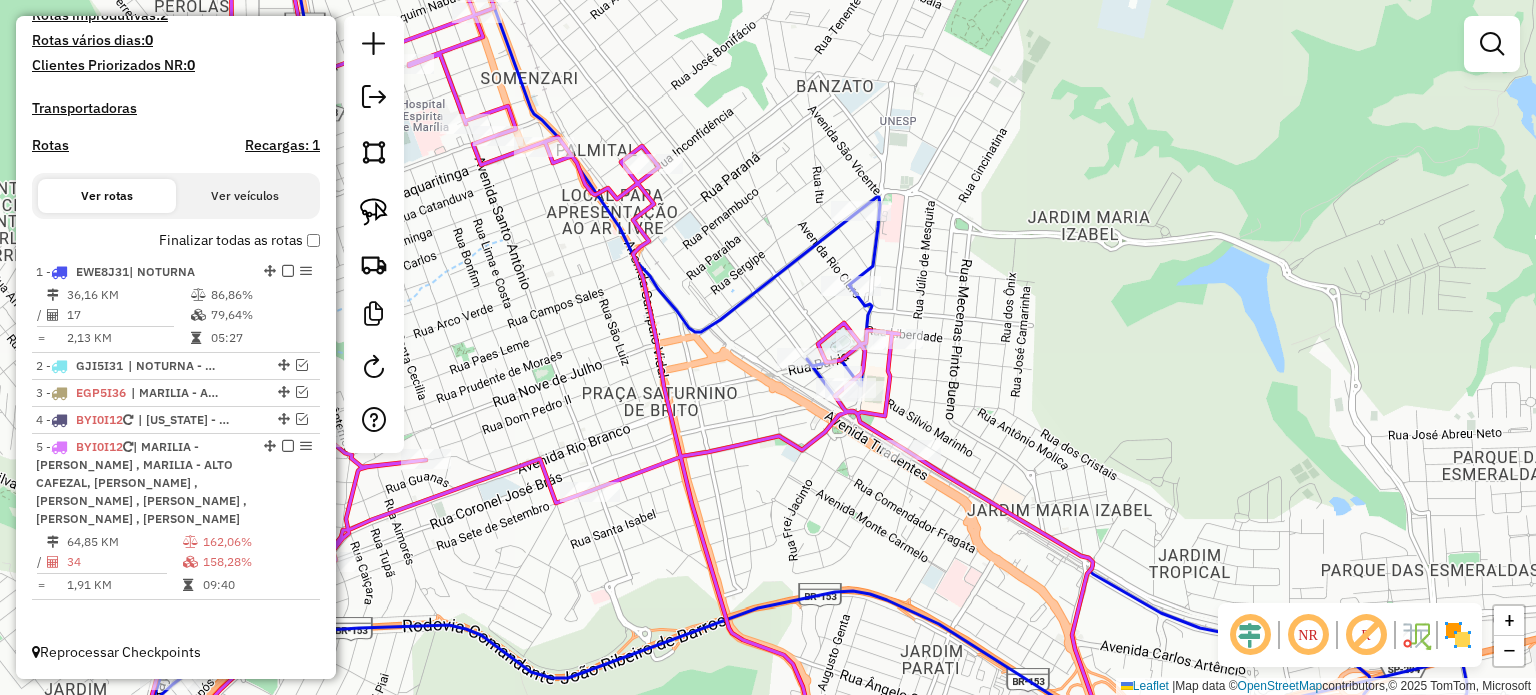 click 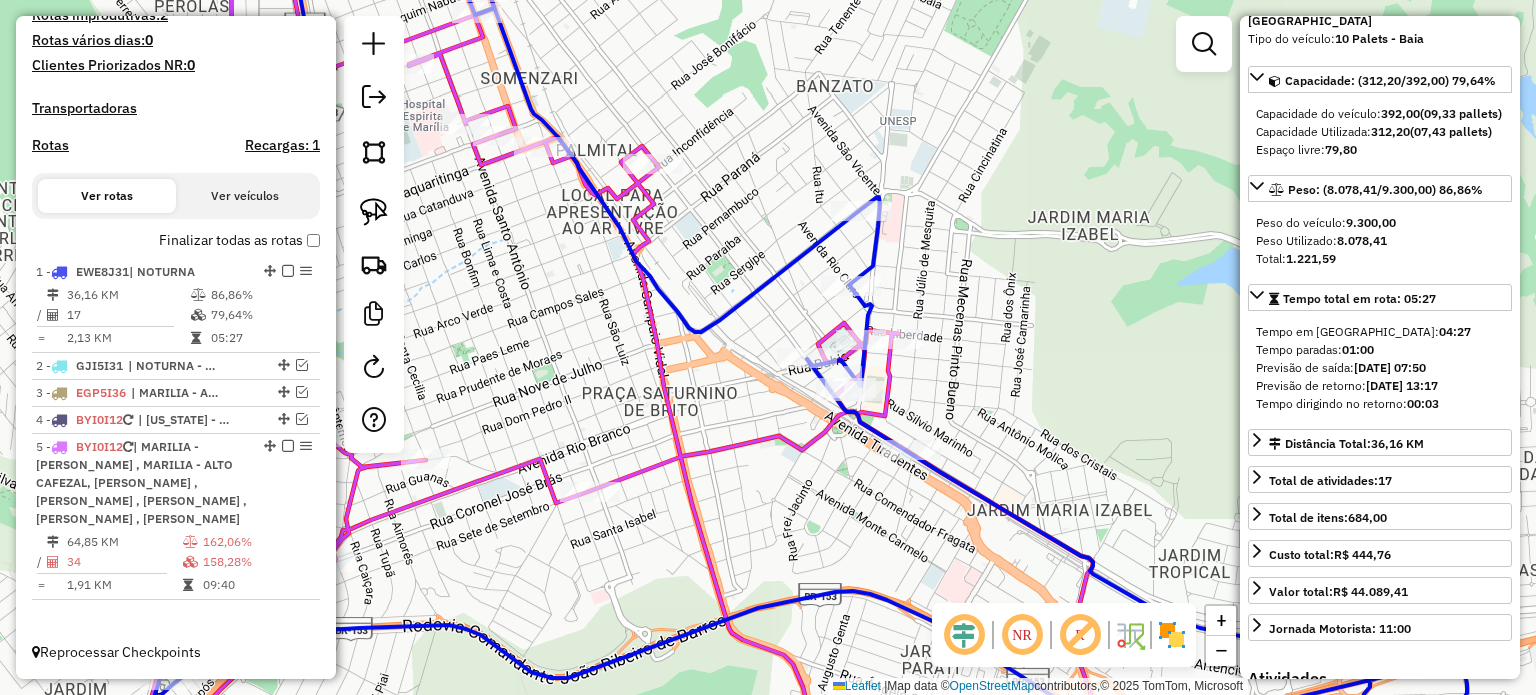 scroll, scrollTop: 200, scrollLeft: 0, axis: vertical 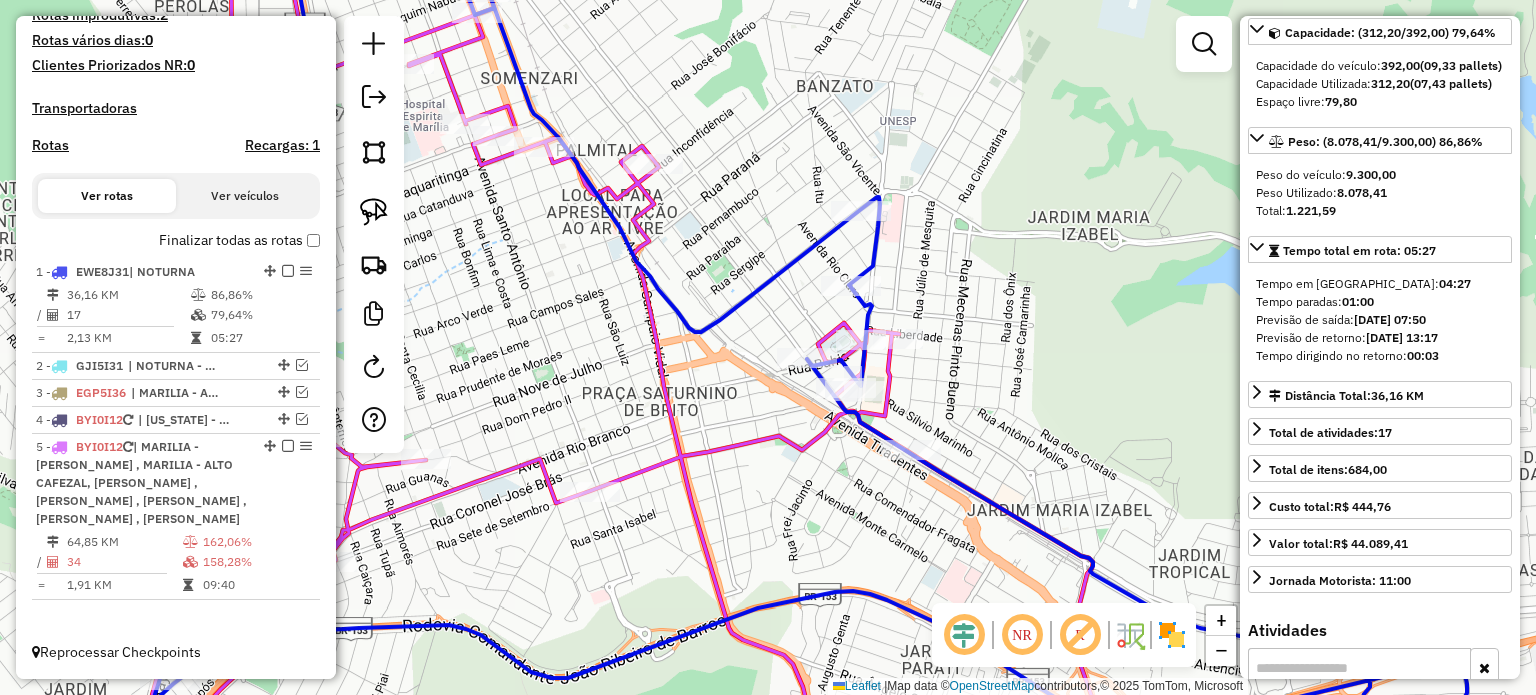 click 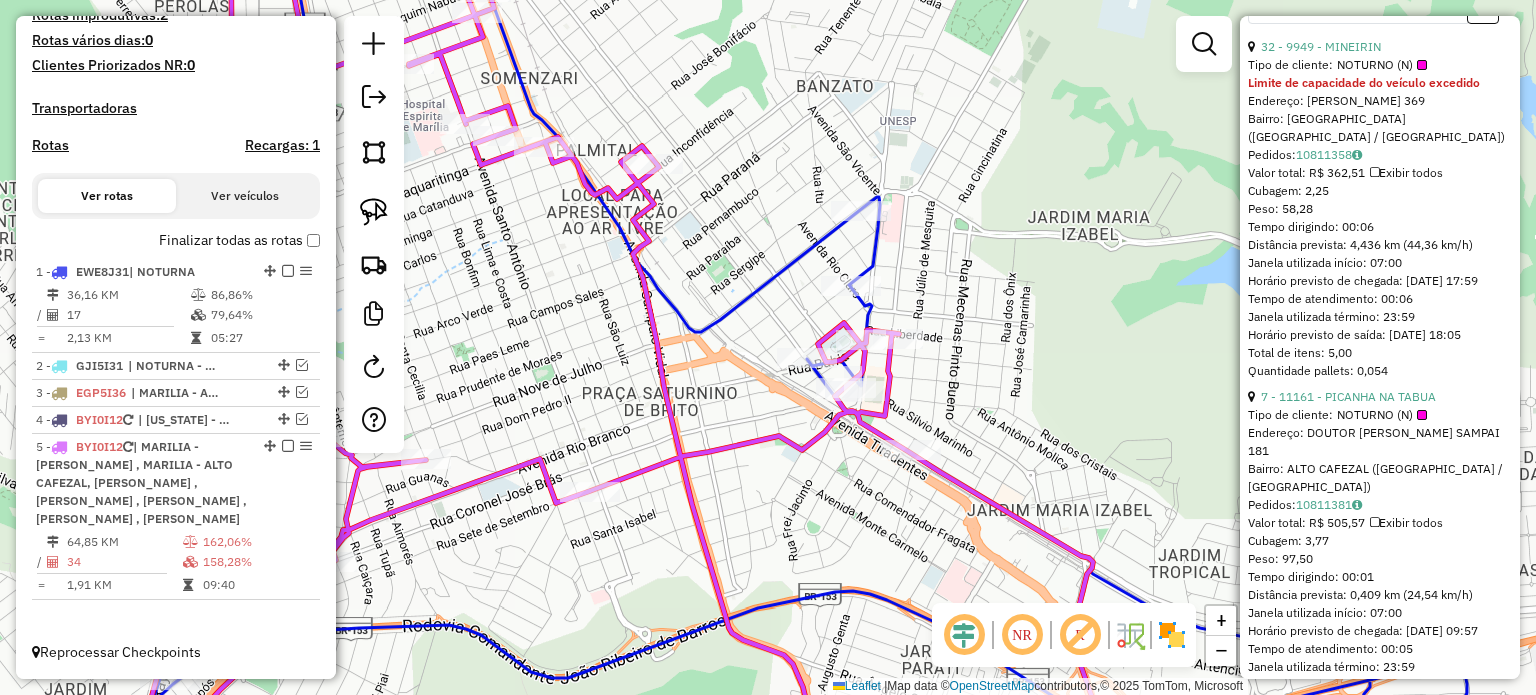 scroll, scrollTop: 1272, scrollLeft: 0, axis: vertical 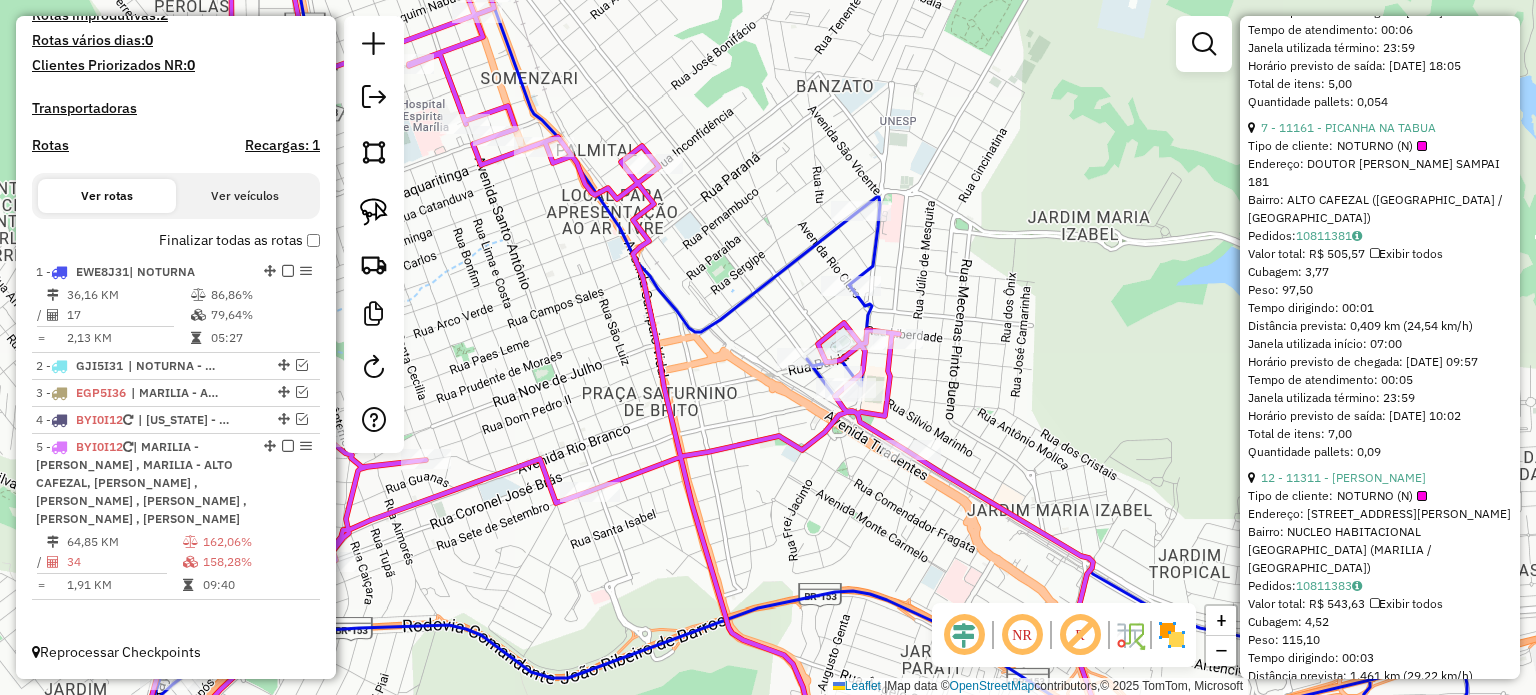 click on "7 - 11161 - PICANHA NA TABUA" at bounding box center (1380, 128) 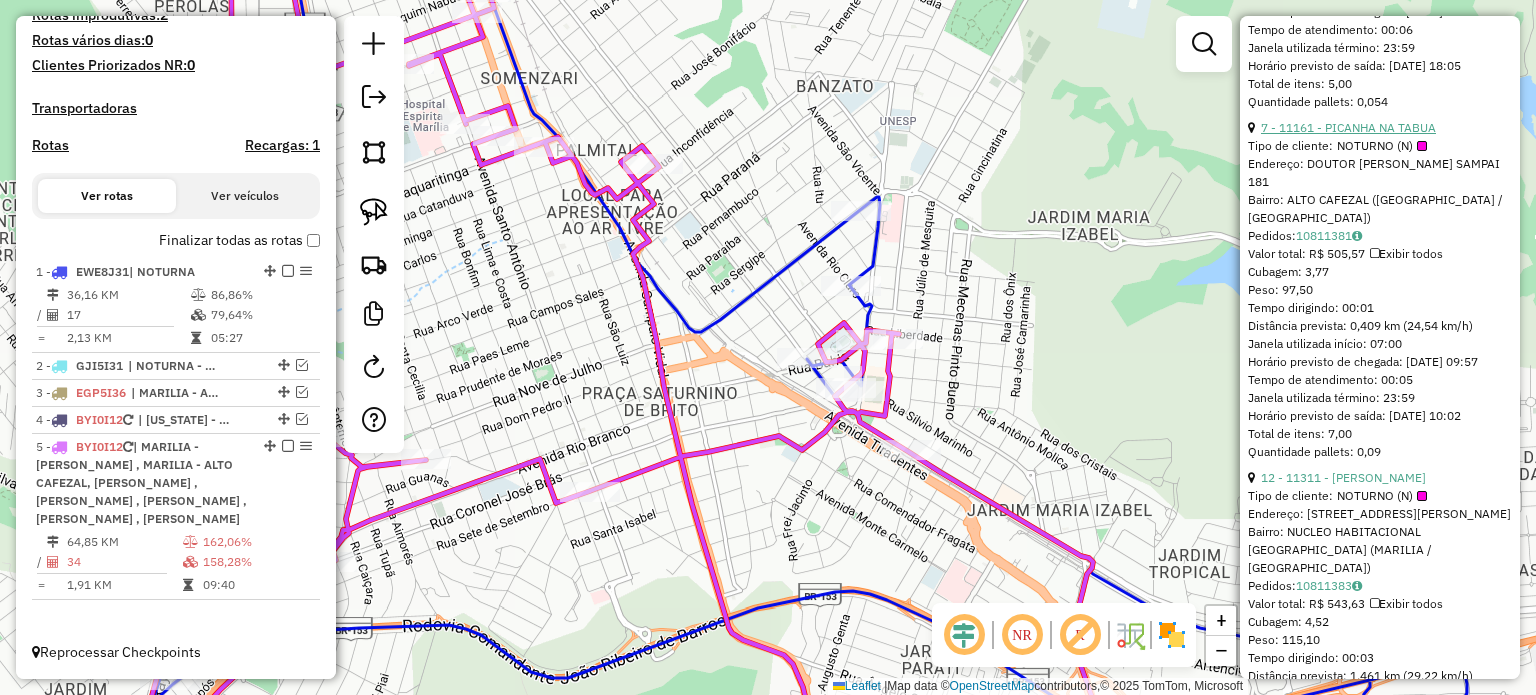 click on "7 - 11161 - PICANHA NA TABUA" at bounding box center [1348, 127] 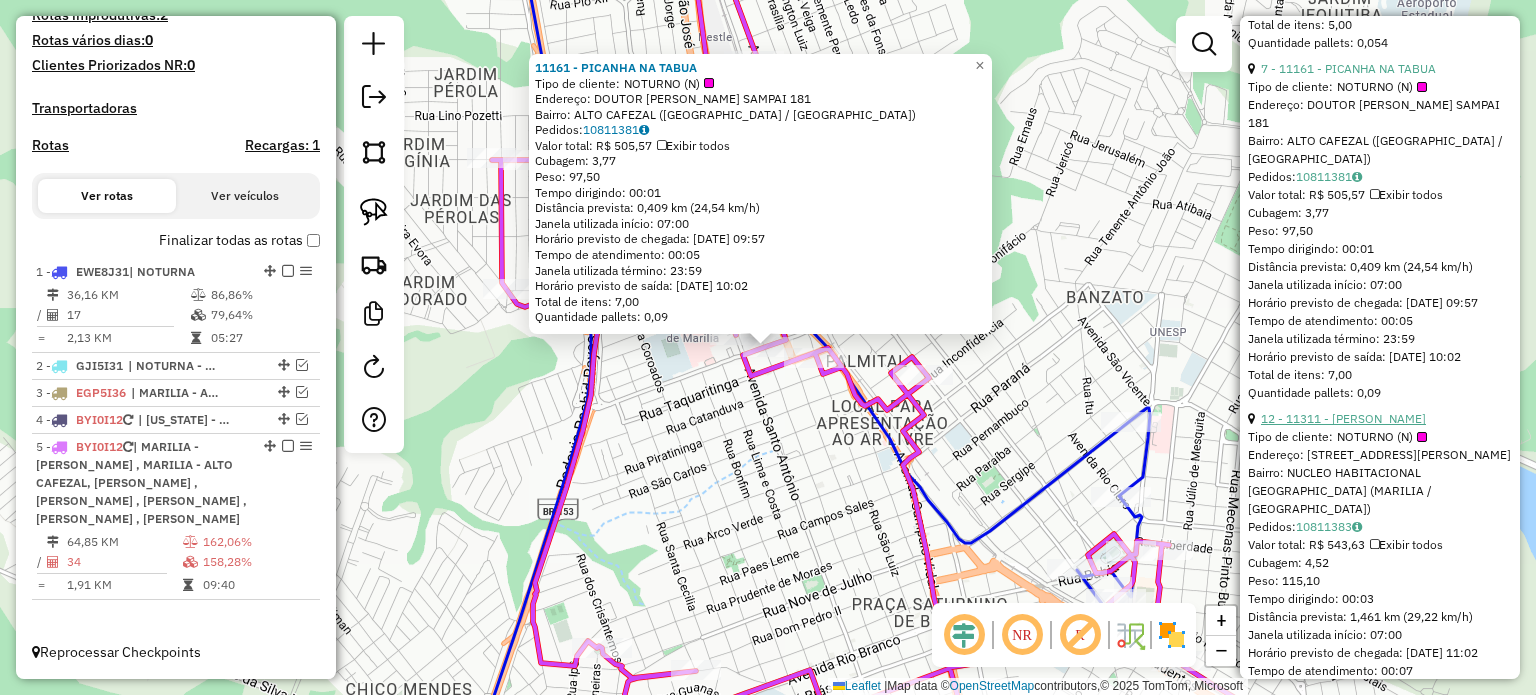 scroll, scrollTop: 1372, scrollLeft: 0, axis: vertical 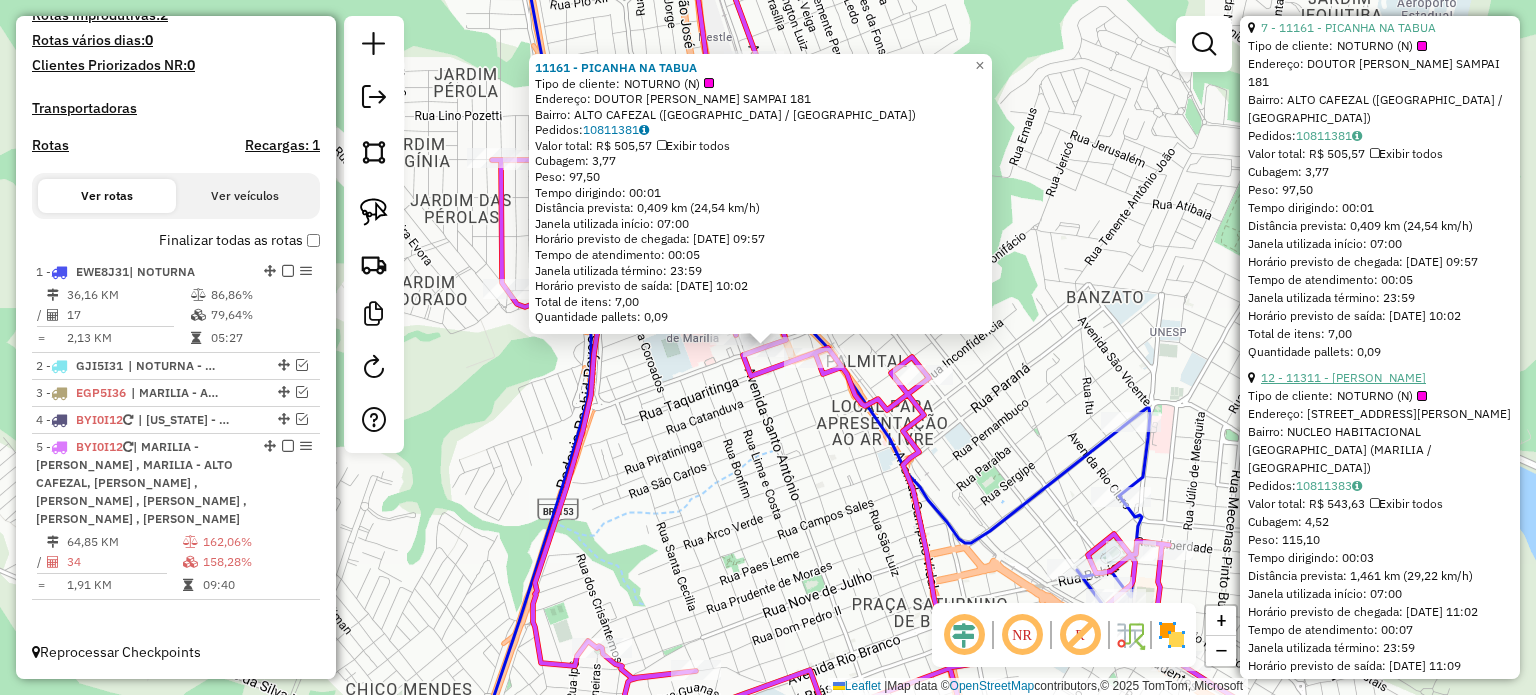 click on "12 - 11311 - [PERSON_NAME]" at bounding box center [1343, 377] 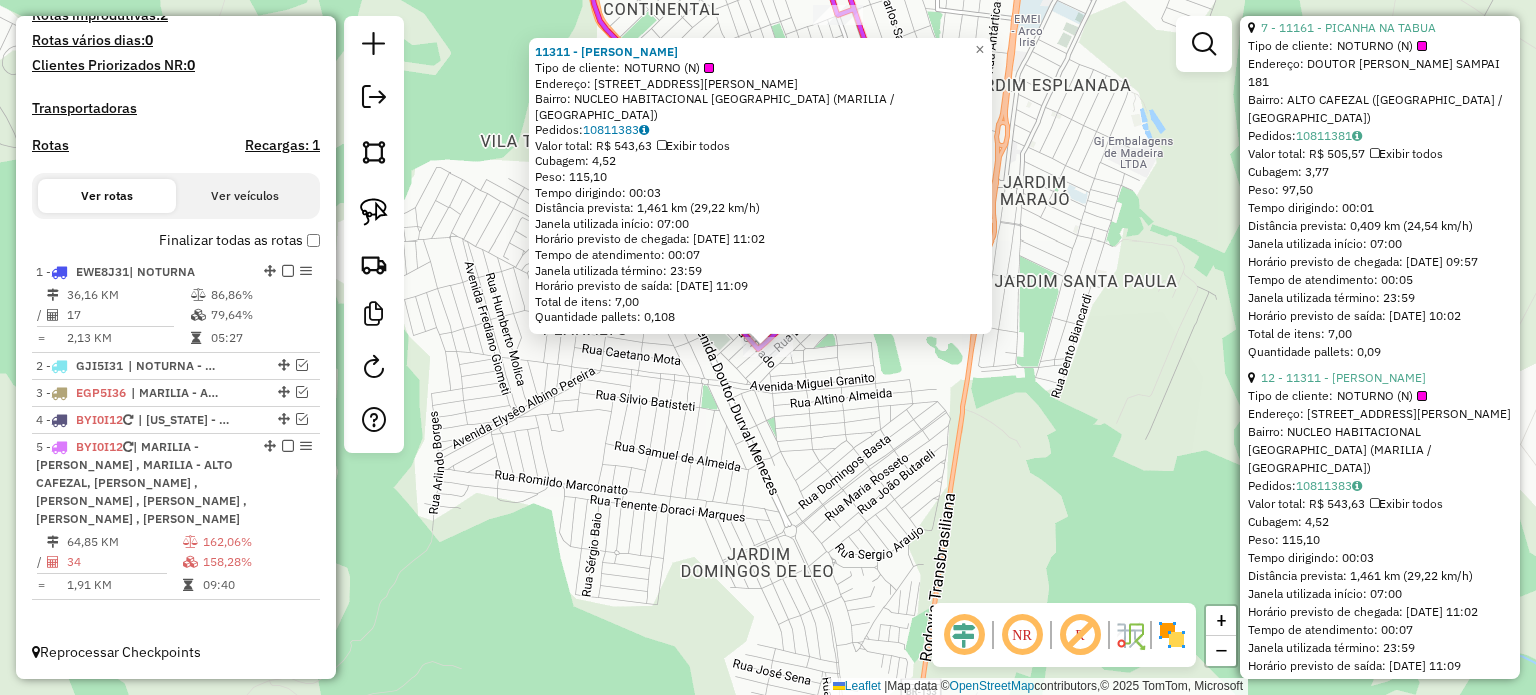 click on "11311 - [PERSON_NAME]  Tipo de cliente:   NOTURNO (N)   Endereço: R   [PERSON_NAME] FARIA         981   Bairro: NUCLEO HABITACIONAL [GEOGRAPHIC_DATA] (MARILIA / SP)   Pedidos:  10811383   Valor total: R$ 543,63   Exibir todos   Cubagem: 4,52  Peso: 115,10  Tempo dirigindo: 00:03   Distância prevista: 1,461 km (29,22 km/h)   [GEOGRAPHIC_DATA] utilizada início: 07:00   Horário previsto de chegada: [DATE] 11:02   Tempo de atendimento: 00:07   Janela utilizada término: 23:59   Horário previsto de saída: [DATE] 11:09   Total de itens: 7,00   Quantidade pallets: 0,108  × Janela de atendimento Grade de atendimento Capacidade Transportadoras Veículos Cliente Pedidos  Rotas Selecione os dias de semana para filtrar as janelas de atendimento  Seg   Ter   Qua   Qui   Sex   Sáb   Dom  Informe o período da janela de atendimento: De: Até:  Filtrar exatamente a janela do cliente  Considerar janela de atendimento padrão  Selecione os dias de semana para filtrar as grades de atendimento  Seg   Ter   Qua   Qui   Sex" 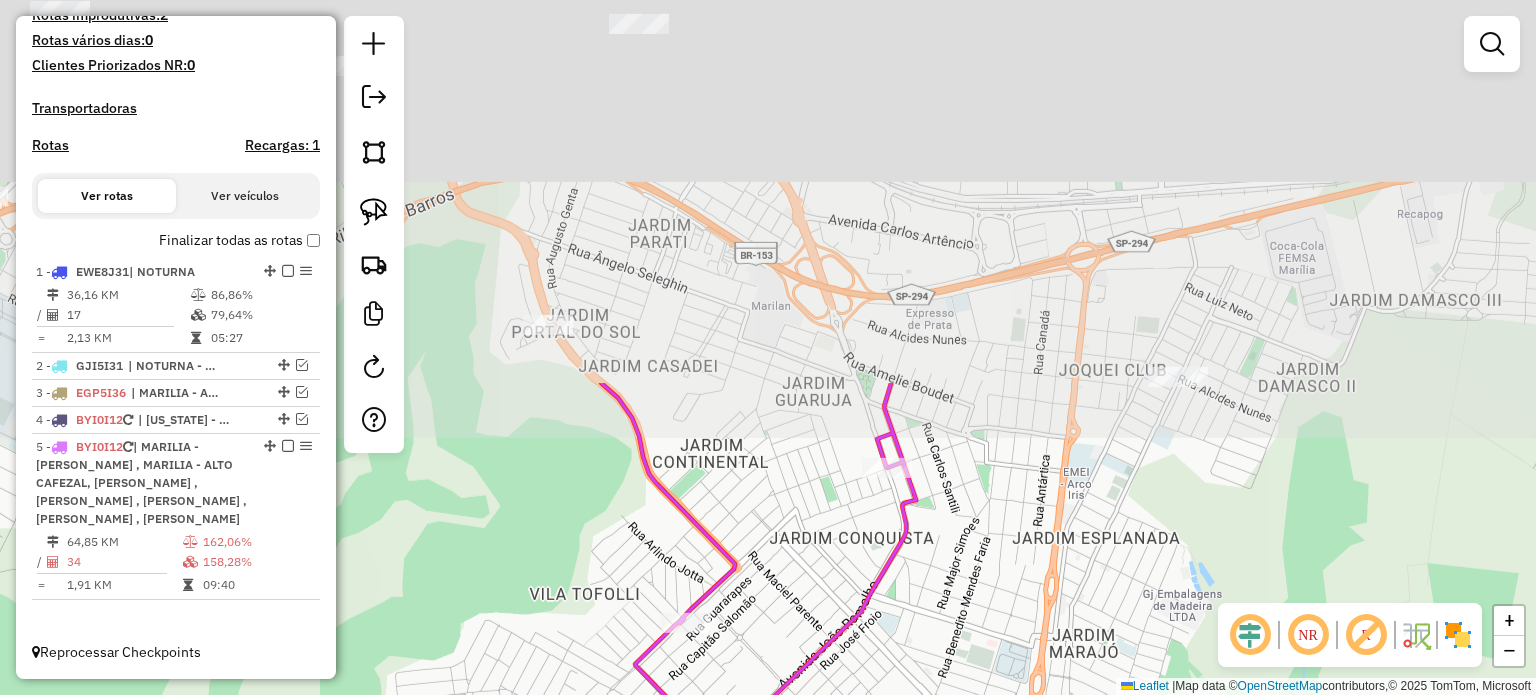 drag, startPoint x: 916, startPoint y: 259, endPoint x: 979, endPoint y: 709, distance: 454.3886 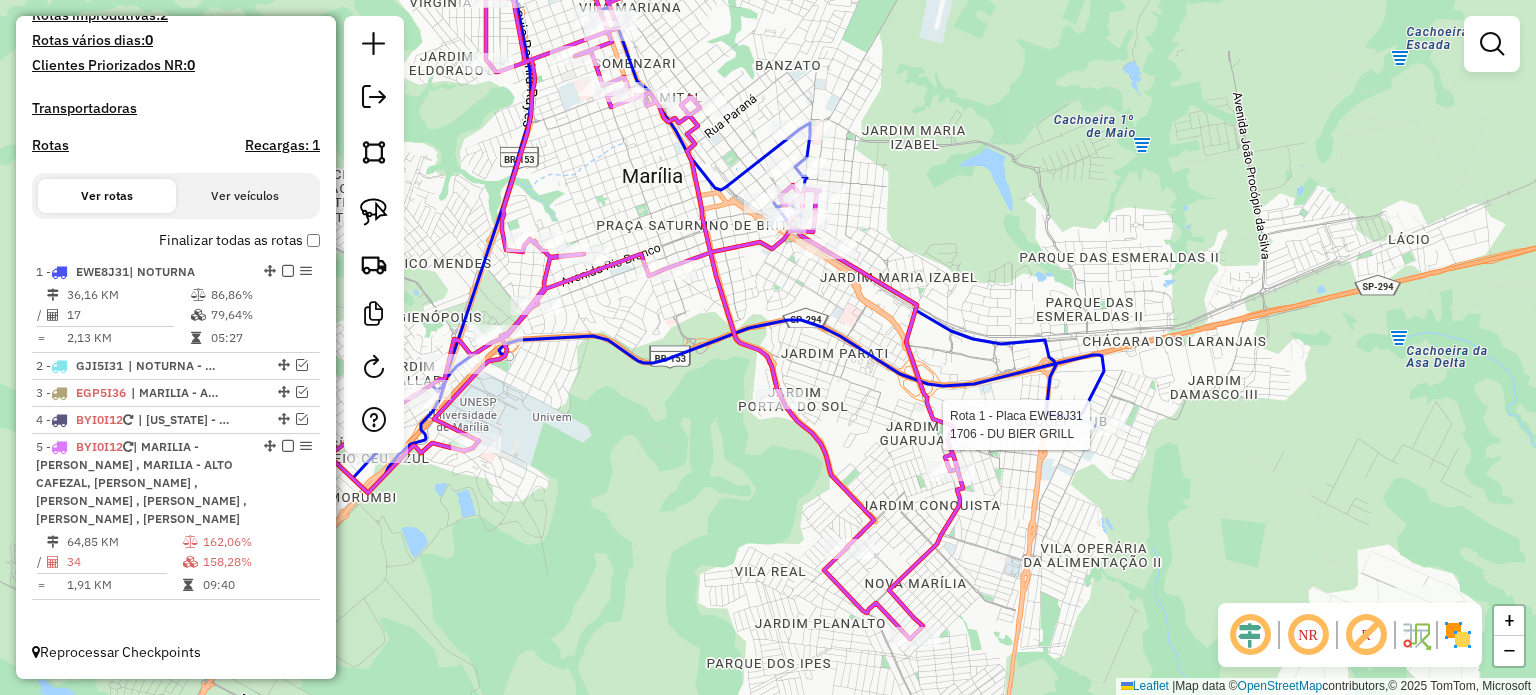 select on "*********" 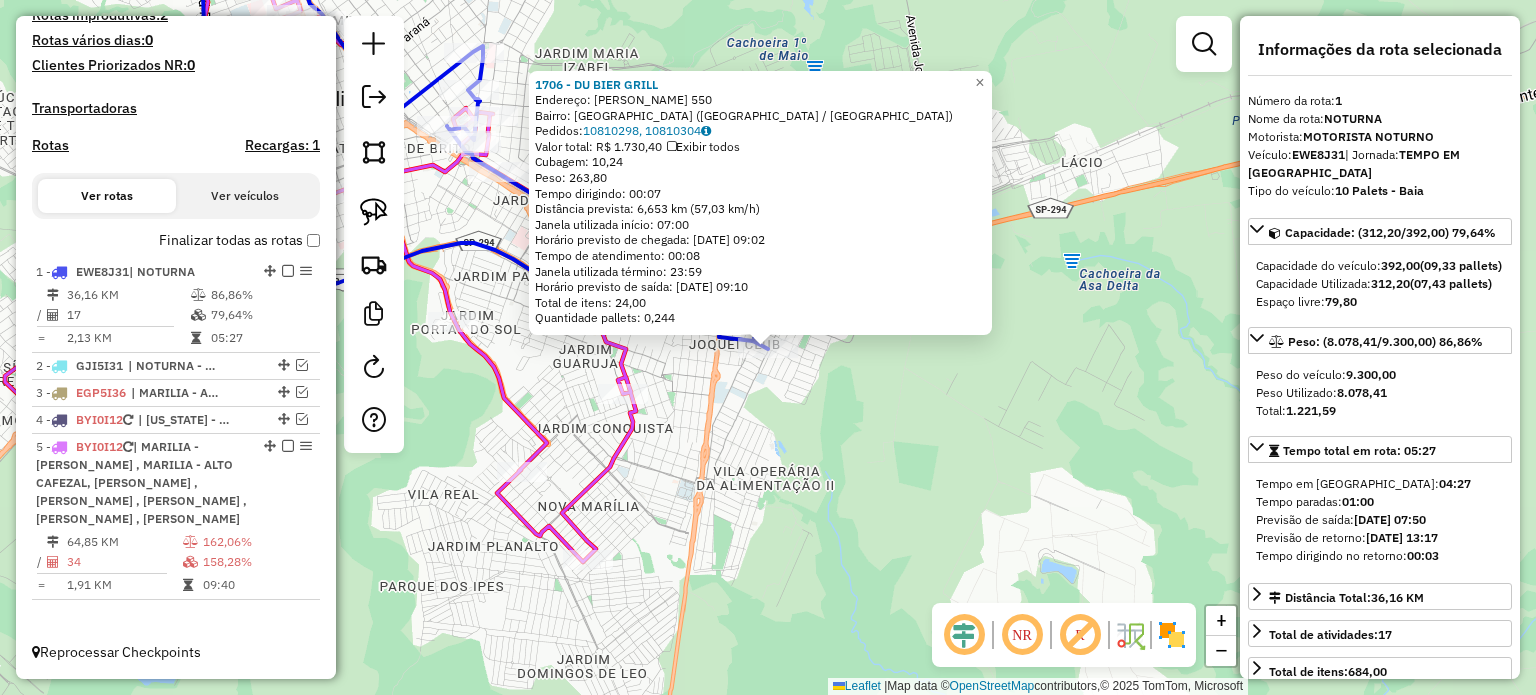 click on "1706 - DU BIER GRILL  Endereço:  [PERSON_NAME] 550   Bairro: [GEOGRAPHIC_DATA] ([GEOGRAPHIC_DATA] / [GEOGRAPHIC_DATA])   Pedidos:  10810298, 10810304   Valor total: R$ 1.730,40   Exibir todos   Cubagem: 10,24  Peso: 263,80  Tempo dirigindo: 00:07   Distância prevista: 6,653 km (57,03 km/h)   [GEOGRAPHIC_DATA] utilizada início: 07:00   Horário previsto de chegada: [DATE] 09:02   Tempo de atendimento: 00:08   Janela utilizada término: 23:59   Horário previsto de saída: [DATE] 09:10   Total de itens: 24,00   Quantidade pallets: 0,244  × Janela de atendimento Grade de atendimento Capacidade Transportadoras Veículos Cliente Pedidos  Rotas Selecione os dias de semana para filtrar as janelas de atendimento  Seg   Ter   Qua   Qui   Sex   Sáb   Dom  Informe o período da janela de atendimento: De: Até:  Filtrar exatamente a janela do cliente  Considerar janela de atendimento padrão  Selecione os dias de semana para filtrar as grades de atendimento  Seg   Ter   Qua   Qui   Sex   Sáb   Dom   Peso mínimo:   Peso máximo:   De:   De:" 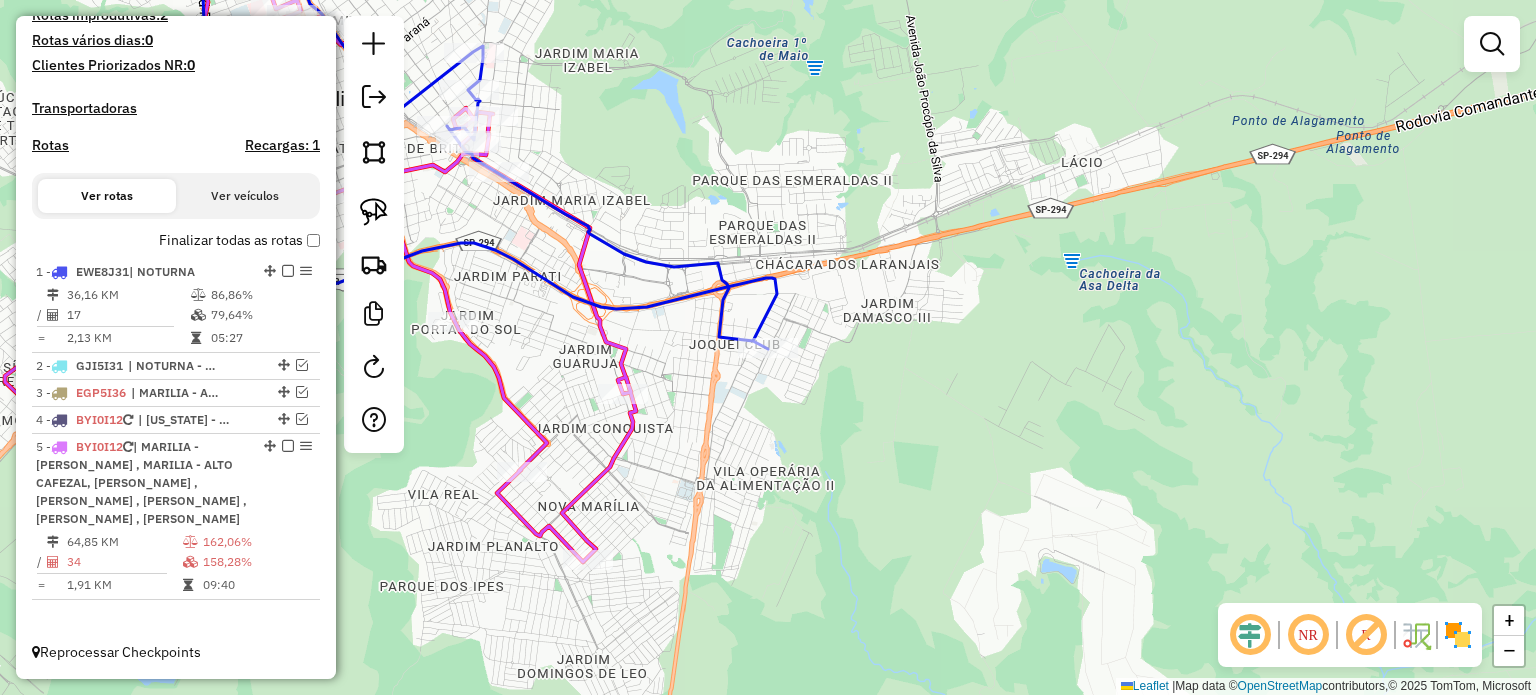 click 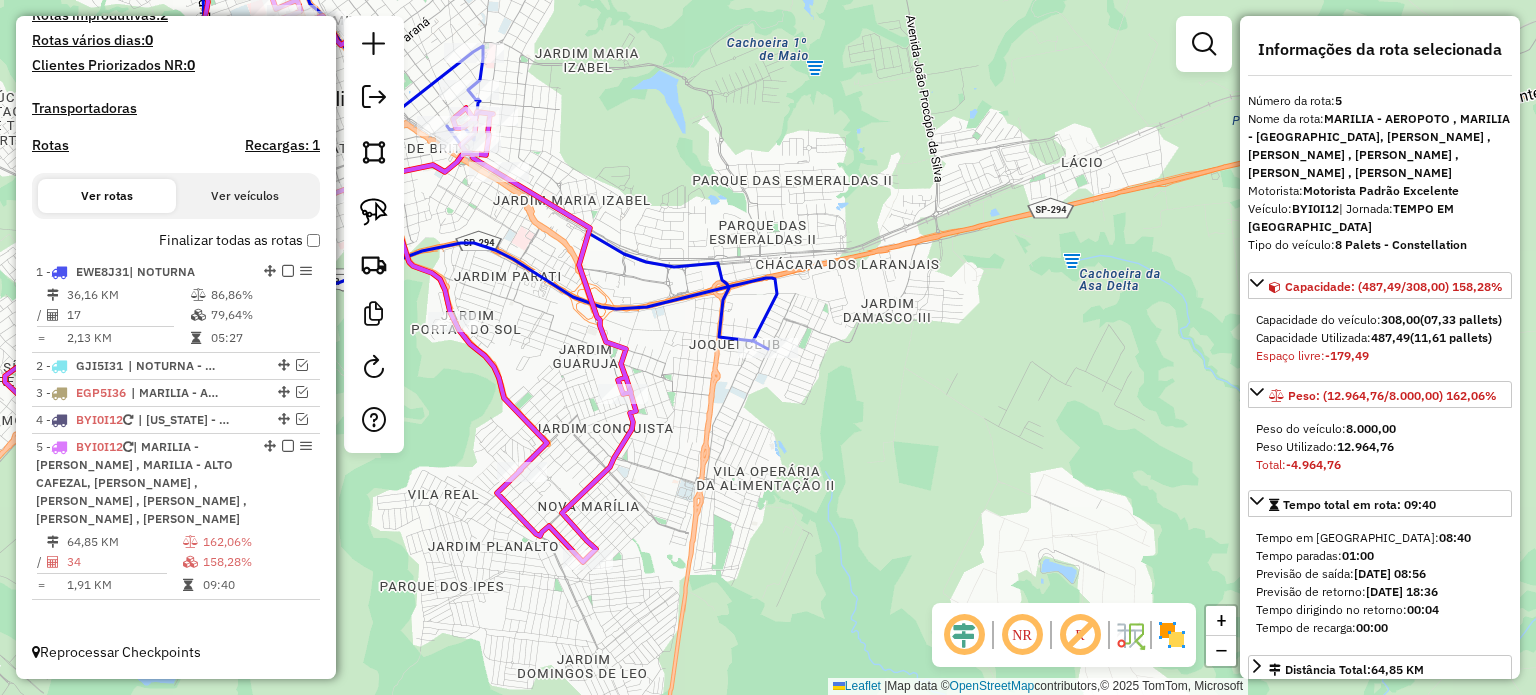 click 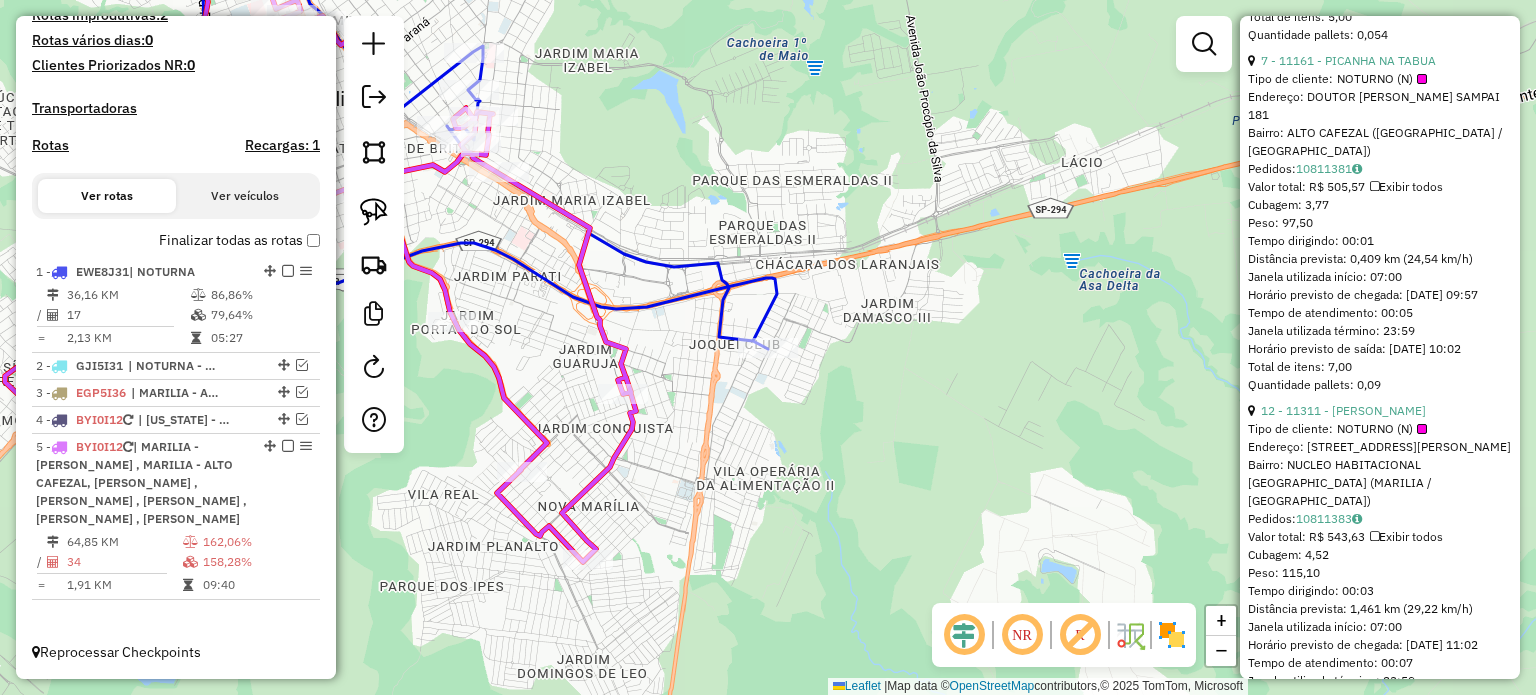 scroll, scrollTop: 1500, scrollLeft: 0, axis: vertical 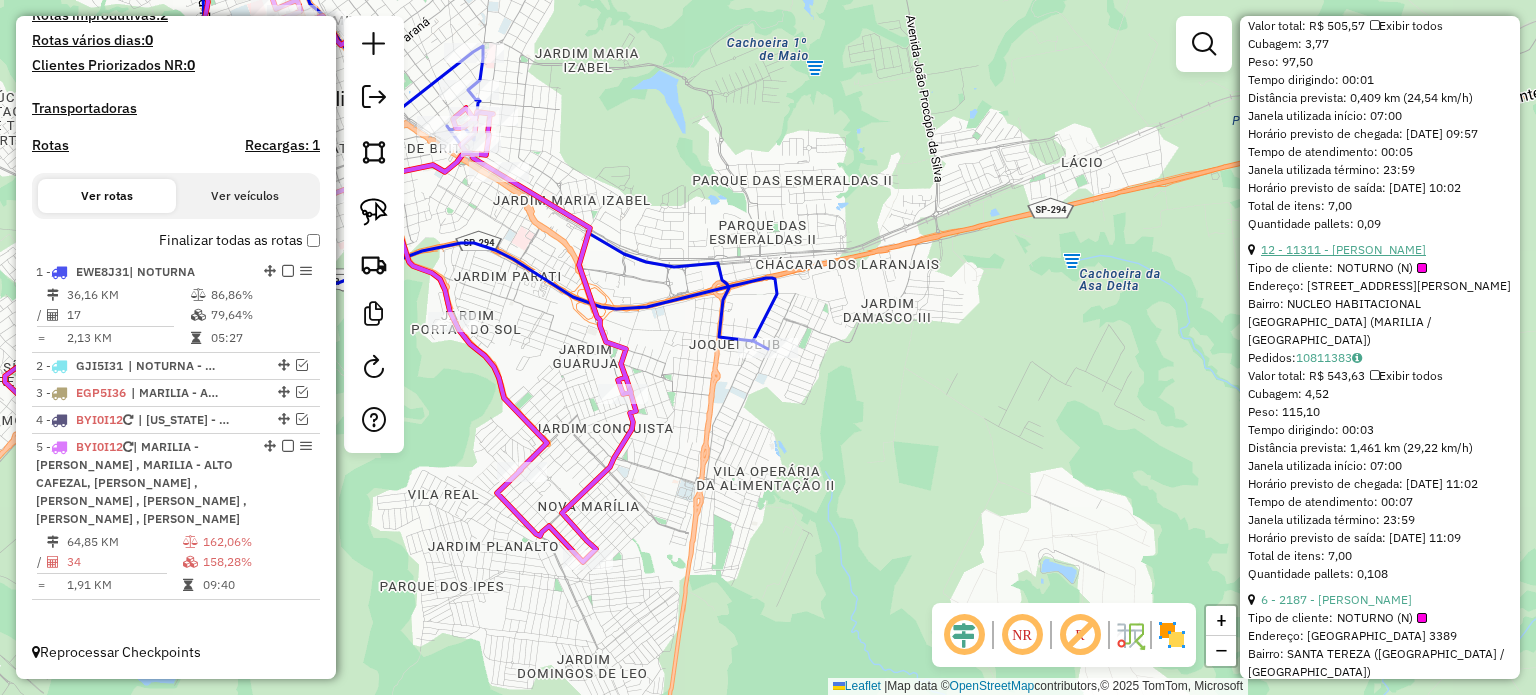 click on "12 - 11311 - [PERSON_NAME]" at bounding box center [1343, 249] 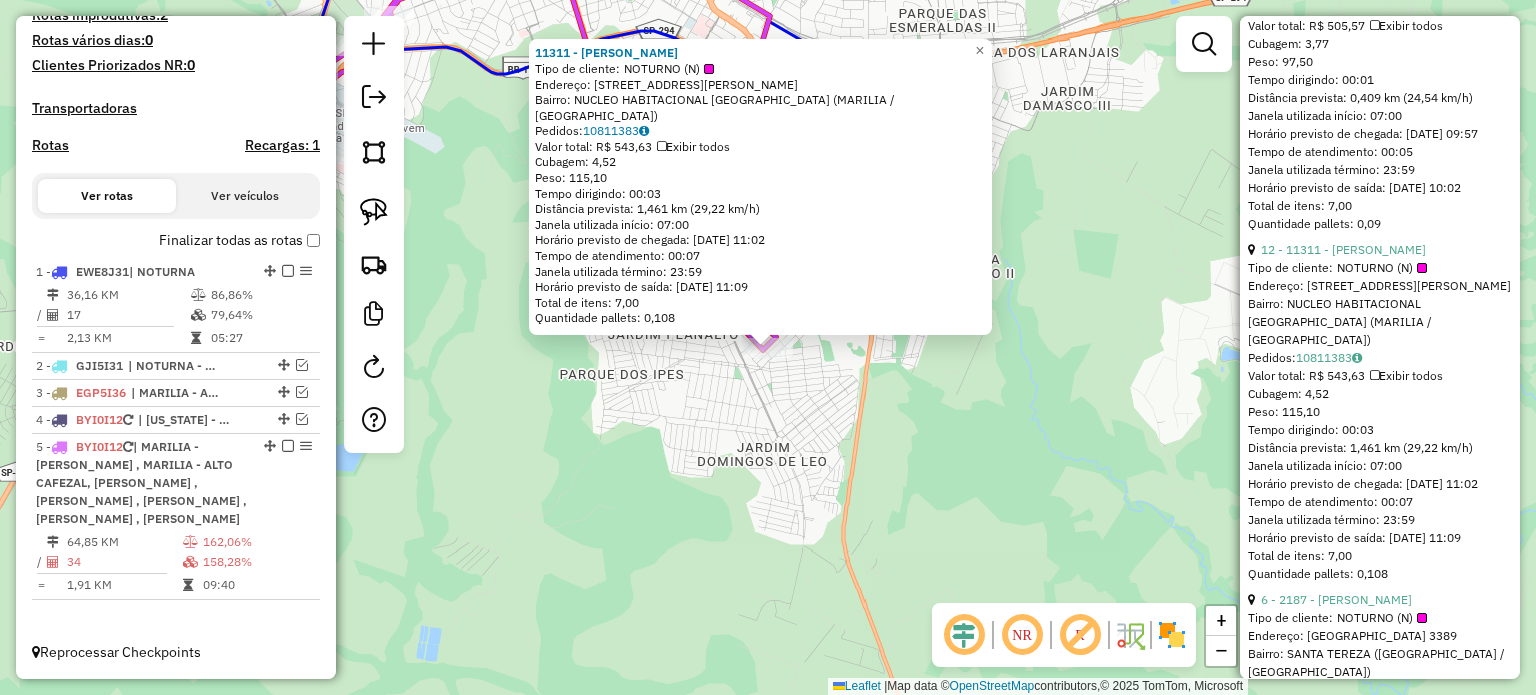 scroll, scrollTop: 1800, scrollLeft: 0, axis: vertical 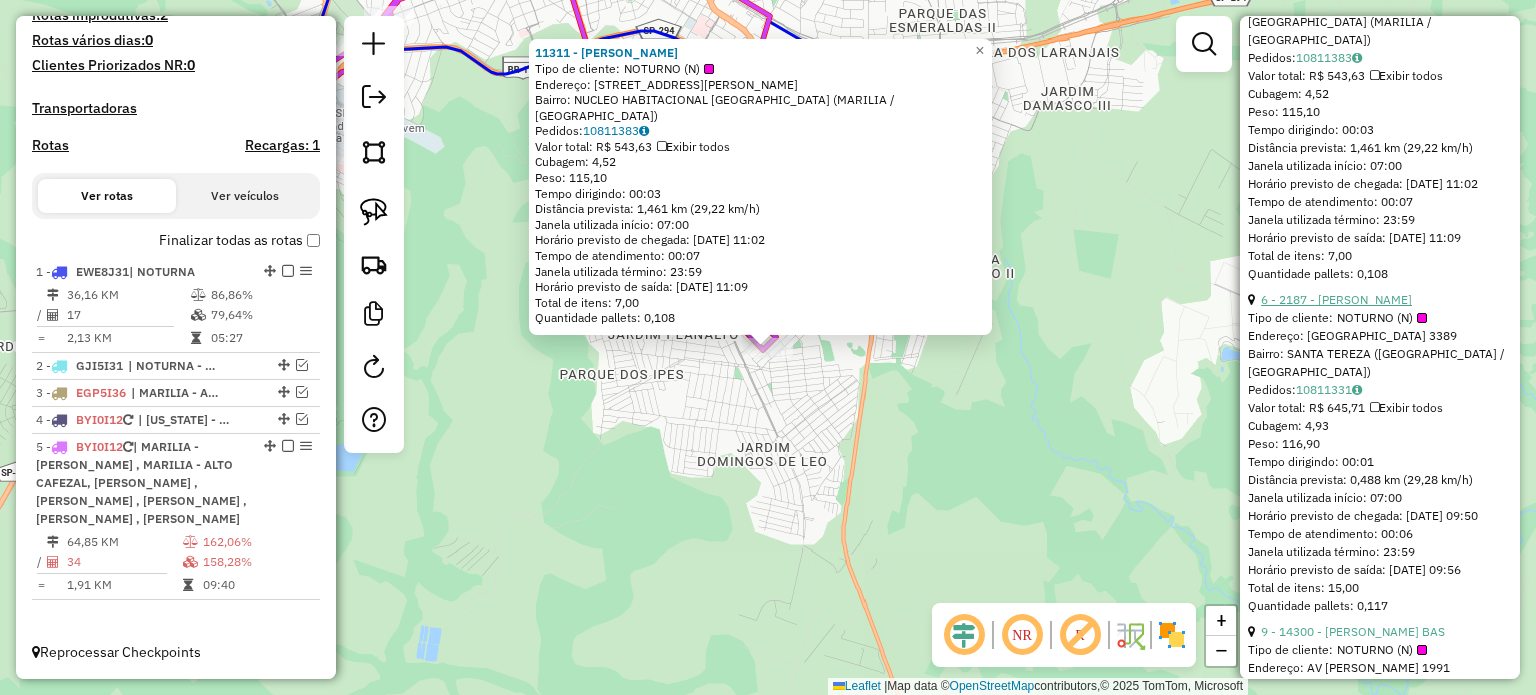 click on "6 - 2187 - [PERSON_NAME]" at bounding box center [1336, 299] 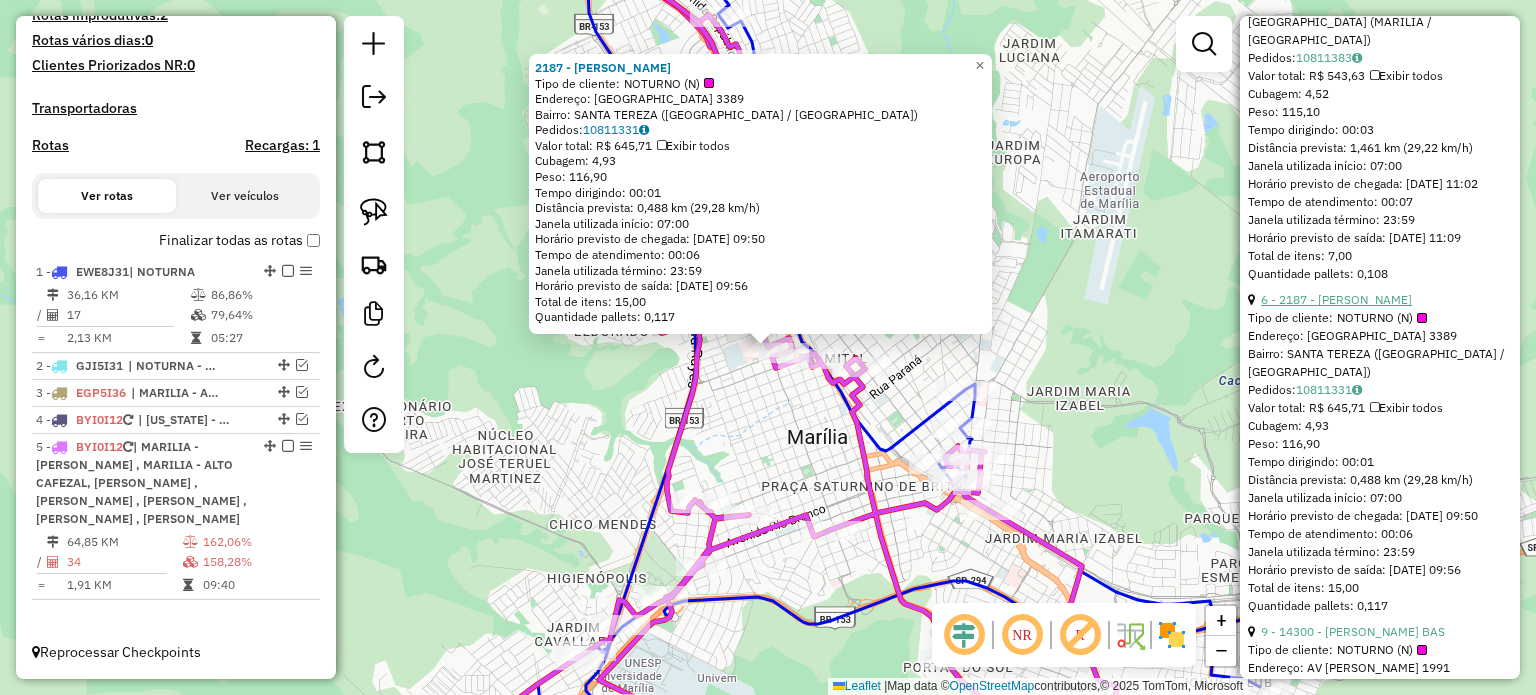 click on "6 - 2187 - [PERSON_NAME]" at bounding box center (1336, 299) 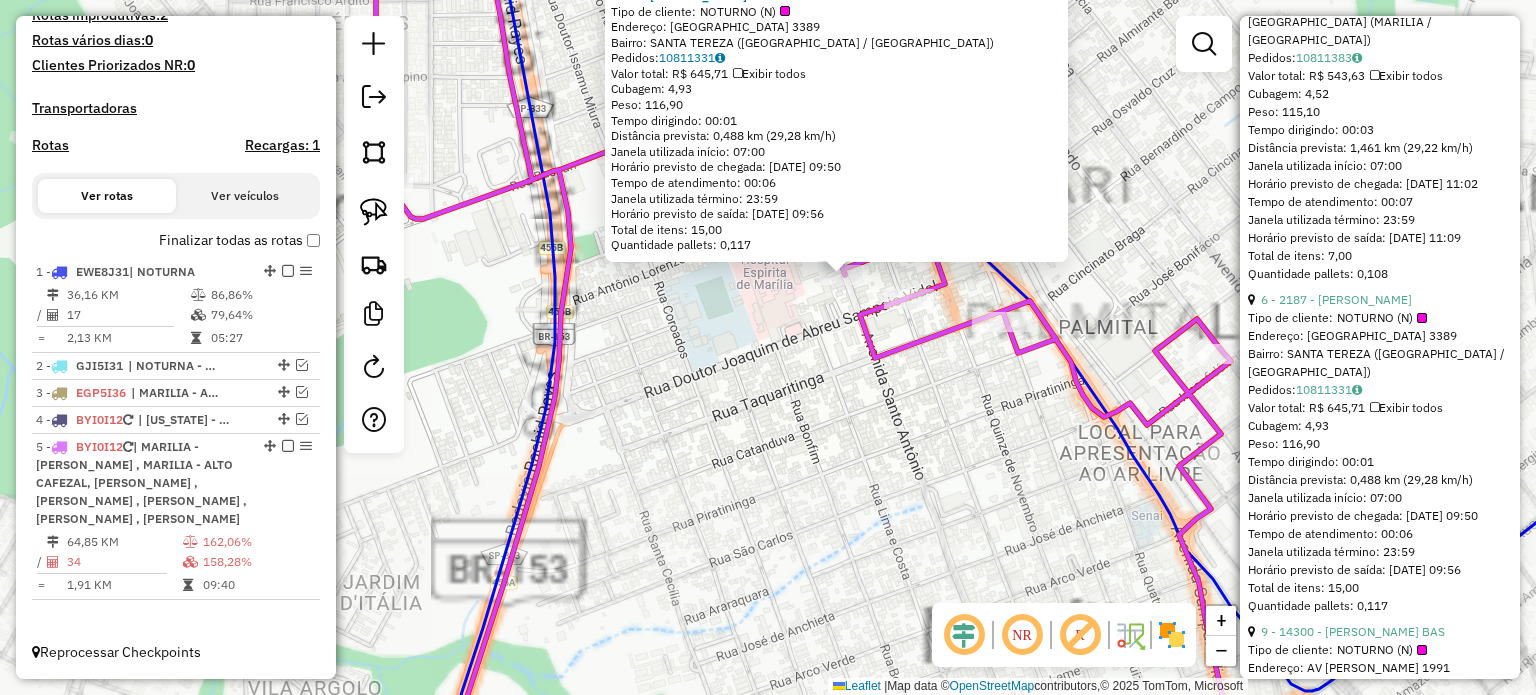 click on "2187 - KANTO BRAGA  Tipo de cliente:   NOTURNO (N)   Endereço:  [STREET_ADDRESS]   Pedidos:  10811331   Valor total: R$ 645,71   Exibir todos   Cubagem: 4,93  Peso: 116,90  Tempo dirigindo: 00:01   Distância prevista: 0,488 km (29,28 km/h)   [GEOGRAPHIC_DATA] utilizada início: 07:00   Horário previsto de chegada: [DATE] 09:50   Tempo de atendimento: 00:06   Janela utilizada término: 23:59   Horário previsto de saída: [DATE] 09:56   Total de itens: 15,00   Quantidade pallets: 0,117  × Janela de atendimento Grade de atendimento Capacidade Transportadoras Veículos Cliente Pedidos  Rotas Selecione os dias de semana para filtrar as janelas de atendimento  Seg   Ter   Qua   Qui   Sex   Sáb   Dom  Informe o período da janela de atendimento: De: Até:  Filtrar exatamente a janela do cliente  Considerar janela de atendimento padrão  Selecione os dias de semana para filtrar as grades de atendimento  Seg   Ter   Qua   Qui   Sex   Sáb   Dom   Peso mínimo:   De:   Até:" 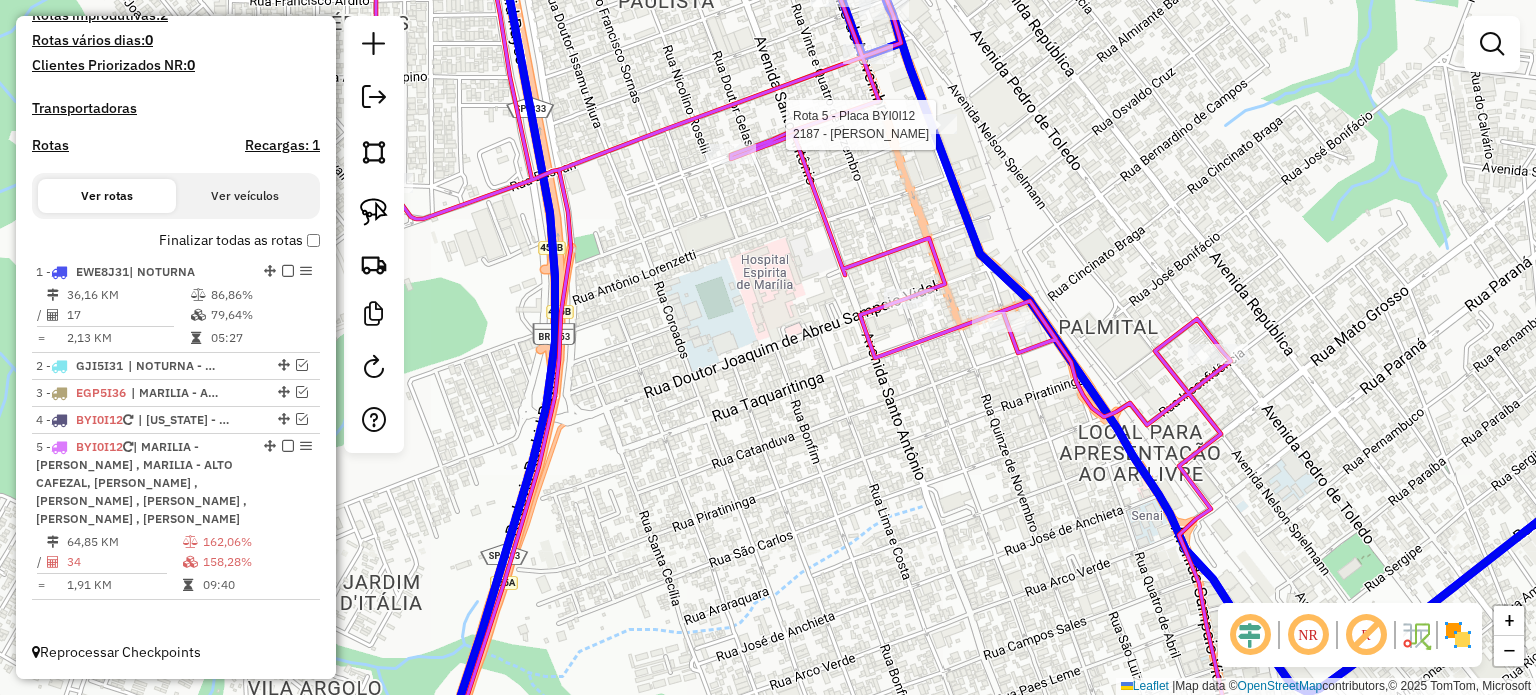 drag, startPoint x: 835, startPoint y: 285, endPoint x: 920, endPoint y: 135, distance: 172.4094 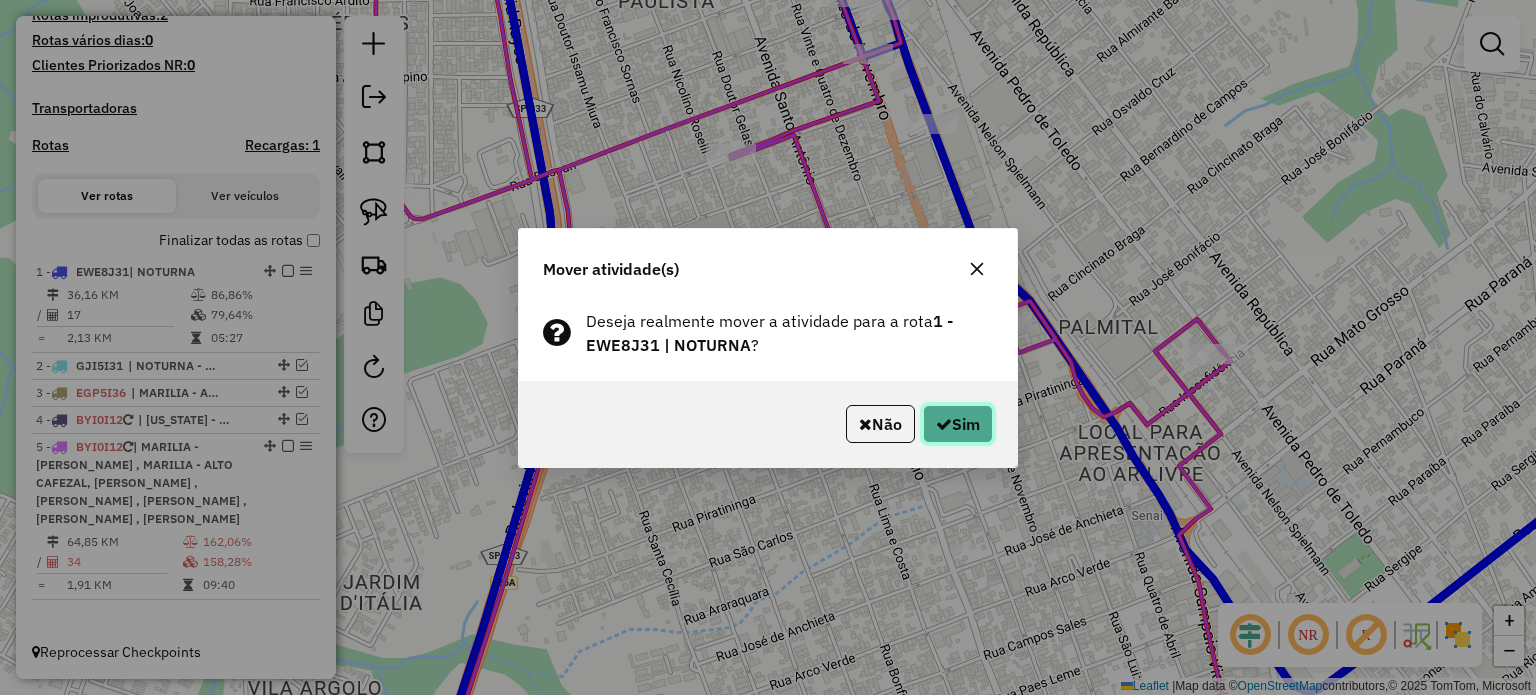 click on "Sim" 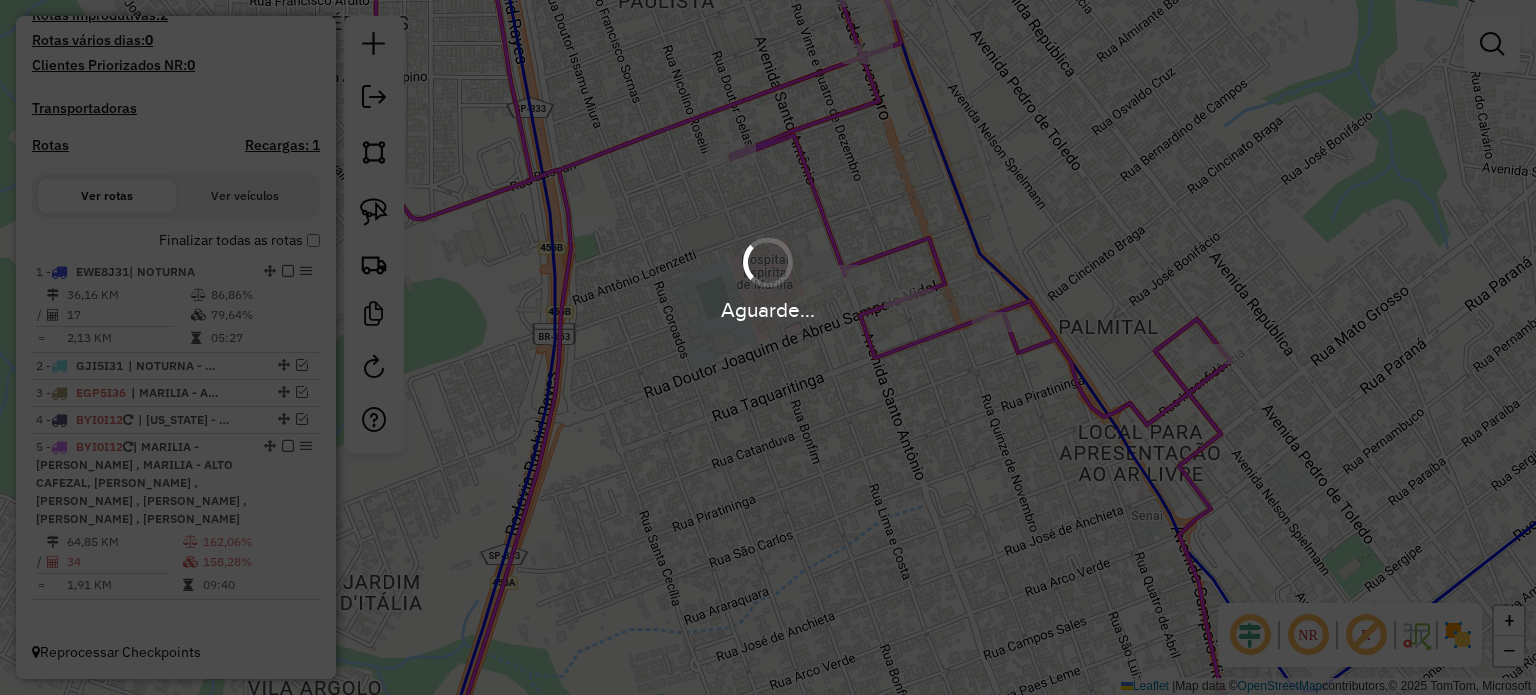 click on "Aguarde..." at bounding box center (768, 347) 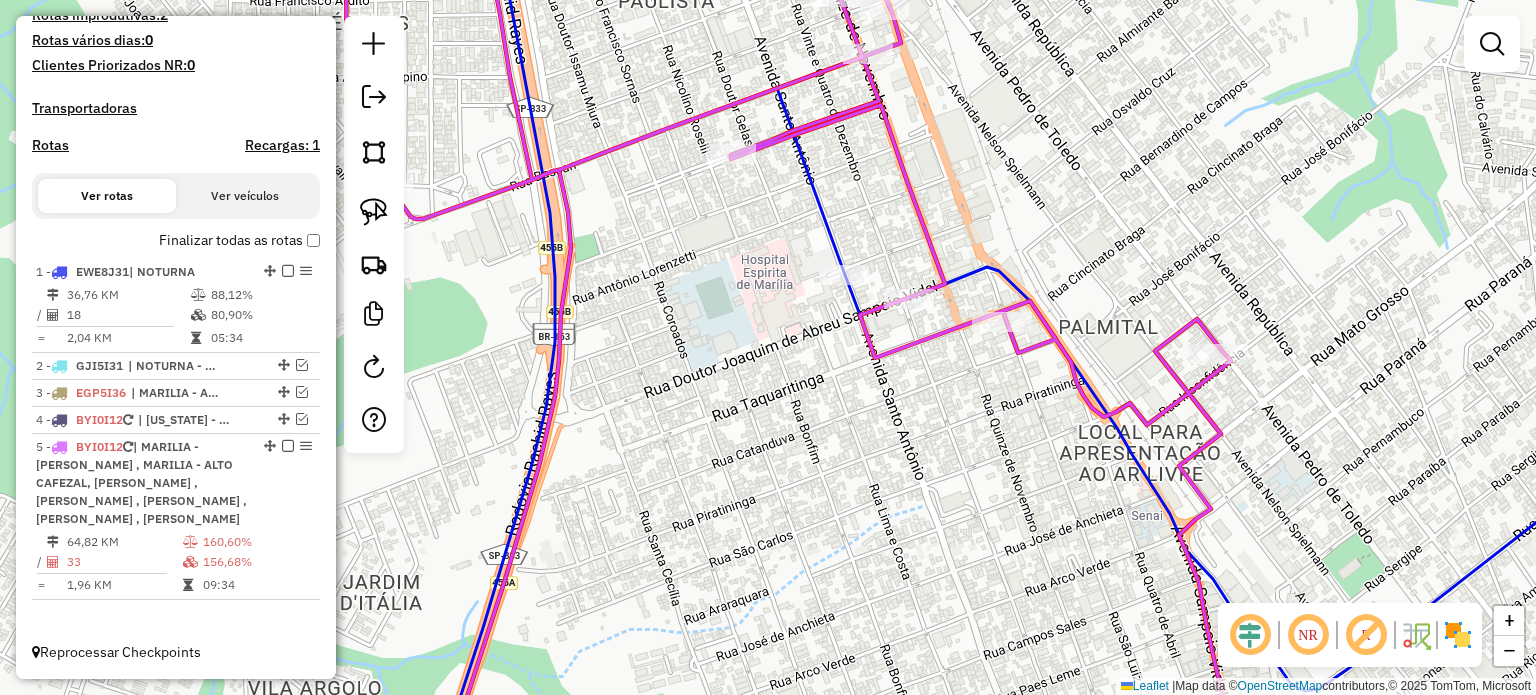 click 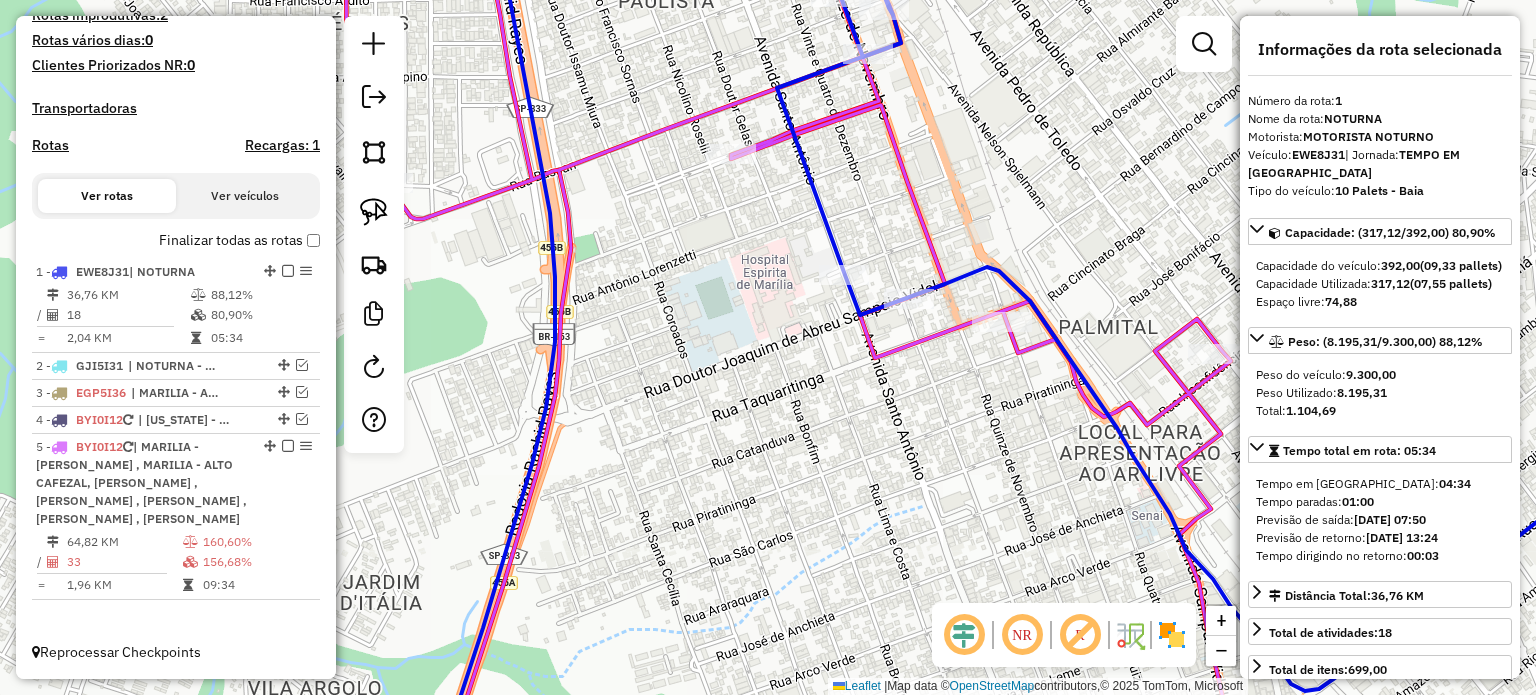 drag, startPoint x: 1336, startPoint y: 406, endPoint x: 1376, endPoint y: 403, distance: 40.112343 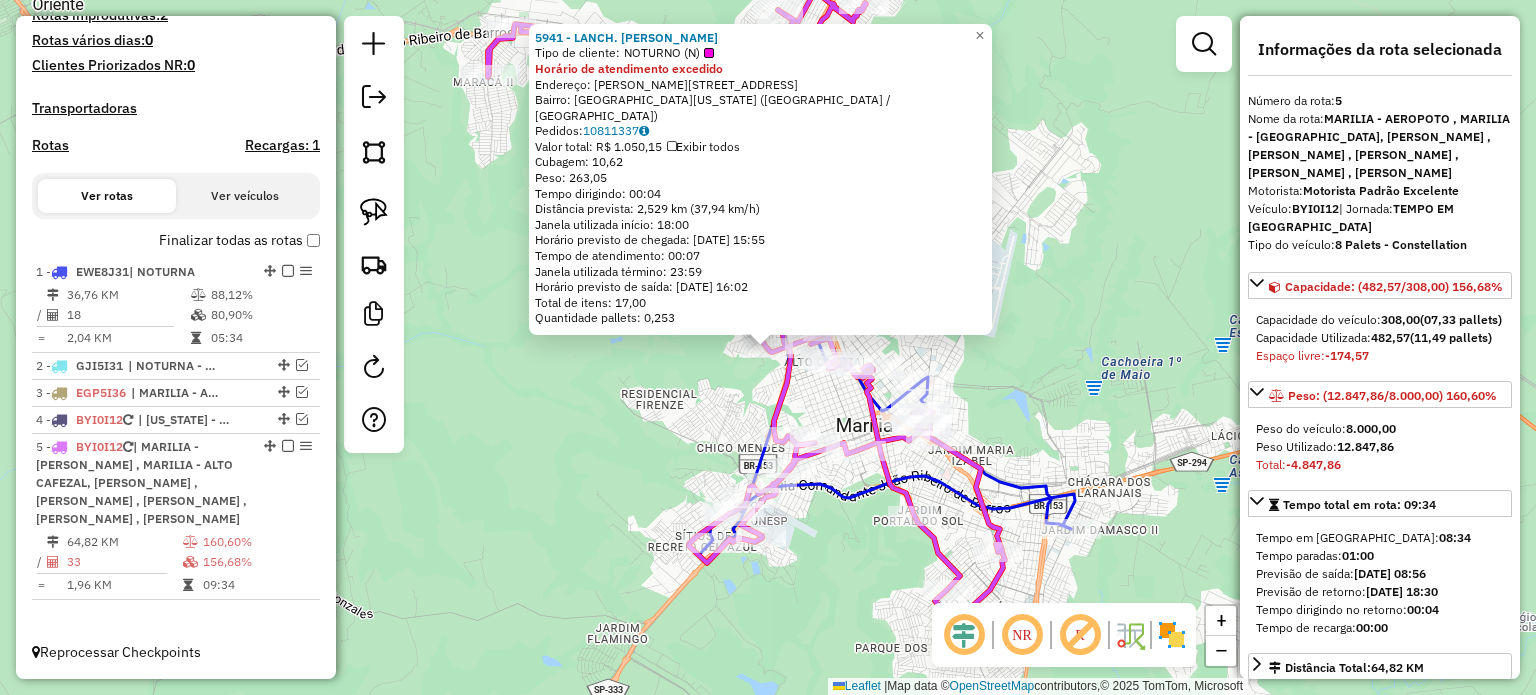 click on "5941 - LANCH. [PERSON_NAME] de cliente:   NOTURNO (N)  Horário de atendimento excedido  Endereço:  [PERSON_NAME] 415   Bairro: [GEOGRAPHIC_DATA][US_STATE] ([GEOGRAPHIC_DATA] / [GEOGRAPHIC_DATA])   Pedidos:  10811337   Valor total: R$ 1.050,15   Exibir todos   Cubagem: 10,62  Peso: 263,05  Tempo dirigindo: 00:04   Distância prevista: 2,529 km (37,94 km/h)   Janela utilizada início: 18:00   Horário previsto de chegada: [DATE] 15:55   Tempo de atendimento: 00:07   Janela utilizada término: 23:59   Horário previsto de saída: [DATE] 16:02   Total de itens: 17,00   Quantidade pallets: 0,253  × Janela de atendimento Grade de atendimento Capacidade Transportadoras Veículos Cliente Pedidos  Rotas Selecione os dias de semana para filtrar as janelas de atendimento  Seg   Ter   Qua   Qui   Sex   Sáb   Dom  Informe o período da janela de atendimento: De: Até:  Filtrar exatamente a janela do cliente  Considerar janela de atendimento padrão  Selecione os dias de semana para filtrar as grades de atendimento  Seg   Ter   Qua" 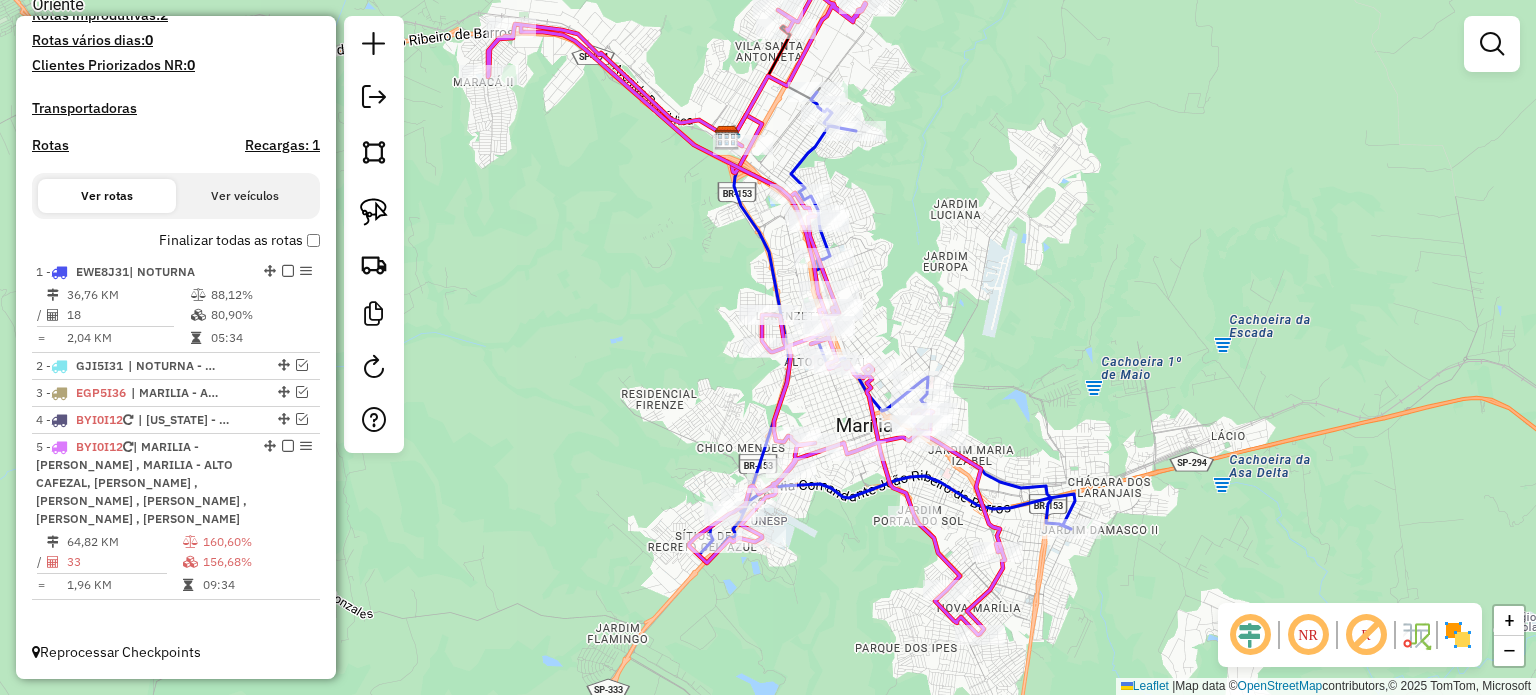 click 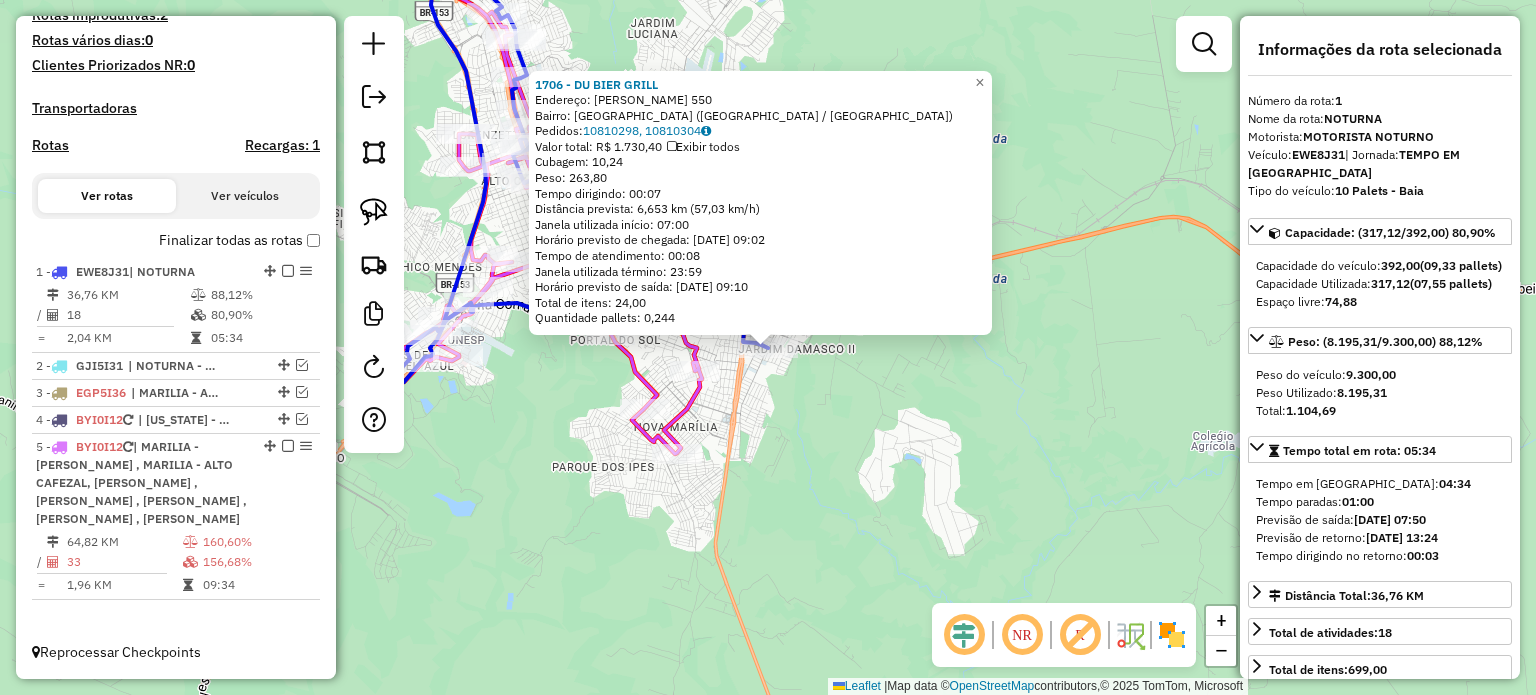 click on "1706 - DU BIER GRILL  Endereço:  [PERSON_NAME] 550   Bairro: [GEOGRAPHIC_DATA] ([GEOGRAPHIC_DATA] / [GEOGRAPHIC_DATA])   Pedidos:  10810298, 10810304   Valor total: R$ 1.730,40   Exibir todos   Cubagem: 10,24  Peso: 263,80  Tempo dirigindo: 00:07   Distância prevista: 6,653 km (57,03 km/h)   [GEOGRAPHIC_DATA] utilizada início: 07:00   Horário previsto de chegada: [DATE] 09:02   Tempo de atendimento: 00:08   Janela utilizada término: 23:59   Horário previsto de saída: [DATE] 09:10   Total de itens: 24,00   Quantidade pallets: 0,244  × Janela de atendimento Grade de atendimento Capacidade Transportadoras Veículos Cliente Pedidos  Rotas Selecione os dias de semana para filtrar as janelas de atendimento  Seg   Ter   Qua   Qui   Sex   Sáb   Dom  Informe o período da janela de atendimento: De: Até:  Filtrar exatamente a janela do cliente  Considerar janela de atendimento padrão  Selecione os dias de semana para filtrar as grades de atendimento  Seg   Ter   Qua   Qui   Sex   Sáb   Dom   Peso mínimo:   Peso máximo:   De:   De:" 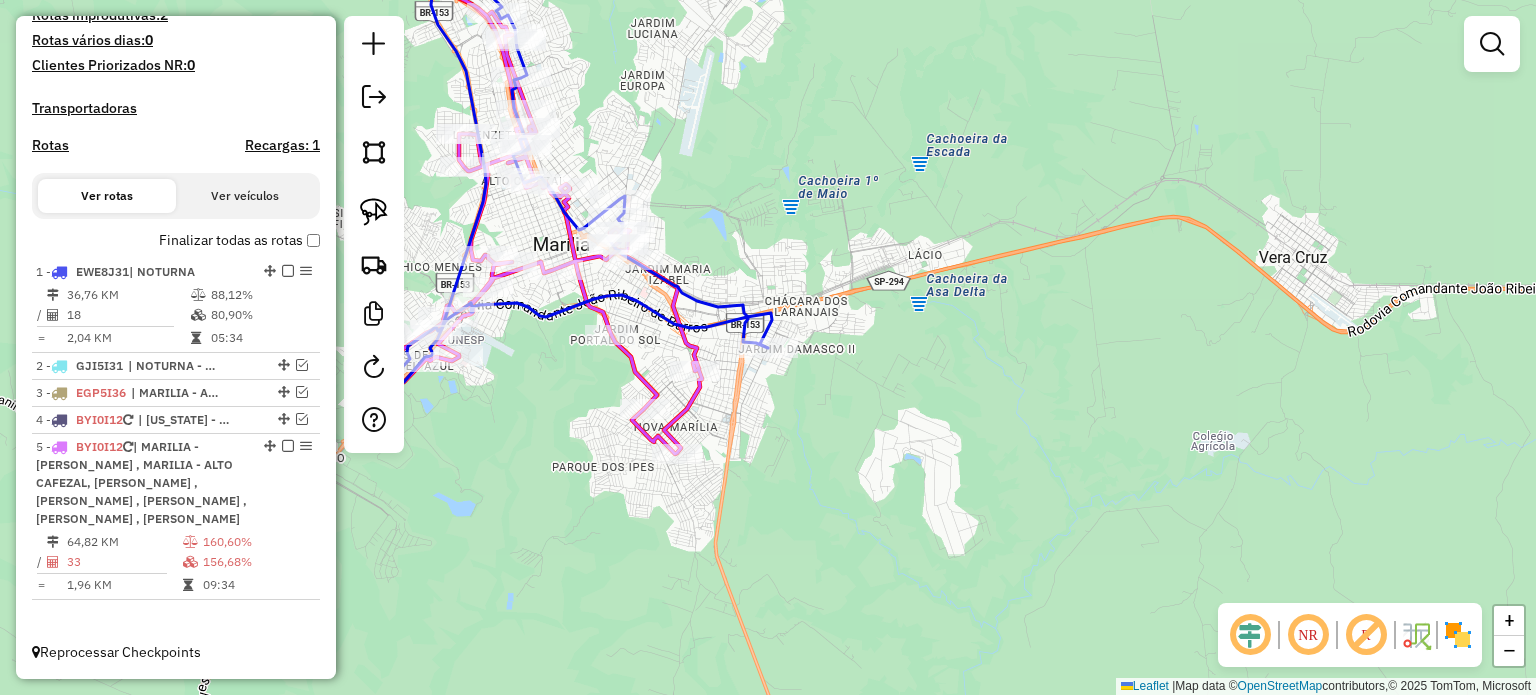 click 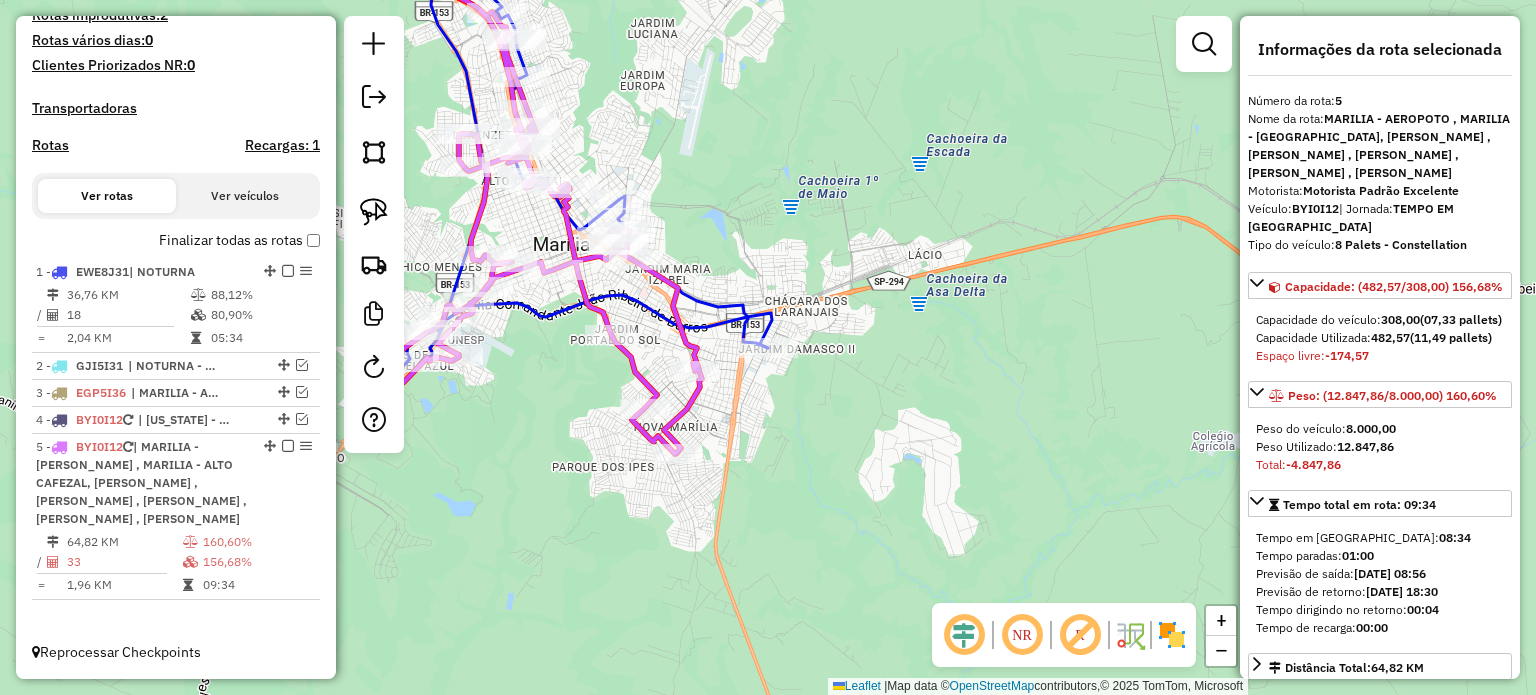 click on "Janela de atendimento Grade de atendimento Capacidade Transportadoras Veículos Cliente Pedidos  Rotas Selecione os dias de semana para filtrar as janelas de atendimento  Seg   Ter   Qua   Qui   Sex   Sáb   Dom  Informe o período da janela de atendimento: De: Até:  Filtrar exatamente a janela do cliente  Considerar janela de atendimento padrão  Selecione os dias de semana para filtrar as grades de atendimento  Seg   Ter   Qua   Qui   Sex   Sáb   Dom   Considerar clientes sem dia de atendimento cadastrado  Clientes fora do dia de atendimento selecionado Filtrar as atividades entre os valores definidos abaixo:  Peso mínimo:   Peso máximo:   Cubagem mínima:   Cubagem máxima:   De:   Até:  Filtrar as atividades entre o tempo de atendimento definido abaixo:  De:   Até:   Considerar capacidade total dos clientes não roteirizados Transportadora: Selecione um ou mais itens Tipo de veículo: Selecione um ou mais itens Veículo: Selecione um ou mais itens Motorista: Selecione um ou mais itens Nome: Rótulo:" 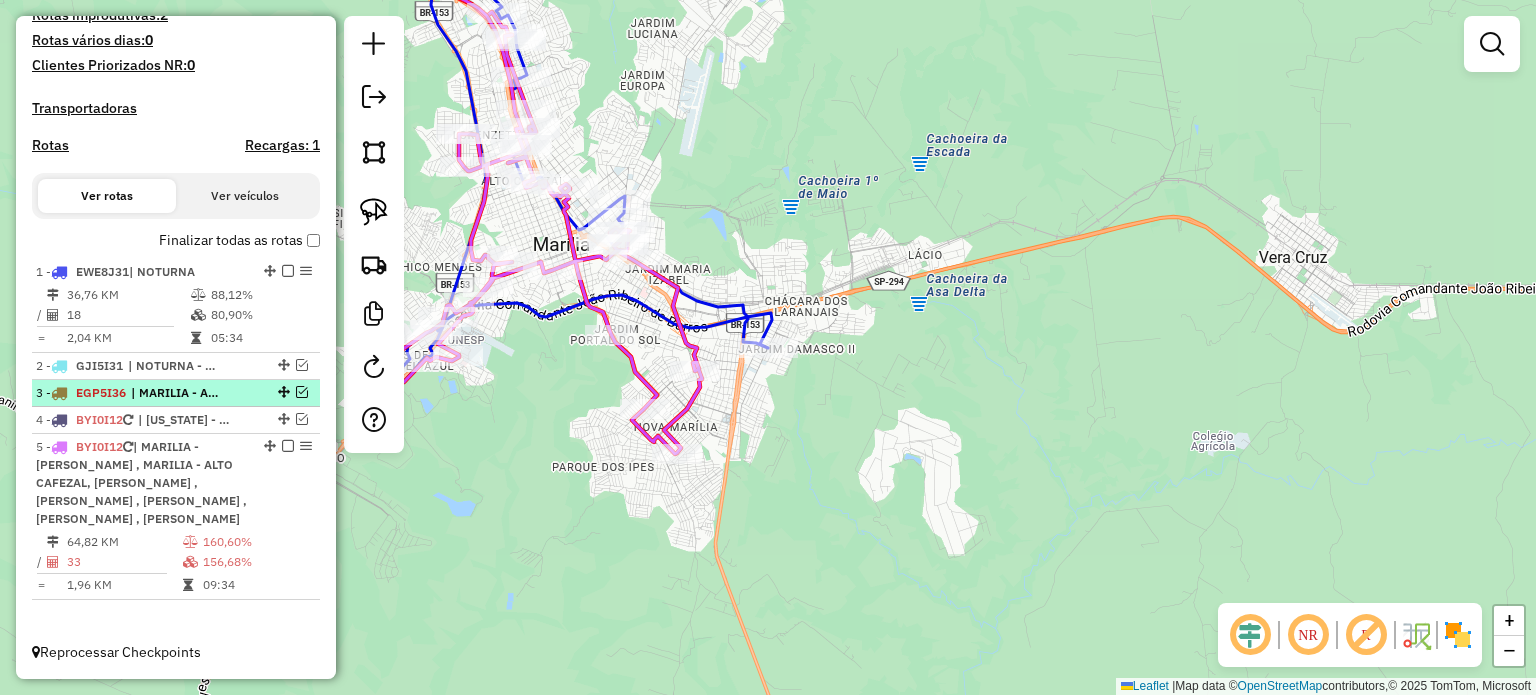 click on "3 -       EGP5I36   | MARILIA - AEROPOTO , MARILIA - [GEOGRAPHIC_DATA], [GEOGRAPHIC_DATA][PERSON_NAME] , [GEOGRAPHIC_DATA] , [GEOGRAPHIC_DATA] , [PERSON_NAME][GEOGRAPHIC_DATA] , [GEOGRAPHIC_DATA][PERSON_NAME]" at bounding box center (176, 393) 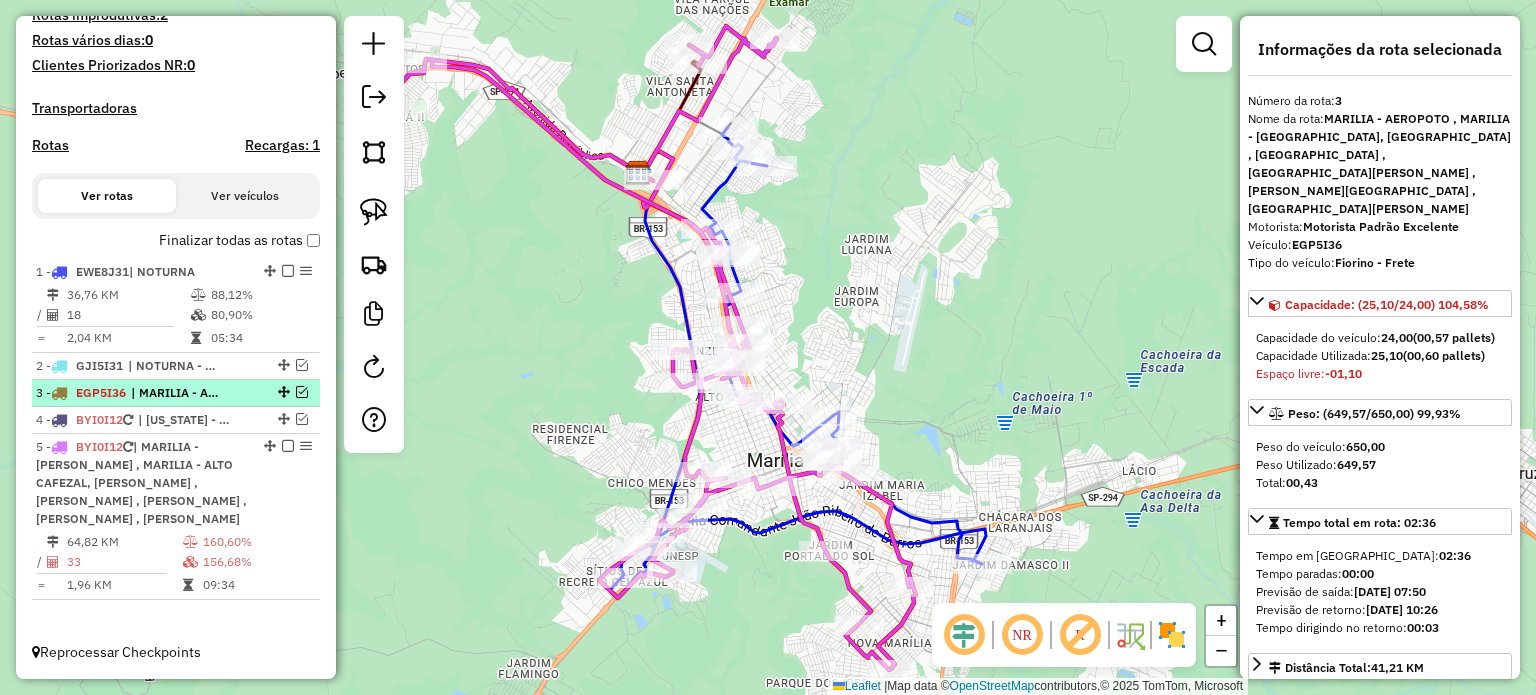 click at bounding box center (302, 392) 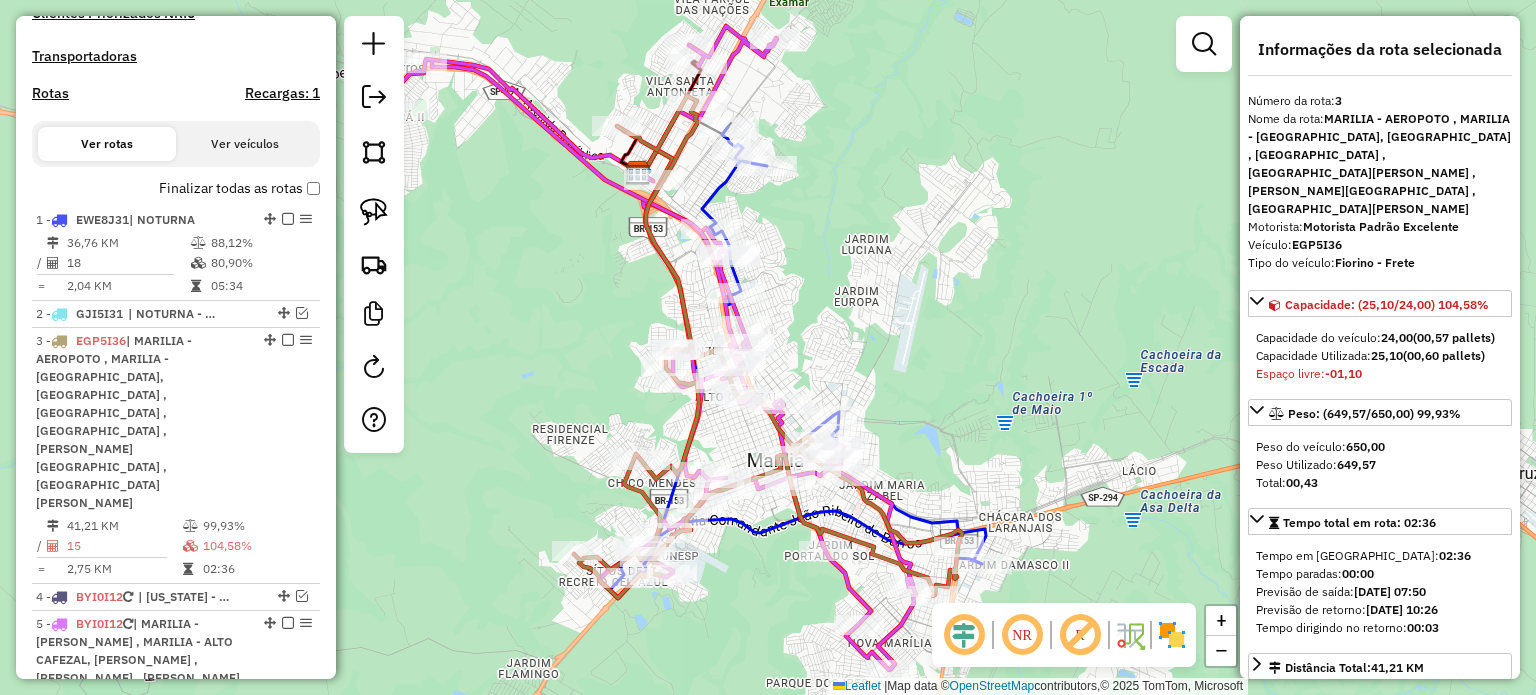 click on "Rota 1 - Placa EWE8J31  1706 - DU BIER GRILL Janela de atendimento Grade de atendimento Capacidade Transportadoras Veículos Cliente Pedidos  Rotas Selecione os dias de semana para filtrar as janelas de atendimento  Seg   Ter   Qua   Qui   Sex   Sáb   Dom  Informe o período da janela de atendimento: De: Até:  Filtrar exatamente a janela do cliente  Considerar janela de atendimento padrão  Selecione os dias de semana para filtrar as grades de atendimento  Seg   Ter   Qua   Qui   Sex   Sáb   Dom   Considerar clientes sem dia de atendimento cadastrado  Clientes fora do dia de atendimento selecionado Filtrar as atividades entre os valores definidos abaixo:  Peso mínimo:   Peso máximo:   Cubagem mínima:   Cubagem máxima:   De:   Até:  Filtrar as atividades entre o tempo de atendimento definido abaixo:  De:   Até:   Considerar capacidade total dos clientes não roteirizados Transportadora: Selecione um ou mais itens Tipo de veículo: Selecione um ou mais itens Veículo: Selecione um ou mais itens Nome: +" 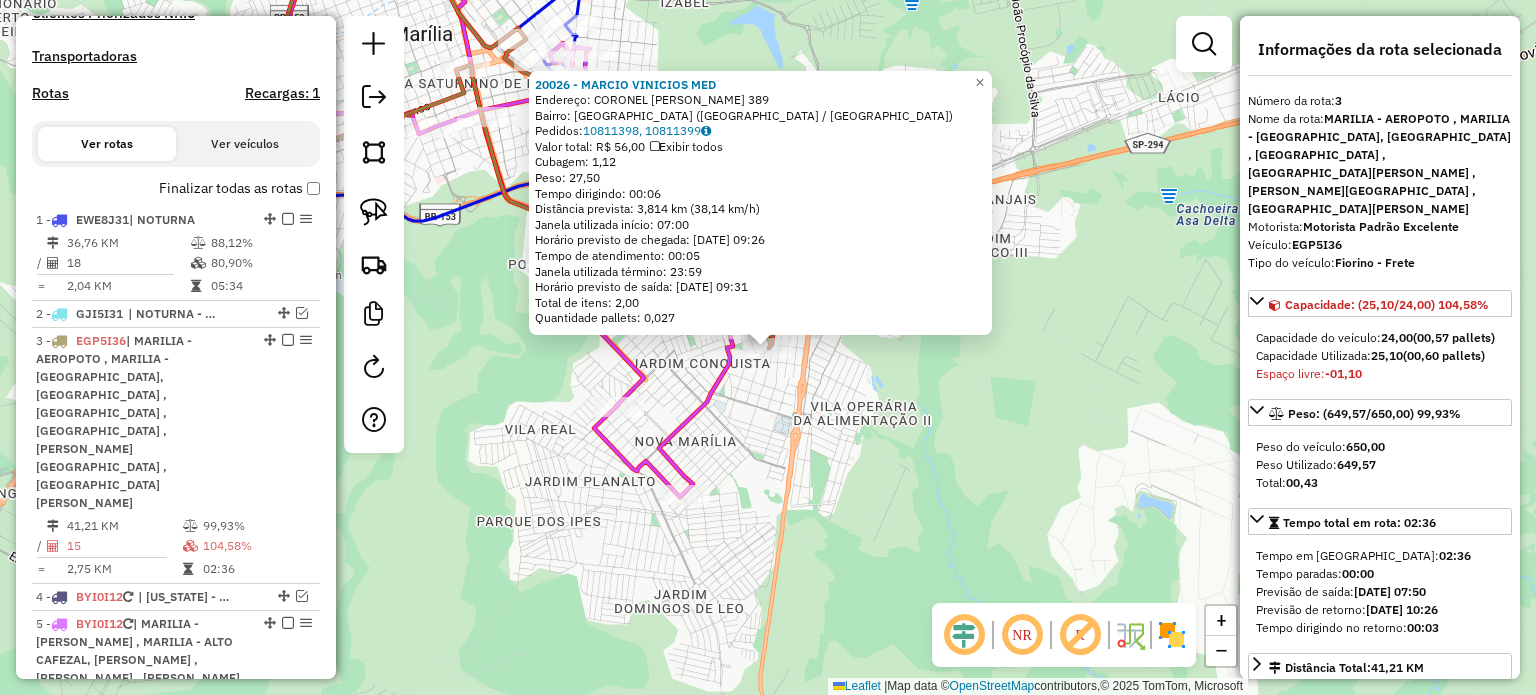 scroll, scrollTop: 801, scrollLeft: 0, axis: vertical 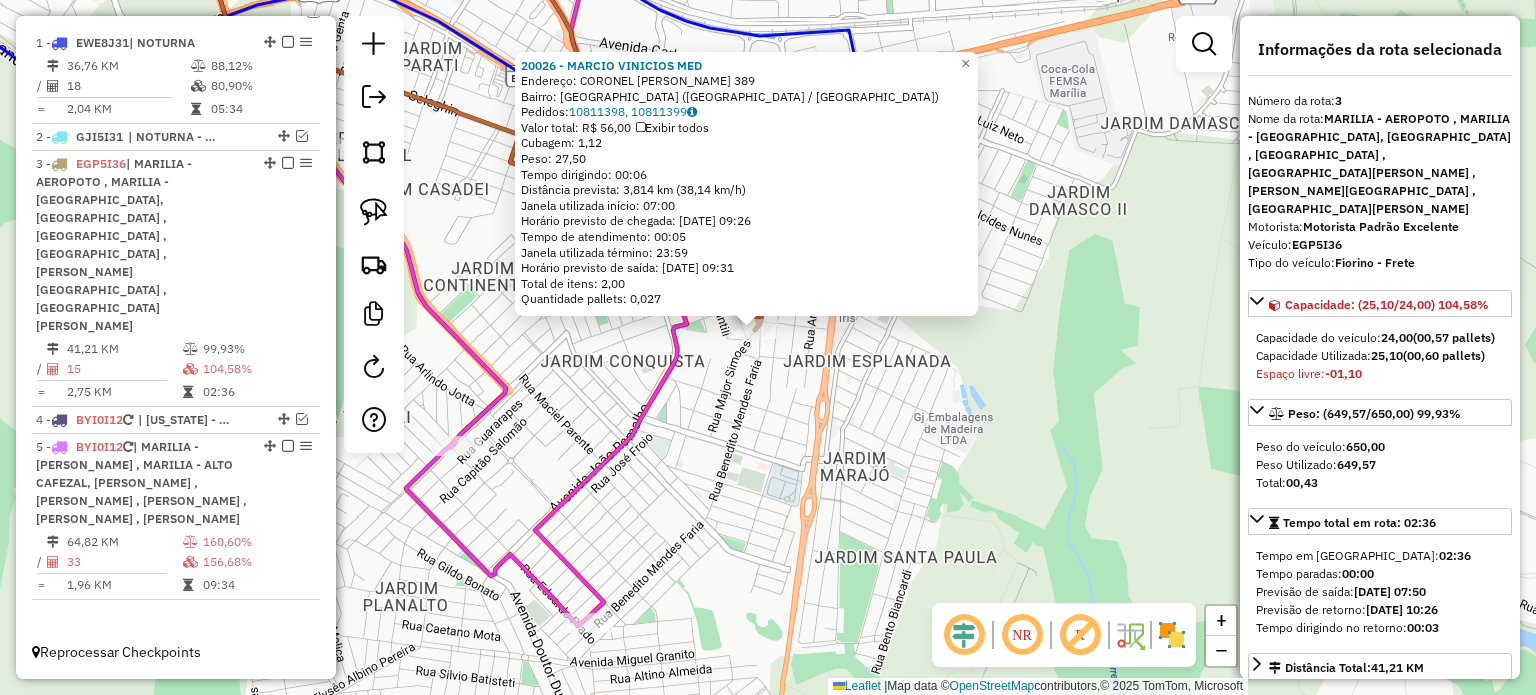 click on "20026 - MARCIO VINICIOS  MED  Endereço:  CORONEL [PERSON_NAME] 389   Bairro: [GEOGRAPHIC_DATA] ([GEOGRAPHIC_DATA] / [GEOGRAPHIC_DATA])   Pedidos:  10811398, 10811399   Valor total: R$ 56,00   Exibir todos   Cubagem: 1,12  Peso: 27,50  Tempo dirigindo: 00:06   Distância prevista: 3,814 km (38,14 km/h)   [GEOGRAPHIC_DATA] utilizada início: 07:00   Horário previsto de chegada: [DATE] 09:26   Tempo de atendimento: 00:05   Janela utilizada término: 23:59   Horário previsto de saída: [DATE] 09:31   Total de itens: 2,00   Quantidade pallets: 0,027  × Janela de atendimento Grade de atendimento Capacidade Transportadoras Veículos Cliente Pedidos  Rotas Selecione os dias de semana para filtrar as janelas de atendimento  Seg   Ter   Qua   Qui   Sex   Sáb   Dom  Informe o período da janela de atendimento: De: Até:  Filtrar exatamente a janela do cliente  Considerar janela de atendimento padrão  Selecione os dias de semana para filtrar as grades de atendimento  Seg   Ter   Qua   Qui   Sex   Sáb   Dom   Peso mínimo:   Peso máximo:" 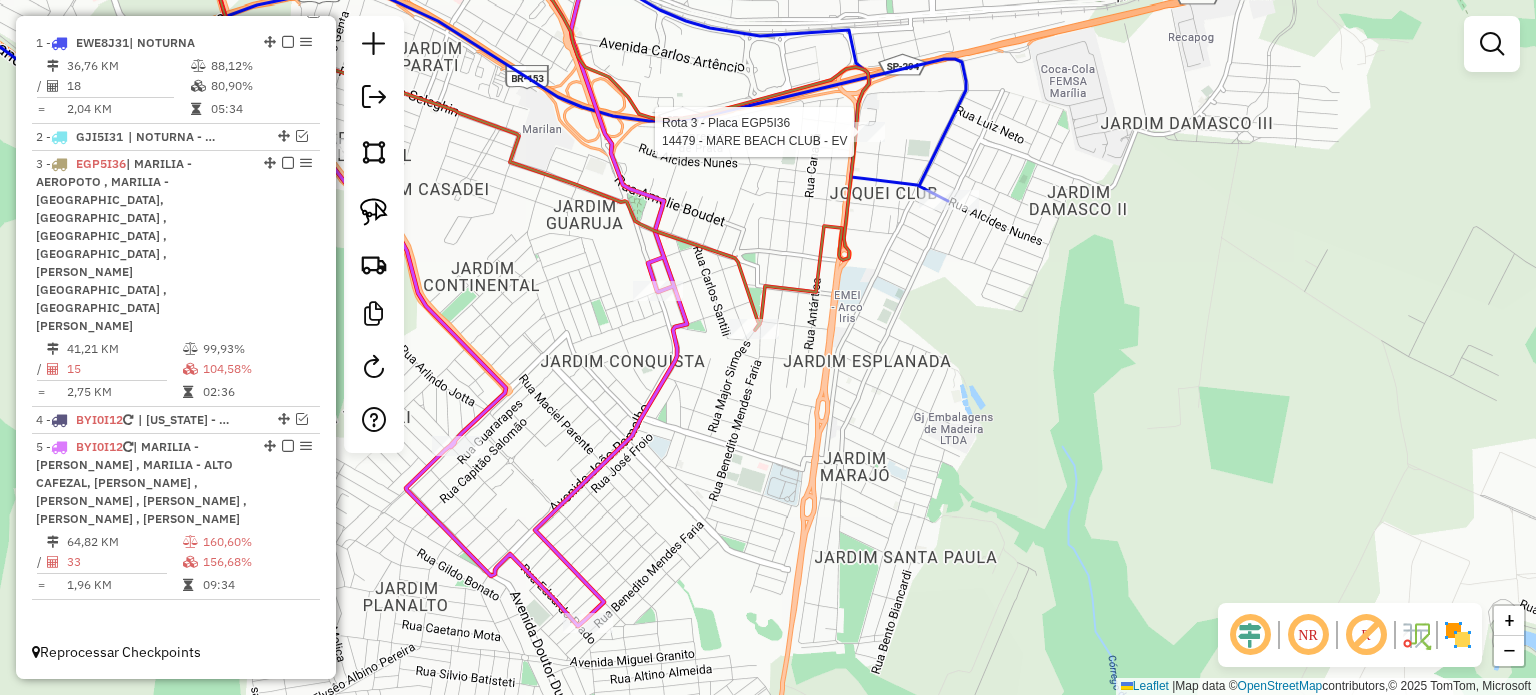 select on "*********" 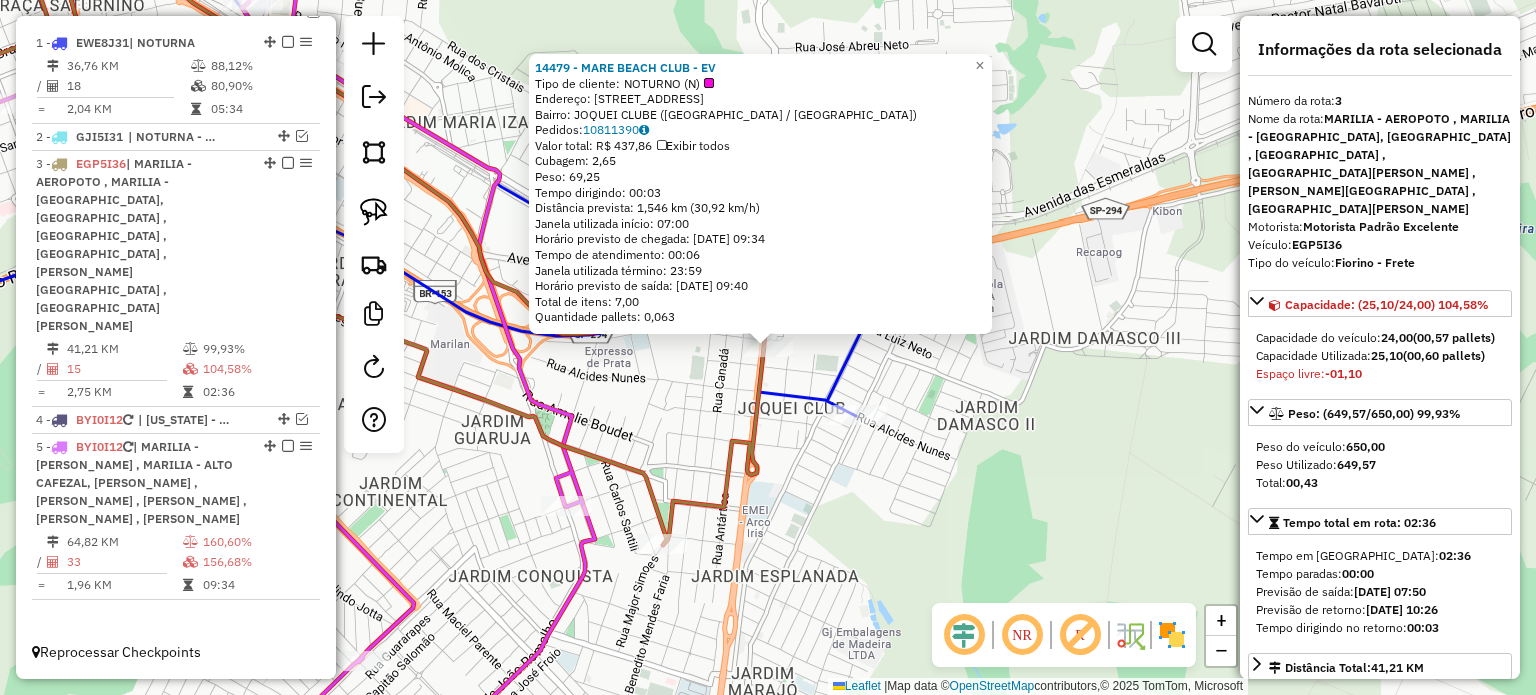 click on "14479 - MARE BEACH CLUB - EV  Tipo de cliente:   NOTURNO (N)   Endereço: [STREET_ADDRESS]   Bairro: JOQUEI CLUBE ([GEOGRAPHIC_DATA] / [GEOGRAPHIC_DATA])   [GEOGRAPHIC_DATA]:  10811390   Valor total: R$ 437,86   Exibir todos   Cubagem: 2,65  Peso: 69,25  Tempo dirigindo: 00:03   Distância prevista: 1,546 km (30,92 km/h)   [GEOGRAPHIC_DATA] utilizada início: 07:00   Horário previsto de chegada: [DATE] 09:34   Tempo de atendimento: 00:06   Janela utilizada término: 23:59   Horário previsto de saída: [DATE] 09:40   Total de itens: 7,00   Quantidade pallets: 0,063  × Janela de atendimento Grade de atendimento Capacidade Transportadoras Veículos Cliente Pedidos  Rotas Selecione os dias de semana para filtrar as janelas de atendimento  Seg   Ter   Qua   Qui   Sex   Sáb   Dom  Informe o período da janela de atendimento: De: Até:  Filtrar exatamente a janela do cliente  Considerar janela de atendimento padrão  Selecione os dias de semana para filtrar as grades de atendimento  Seg   Ter   Qua   Qui   Sex   Sáb   Dom  De:" 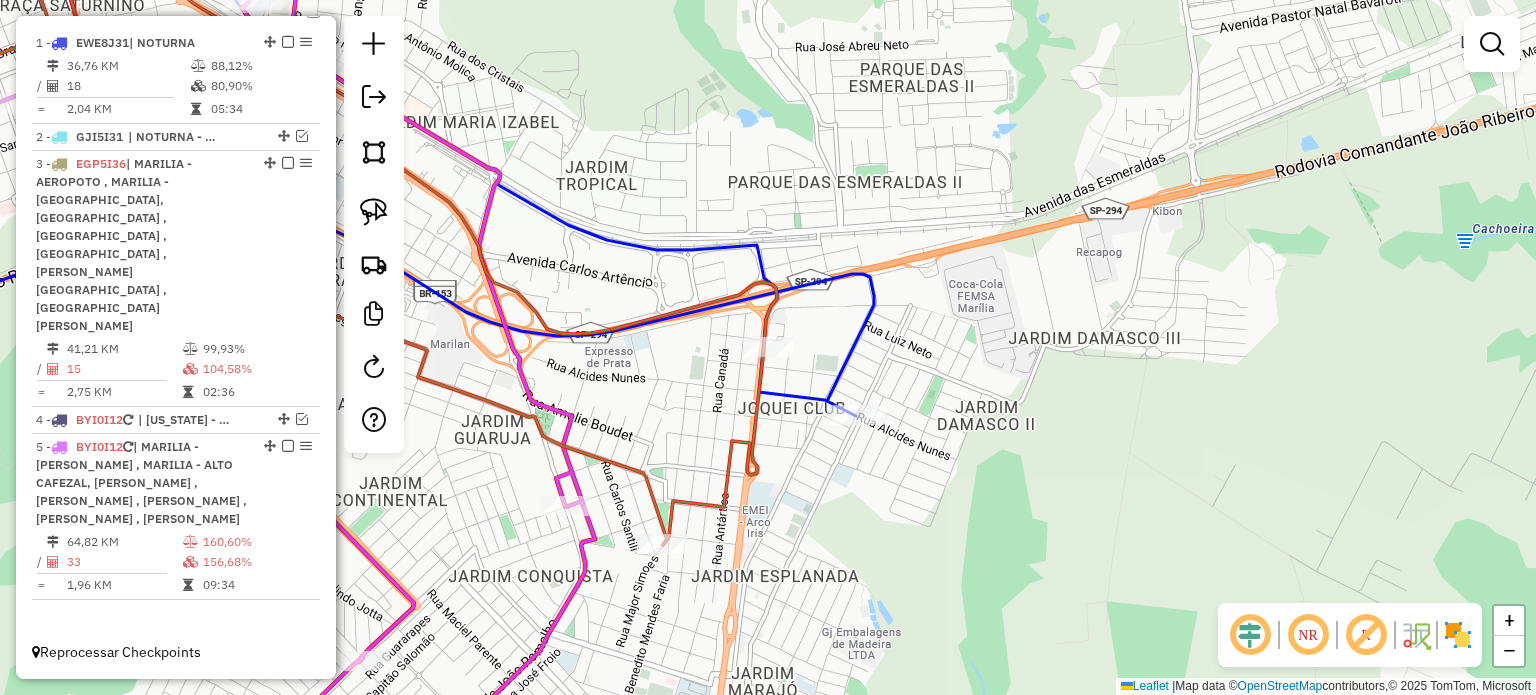 click 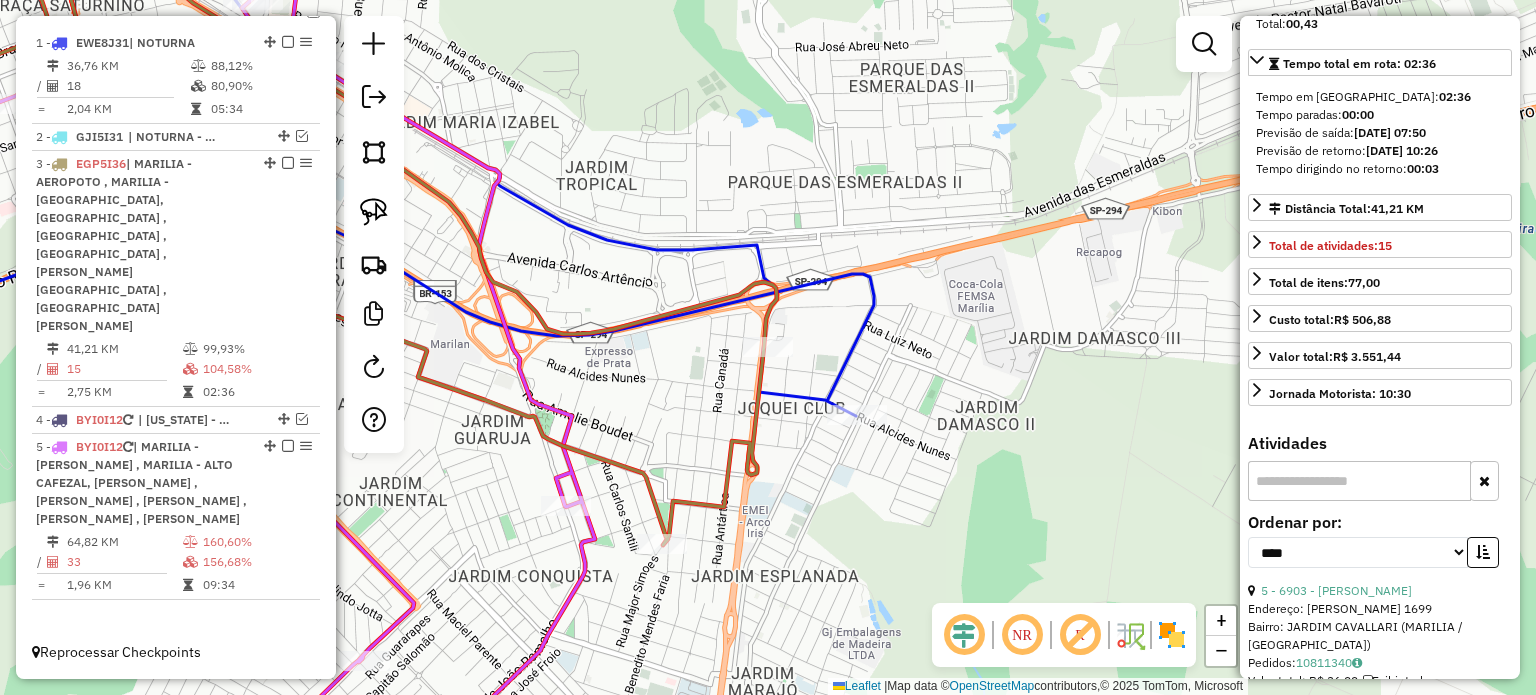 scroll, scrollTop: 600, scrollLeft: 0, axis: vertical 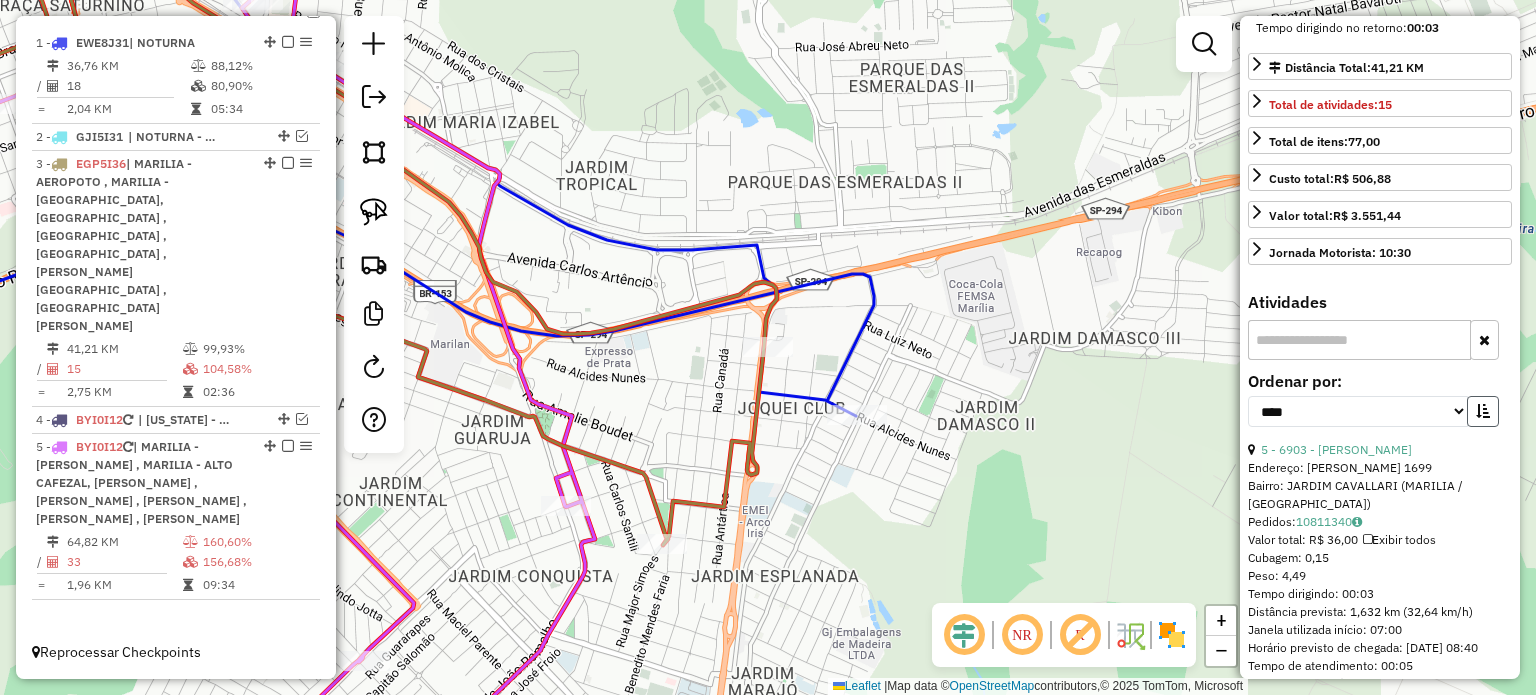 click at bounding box center (1483, 411) 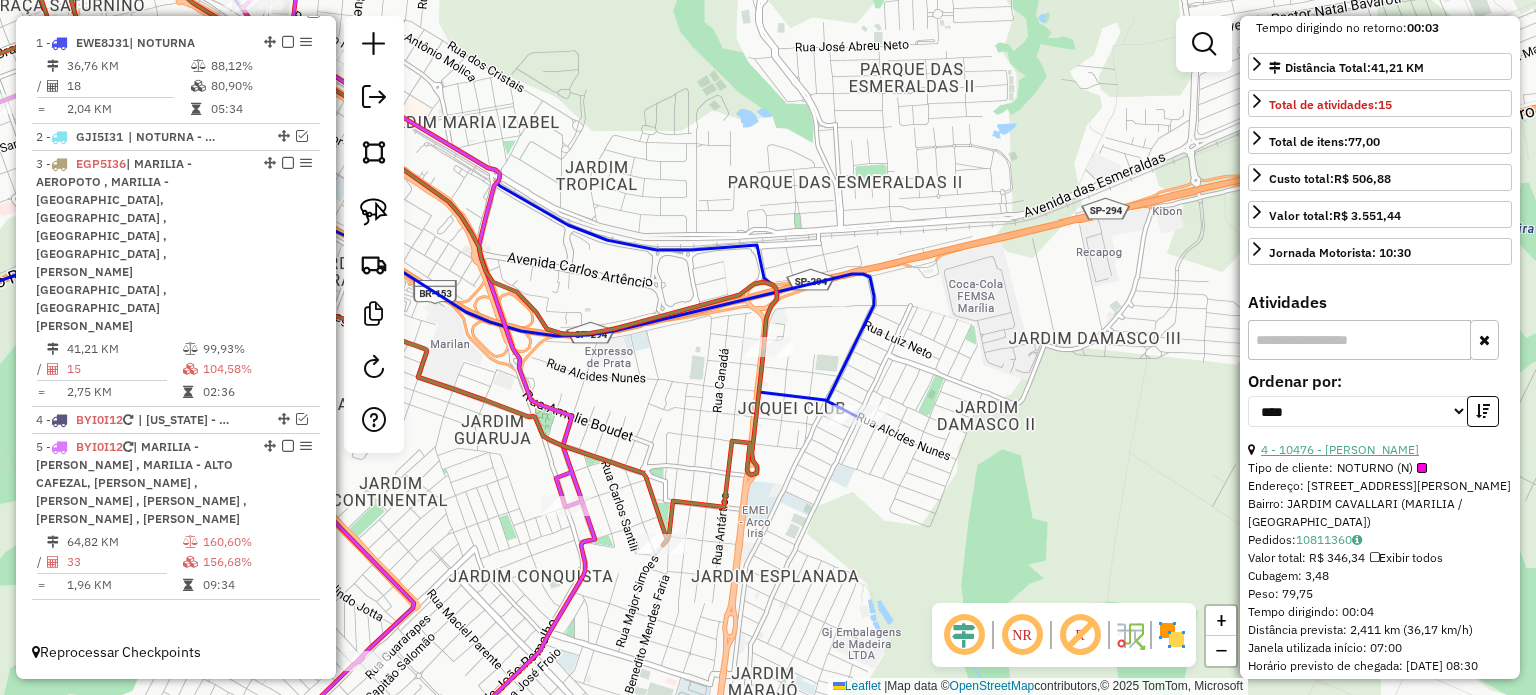 click on "4 - 10476 - [PERSON_NAME]" at bounding box center [1340, 449] 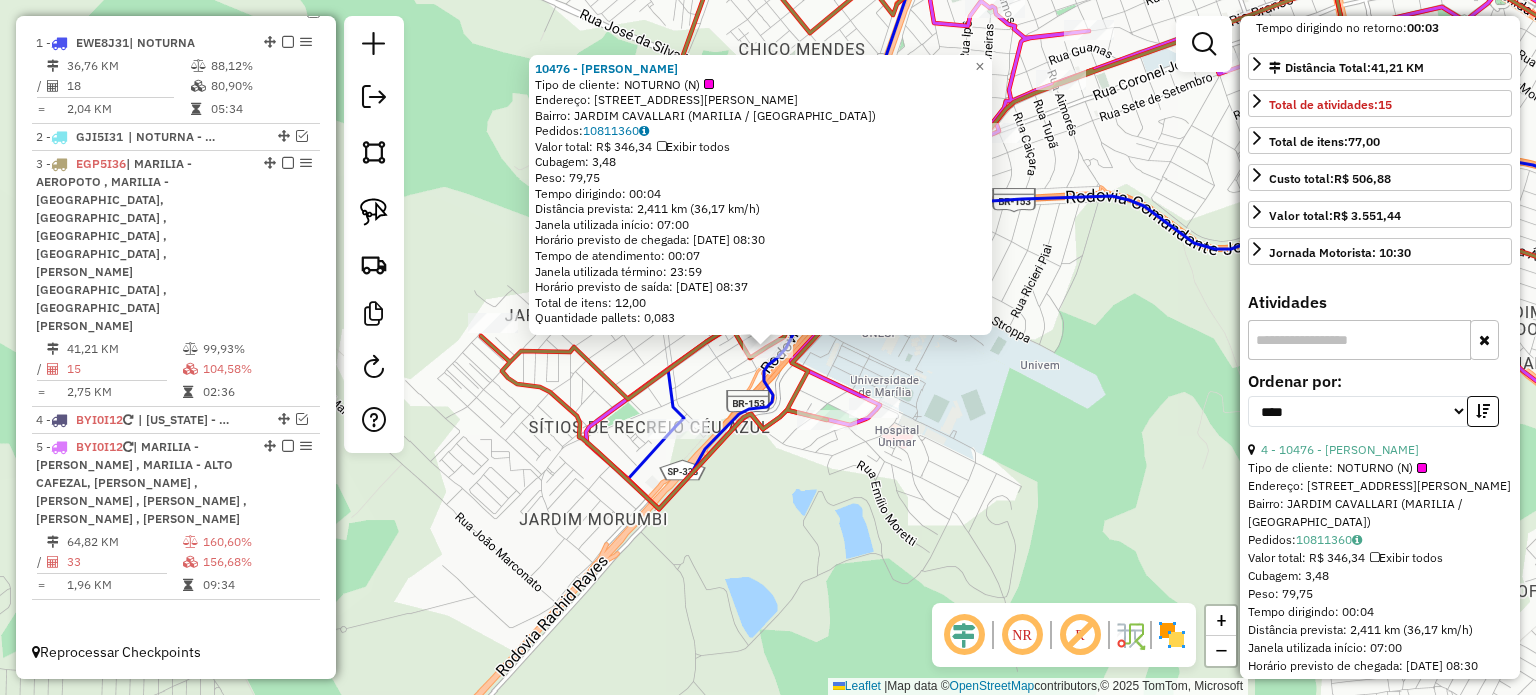 drag, startPoint x: 1280, startPoint y: 575, endPoint x: 1324, endPoint y: 575, distance: 44 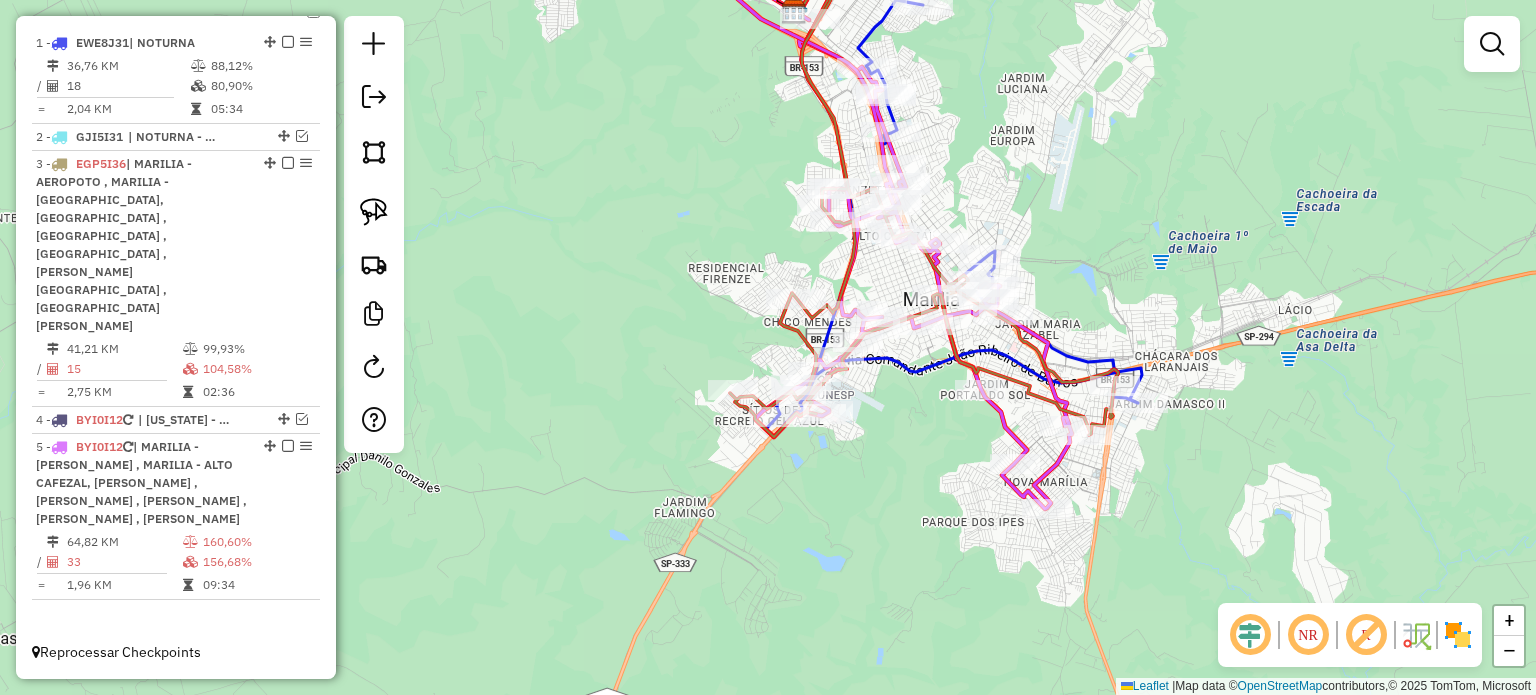 drag, startPoint x: 1066, startPoint y: 431, endPoint x: 737, endPoint y: 431, distance: 329 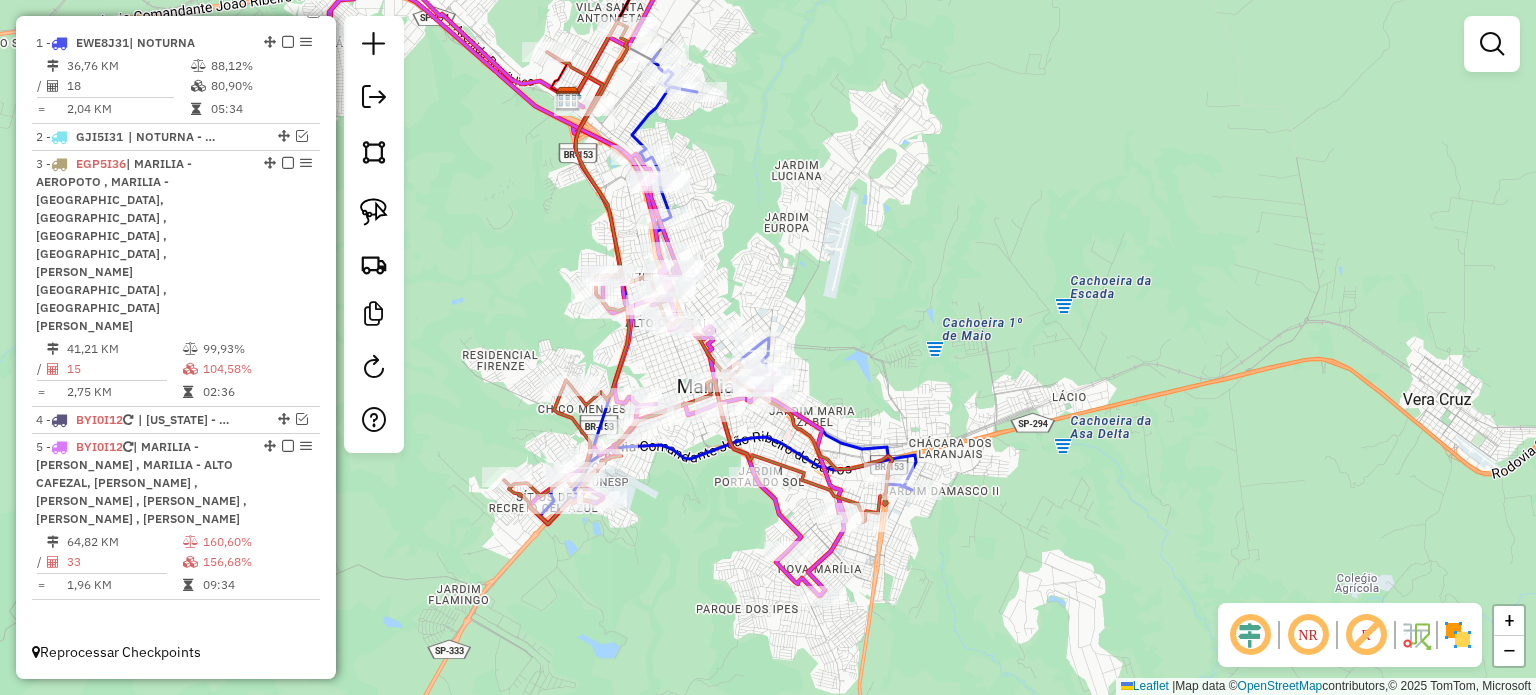 click at bounding box center [288, 163] 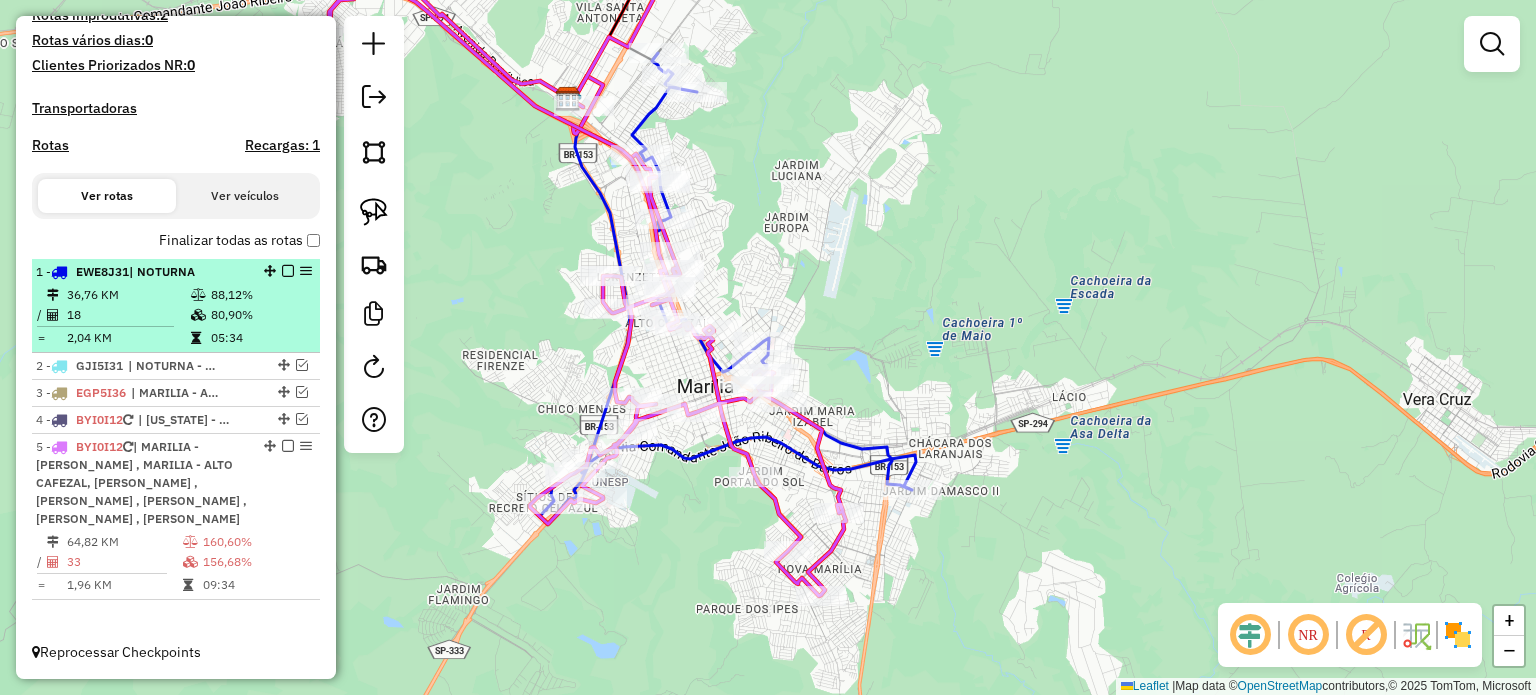 click on "1 -       EWE8J31   | NOTURNA  36,76 KM   88,12%  /  18   80,90%     =  2,04 KM   05:34" at bounding box center [176, 306] 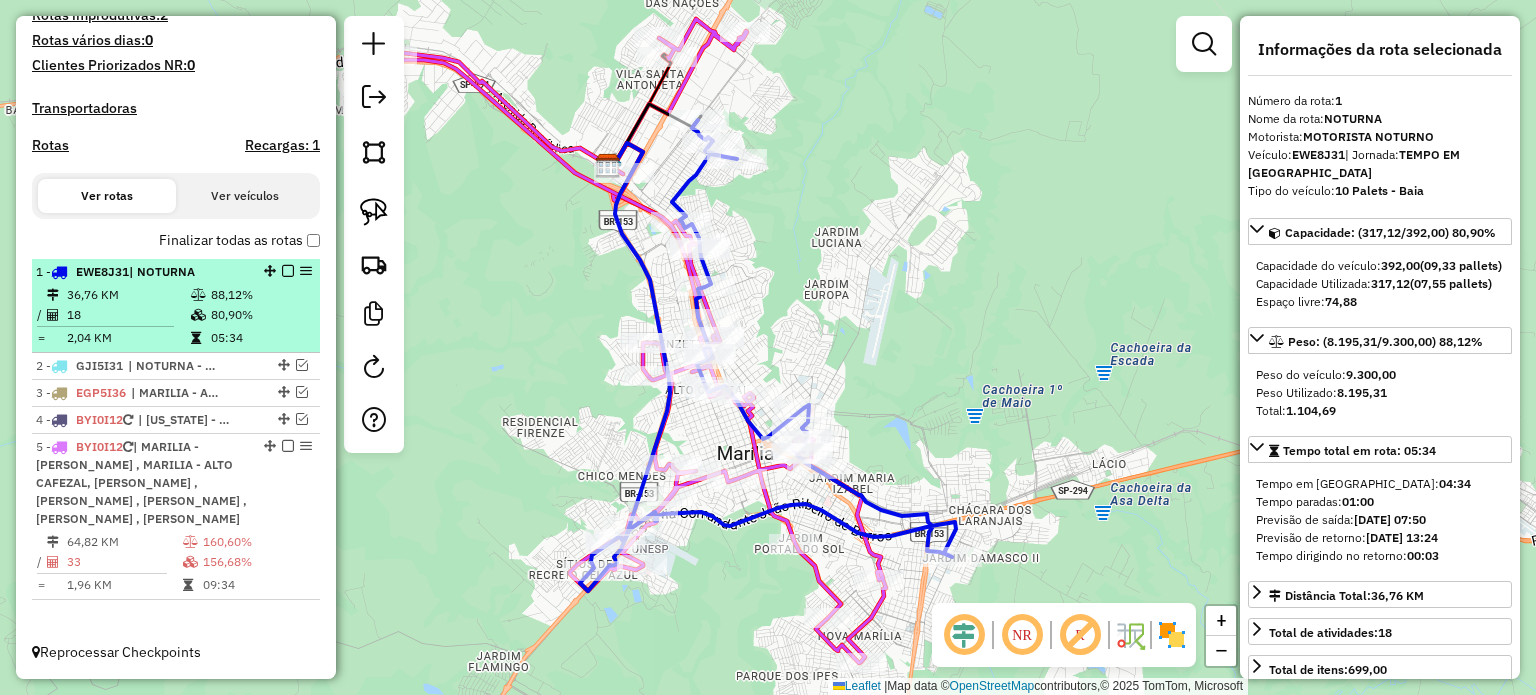 click at bounding box center [288, 271] 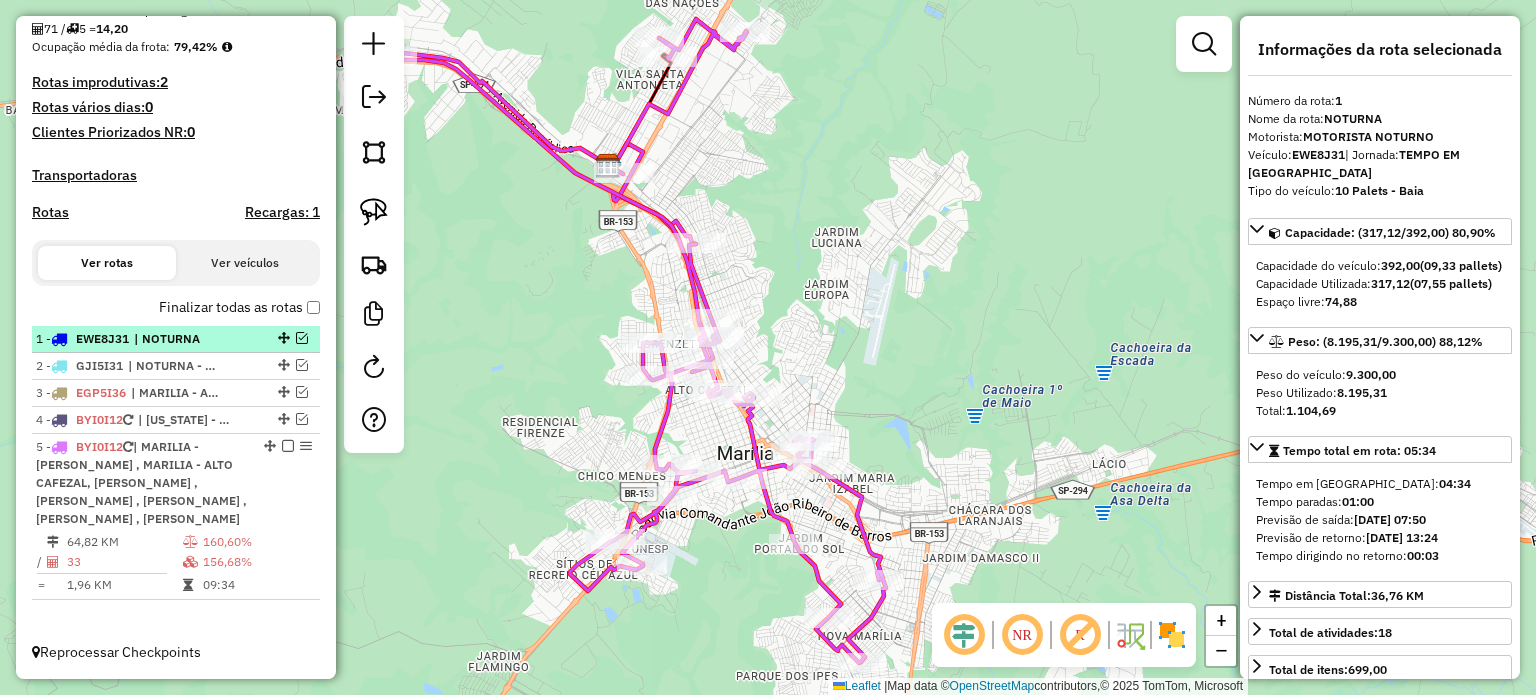 scroll, scrollTop: 541, scrollLeft: 0, axis: vertical 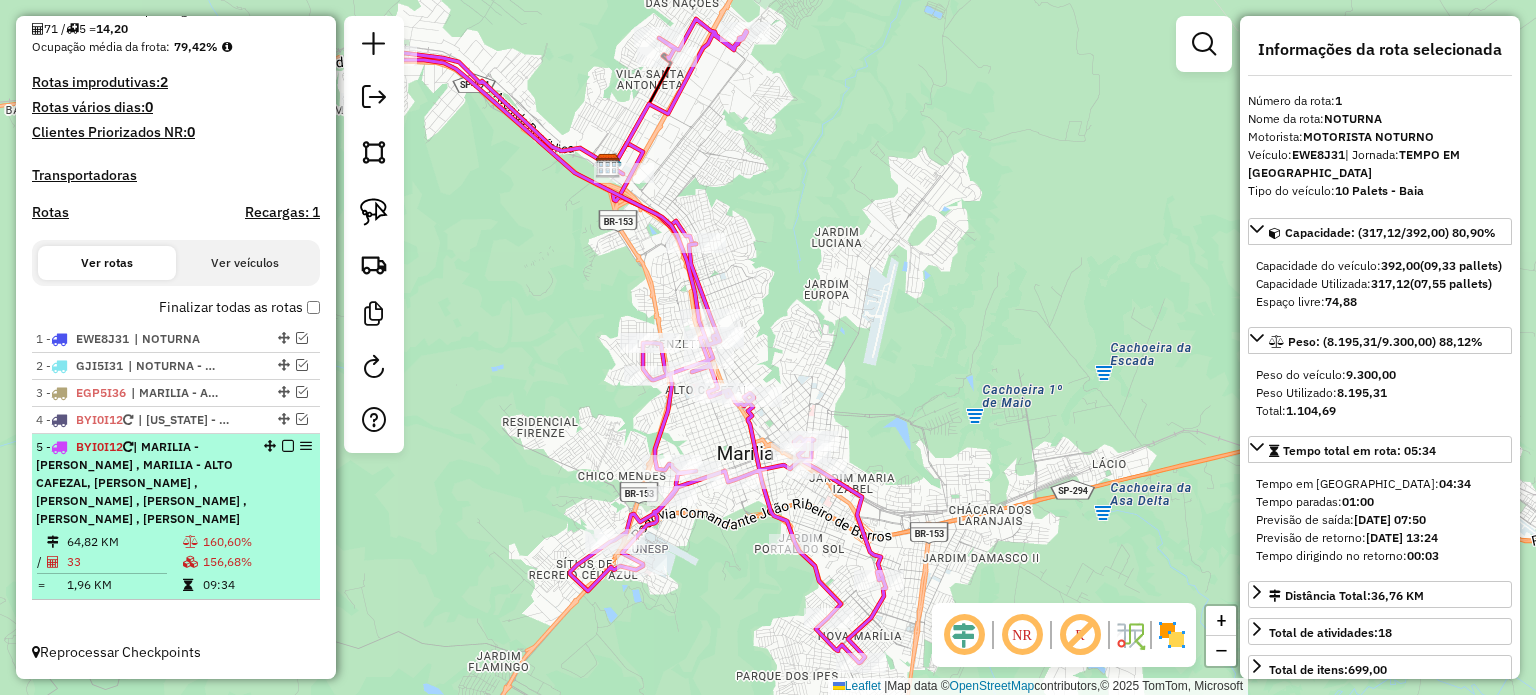 click on "| MARILIA - [PERSON_NAME] , MARILIA - ALTO CAFEZAL, [PERSON_NAME] , [PERSON_NAME] , [PERSON_NAME] , [PERSON_NAME] , [PERSON_NAME]" at bounding box center [141, 482] 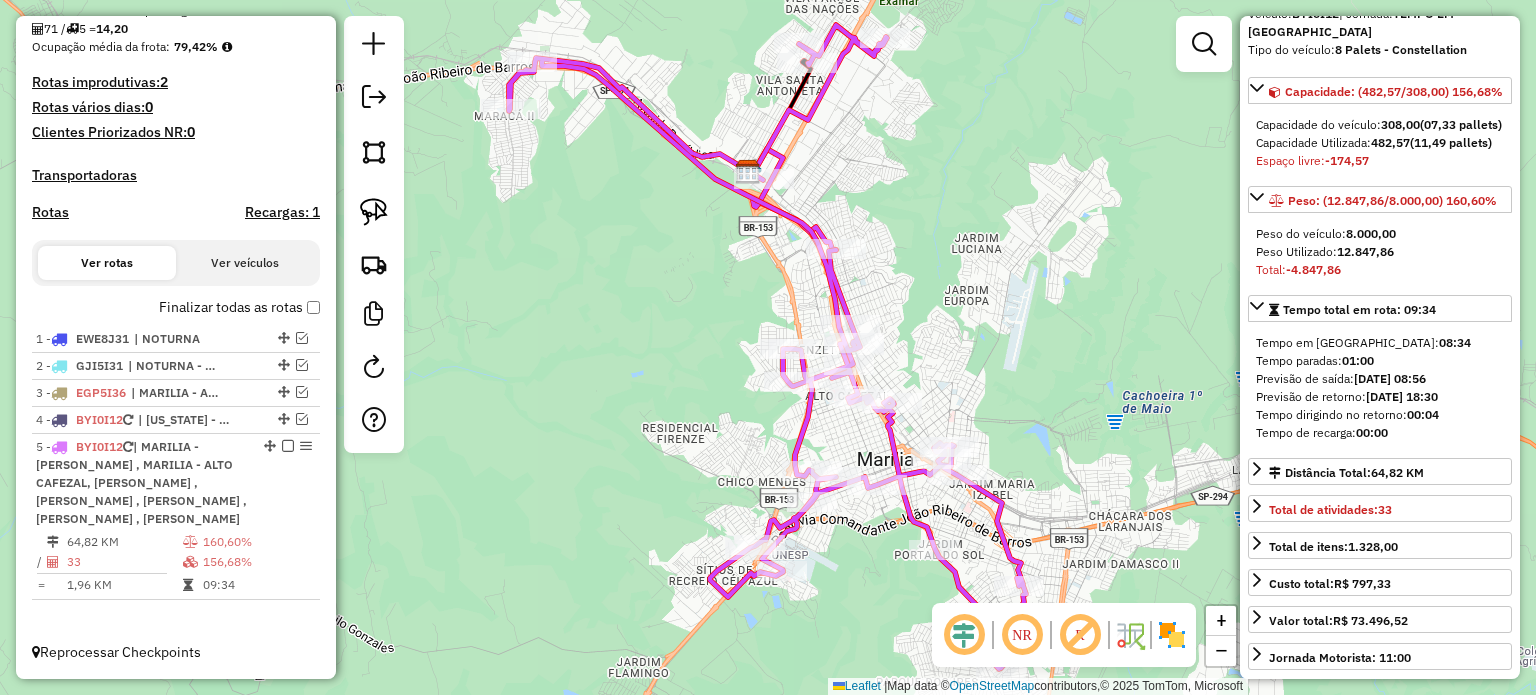 scroll, scrollTop: 200, scrollLeft: 0, axis: vertical 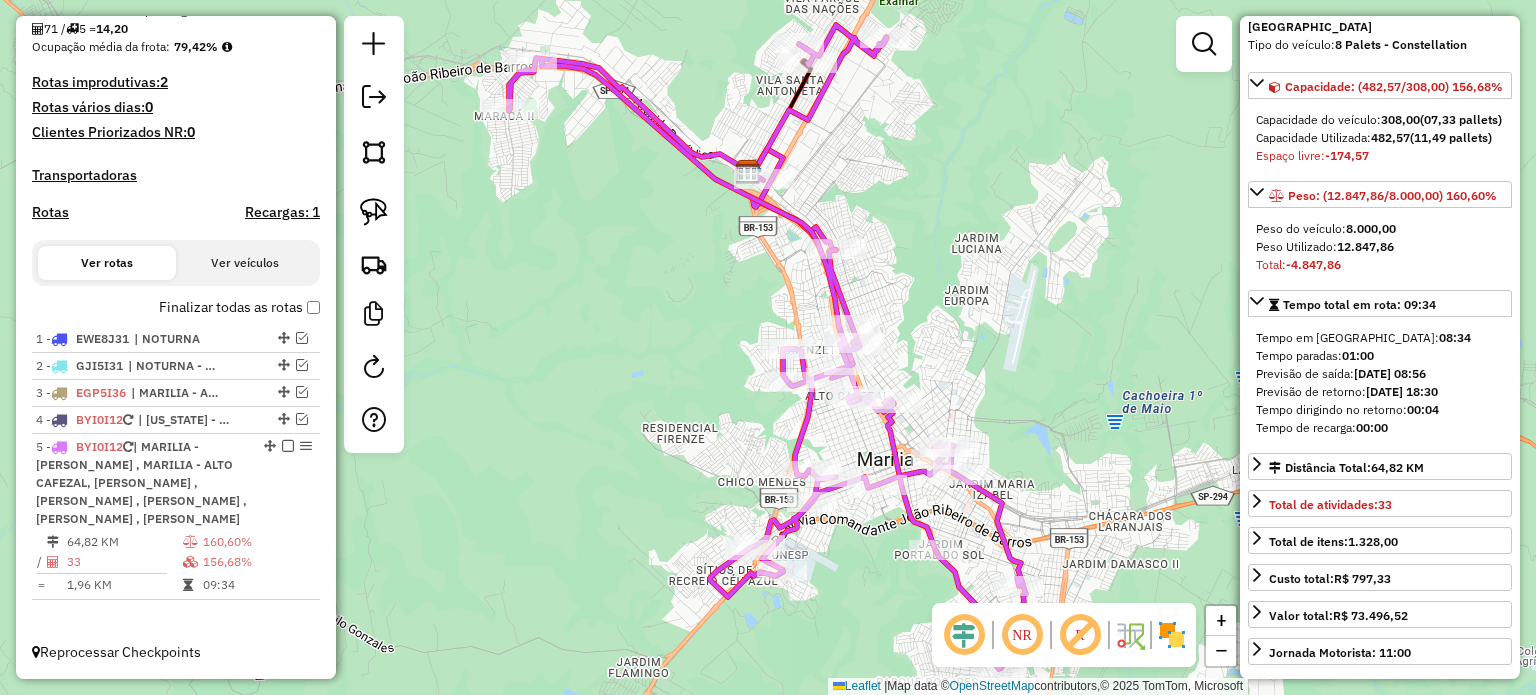 drag, startPoint x: 1340, startPoint y: 295, endPoint x: 1406, endPoint y: 296, distance: 66.007576 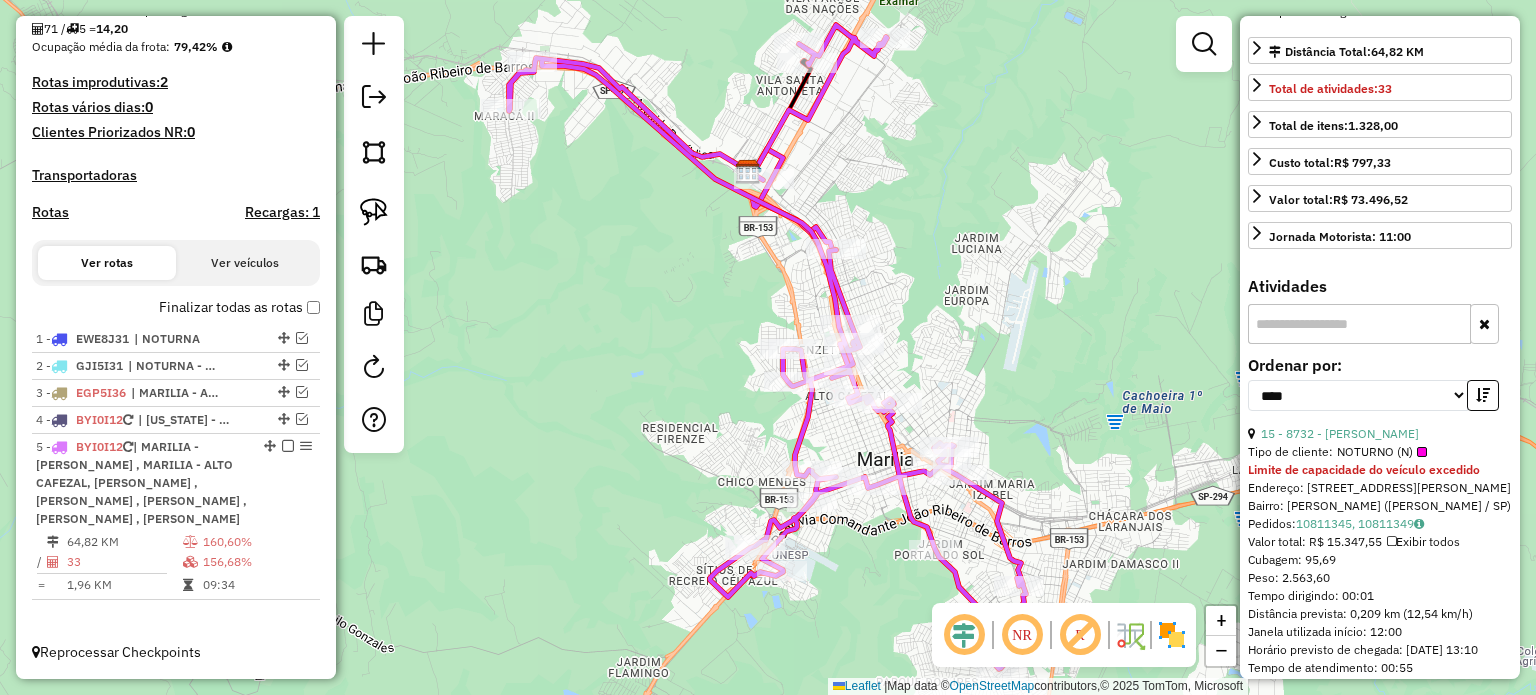 scroll, scrollTop: 700, scrollLeft: 0, axis: vertical 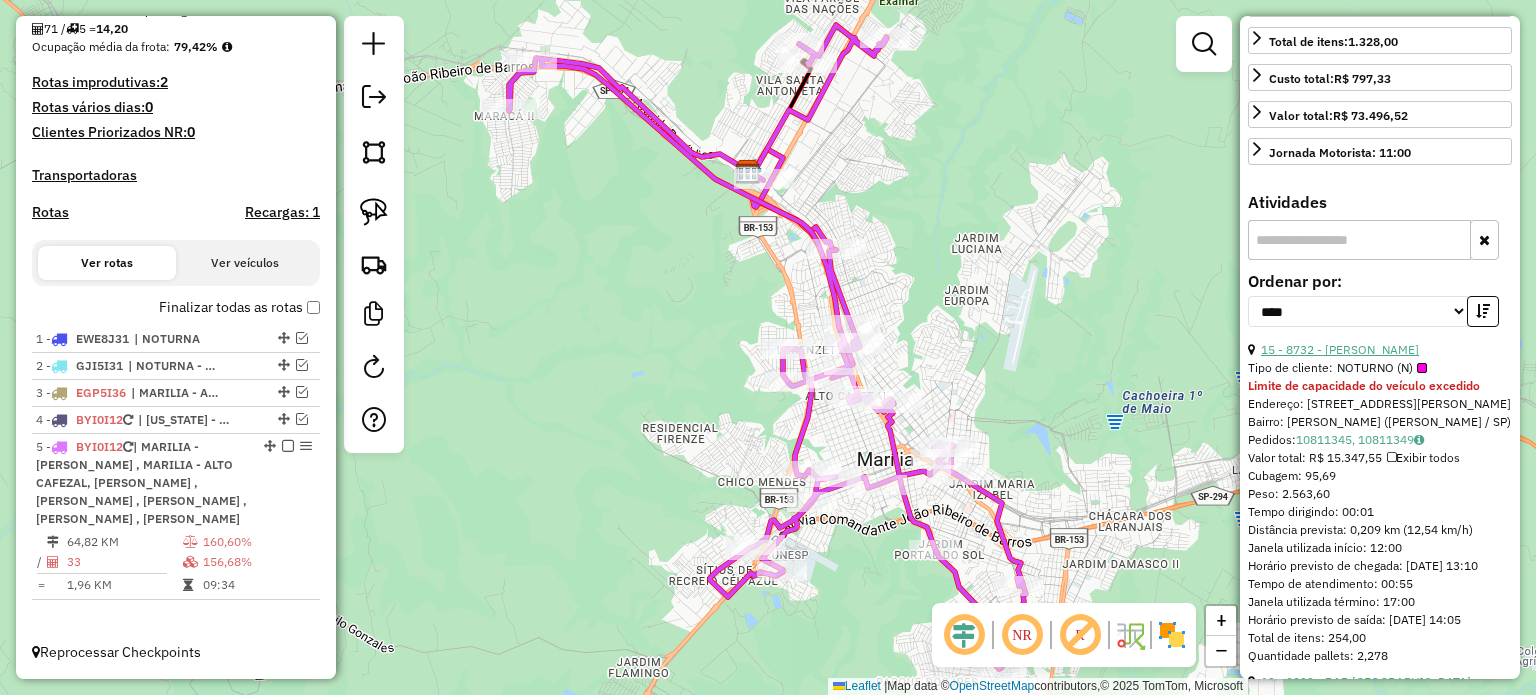 click on "15 - 8732 - [PERSON_NAME]" at bounding box center (1340, 349) 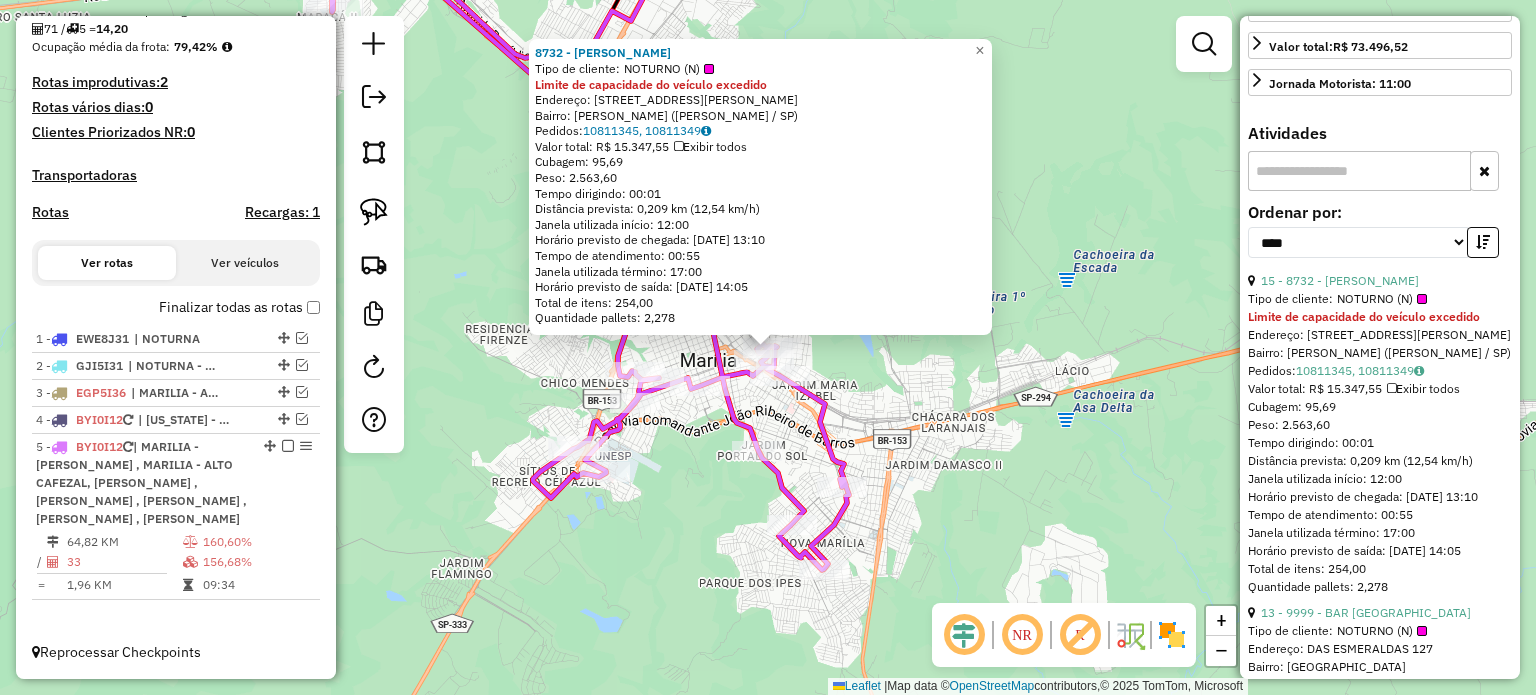 scroll, scrollTop: 900, scrollLeft: 0, axis: vertical 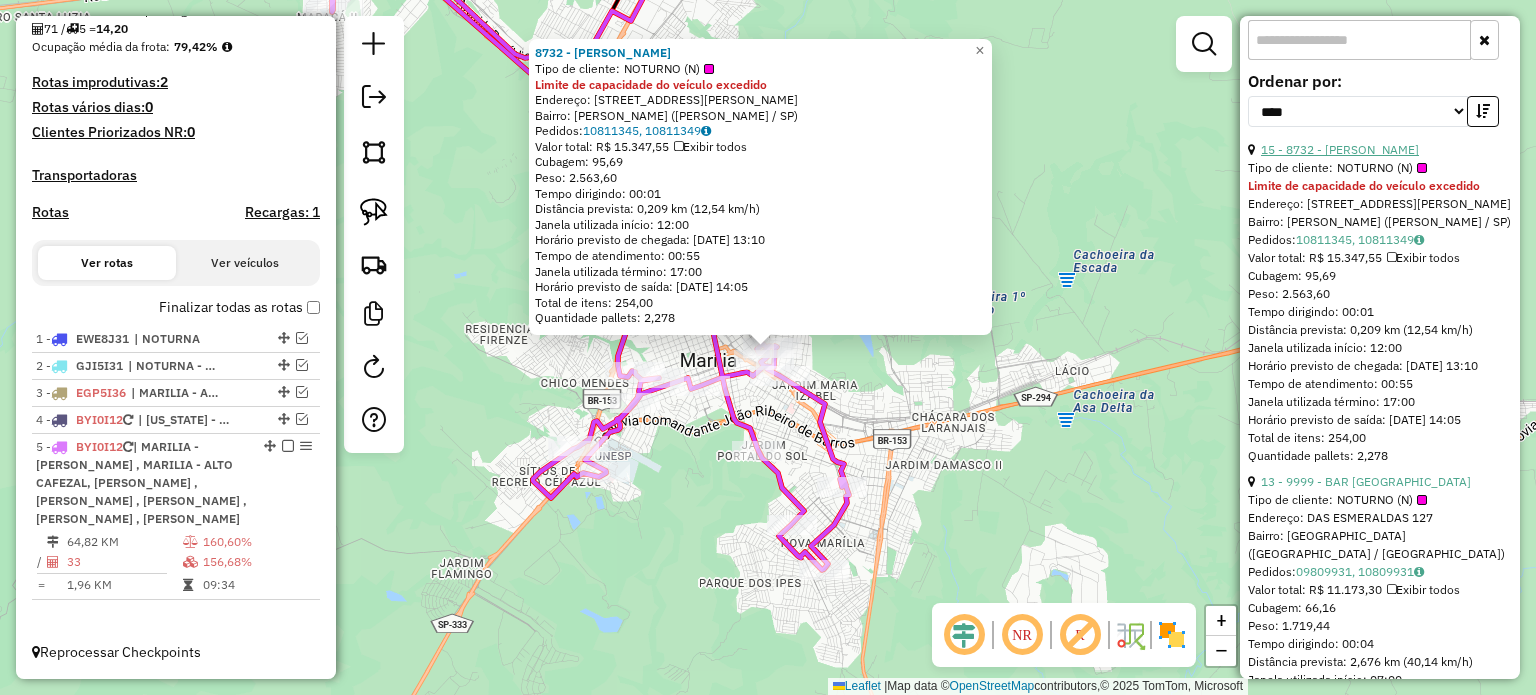 click on "15 - 8732 - [PERSON_NAME]" at bounding box center [1340, 149] 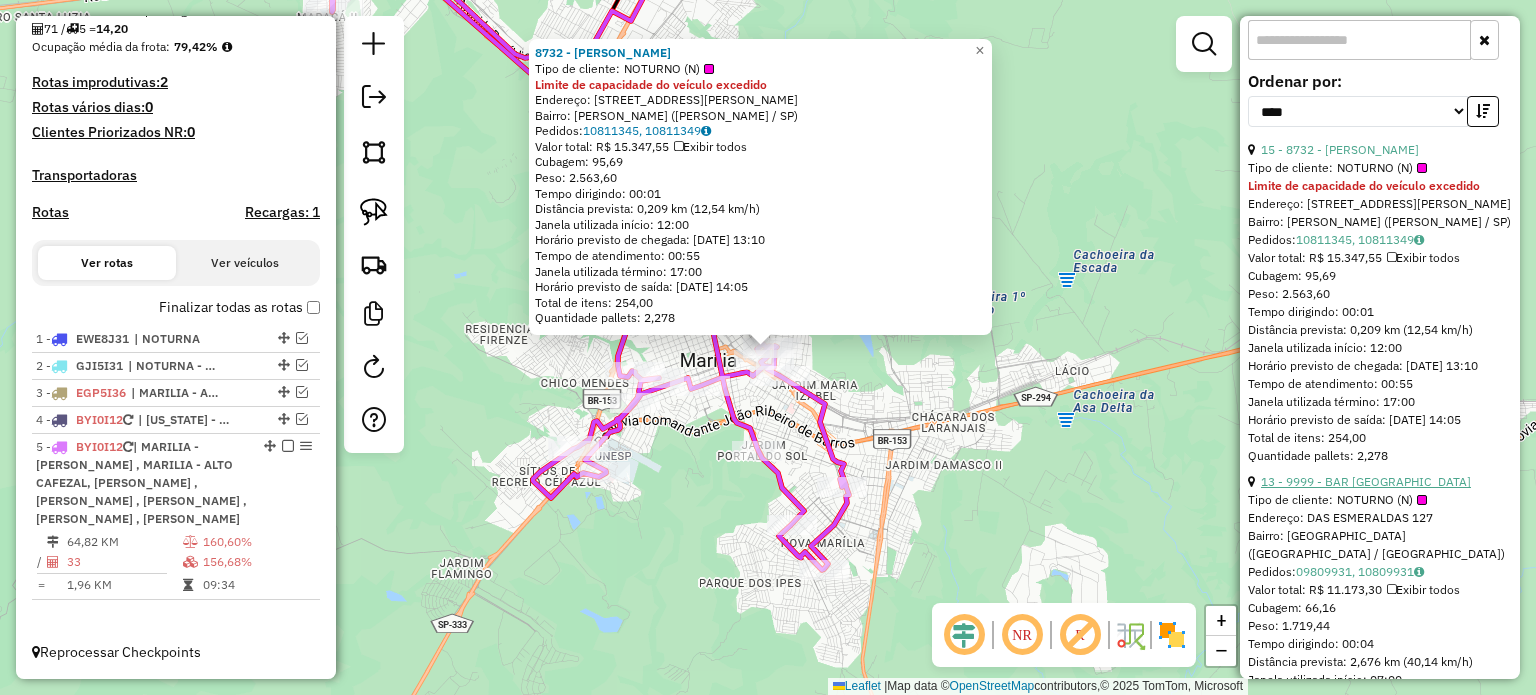 click on "13 - 9999 - BAR [GEOGRAPHIC_DATA]" at bounding box center (1366, 481) 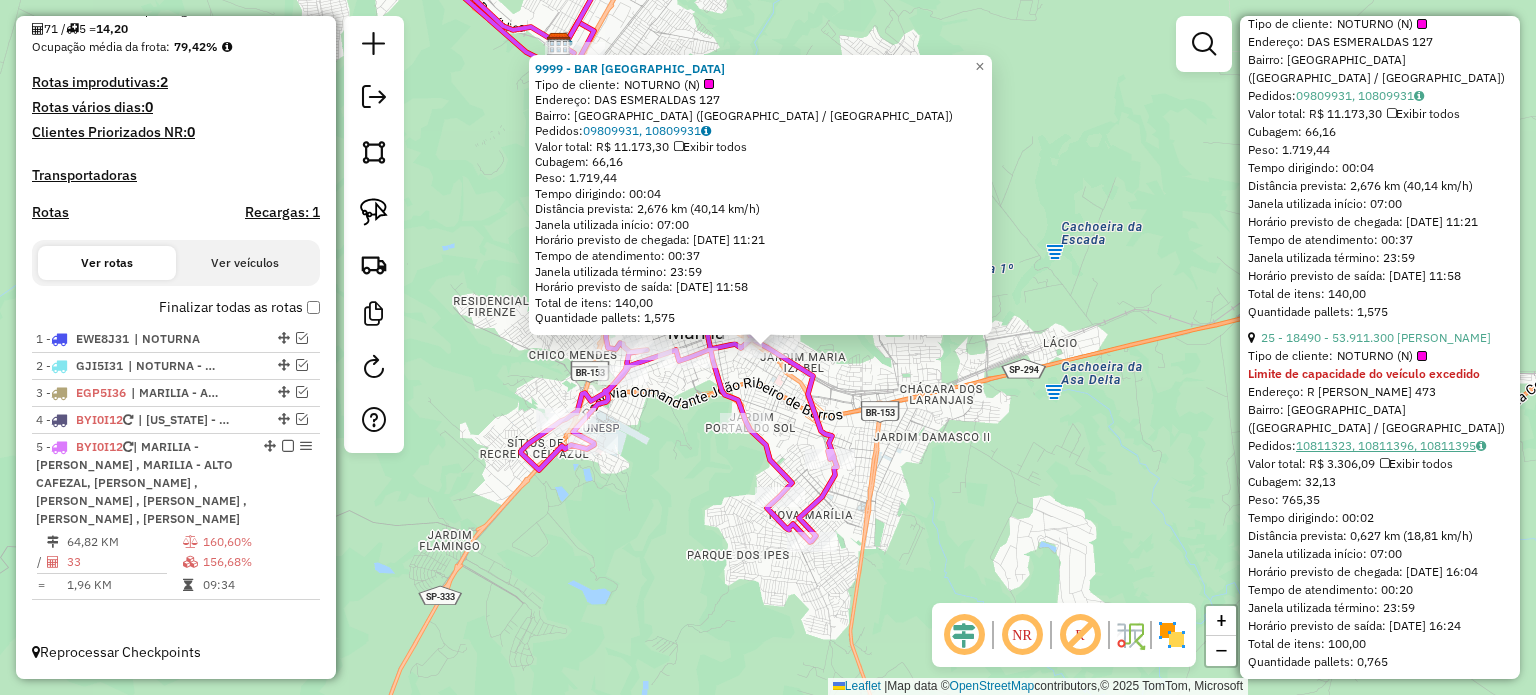 scroll, scrollTop: 1400, scrollLeft: 0, axis: vertical 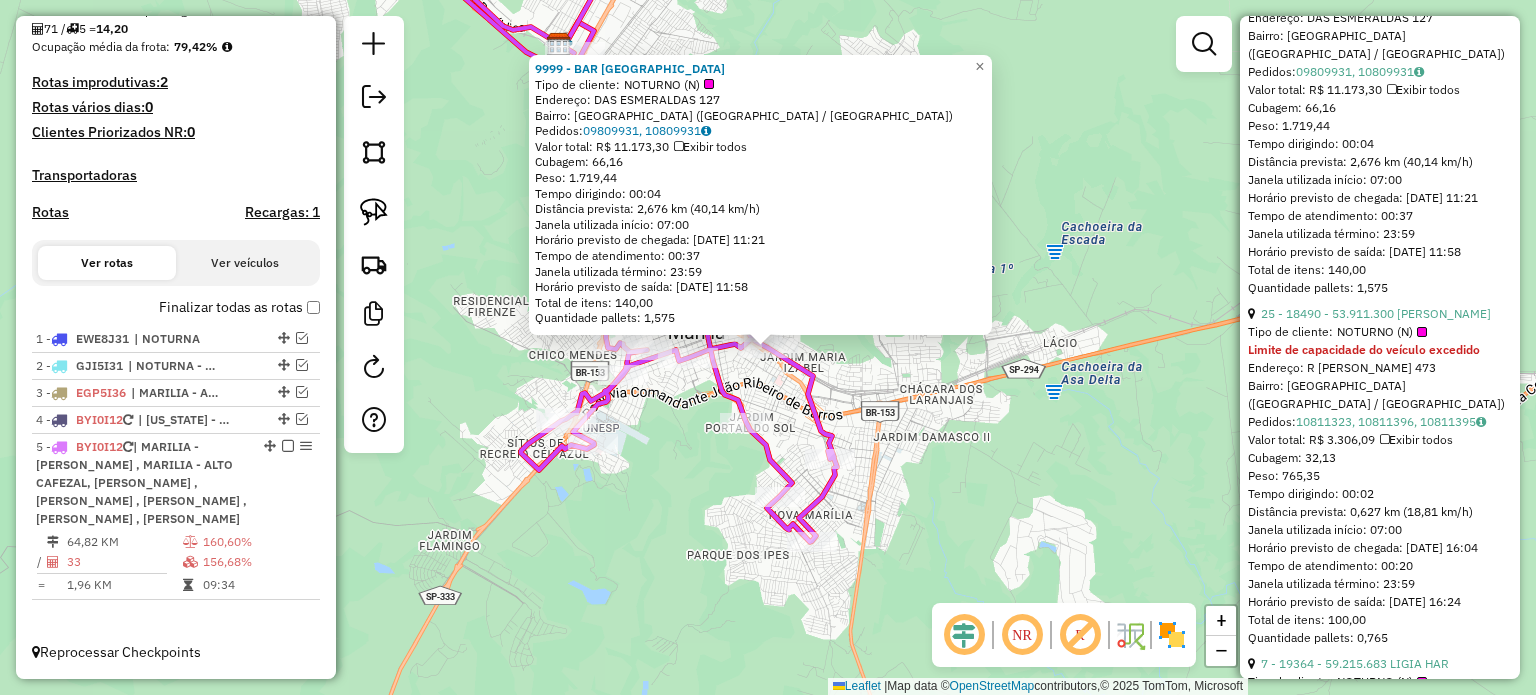 click on "Quantidade pallets: 1,575" at bounding box center (1380, 288) 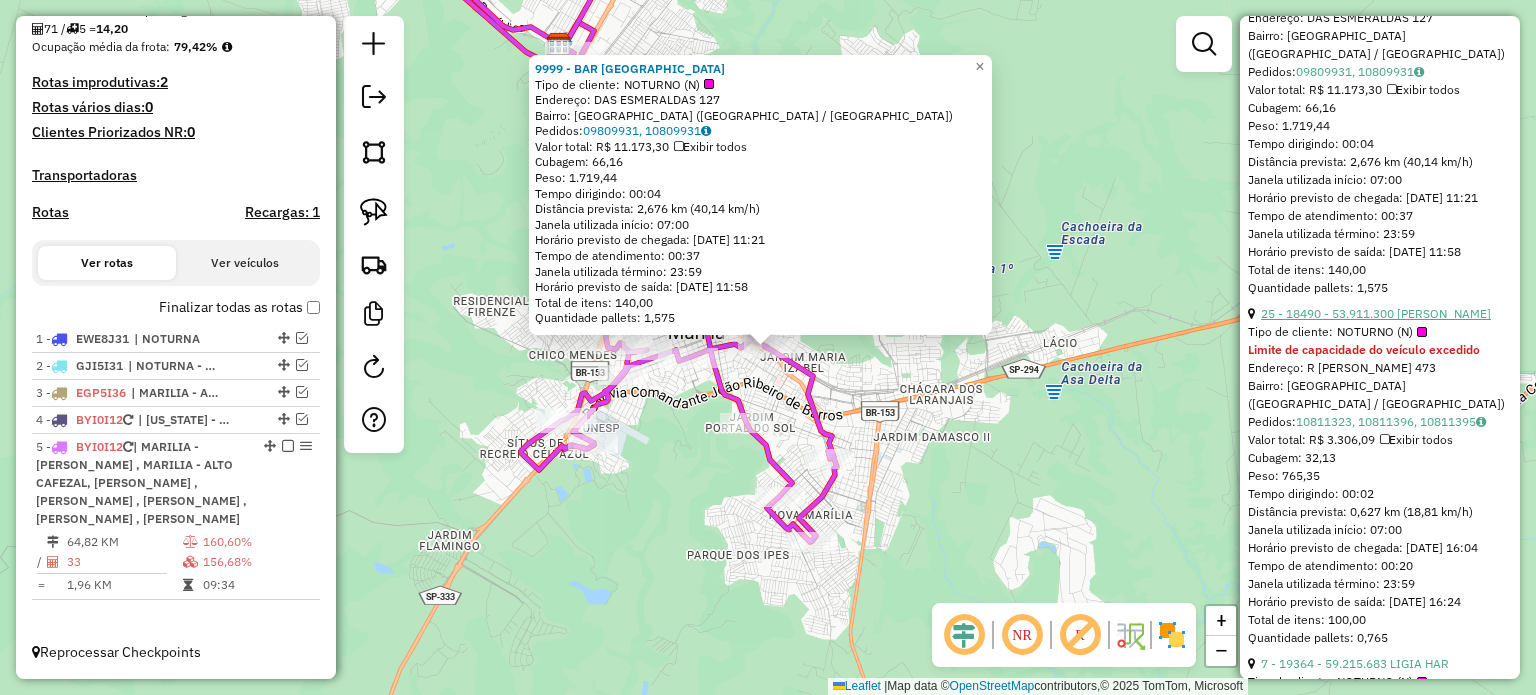 click on "25 - 18490 - 53.911.300 [PERSON_NAME]" at bounding box center (1376, 313) 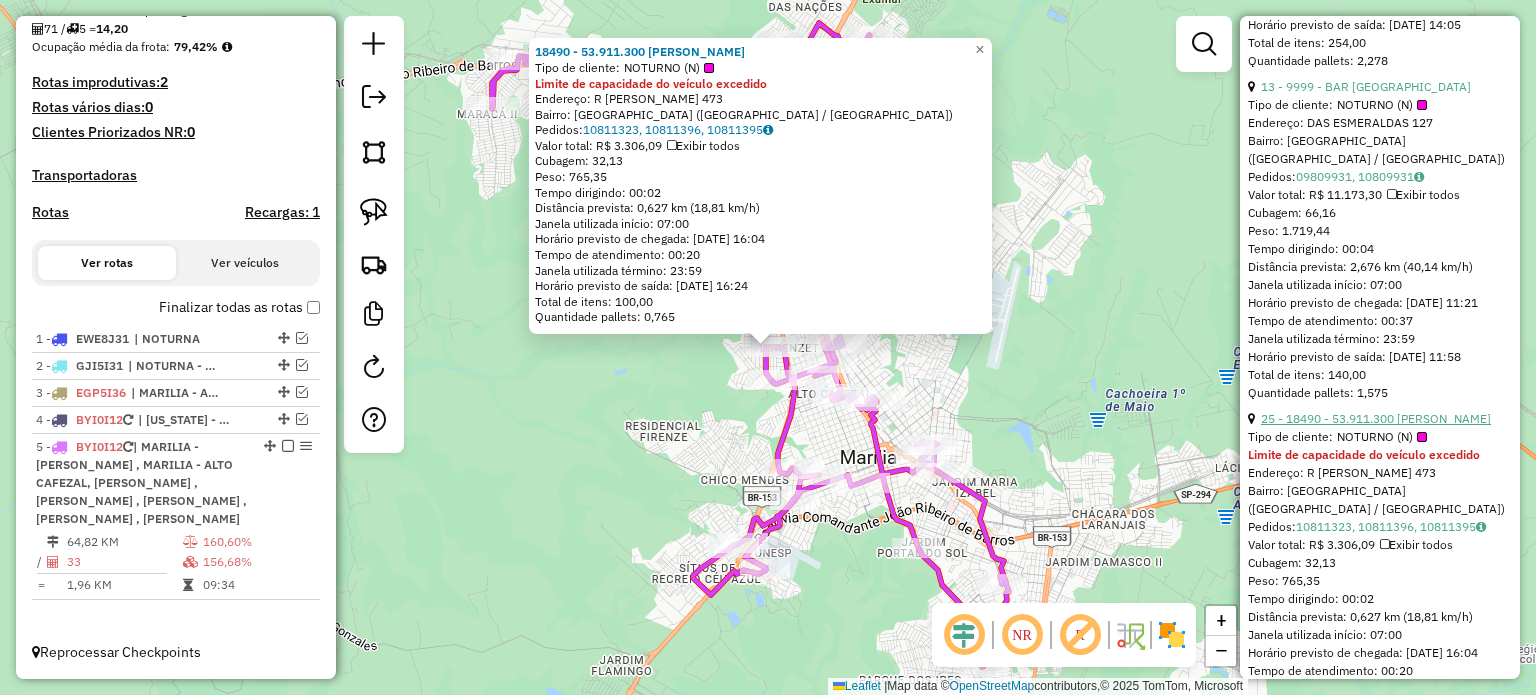 scroll, scrollTop: 1200, scrollLeft: 0, axis: vertical 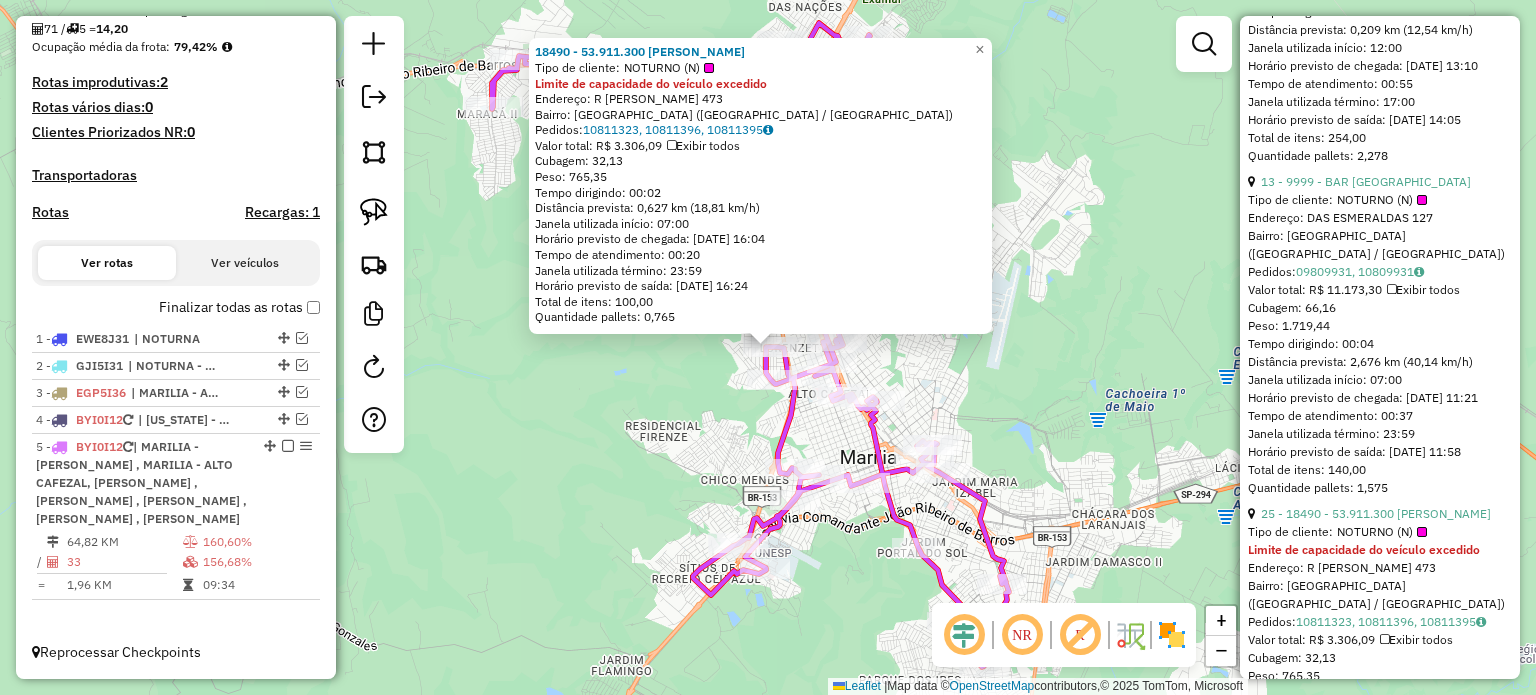 click on "NOTURNO (N)" at bounding box center (1382, 200) 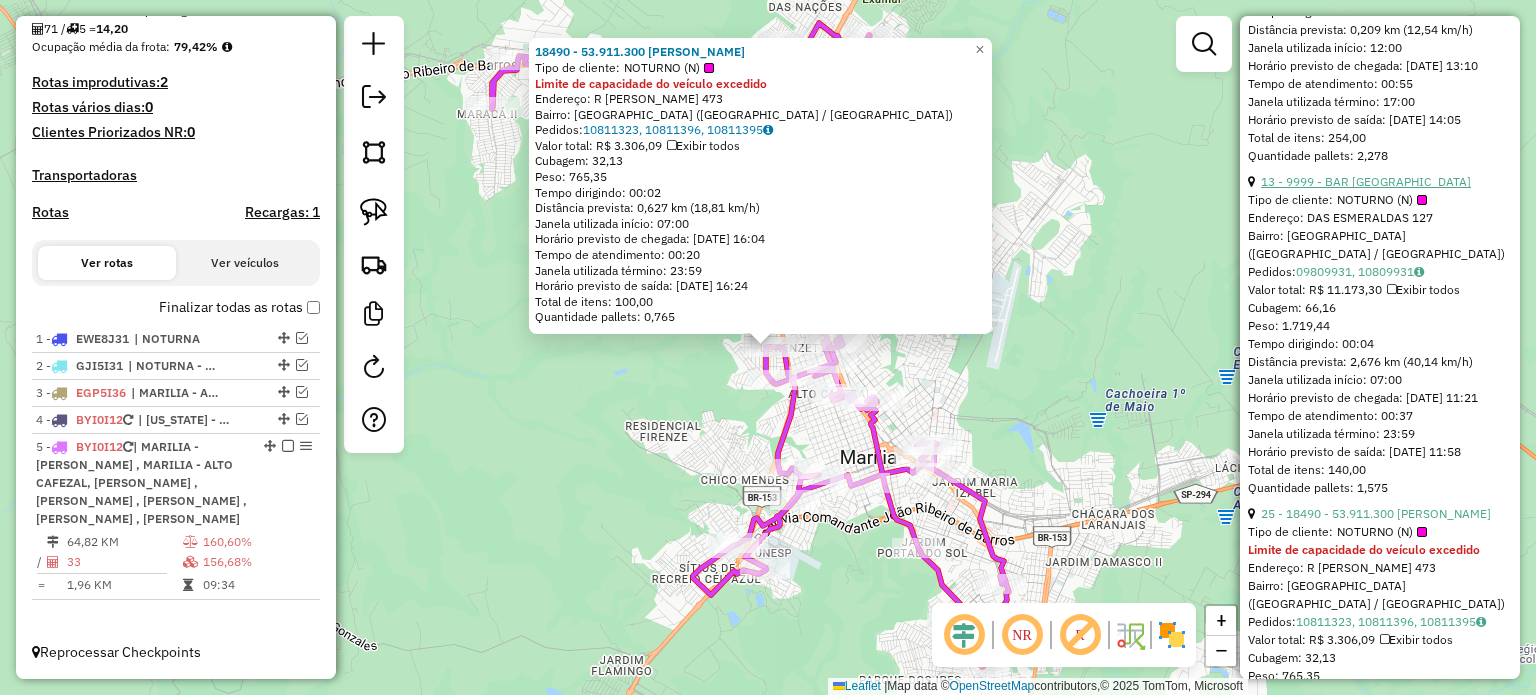 click on "13 - 9999 - BAR [GEOGRAPHIC_DATA]" at bounding box center (1366, 181) 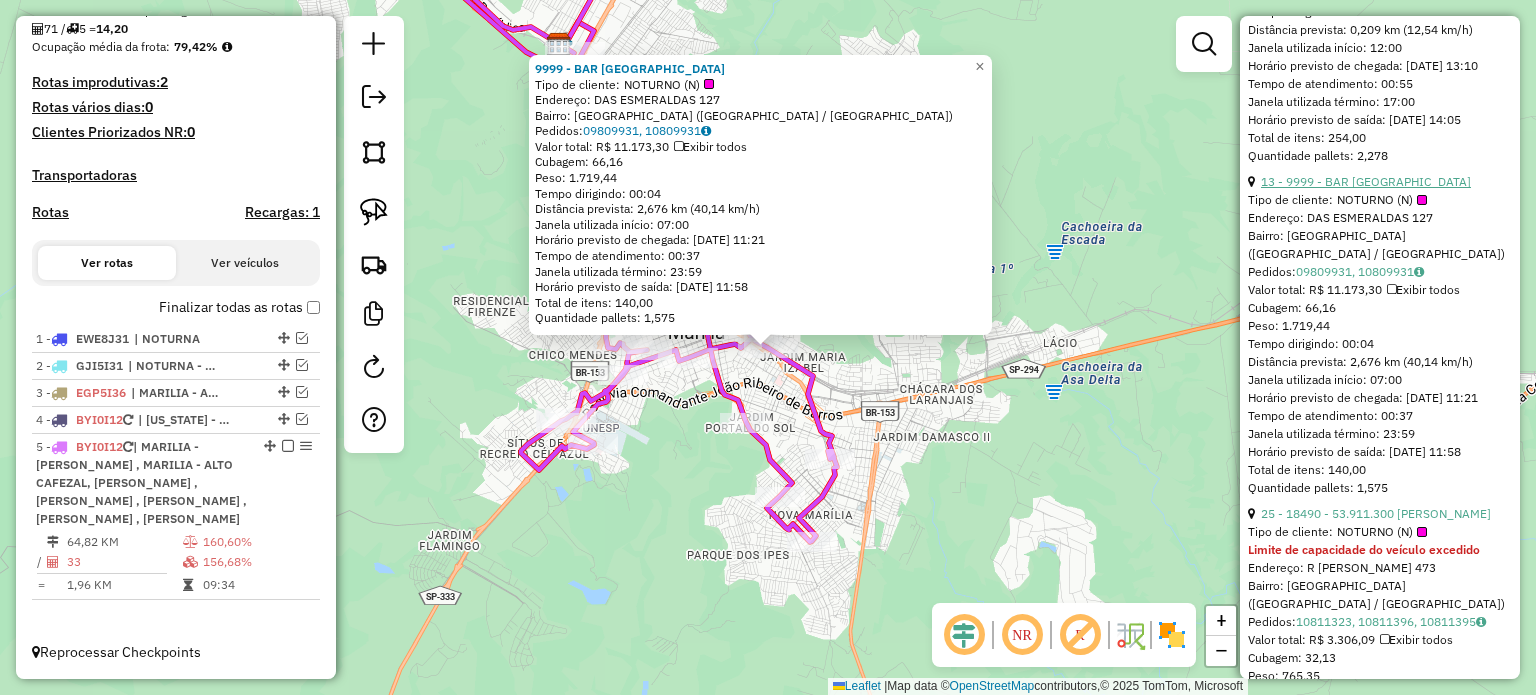 scroll, scrollTop: 1000, scrollLeft: 0, axis: vertical 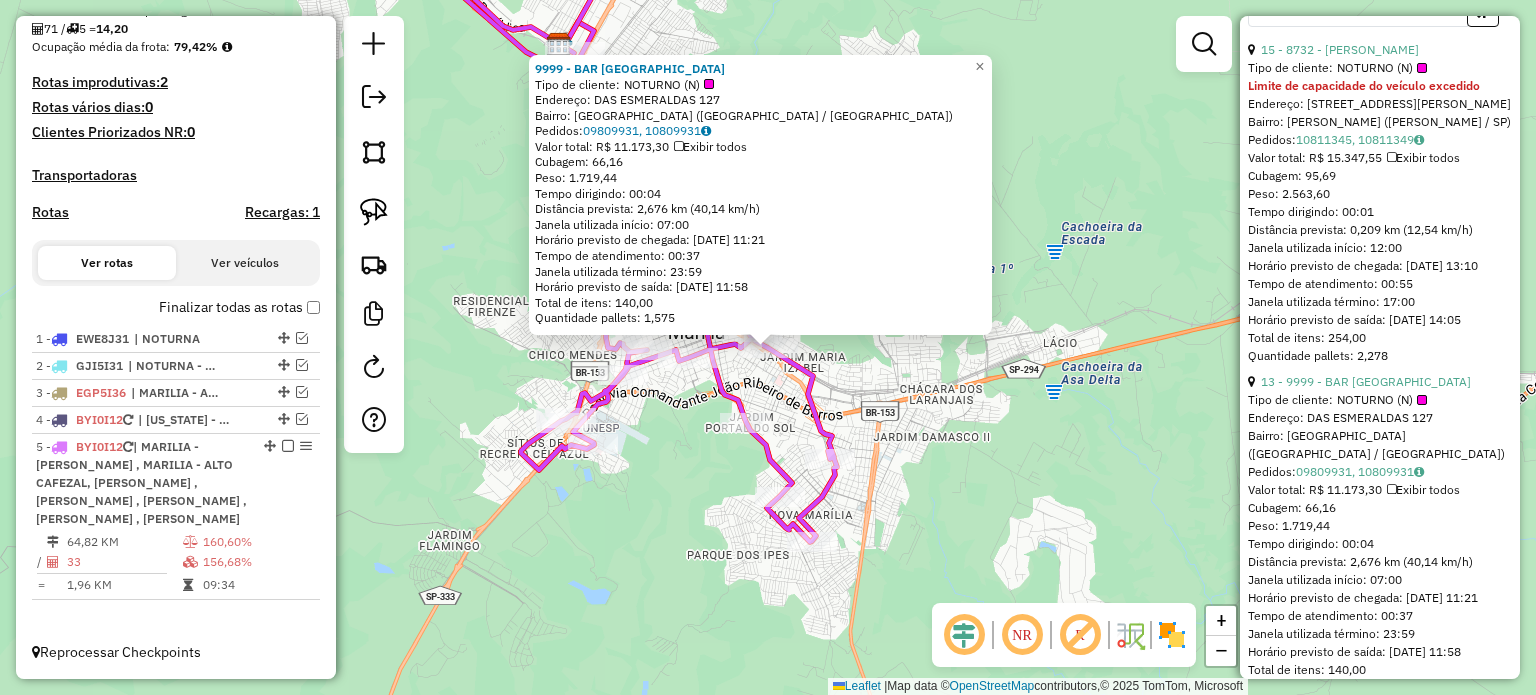 click on "NOTURNO (N)" at bounding box center (1382, 68) 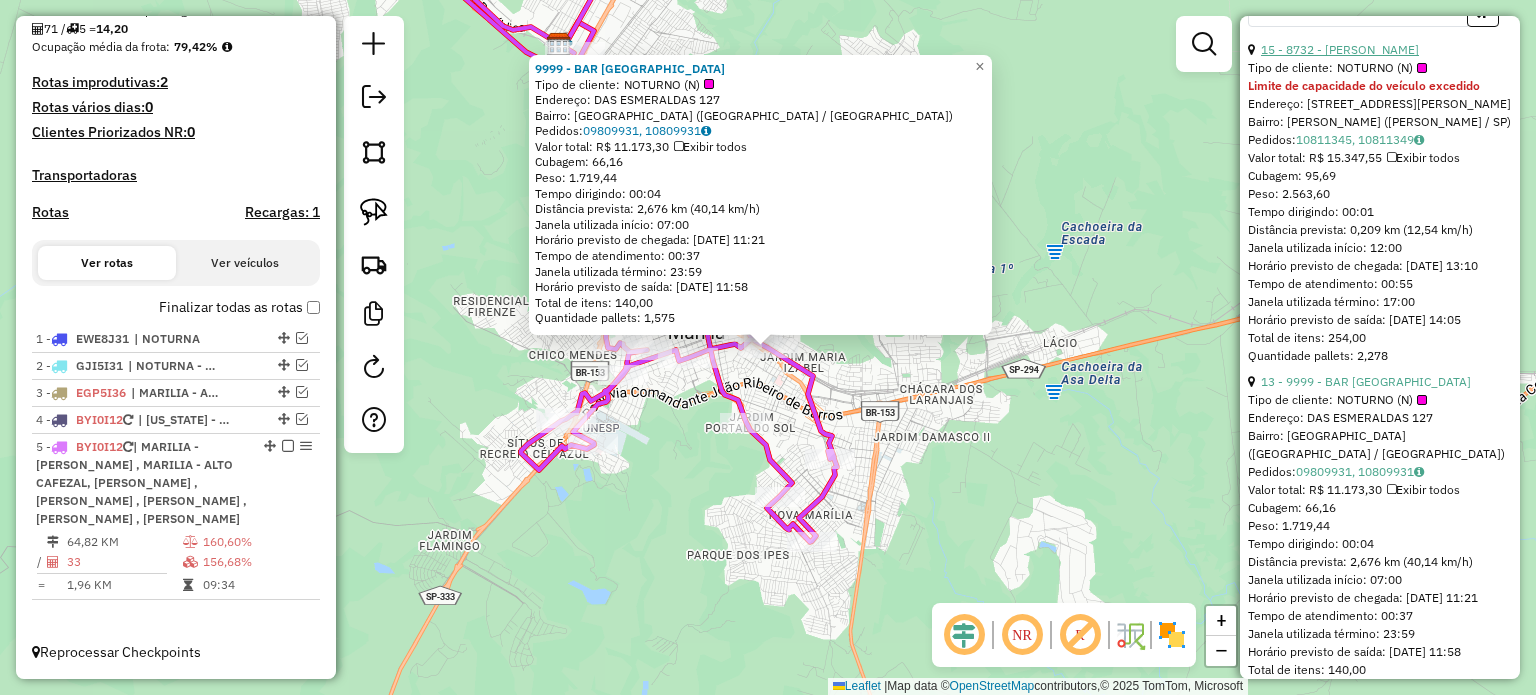 click on "15 - 8732 - [PERSON_NAME]" at bounding box center [1340, 49] 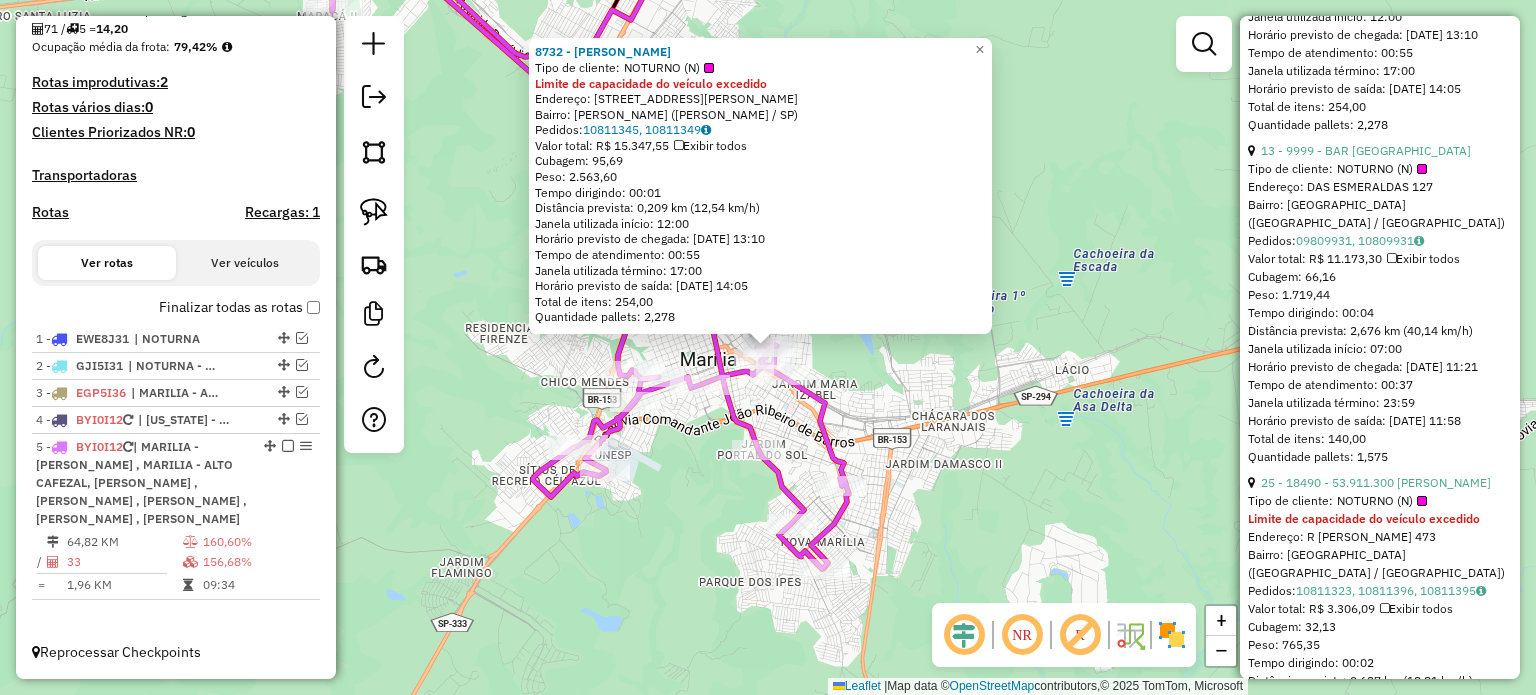 scroll, scrollTop: 1300, scrollLeft: 0, axis: vertical 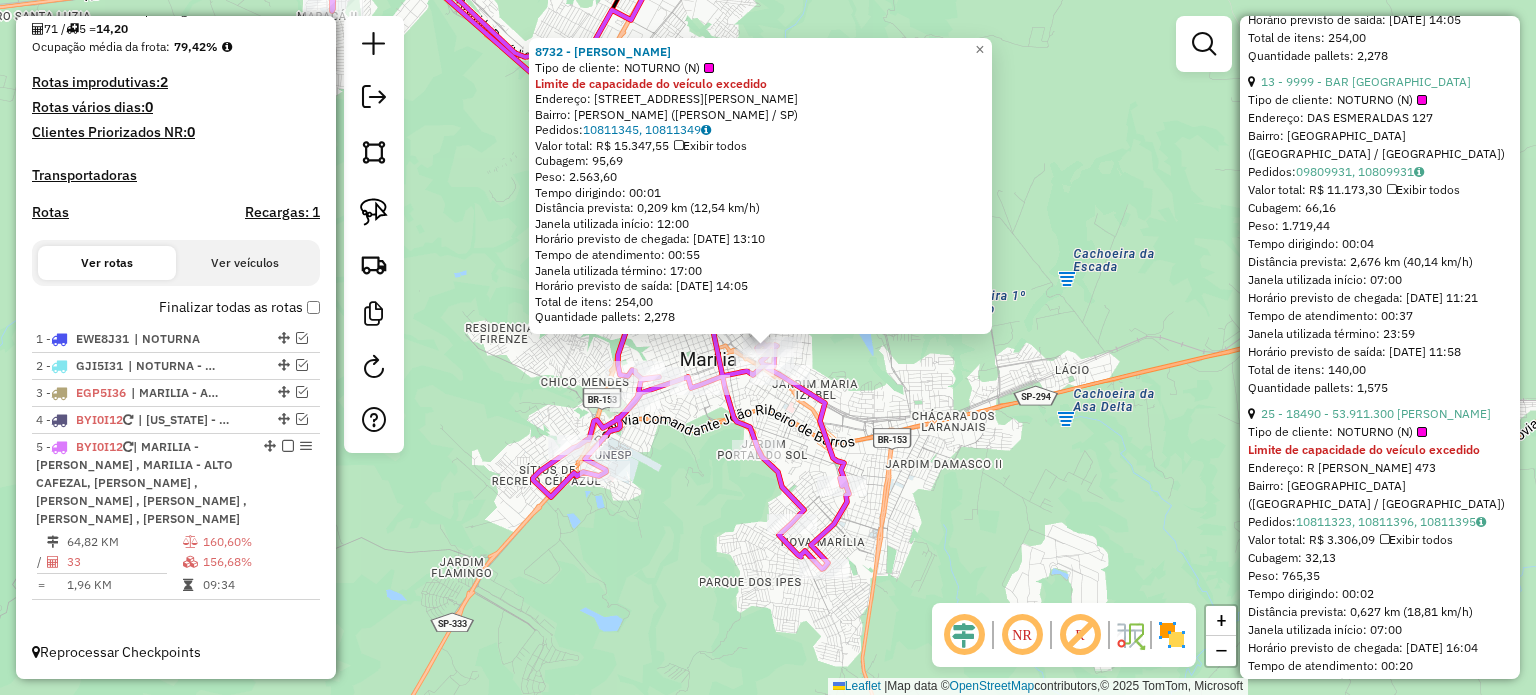 click on "Tipo de cliente:   NOTURNO (N)" at bounding box center [1380, 432] 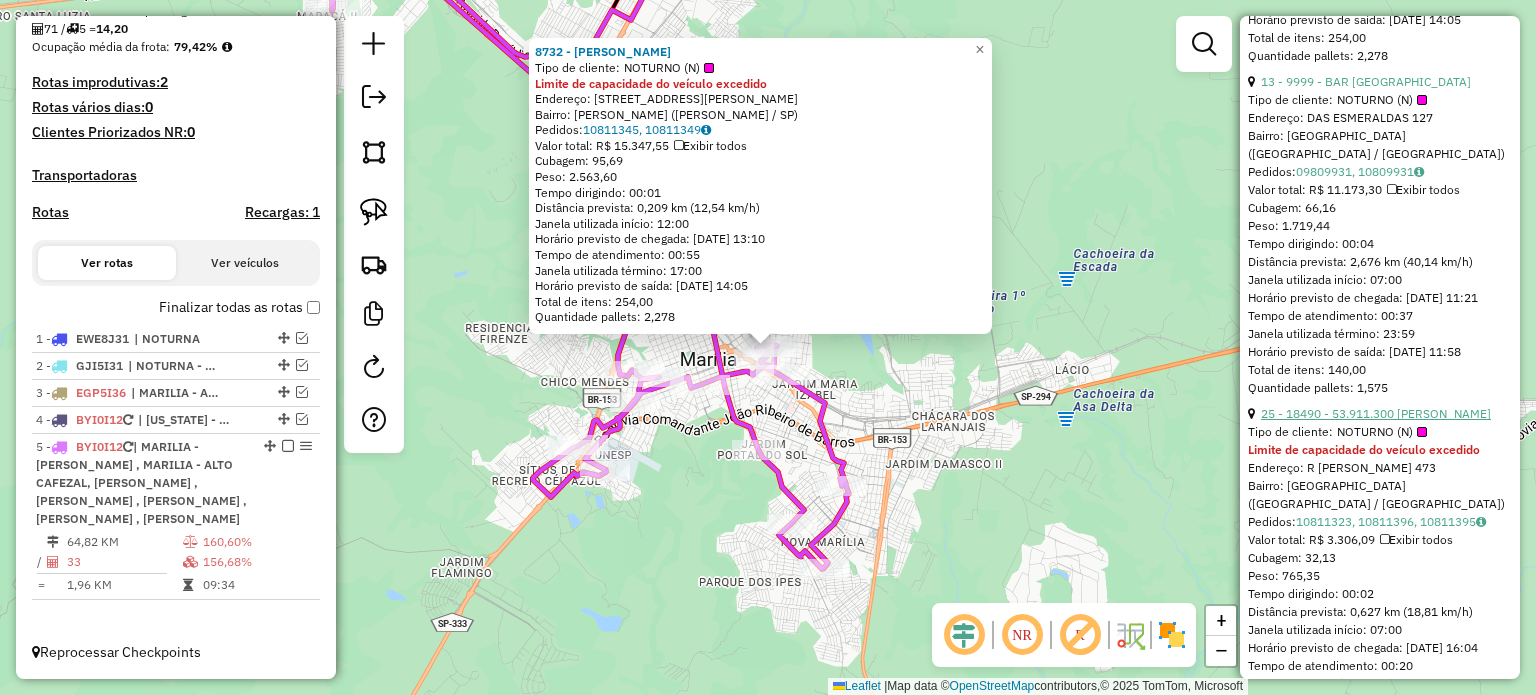 click on "25 - 18490 - 53.911.300 [PERSON_NAME]" at bounding box center (1376, 413) 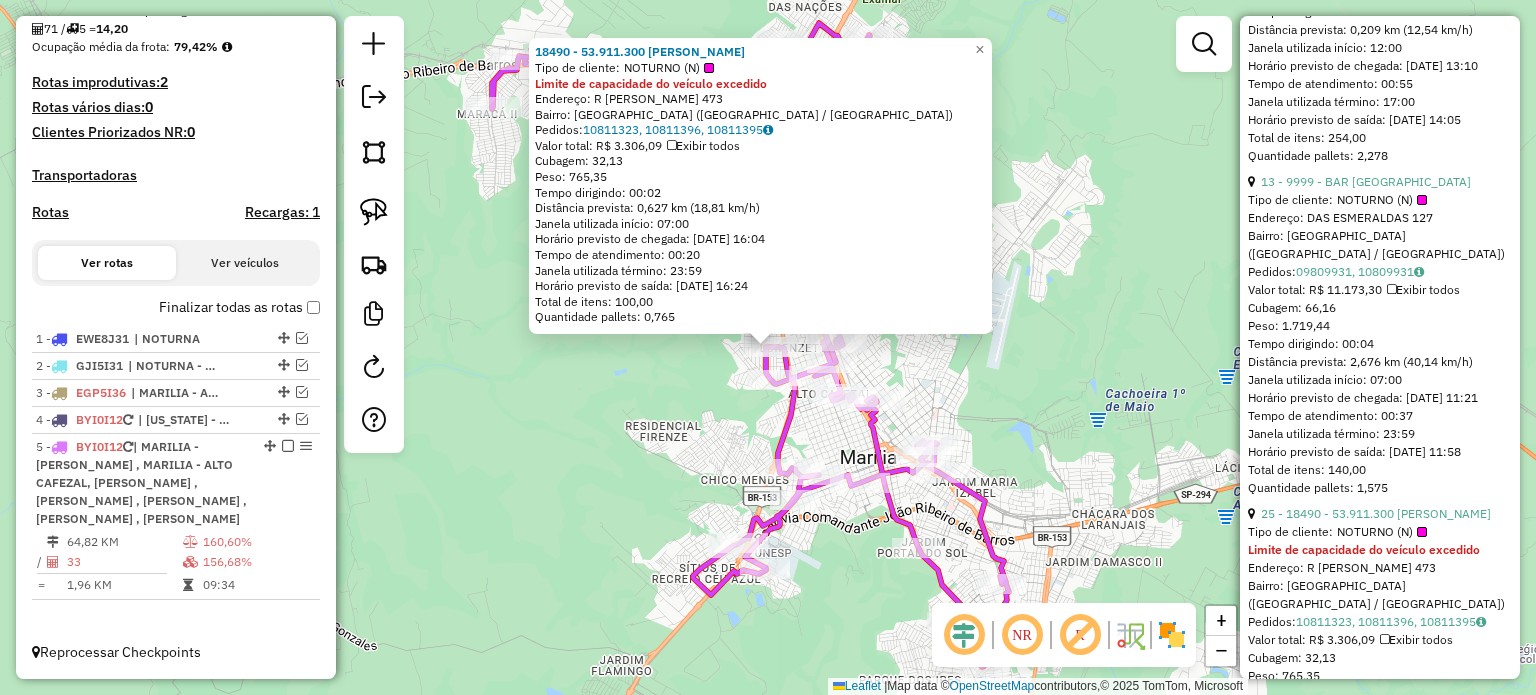 scroll, scrollTop: 1400, scrollLeft: 0, axis: vertical 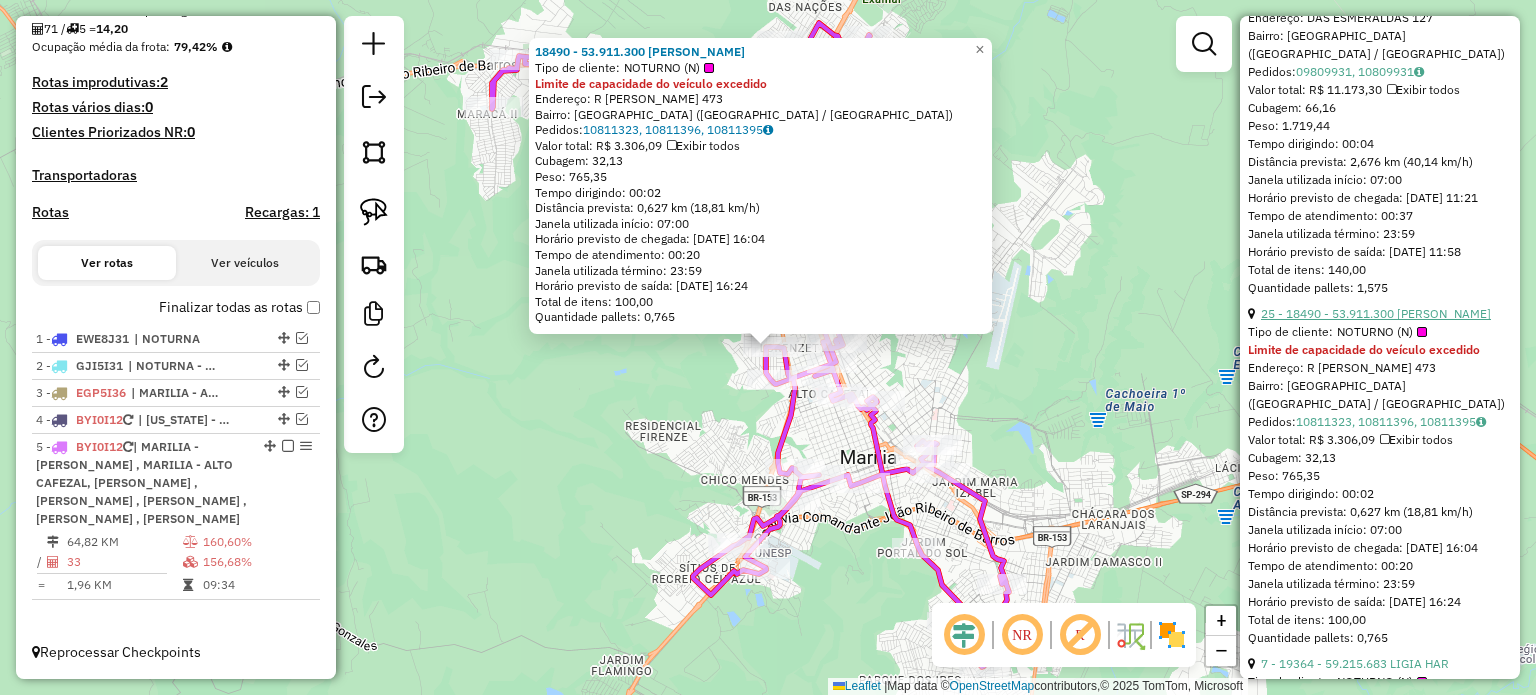 click on "25 - 18490 - 53.911.300 [PERSON_NAME]" at bounding box center [1376, 313] 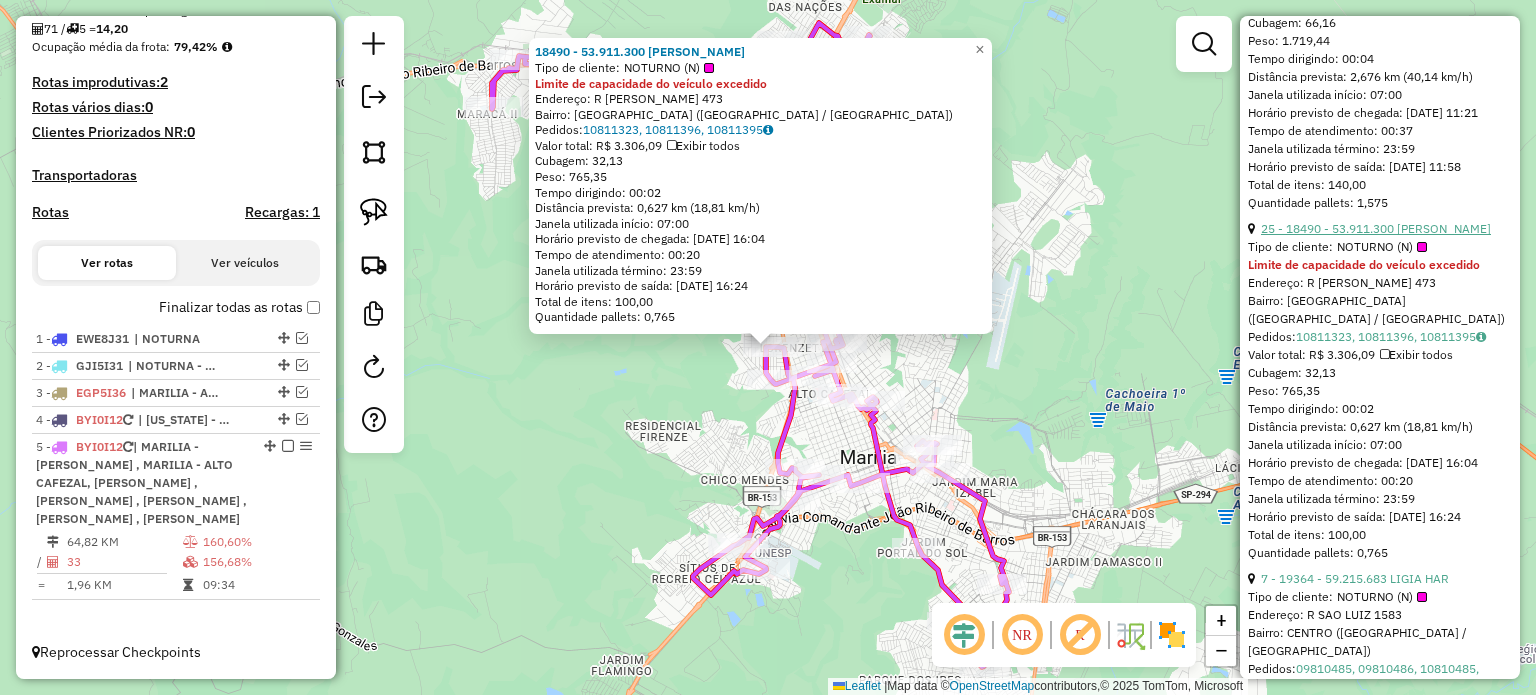scroll, scrollTop: 1600, scrollLeft: 0, axis: vertical 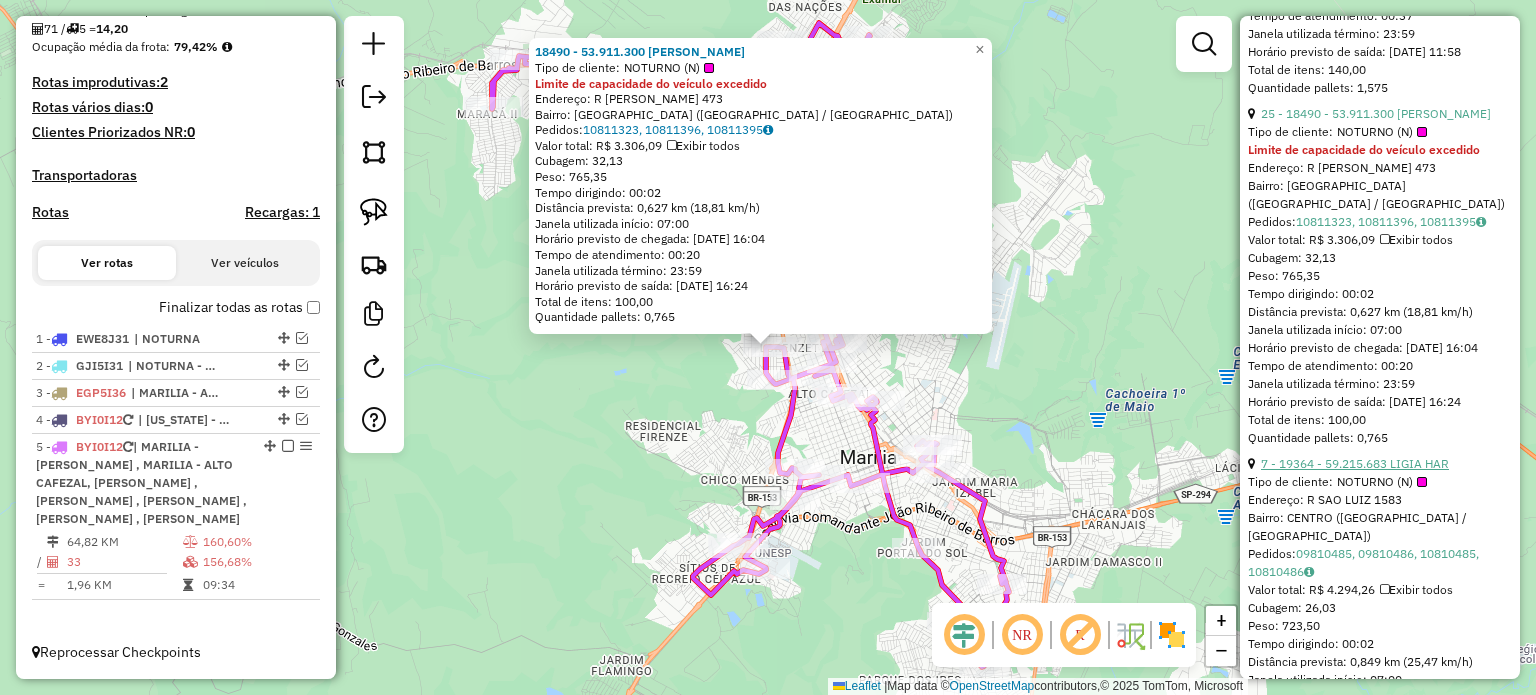 click on "7 - 19364 - 59.215.683 LIGIA HAR" at bounding box center (1355, 463) 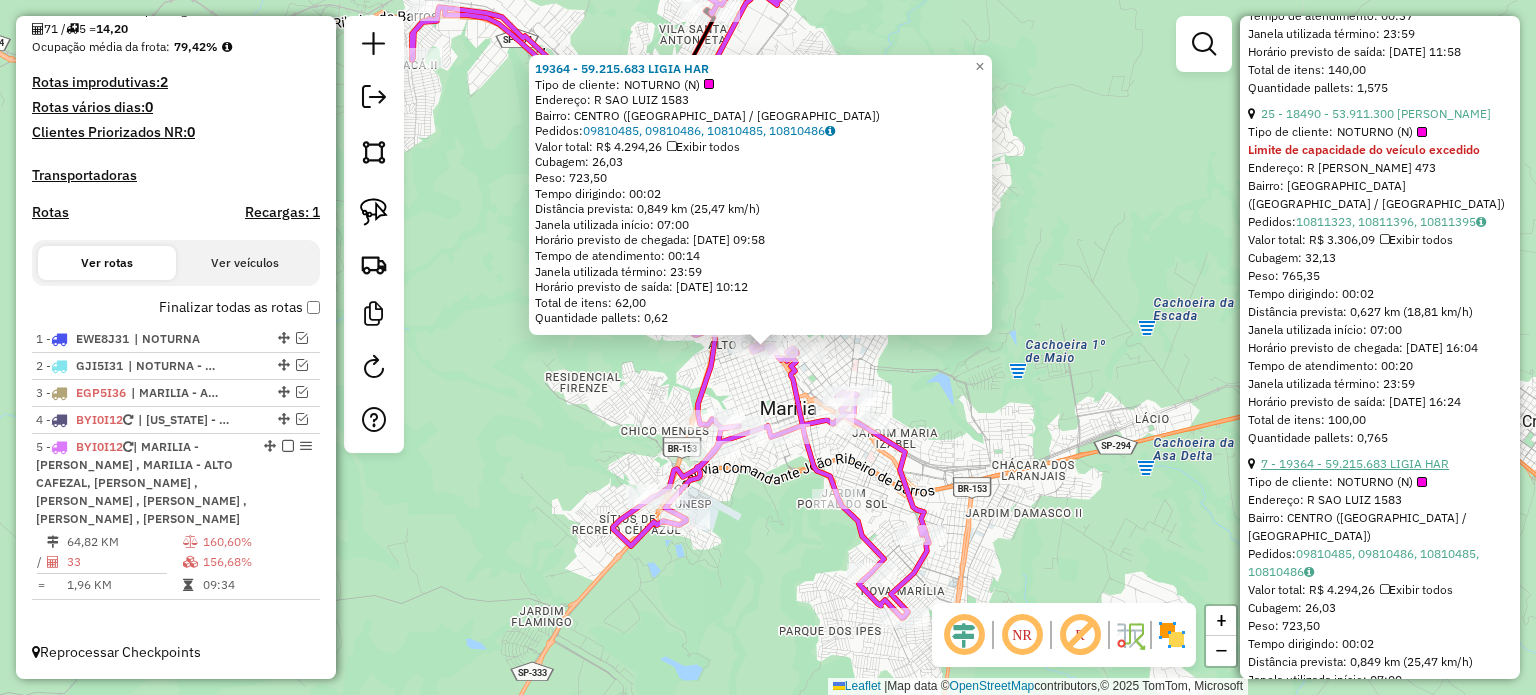 click on "7 - 19364 - 59.215.683 LIGIA HAR" at bounding box center (1355, 463) 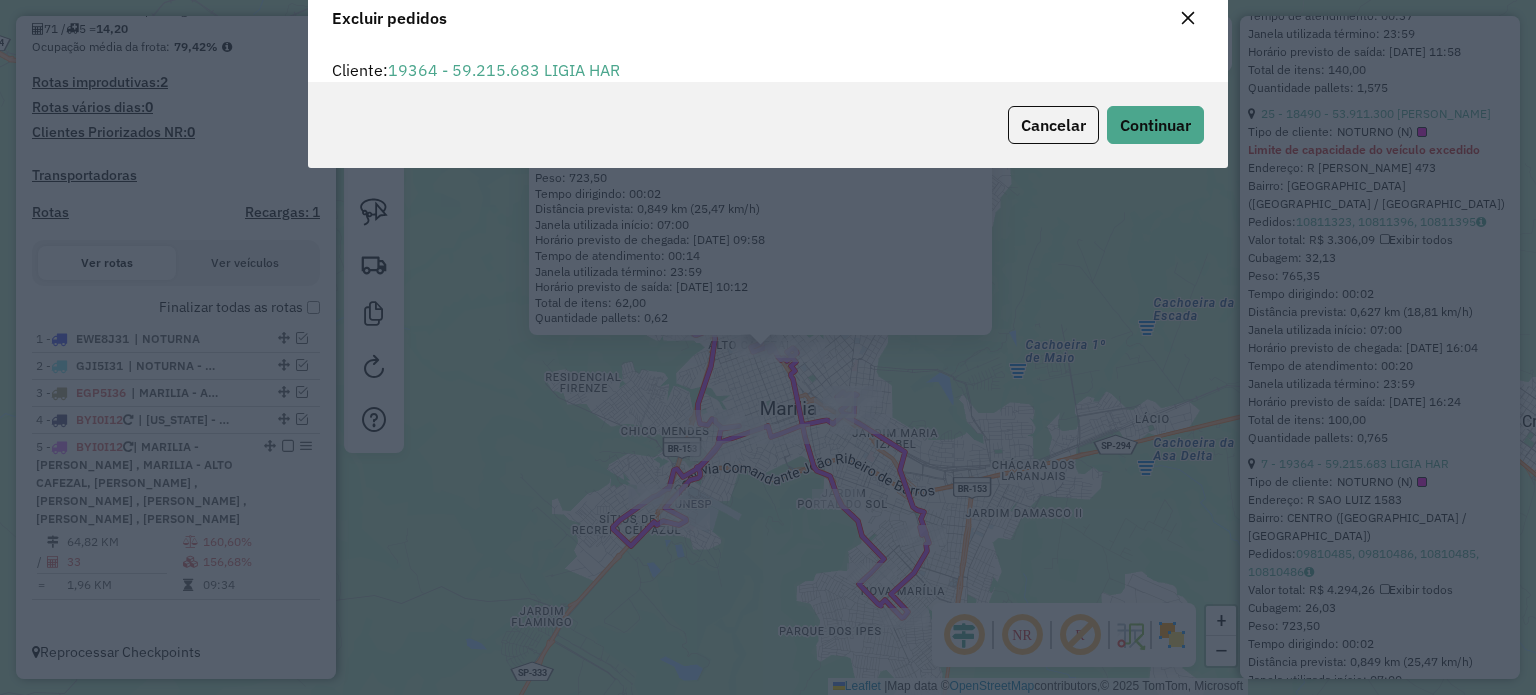scroll, scrollTop: 69, scrollLeft: 0, axis: vertical 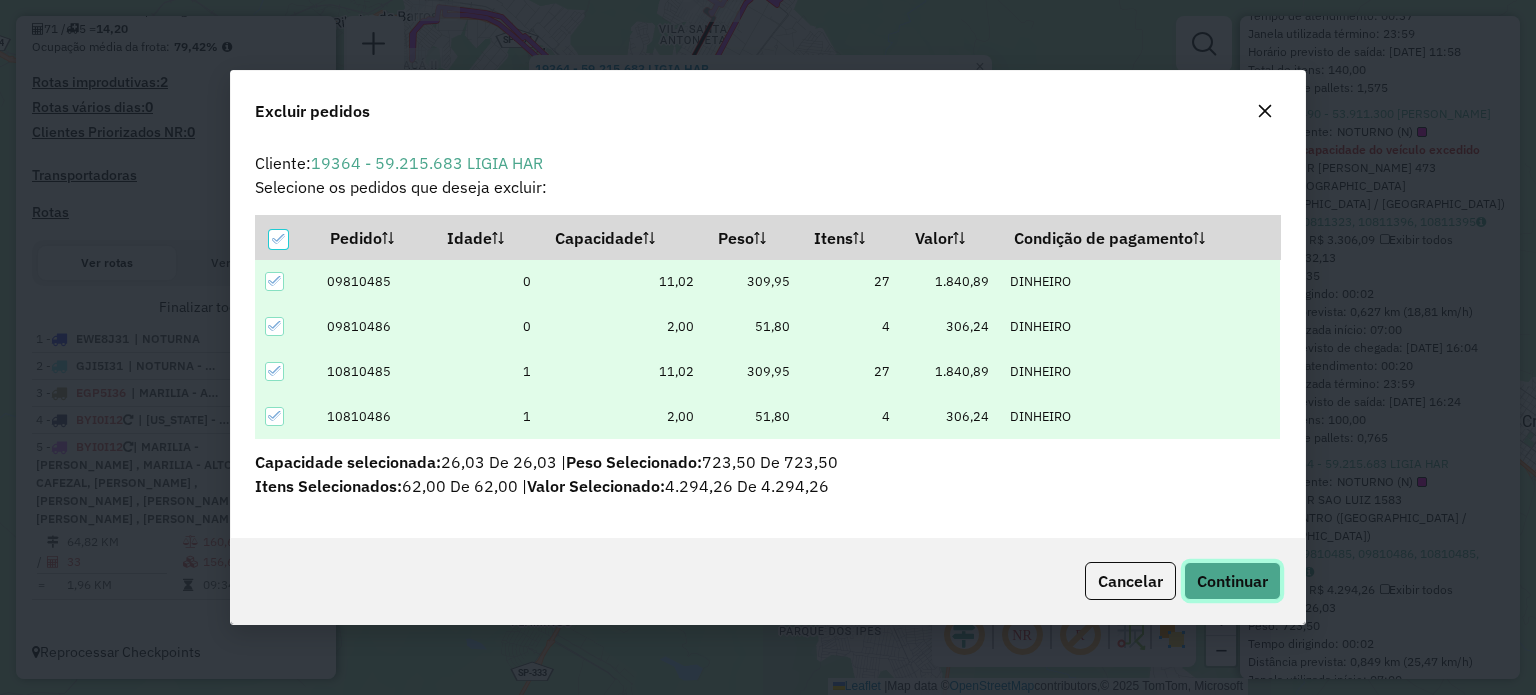 click on "Continuar" 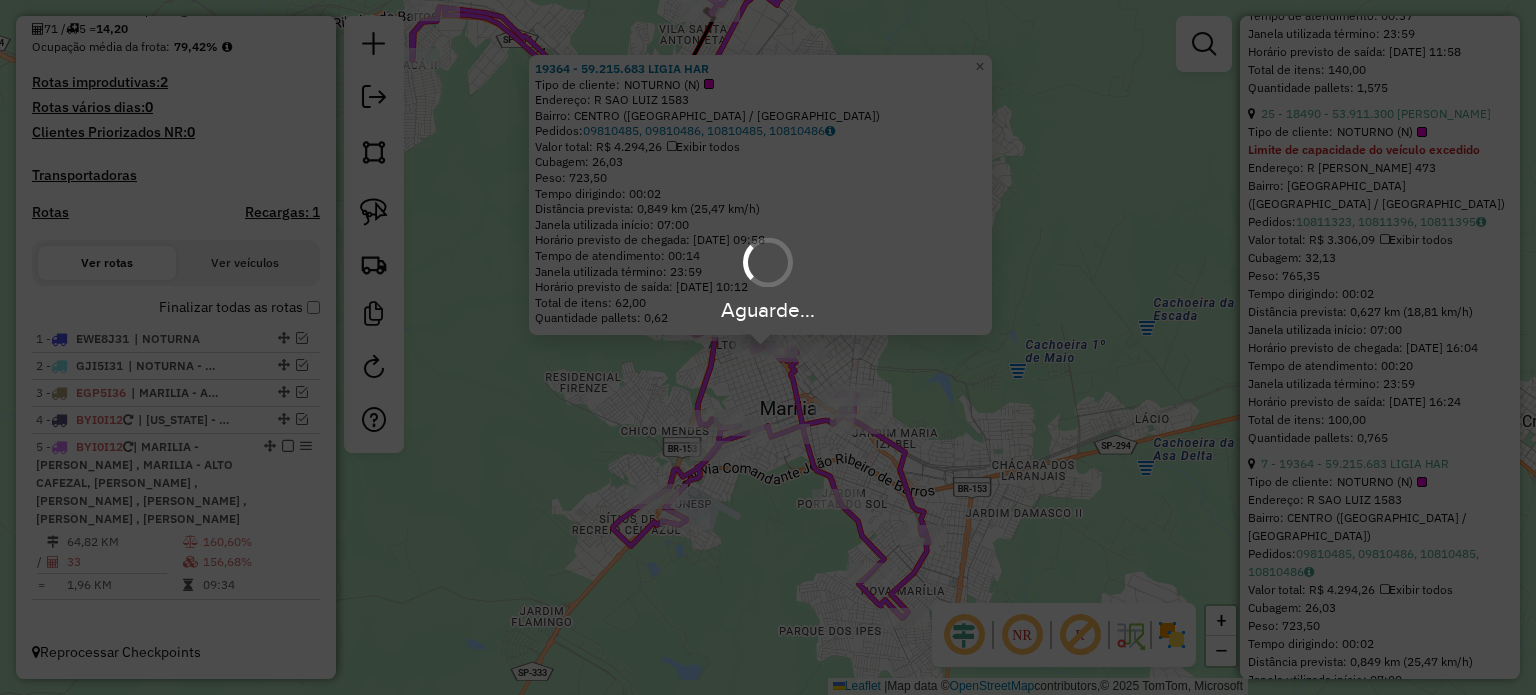 click on "Aguarde..." at bounding box center (768, 347) 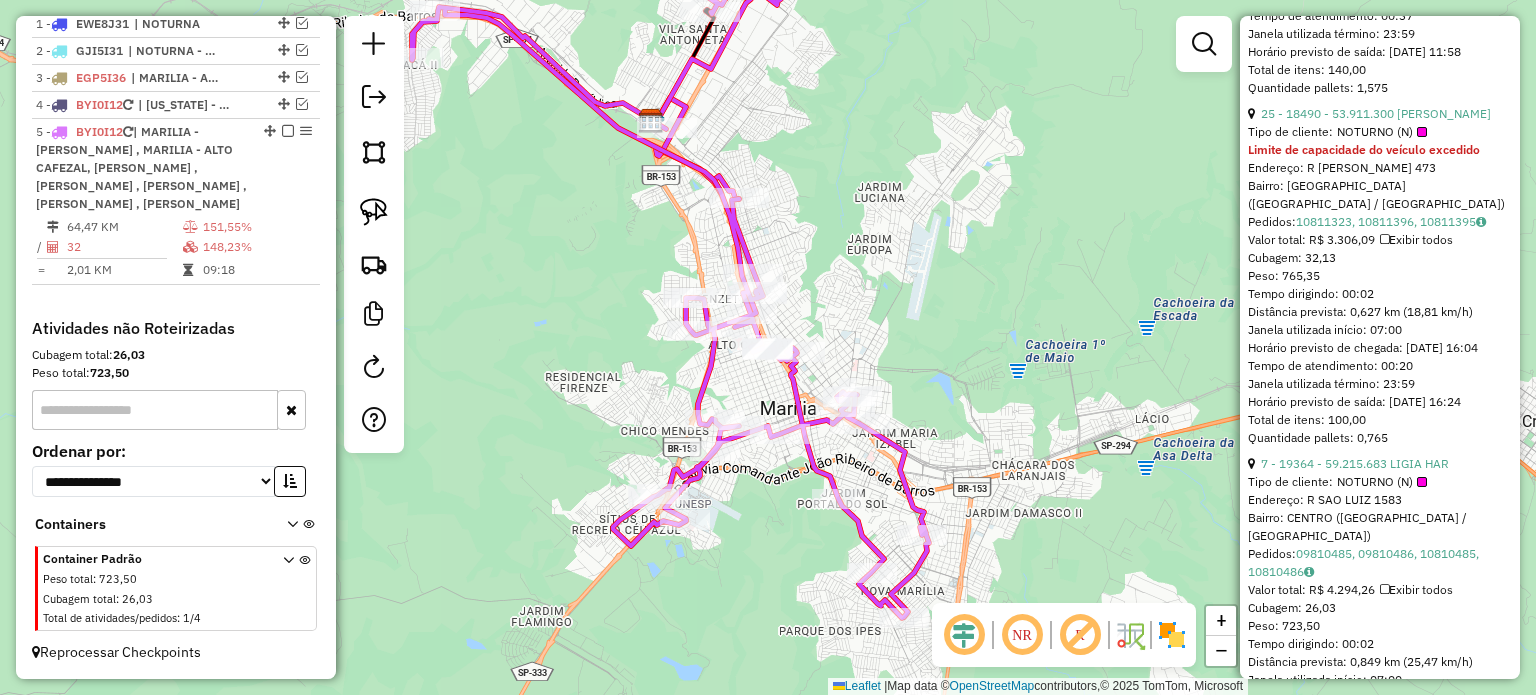 scroll, scrollTop: 855, scrollLeft: 0, axis: vertical 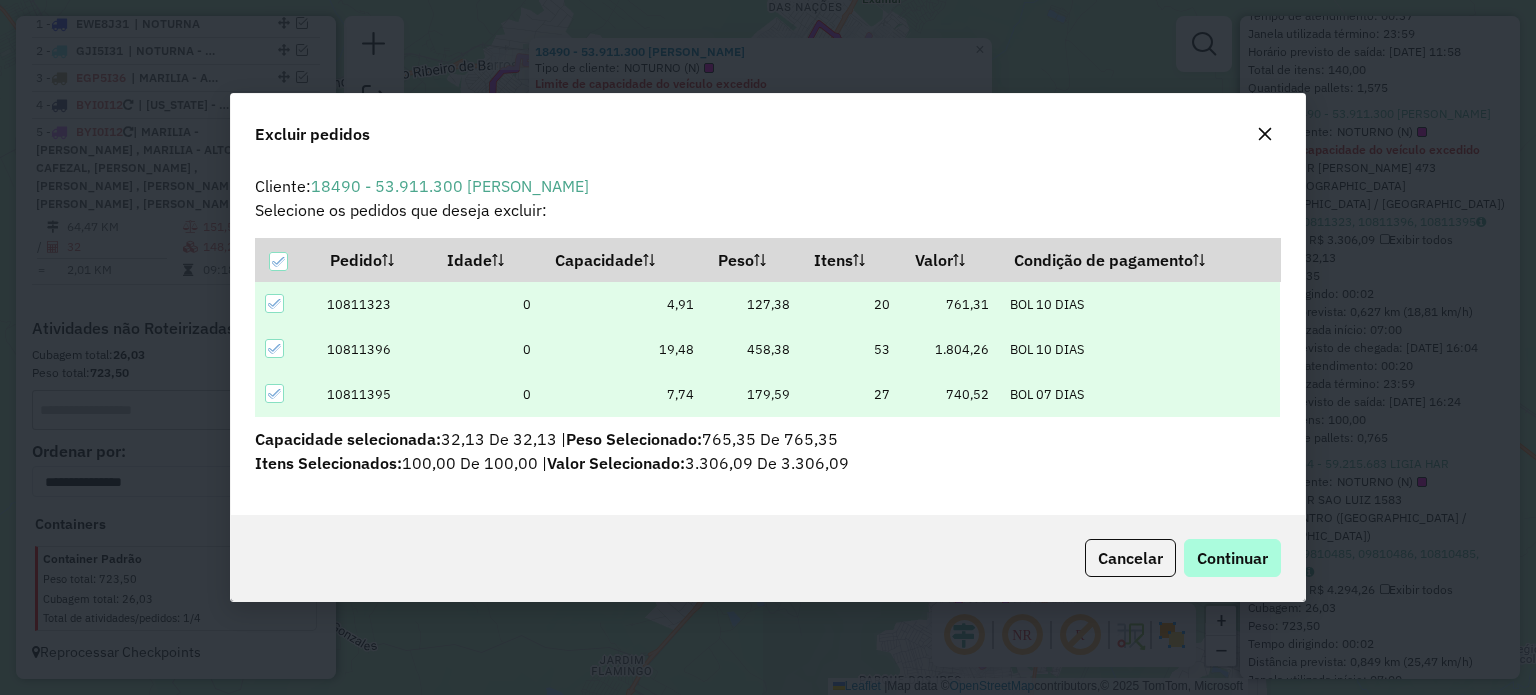 drag, startPoint x: 1209, startPoint y: 525, endPoint x: 1221, endPoint y: 548, distance: 25.942244 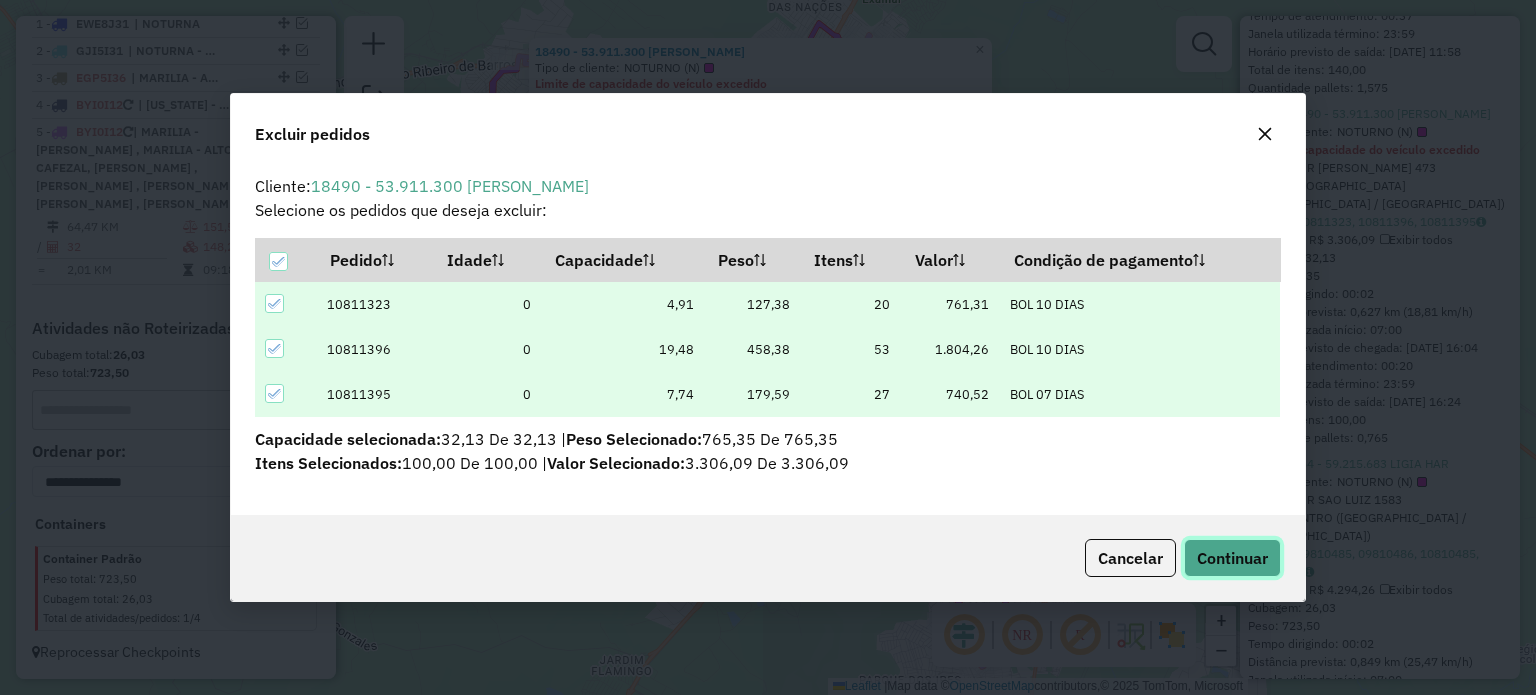 click on "Continuar" 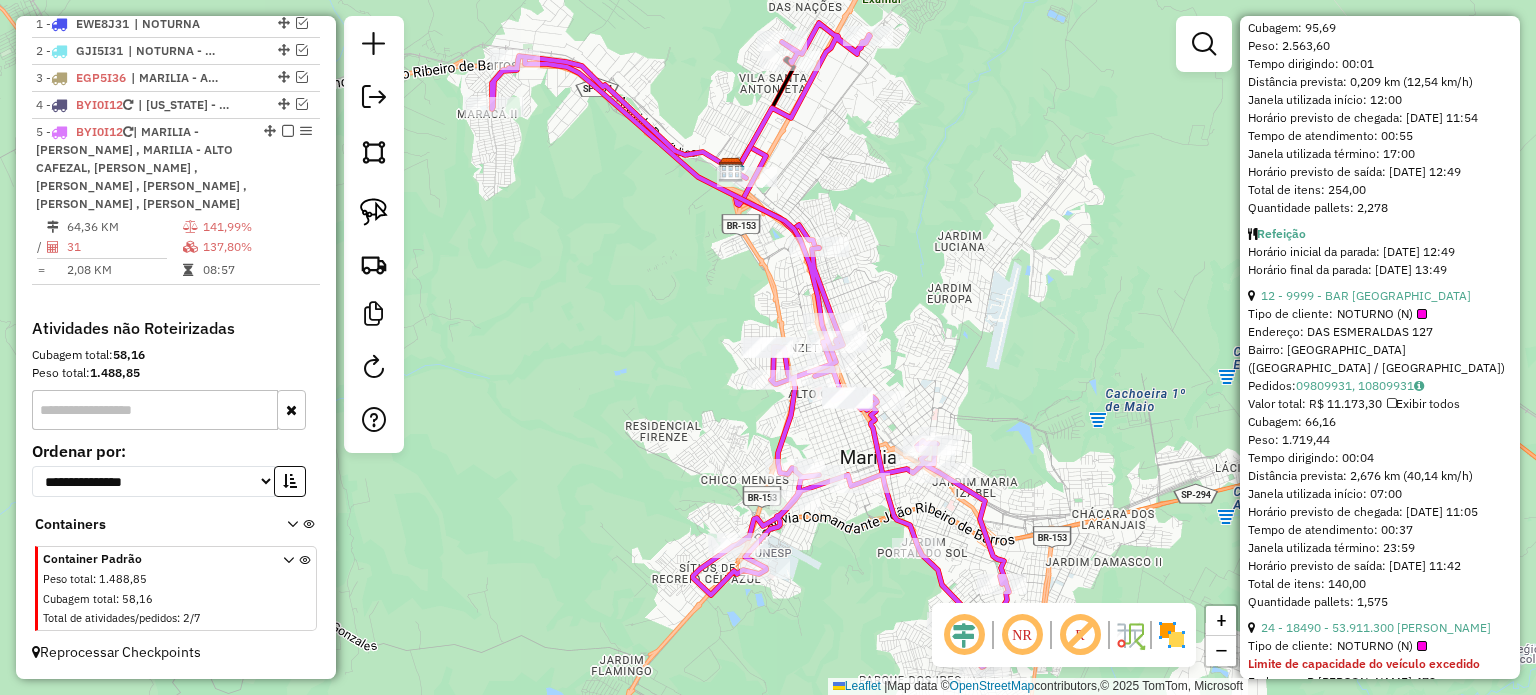 scroll, scrollTop: 1000, scrollLeft: 0, axis: vertical 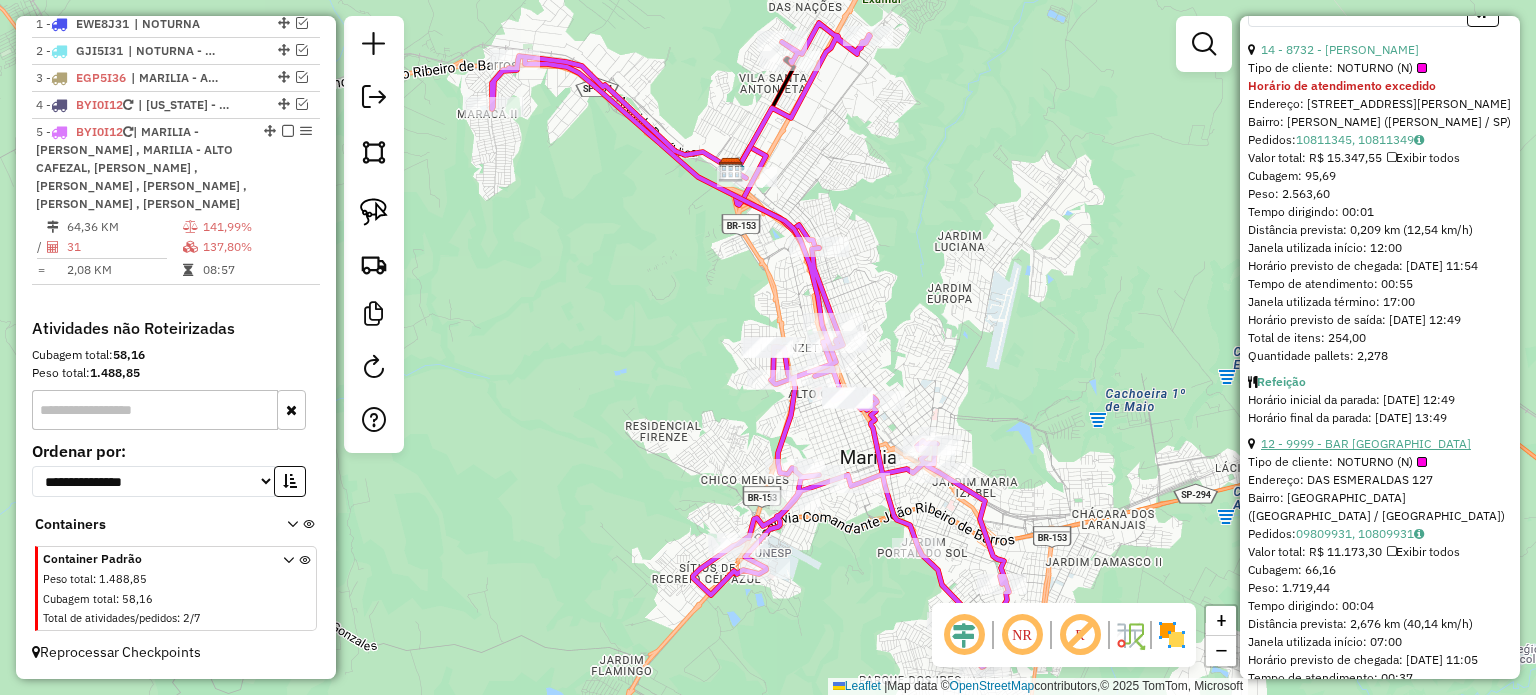click on "12 - 9999 - BAR [GEOGRAPHIC_DATA]" at bounding box center [1366, 443] 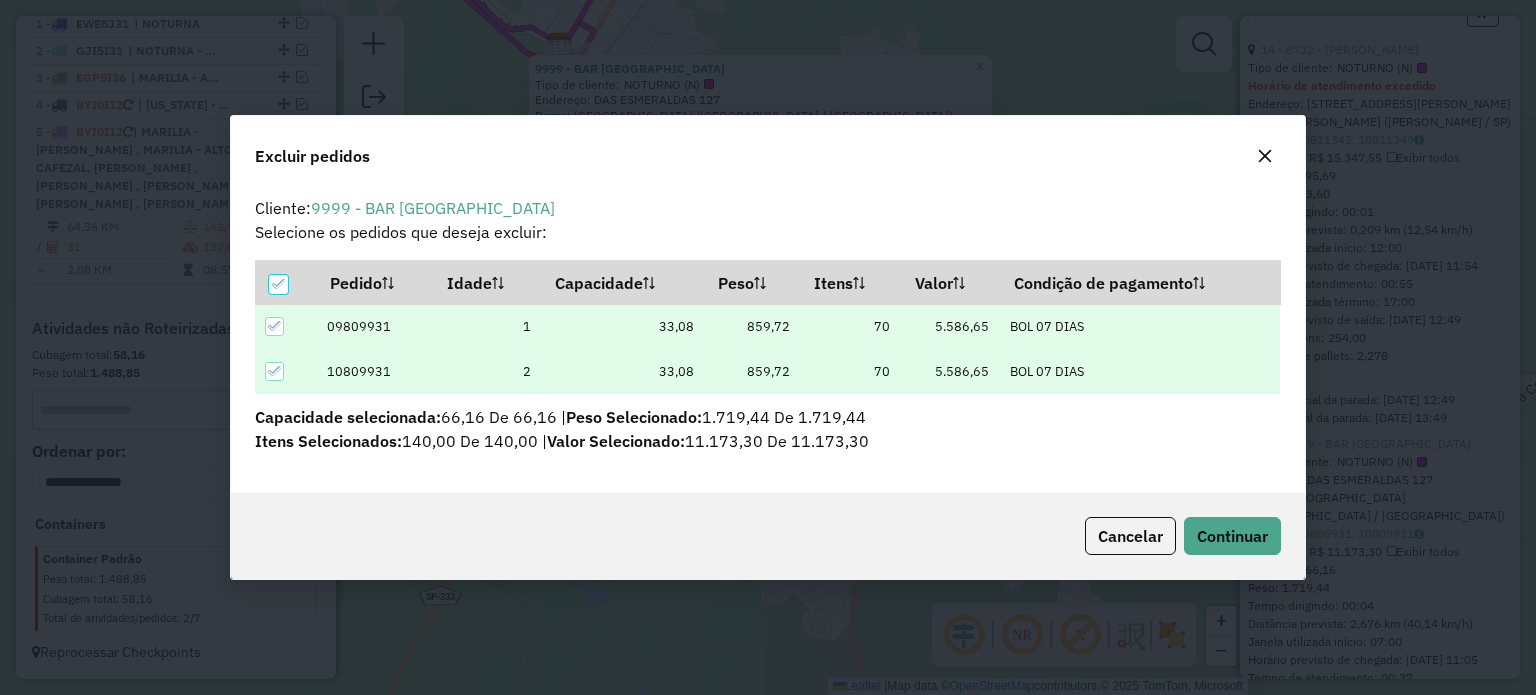 scroll, scrollTop: 69, scrollLeft: 0, axis: vertical 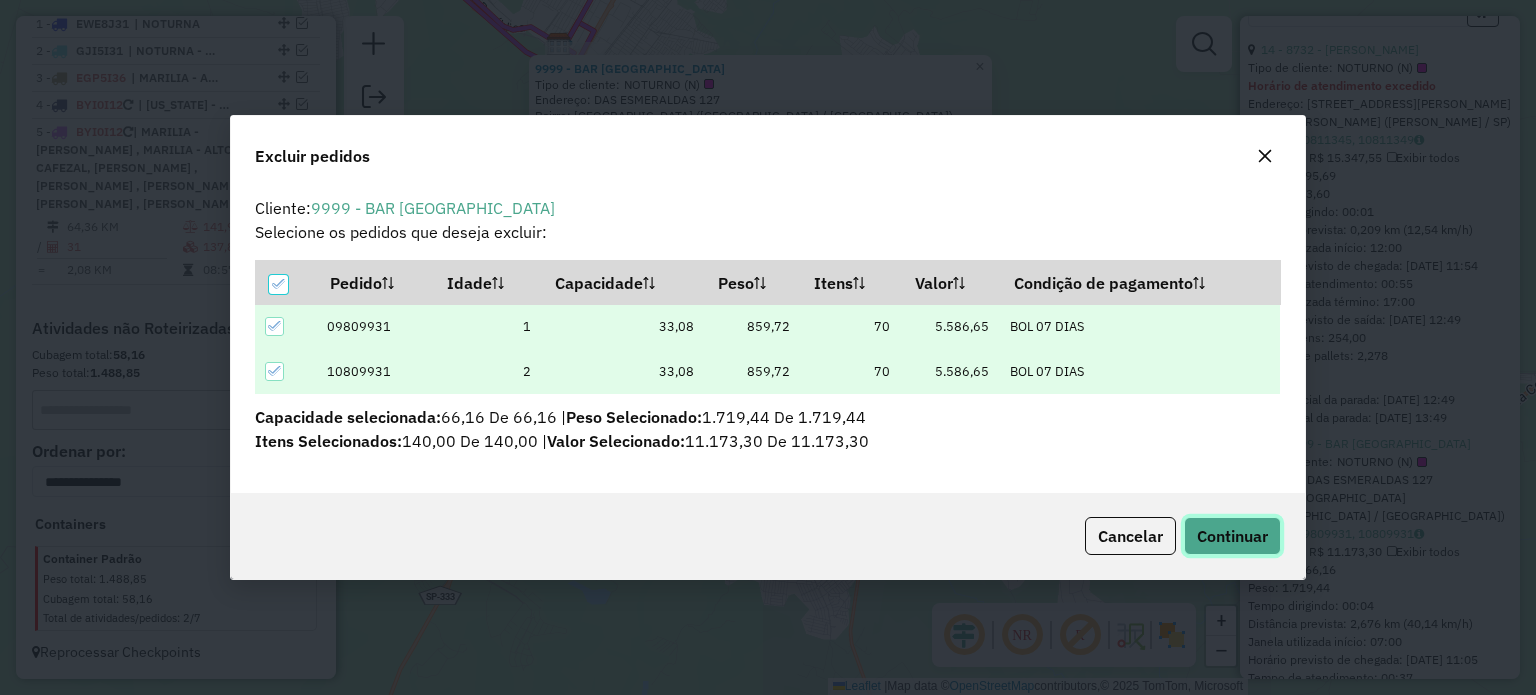 click on "Continuar" 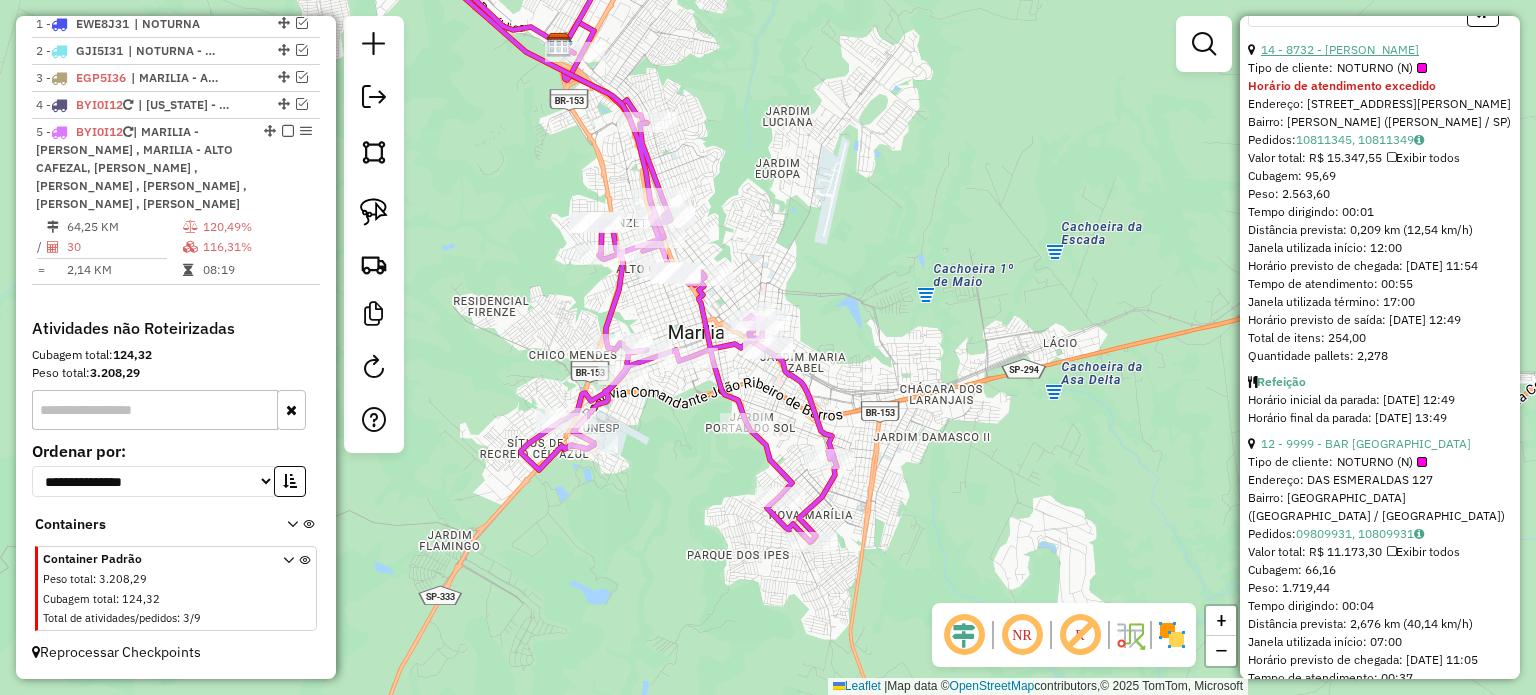 click on "14 - 8732 - [PERSON_NAME]" at bounding box center [1340, 49] 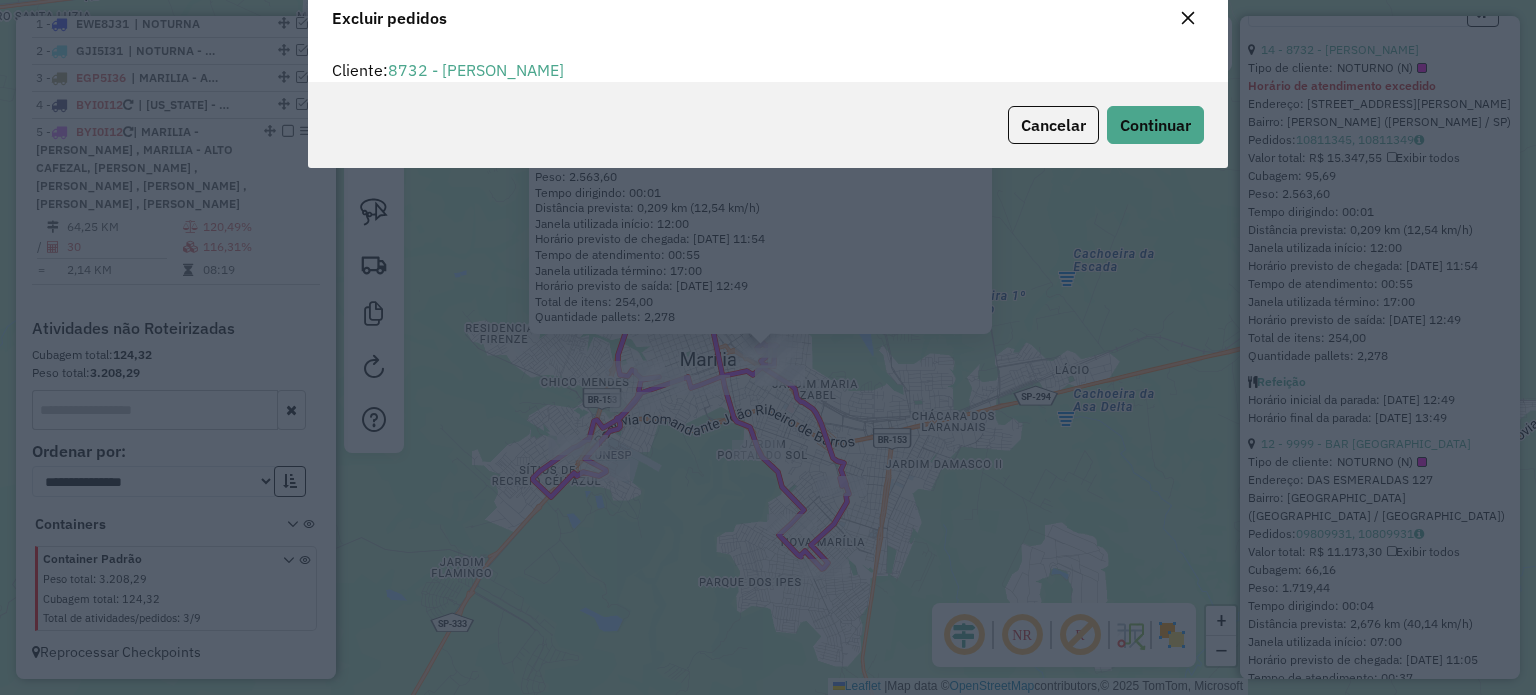scroll, scrollTop: 69, scrollLeft: 0, axis: vertical 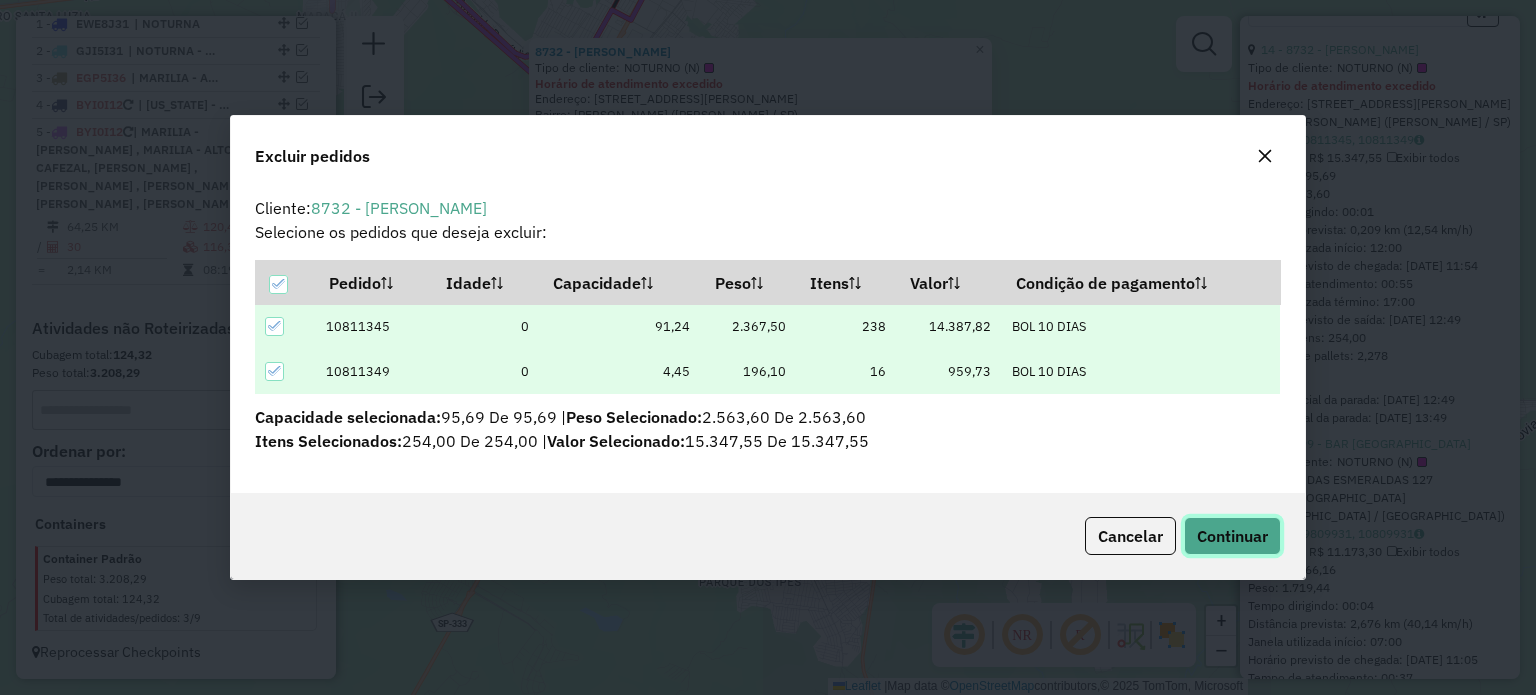 click on "Continuar" 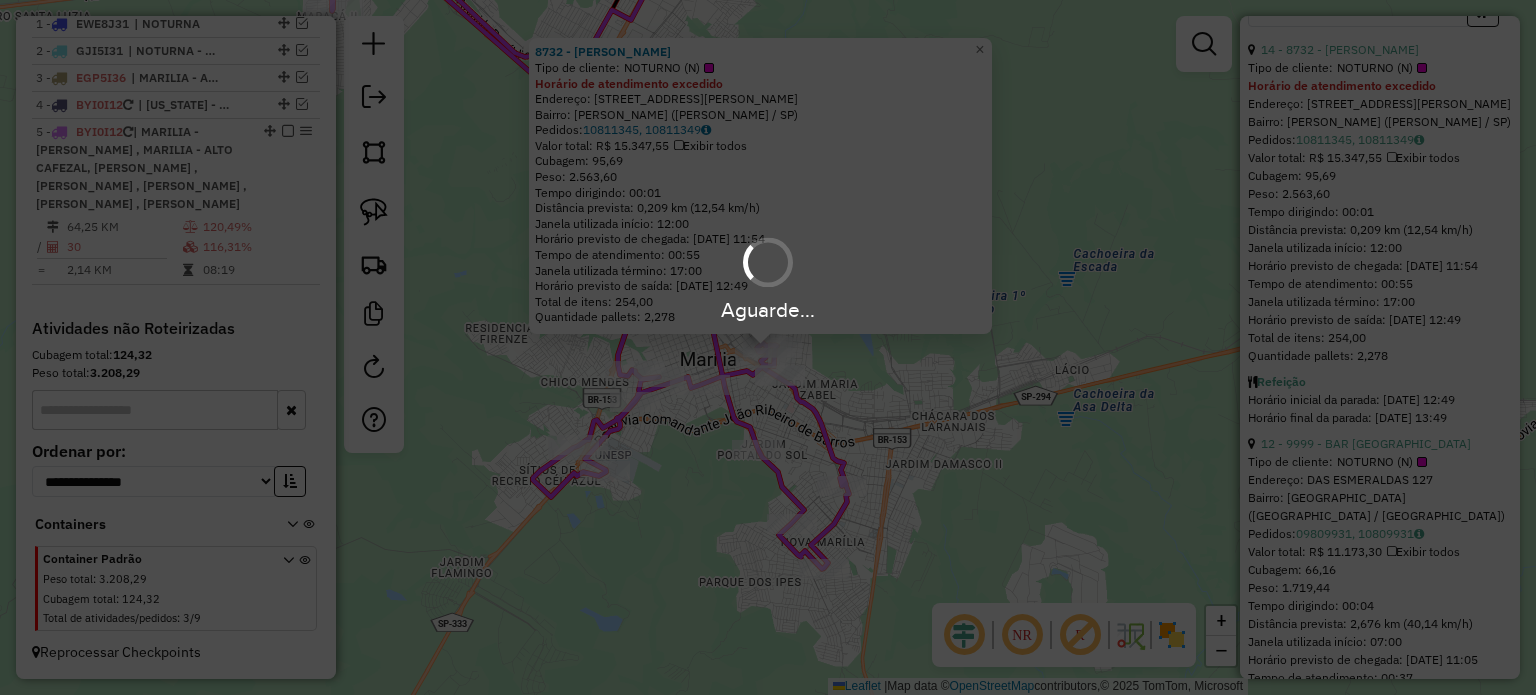 click on "Aguarde..." at bounding box center (768, 347) 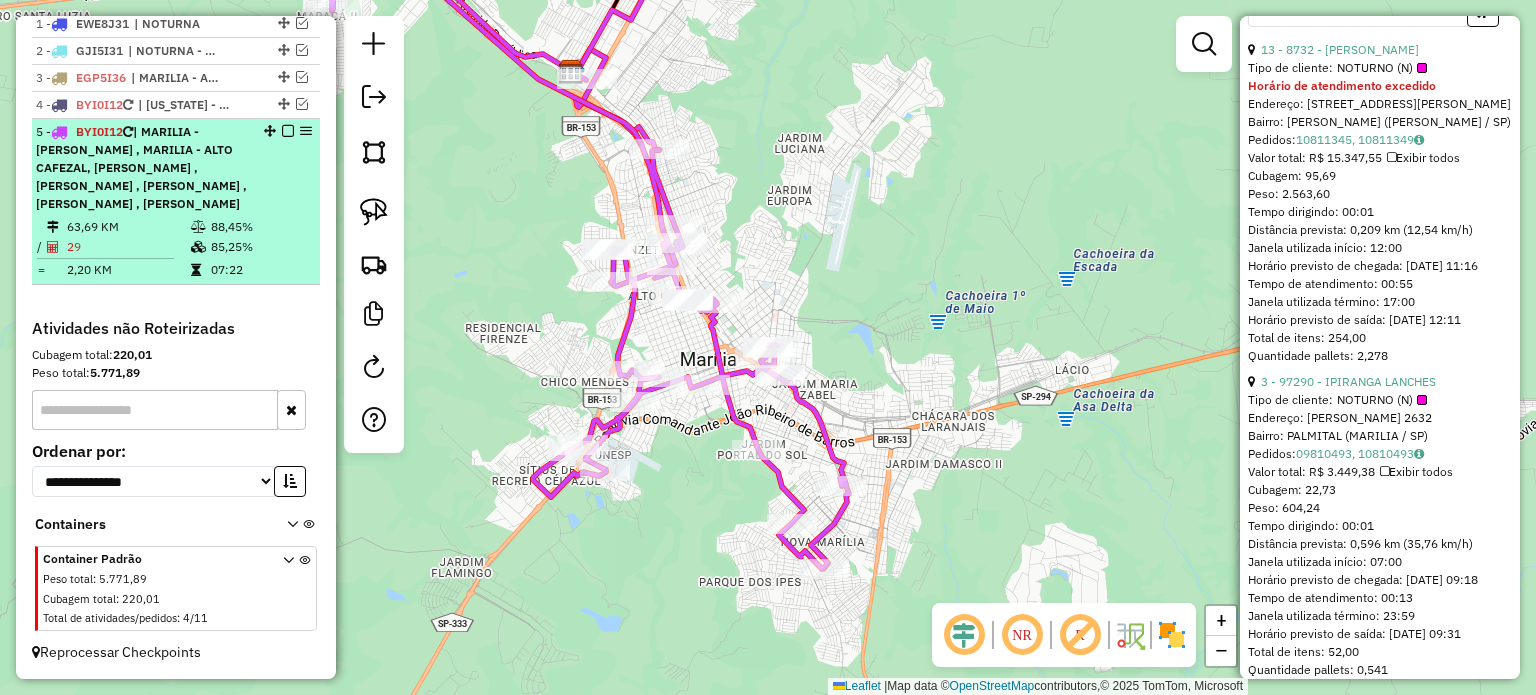 scroll, scrollTop: 982, scrollLeft: 0, axis: vertical 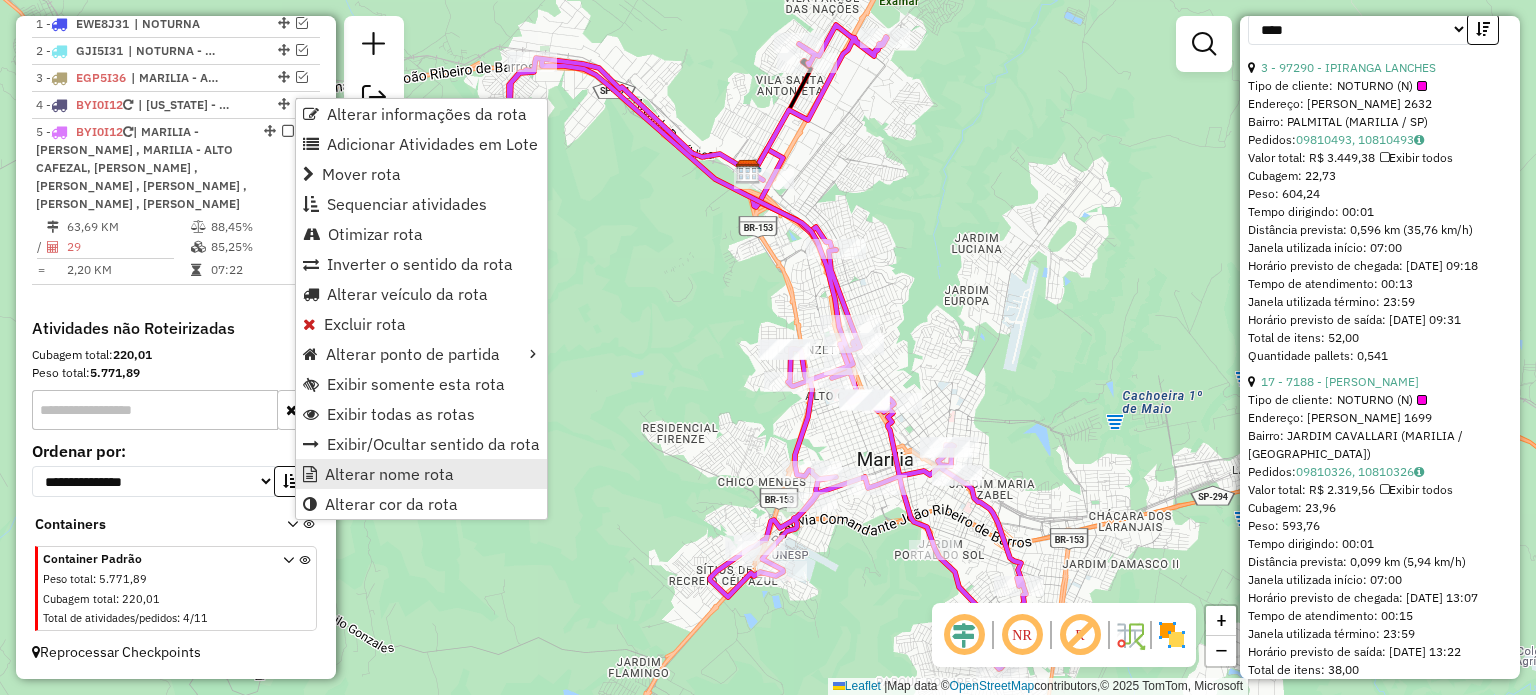 click on "Alterar nome rota" at bounding box center (389, 474) 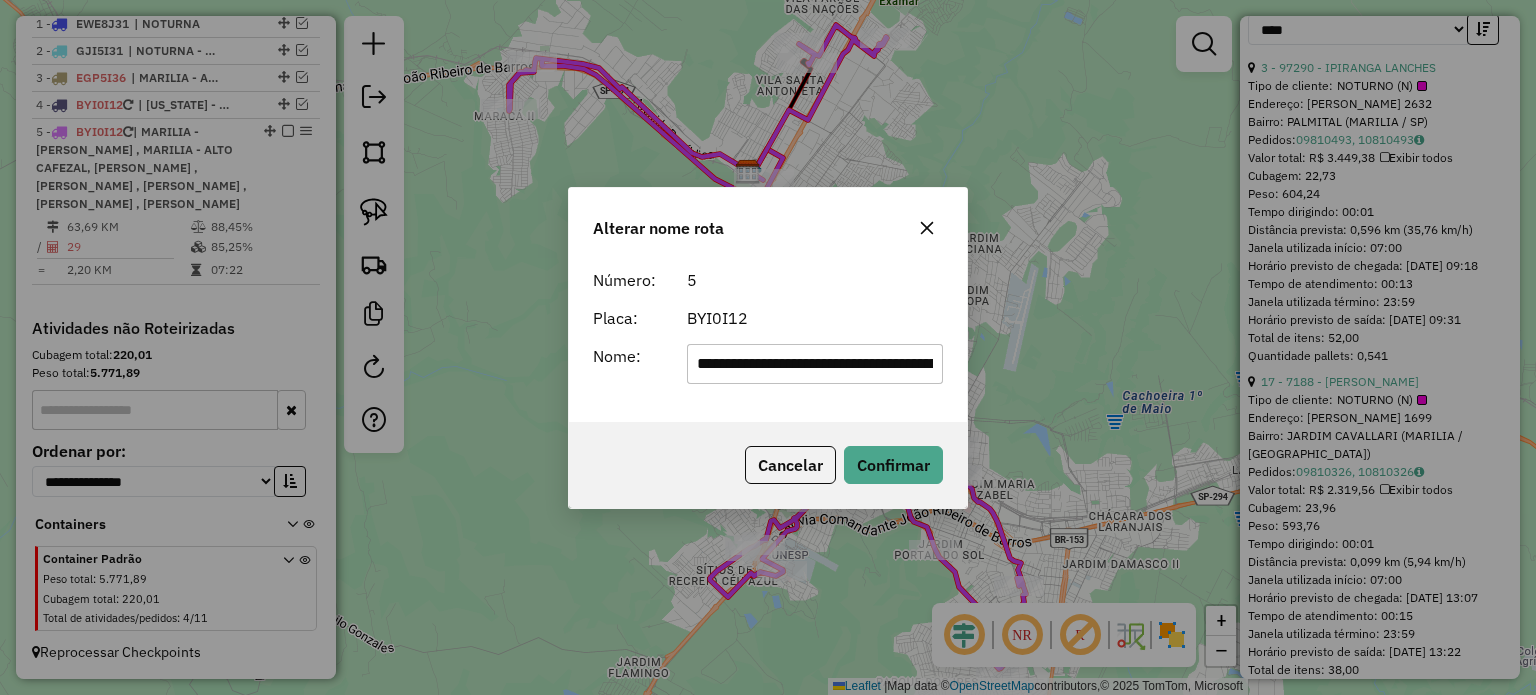 scroll, scrollTop: 0, scrollLeft: 1086, axis: horizontal 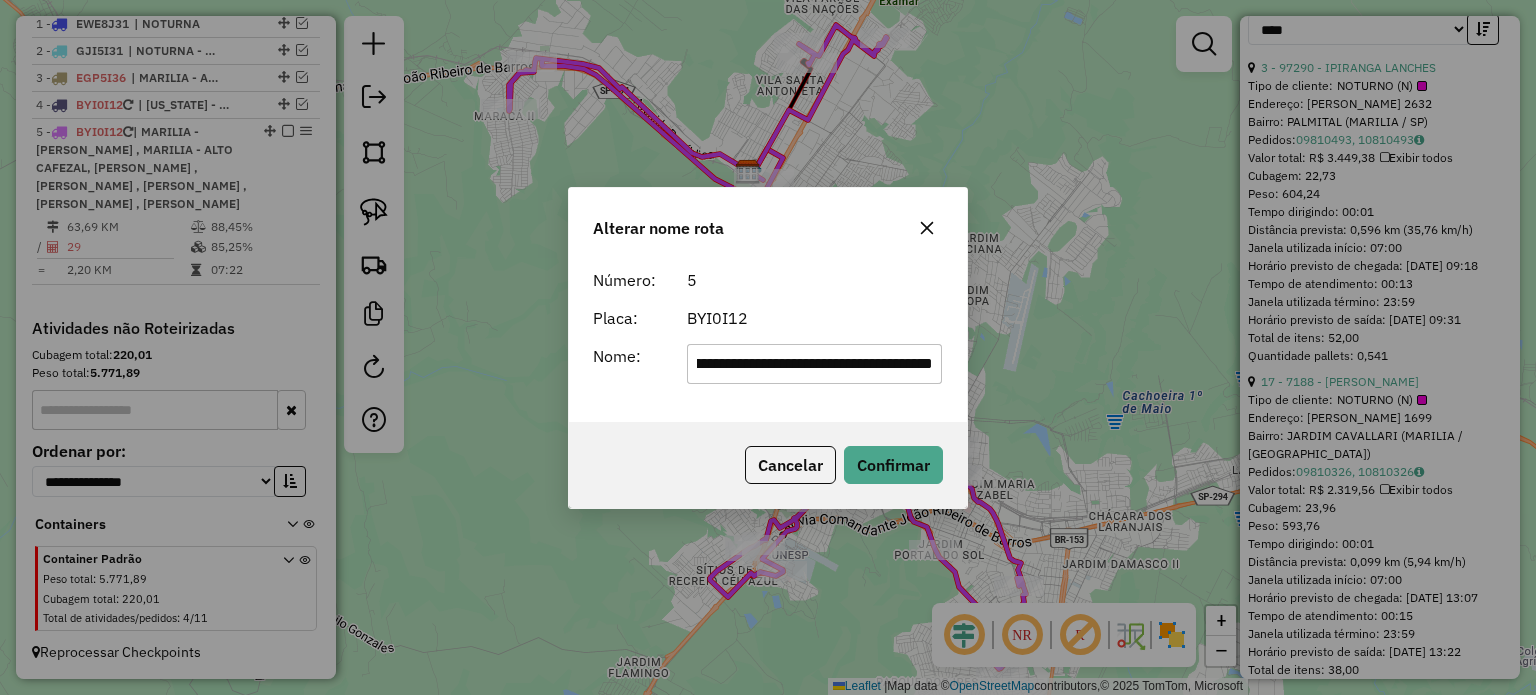click on "**********" 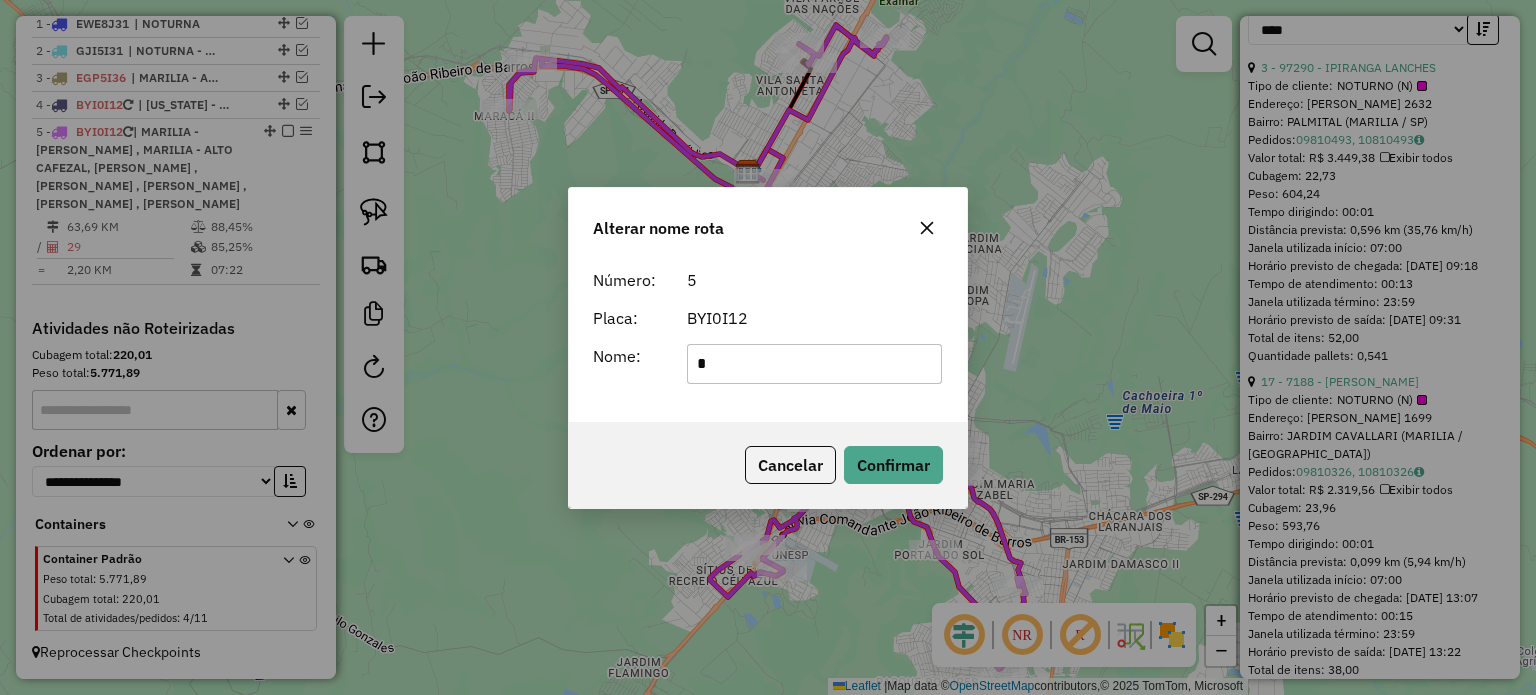 scroll, scrollTop: 0, scrollLeft: 0, axis: both 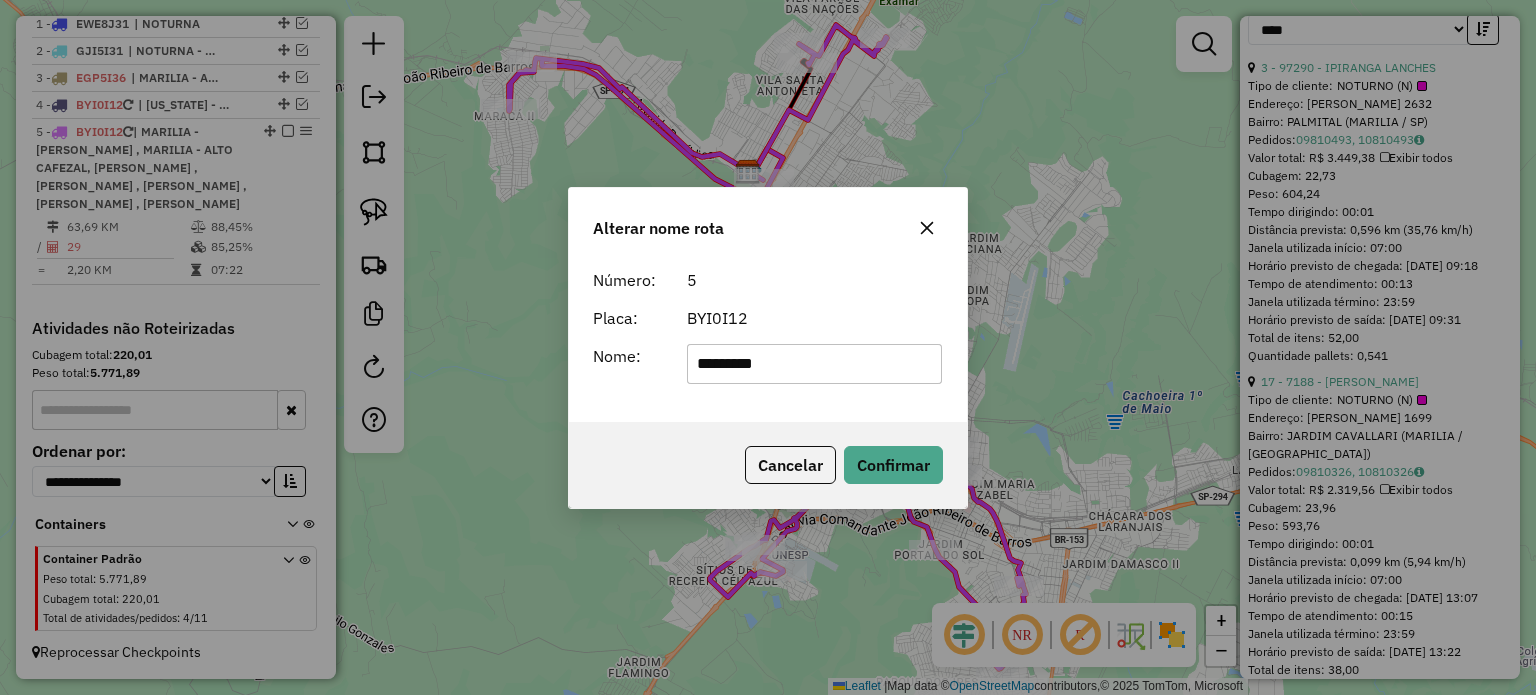 type on "*********" 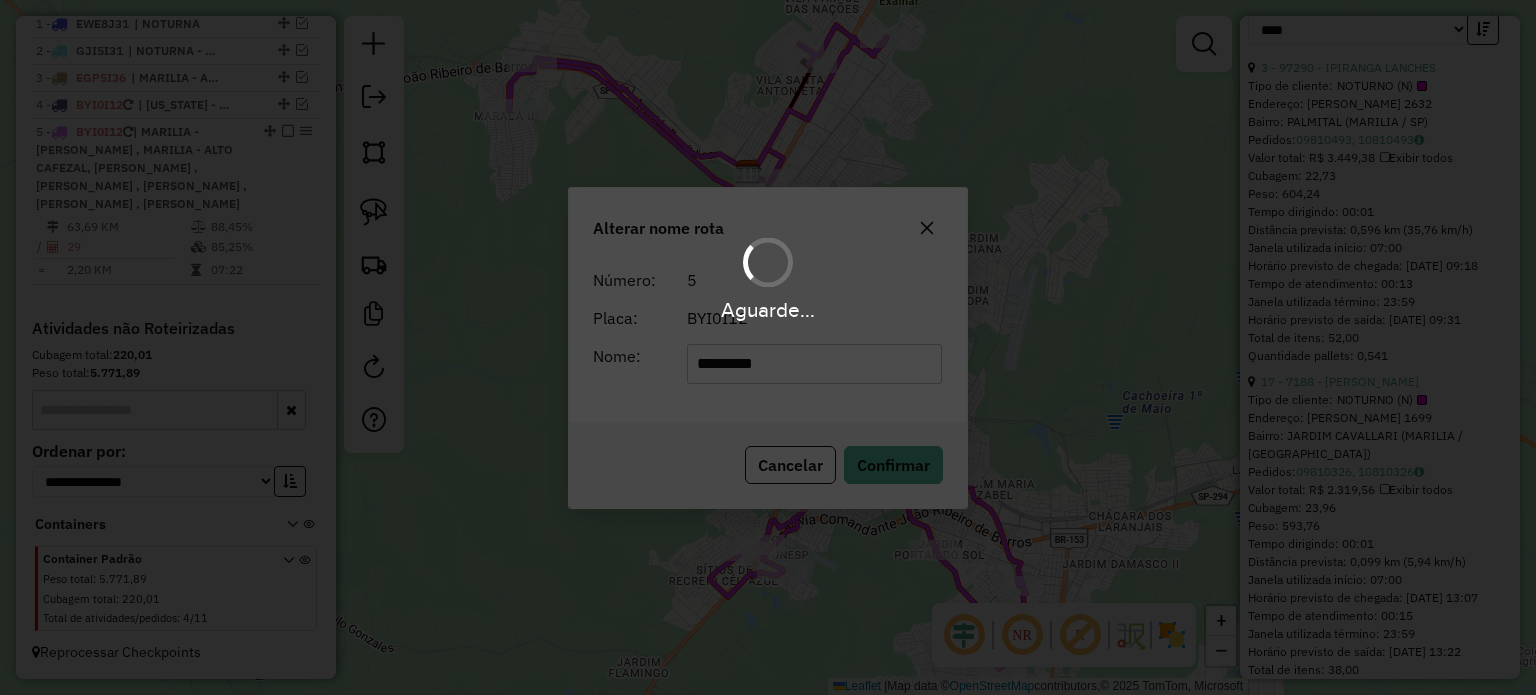 type 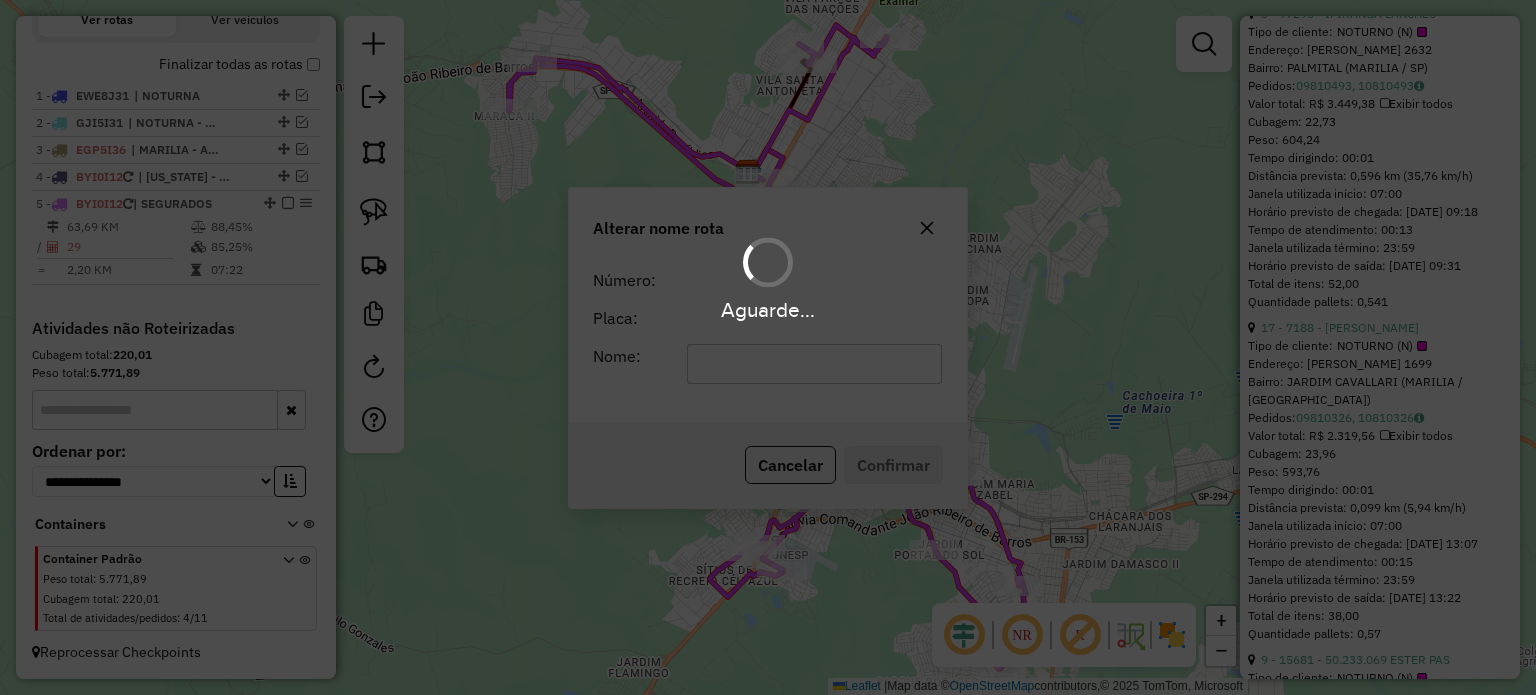 scroll, scrollTop: 747, scrollLeft: 0, axis: vertical 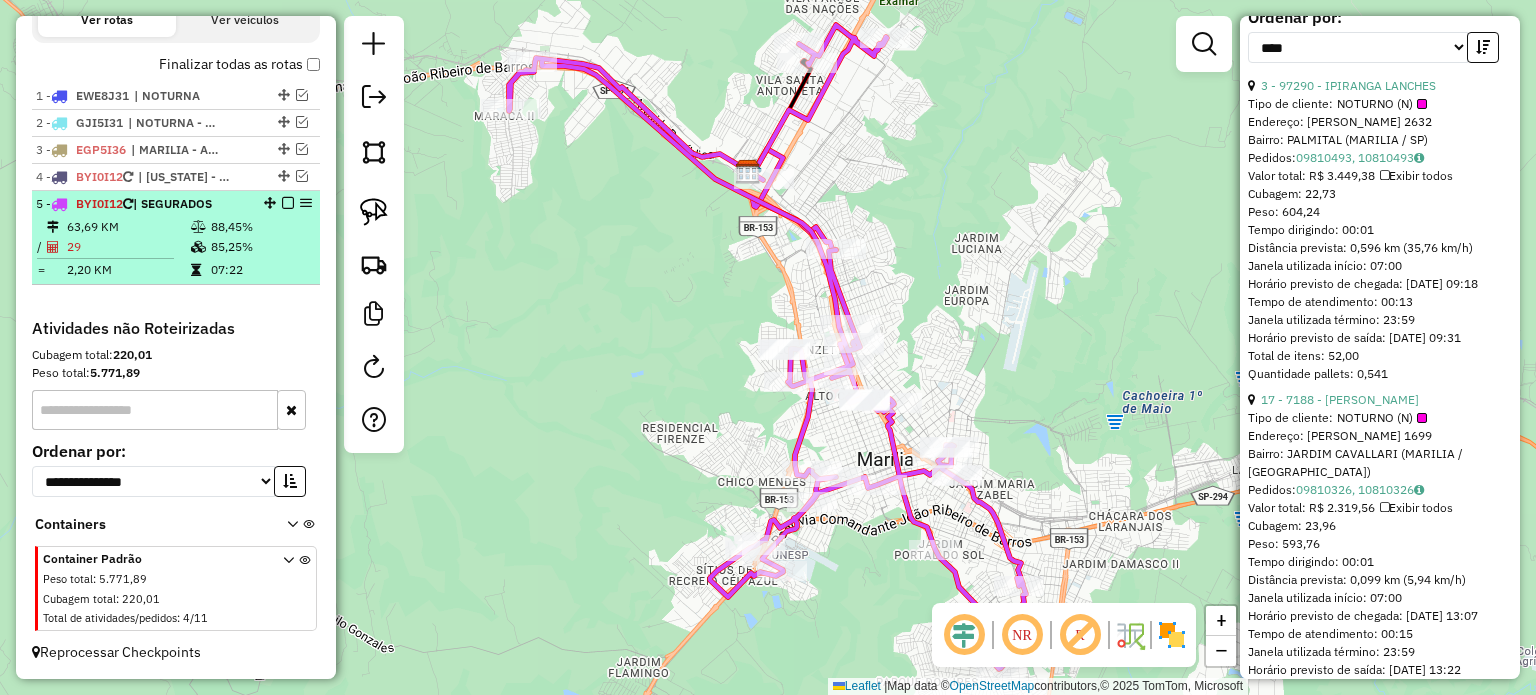 click at bounding box center [288, 203] 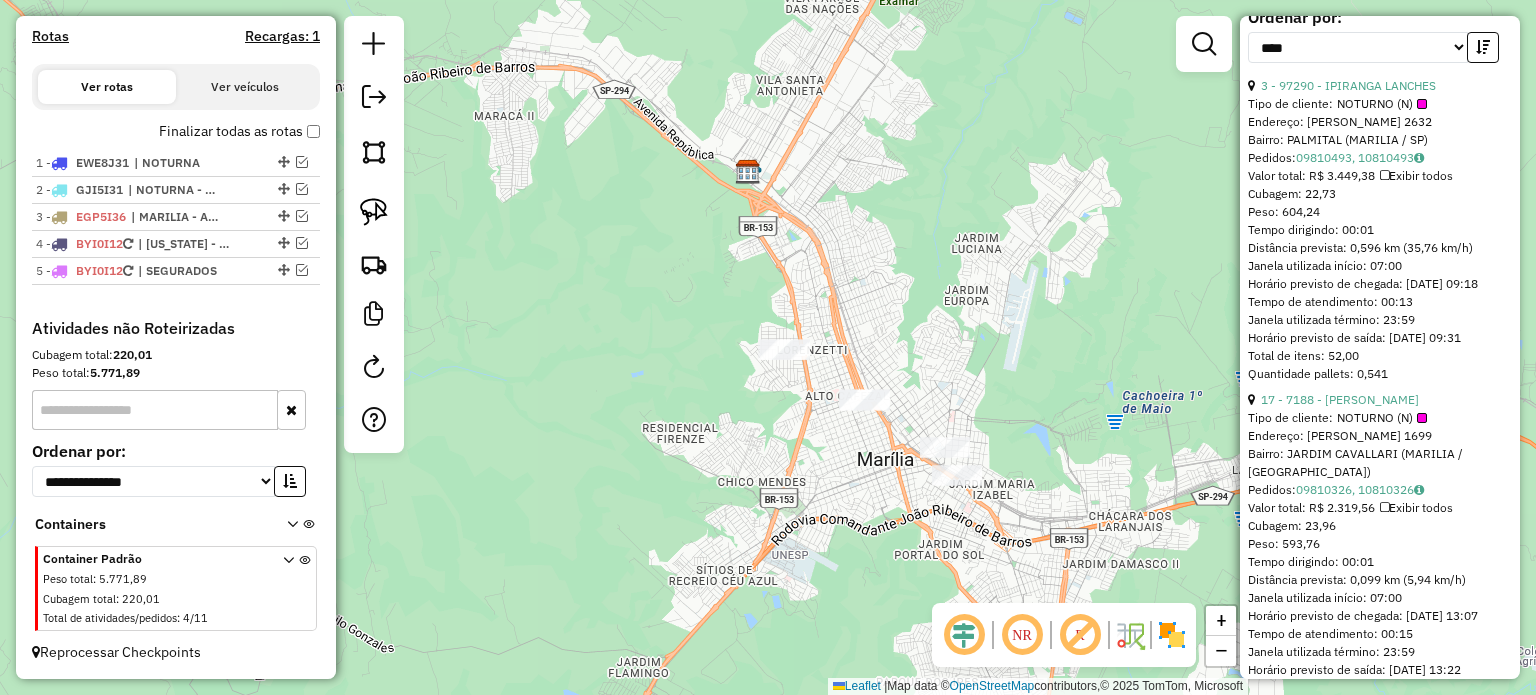 scroll, scrollTop: 680, scrollLeft: 0, axis: vertical 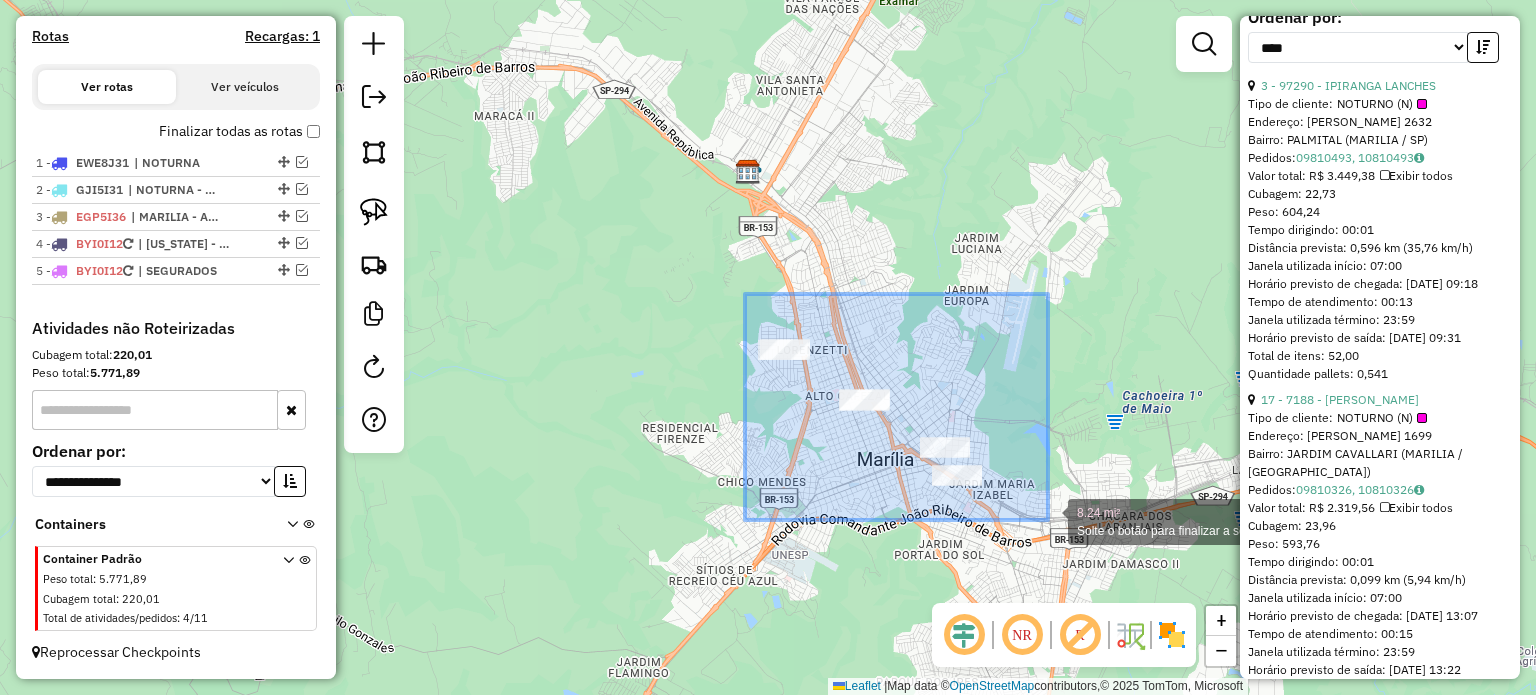 drag, startPoint x: 745, startPoint y: 294, endPoint x: 1042, endPoint y: 523, distance: 375.03333 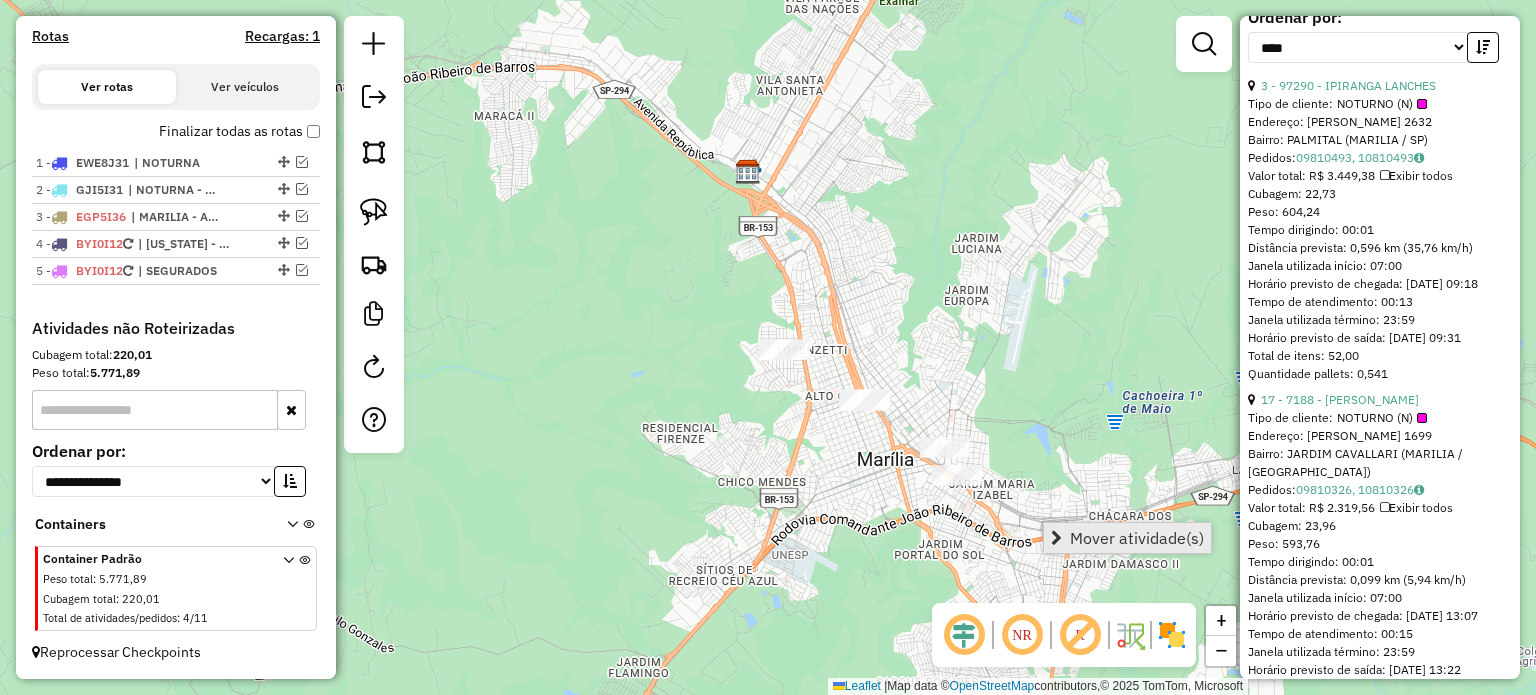 click on "Mover atividade(s)" at bounding box center [1137, 538] 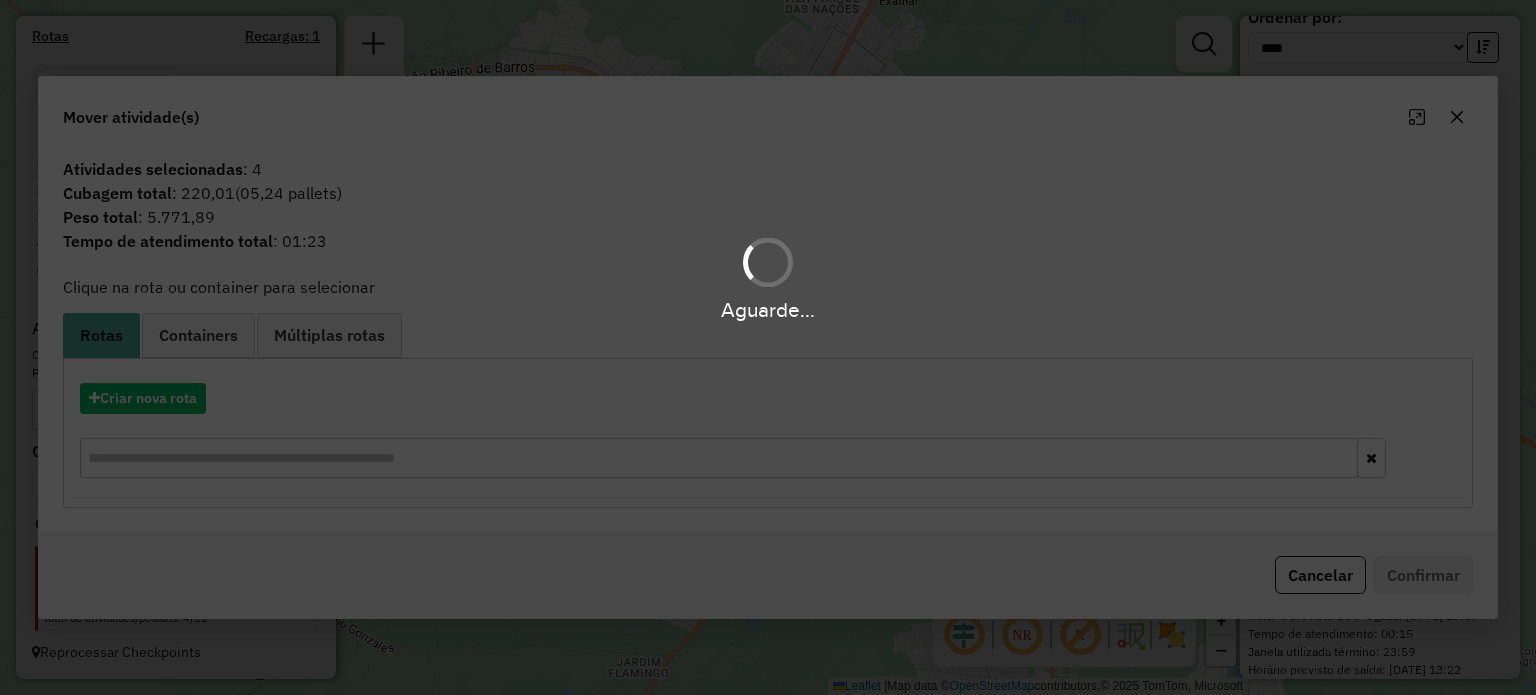 click on "Aguarde..." at bounding box center [768, 347] 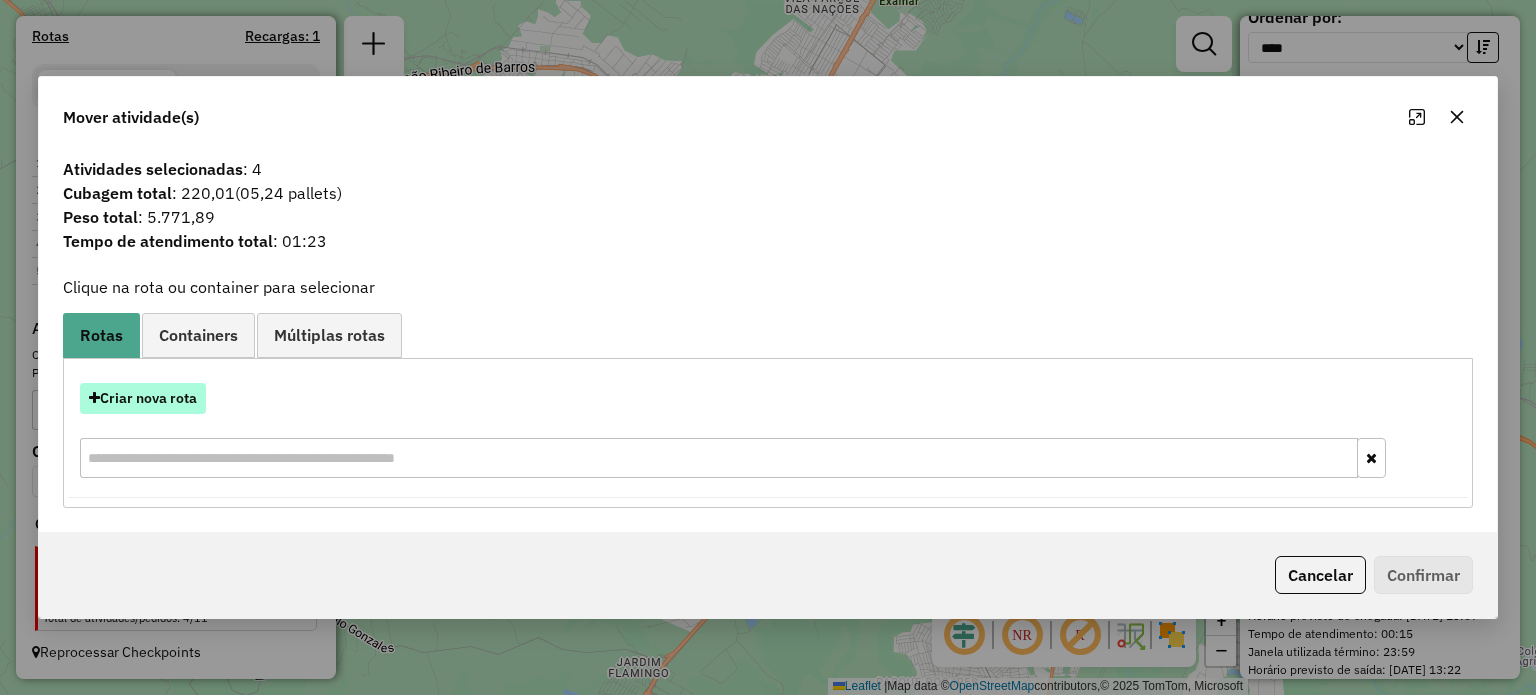 click on "Criar nova rota" at bounding box center [143, 398] 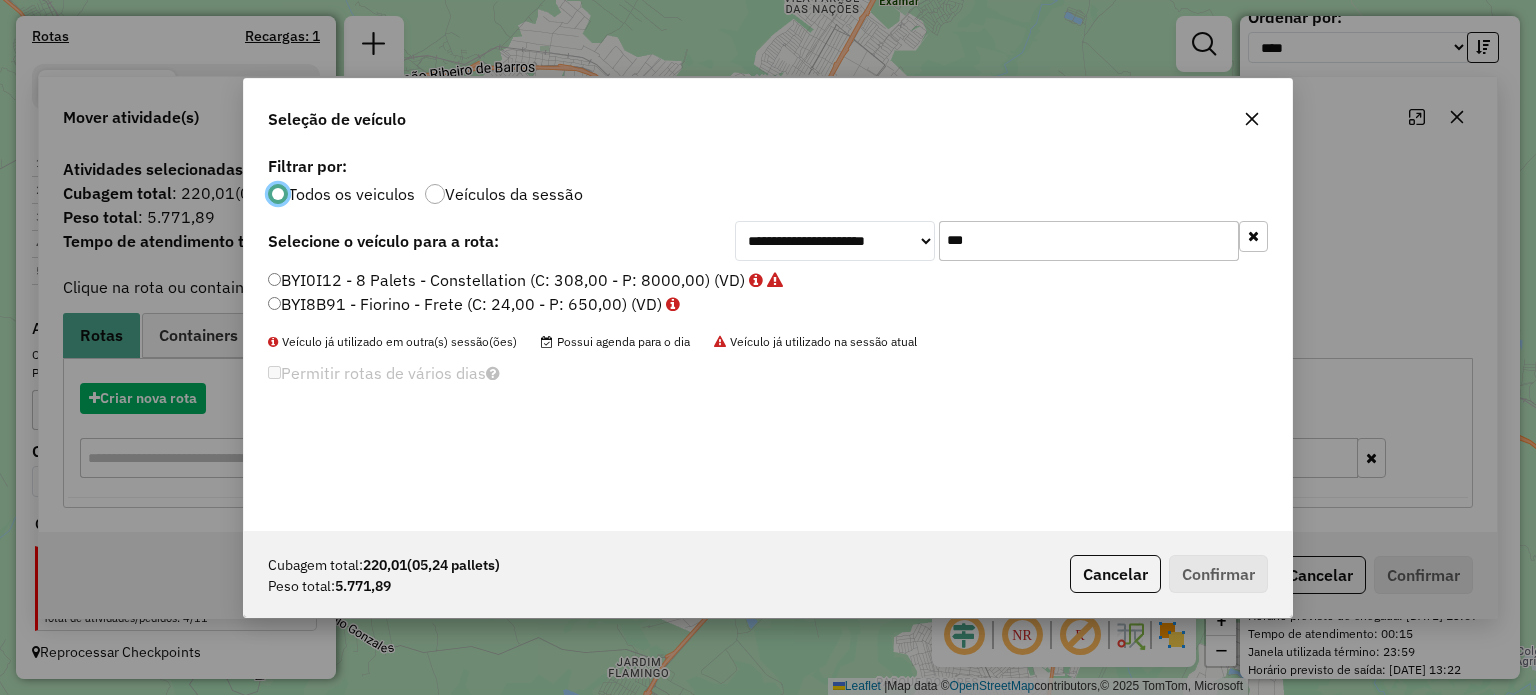scroll, scrollTop: 10, scrollLeft: 6, axis: both 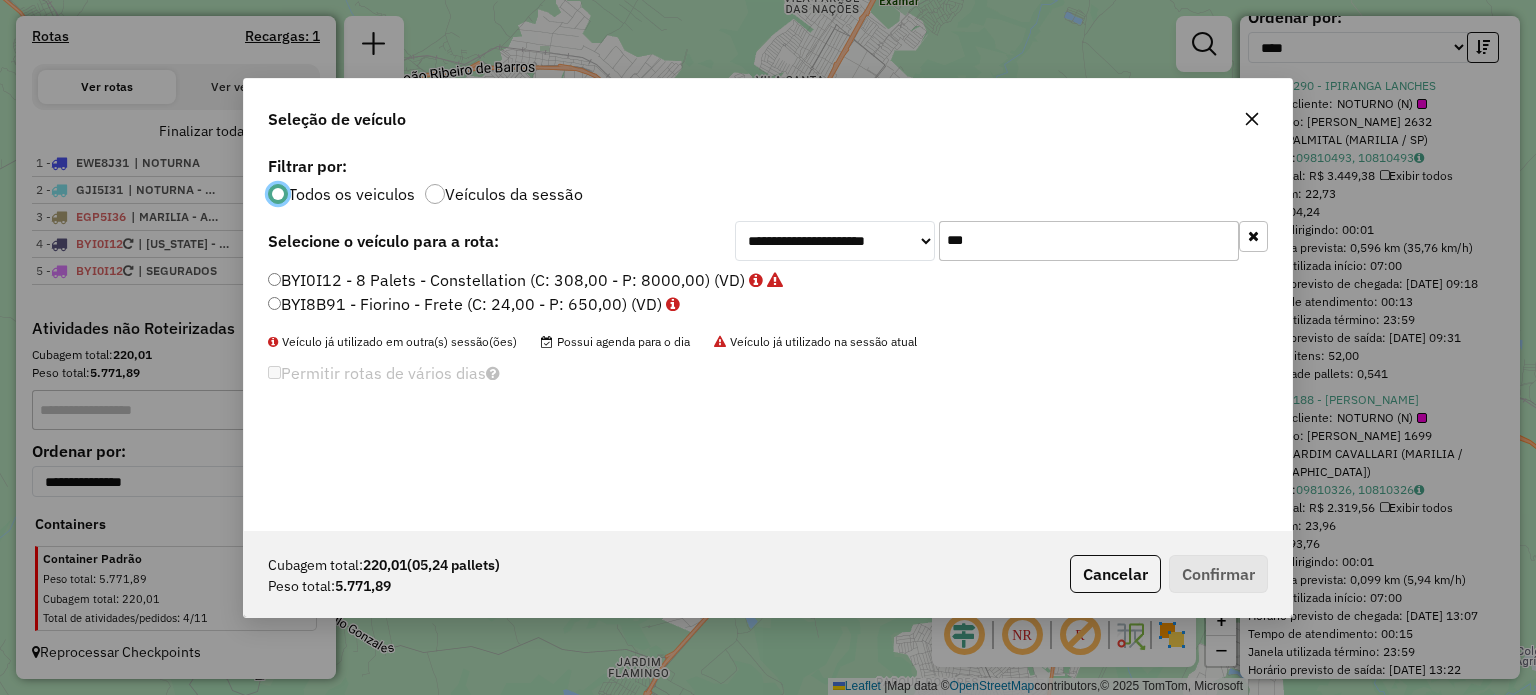 click on "***" 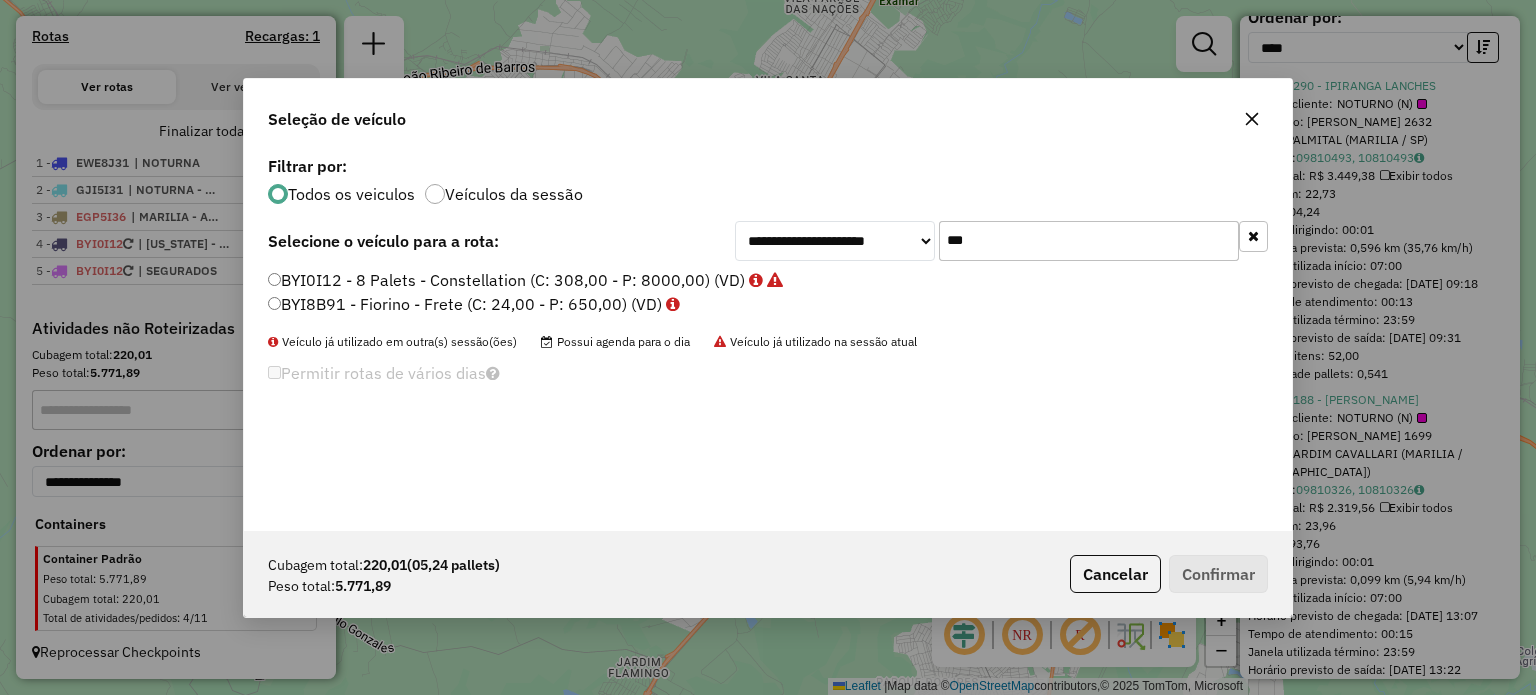 click on "***" 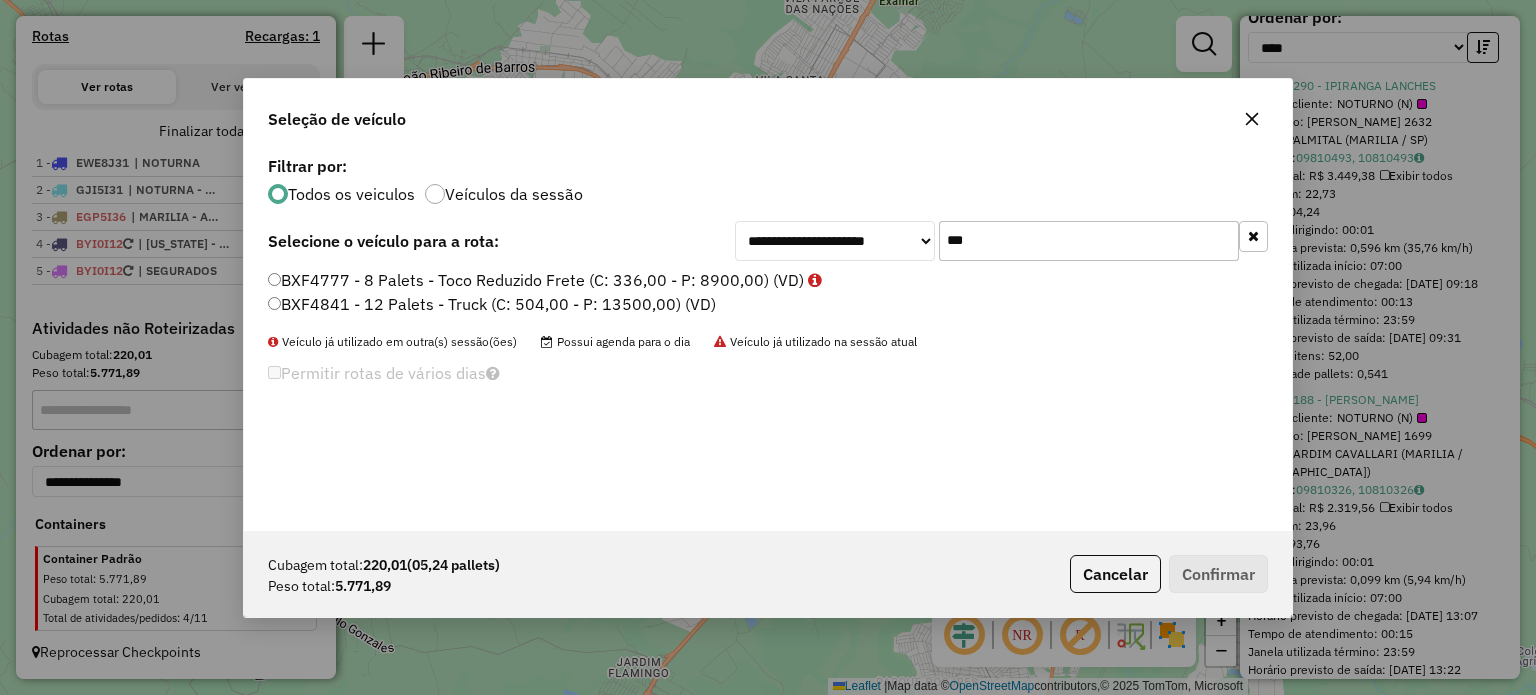 type on "***" 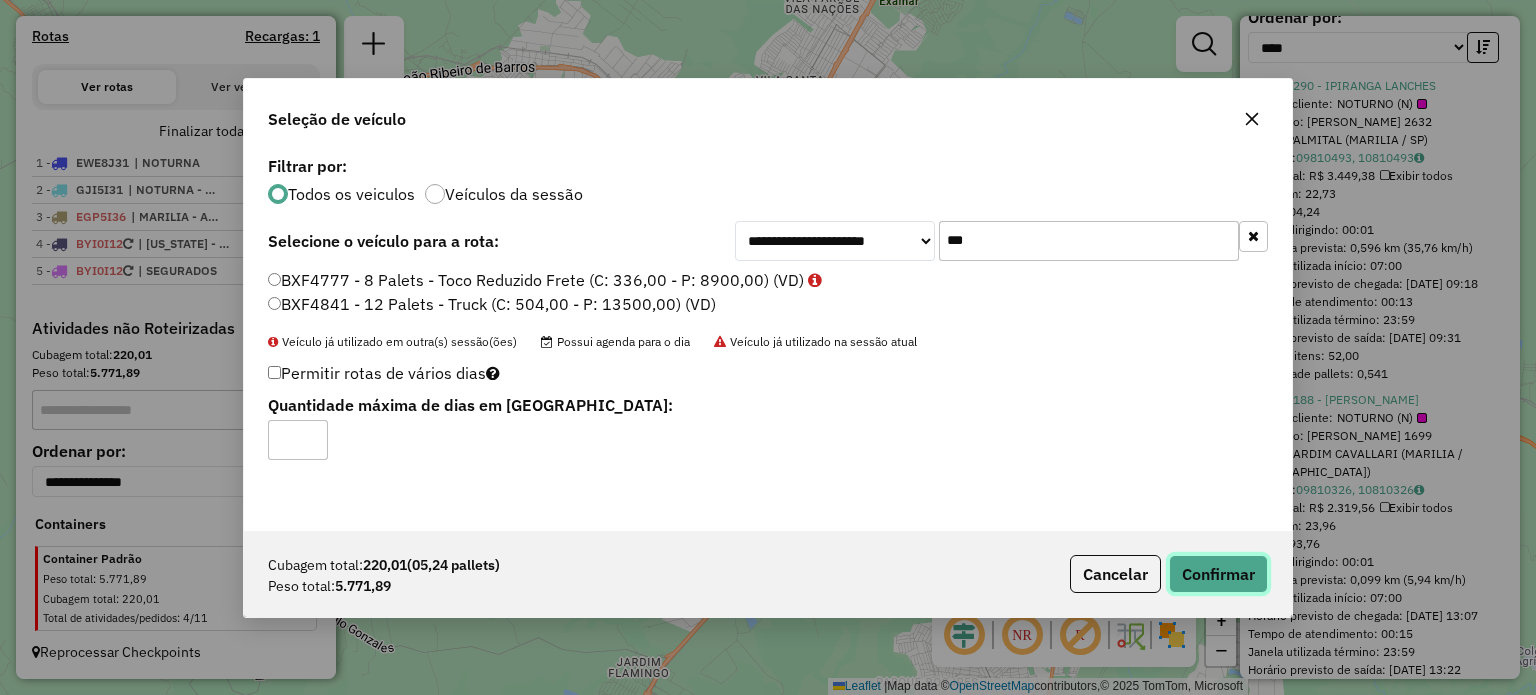 click on "Confirmar" 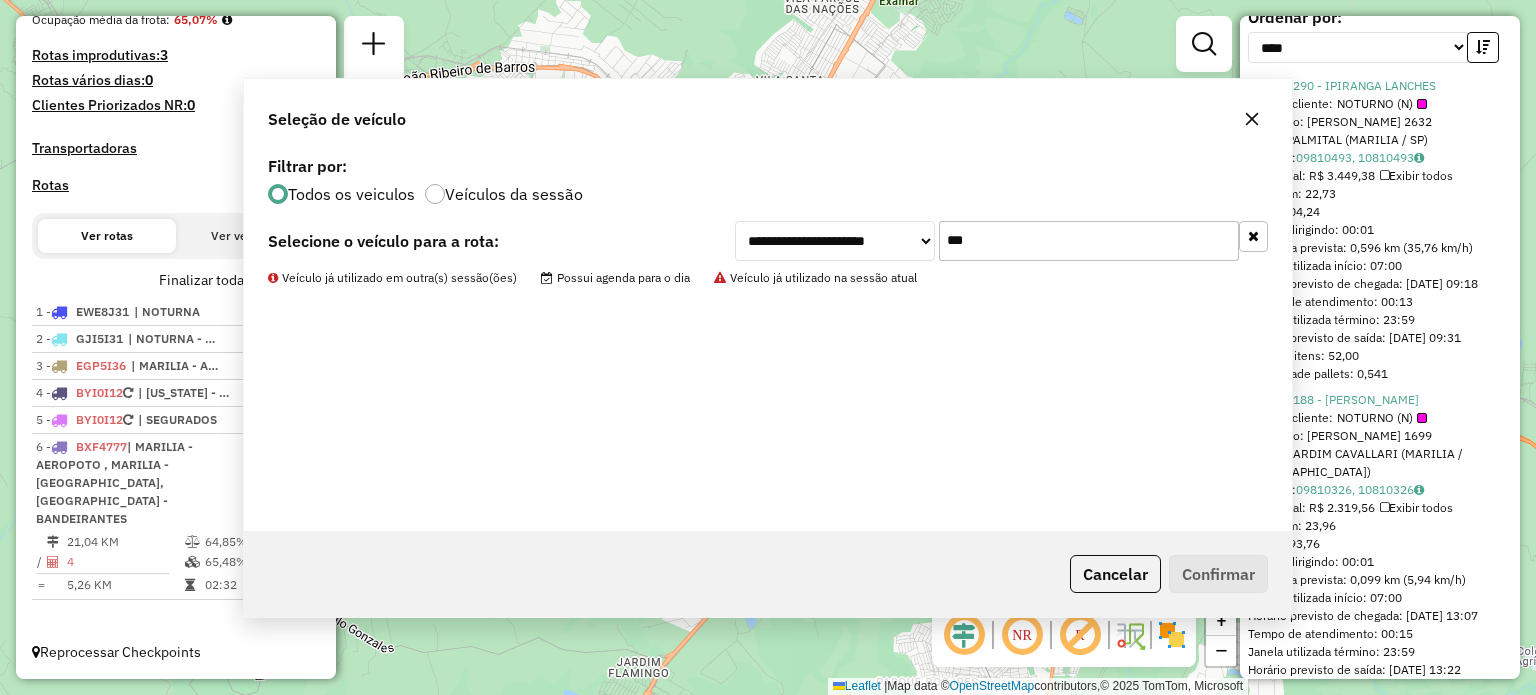scroll, scrollTop: 514, scrollLeft: 0, axis: vertical 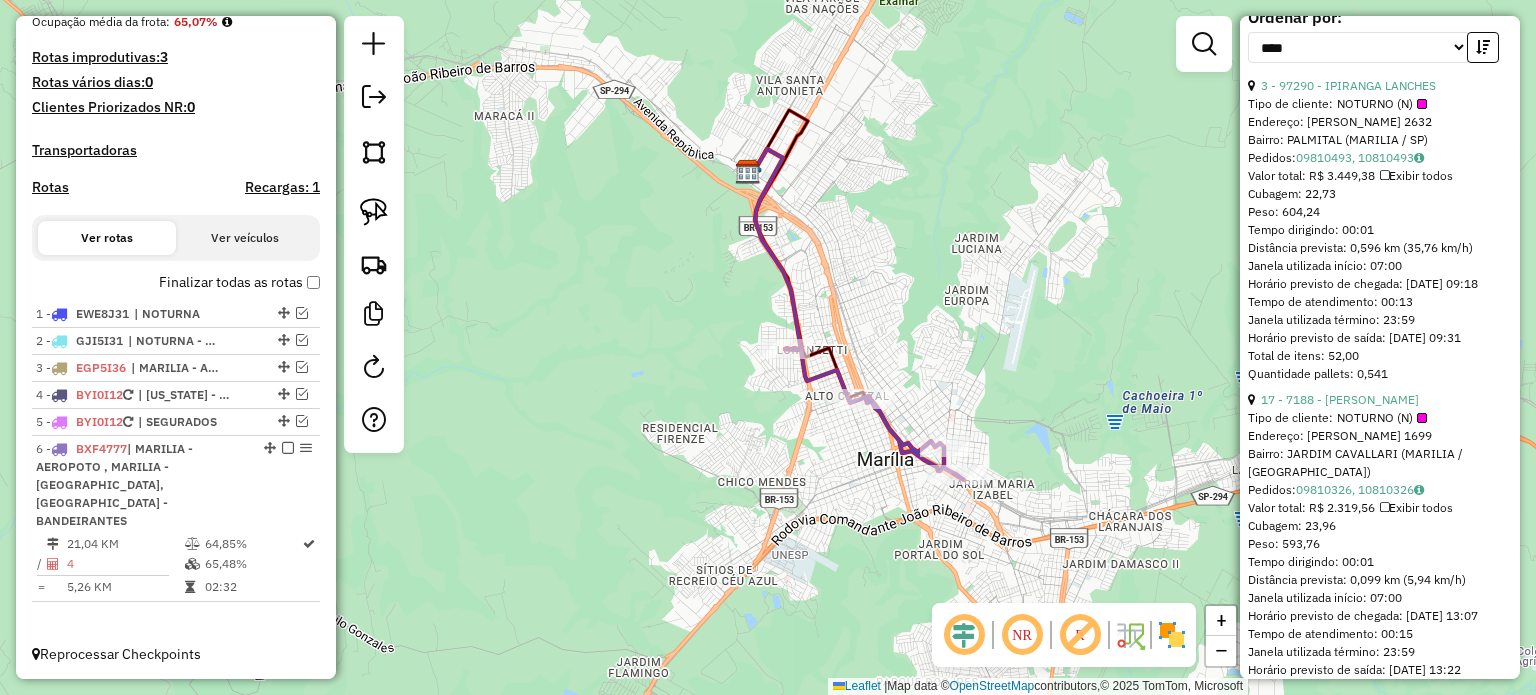 click 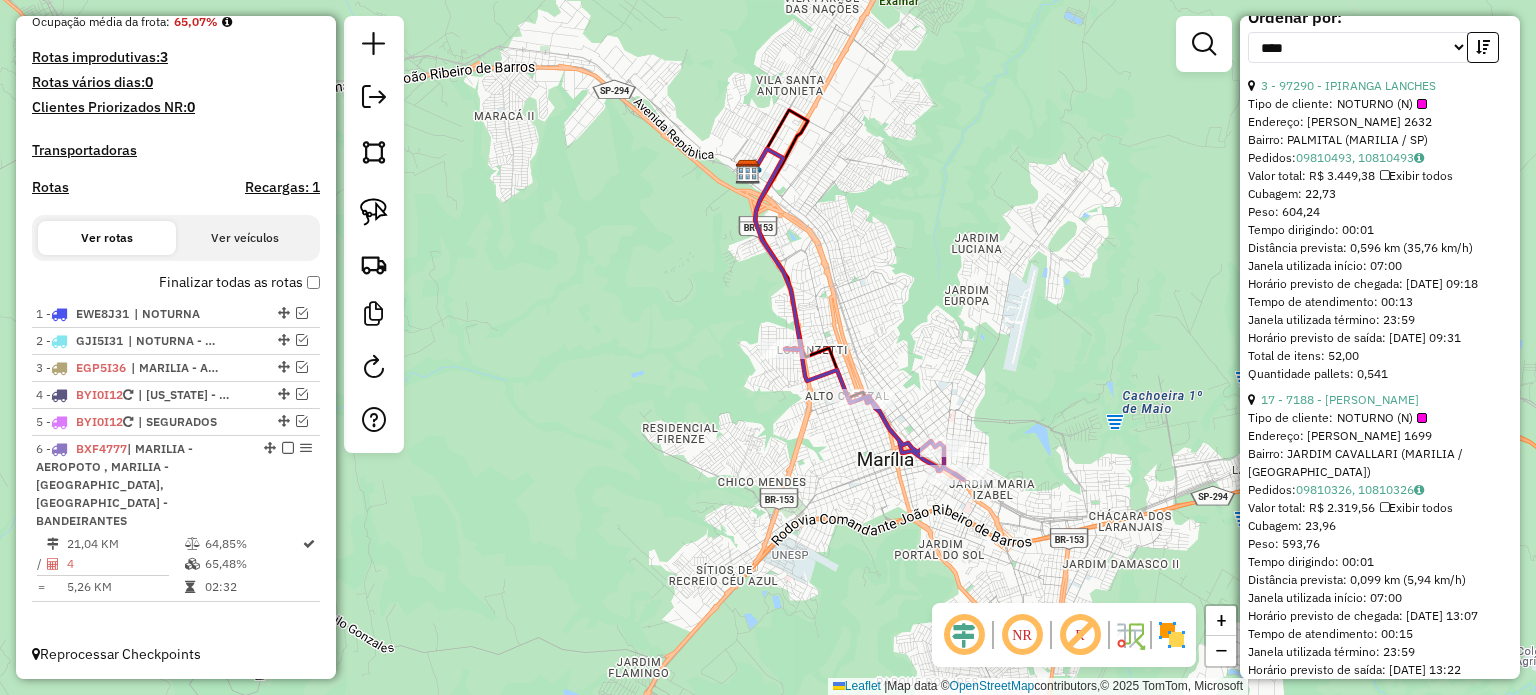 scroll, scrollTop: 928, scrollLeft: 0, axis: vertical 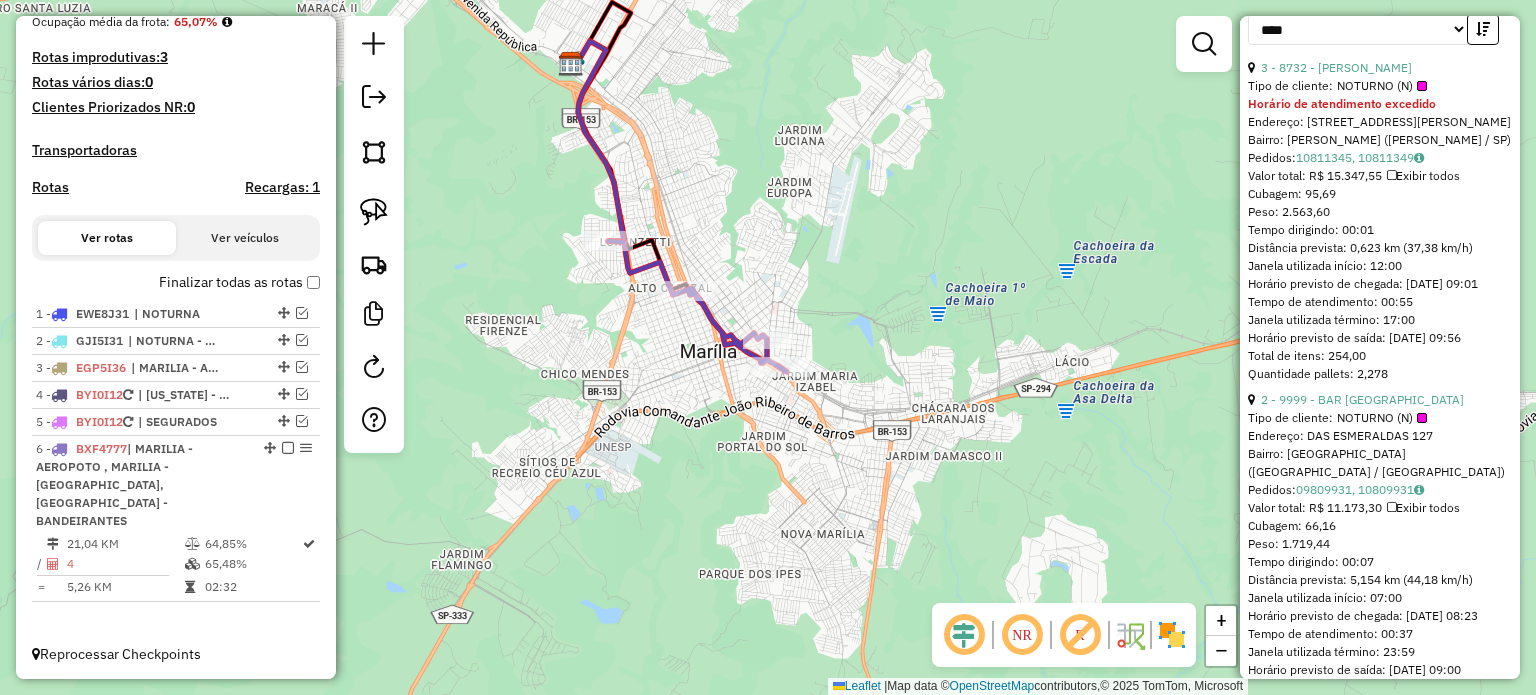 drag, startPoint x: 956, startPoint y: 290, endPoint x: 820, endPoint y: 211, distance: 157.28 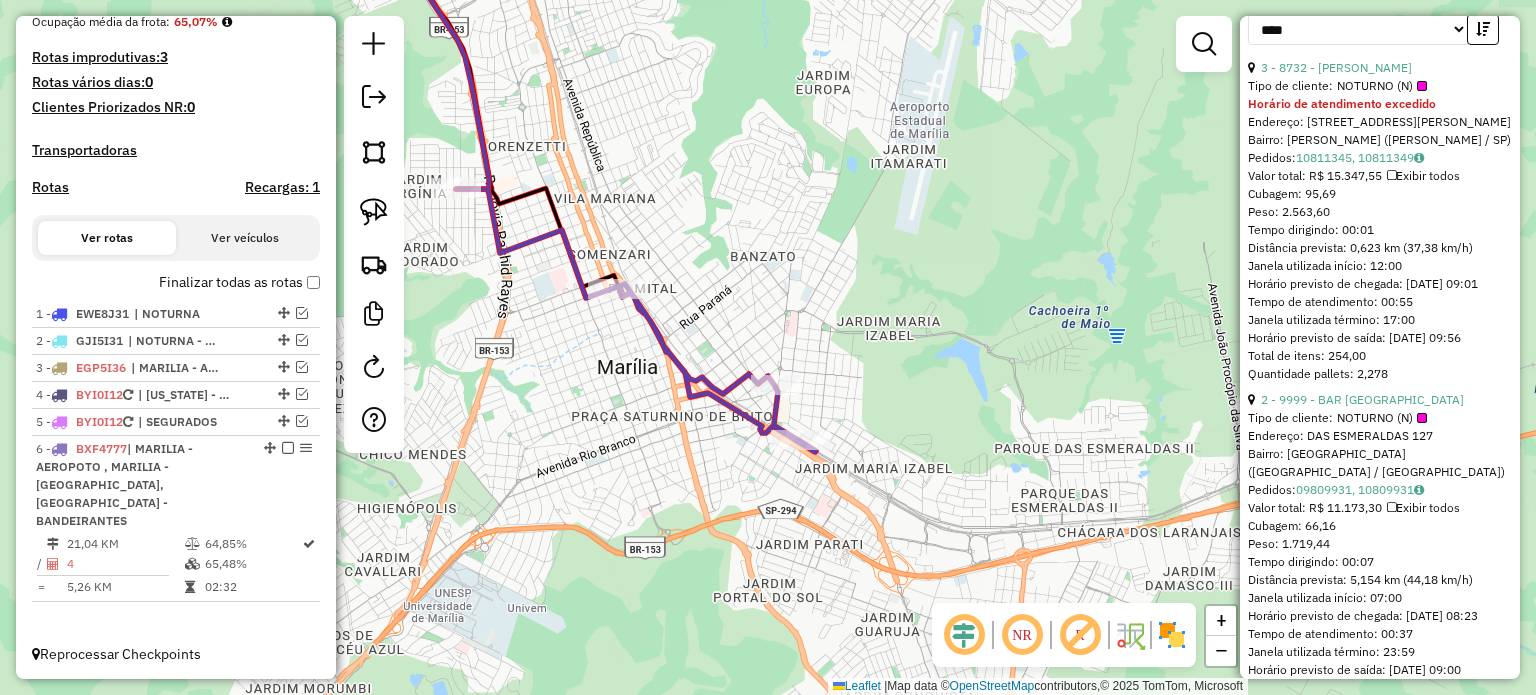 drag, startPoint x: 691, startPoint y: 282, endPoint x: 768, endPoint y: 295, distance: 78.08969 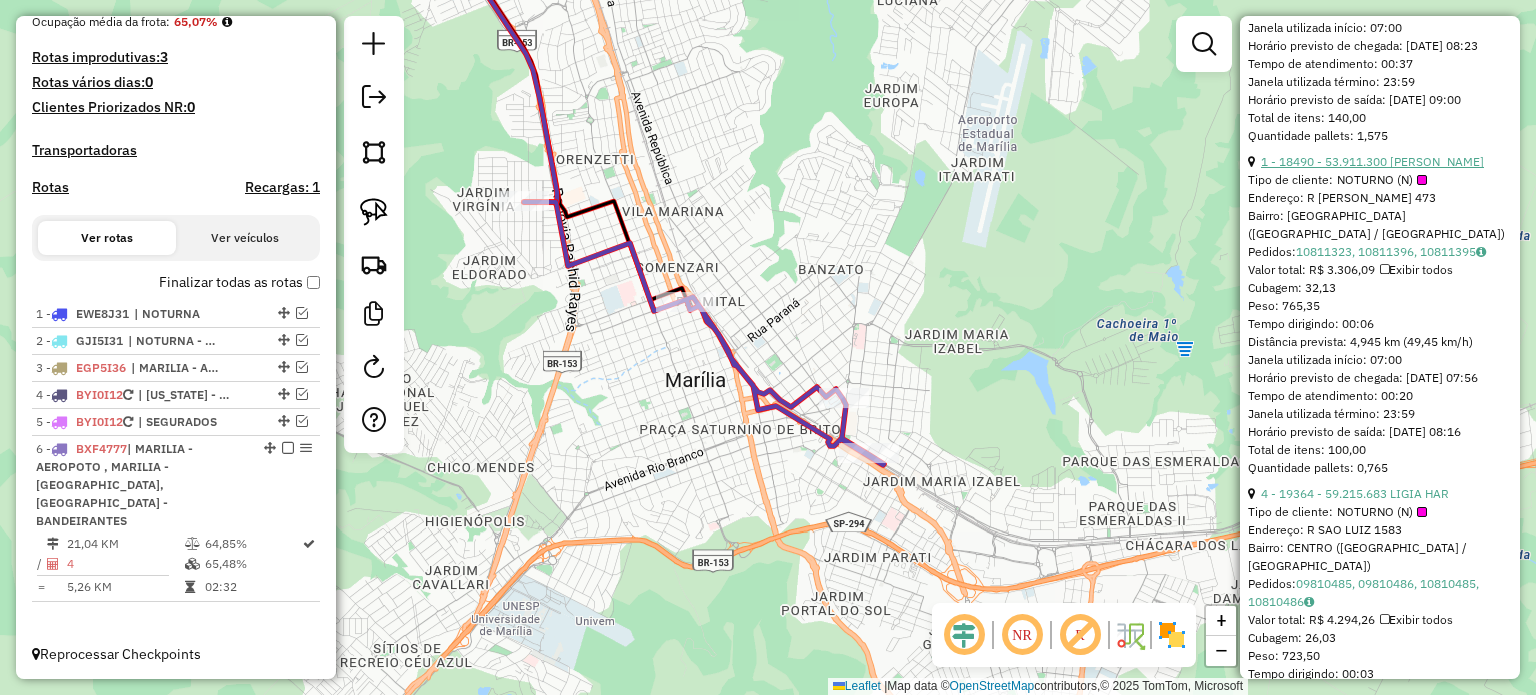 scroll, scrollTop: 1628, scrollLeft: 0, axis: vertical 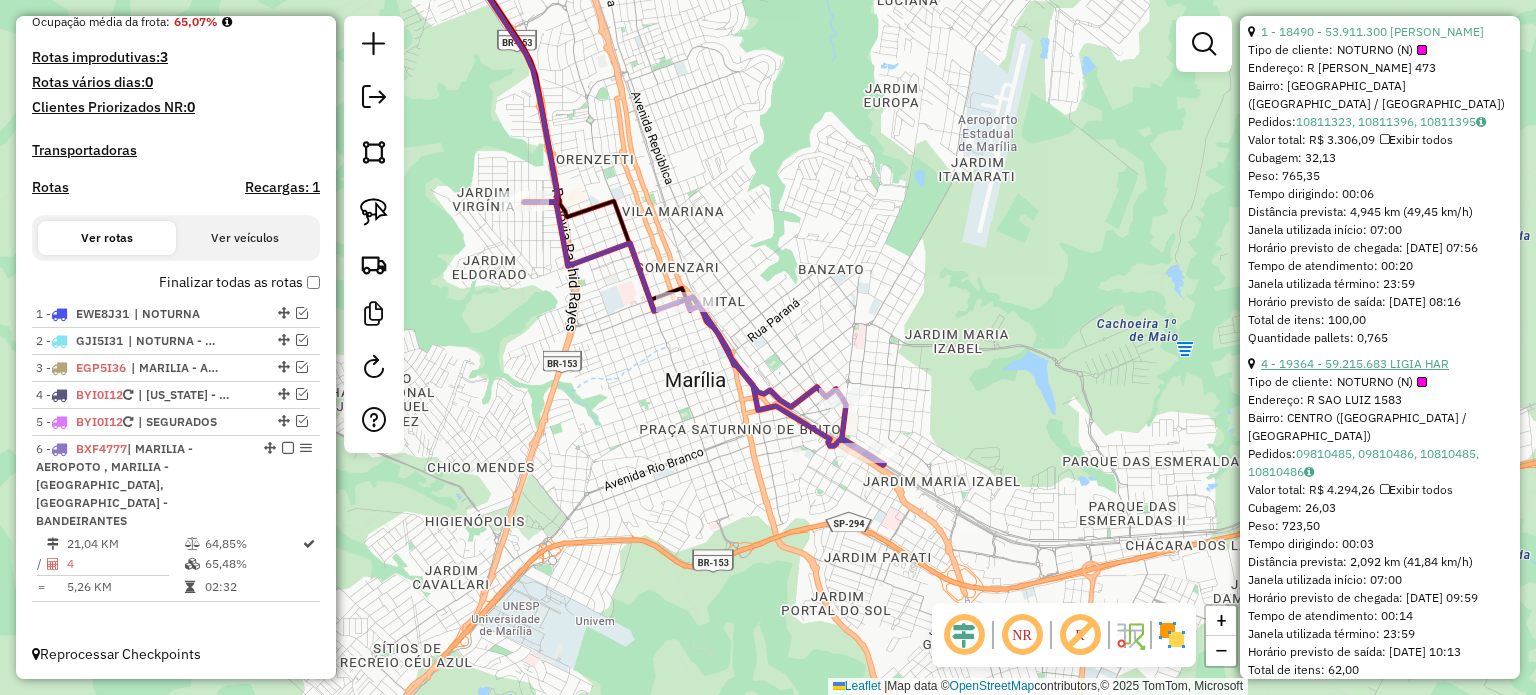 click on "4 - 19364 - 59.215.683 LIGIA HAR" at bounding box center (1355, 363) 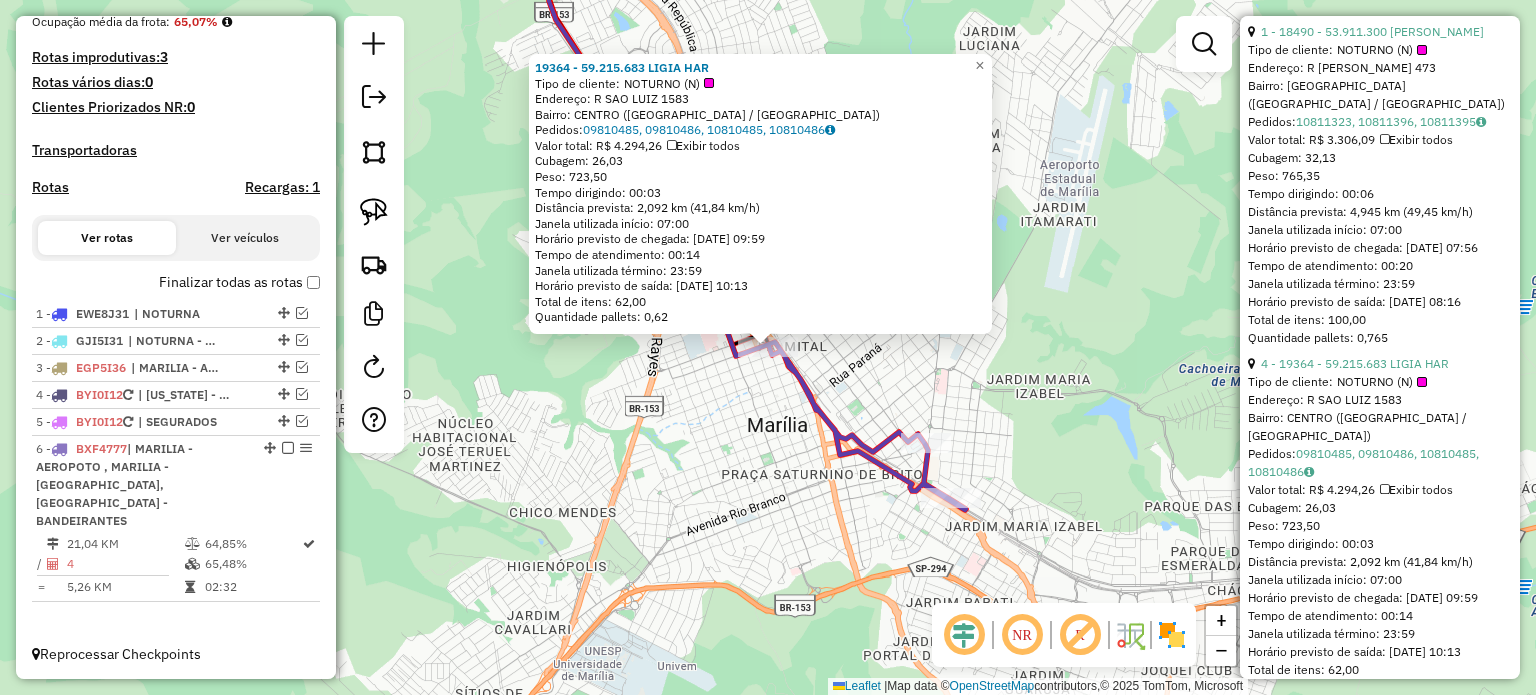 click on "19364 - 59.215.683 LIGIA HAR  Tipo de cliente:   NOTURNO (N)   Endereço: [STREET_ADDRESS]   Pedidos:  09810485, 09810486, 10810485, 10810486   Valor total: R$ 4.294,26   Exibir todos   Cubagem: 26,03  Peso: 723,50  Tempo dirigindo: 00:03   Distância prevista: 2,092 km (41,84 km/h)   [GEOGRAPHIC_DATA] utilizada início: 07:00   Horário previsto de chegada: [DATE] 09:59   Tempo de atendimento: 00:14   Janela utilizada término: 23:59   Horário previsto de saída: [DATE] 10:13   Total de itens: 62,00   Quantidade pallets: 0,62  × Janela de atendimento Grade de atendimento Capacidade Transportadoras Veículos Cliente Pedidos  Rotas Selecione os dias de semana para filtrar as janelas de atendimento  Seg   Ter   Qua   Qui   Sex   Sáb   Dom  Informe o período da janela de atendimento: De: Até:  Filtrar exatamente a janela do cliente  Considerar janela de atendimento padrão  Selecione os dias de semana para filtrar as grades de atendimento  Seg   Ter   Qua" 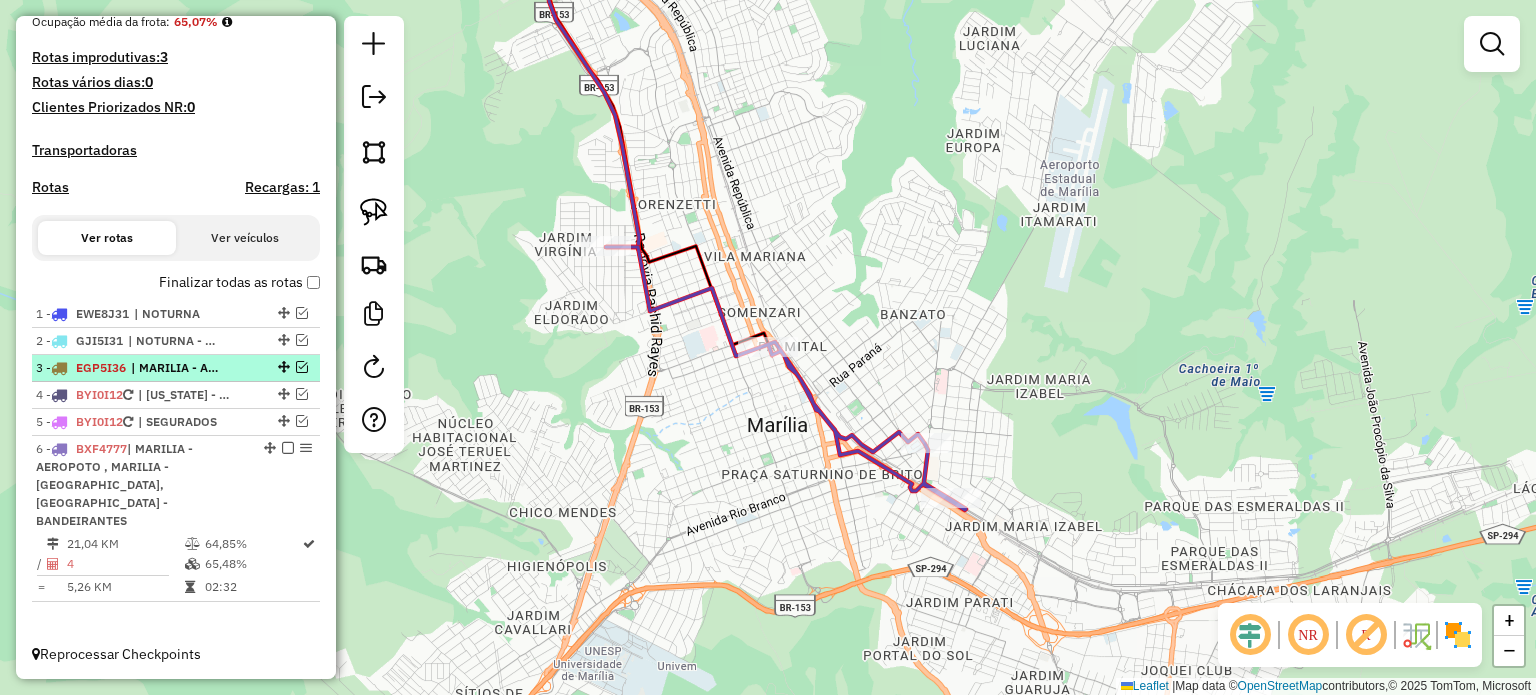 click on "| MARILIA - AEROPOTO , MARILIA - [GEOGRAPHIC_DATA], [GEOGRAPHIC_DATA] , [GEOGRAPHIC_DATA] , [GEOGRAPHIC_DATA] , [PERSON_NAME][GEOGRAPHIC_DATA] , [GEOGRAPHIC_DATA][PERSON_NAME]" at bounding box center (177, 368) 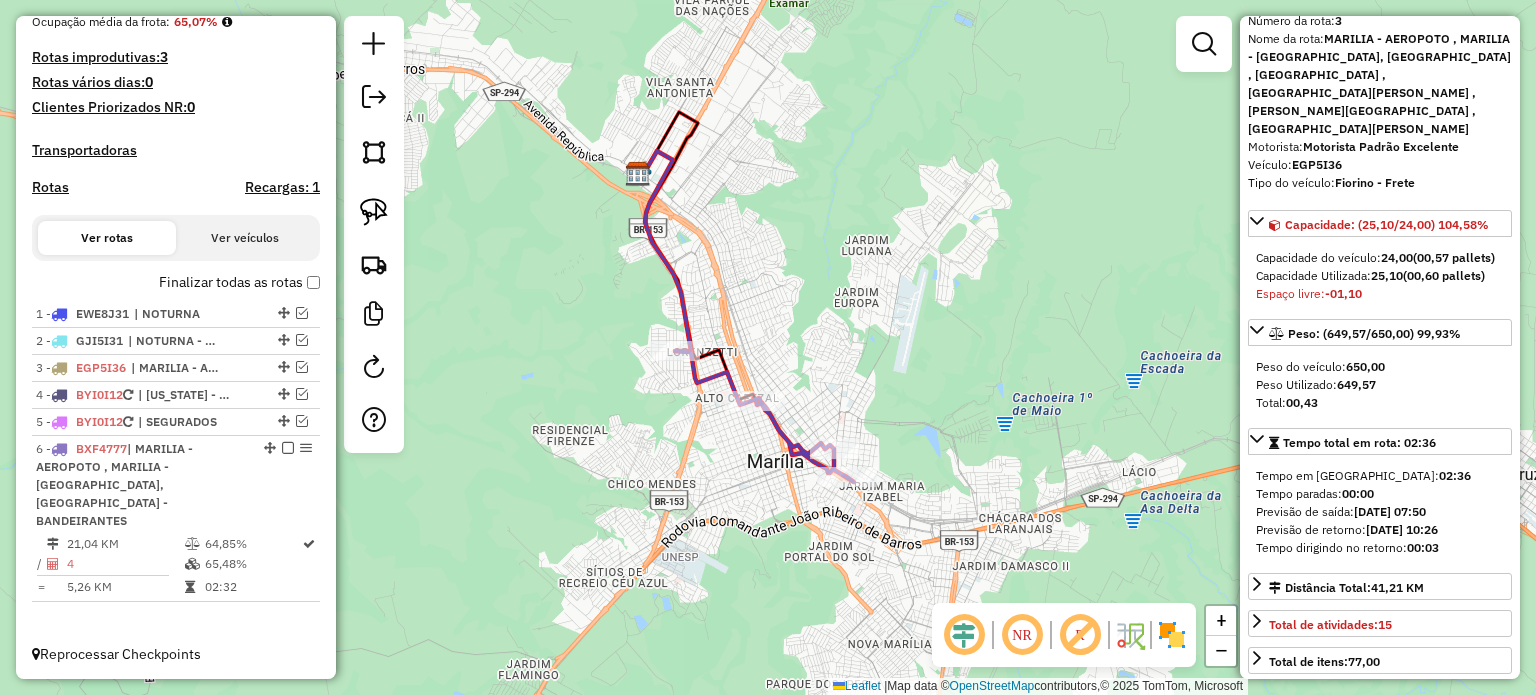 scroll, scrollTop: 200, scrollLeft: 0, axis: vertical 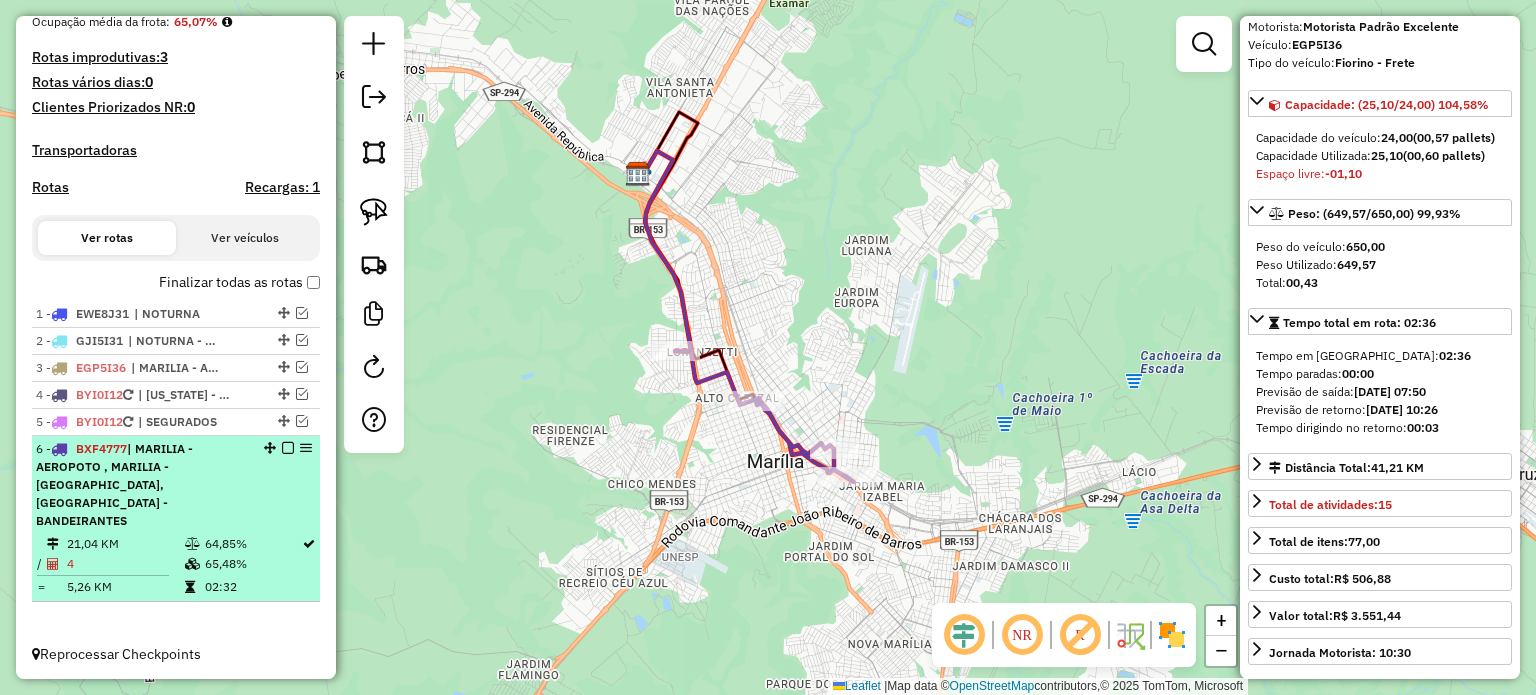 click on "6 -       BXF4777   | MARILIA - AEROPOTO , MARILIA - [GEOGRAPHIC_DATA], [GEOGRAPHIC_DATA] - BANDEIRANTES" at bounding box center (142, 485) 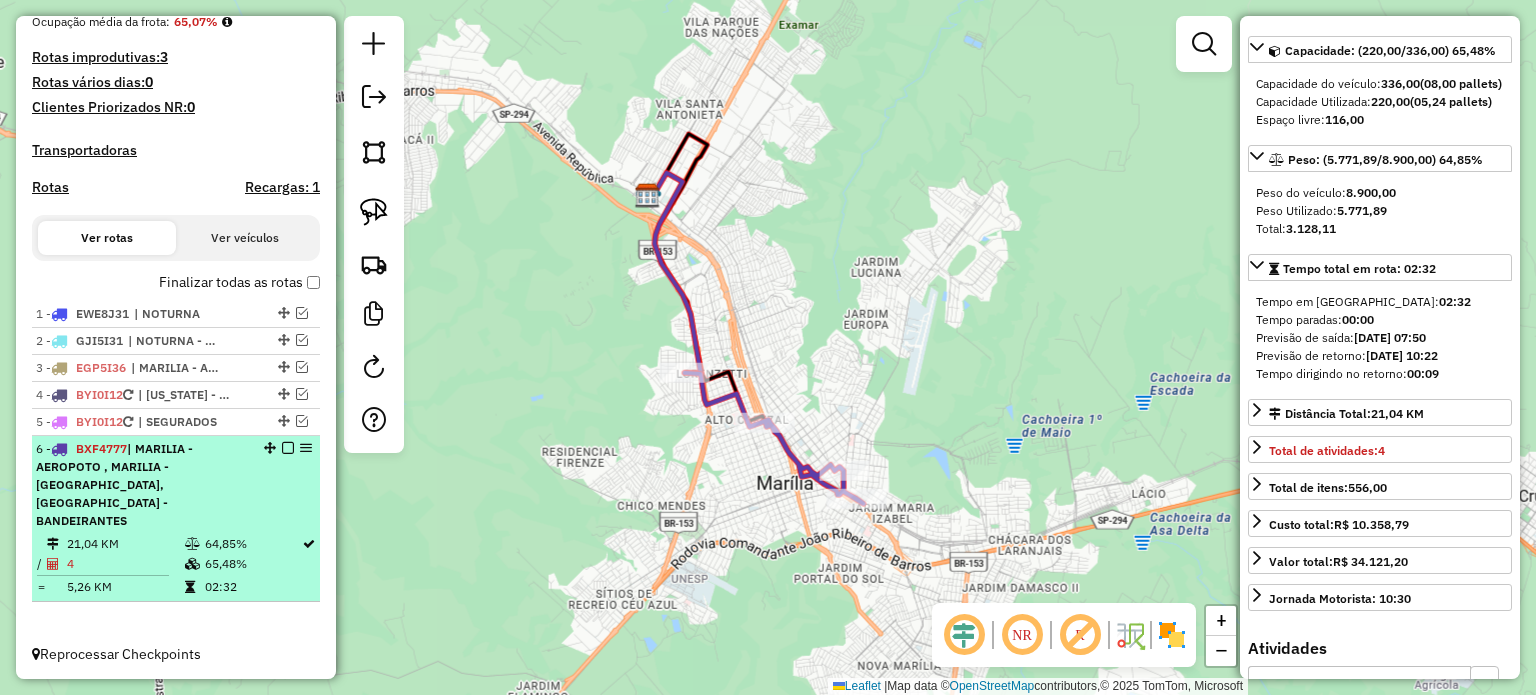 scroll, scrollTop: 164, scrollLeft: 0, axis: vertical 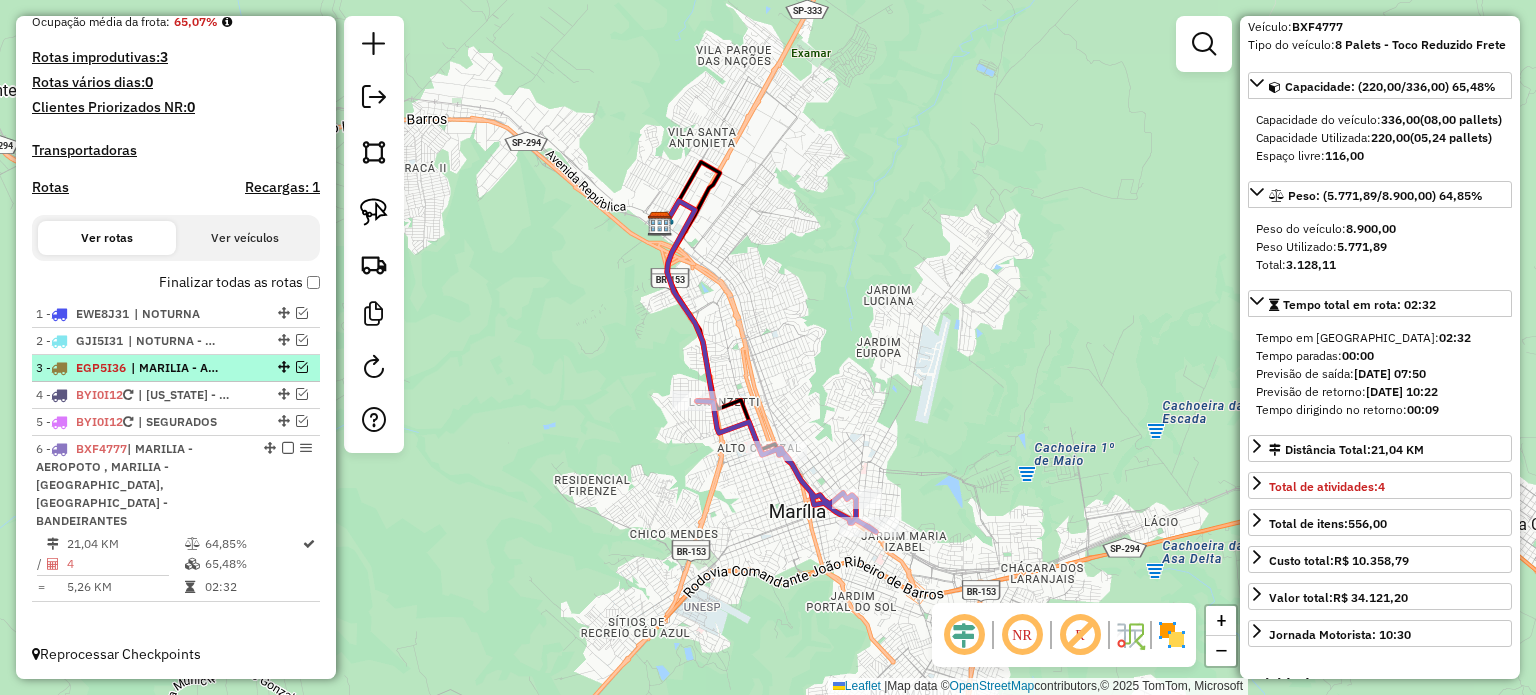 drag, startPoint x: 298, startPoint y: 384, endPoint x: 240, endPoint y: 379, distance: 58.21512 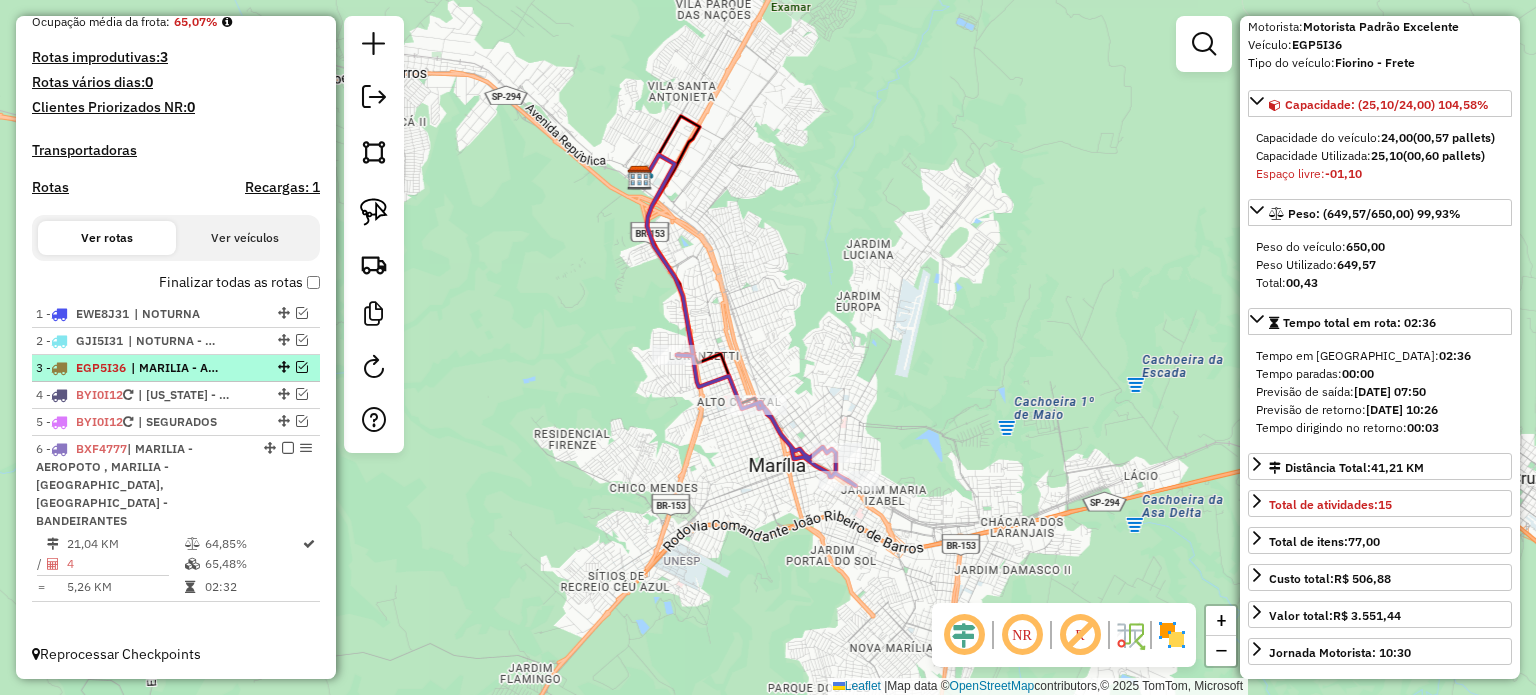 click on "3 -       EGP5I36   | MARILIA - AEROPOTO , MARILIA - [GEOGRAPHIC_DATA], [GEOGRAPHIC_DATA][PERSON_NAME] , [GEOGRAPHIC_DATA] , [GEOGRAPHIC_DATA] , [PERSON_NAME][GEOGRAPHIC_DATA] , [GEOGRAPHIC_DATA][PERSON_NAME]" at bounding box center [142, 368] 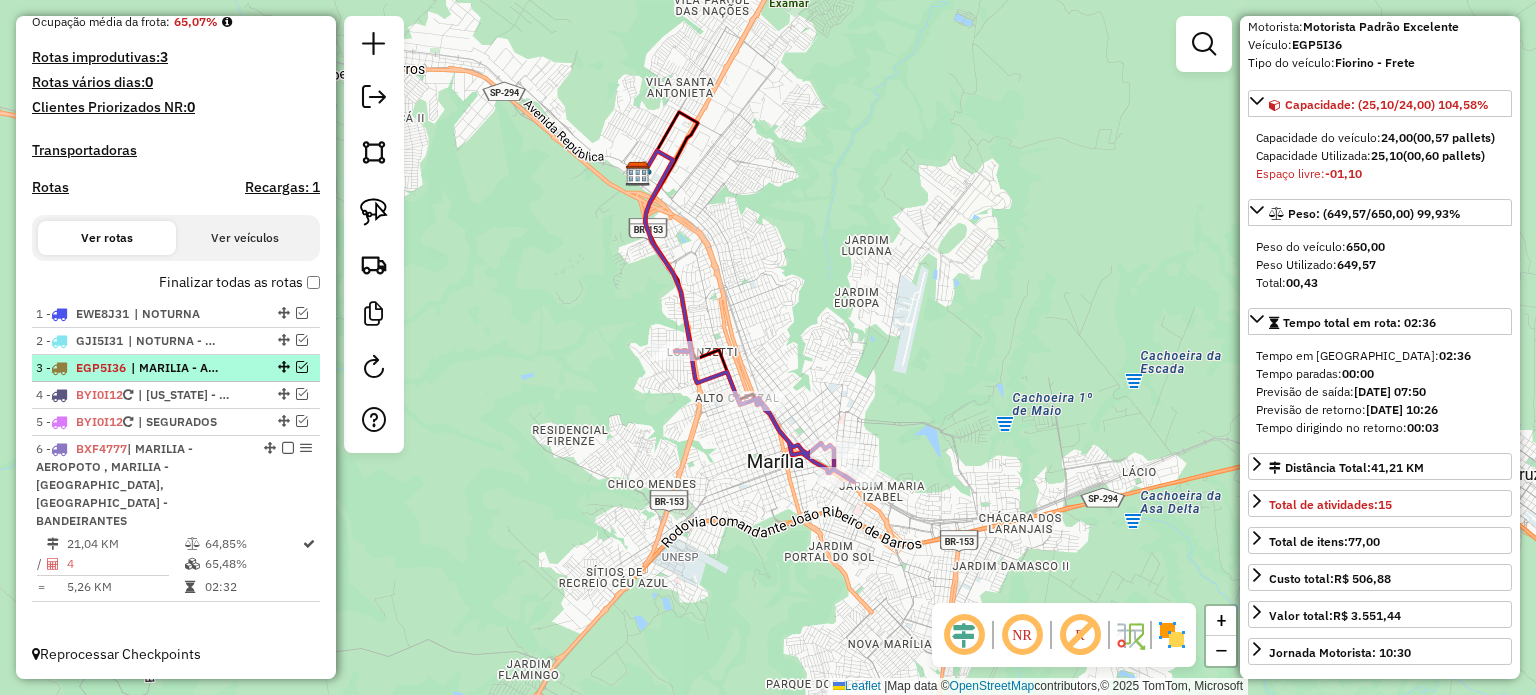 click at bounding box center (302, 367) 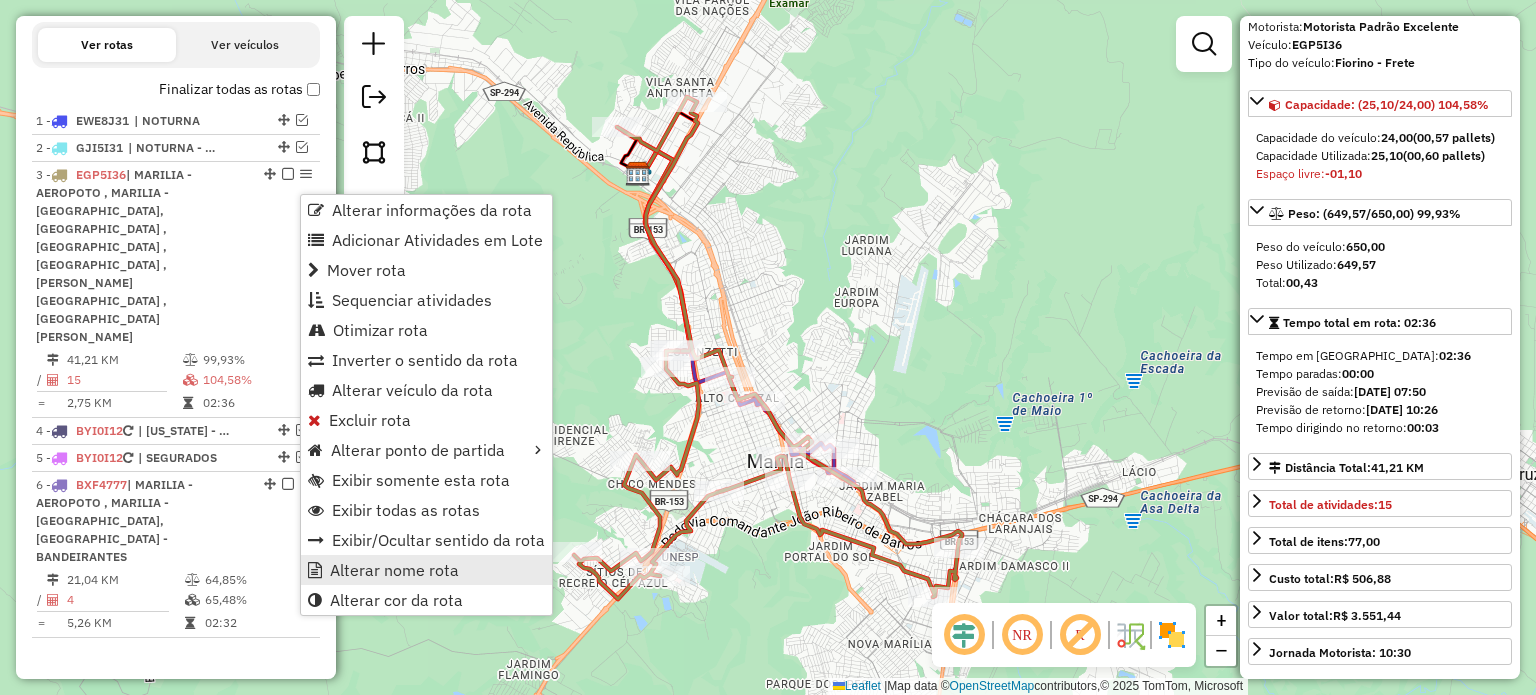 click on "Alterar nome rota" at bounding box center [394, 570] 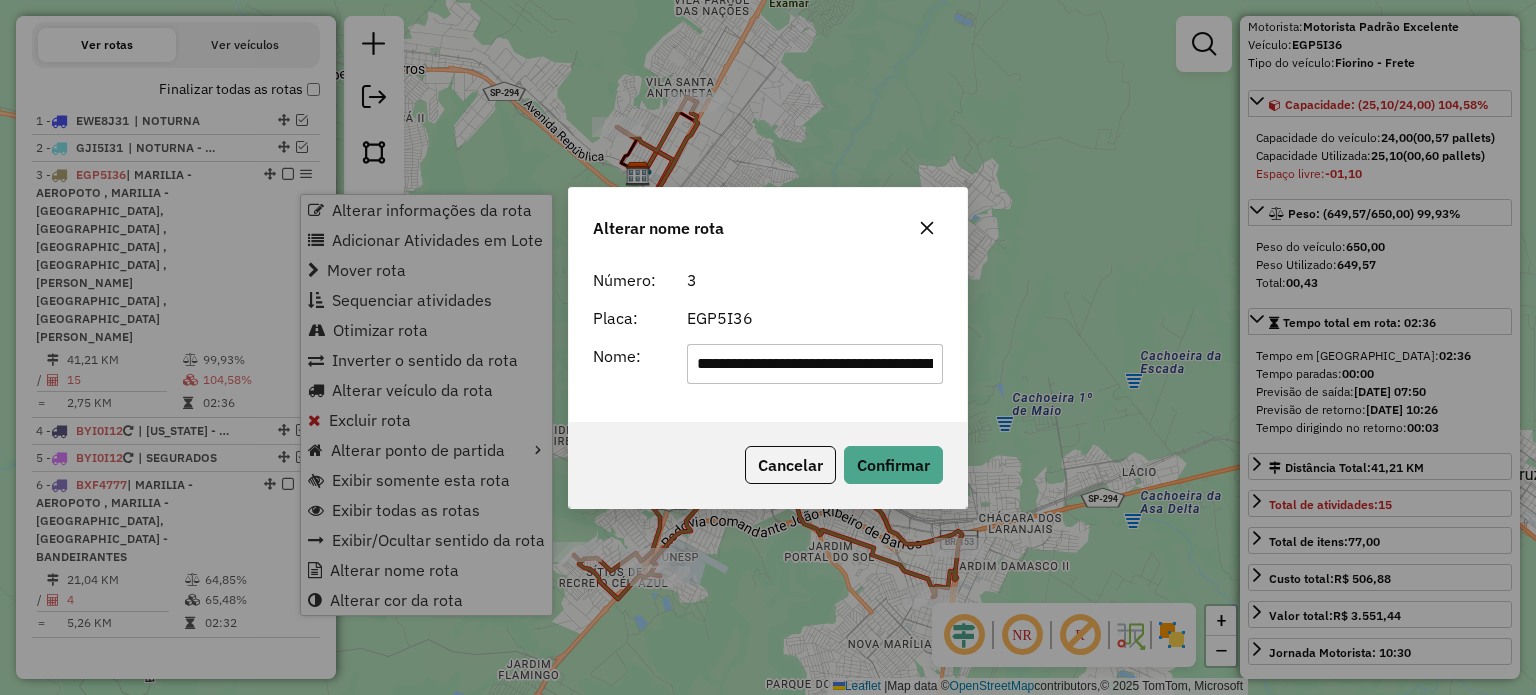 scroll, scrollTop: 0, scrollLeft: 1102, axis: horizontal 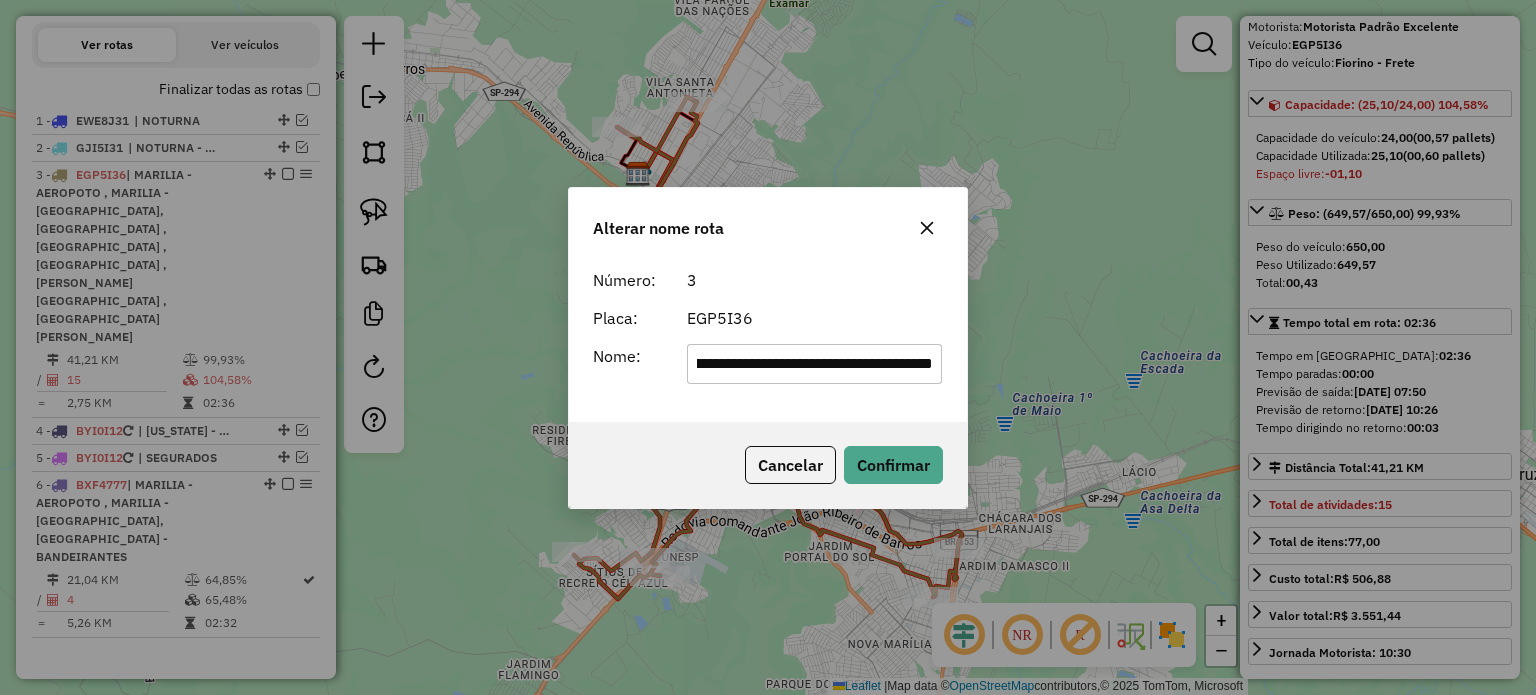 click on "**********" 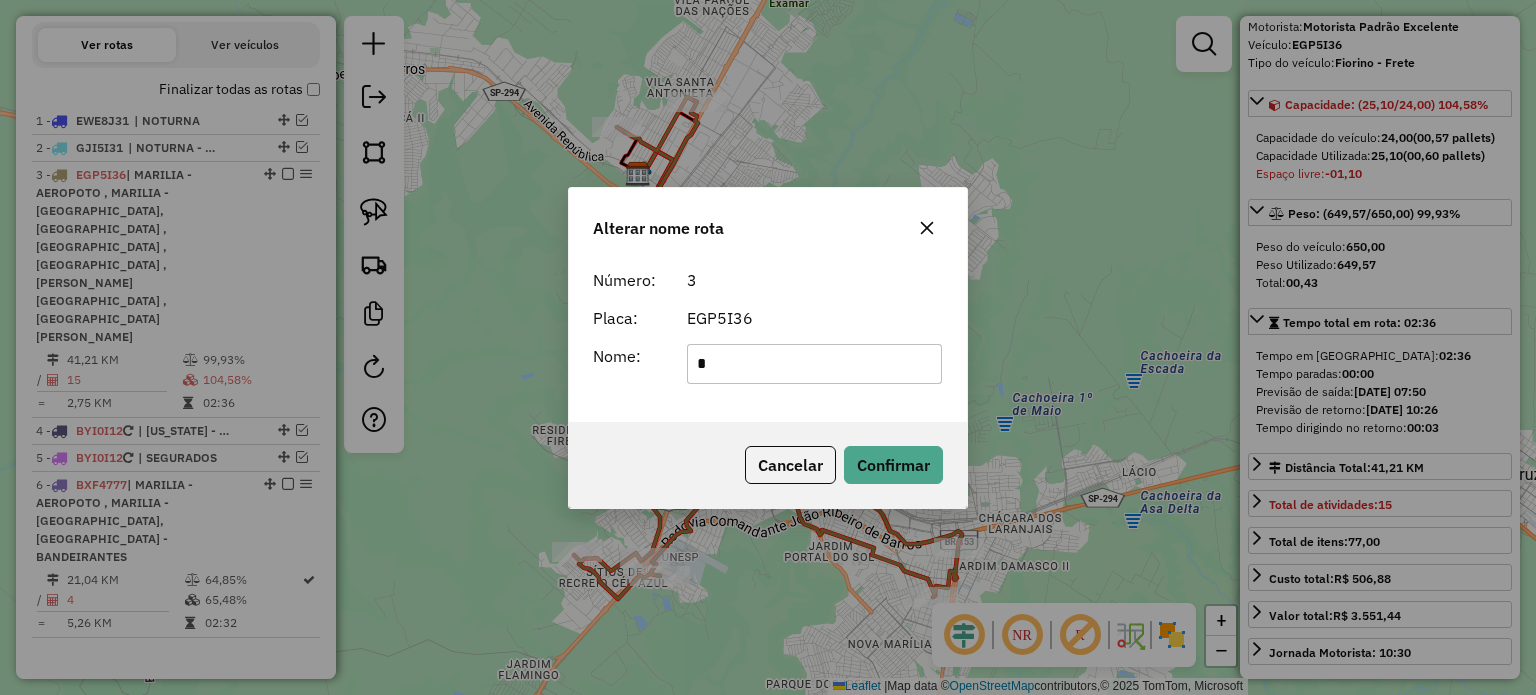 scroll, scrollTop: 0, scrollLeft: 0, axis: both 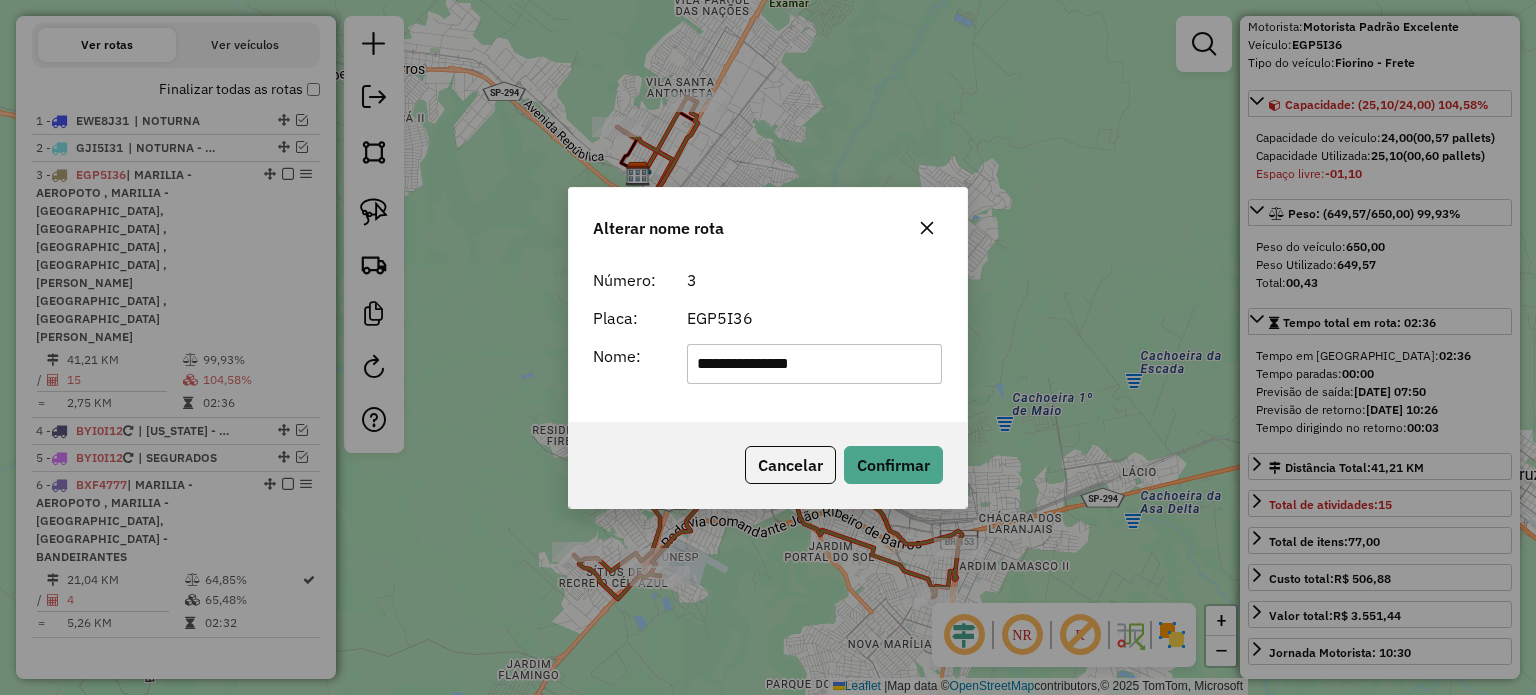 drag, startPoint x: 813, startPoint y: 346, endPoint x: 835, endPoint y: 350, distance: 22.36068 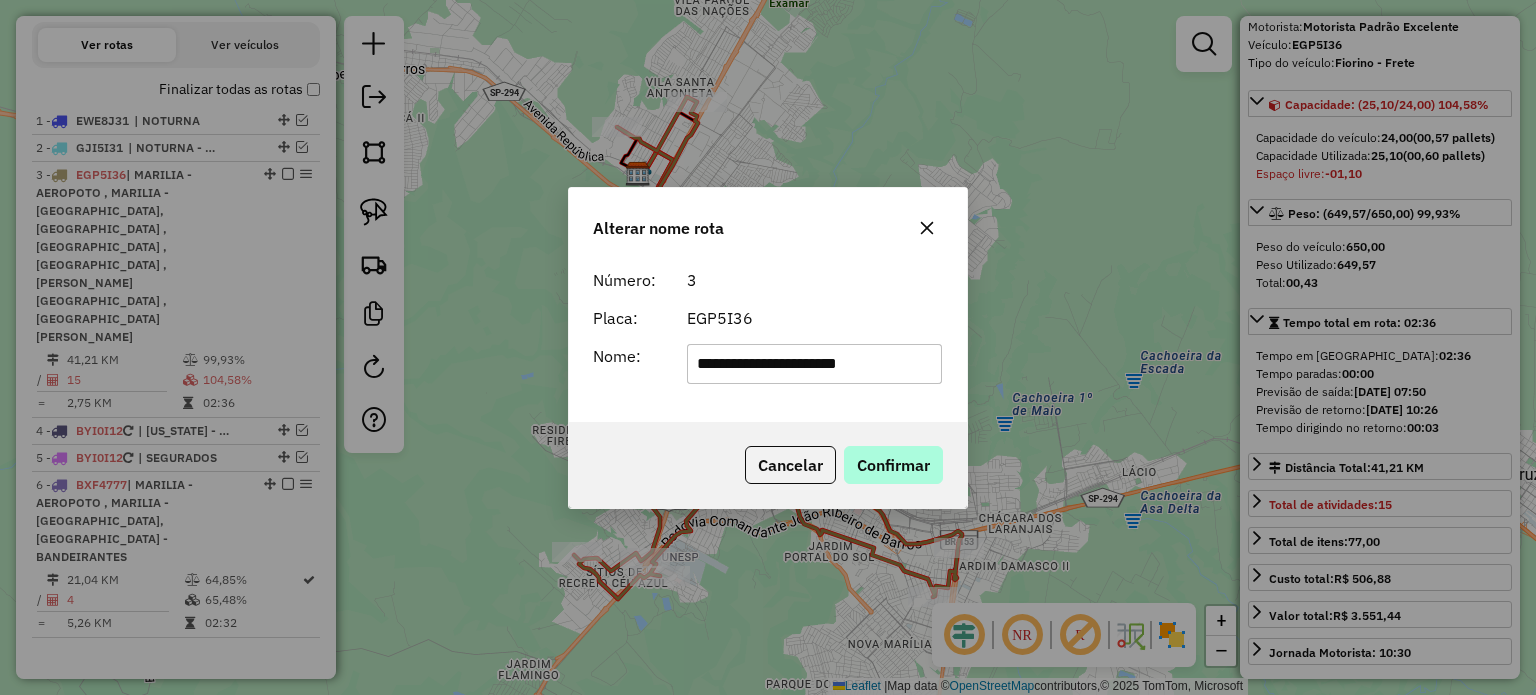 type on "**********" 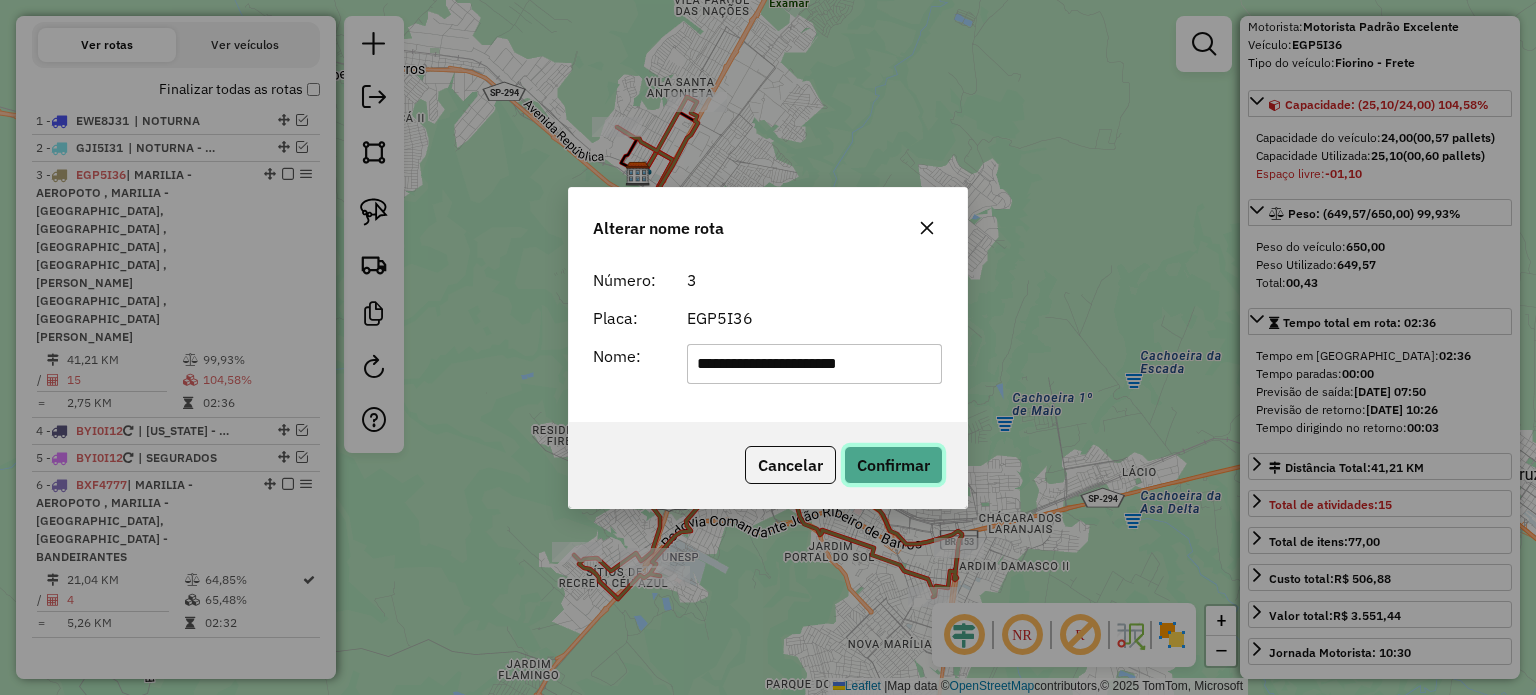 click on "Confirmar" 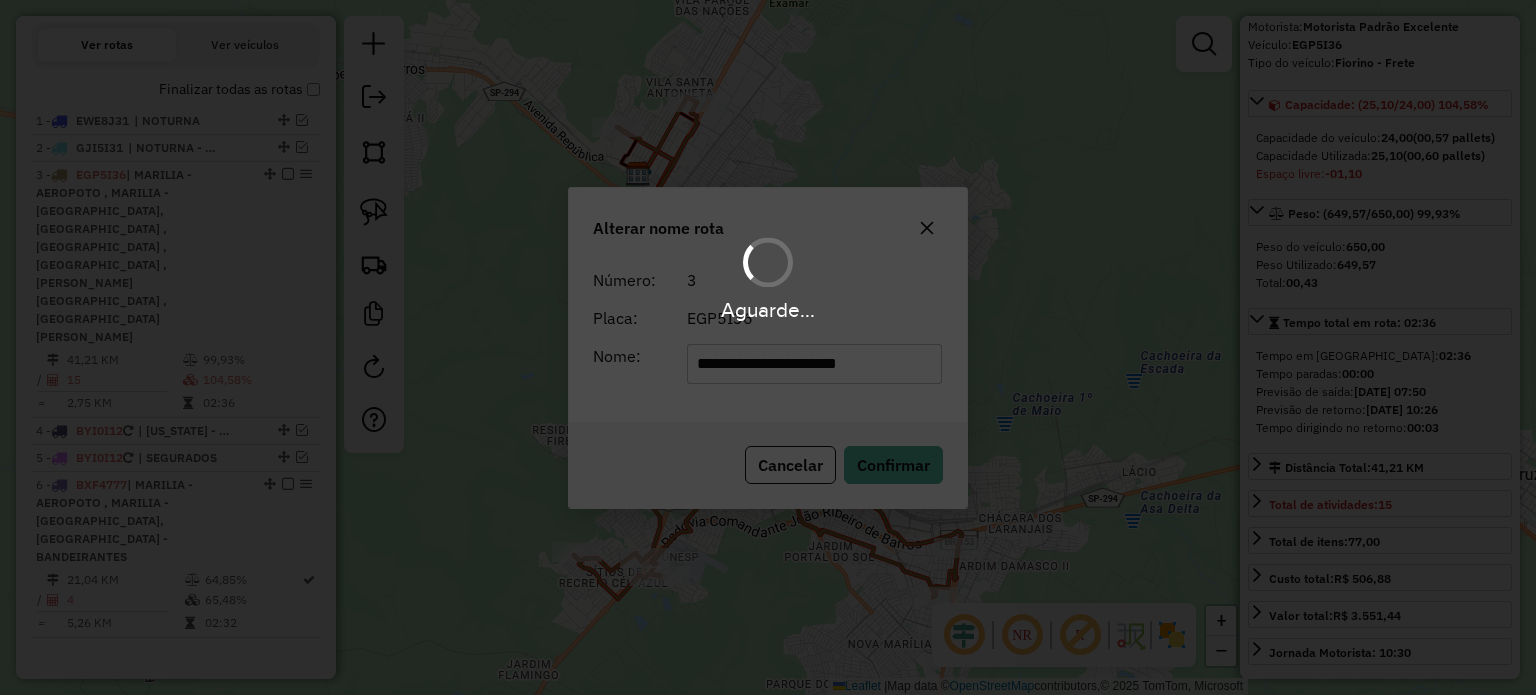 type 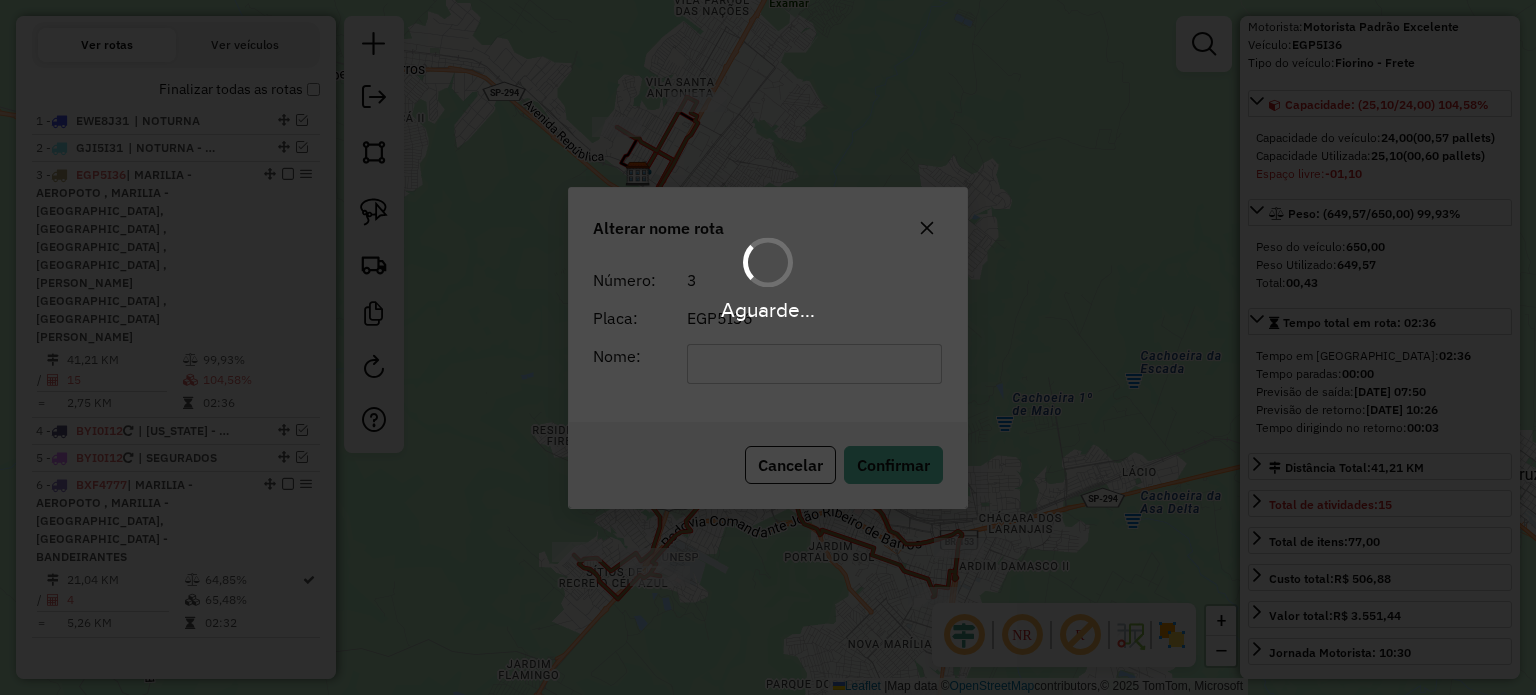 scroll, scrollTop: 599, scrollLeft: 0, axis: vertical 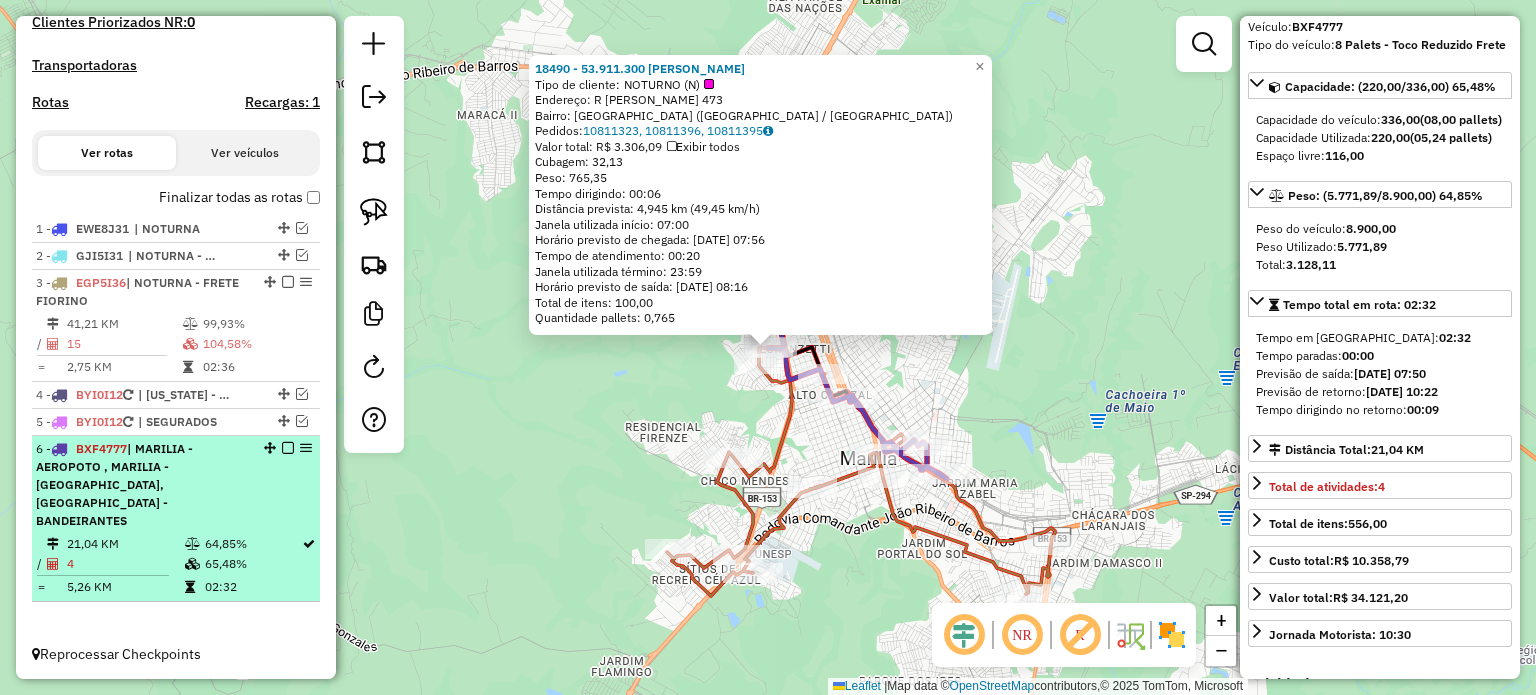 click on "64,85%" at bounding box center (252, 544) 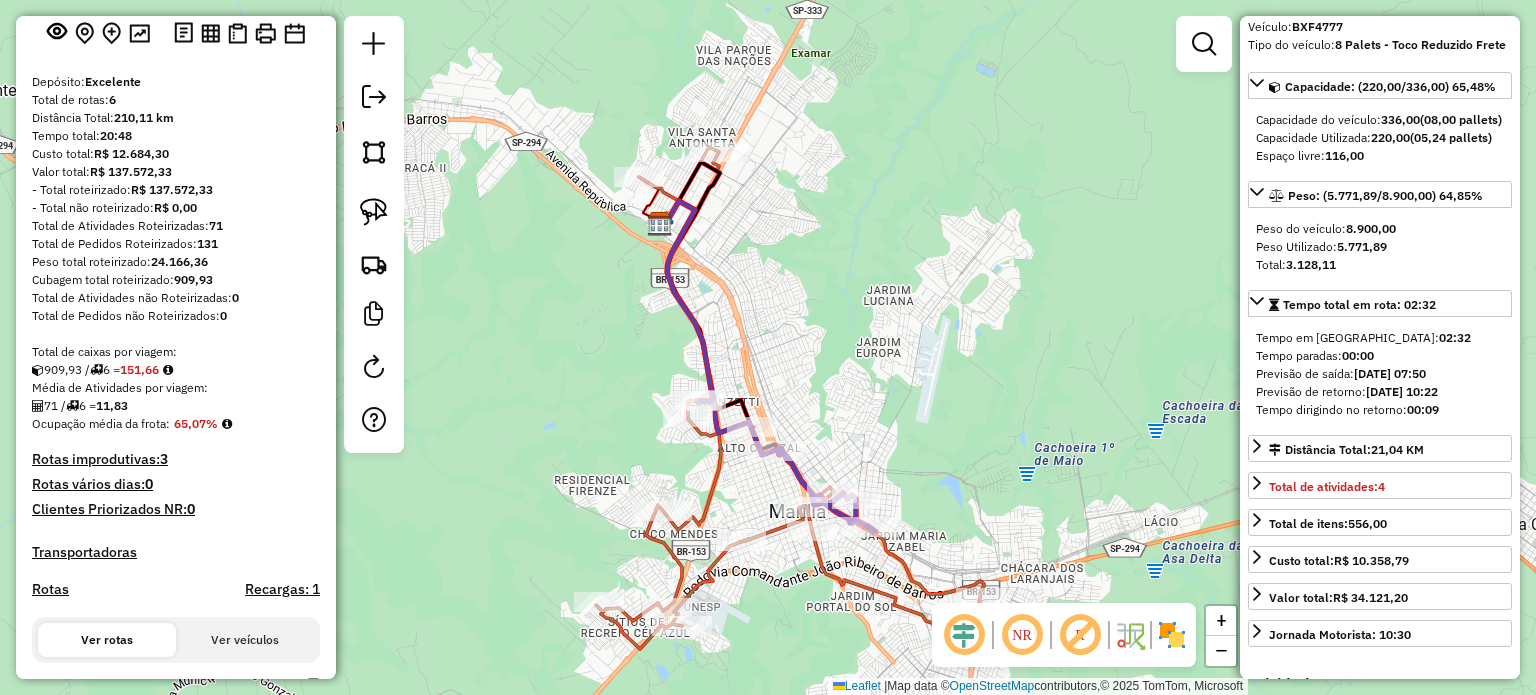 scroll, scrollTop: 99, scrollLeft: 0, axis: vertical 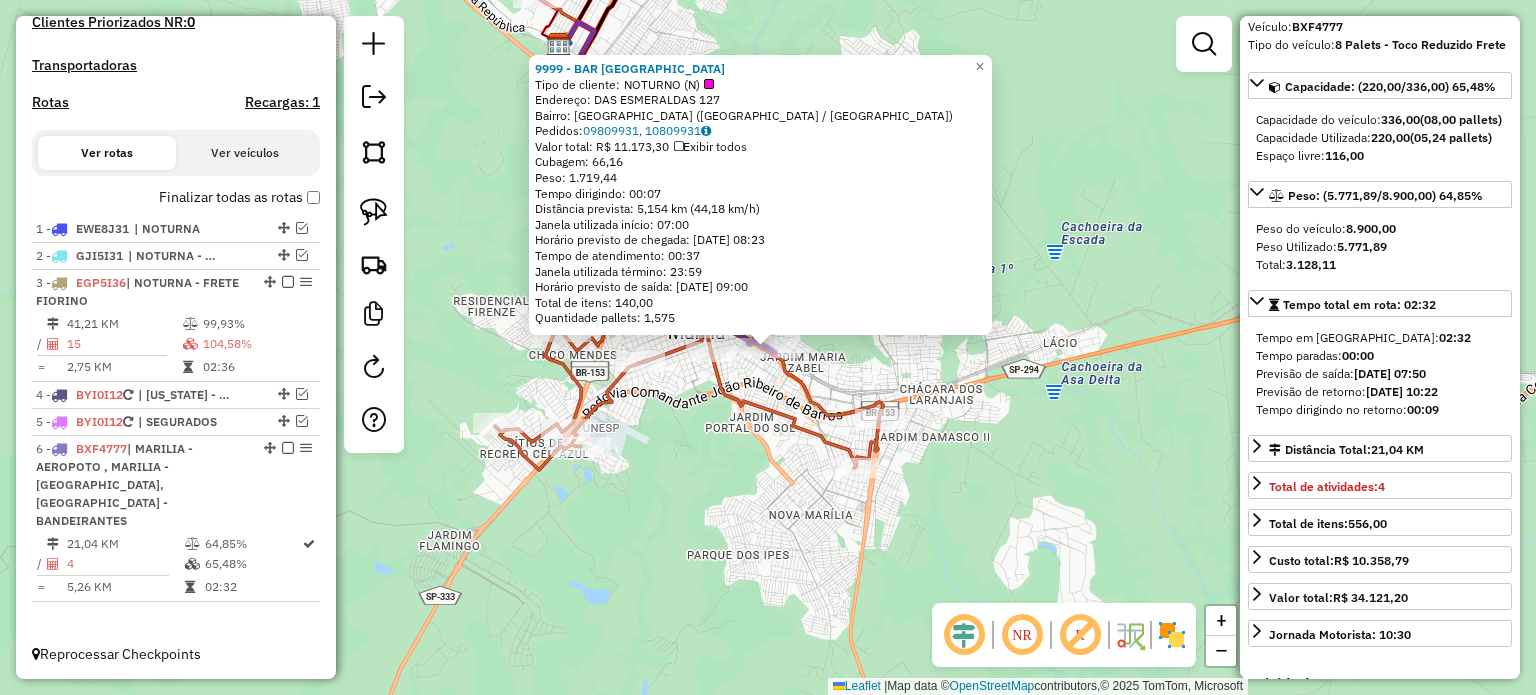 click on "Tipo de cliente:   NOTURNO (N)" 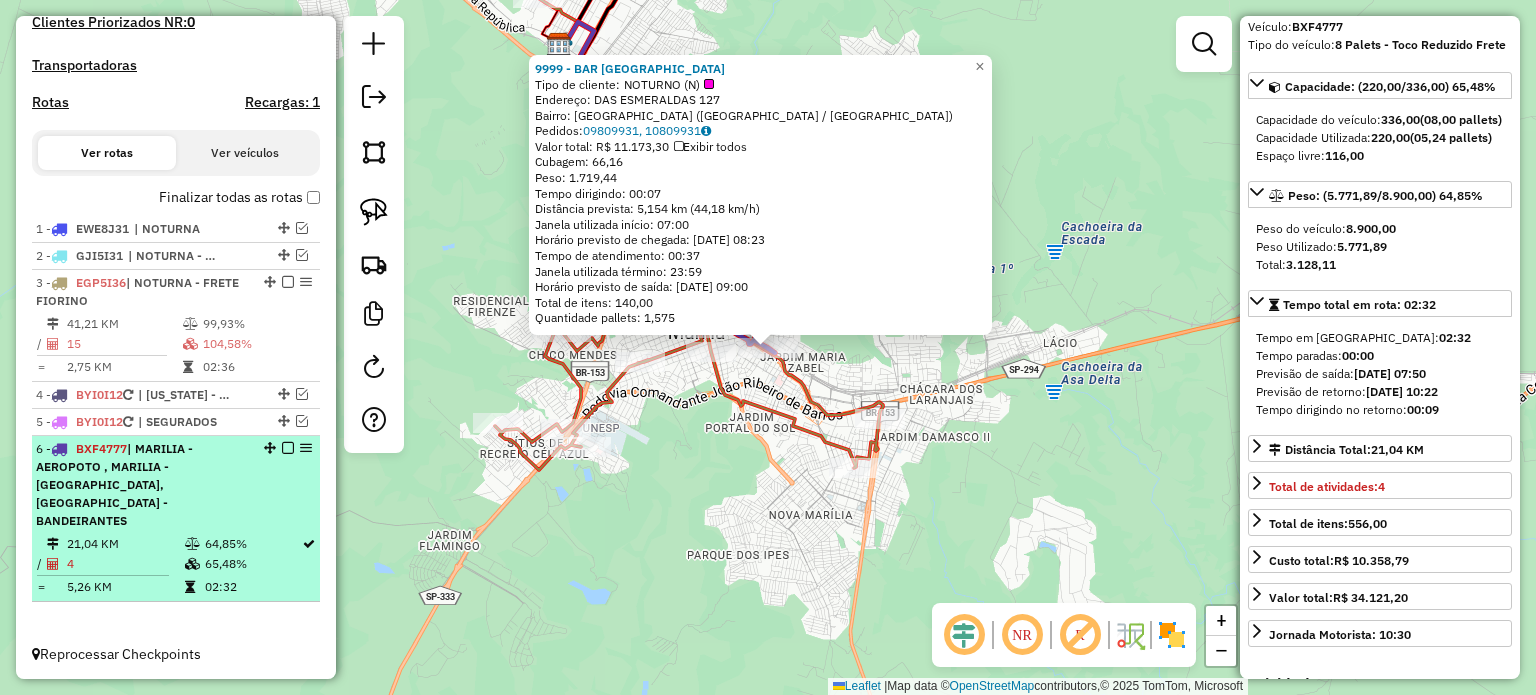 click on "6 -       BXF4777   | MARILIA - AEROPOTO , MARILIA - [GEOGRAPHIC_DATA], [GEOGRAPHIC_DATA] - BANDEIRANTES" at bounding box center [142, 485] 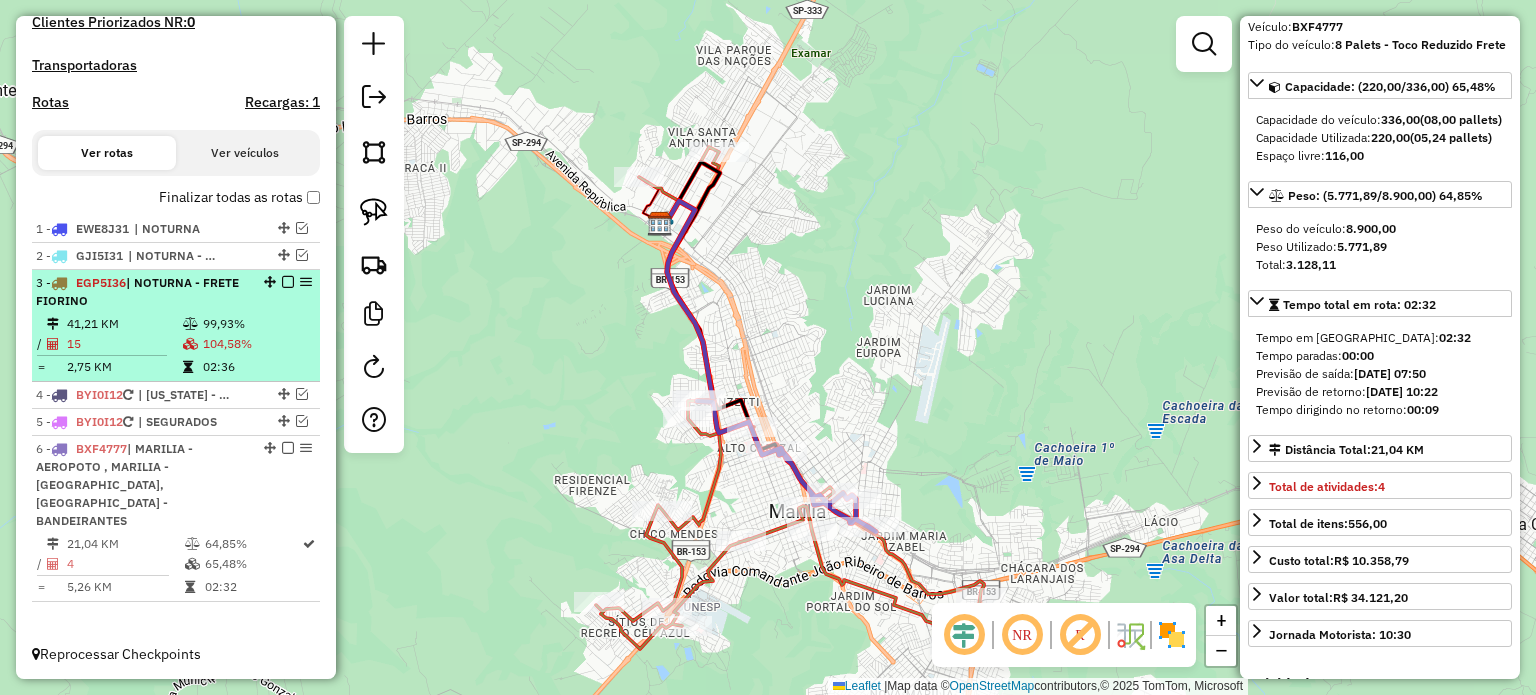 click at bounding box center [288, 282] 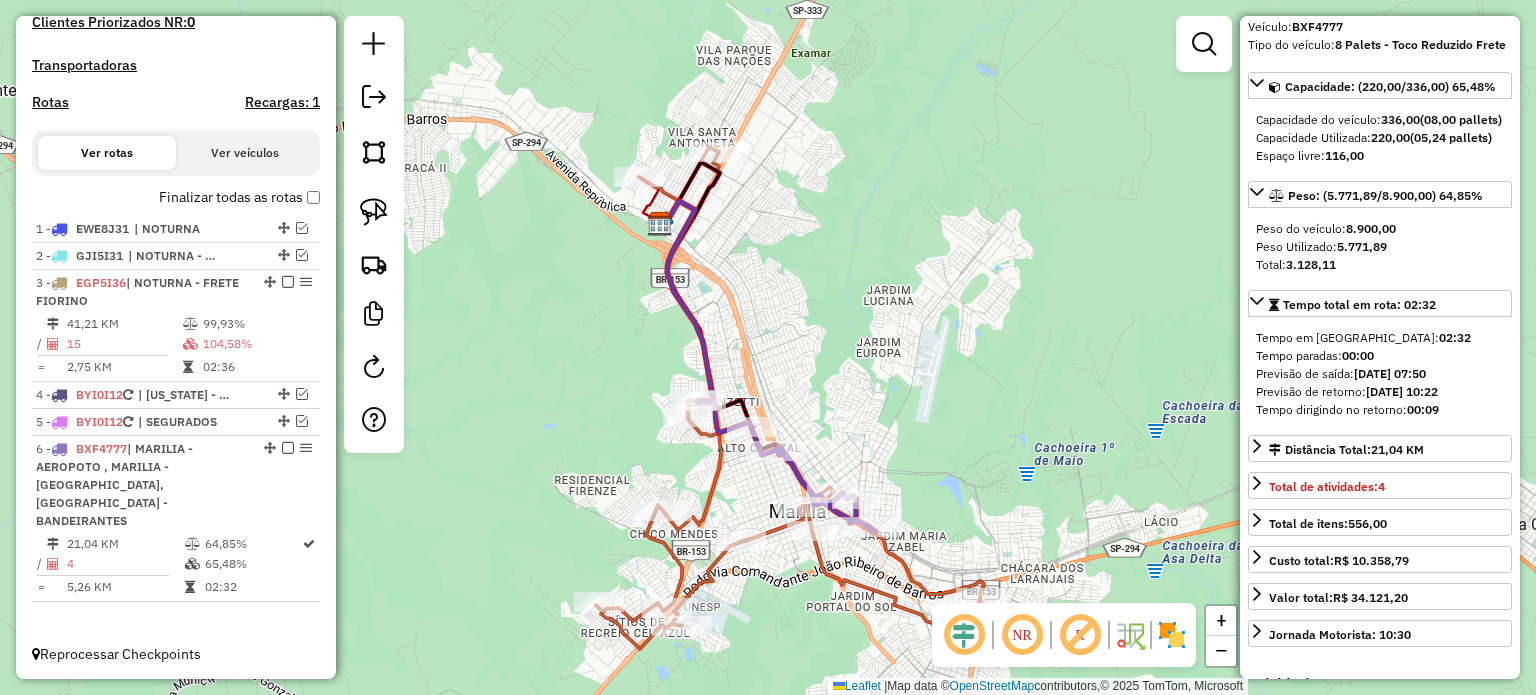 scroll, scrollTop: 514, scrollLeft: 0, axis: vertical 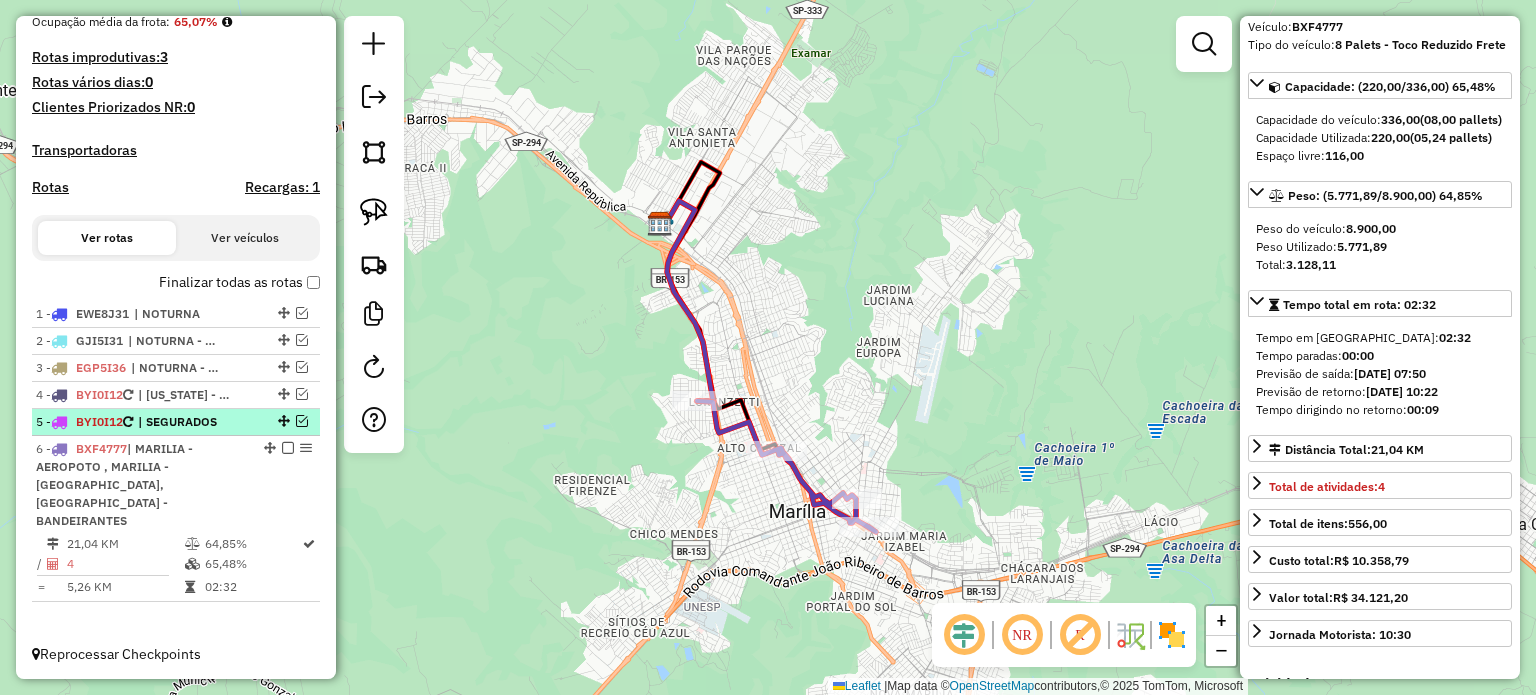 click on "| SEGURADOS" at bounding box center (184, 422) 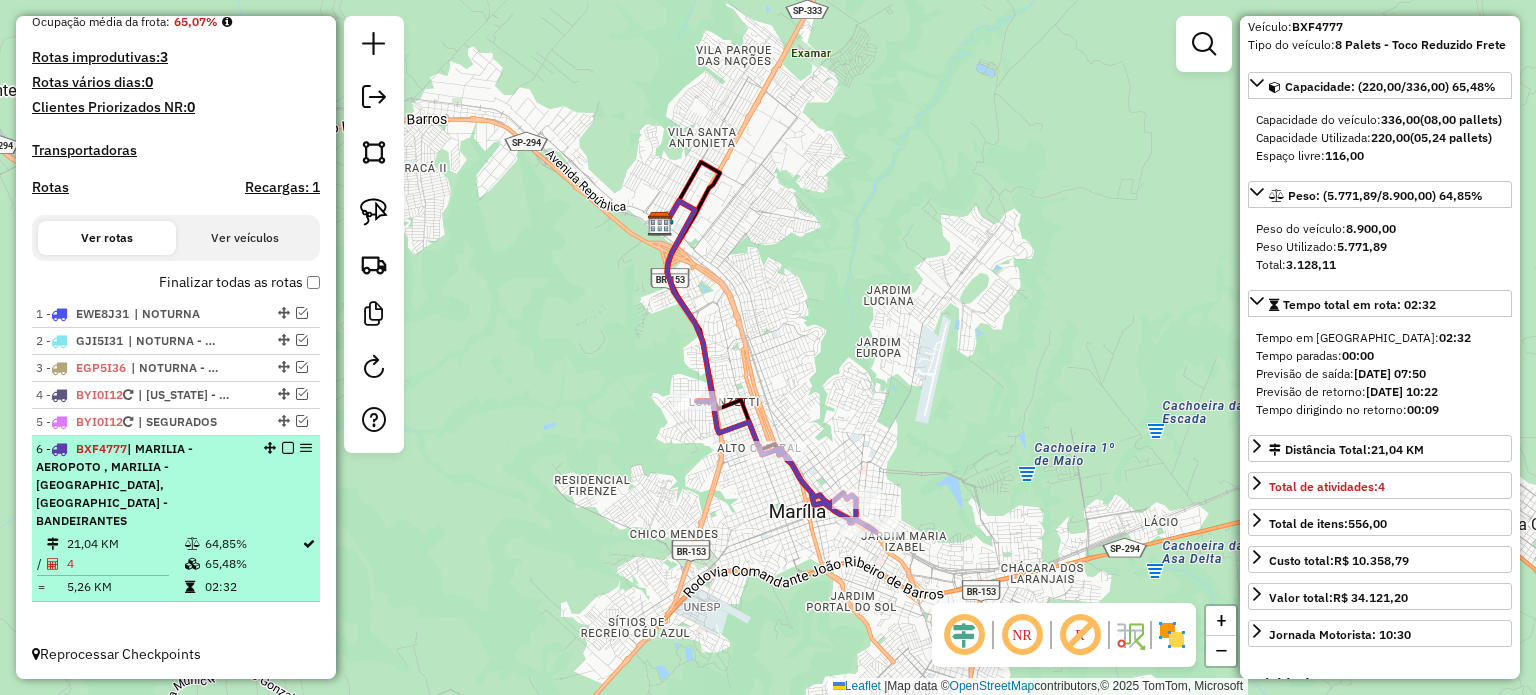 scroll, scrollTop: 128, scrollLeft: 0, axis: vertical 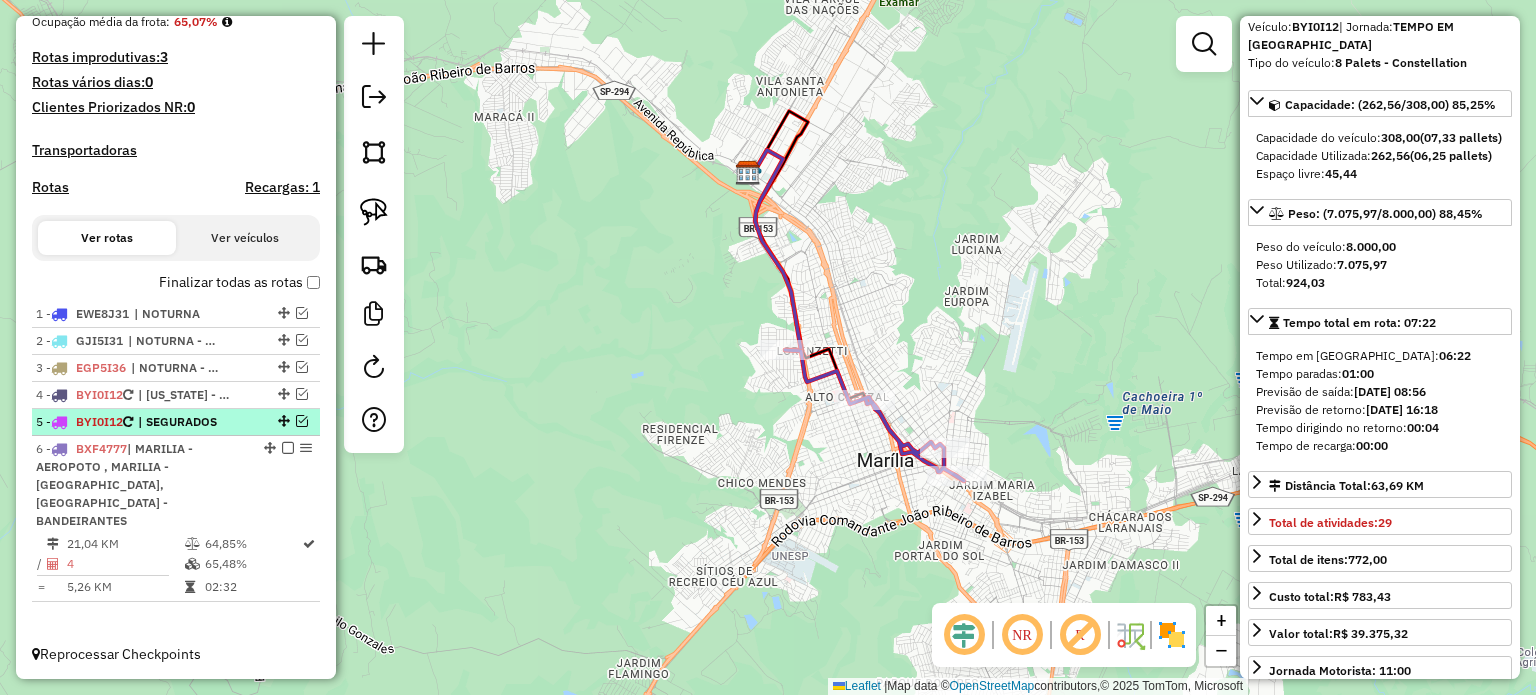 click at bounding box center (302, 421) 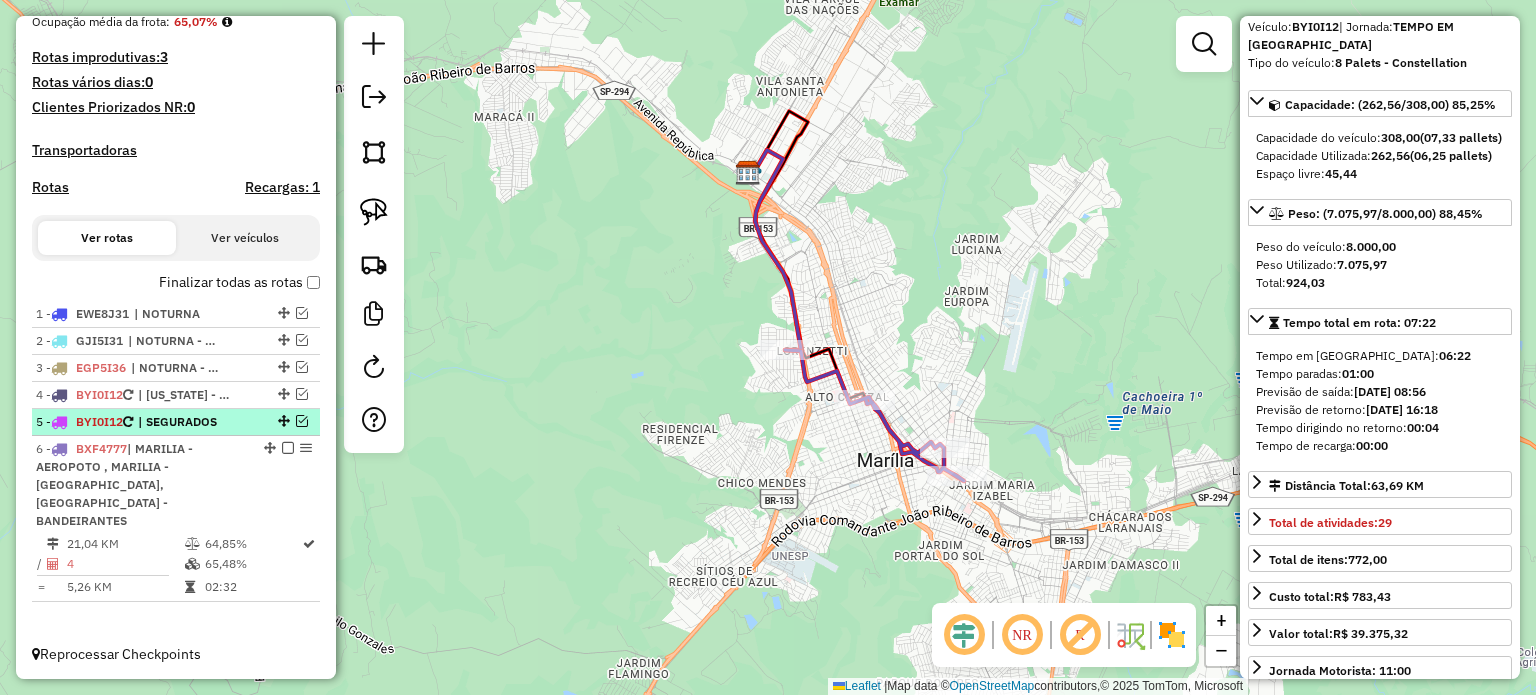 scroll, scrollTop: 581, scrollLeft: 0, axis: vertical 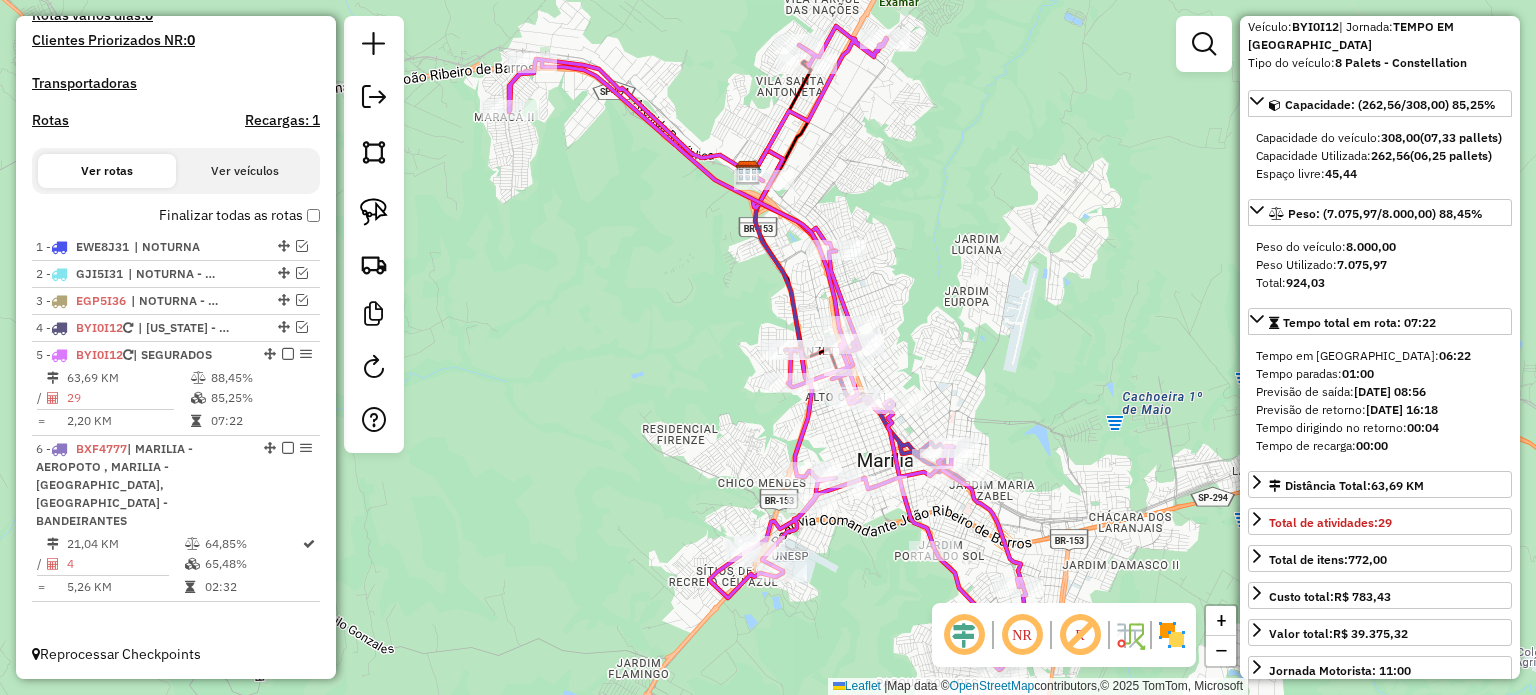 click 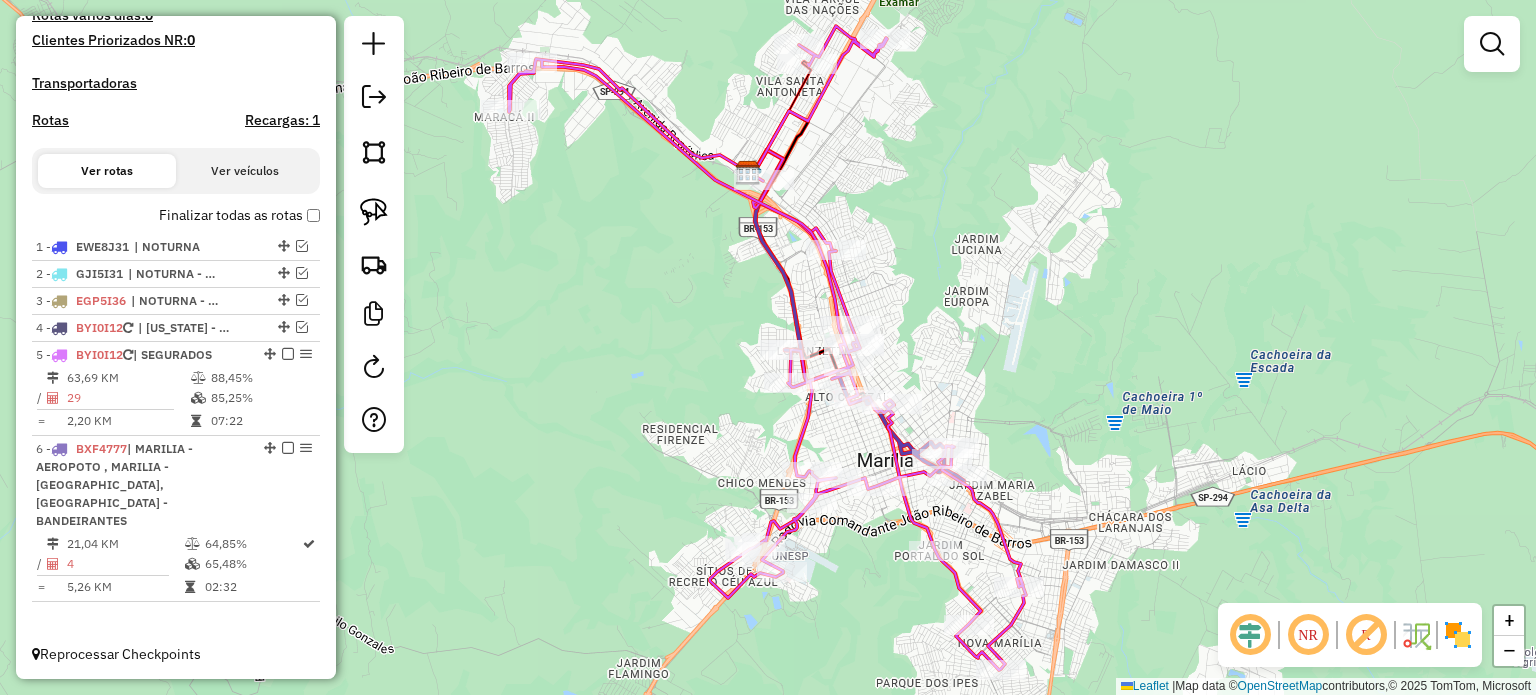 click 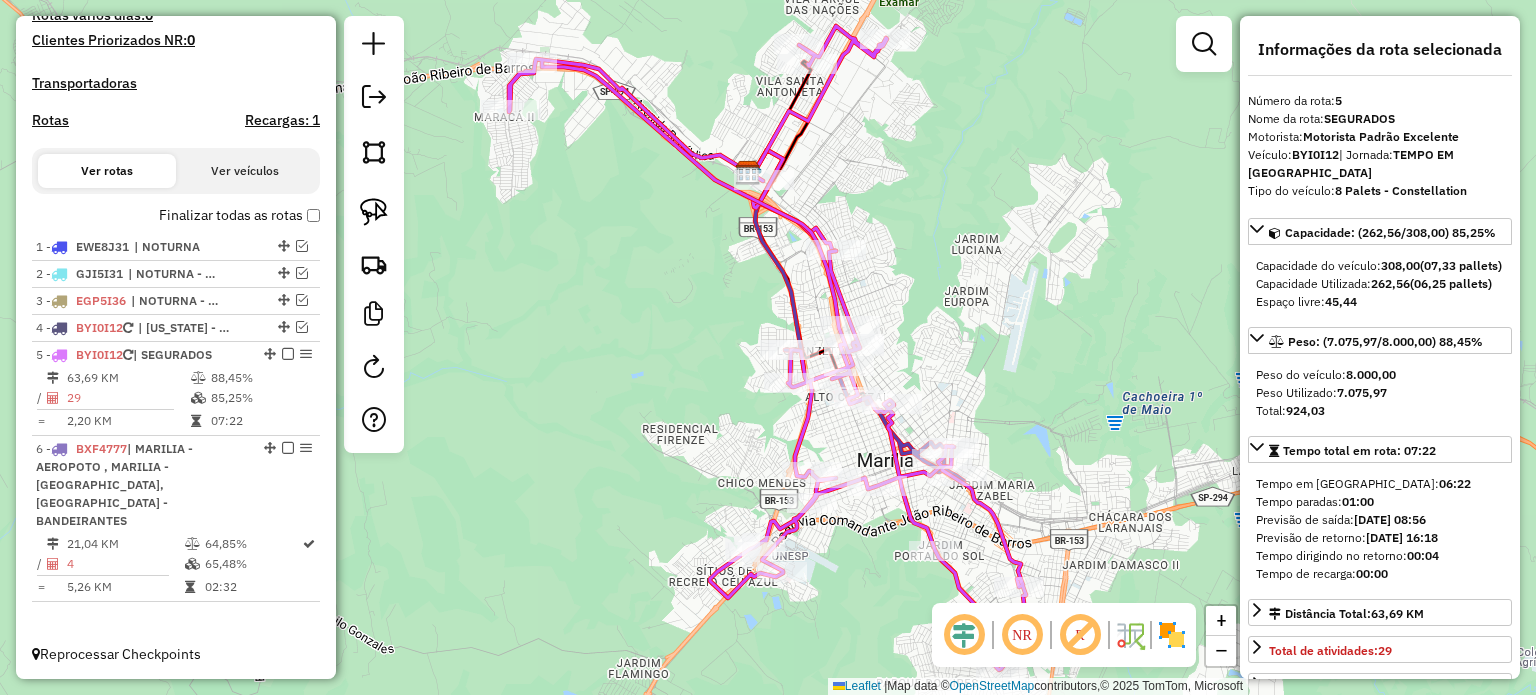 click 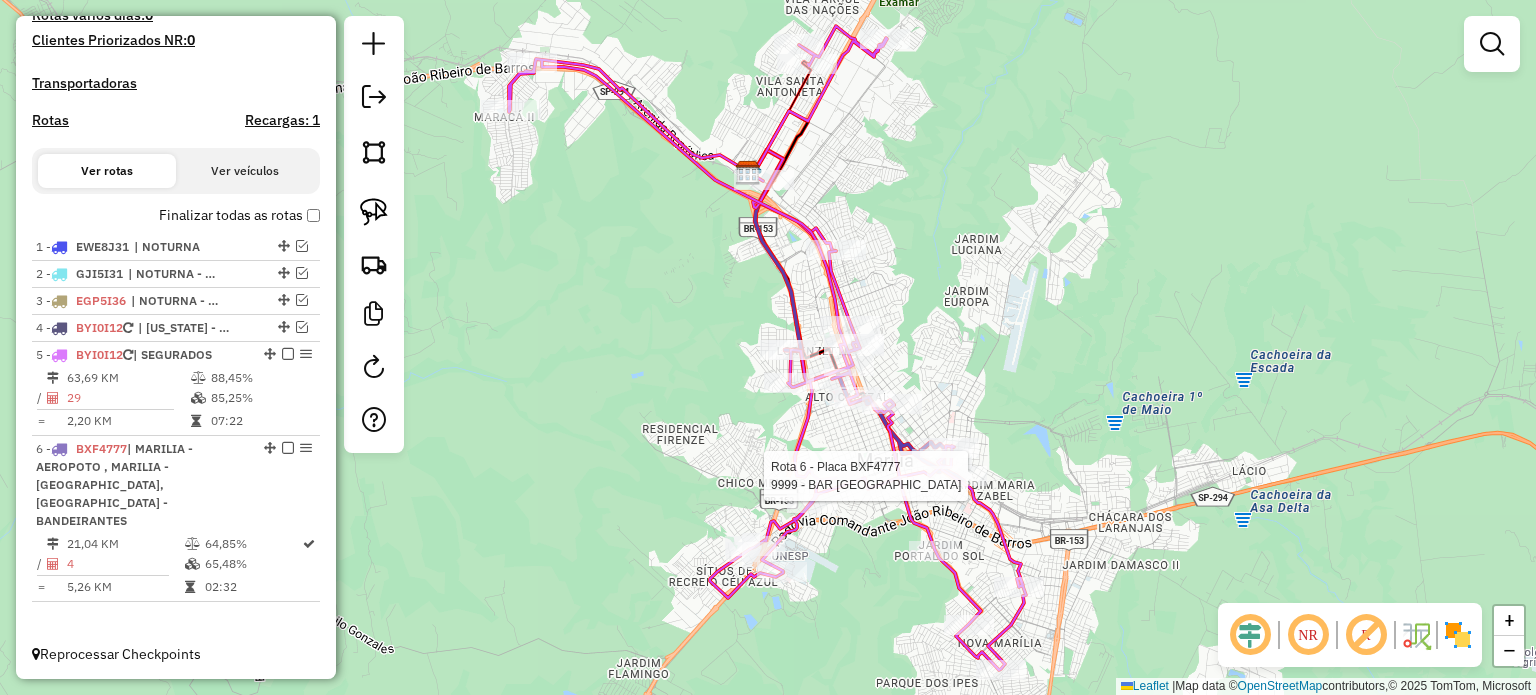 select on "*********" 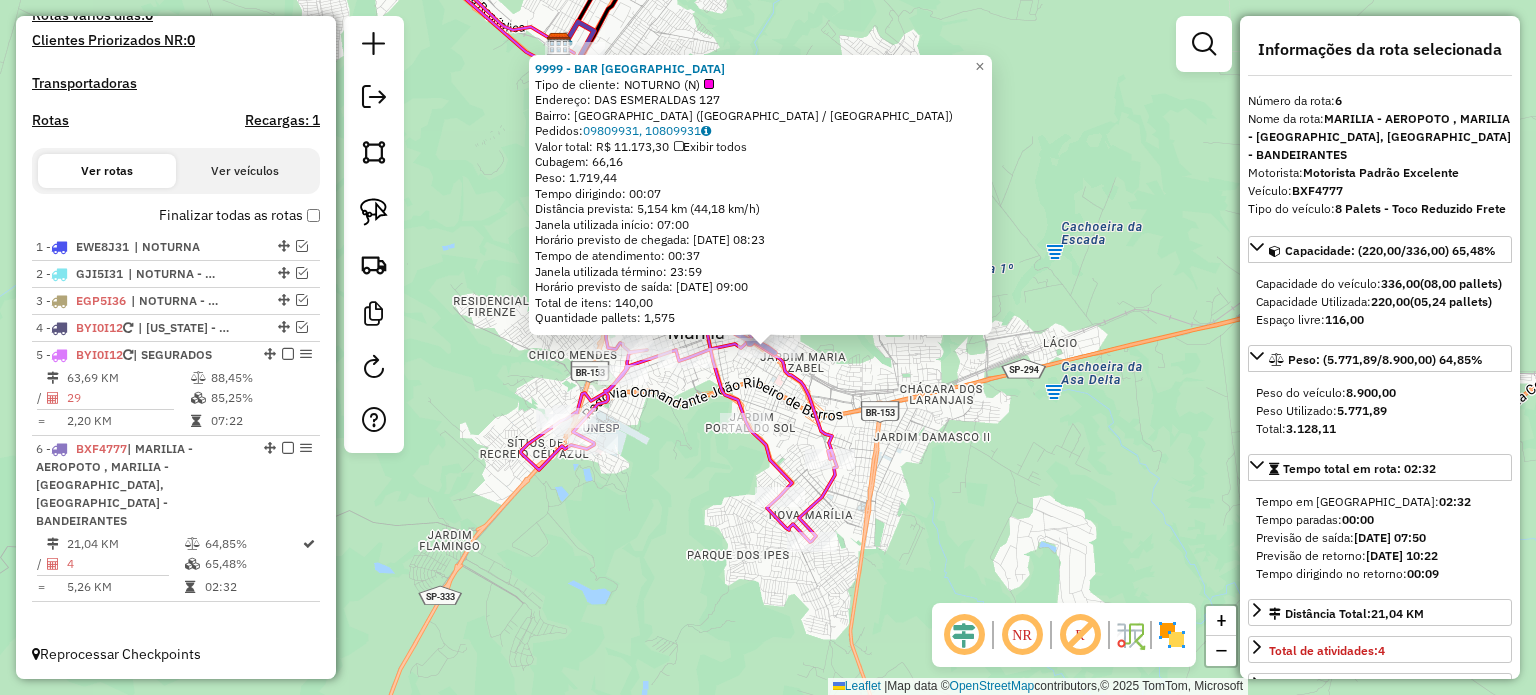 click on "5.771,89" at bounding box center [1362, 410] 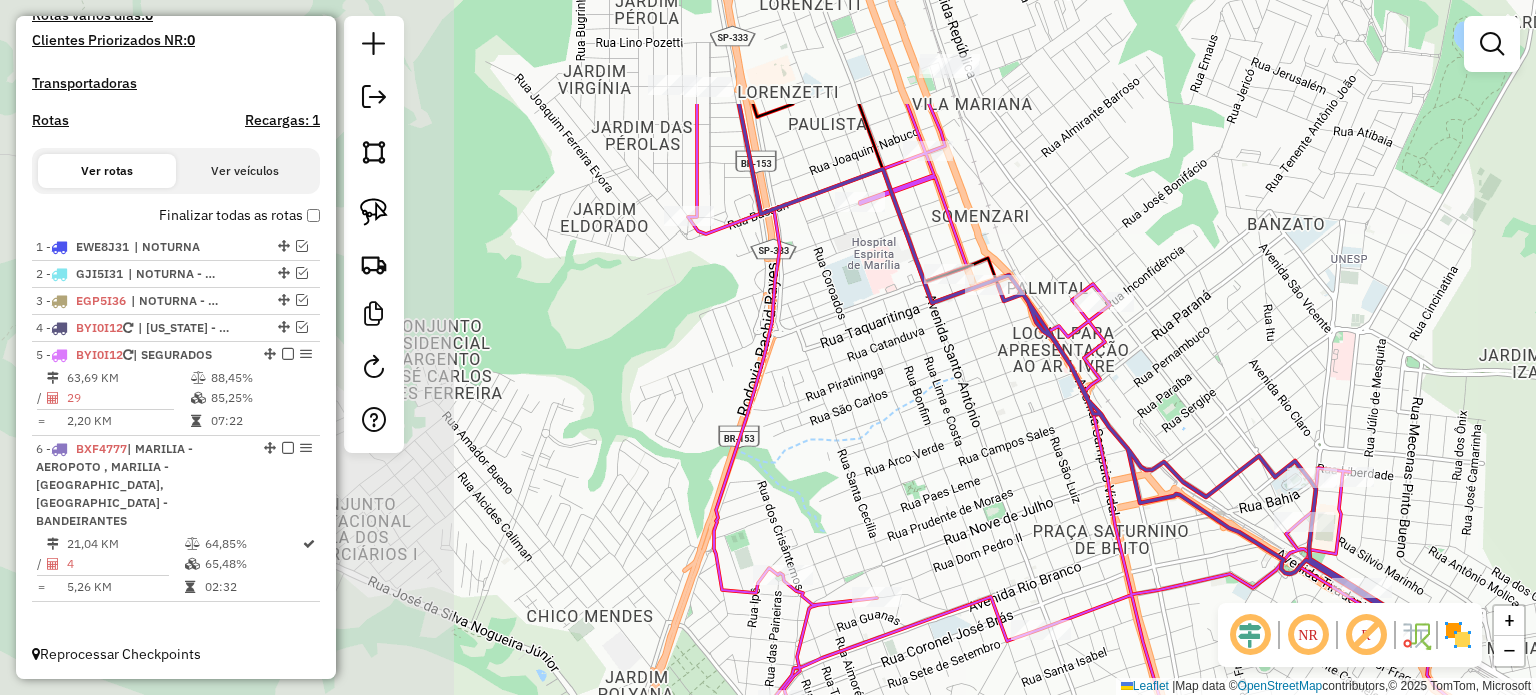 drag, startPoint x: 665, startPoint y: 244, endPoint x: 1263, endPoint y: 417, distance: 622.5215 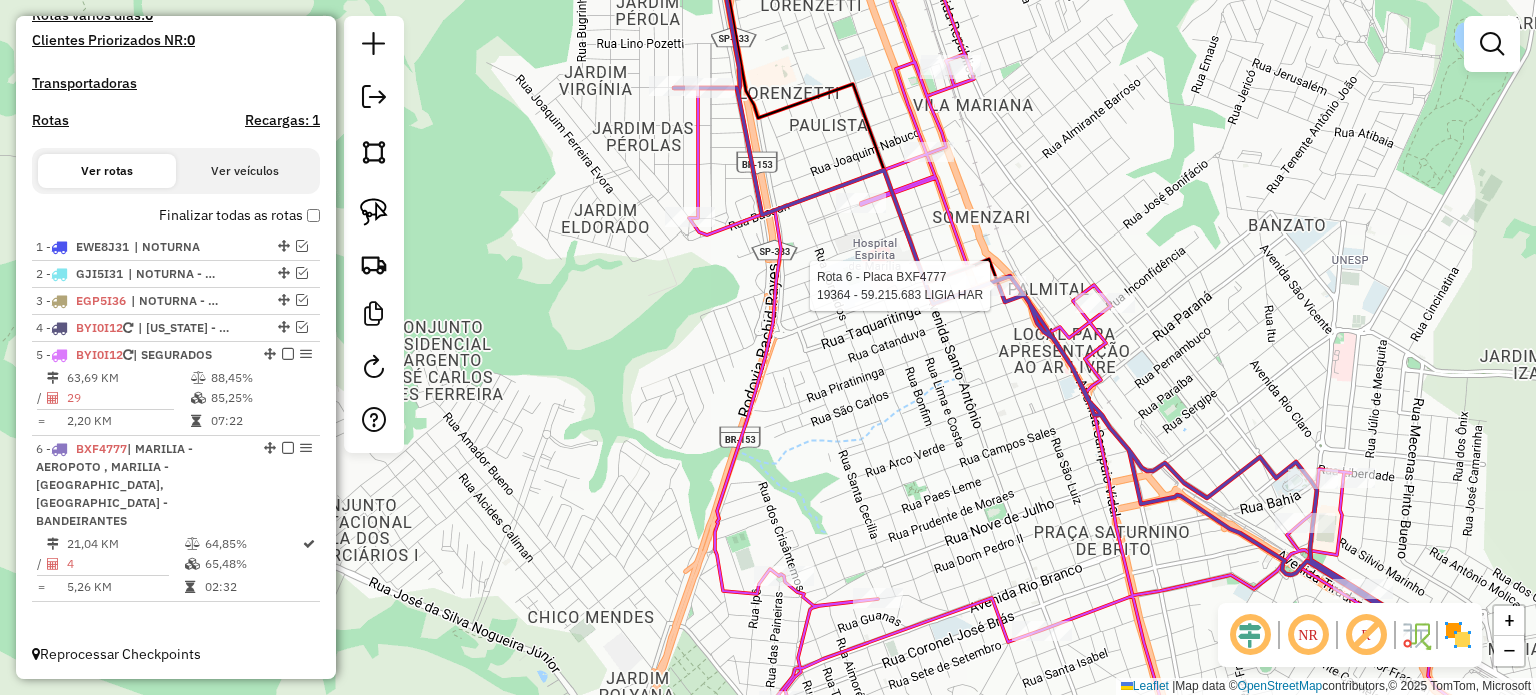 select on "*********" 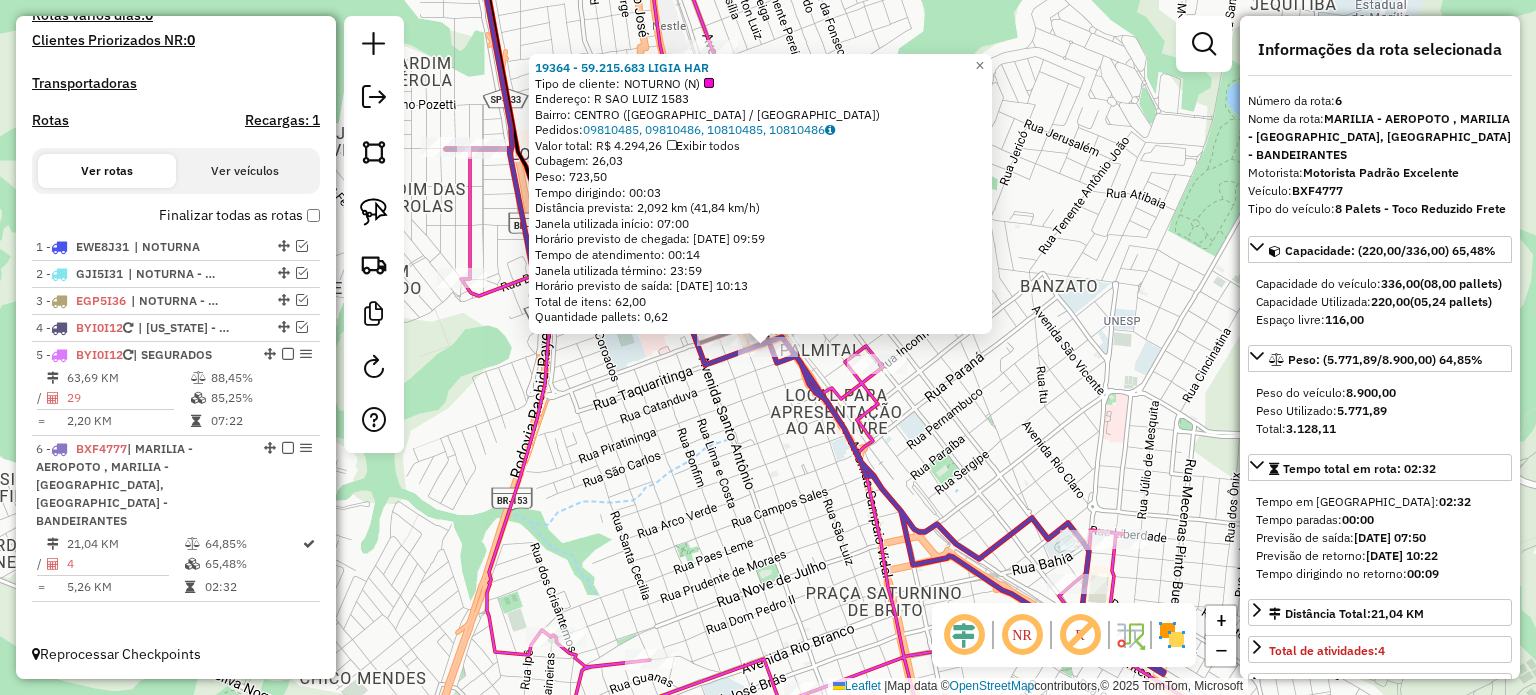 click 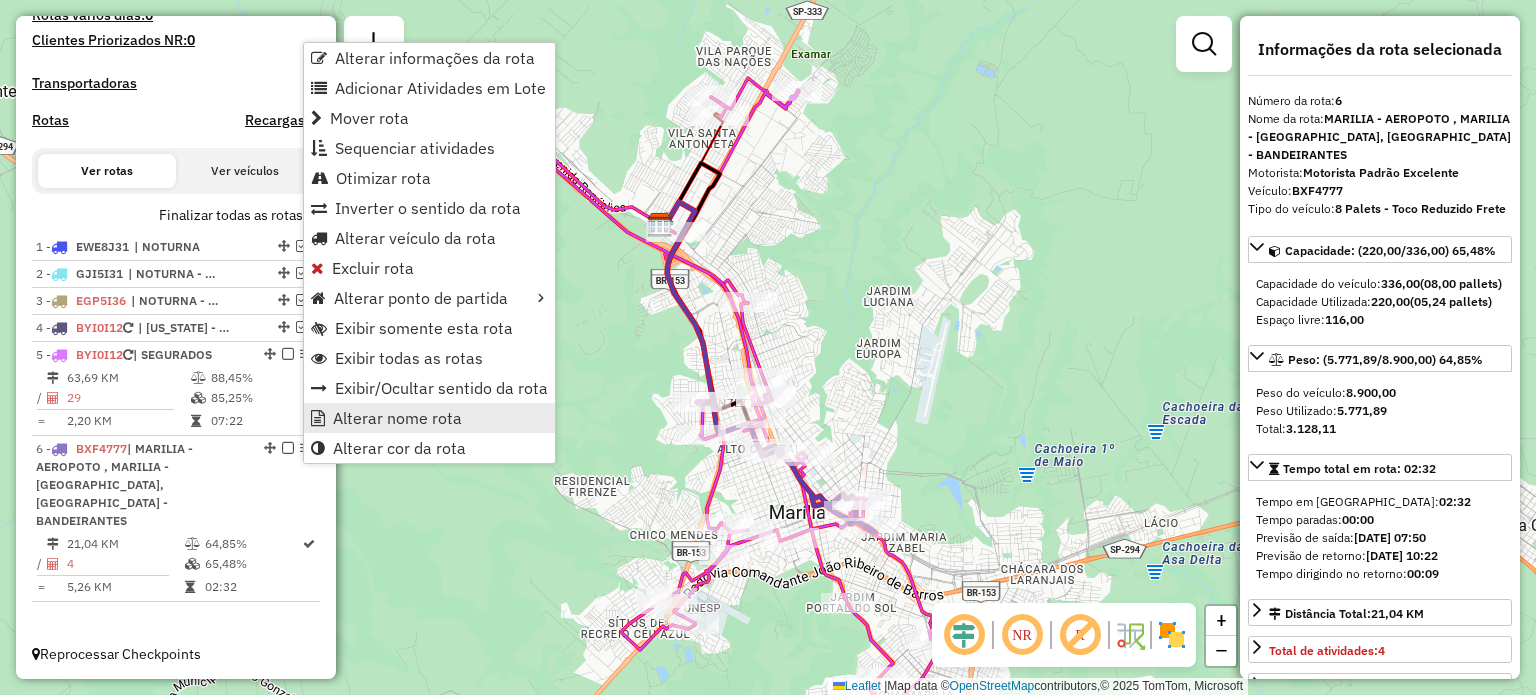 click on "Alterar nome rota" at bounding box center (397, 418) 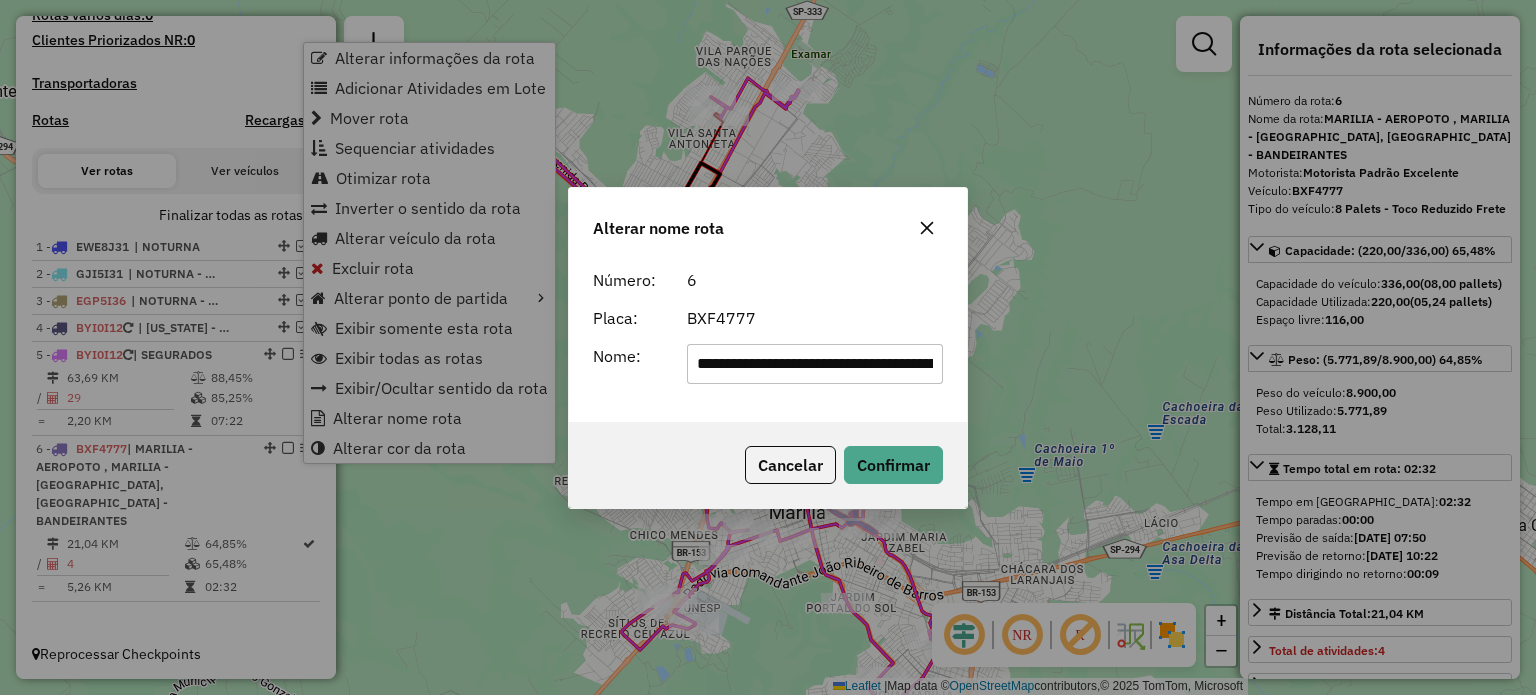scroll, scrollTop: 0, scrollLeft: 330, axis: horizontal 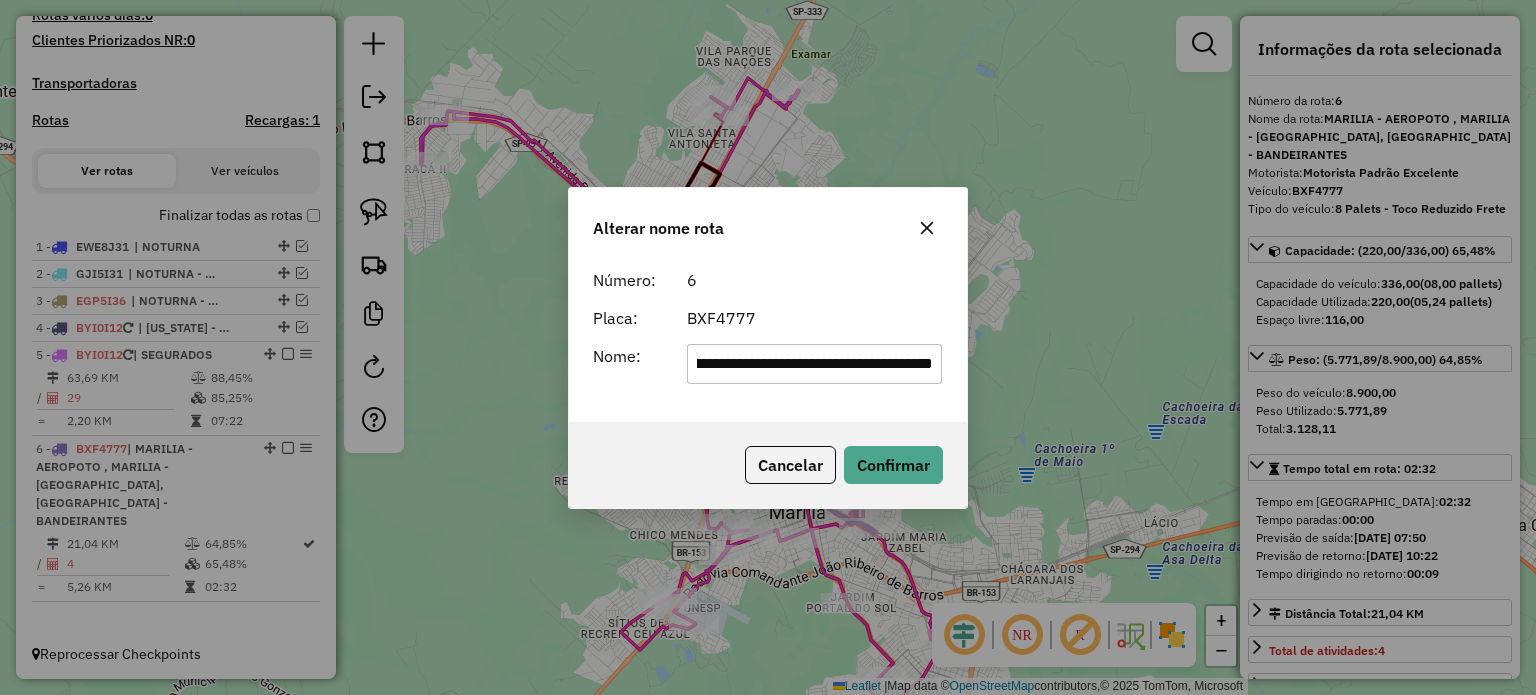 click on "**********" 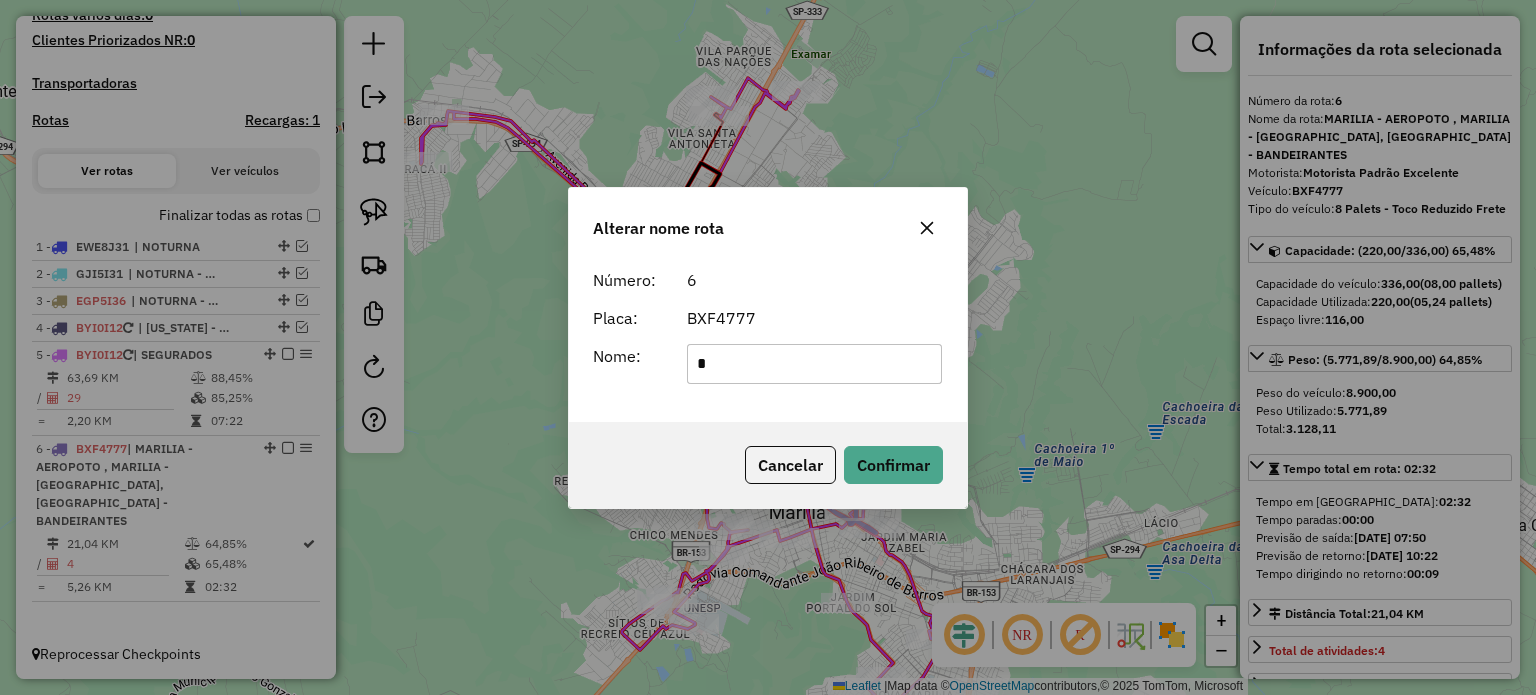 scroll, scrollTop: 0, scrollLeft: 0, axis: both 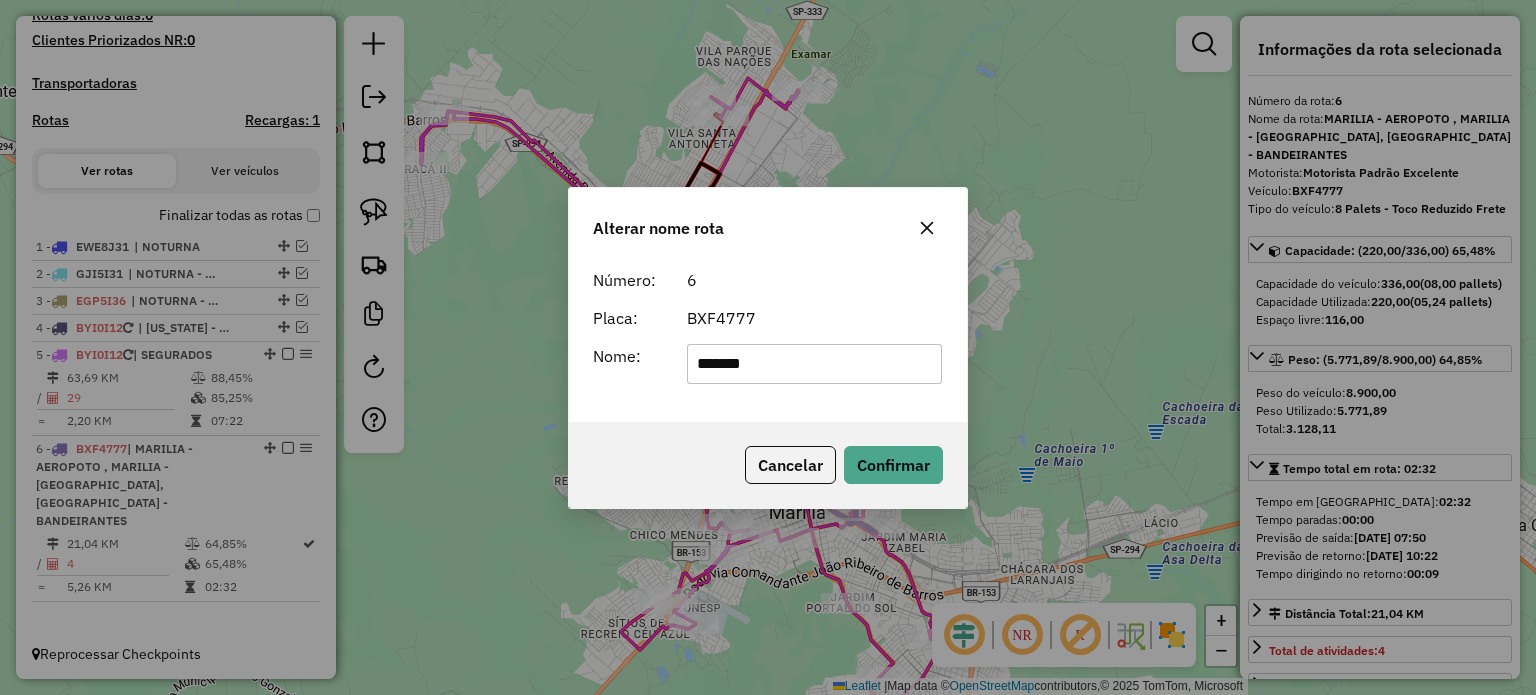 click on "*******" 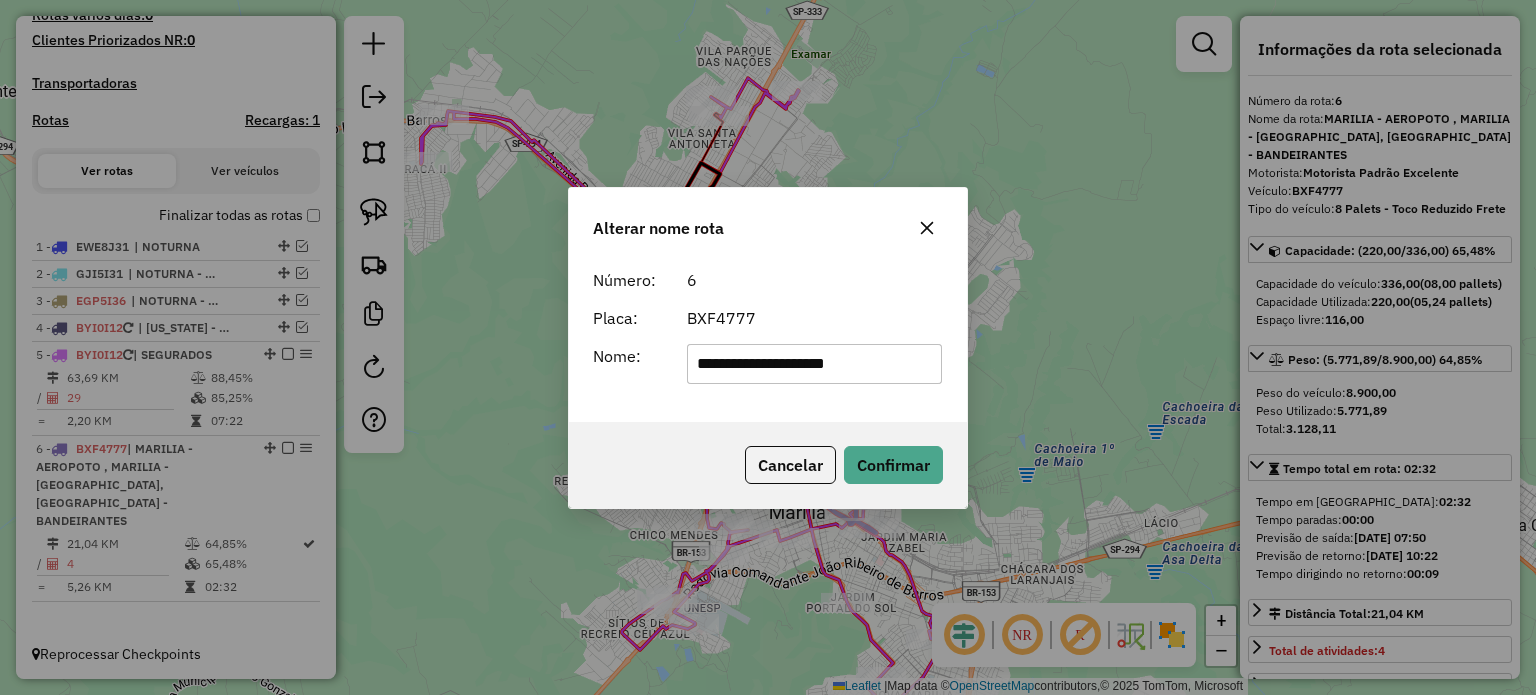 type on "**********" 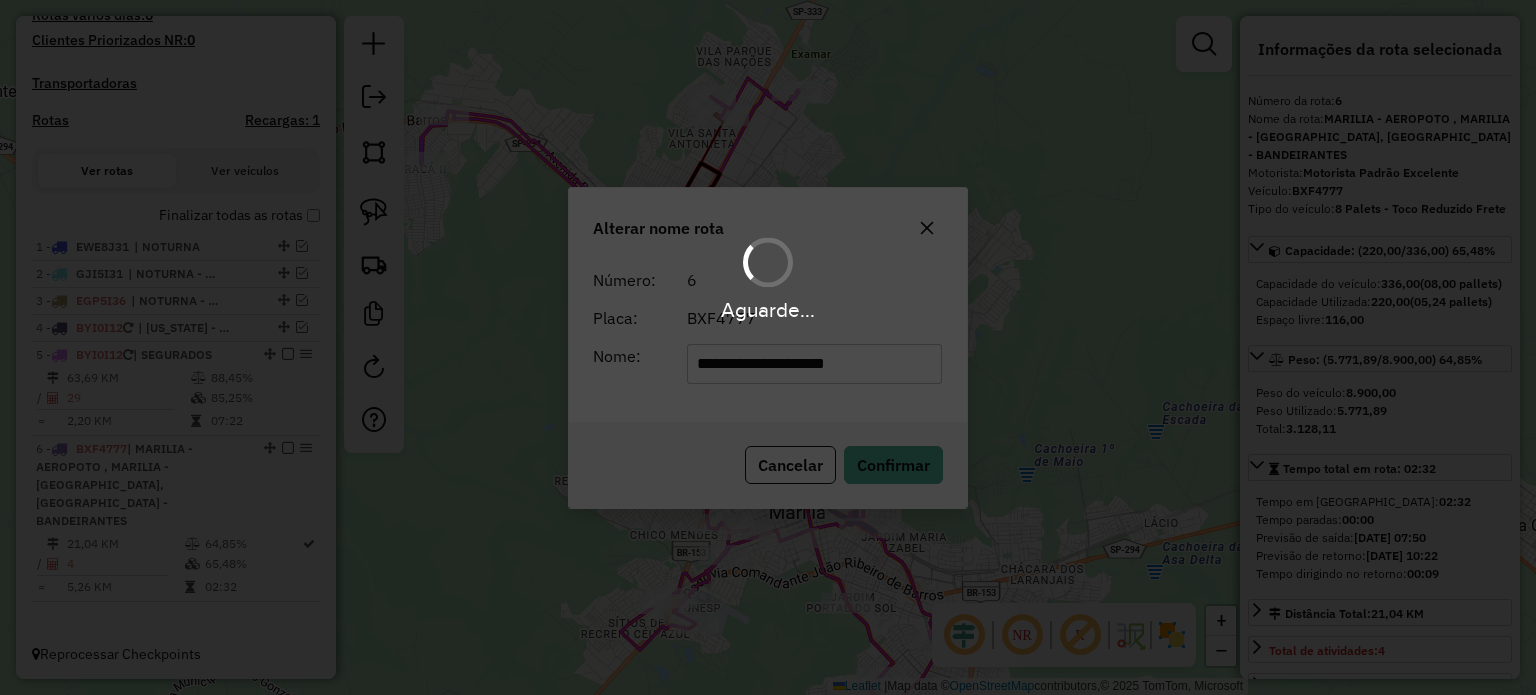 type 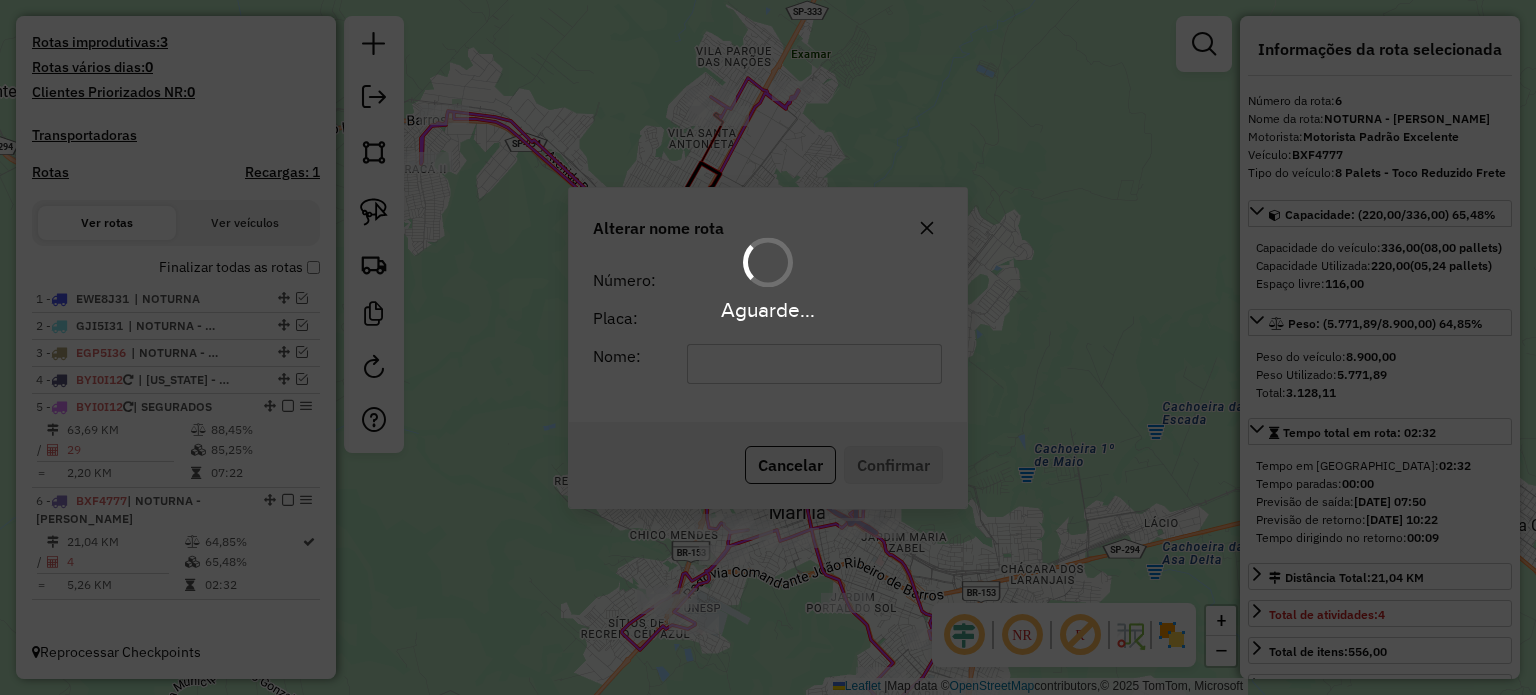 scroll, scrollTop: 545, scrollLeft: 0, axis: vertical 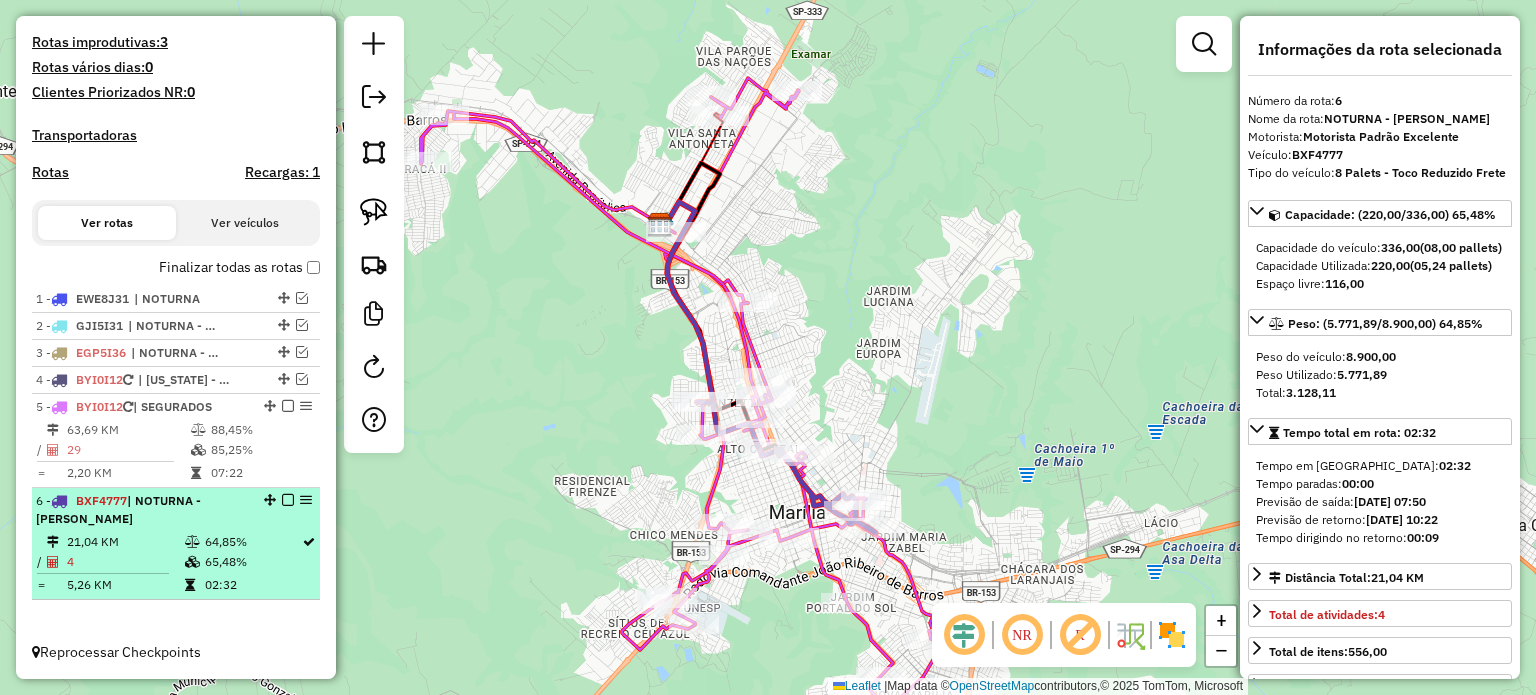 click at bounding box center (288, 500) 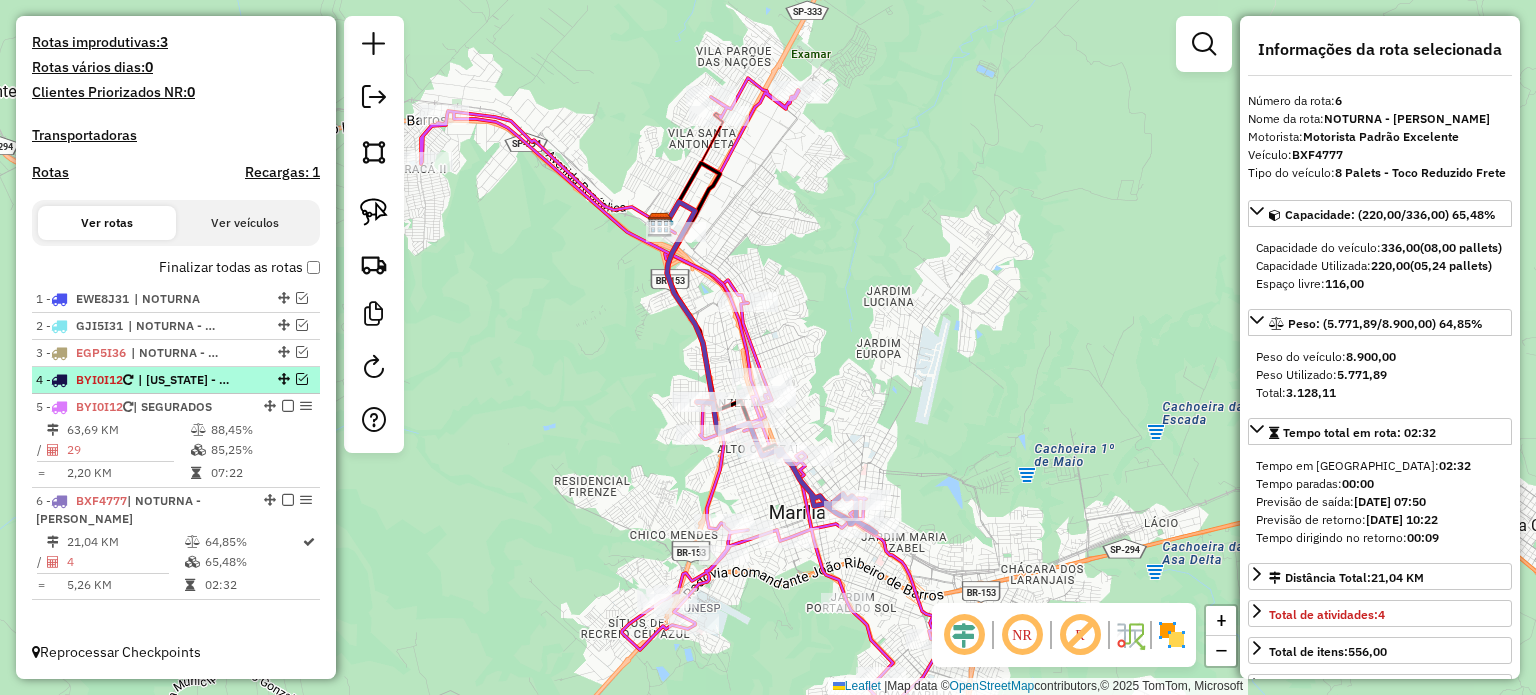 scroll, scrollTop: 460, scrollLeft: 0, axis: vertical 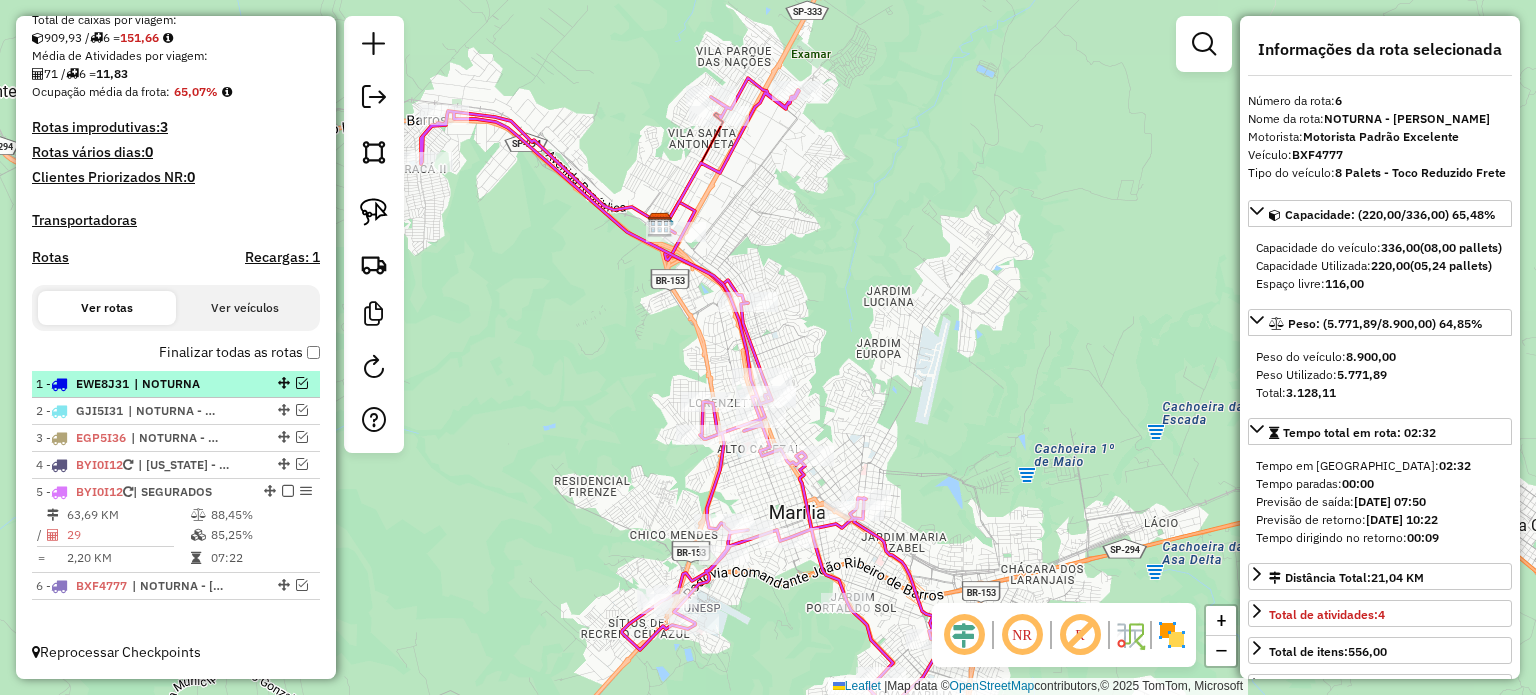 click at bounding box center (282, 383) 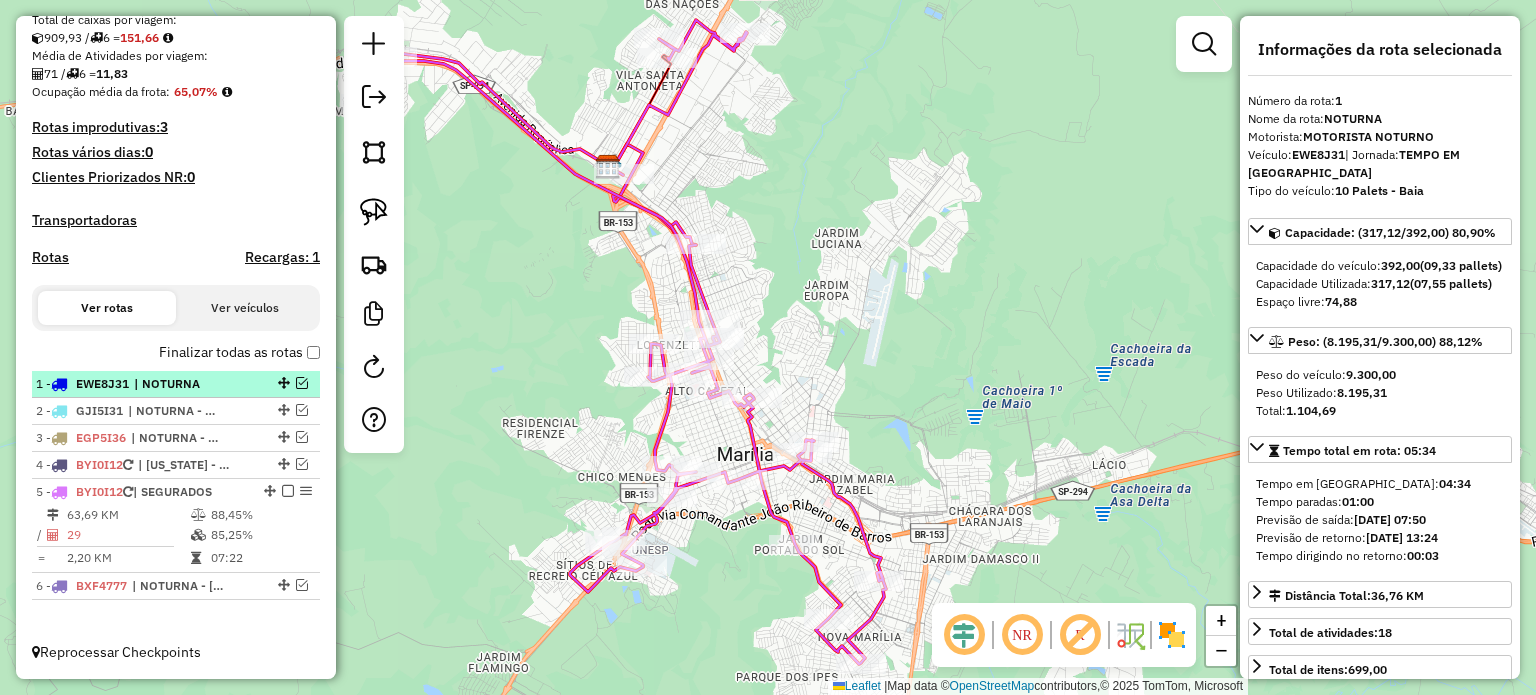 click at bounding box center (302, 383) 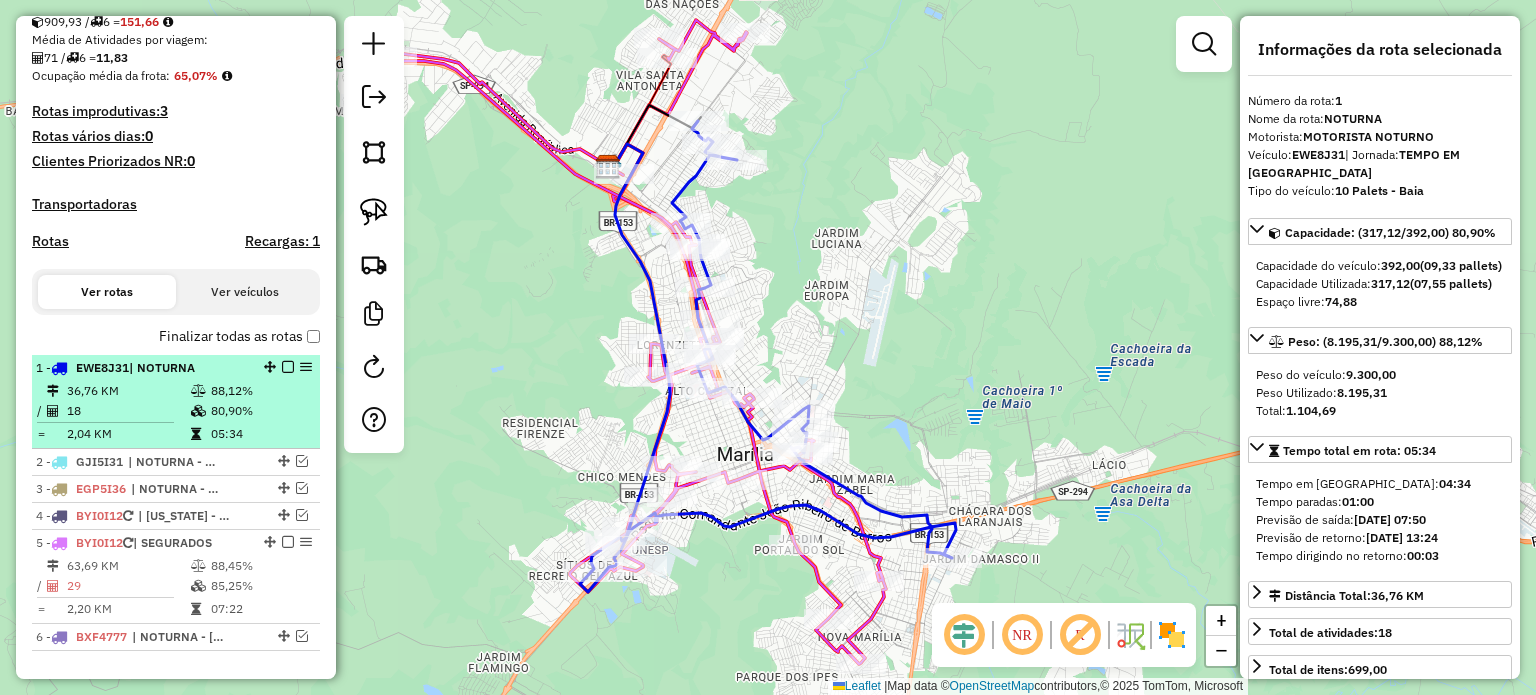 scroll, scrollTop: 527, scrollLeft: 0, axis: vertical 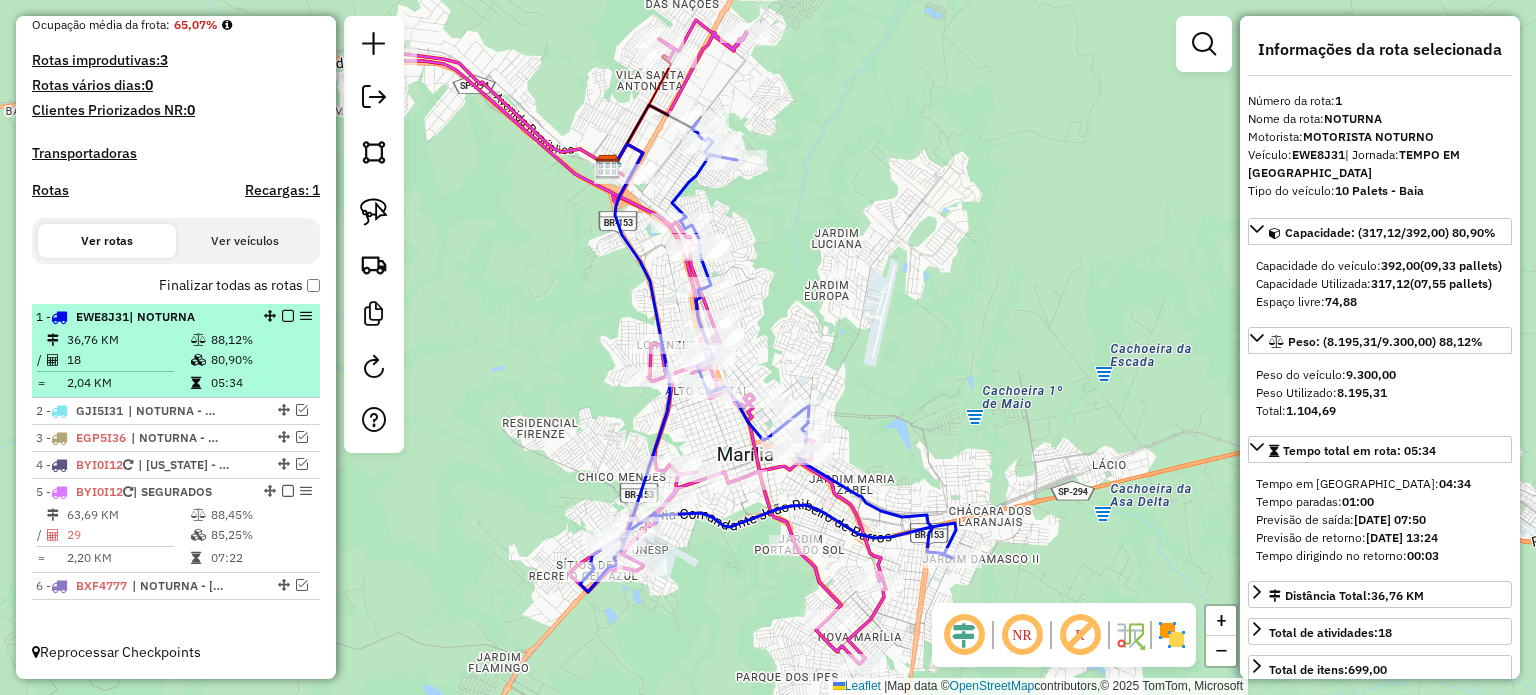 click on "80,90%" at bounding box center [260, 360] 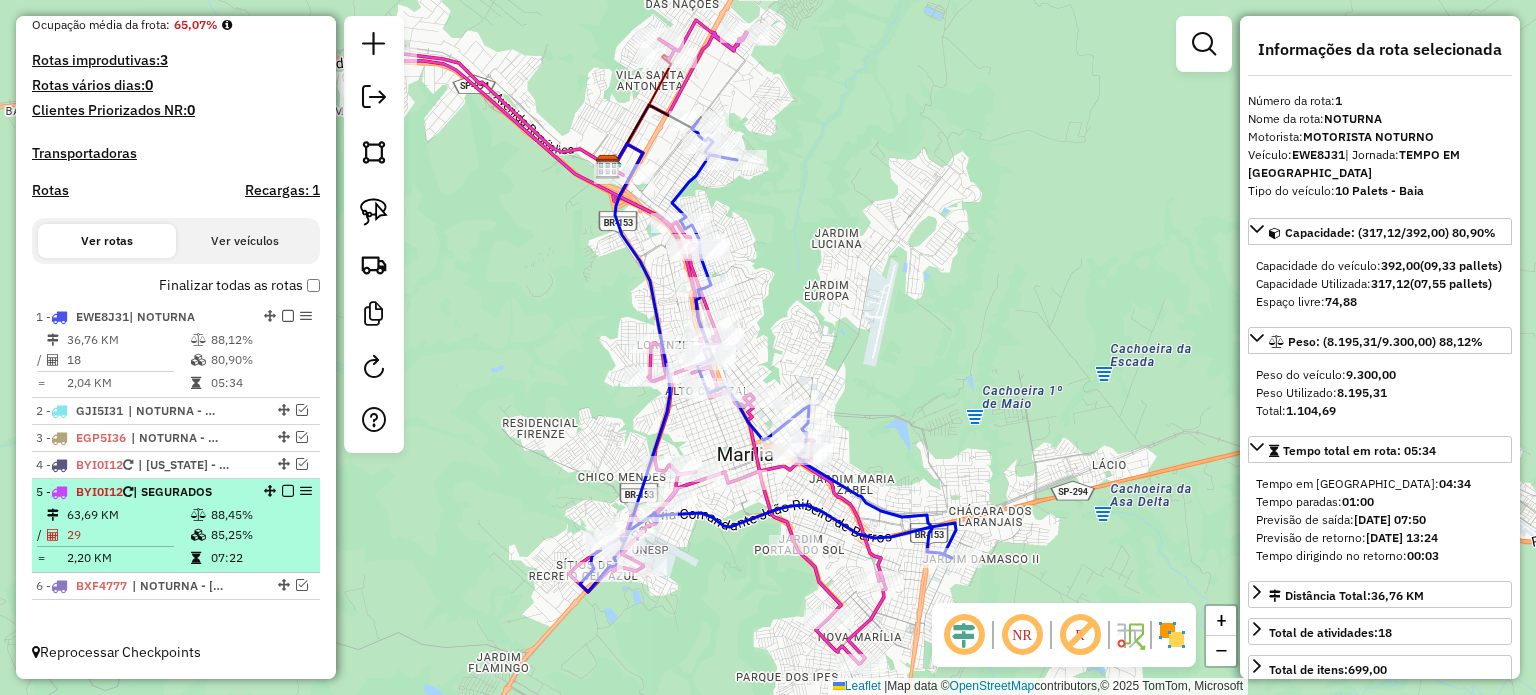 click at bounding box center [288, 491] 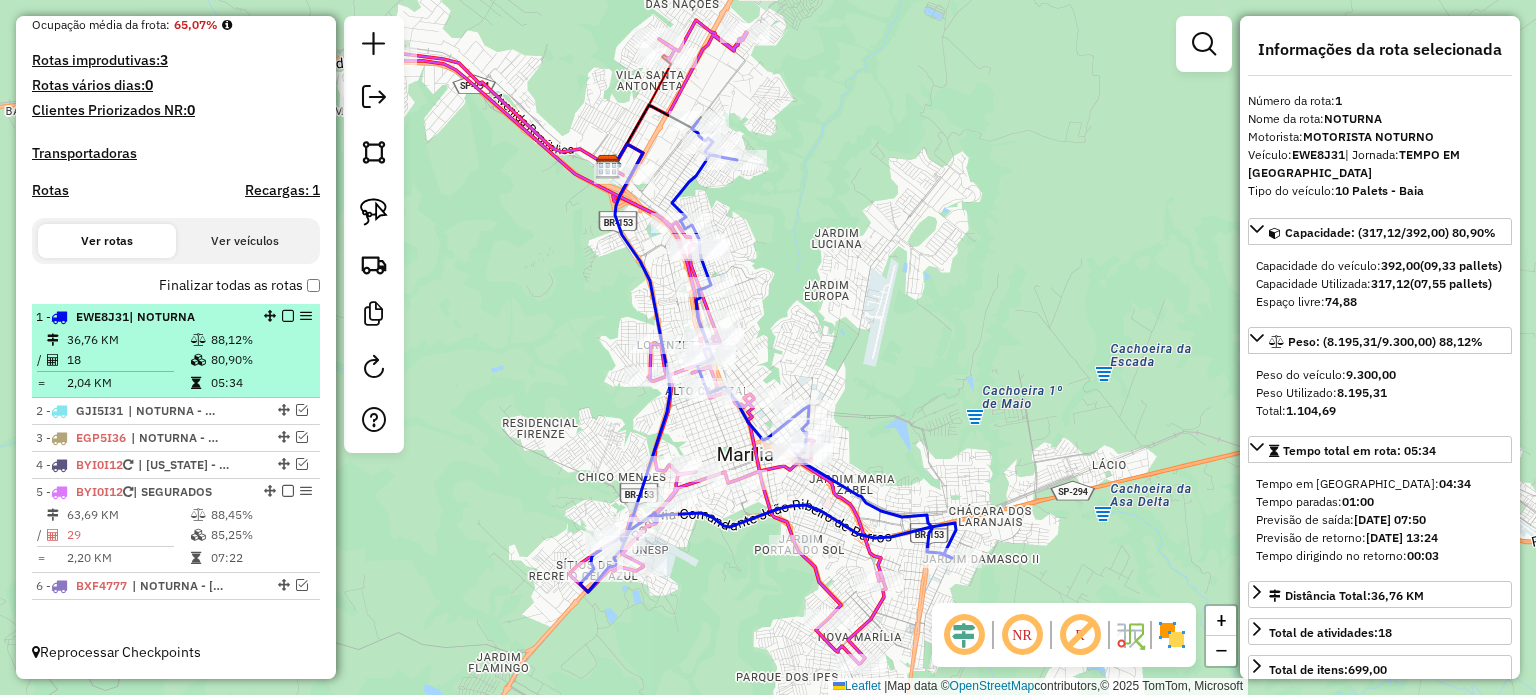 scroll, scrollTop: 460, scrollLeft: 0, axis: vertical 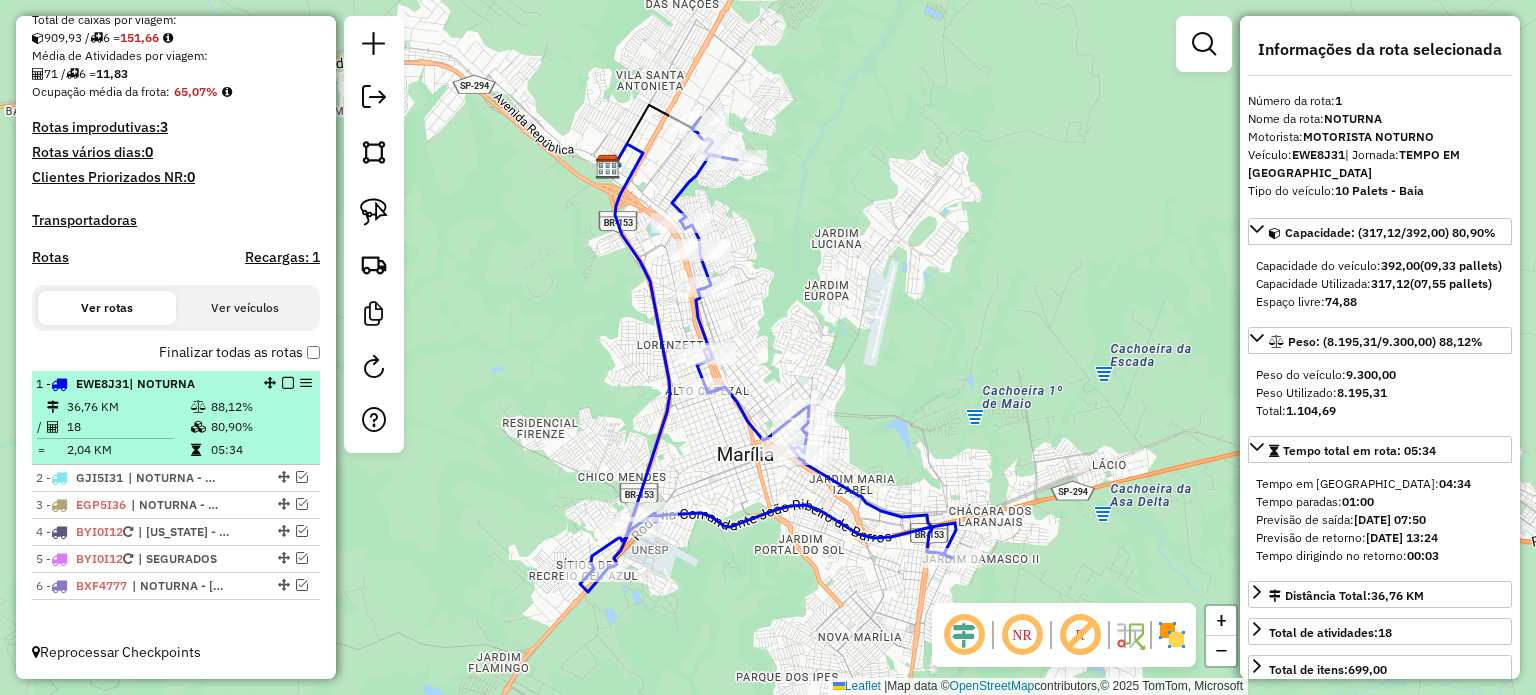 click on "88,12%" at bounding box center [260, 407] 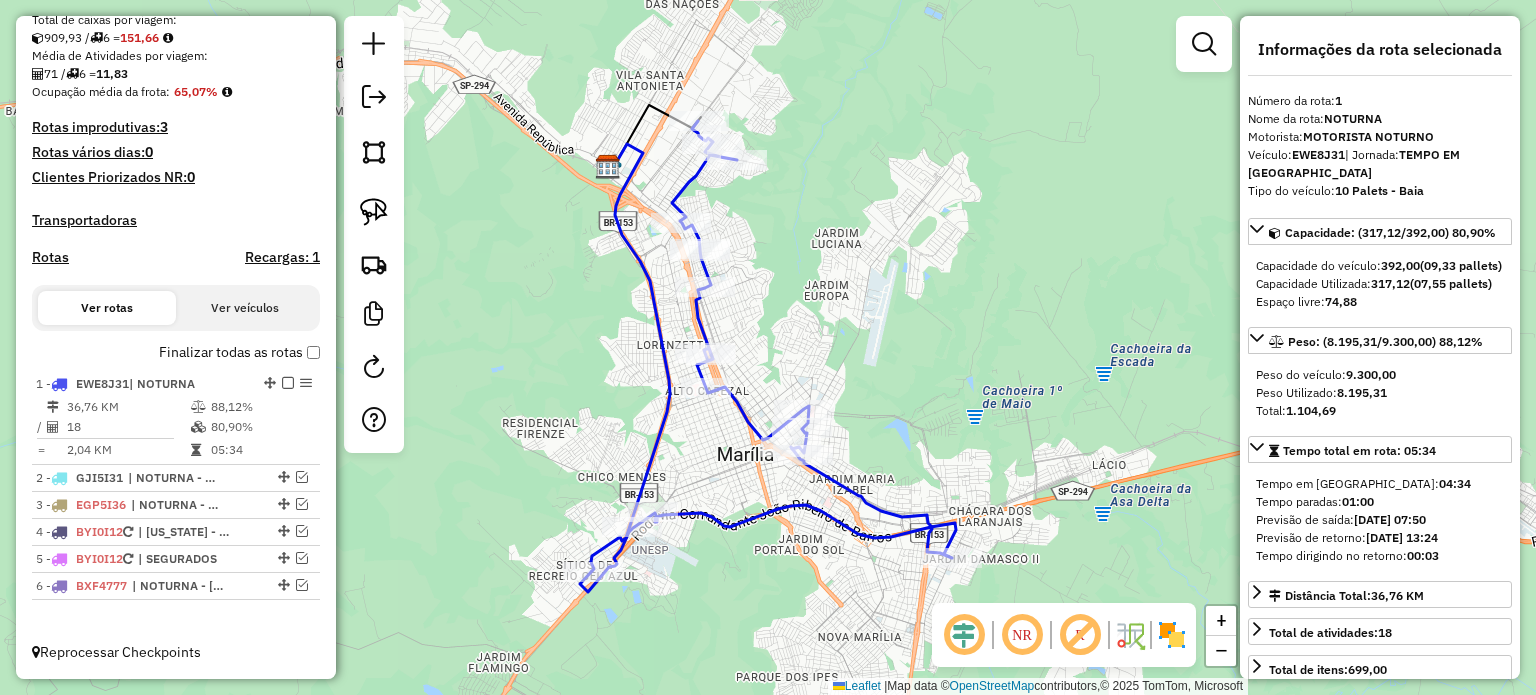 scroll, scrollTop: 200, scrollLeft: 0, axis: vertical 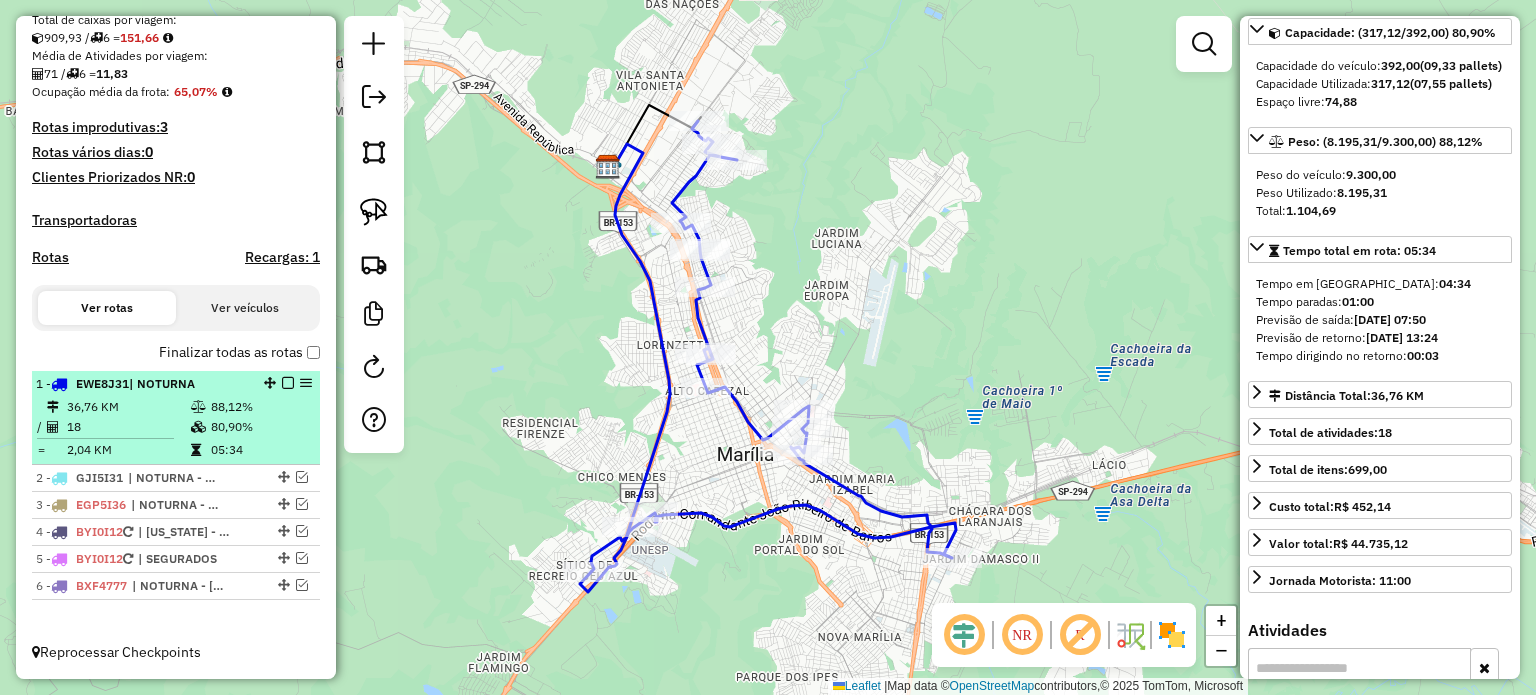 click at bounding box center (288, 383) 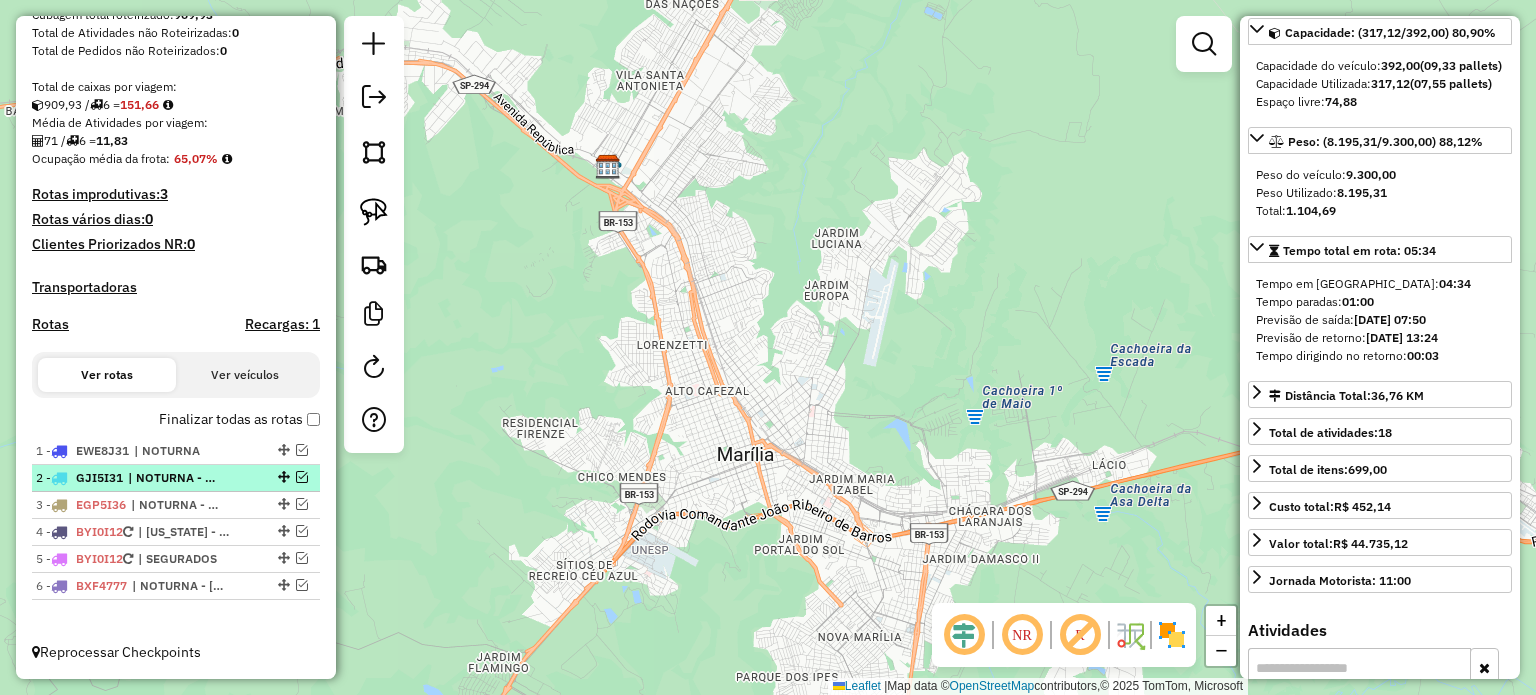 click on "| NOTURNA - EDINALDO VAN" at bounding box center (174, 478) 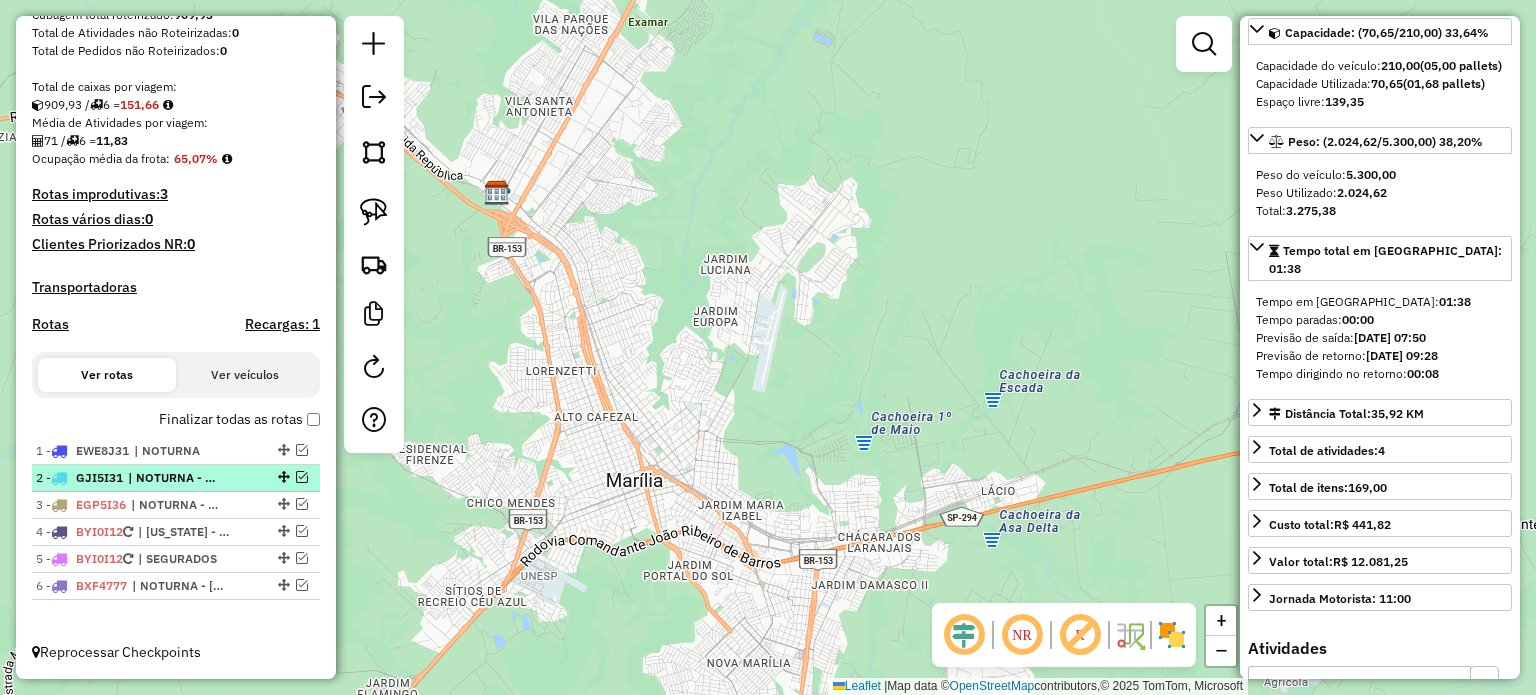 click at bounding box center (302, 477) 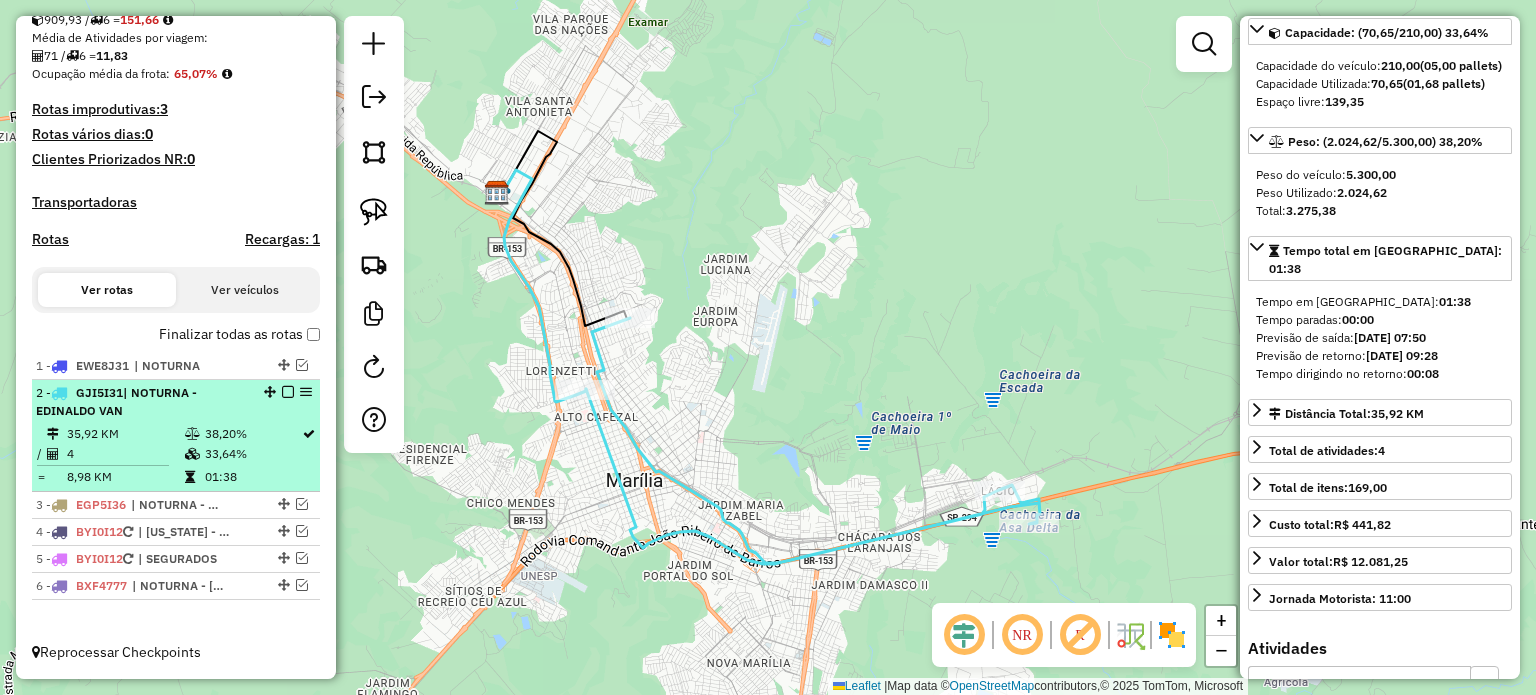 click at bounding box center (288, 392) 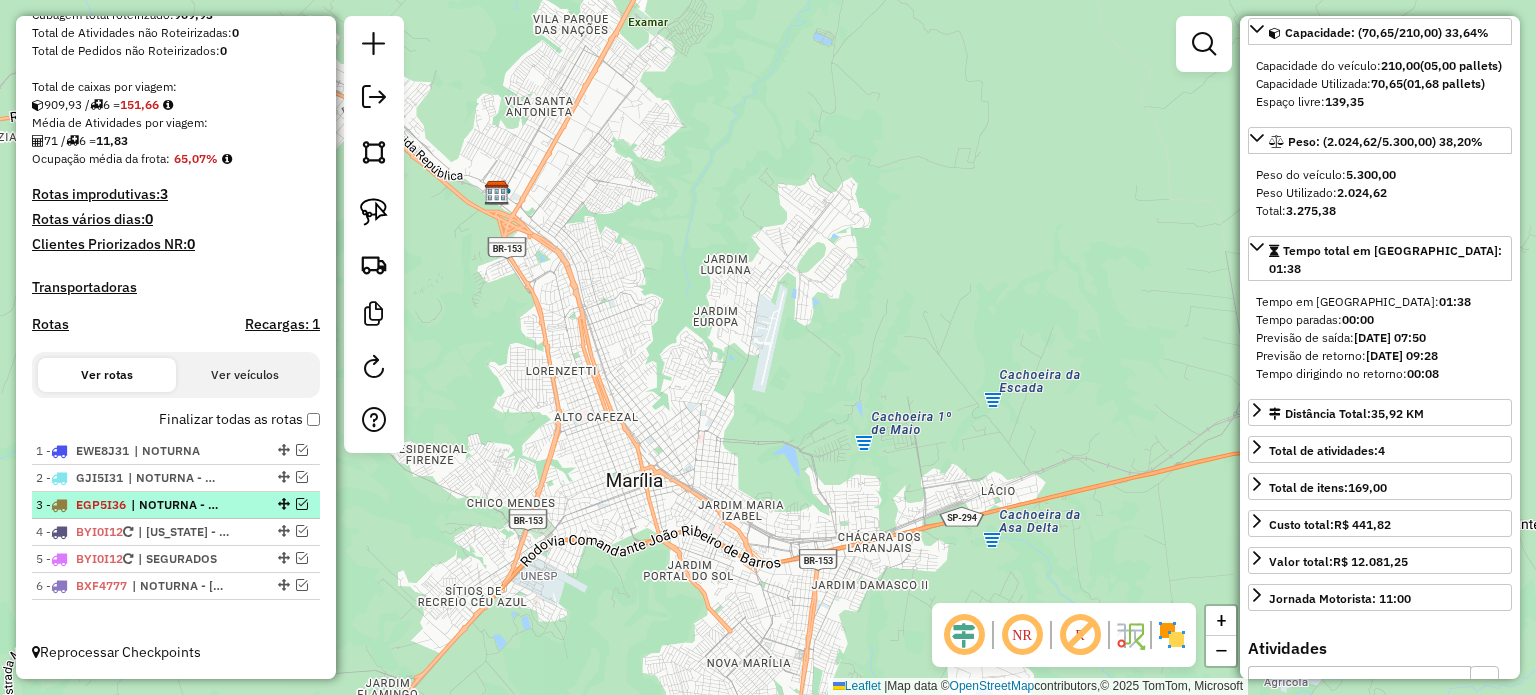 click on "| NOTURNA - FRETE FIORINO" at bounding box center [177, 505] 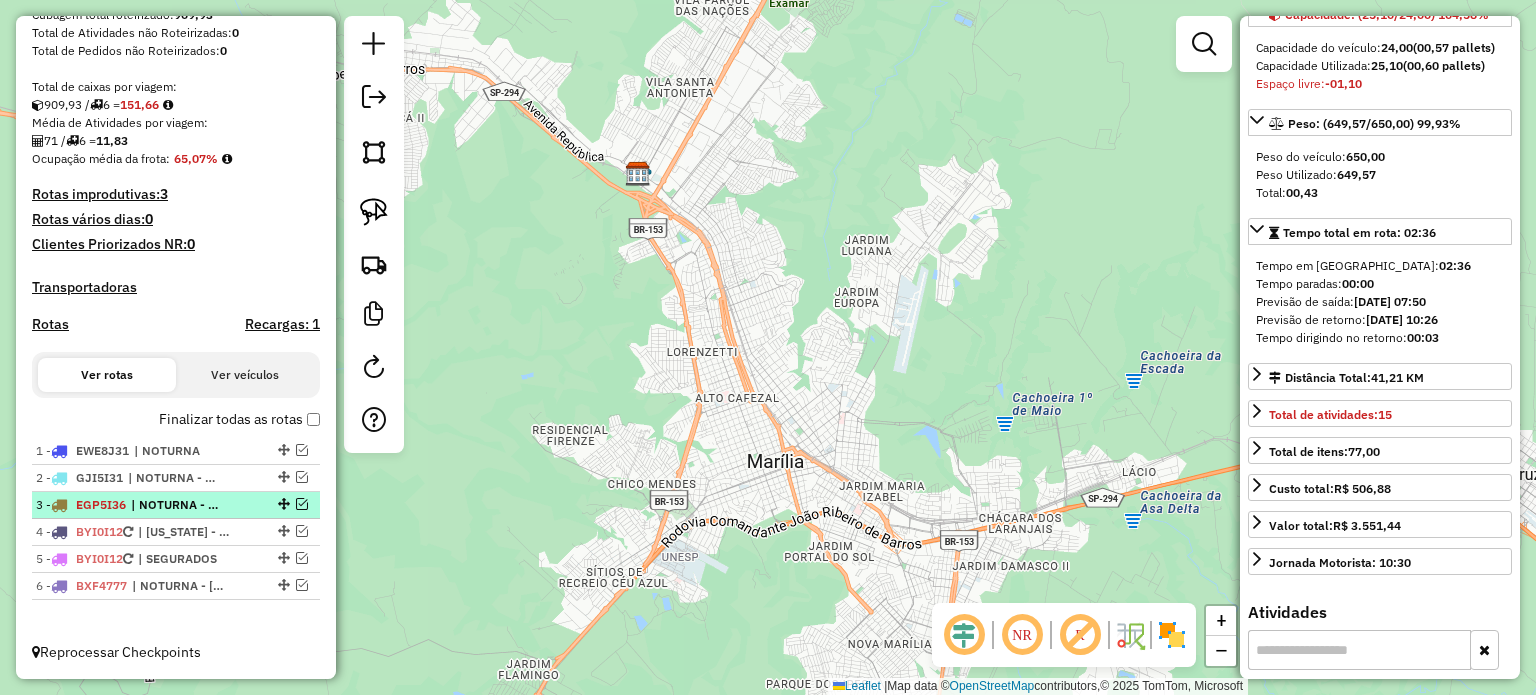 click at bounding box center (302, 504) 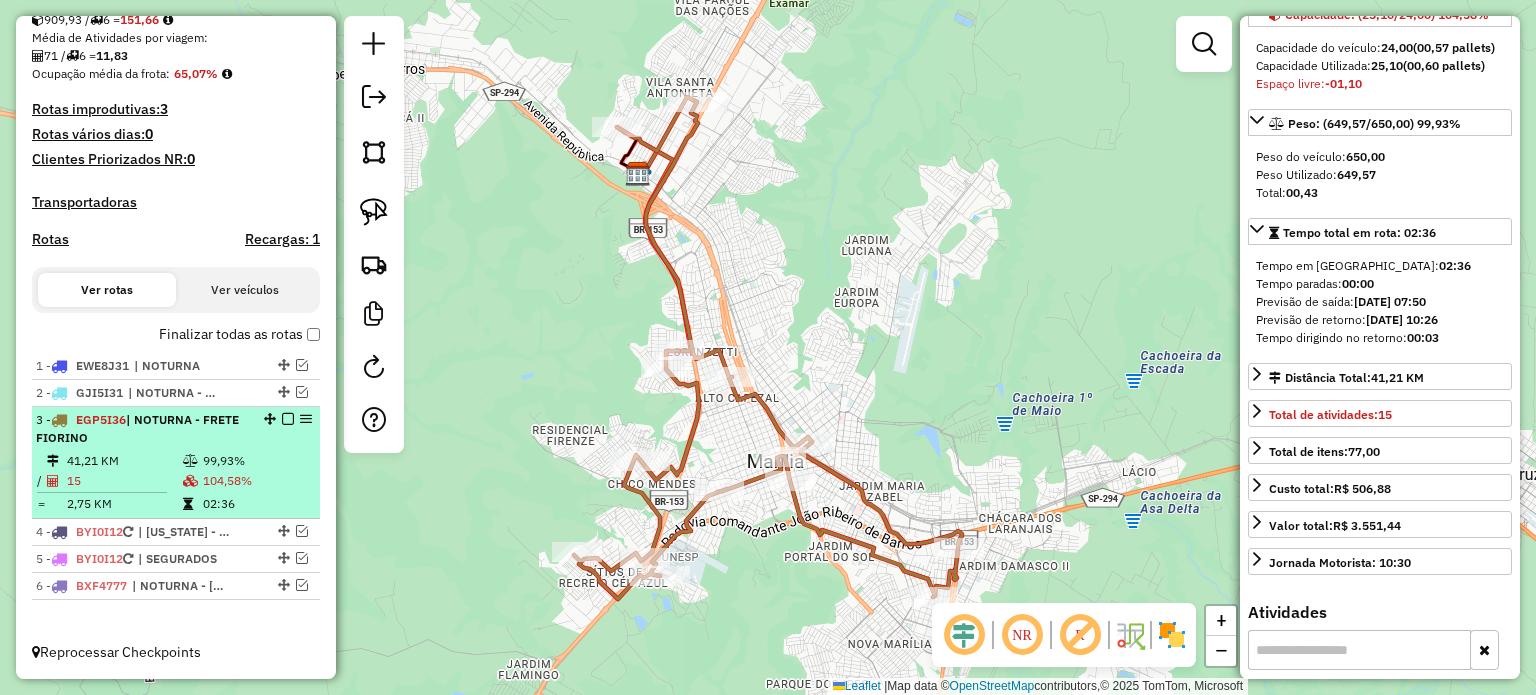 click on "3 -       EGP5I36   | NOTURNA - FRETE FIORINO  41,21 KM   99,93%  /  15   104,58%     =  2,75 KM   02:36" at bounding box center (176, 463) 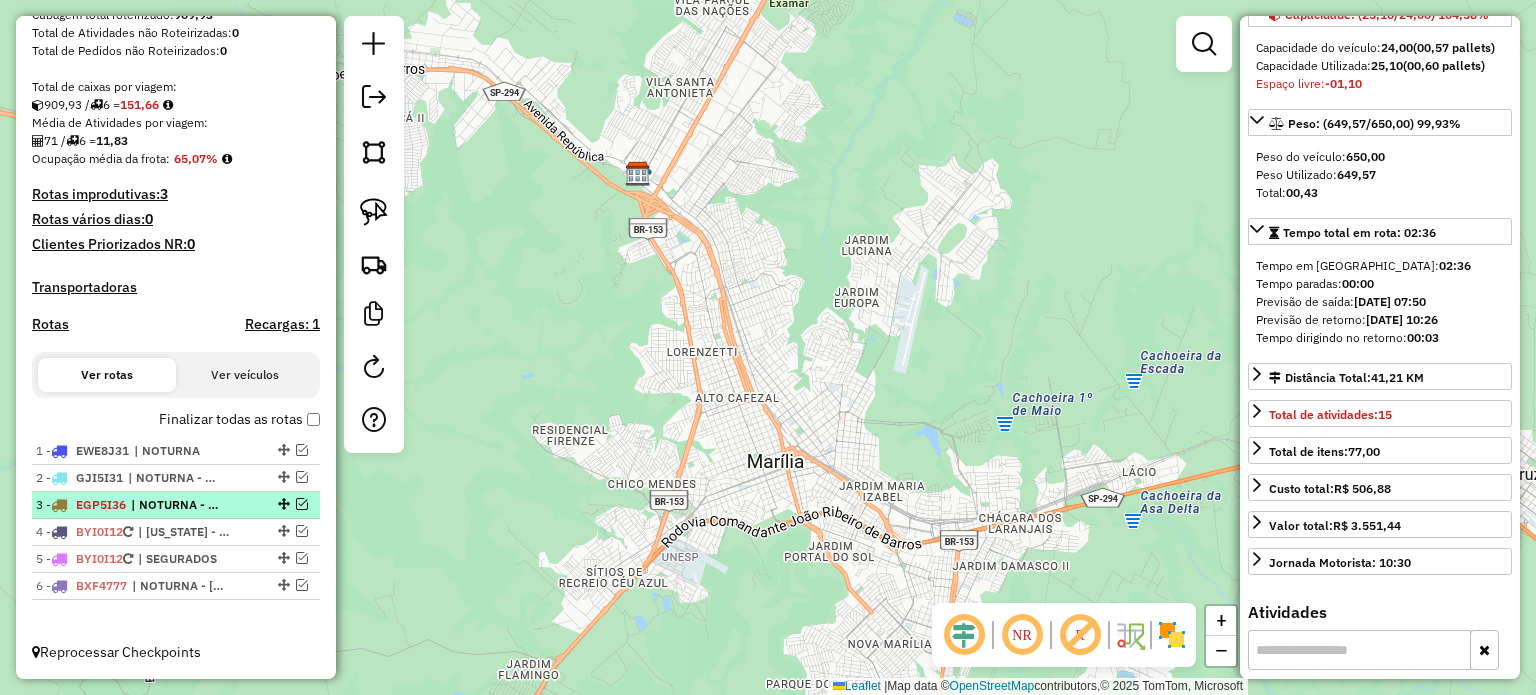 scroll, scrollTop: 393, scrollLeft: 0, axis: vertical 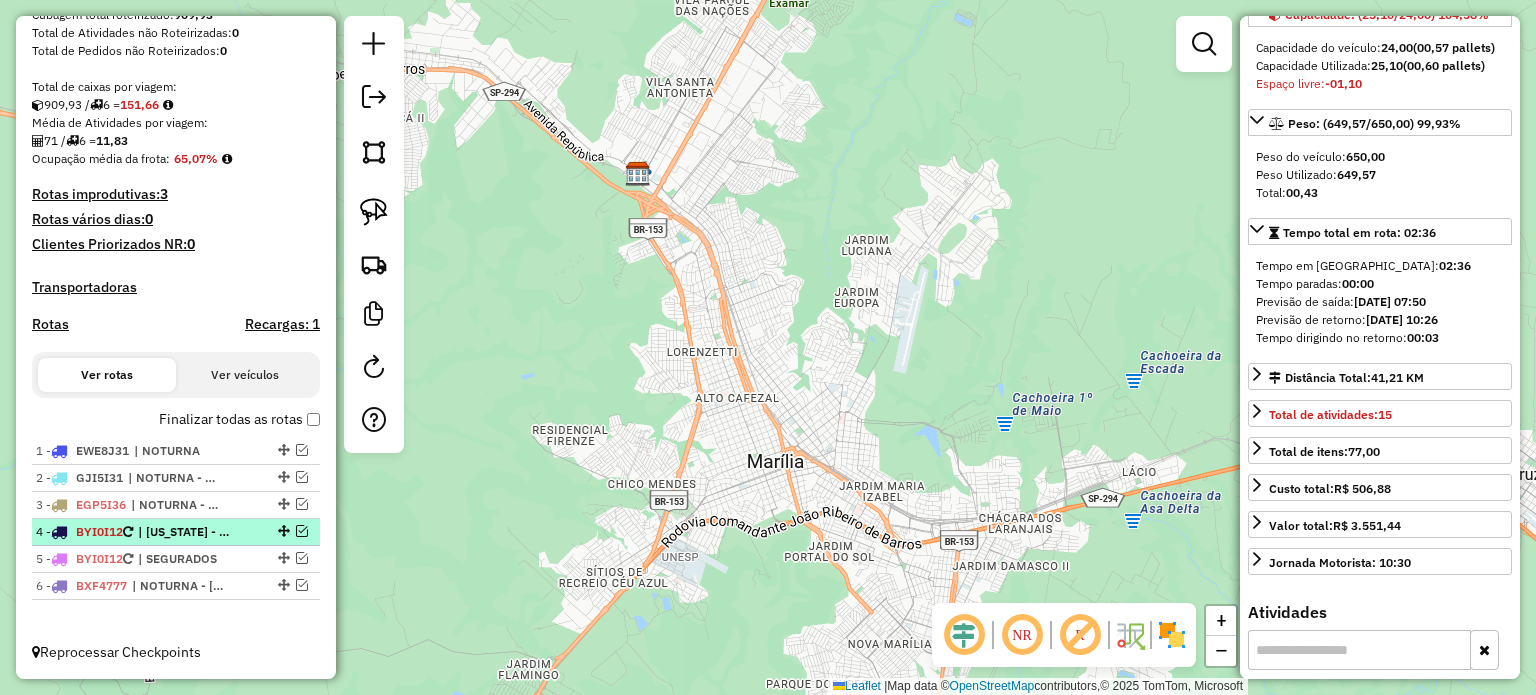 click on "| [US_STATE] - SÃO JUDAS BARRETOS" at bounding box center (184, 532) 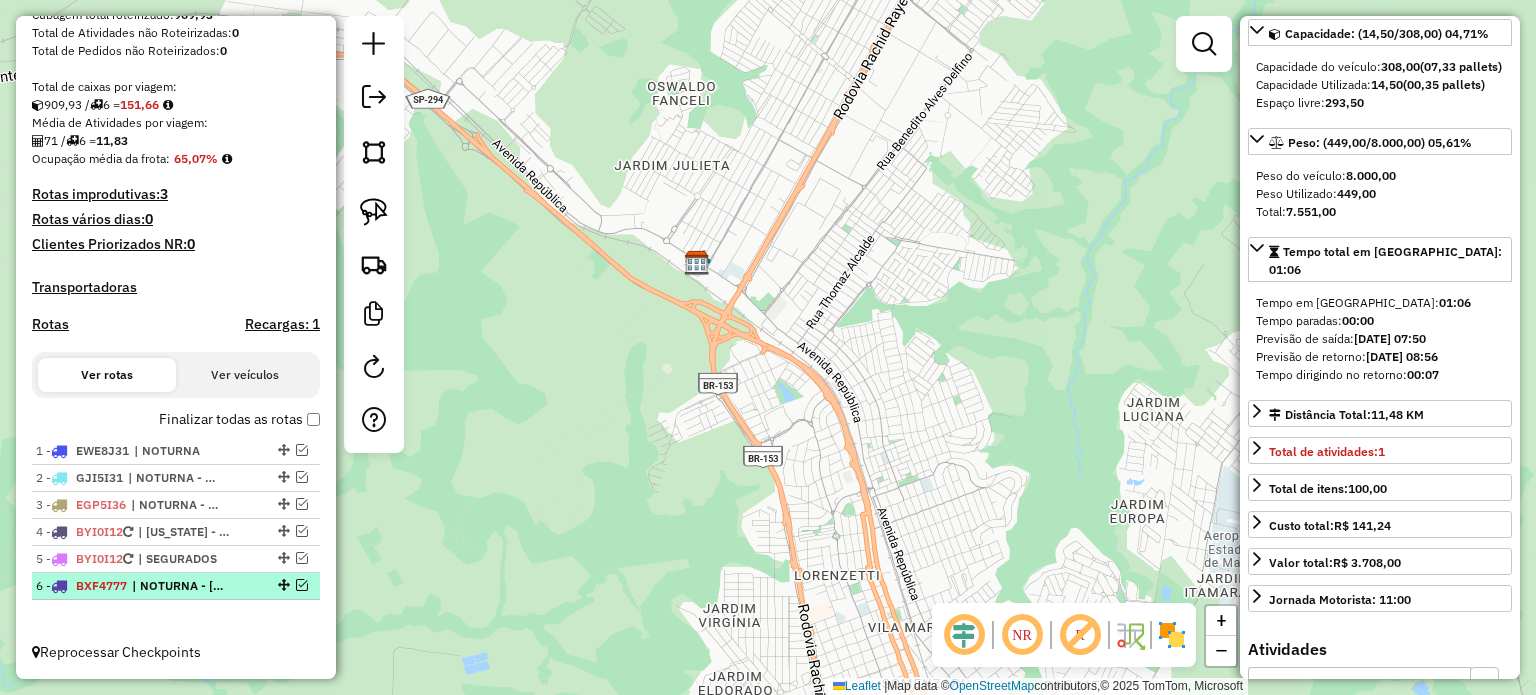 click on "| NOTURNA - [PERSON_NAME]" at bounding box center (178, 586) 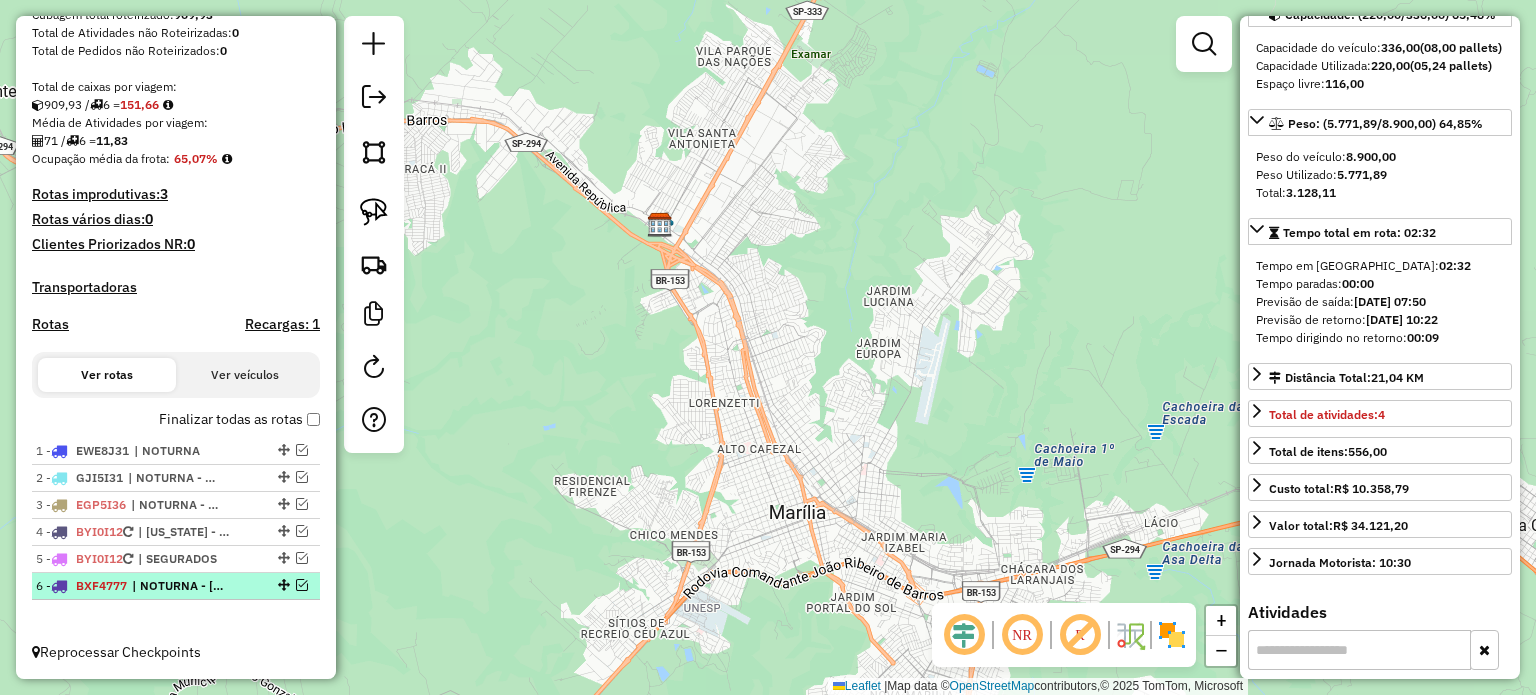 click at bounding box center (282, 585) 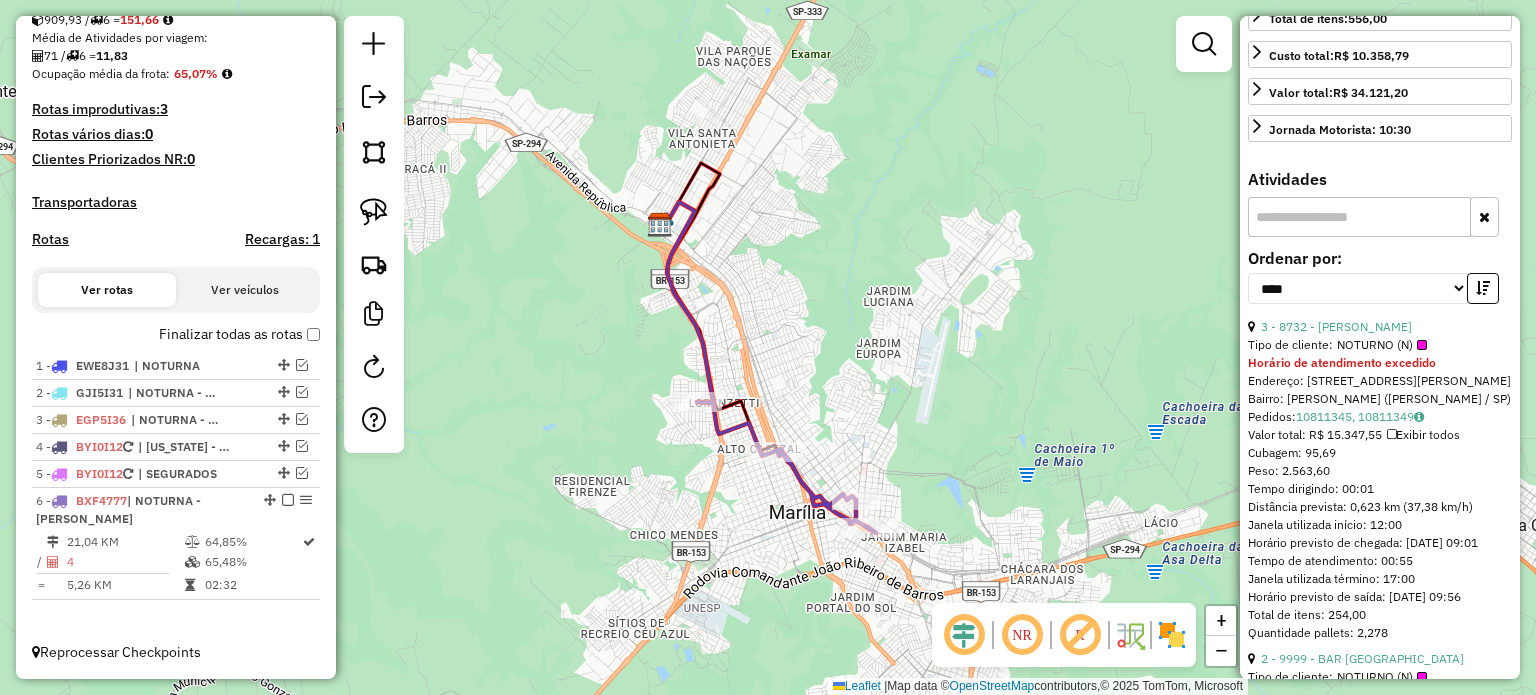 scroll, scrollTop: 700, scrollLeft: 0, axis: vertical 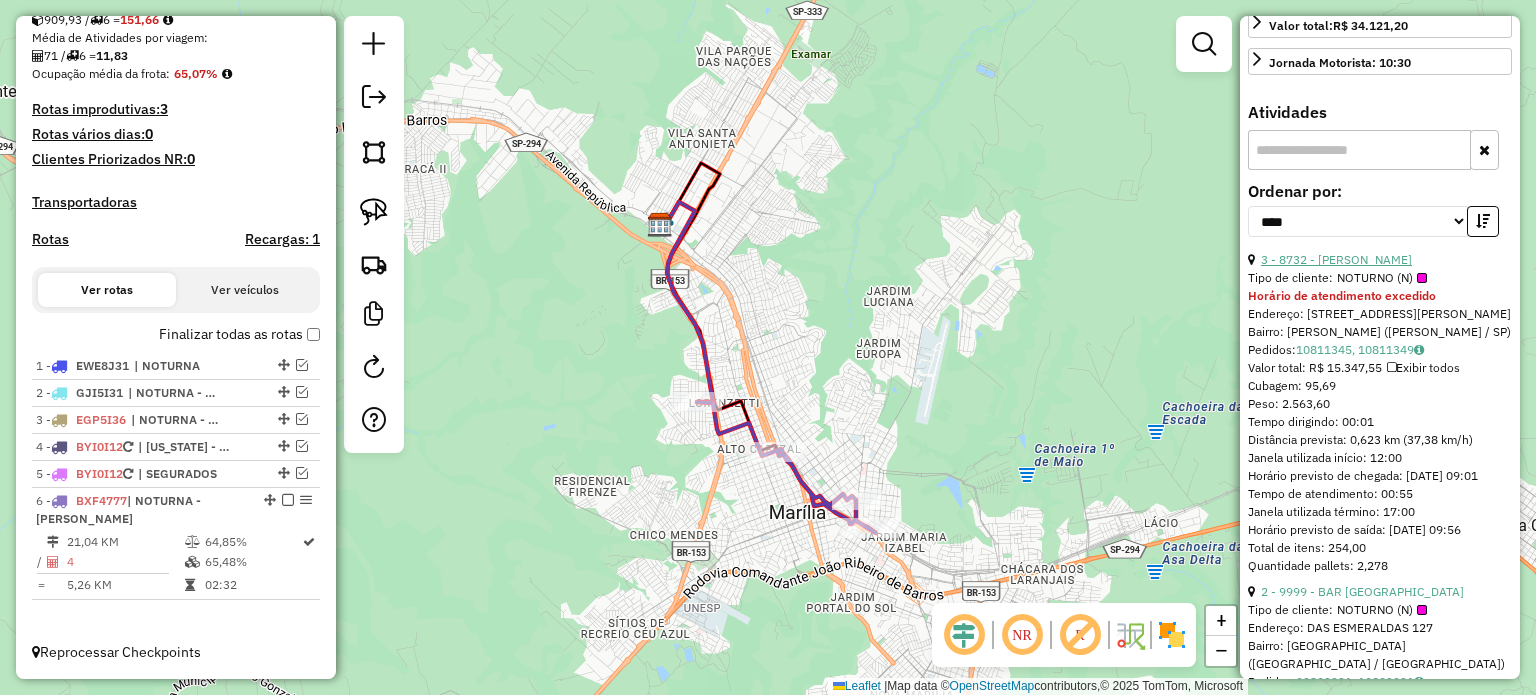click on "3 - 8732 - [PERSON_NAME]" at bounding box center [1336, 259] 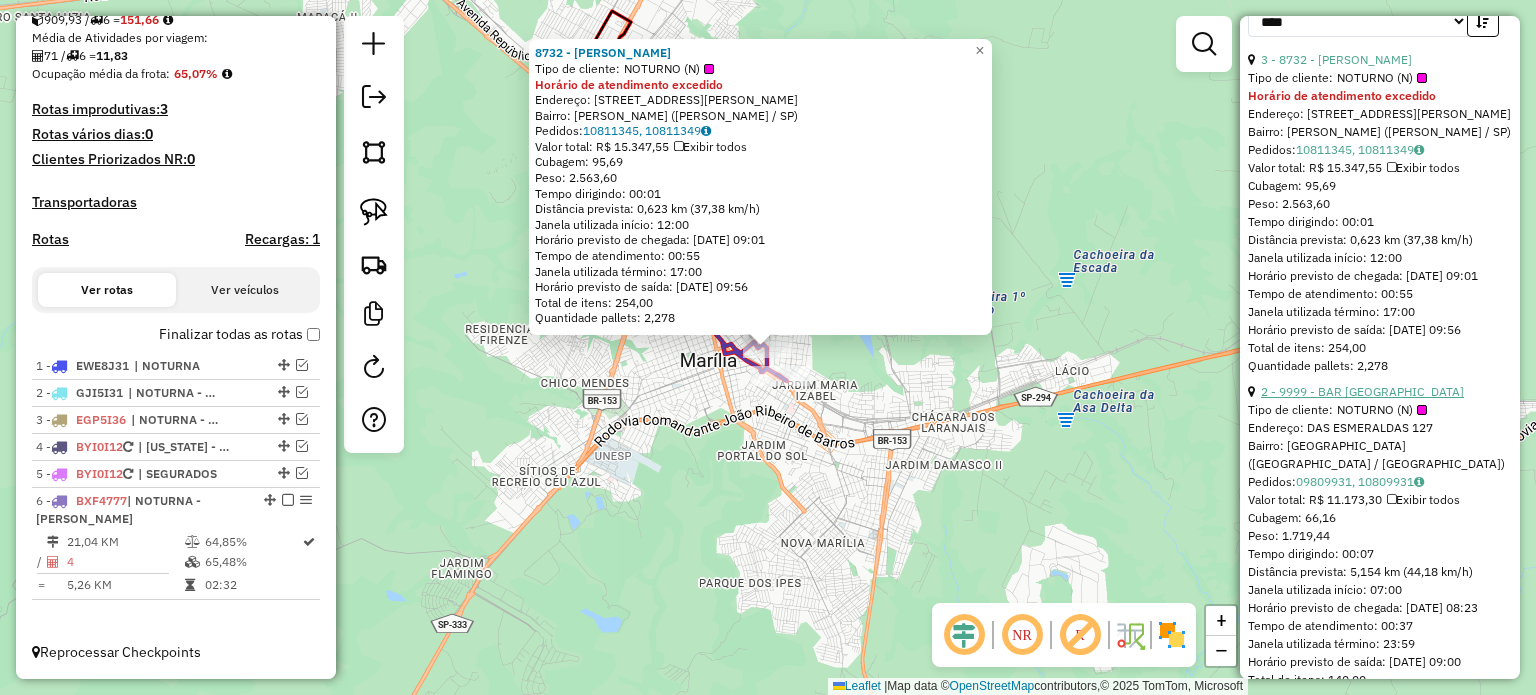 click on "2 - 9999 - BAR [GEOGRAPHIC_DATA]" at bounding box center [1362, 391] 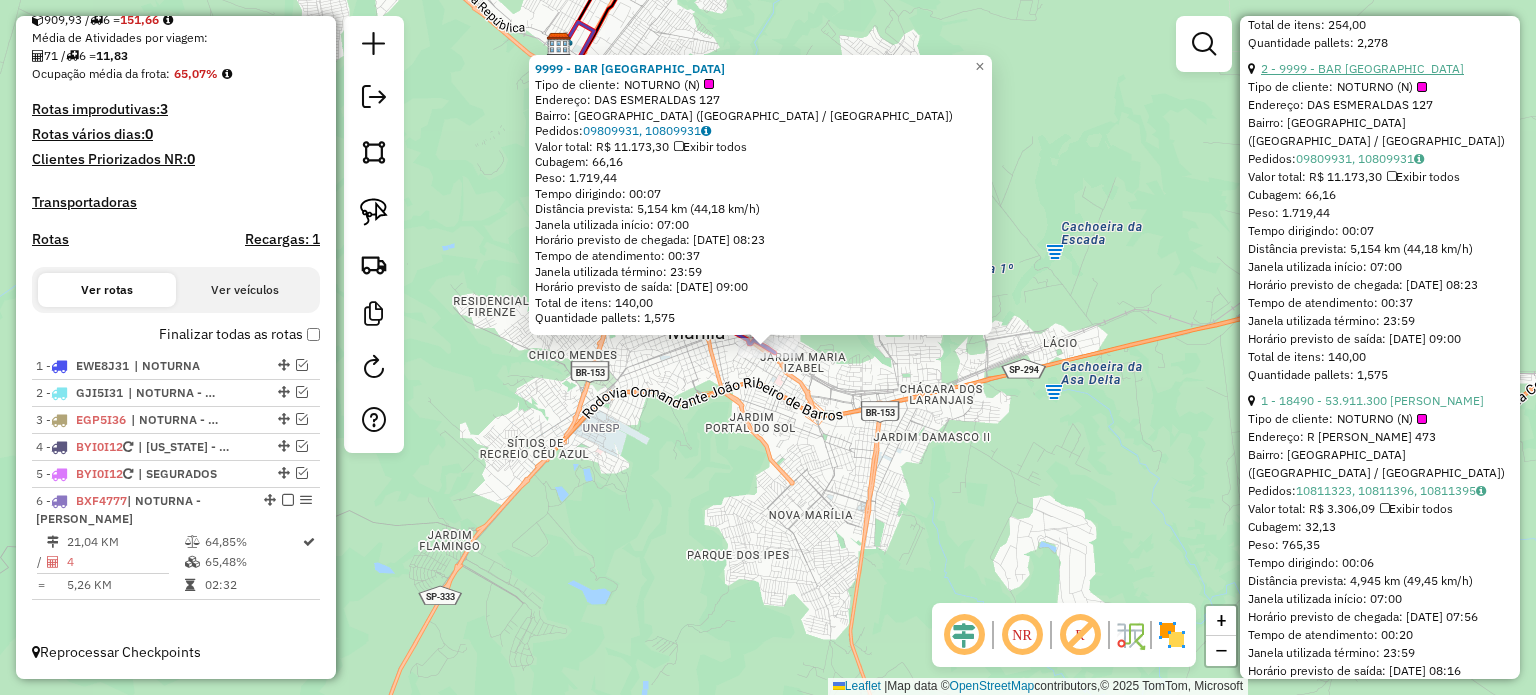 scroll, scrollTop: 1300, scrollLeft: 0, axis: vertical 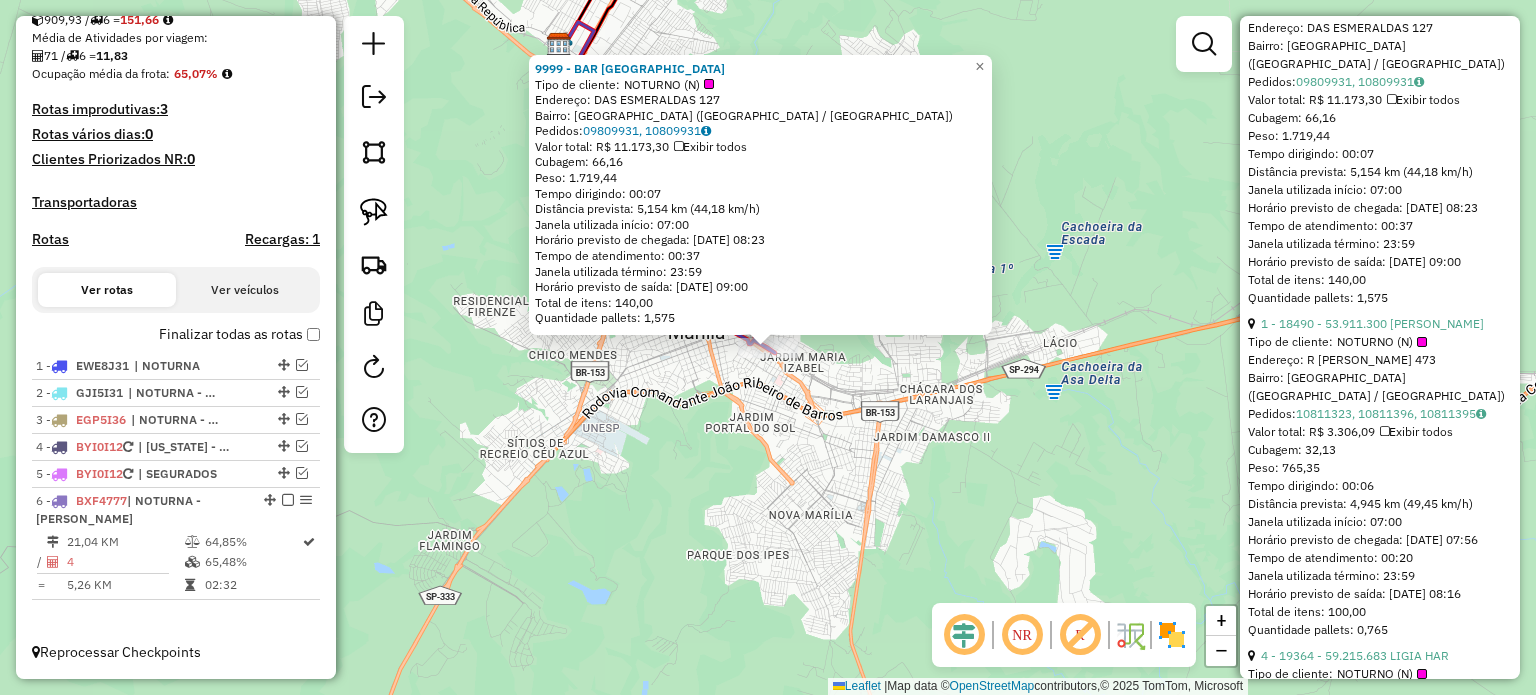 click on "1 - 18490 - 53.911.300 [PERSON_NAME]" at bounding box center (1380, 324) 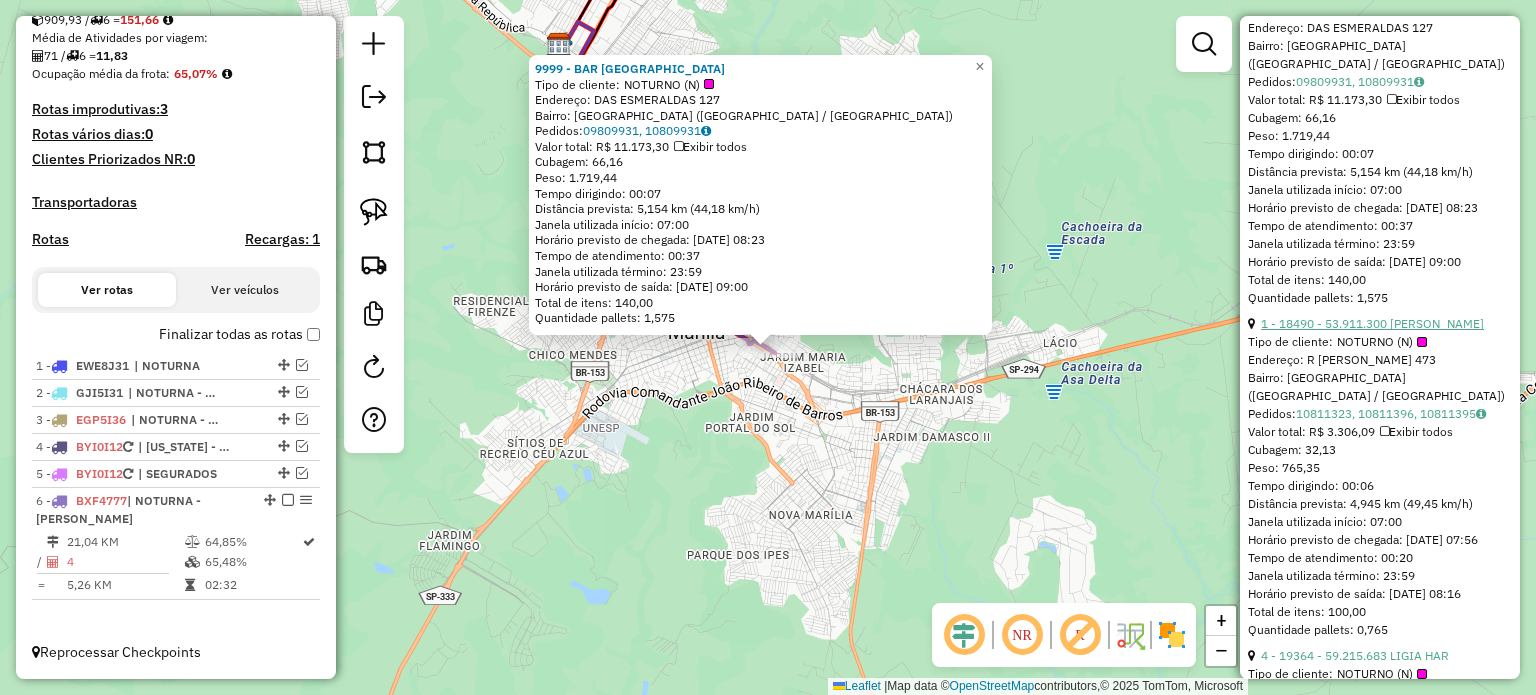 click on "1 - 18490 - 53.911.300 [PERSON_NAME]" at bounding box center (1372, 323) 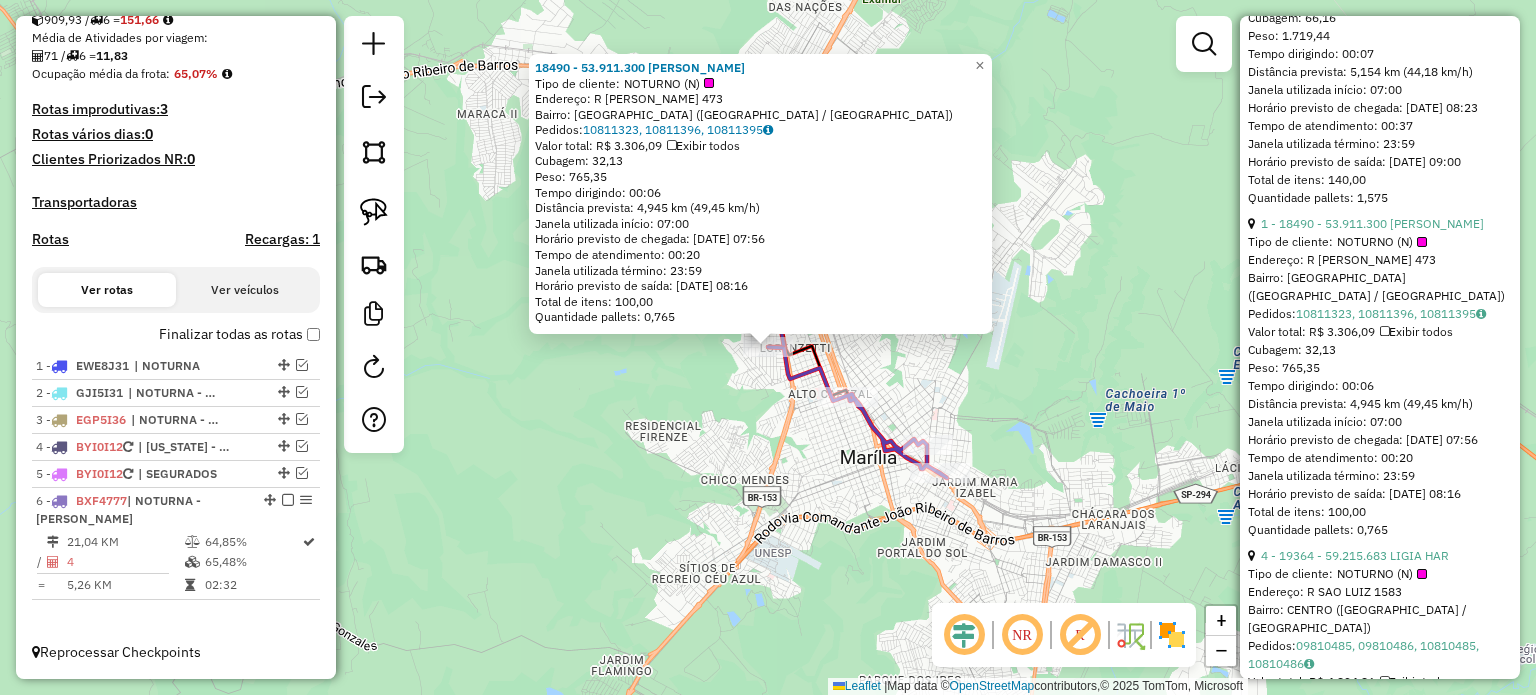 scroll, scrollTop: 1677, scrollLeft: 0, axis: vertical 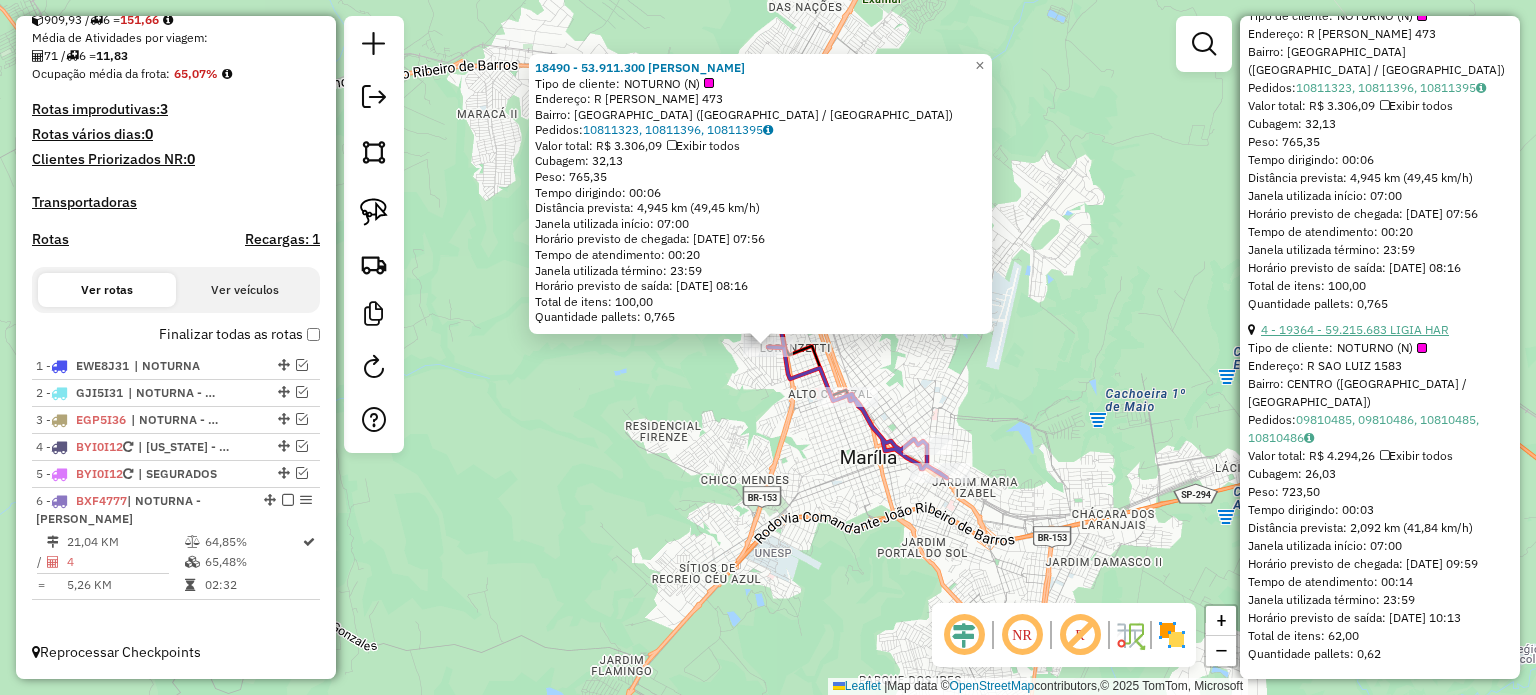 click on "4 - 19364 - 59.215.683 LIGIA HAR" at bounding box center [1355, 329] 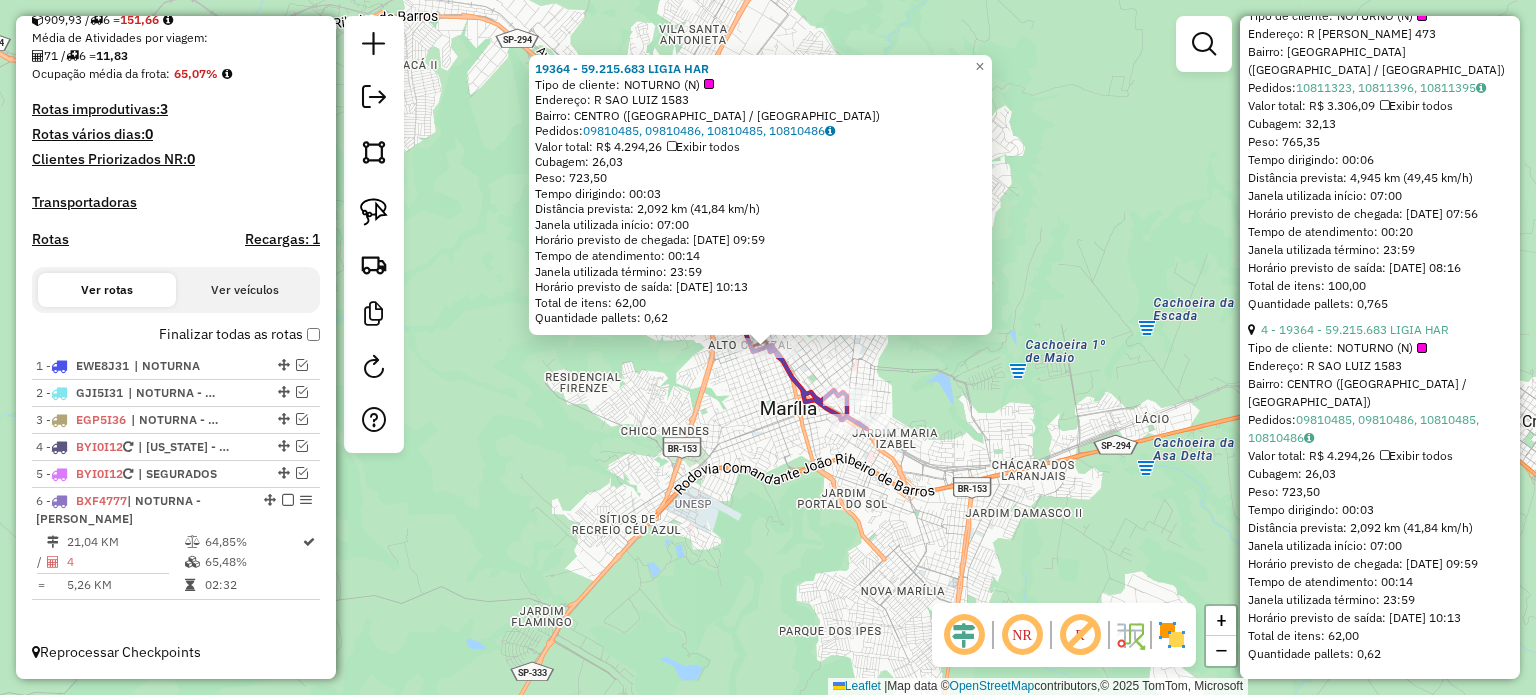 drag, startPoint x: 600, startPoint y: 99, endPoint x: 736, endPoint y: 99, distance: 136 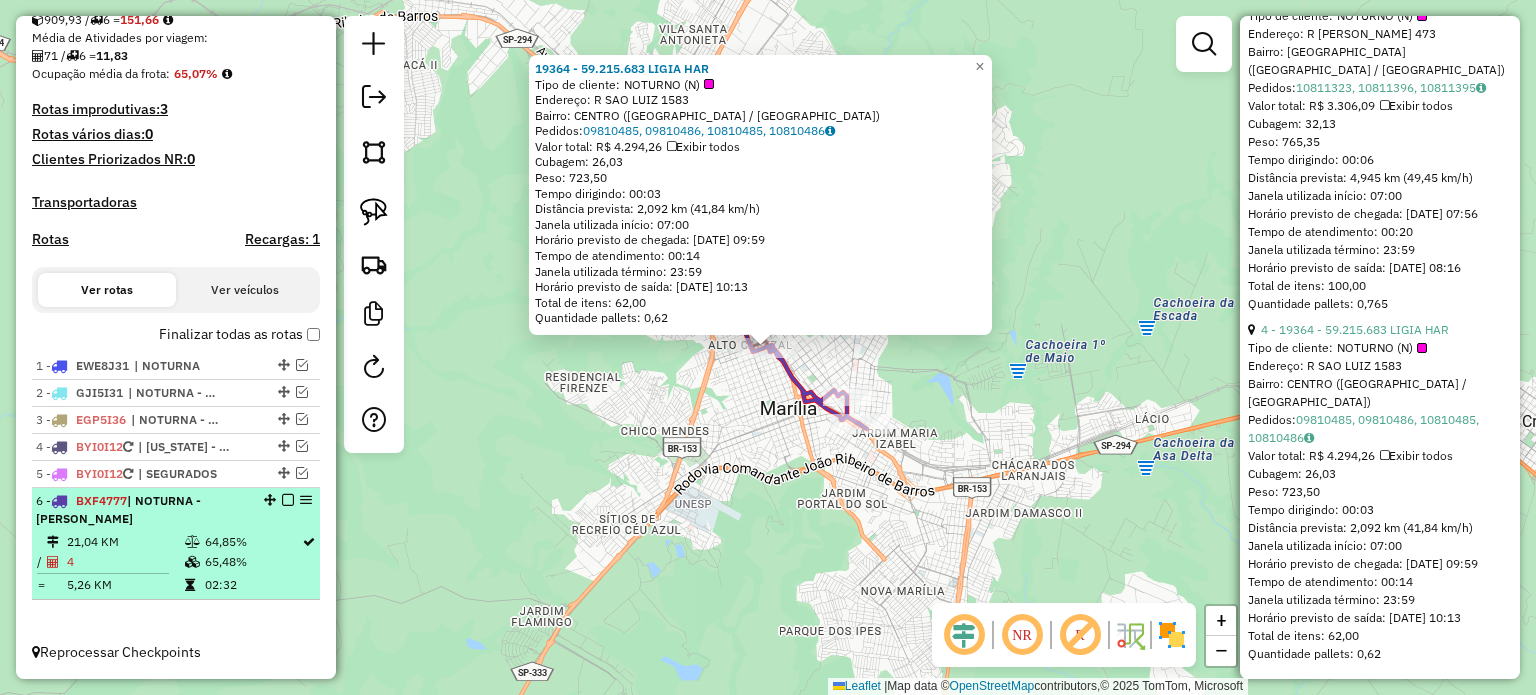 click at bounding box center (288, 500) 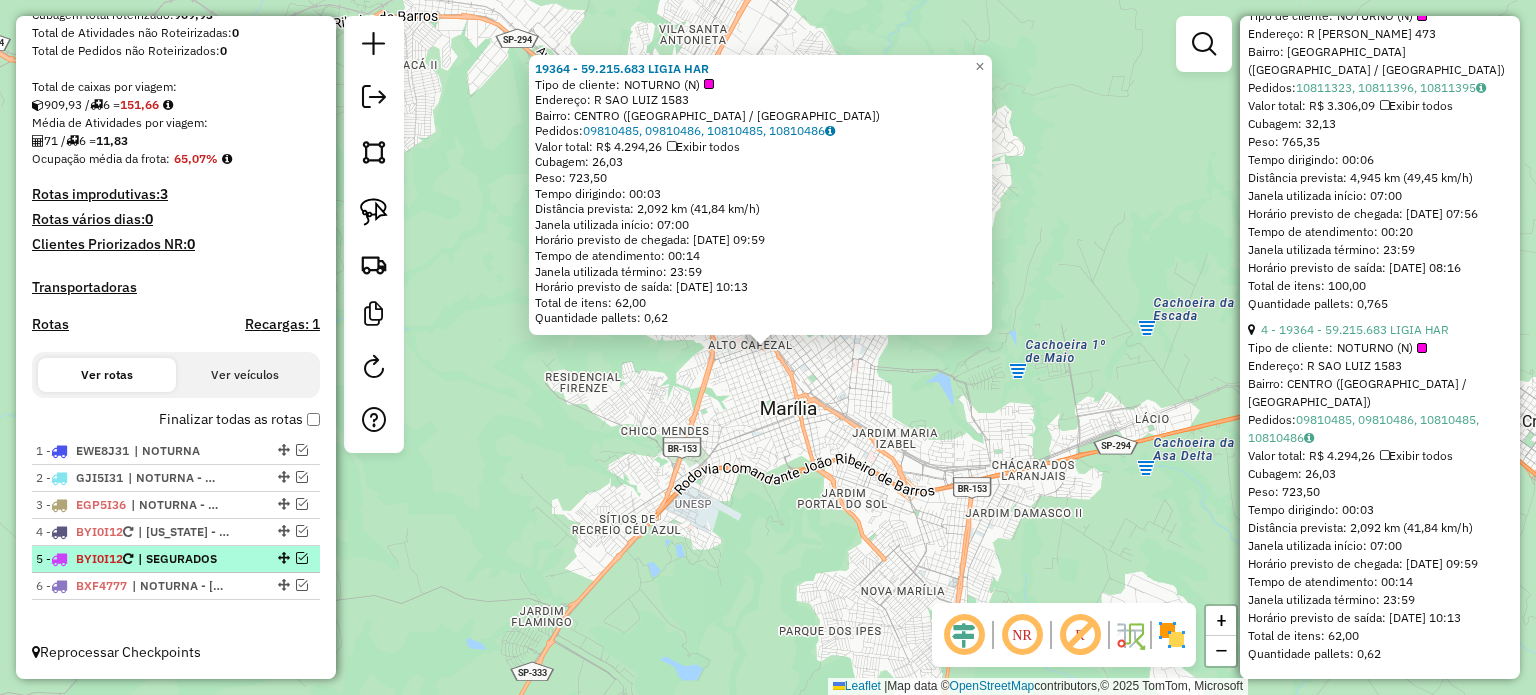 click on "5 -       BYI0I12   | SEGURADOS" at bounding box center [176, 559] 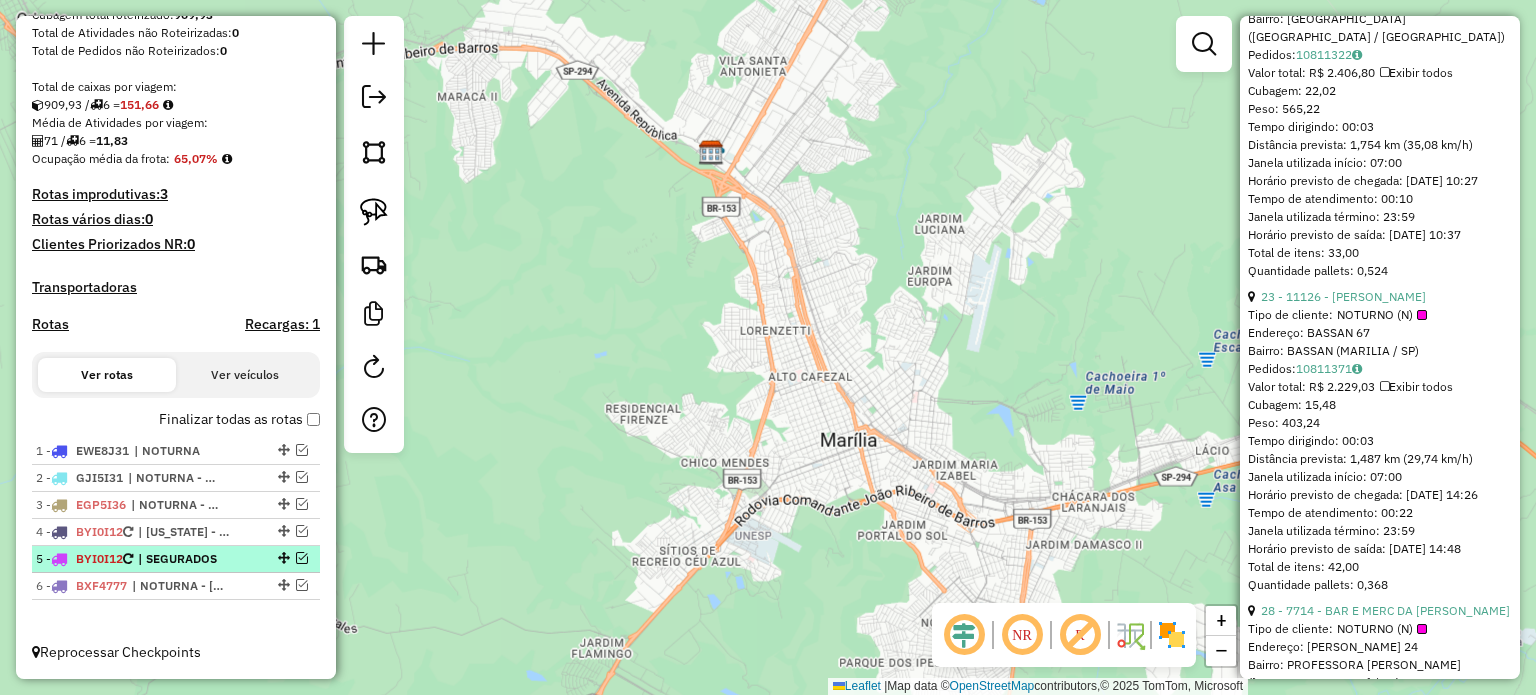 scroll, scrollTop: 1696, scrollLeft: 0, axis: vertical 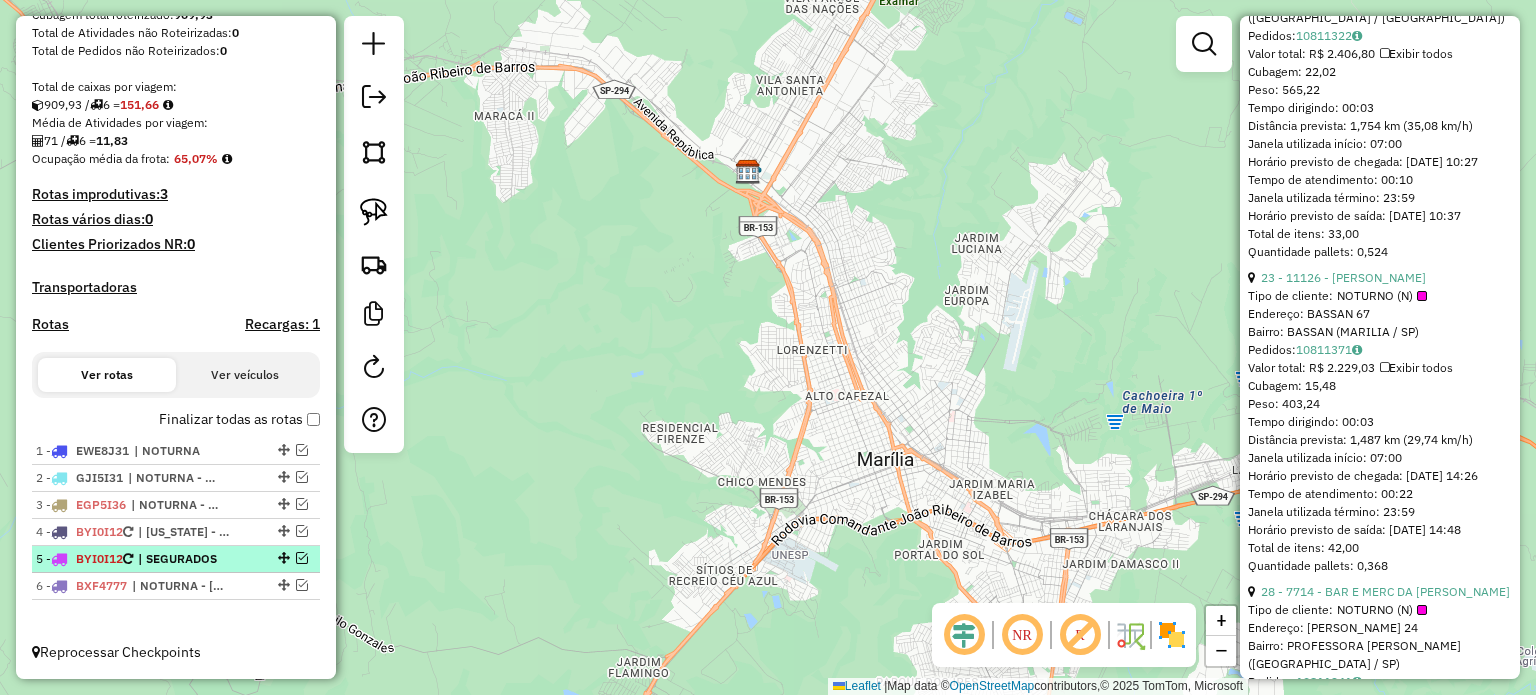 click on "5 -       BYI0I12   | SEGURADOS" at bounding box center (176, 559) 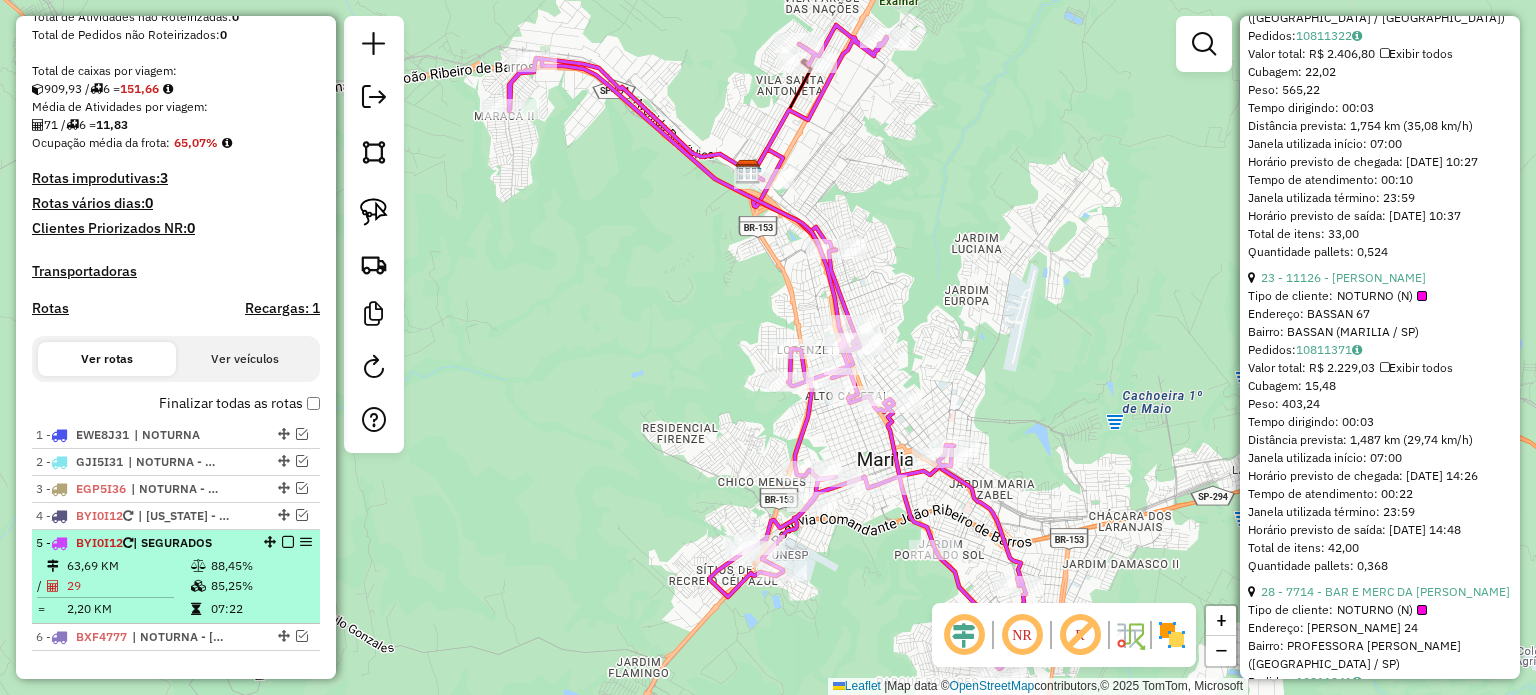 scroll, scrollTop: 460, scrollLeft: 0, axis: vertical 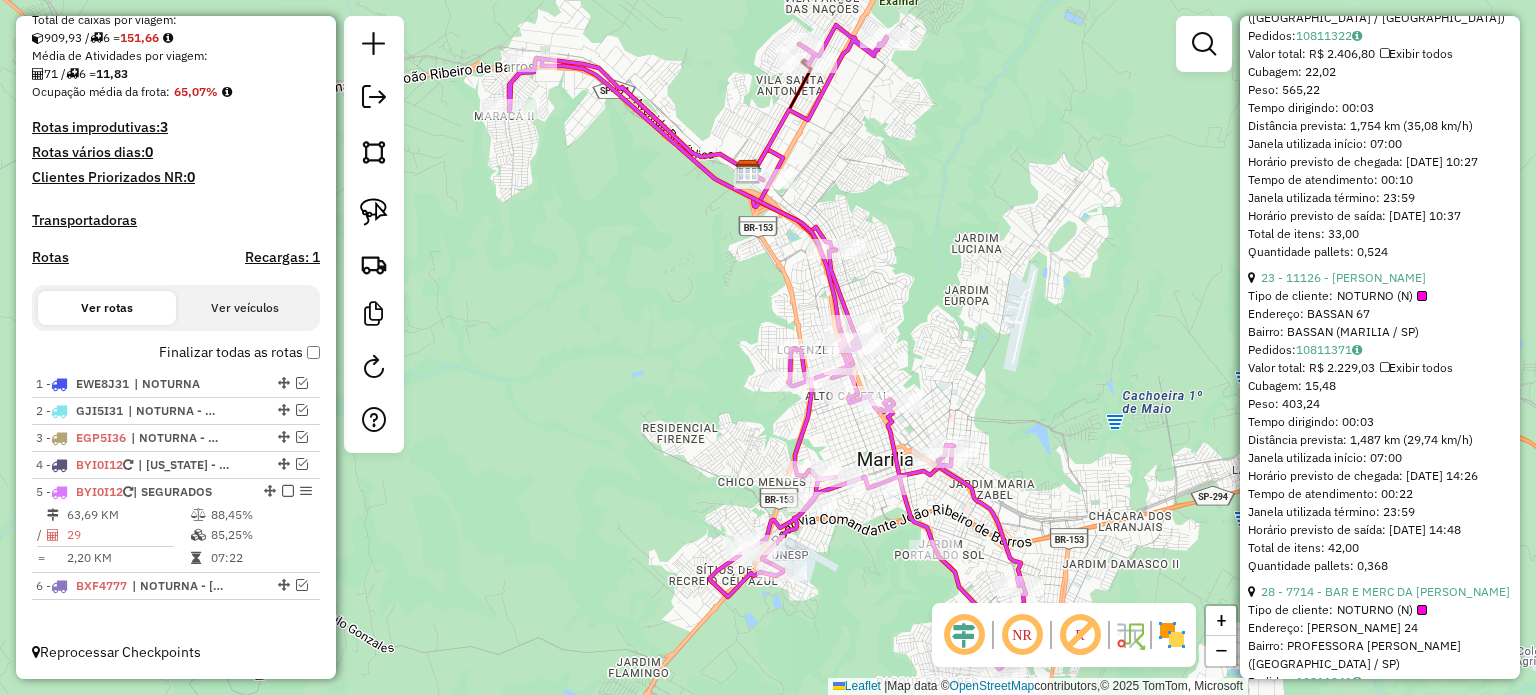 click 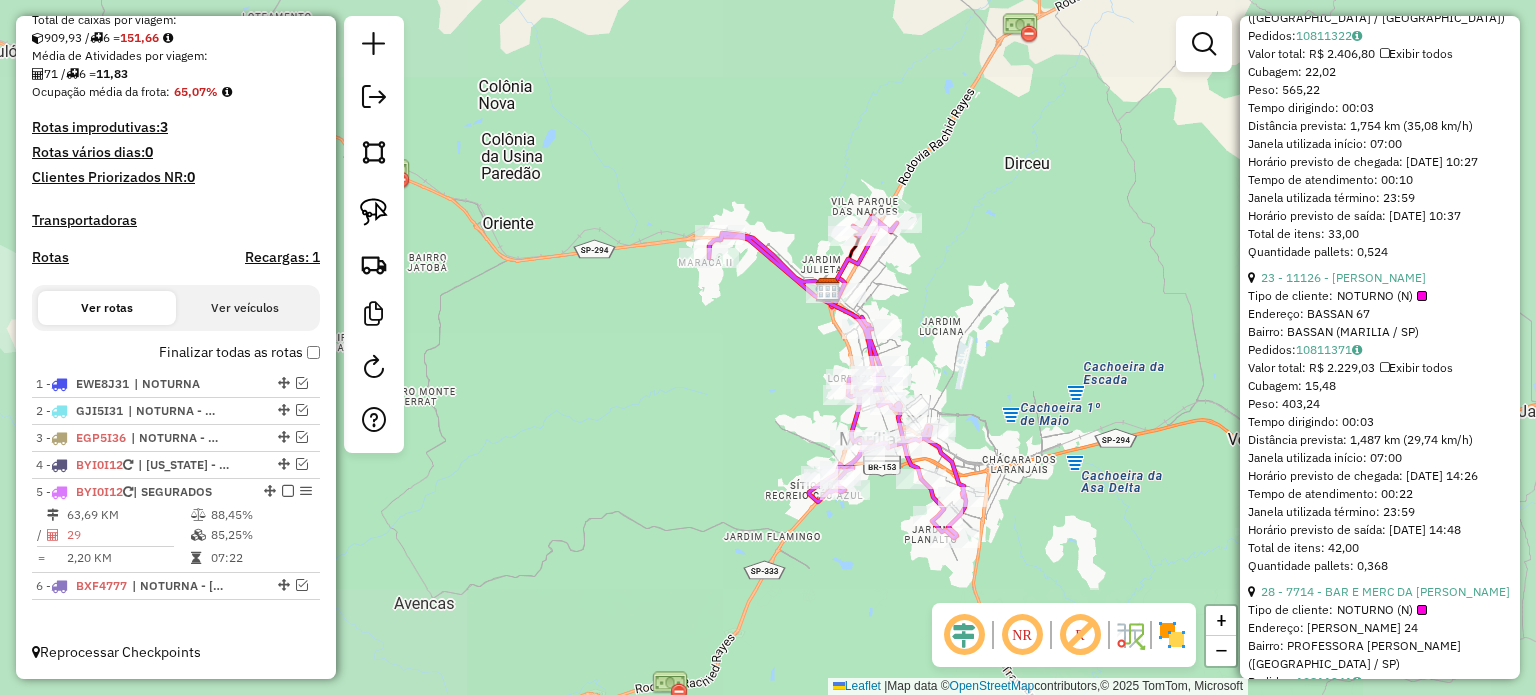drag, startPoint x: 976, startPoint y: 368, endPoint x: 940, endPoint y: 331, distance: 51.62364 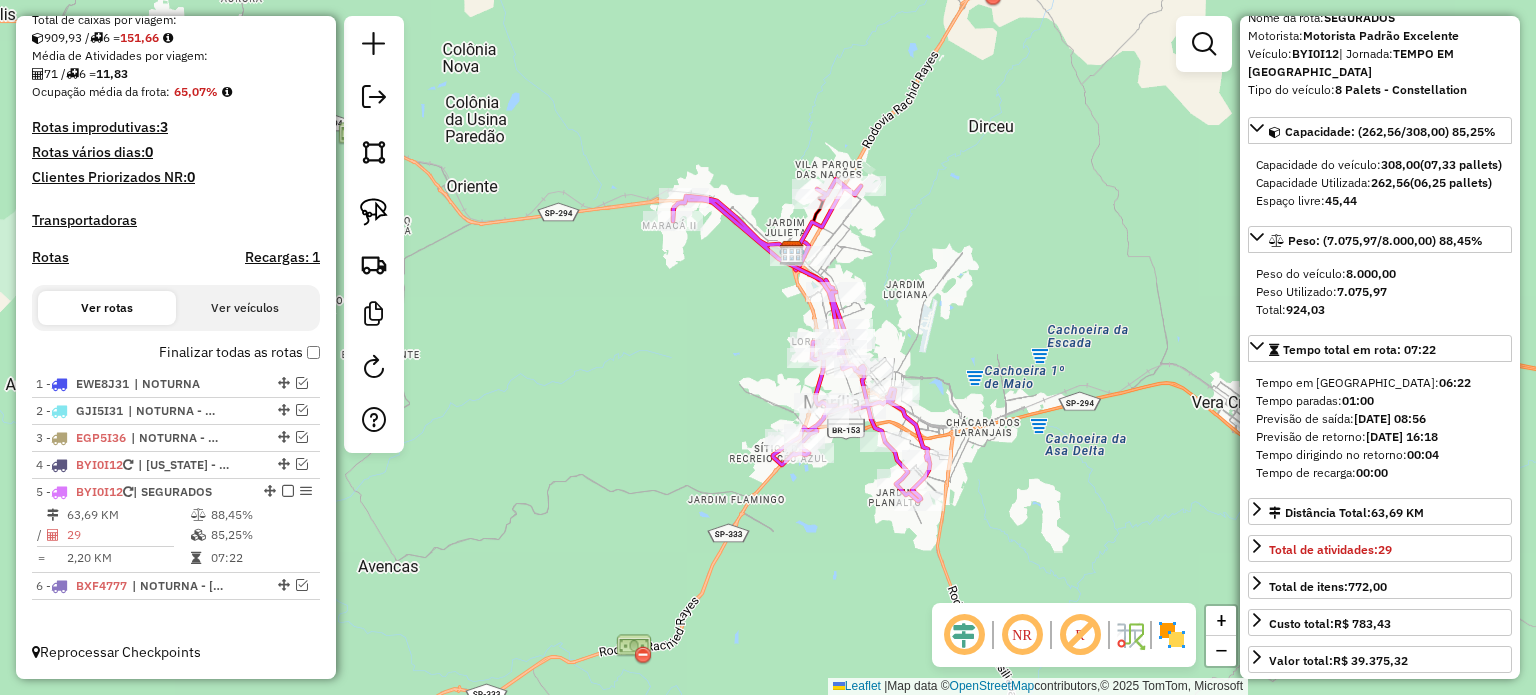 scroll, scrollTop: 0, scrollLeft: 0, axis: both 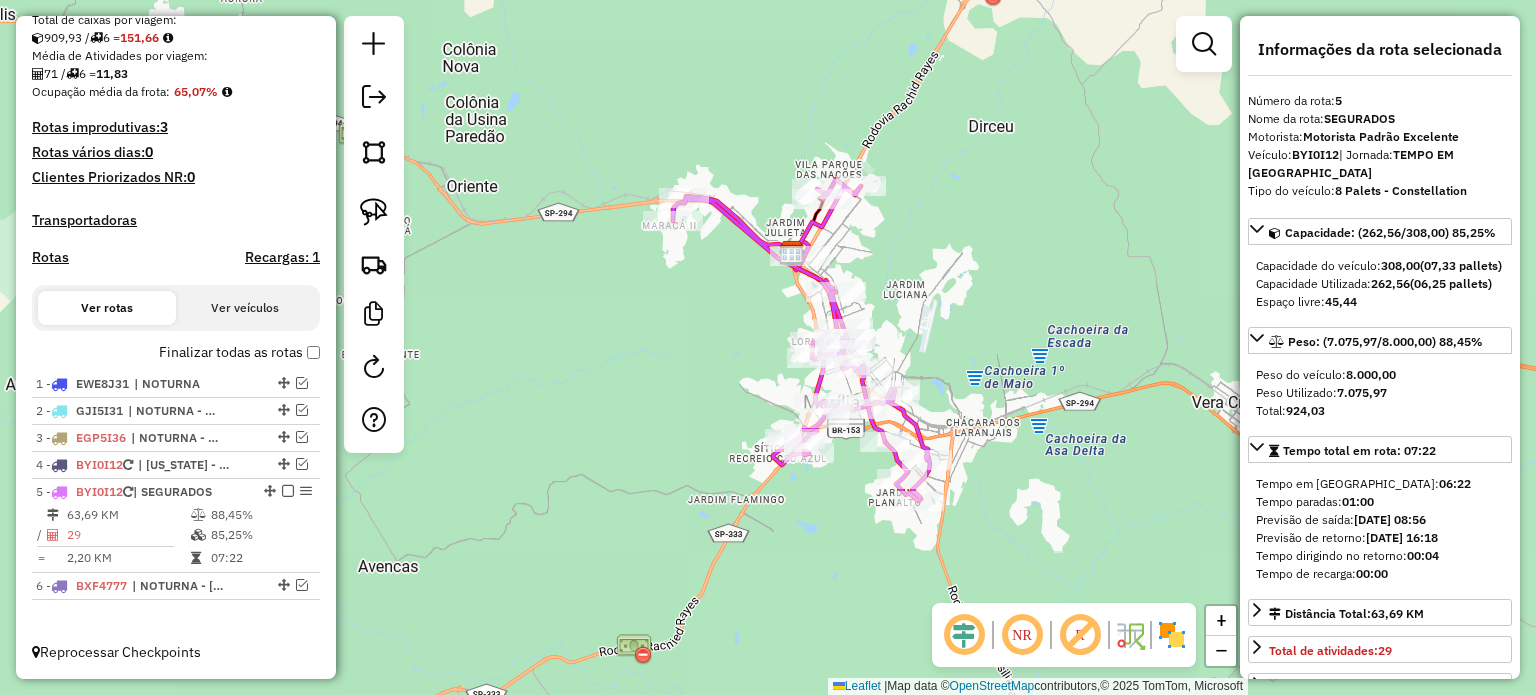 drag, startPoint x: 1335, startPoint y: 411, endPoint x: 1392, endPoint y: 403, distance: 57.558666 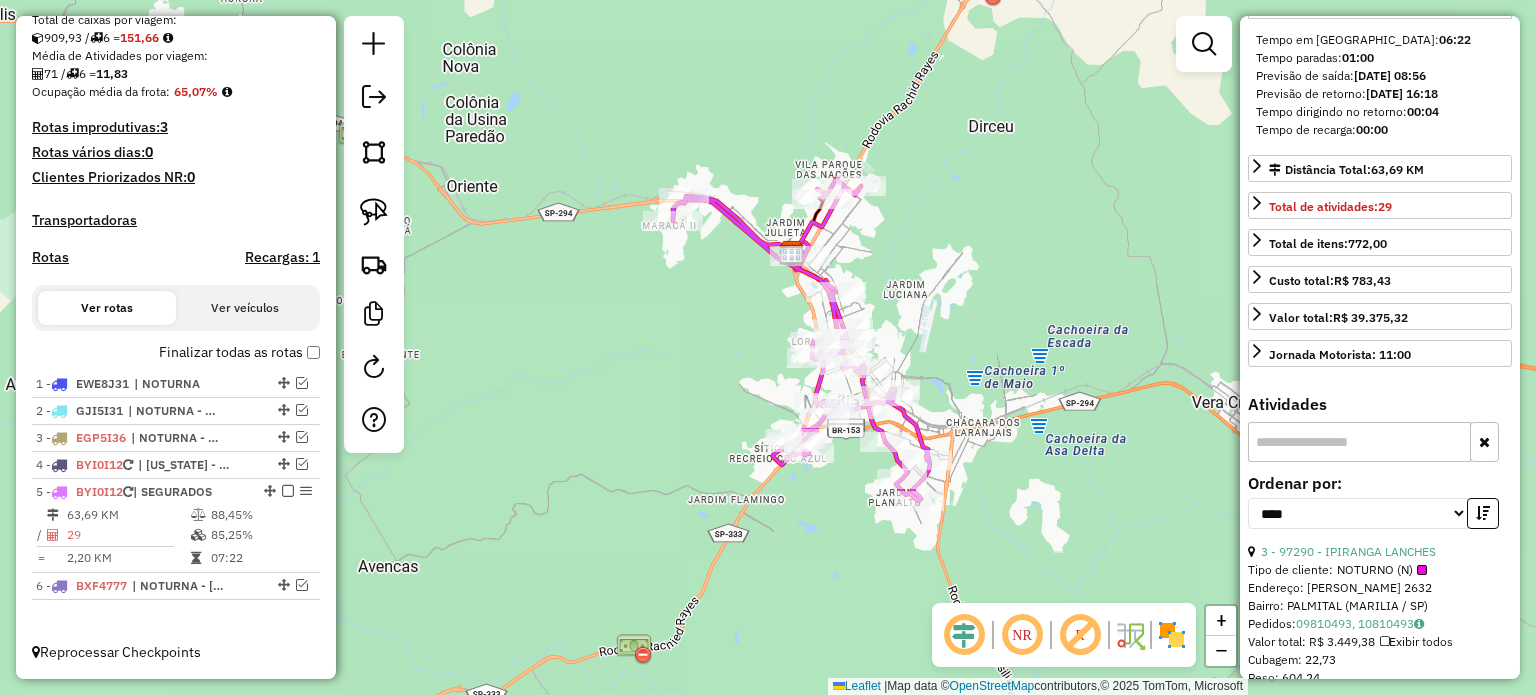 scroll, scrollTop: 500, scrollLeft: 0, axis: vertical 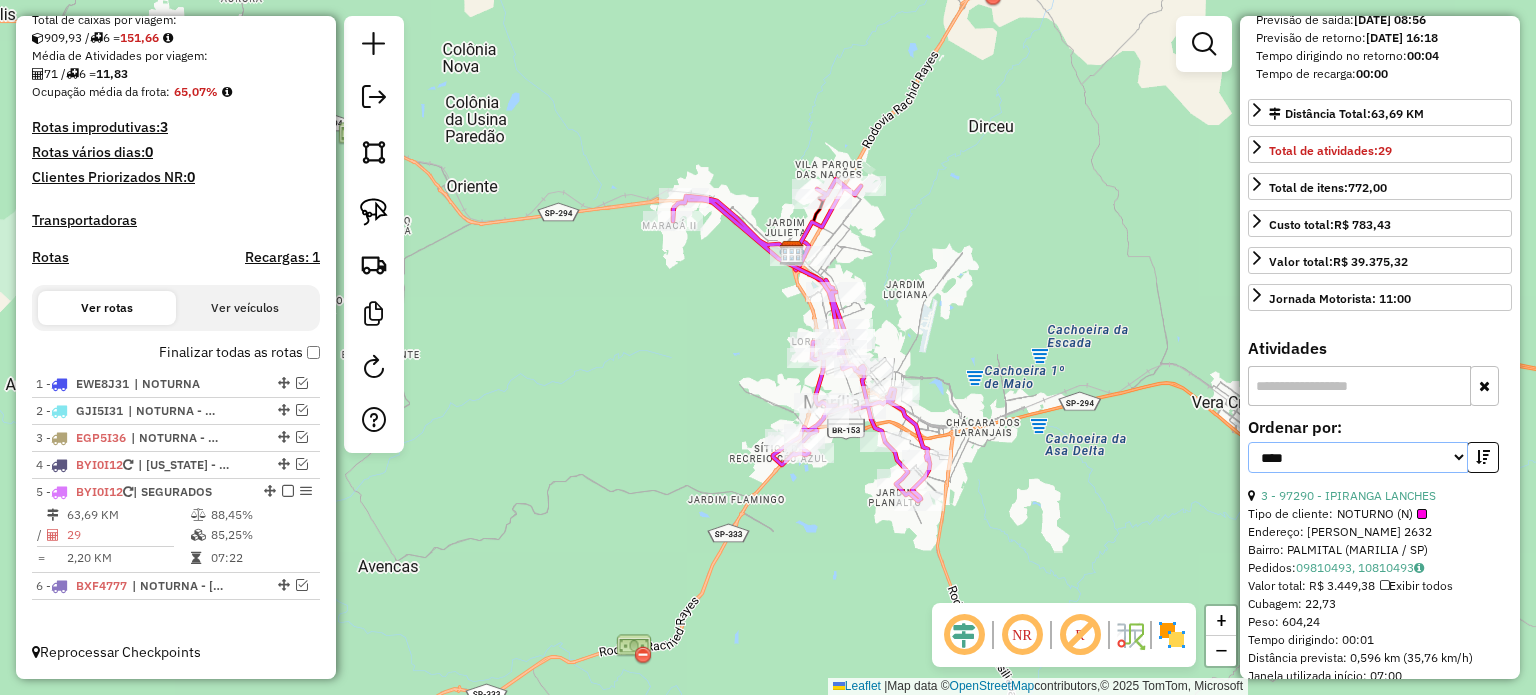 click on "**********" at bounding box center (1358, 457) 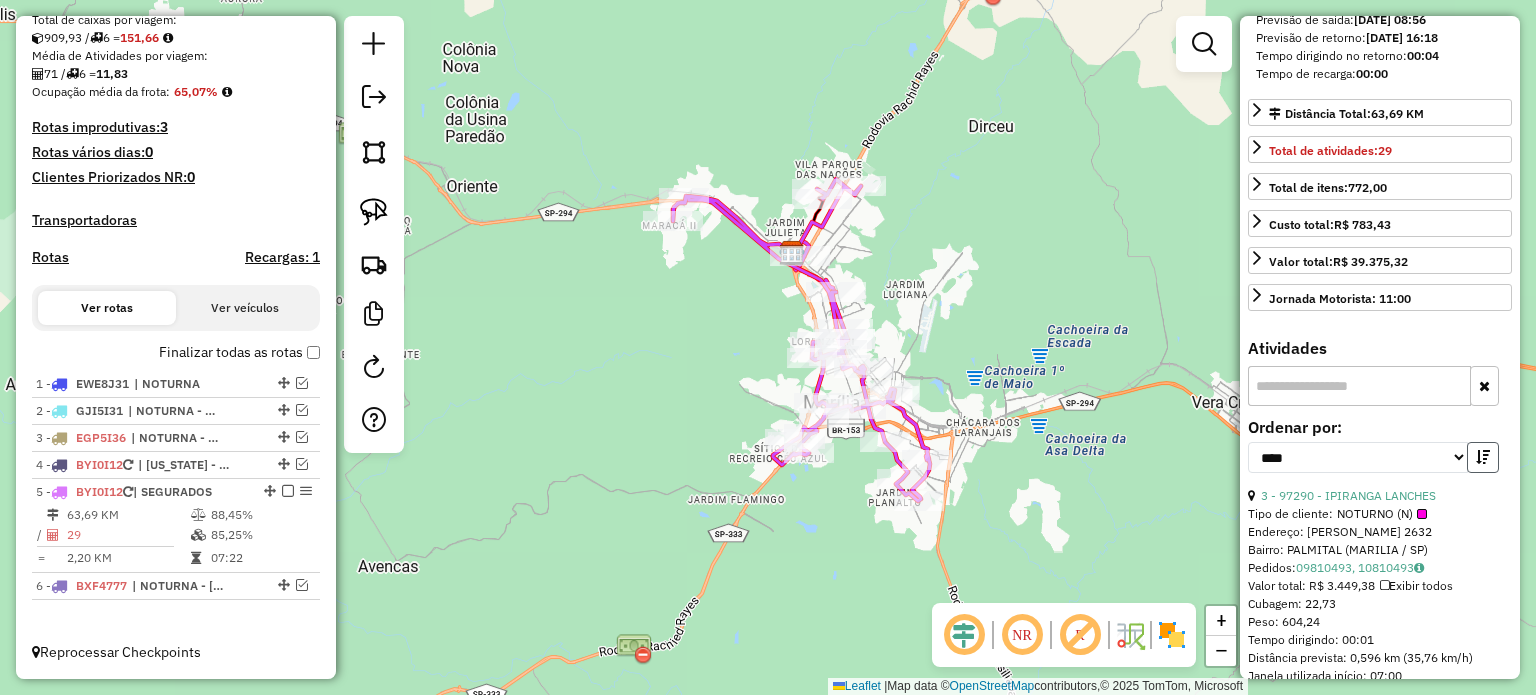 click at bounding box center [1483, 457] 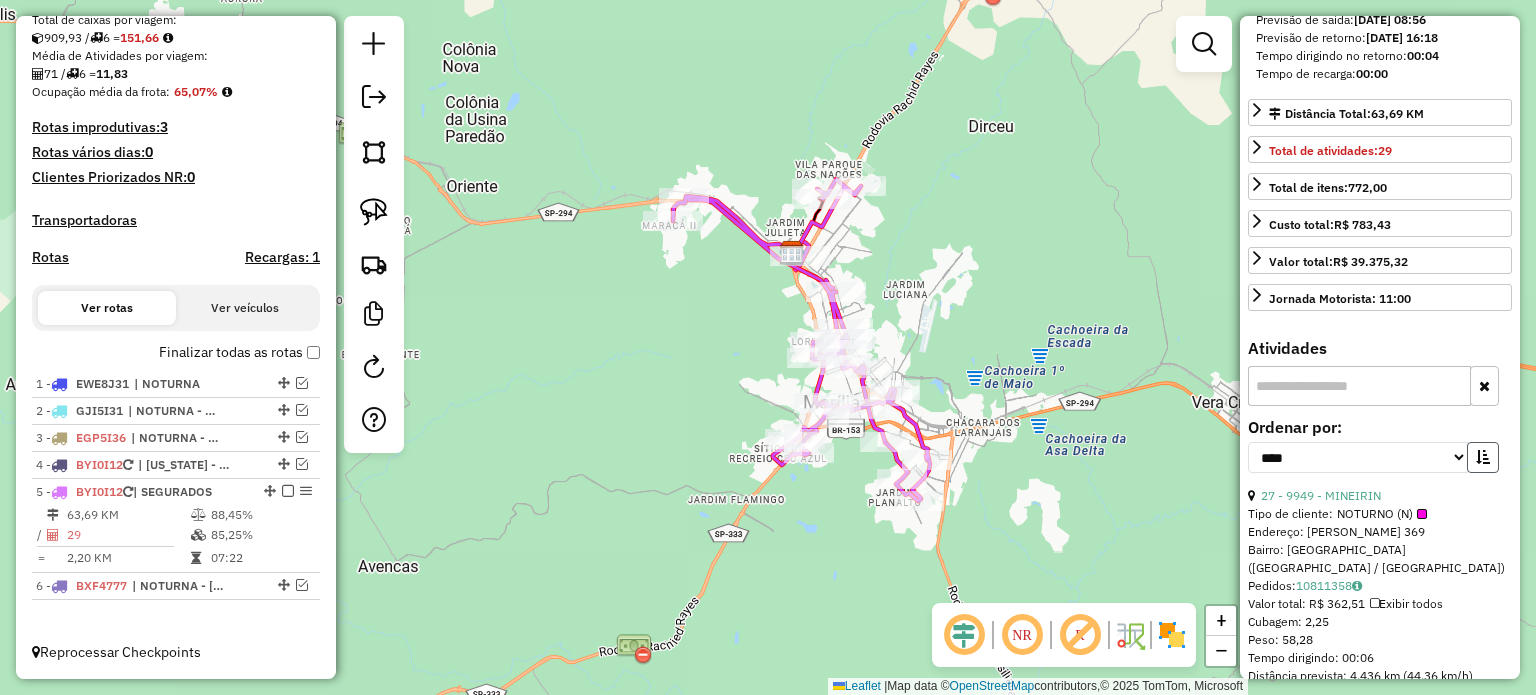 click at bounding box center [1483, 457] 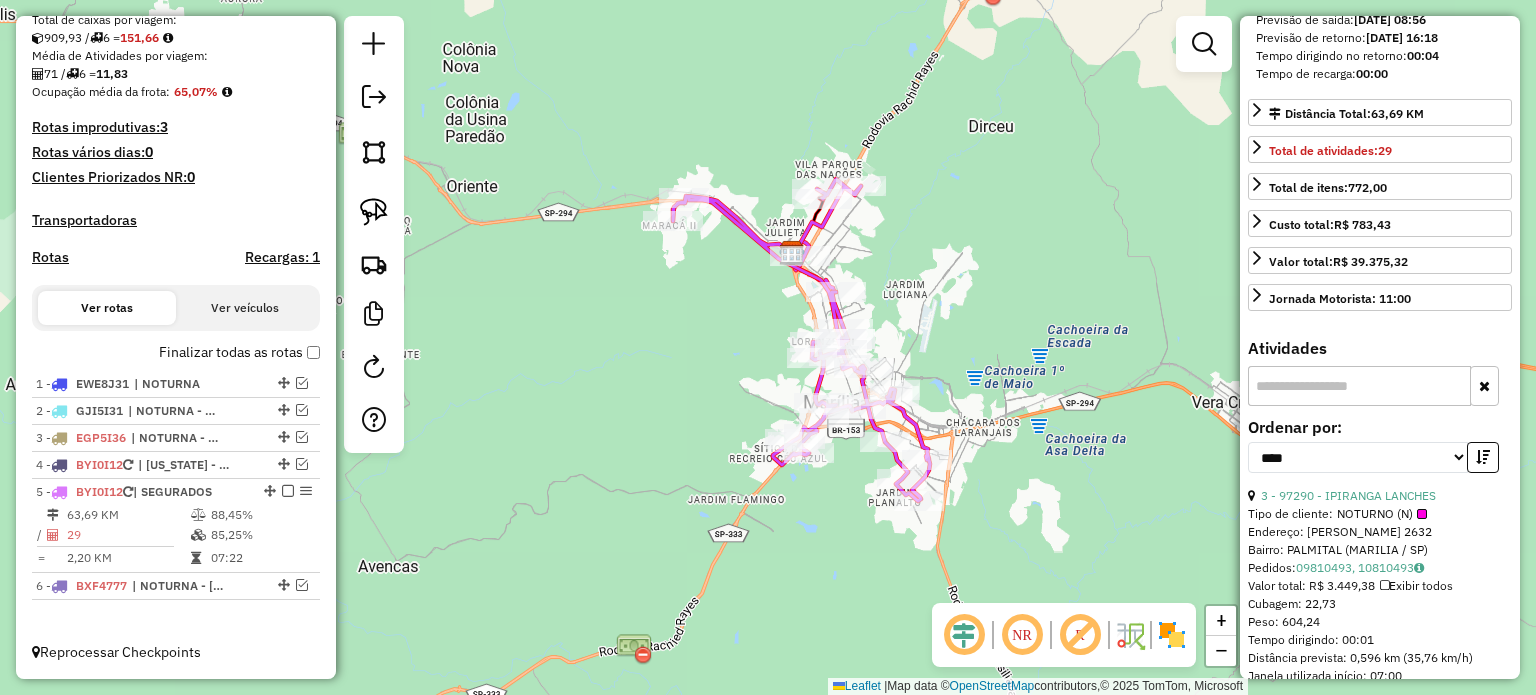 click on "NOTURNO (N)" at bounding box center [1382, 514] 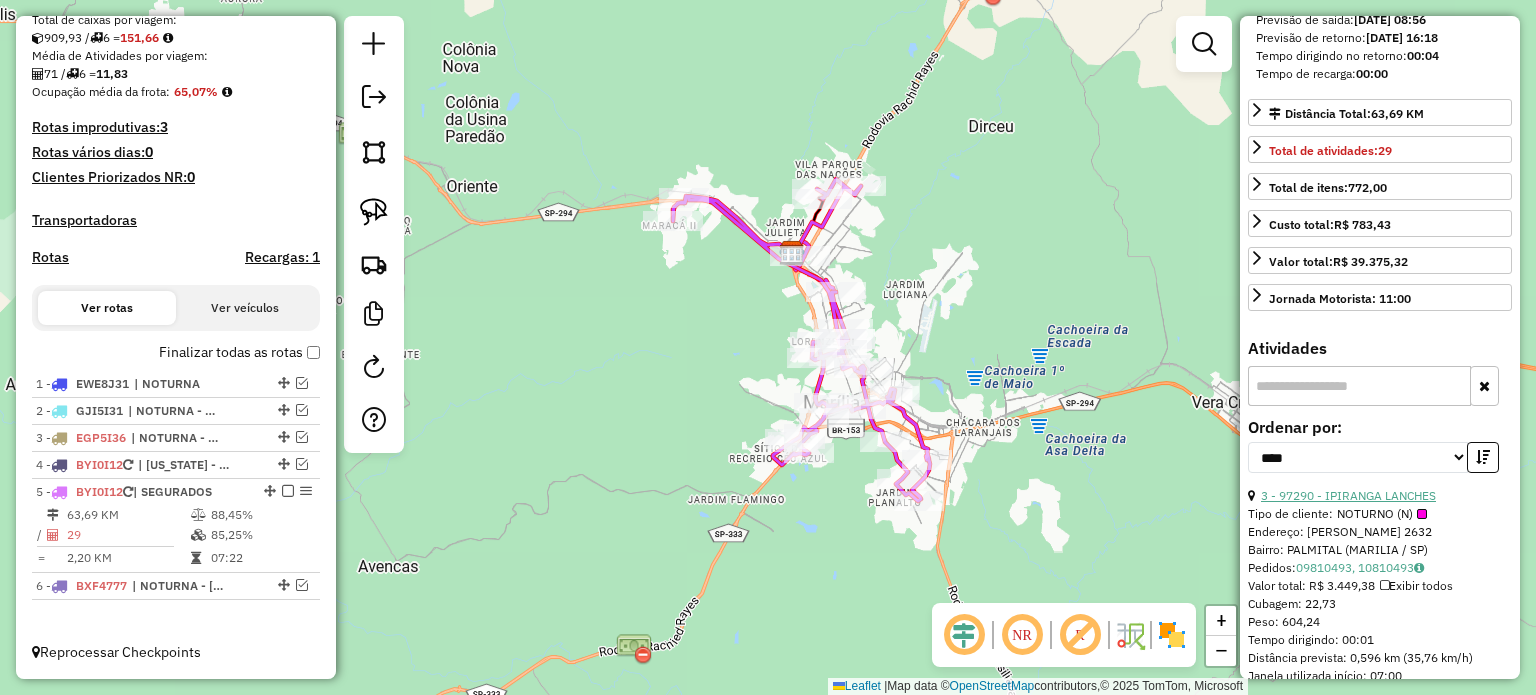 click on "3 - 97290 - IPIRANGA LANCHES" at bounding box center (1348, 495) 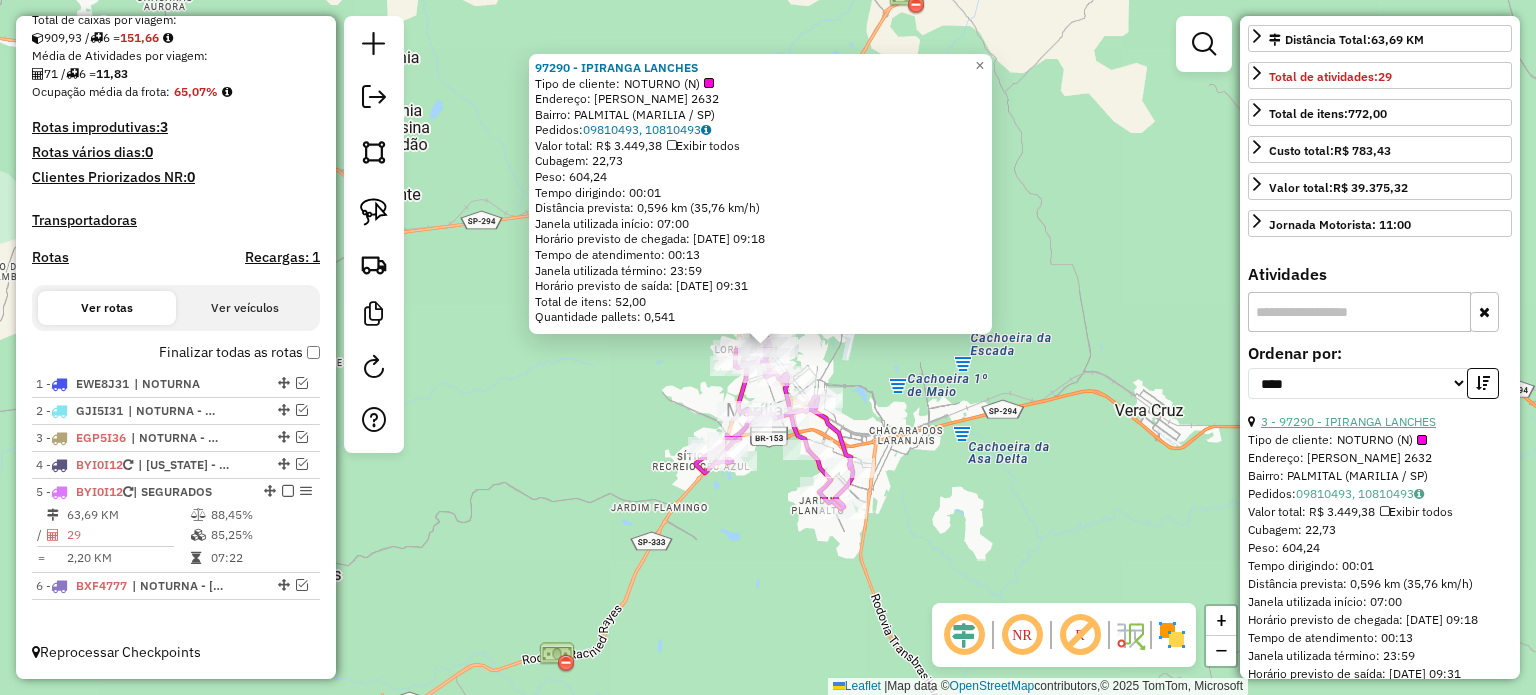 scroll, scrollTop: 600, scrollLeft: 0, axis: vertical 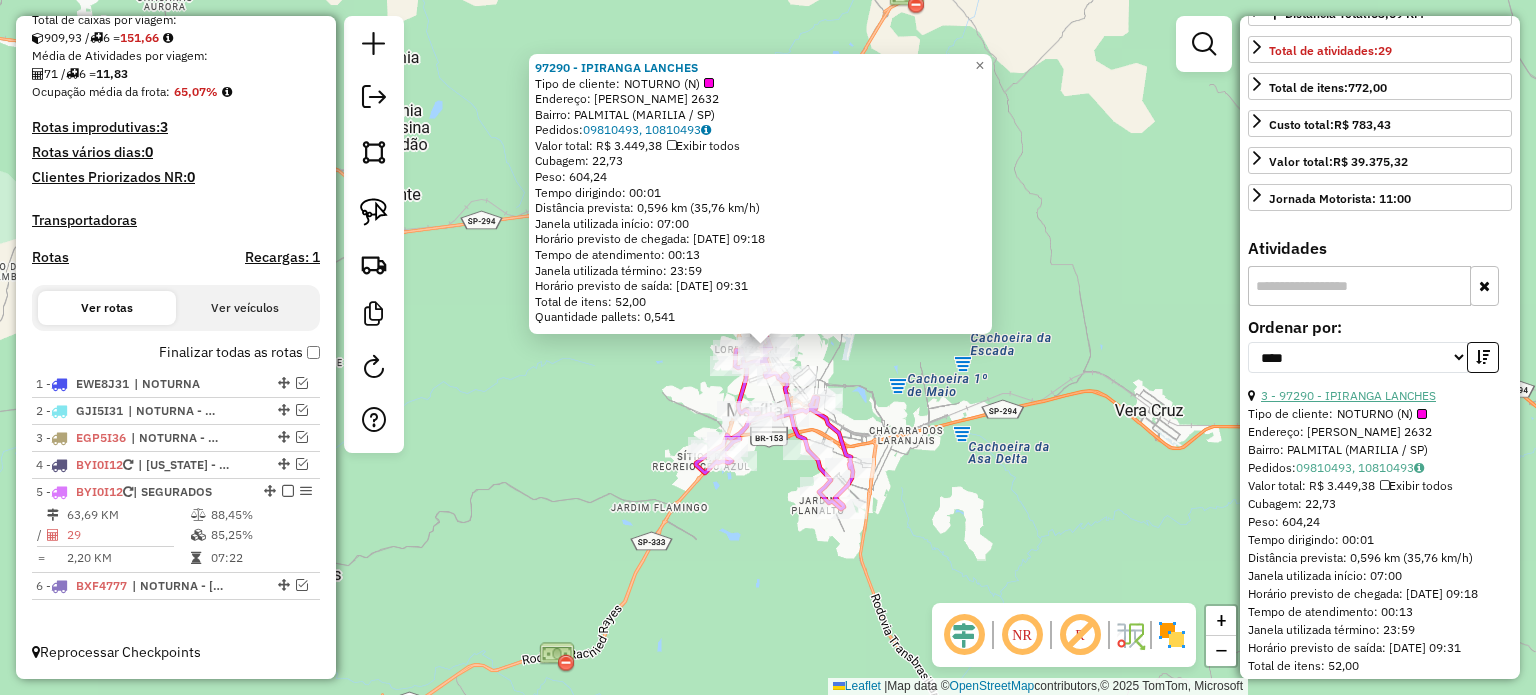 click on "3 - 97290 - IPIRANGA LANCHES" at bounding box center [1348, 395] 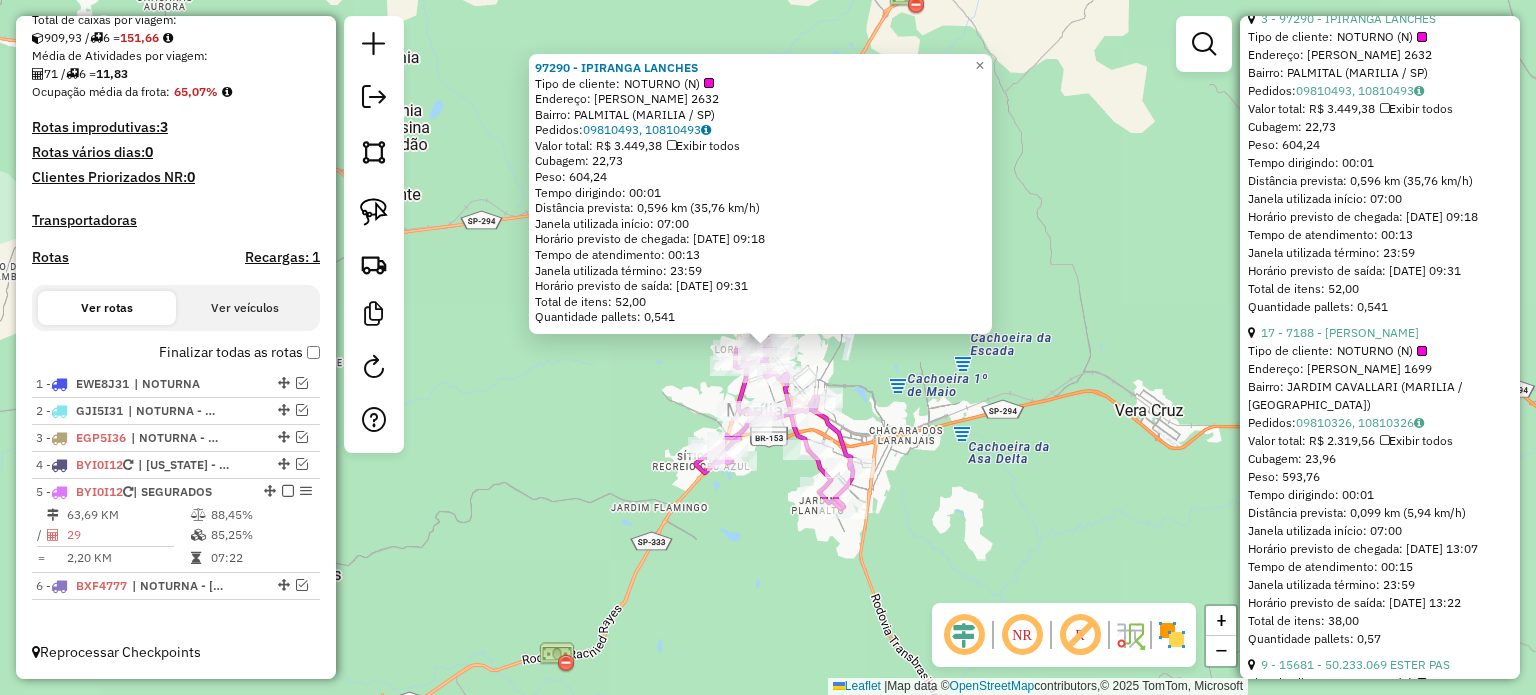 scroll, scrollTop: 1000, scrollLeft: 0, axis: vertical 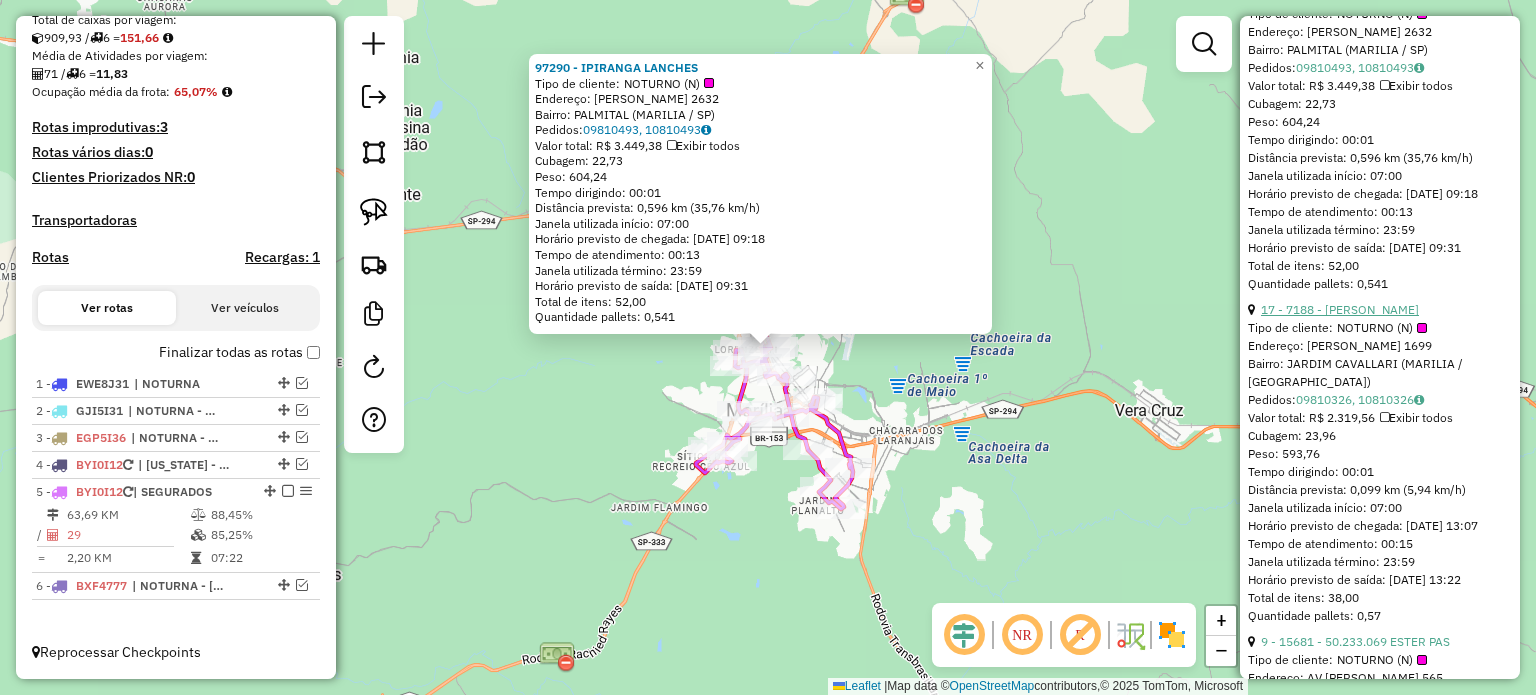 click on "17 - 7188 - [PERSON_NAME]" at bounding box center [1340, 309] 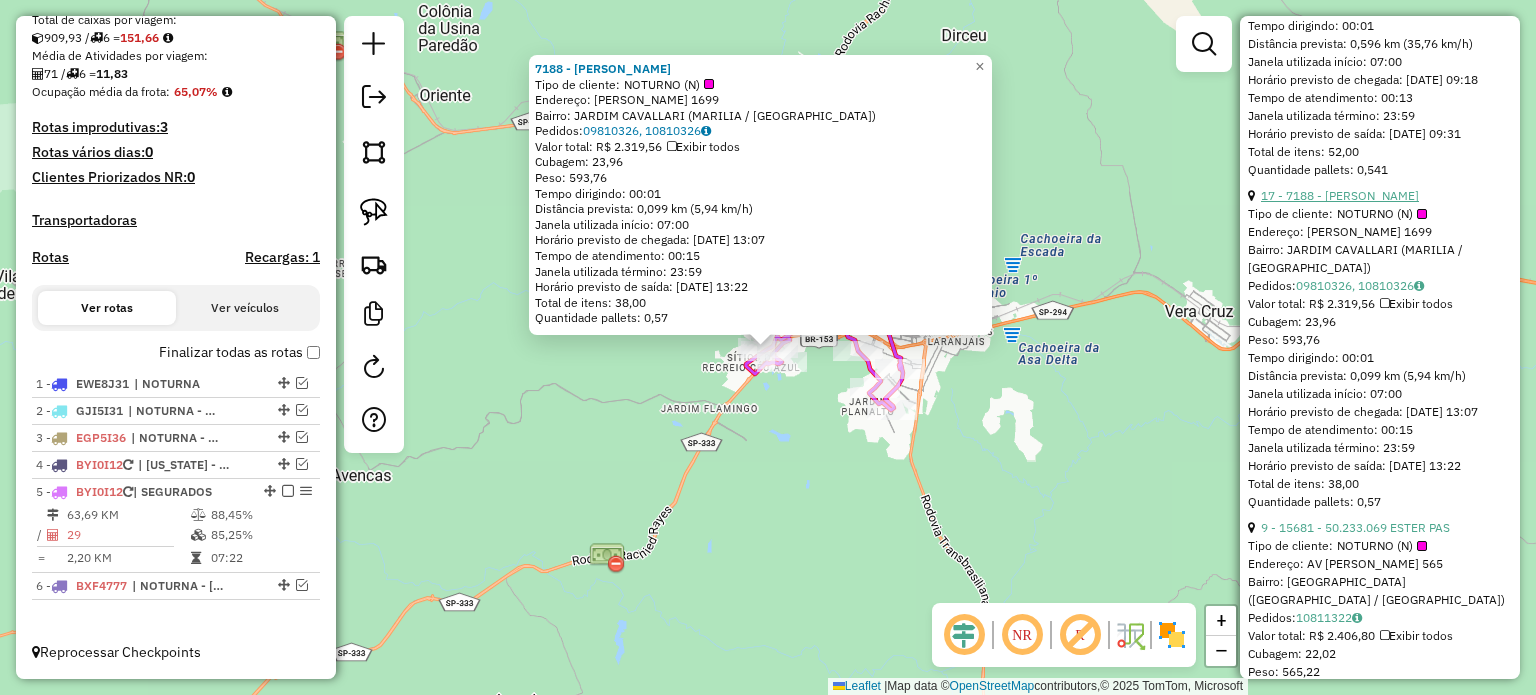 scroll, scrollTop: 1200, scrollLeft: 0, axis: vertical 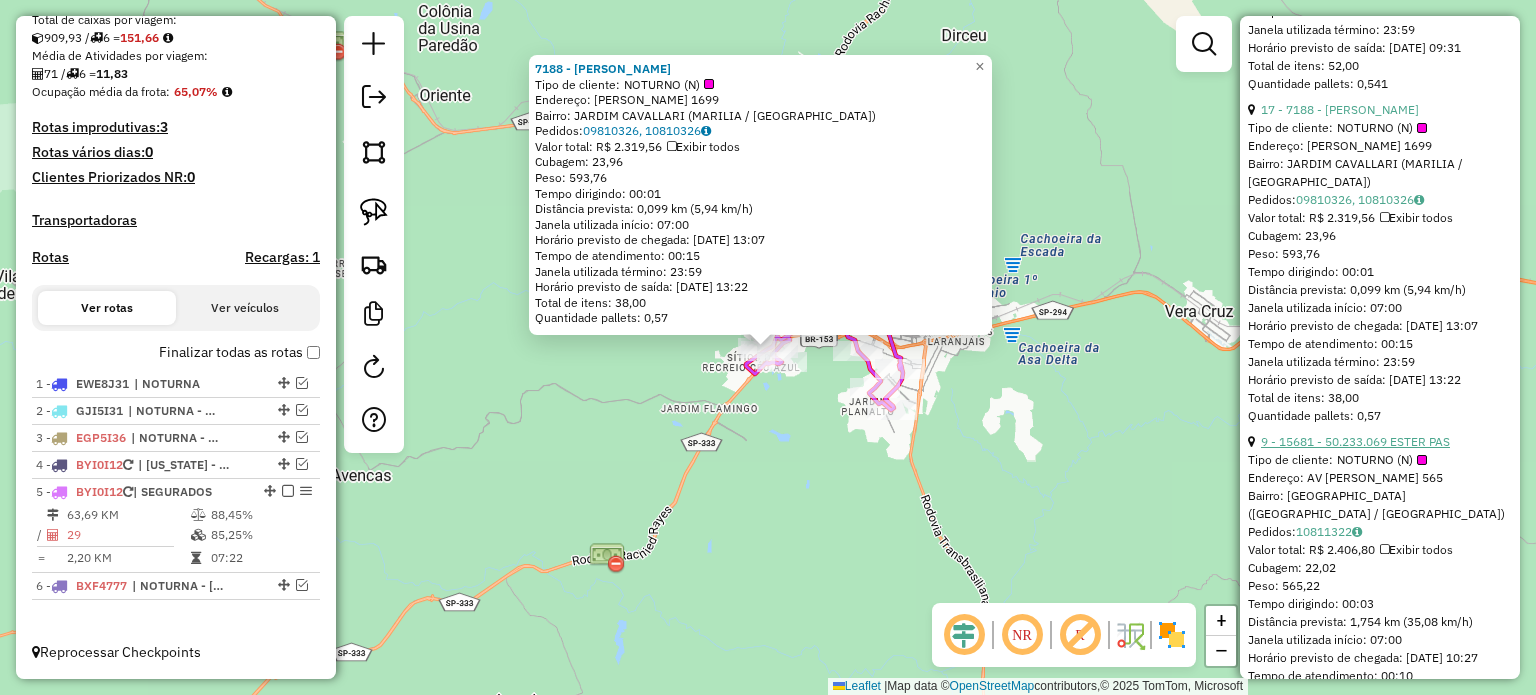 click on "9 - 15681 - 50.233.069 ESTER PAS" at bounding box center (1355, 441) 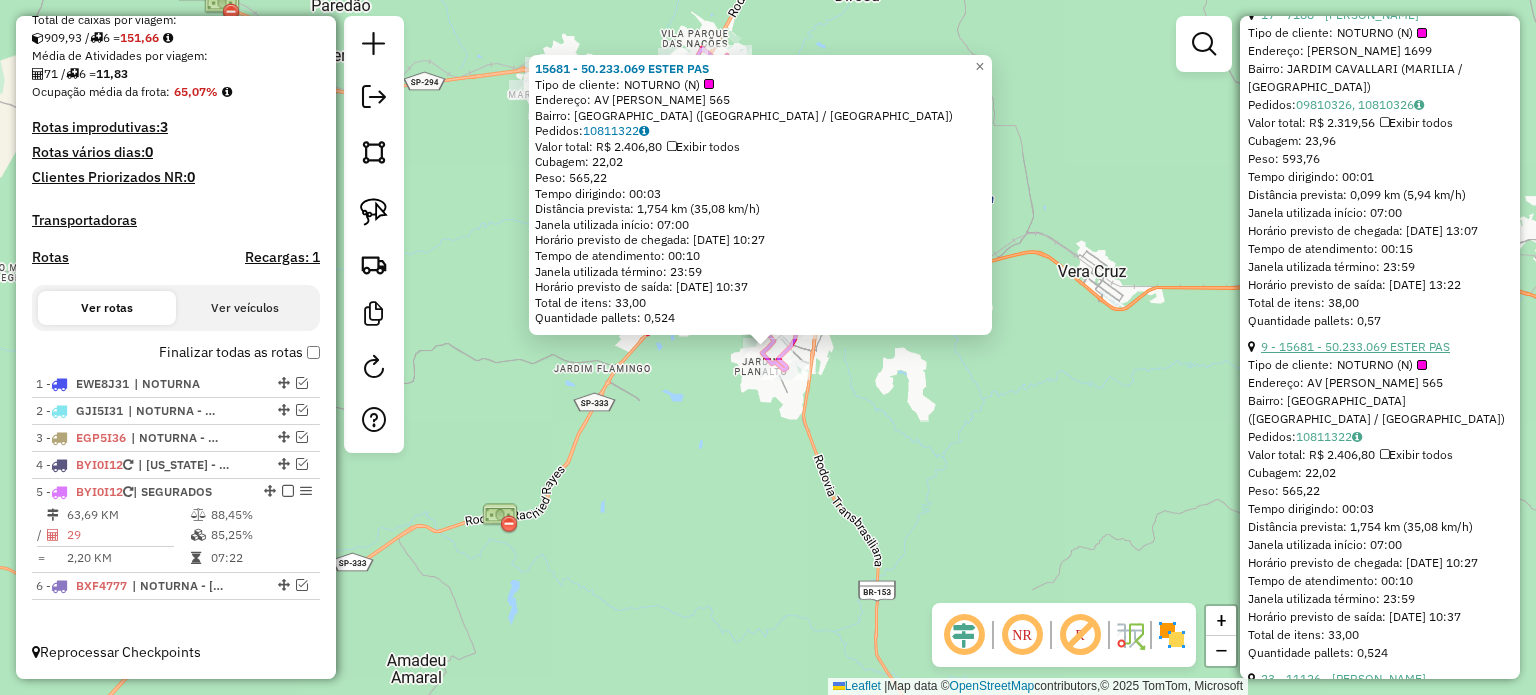 scroll, scrollTop: 1400, scrollLeft: 0, axis: vertical 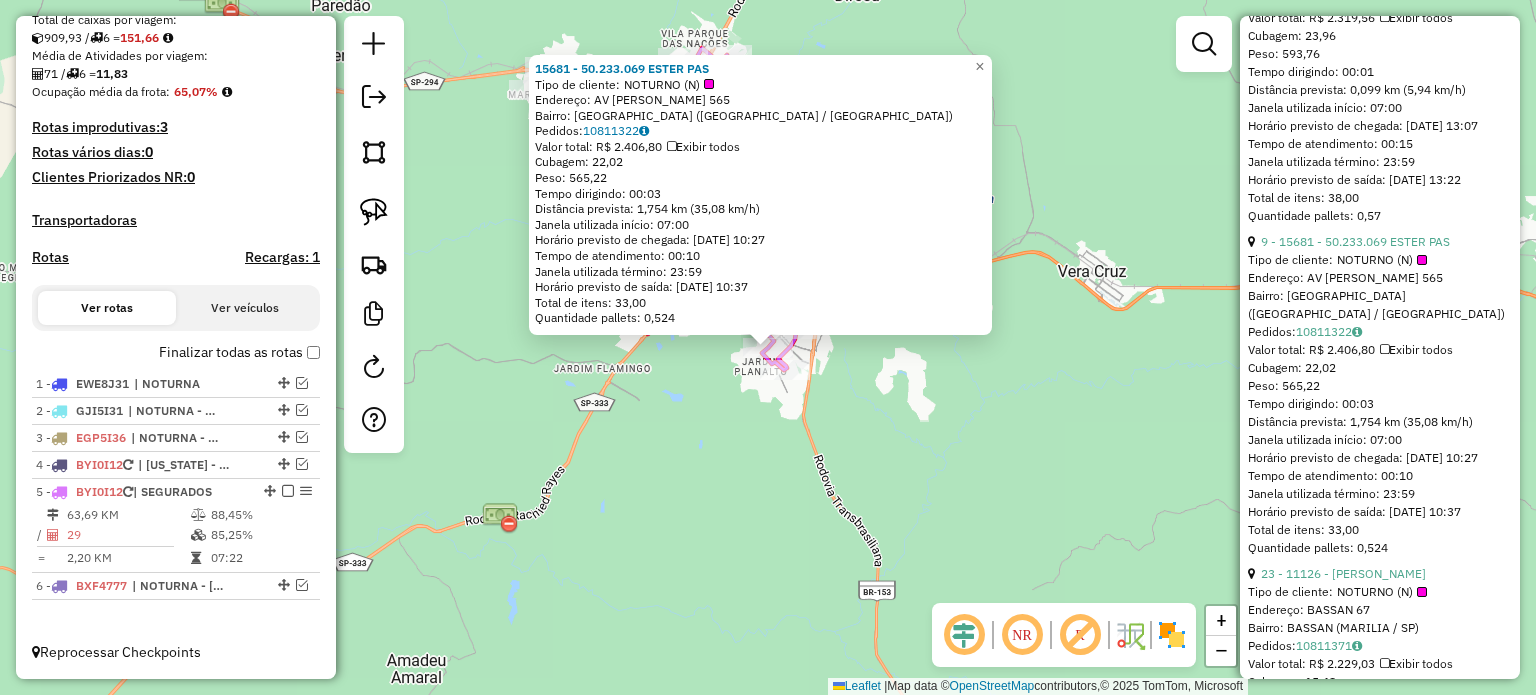 click on "Tipo de cliente:   NOTURNO (N)" at bounding box center (1380, 260) 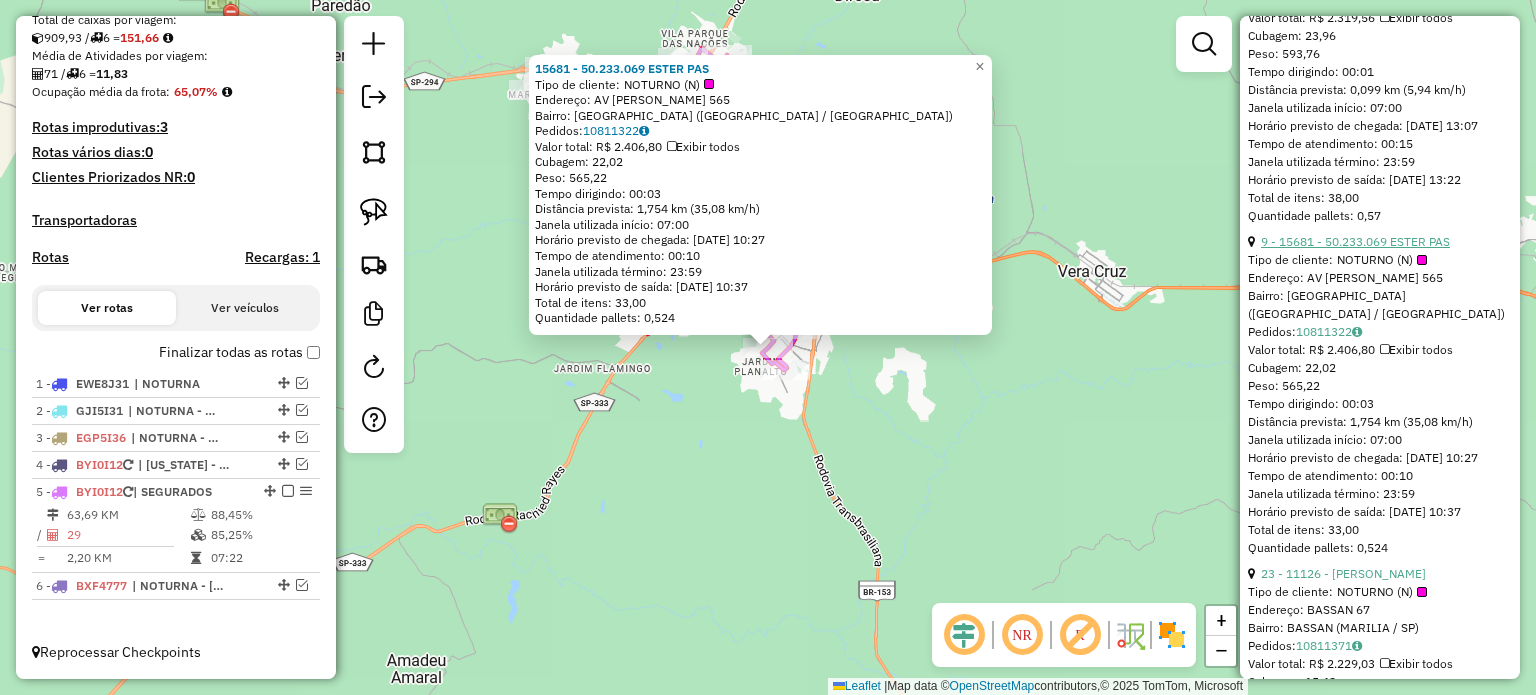 click on "9 - 15681 - 50.233.069 ESTER PAS" at bounding box center (1355, 241) 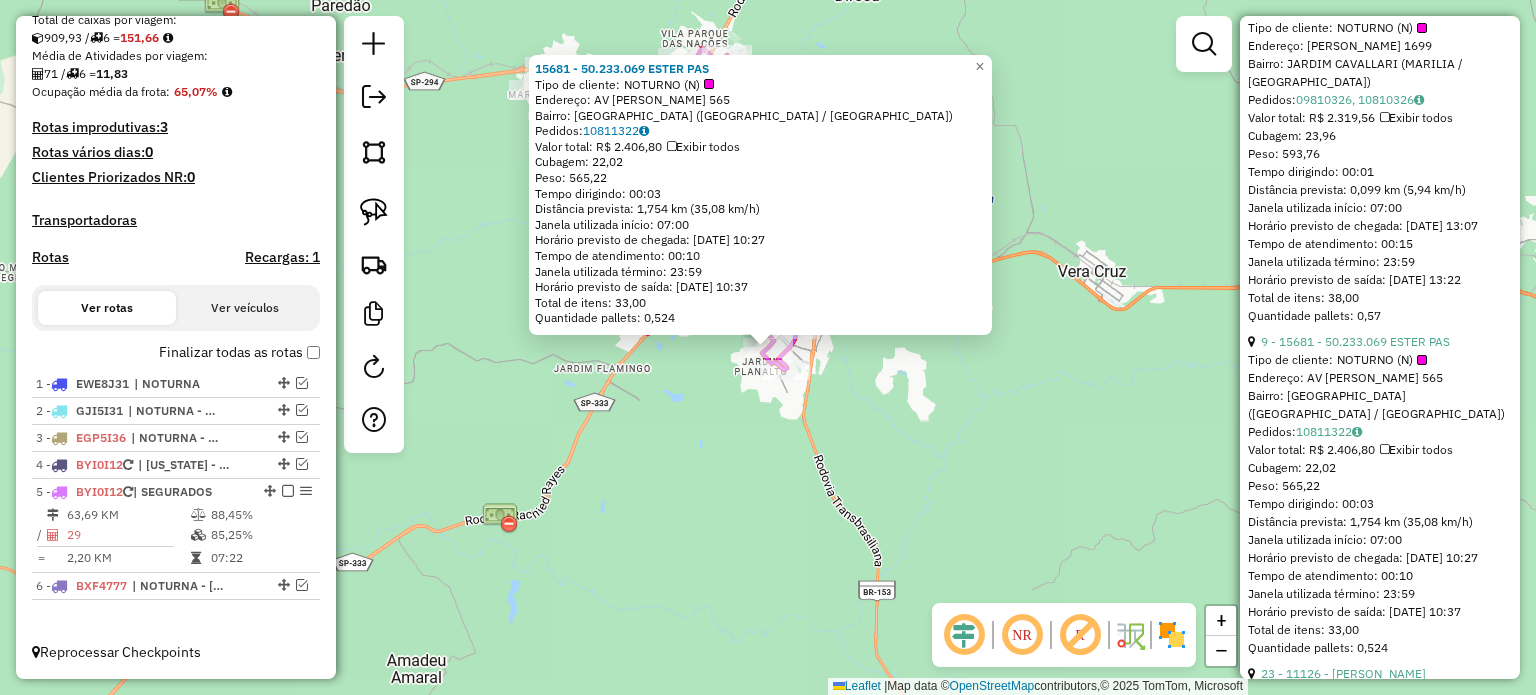 click on "17 - 7188 - [PERSON_NAME]" at bounding box center [1340, 9] 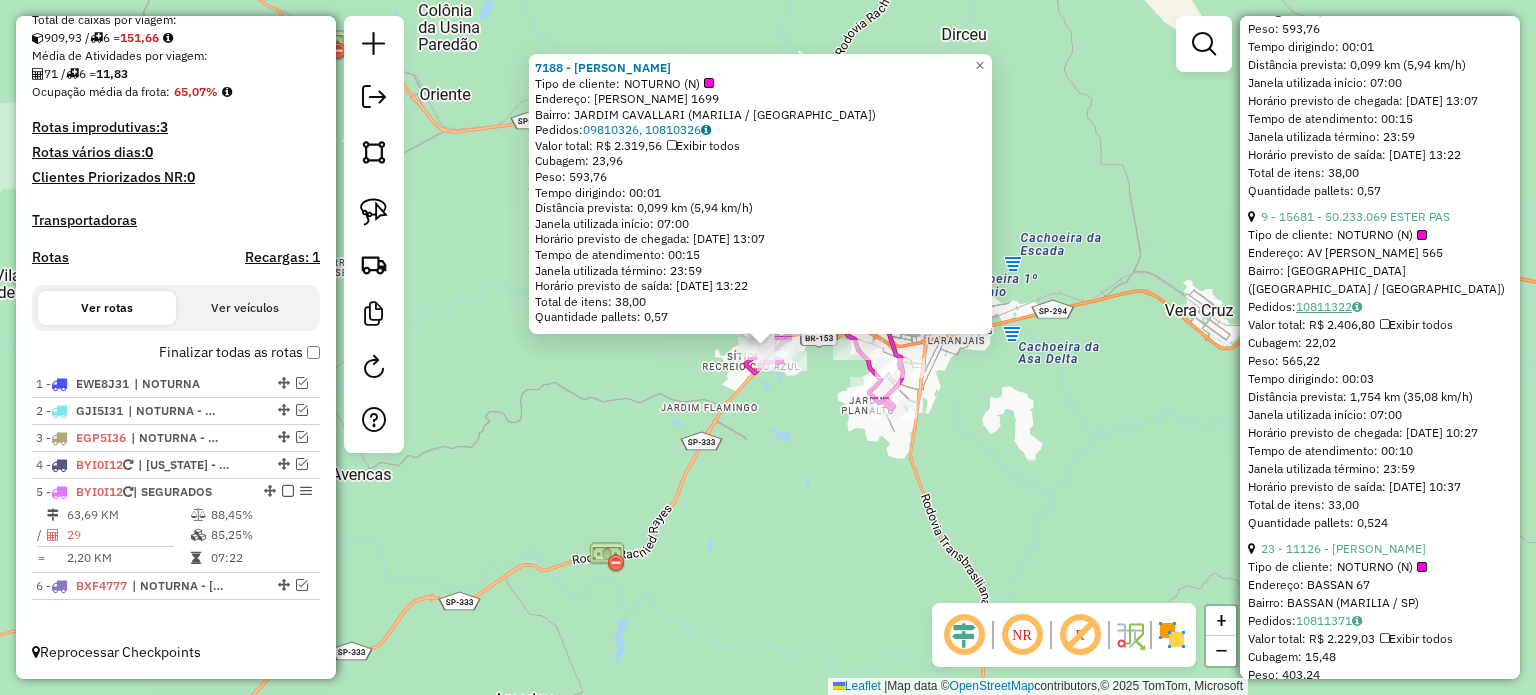 scroll, scrollTop: 1500, scrollLeft: 0, axis: vertical 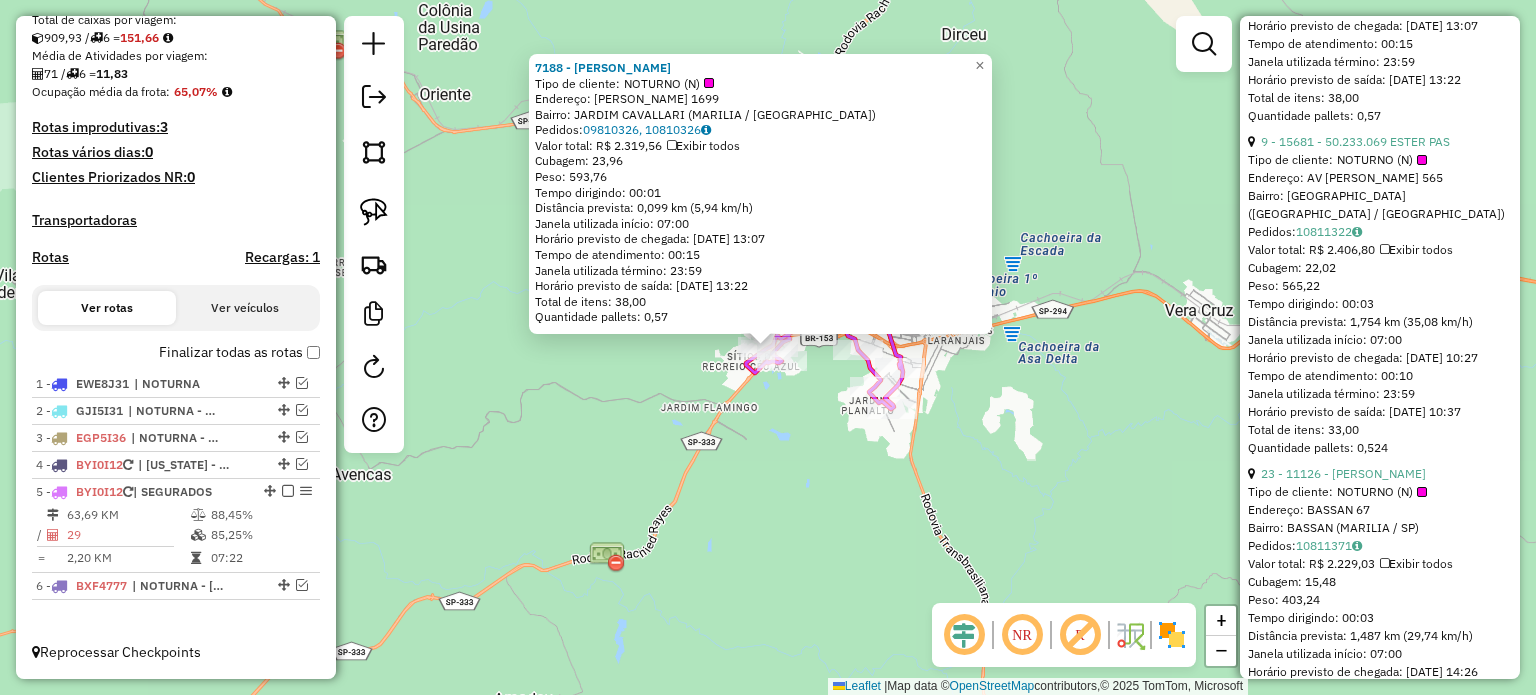 click on "3 - 97290 - IPIRANGA LANCHES  Tipo de cliente:   NOTURNO (N)   Endereço:  [PERSON_NAME] 2632   Bairro: PALMITAL ([GEOGRAPHIC_DATA] / SP)   Pedidos:  09810493, 10810493   Valor total: R$ 3.449,38   Exibir todos   Cubagem: 22,73  Peso: 604,24  Tempo dirigindo: 00:01   Distância prevista: 0,596 km (35,76 km/h)   [GEOGRAPHIC_DATA] utilizada início: 07:00   Horário previsto de chegada: [DATE] 09:18   Tempo de atendimento: 00:13   Janela utilizada término: 23:59   Horário previsto de saída: [DATE] 09:31   Total de itens: 52,00   Quantidade pallets: 0,541     17 - 7188 - [PERSON_NAME]  Tipo de cliente:   NOTURNO (N)   Endereço:  [PERSON_NAME] 1699   Bairro: JARDIM CAVALLARI ([GEOGRAPHIC_DATA] / SP)   Pedidos:  09810326, 10810326   Valor total: R$ 2.319,56   Exibir todos   Cubagem: 23,96  Peso: 593,76  Tempo dirigindo: 00:01   Distância prevista: 0,099 km (5,94 km/h)   Janela utilizada início: 07:00   Horário previsto de chegada: [DATE] 13:07   Tempo de atendimento: 00:15   Total de itens: 38,00" at bounding box center [1380, 4323] 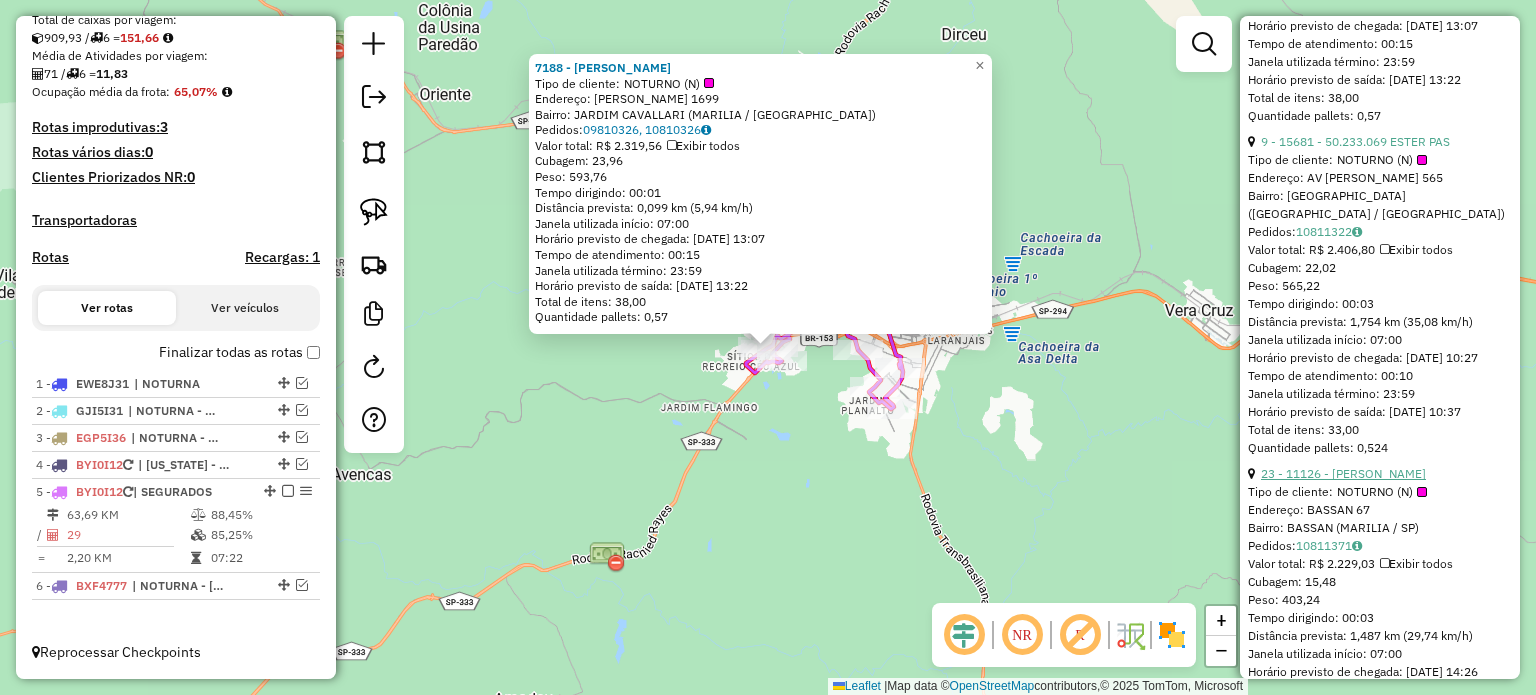 click on "23 - 11126 - [PERSON_NAME]" at bounding box center (1343, 473) 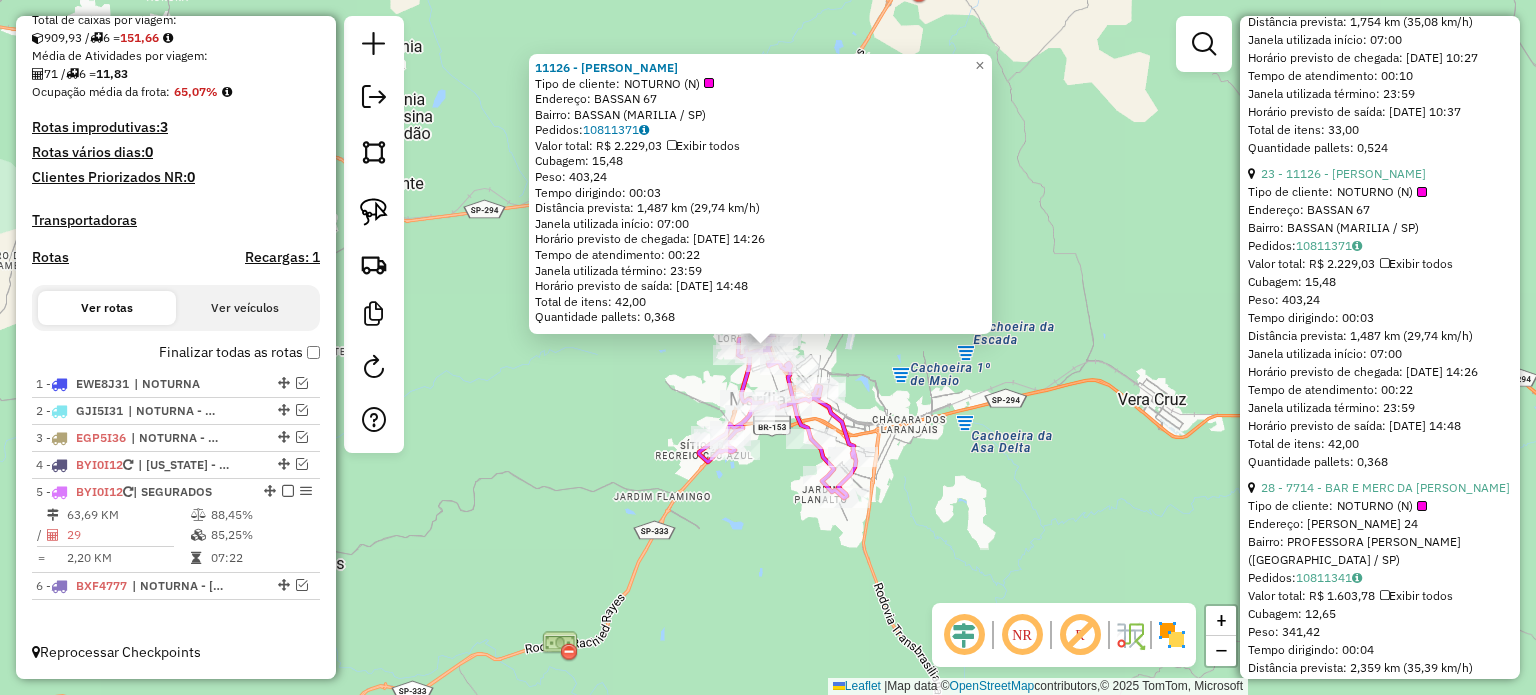 scroll, scrollTop: 2000, scrollLeft: 0, axis: vertical 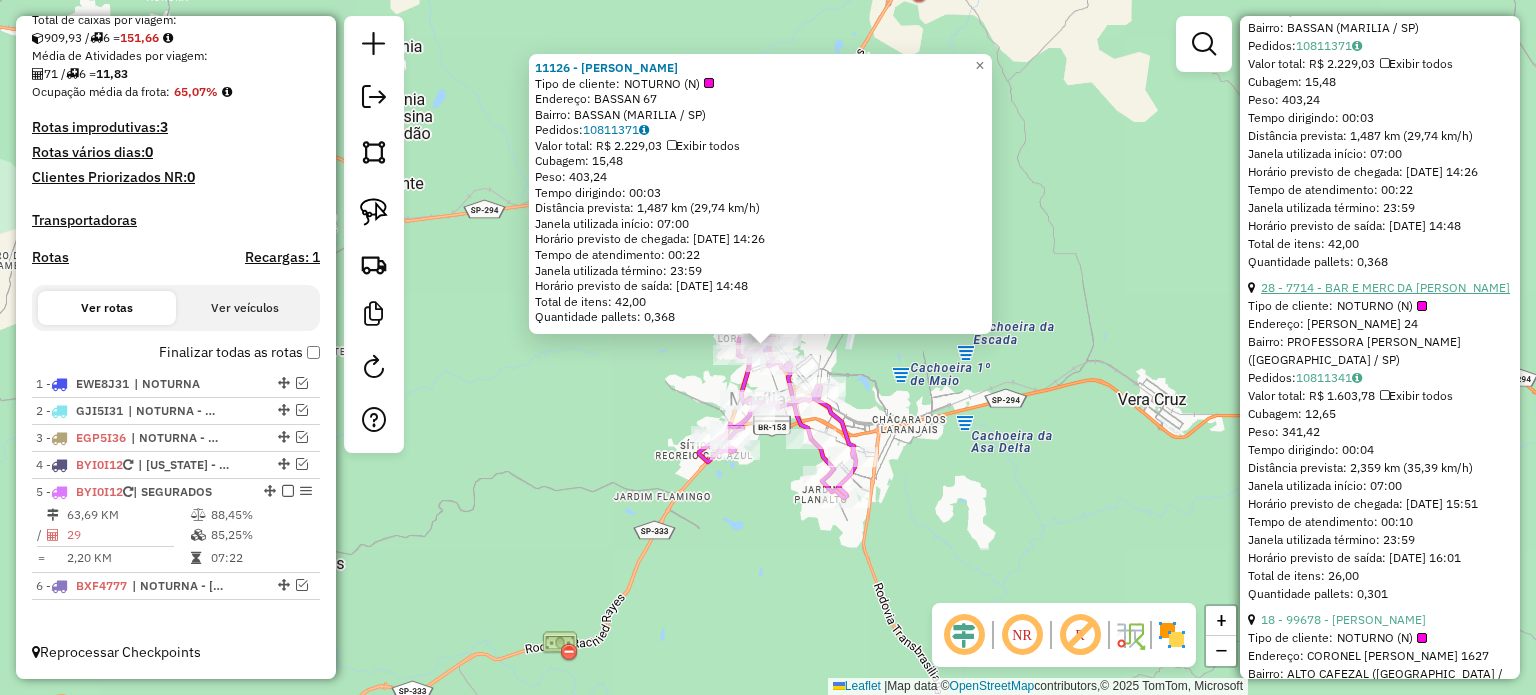 click on "28 - 7714 - BAR E MERC DA [PERSON_NAME]" at bounding box center (1385, 287) 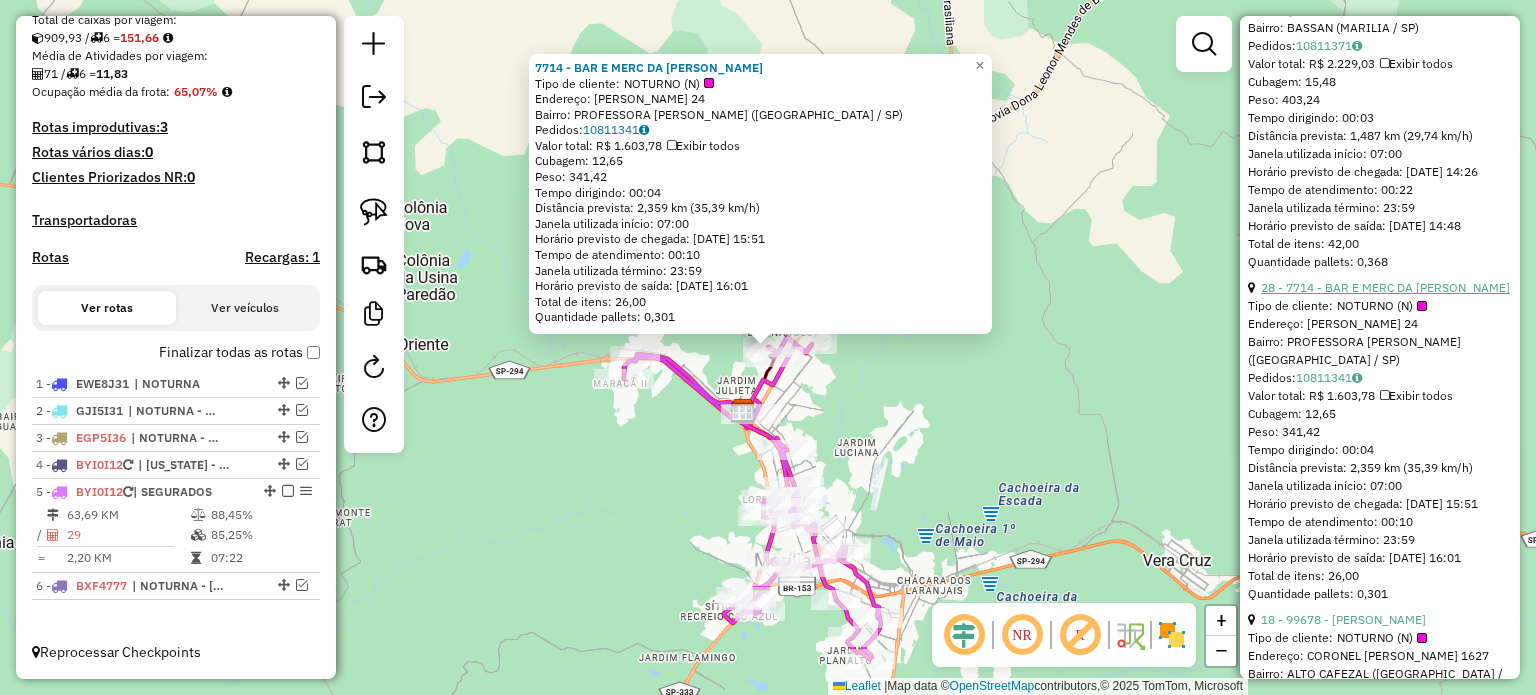 scroll, scrollTop: 2200, scrollLeft: 0, axis: vertical 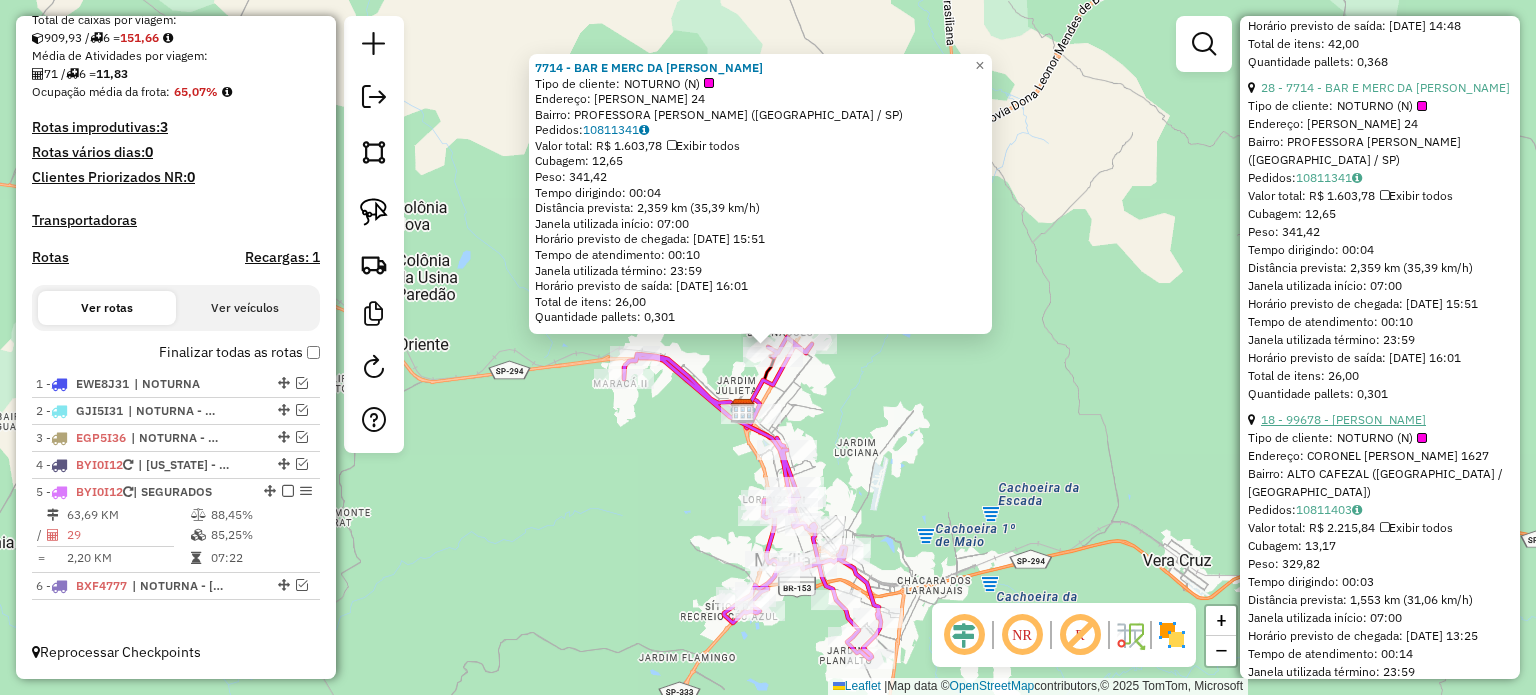click on "18 - 99678 - [PERSON_NAME]" at bounding box center (1343, 419) 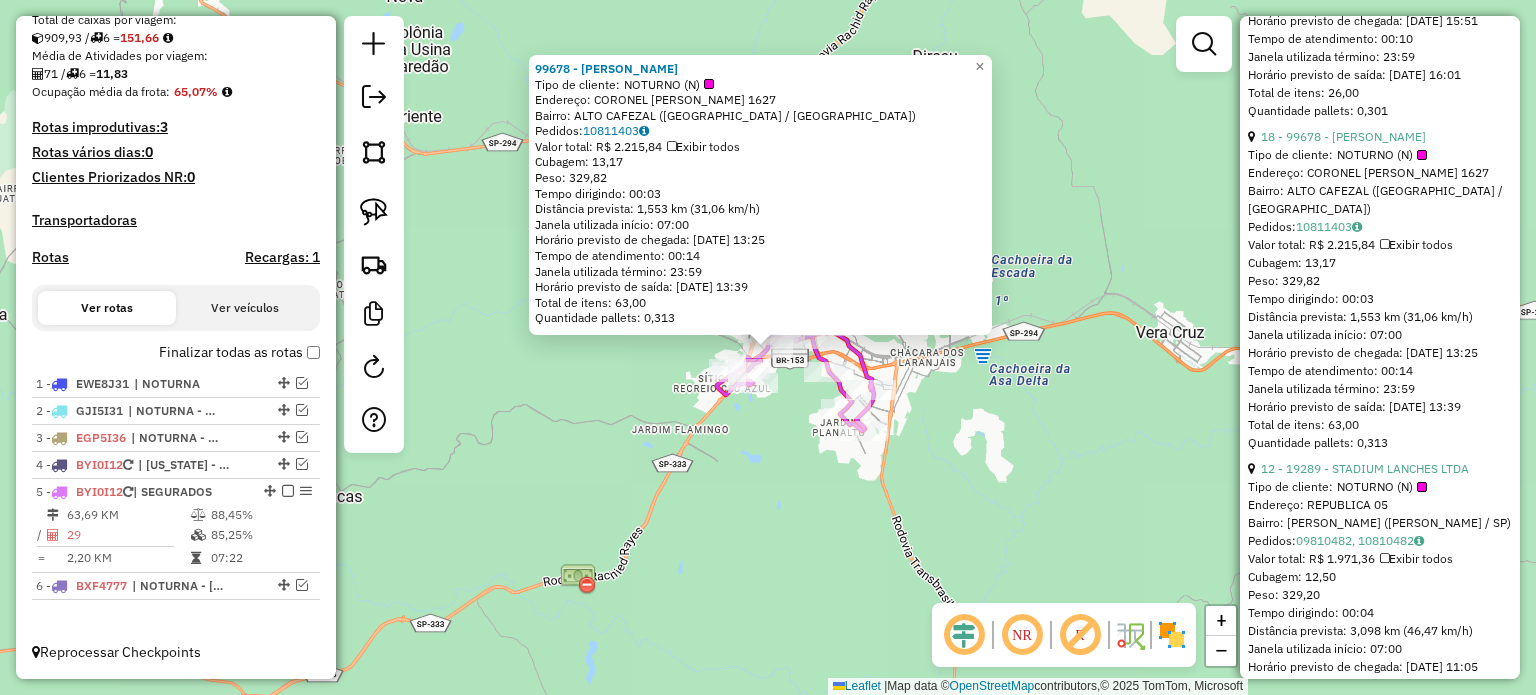scroll, scrollTop: 2500, scrollLeft: 0, axis: vertical 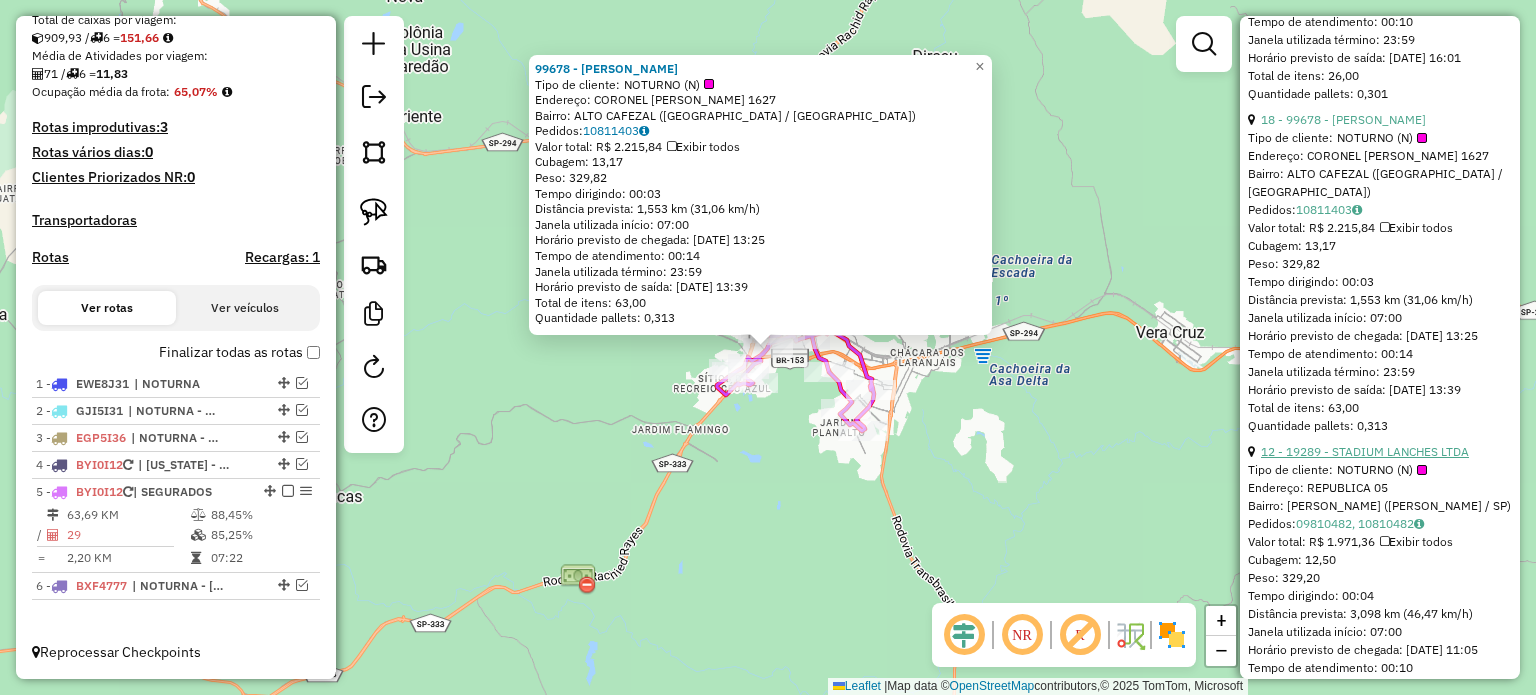 click on "12 - 19289 - STADIUM LANCHES LTDA" at bounding box center [1365, 451] 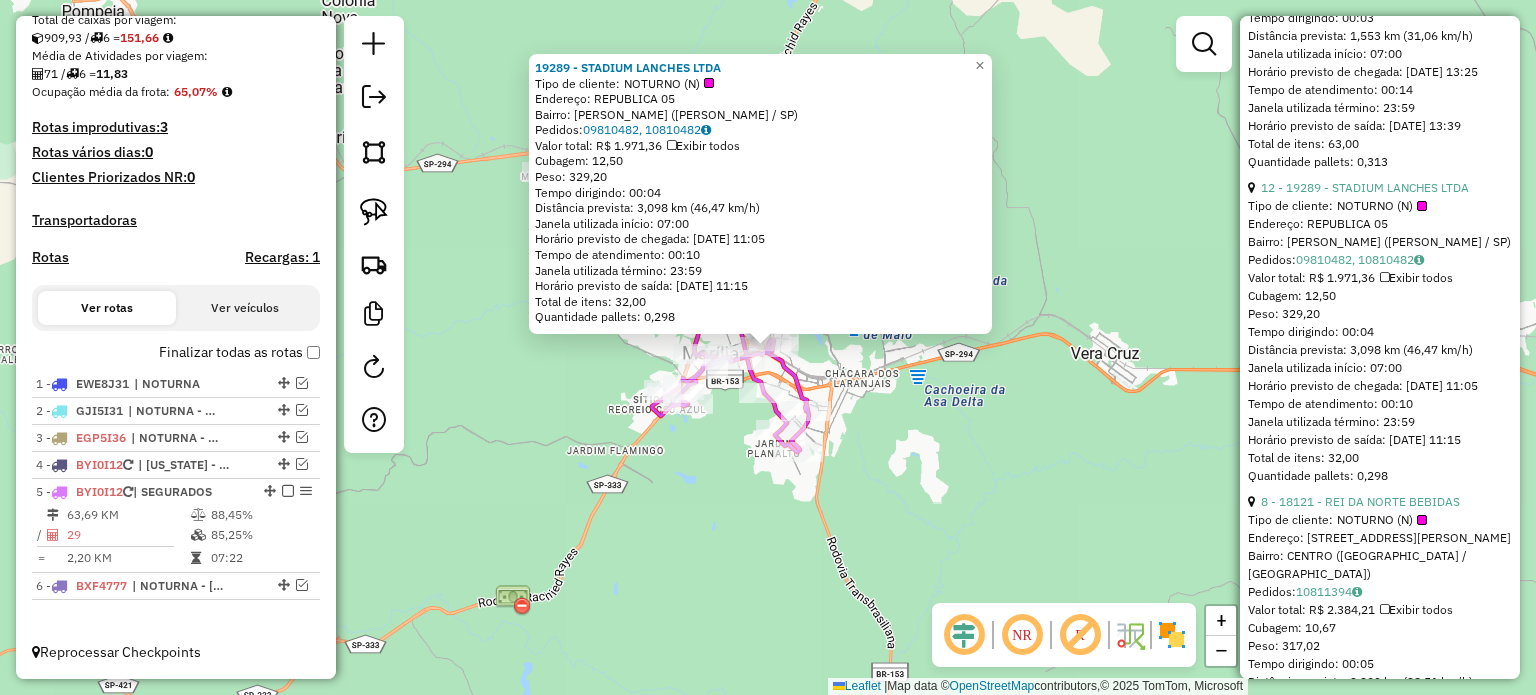 scroll, scrollTop: 2800, scrollLeft: 0, axis: vertical 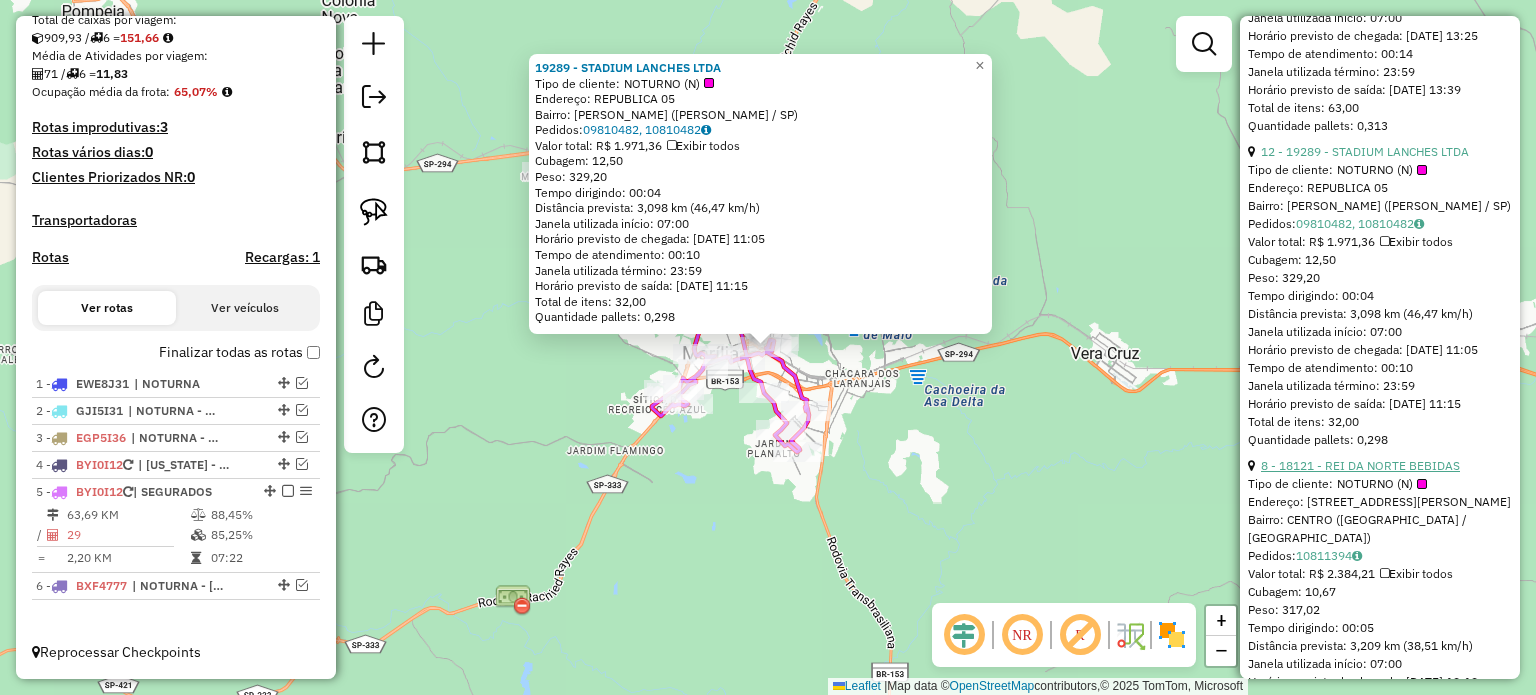 click on "8 - 18121 - REI DA NORTE BEBIDAS" at bounding box center [1360, 465] 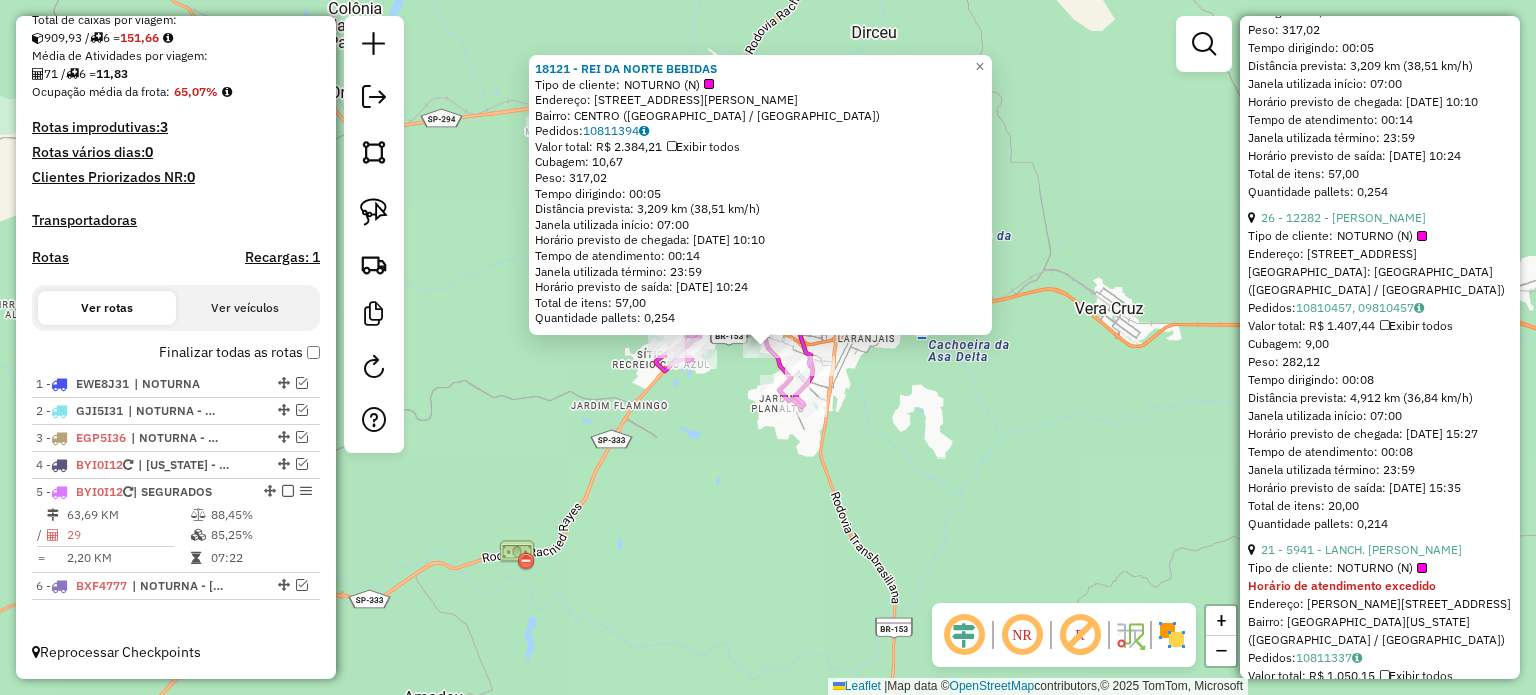 scroll, scrollTop: 3400, scrollLeft: 0, axis: vertical 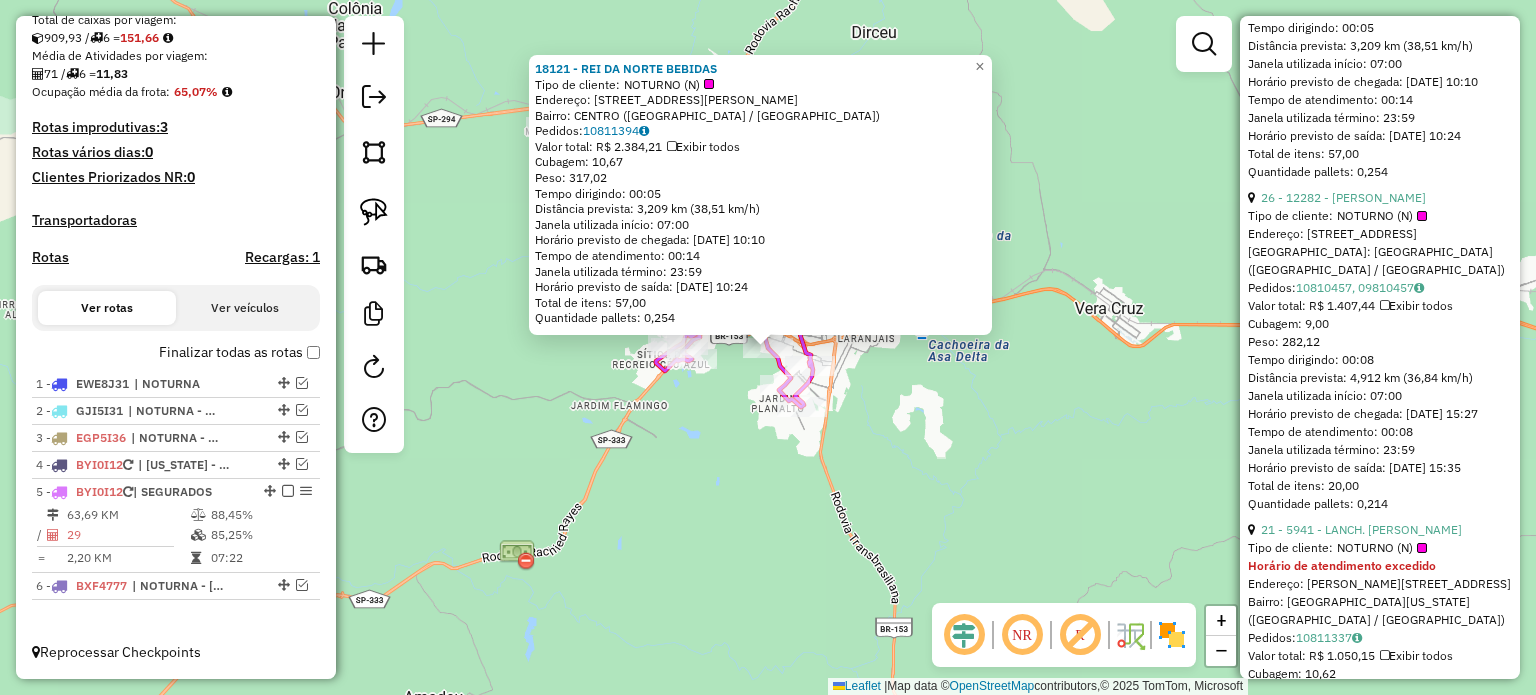 click on "3 - 97290 - IPIRANGA LANCHES  Tipo de cliente:   NOTURNO (N)   Endereço:  [PERSON_NAME] 2632   Bairro: PALMITAL ([GEOGRAPHIC_DATA] / SP)   Pedidos:  09810493, 10810493   Valor total: R$ 3.449,38   Exibir todos   Cubagem: 22,73  Peso: 604,24  Tempo dirigindo: 00:01   Distância prevista: 0,596 km (35,76 km/h)   [GEOGRAPHIC_DATA] utilizada início: 07:00   Horário previsto de chegada: [DATE] 09:18   Tempo de atendimento: 00:13   Janela utilizada término: 23:59   Horário previsto de saída: [DATE] 09:31   Total de itens: 52,00   Quantidade pallets: 0,541     17 - 7188 - [PERSON_NAME]  Tipo de cliente:   NOTURNO (N)   Endereço:  [PERSON_NAME] 1699   Bairro: JARDIM CAVALLARI ([GEOGRAPHIC_DATA] / SP)   Pedidos:  09810326, 10810326   Valor total: R$ 2.319,56   Exibir todos   Cubagem: 23,96  Peso: 593,76  Tempo dirigindo: 00:01   Distância prevista: 0,099 km (5,94 km/h)   Janela utilizada início: 07:00   Horário previsto de chegada: [DATE] 13:07   Tempo de atendimento: 00:15   Total de itens: 38,00" at bounding box center [1380, 2423] 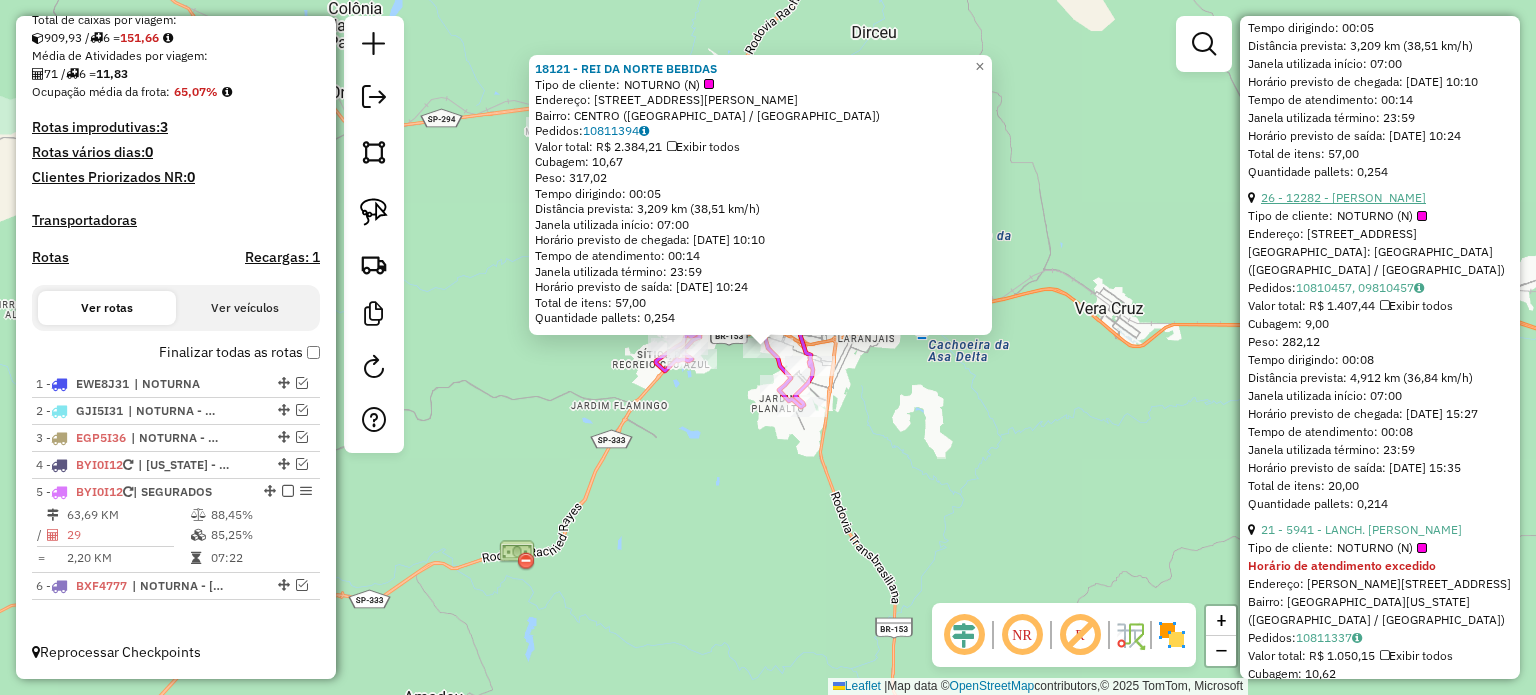 click on "26 - 12282 - [PERSON_NAME]" at bounding box center (1343, 197) 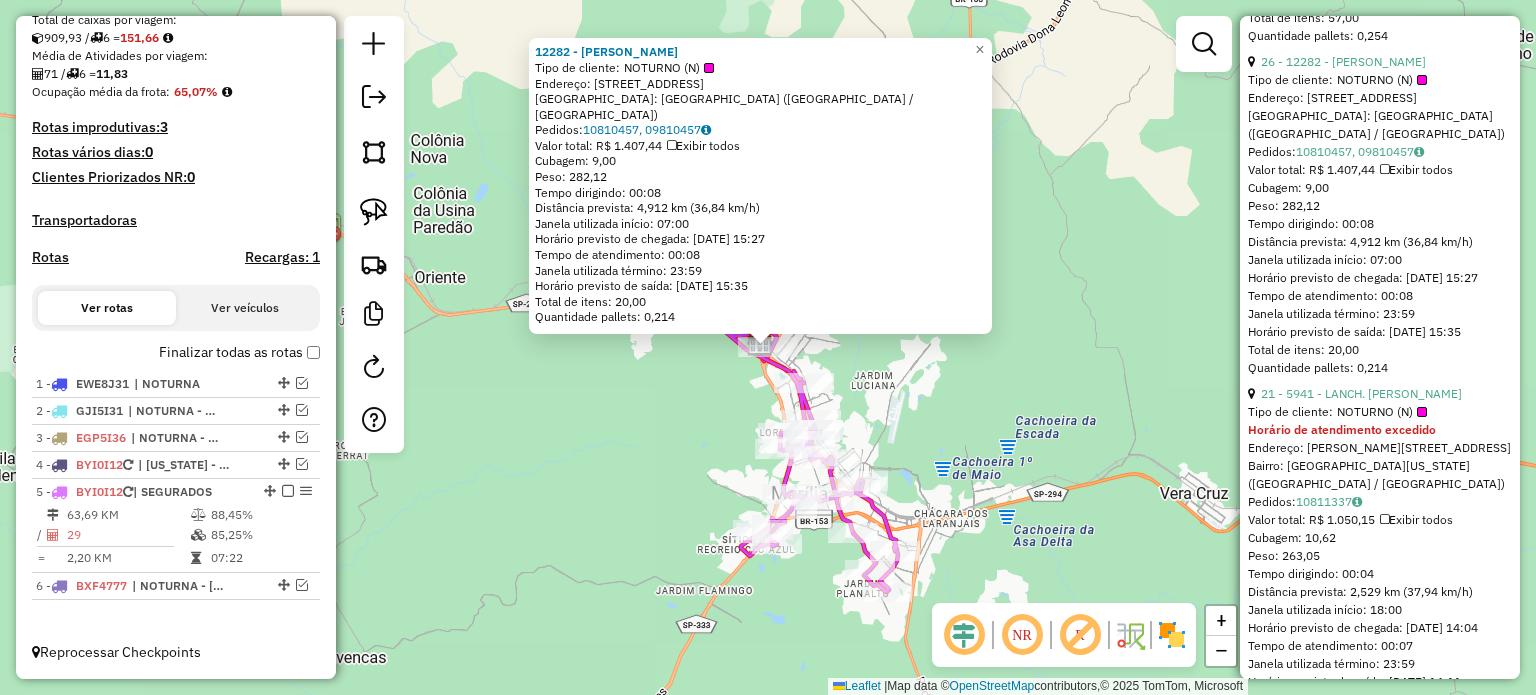 scroll, scrollTop: 3700, scrollLeft: 0, axis: vertical 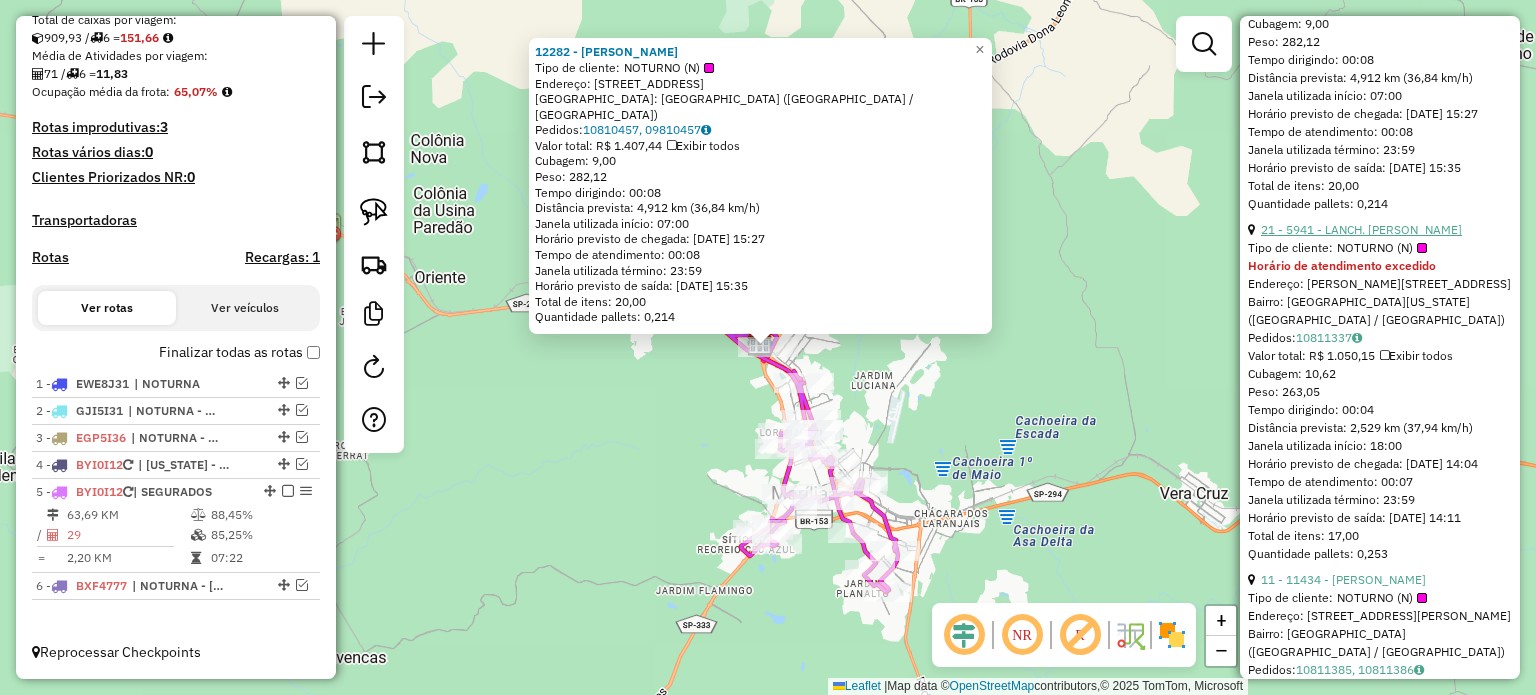 click on "21 - 5941 - LANCH. [PERSON_NAME]" at bounding box center [1361, 229] 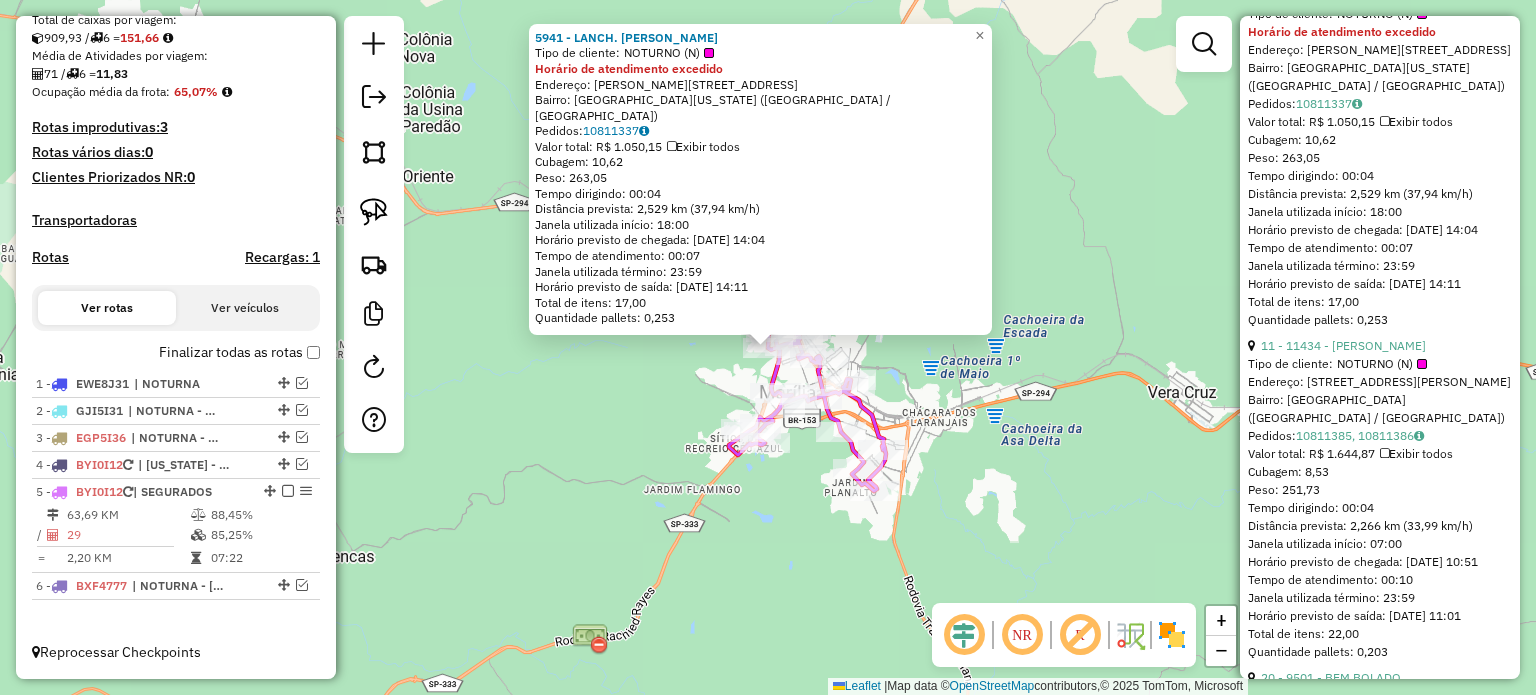 scroll, scrollTop: 4100, scrollLeft: 0, axis: vertical 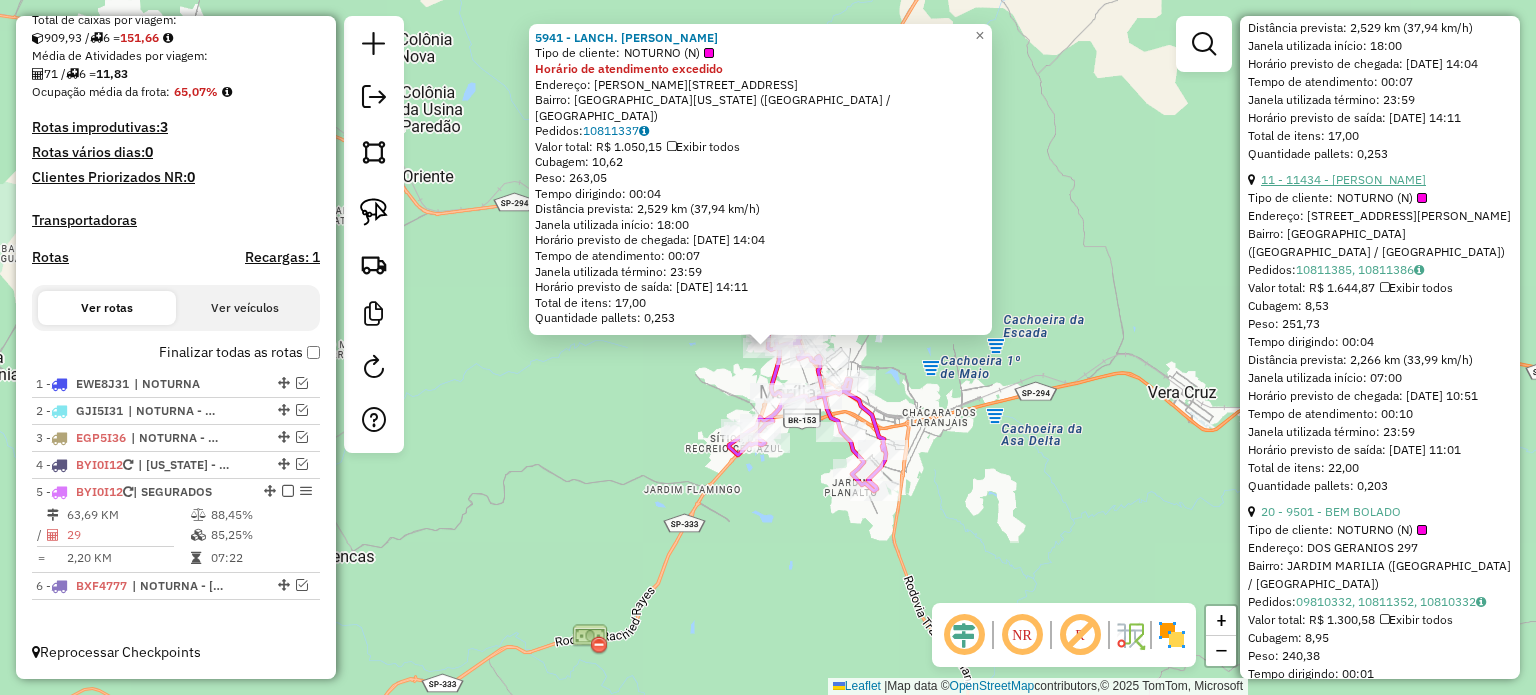 click on "11 - 11434 - [PERSON_NAME]" at bounding box center [1343, 179] 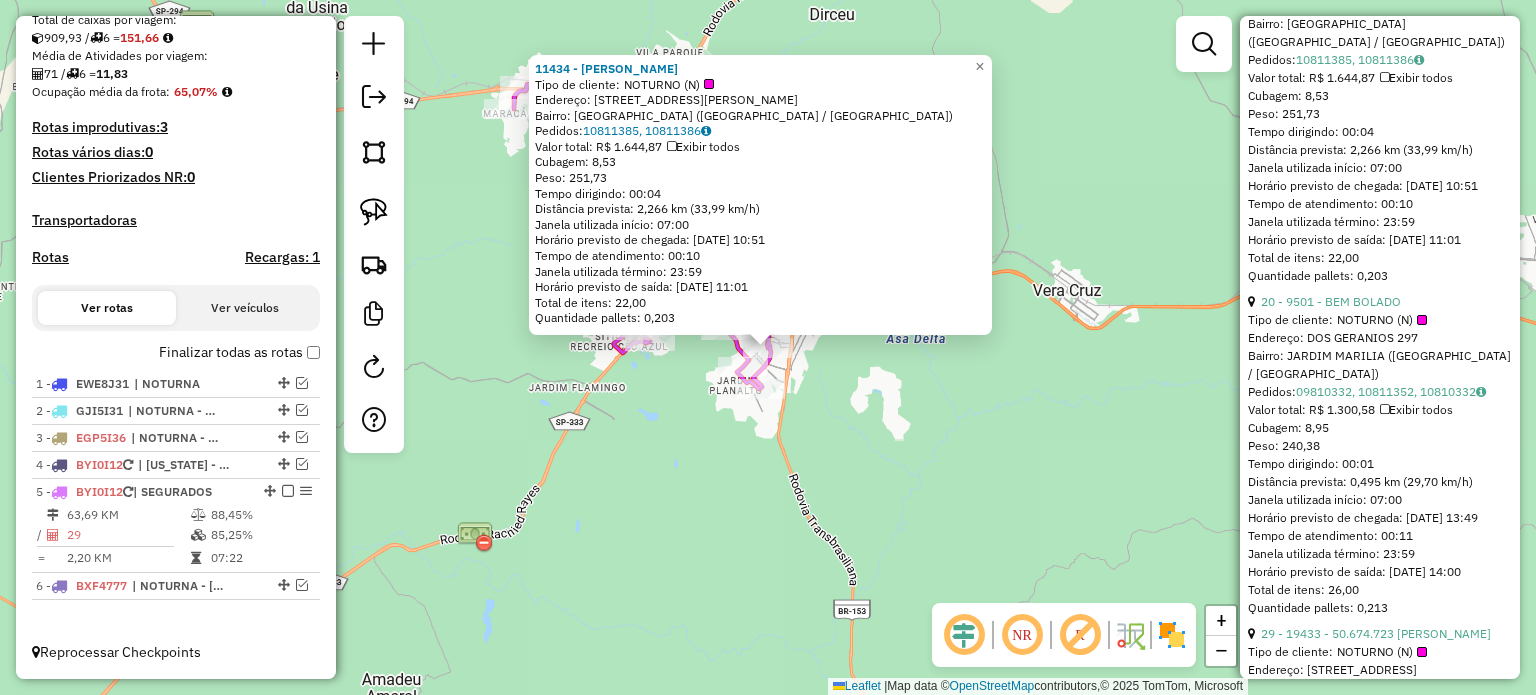 scroll, scrollTop: 4400, scrollLeft: 0, axis: vertical 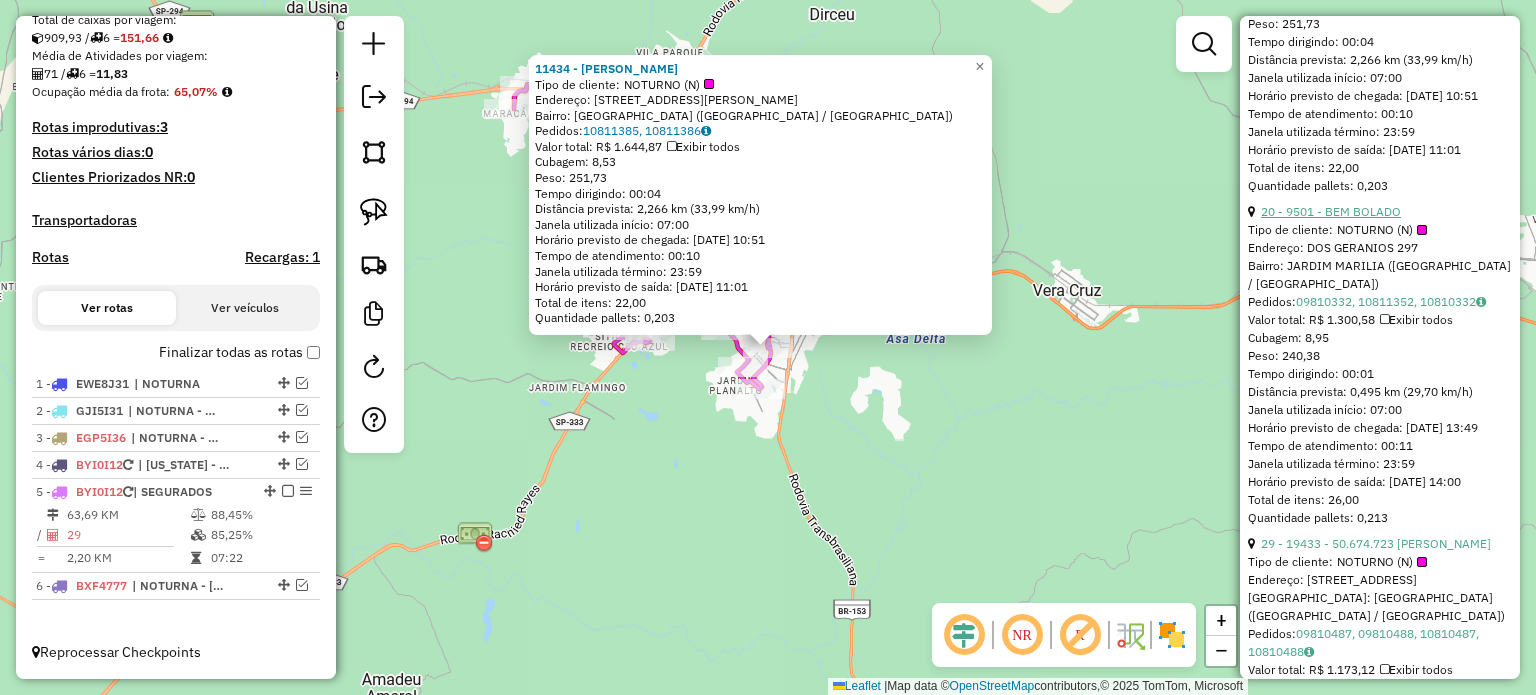 click on "20 - 9501 - BEM BOLADO" at bounding box center [1331, 211] 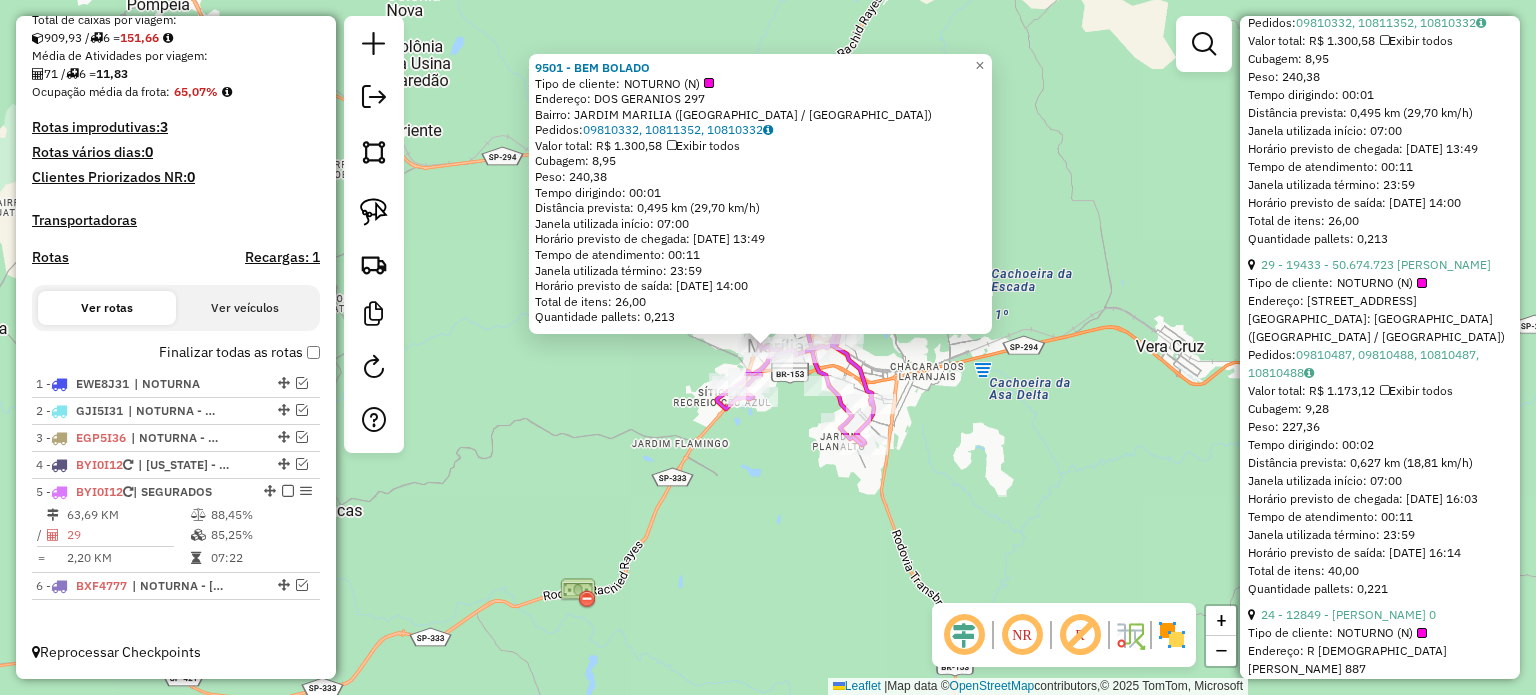 scroll, scrollTop: 4800, scrollLeft: 0, axis: vertical 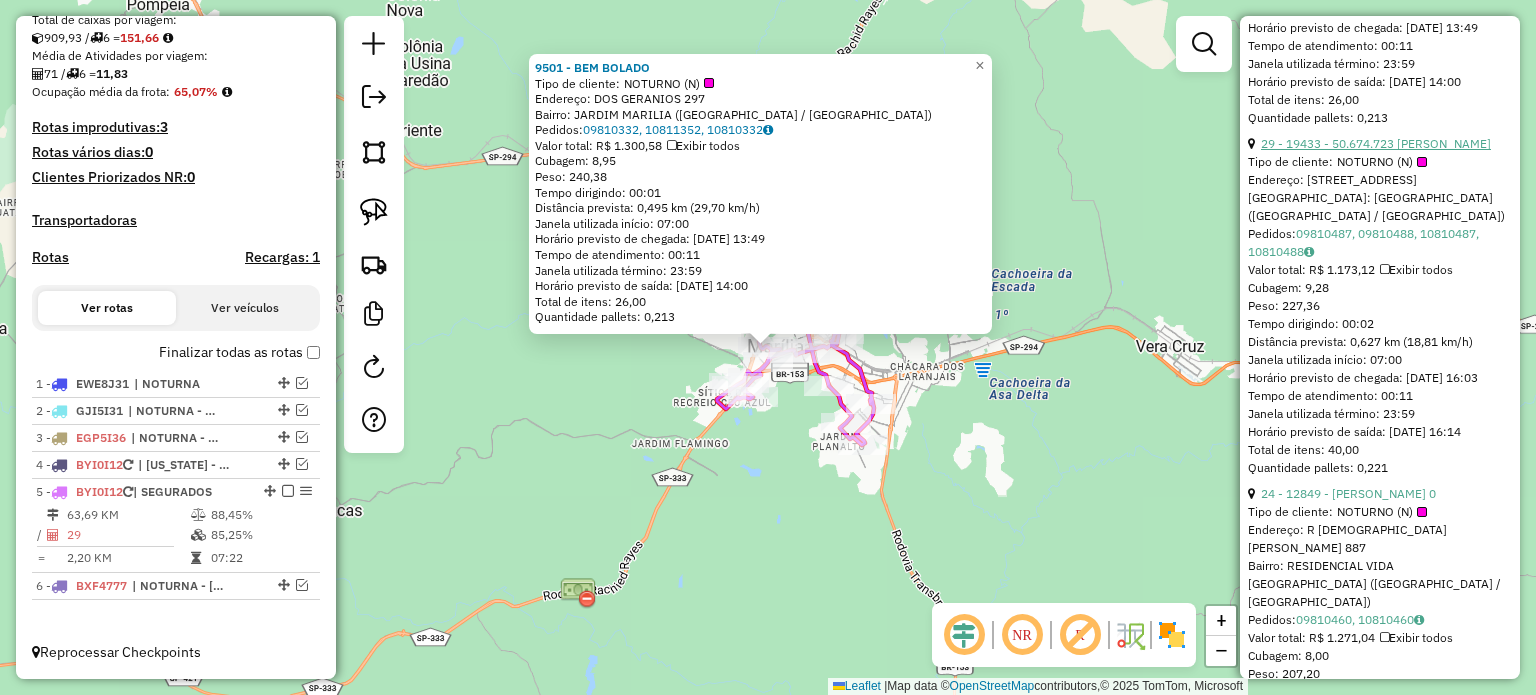 click on "29 - 19433 - 50.674.723 [PERSON_NAME]" at bounding box center (1376, 143) 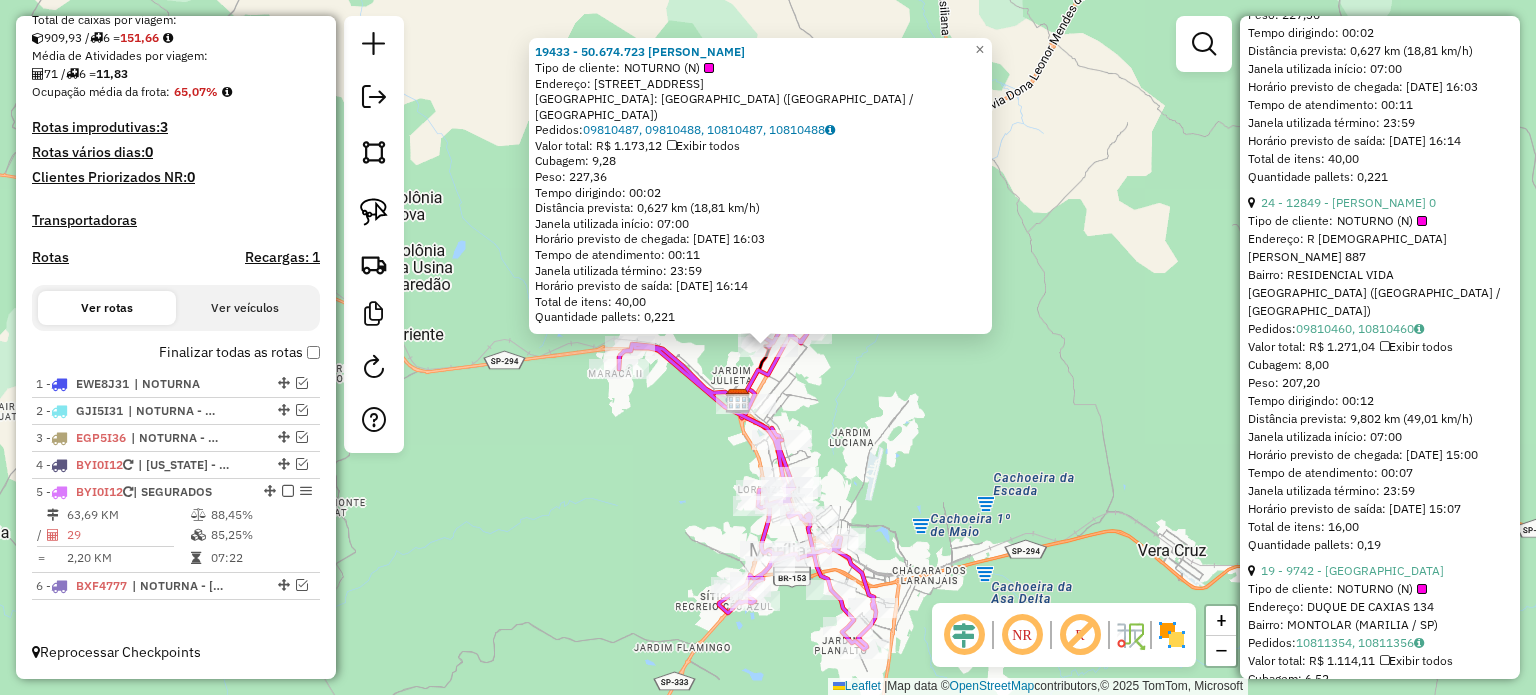 scroll, scrollTop: 5100, scrollLeft: 0, axis: vertical 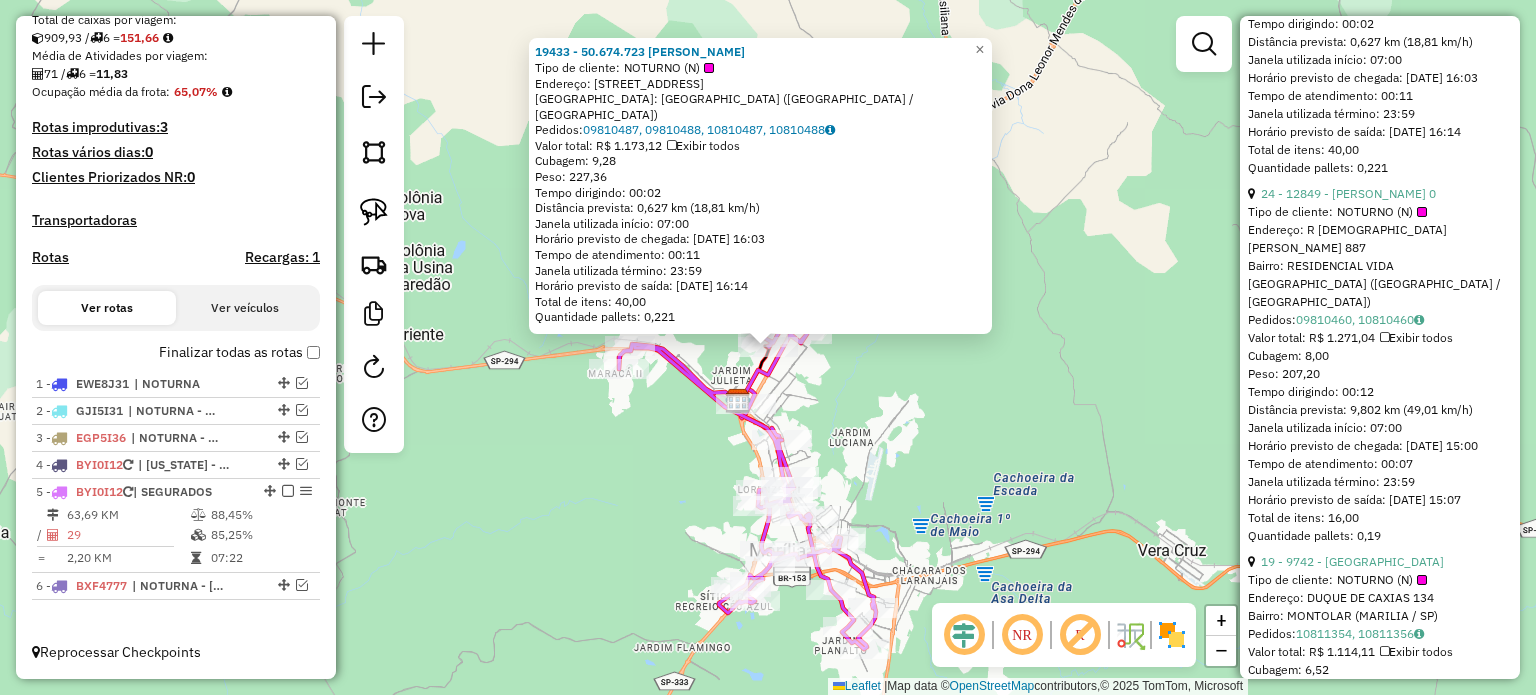 click on "3 - 97290 - IPIRANGA LANCHES  Tipo de cliente:   NOTURNO (N)   Endereço:  [PERSON_NAME] 2632   Bairro: PALMITAL ([GEOGRAPHIC_DATA] / SP)   Pedidos:  09810493, 10810493   Valor total: R$ 3.449,38   Exibir todos   Cubagem: 22,73  Peso: 604,24  Tempo dirigindo: 00:01   Distância prevista: 0,596 km (35,76 km/h)   [GEOGRAPHIC_DATA] utilizada início: 07:00   Horário previsto de chegada: [DATE] 09:18   Tempo de atendimento: 00:13   Janela utilizada término: 23:59   Horário previsto de saída: [DATE] 09:31   Total de itens: 52,00   Quantidade pallets: 0,541     17 - 7188 - [PERSON_NAME]  Tipo de cliente:   NOTURNO (N)   Endereço:  [PERSON_NAME] 1699   Bairro: JARDIM CAVALLARI ([GEOGRAPHIC_DATA] / SP)   Pedidos:  09810326, 10810326   Valor total: R$ 2.319,56   Exibir todos   Cubagem: 23,96  Peso: 593,76  Tempo dirigindo: 00:01   Distância prevista: 0,099 km (5,94 km/h)   Janela utilizada início: 07:00   Horário previsto de chegada: [DATE] 13:07   Tempo de atendimento: 00:15   Total de itens: 38,00" at bounding box center [1380, 723] 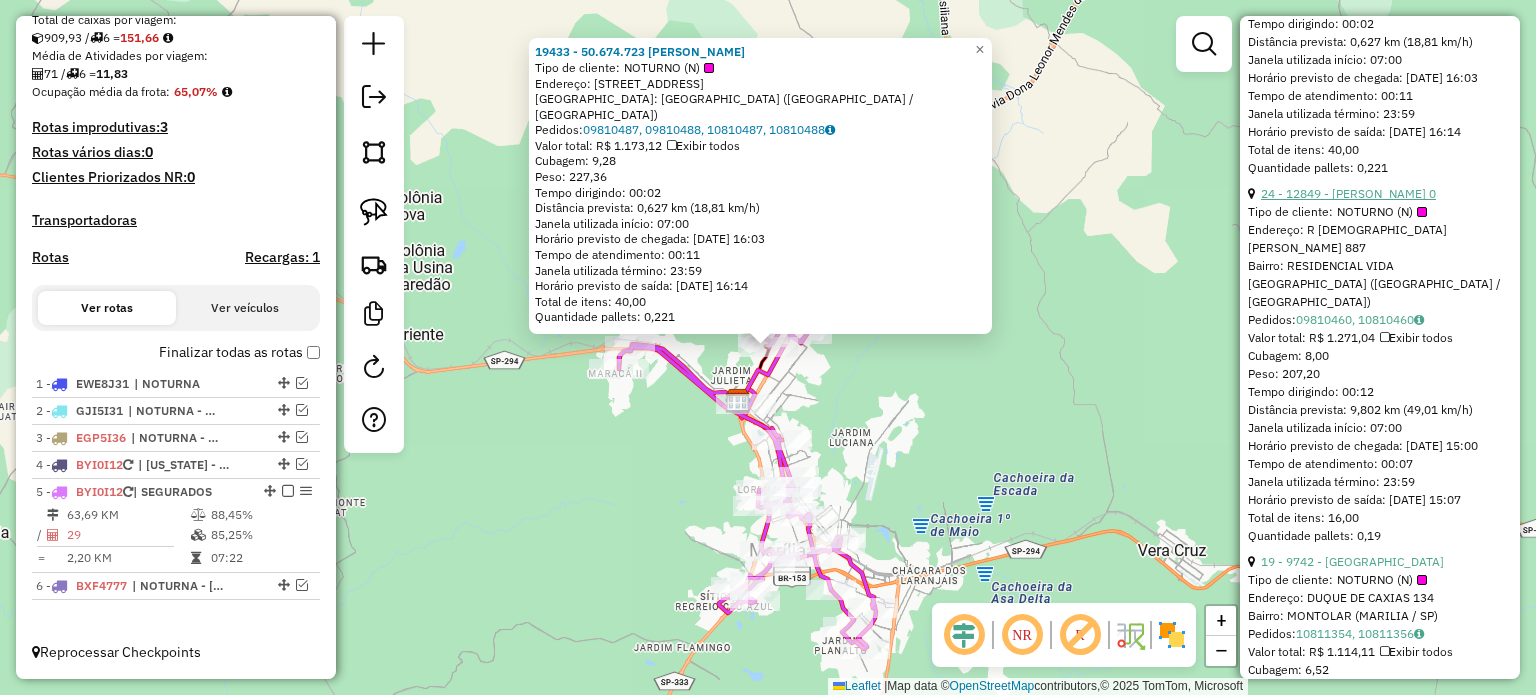 click on "24 - 12849 - [PERSON_NAME] 0" at bounding box center (1348, 193) 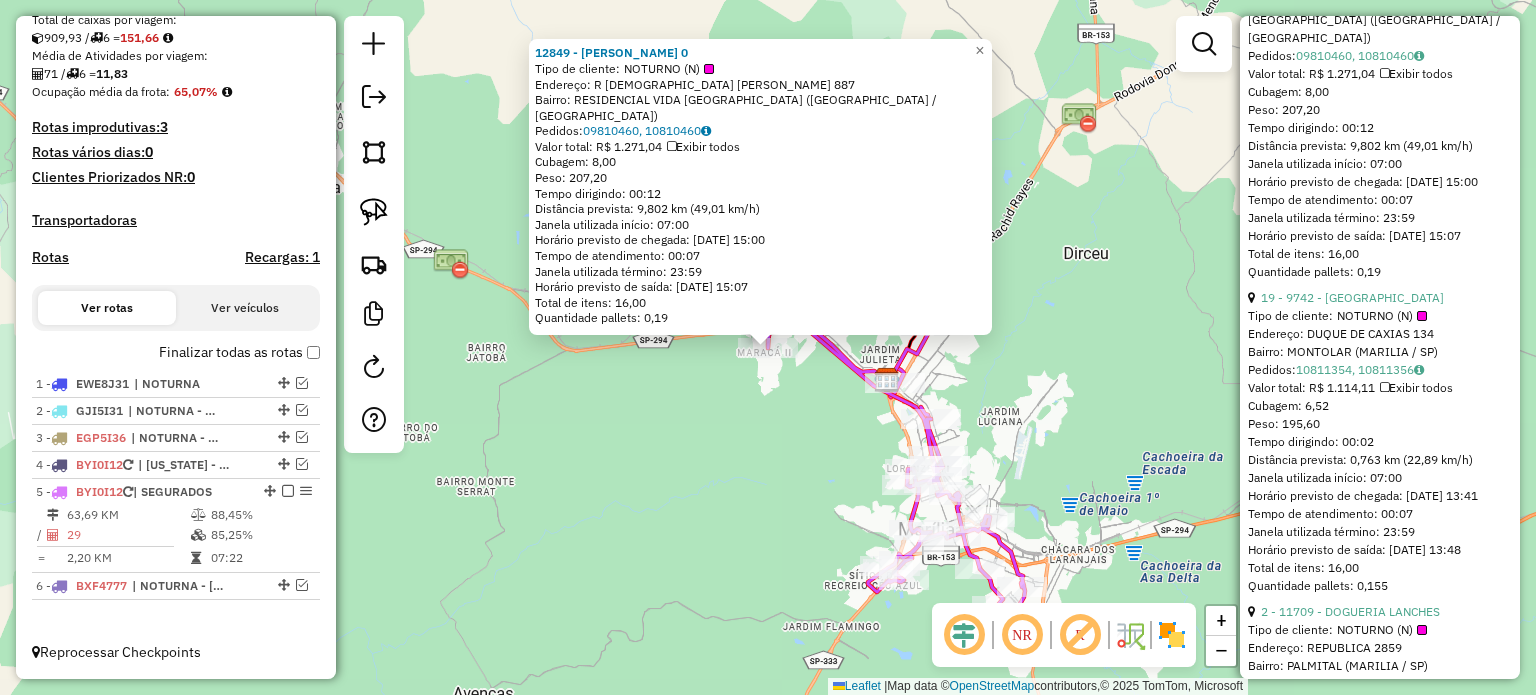 scroll, scrollTop: 5400, scrollLeft: 0, axis: vertical 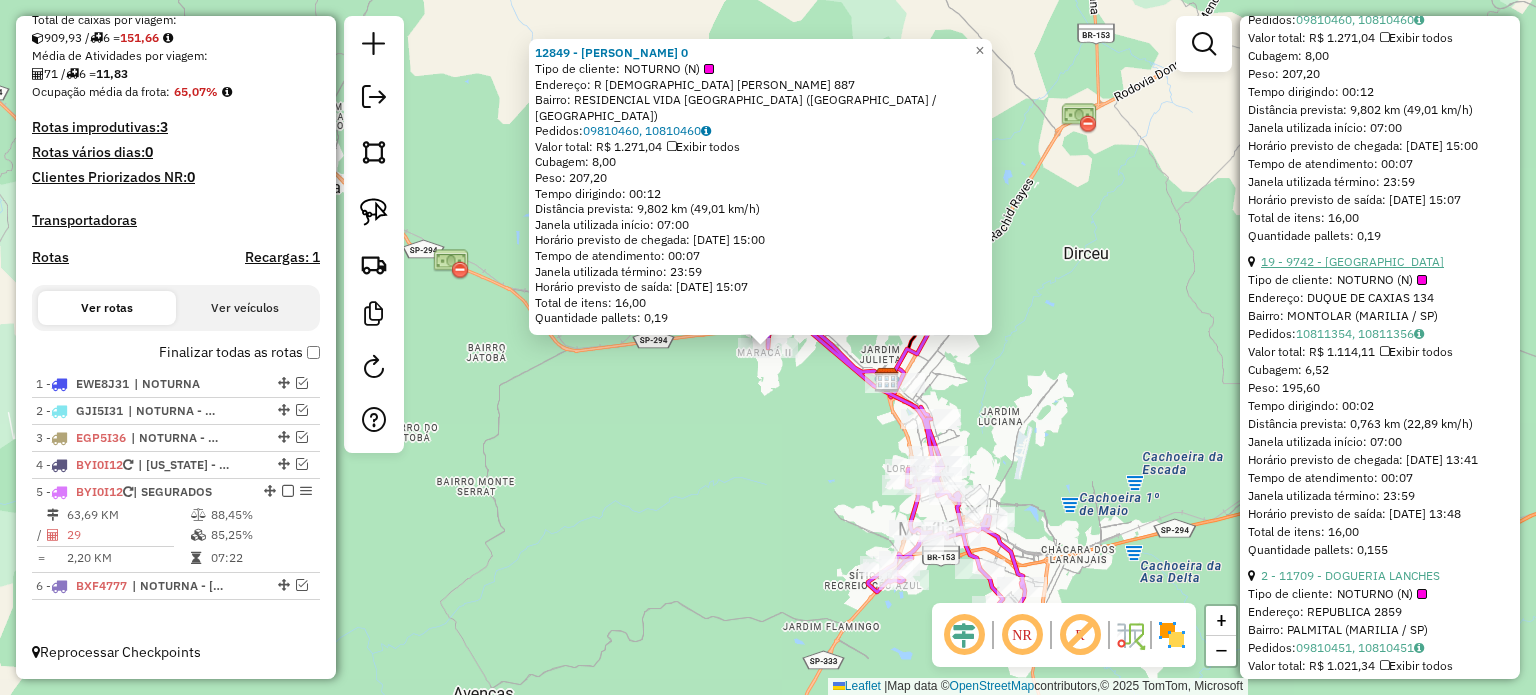 click on "19 - 9742 - [GEOGRAPHIC_DATA]" at bounding box center (1352, 261) 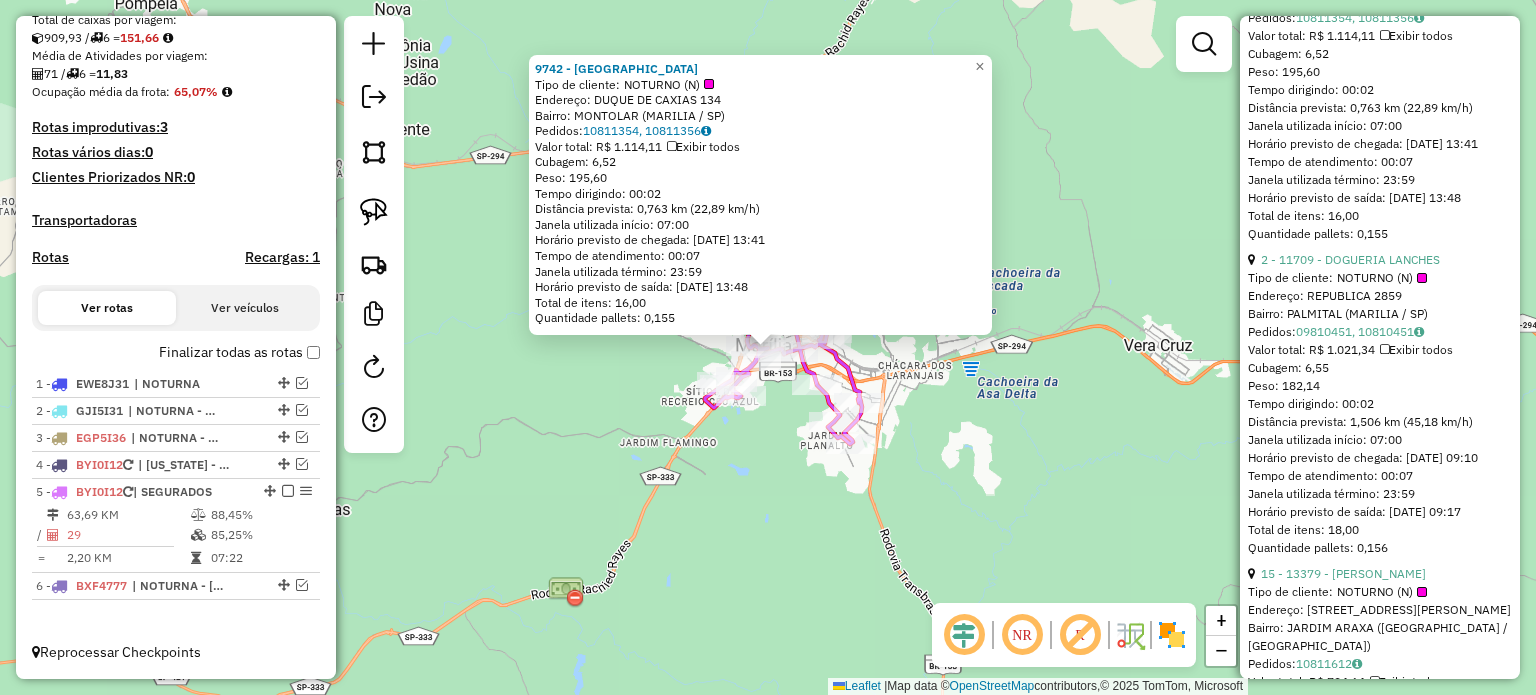 scroll, scrollTop: 5800, scrollLeft: 0, axis: vertical 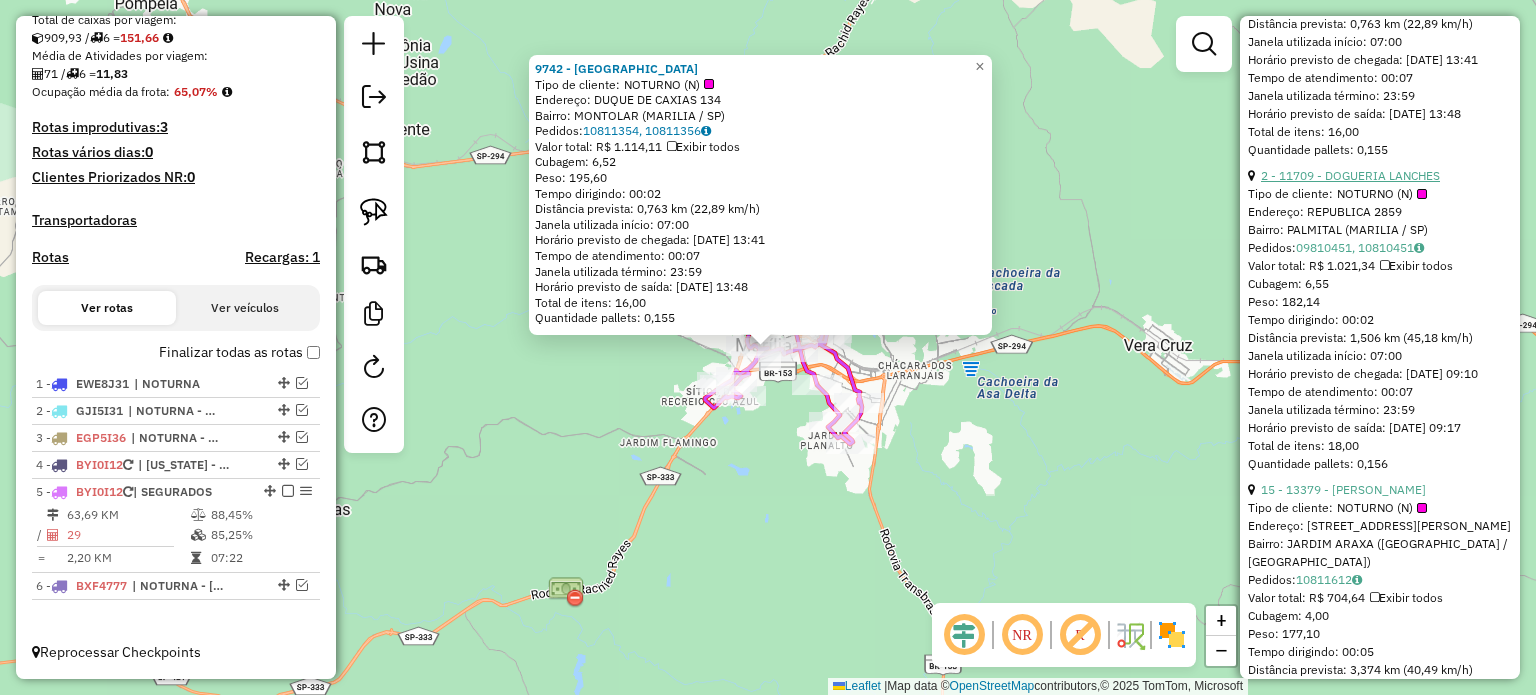 click on "2 - 11709 - DOGUERIA LANCHES" at bounding box center [1350, 175] 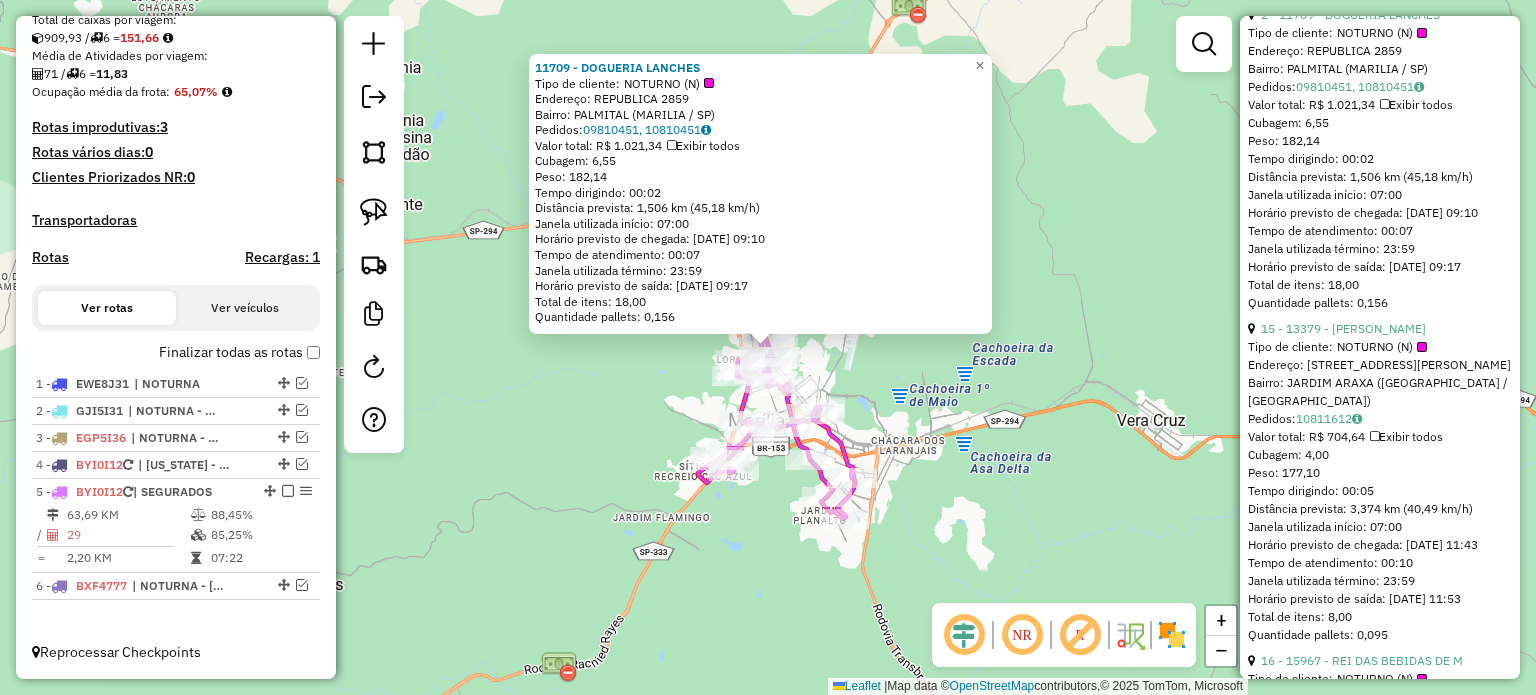 scroll, scrollTop: 6100, scrollLeft: 0, axis: vertical 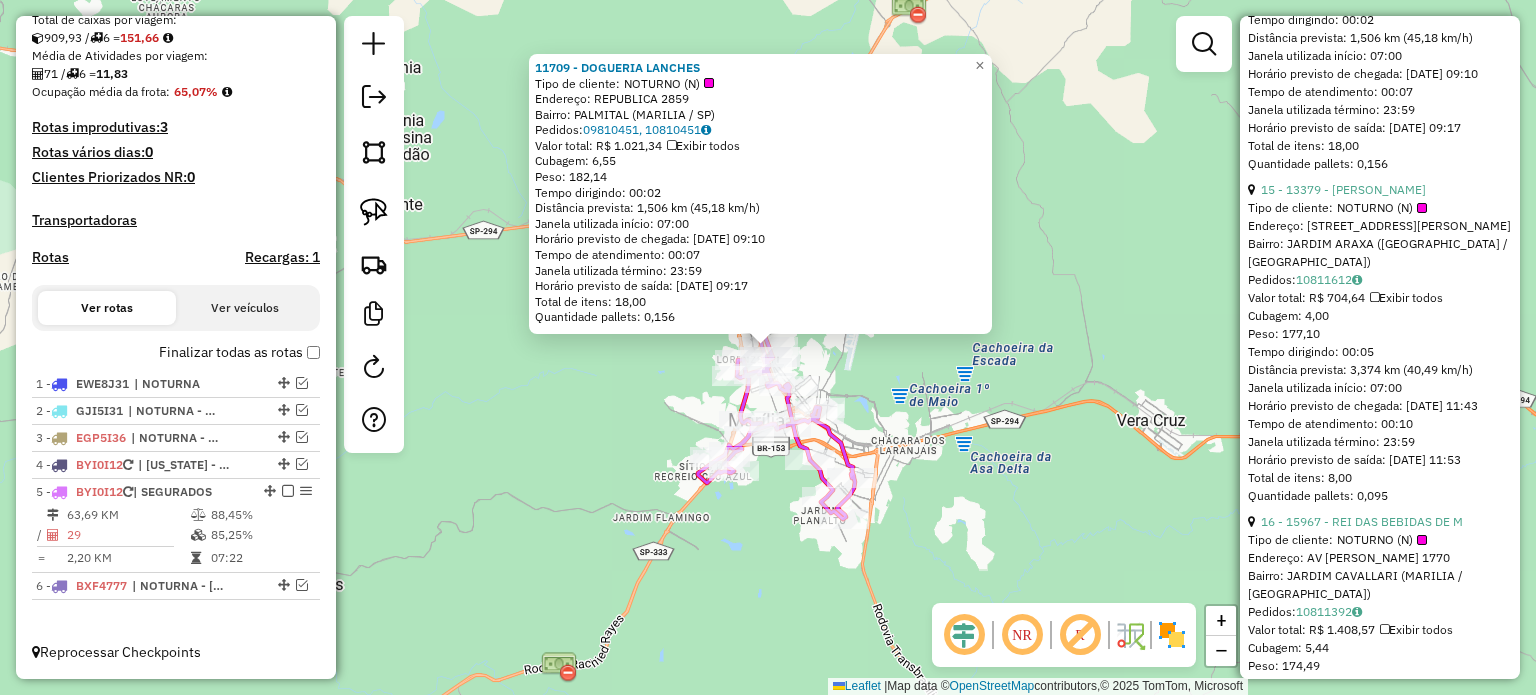 click on "Quantidade pallets: 0,156" at bounding box center [1380, 164] 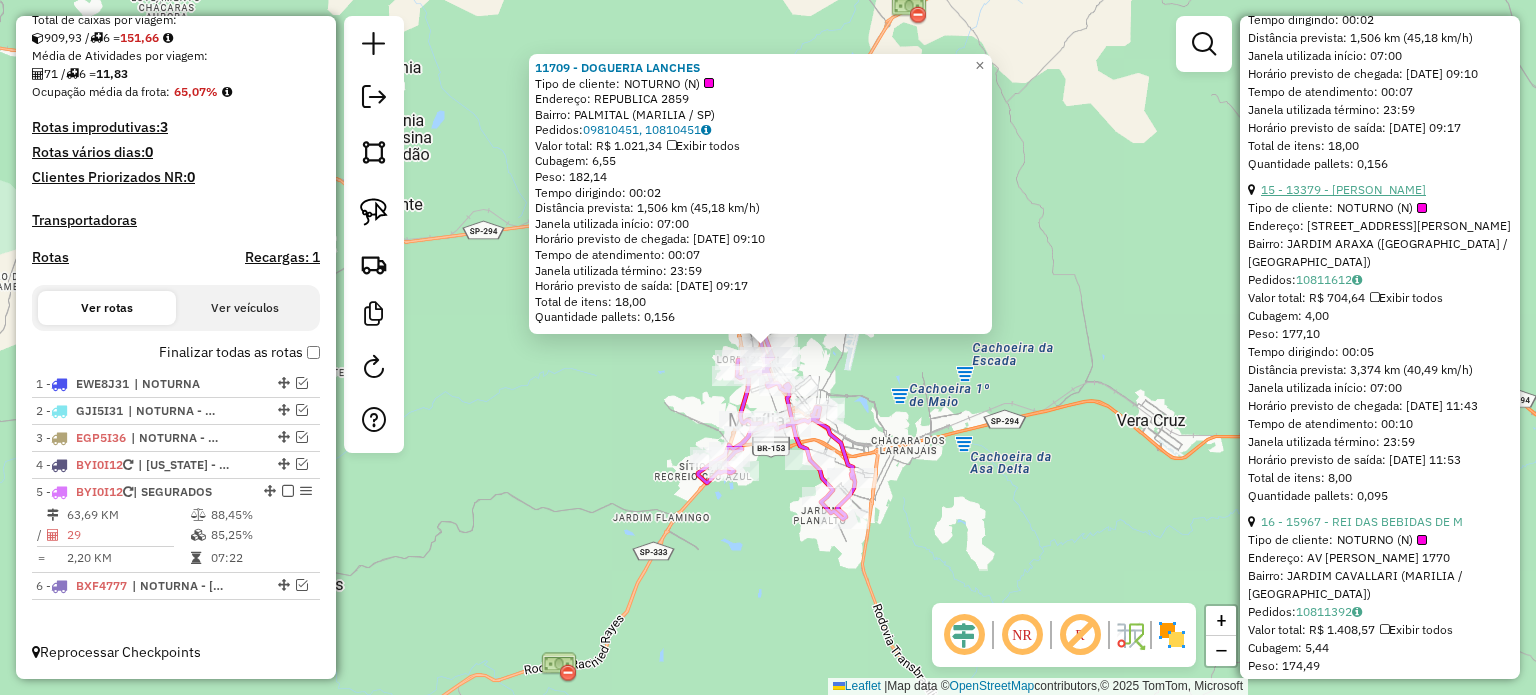 click on "15 - 13379 - [PERSON_NAME]" at bounding box center [1343, 189] 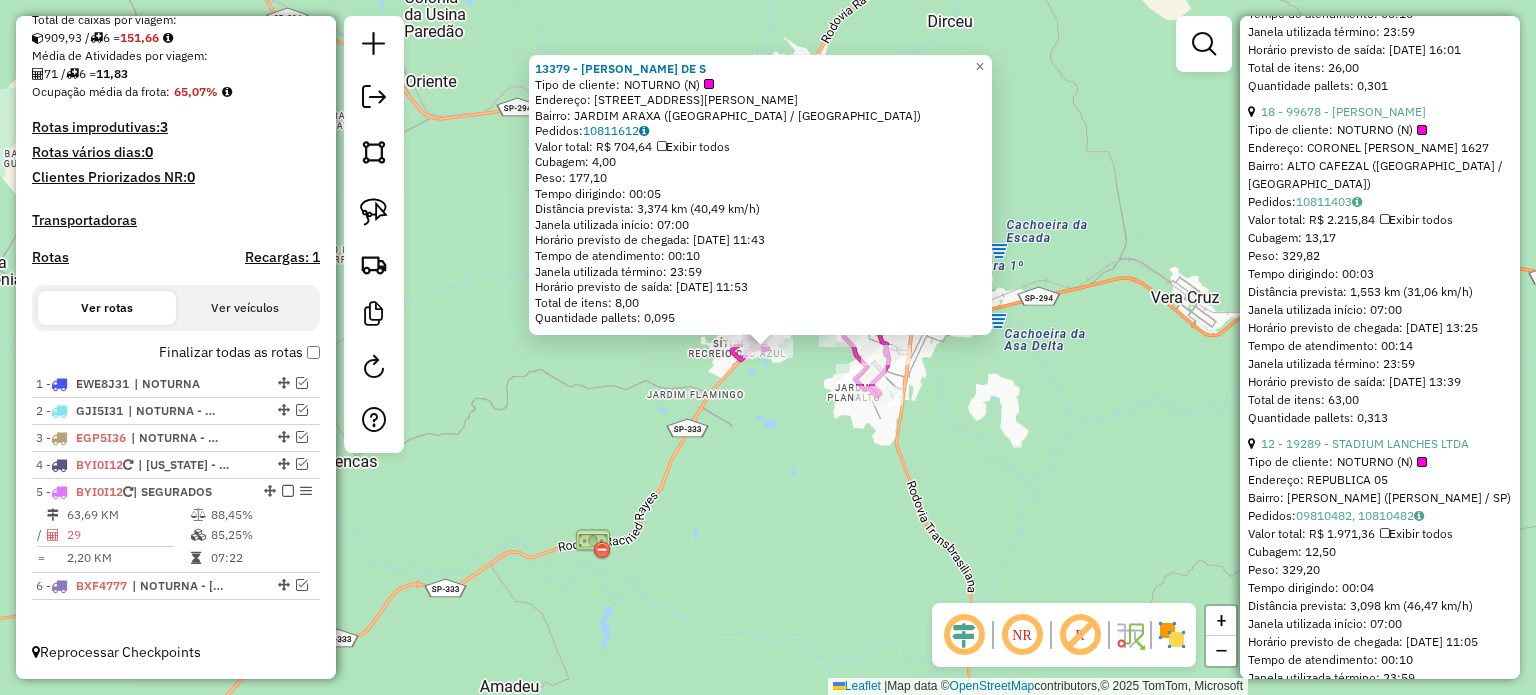 scroll, scrollTop: 2400, scrollLeft: 0, axis: vertical 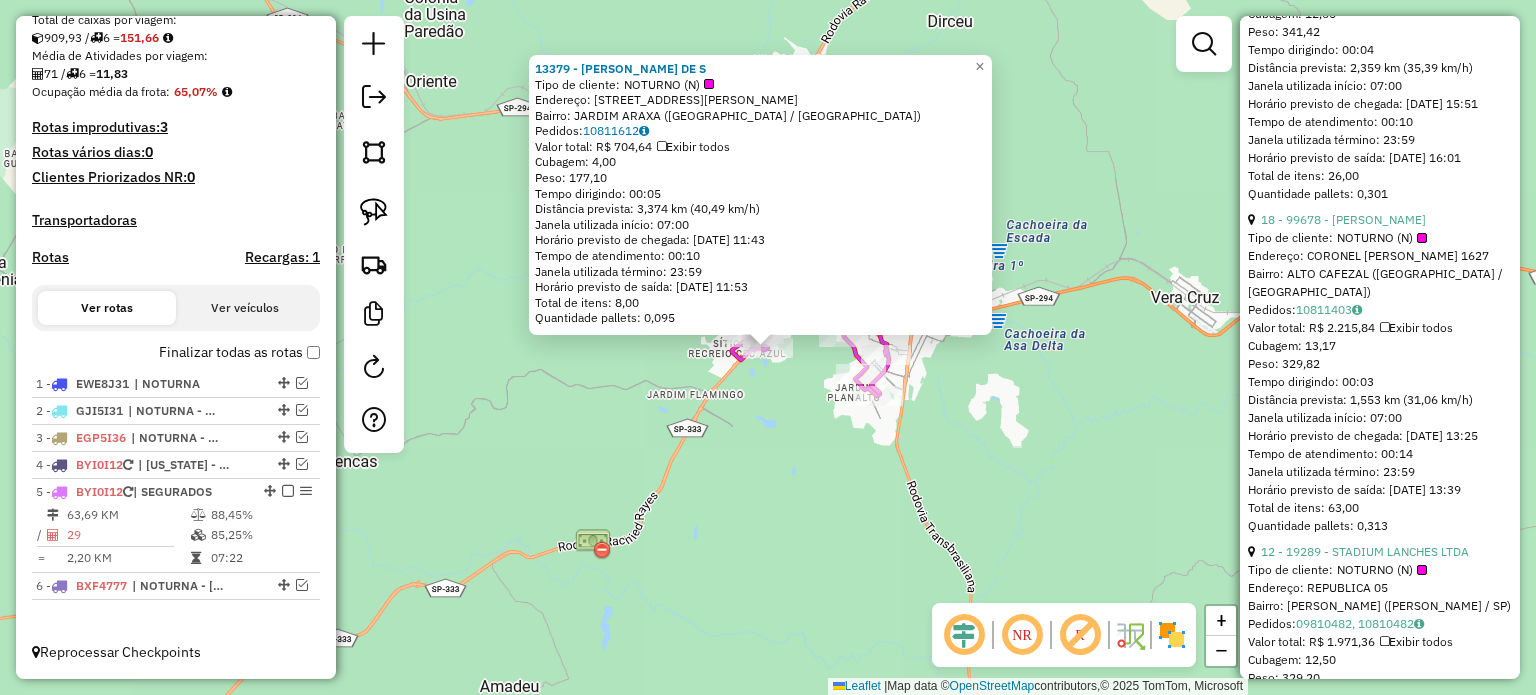 click on "3 - 97290 - IPIRANGA LANCHES  Tipo de cliente:   NOTURNO (N)   Endereço:  [PERSON_NAME] 2632   Bairro: PALMITAL ([GEOGRAPHIC_DATA] / SP)   Pedidos:  09810493, 10810493   Valor total: R$ 3.449,38   Exibir todos   Cubagem: 22,73  Peso: 604,24  Tempo dirigindo: 00:01   Distância prevista: 0,596 km (35,76 km/h)   [GEOGRAPHIC_DATA] utilizada início: 07:00   Horário previsto de chegada: [DATE] 09:18   Tempo de atendimento: 00:13   Janela utilizada término: 23:59   Horário previsto de saída: [DATE] 09:31   Total de itens: 52,00   Quantidade pallets: 0,541     17 - 7188 - [PERSON_NAME]  Tipo de cliente:   NOTURNO (N)   Endereço:  [PERSON_NAME] 1699   Bairro: JARDIM CAVALLARI ([GEOGRAPHIC_DATA] / SP)   Pedidos:  09810326, 10810326   Valor total: R$ 2.319,56   Exibir todos   Cubagem: 23,96  Peso: 593,76  Tempo dirigindo: 00:01   Distância prevista: 0,099 km (5,94 km/h)   Janela utilizada início: 07:00   Horário previsto de chegada: [DATE] 13:07   Tempo de atendimento: 00:15   Total de itens: 38,00" at bounding box center [1380, 3423] 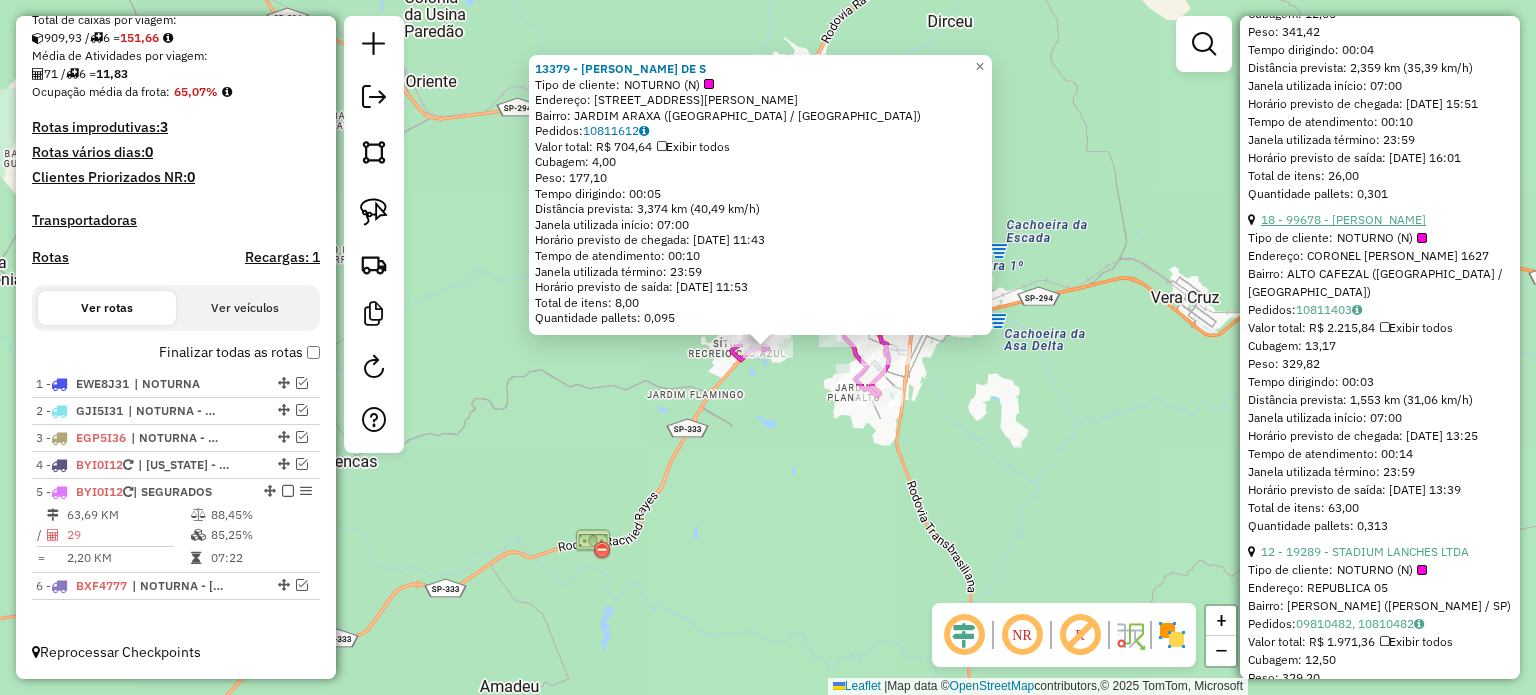 click on "18 - 99678 - [PERSON_NAME]" at bounding box center (1343, 219) 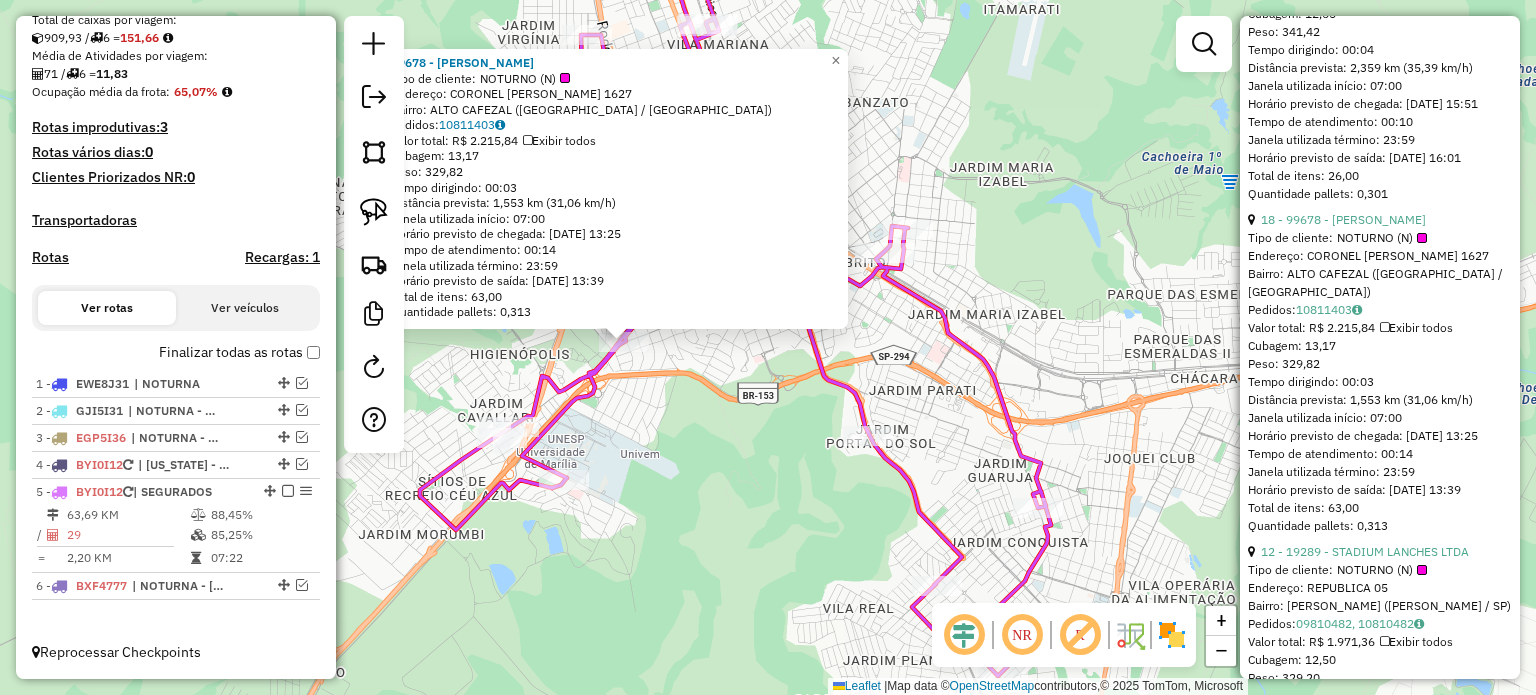 drag, startPoint x: 628, startPoint y: 365, endPoint x: 759, endPoint y: 493, distance: 183.15294 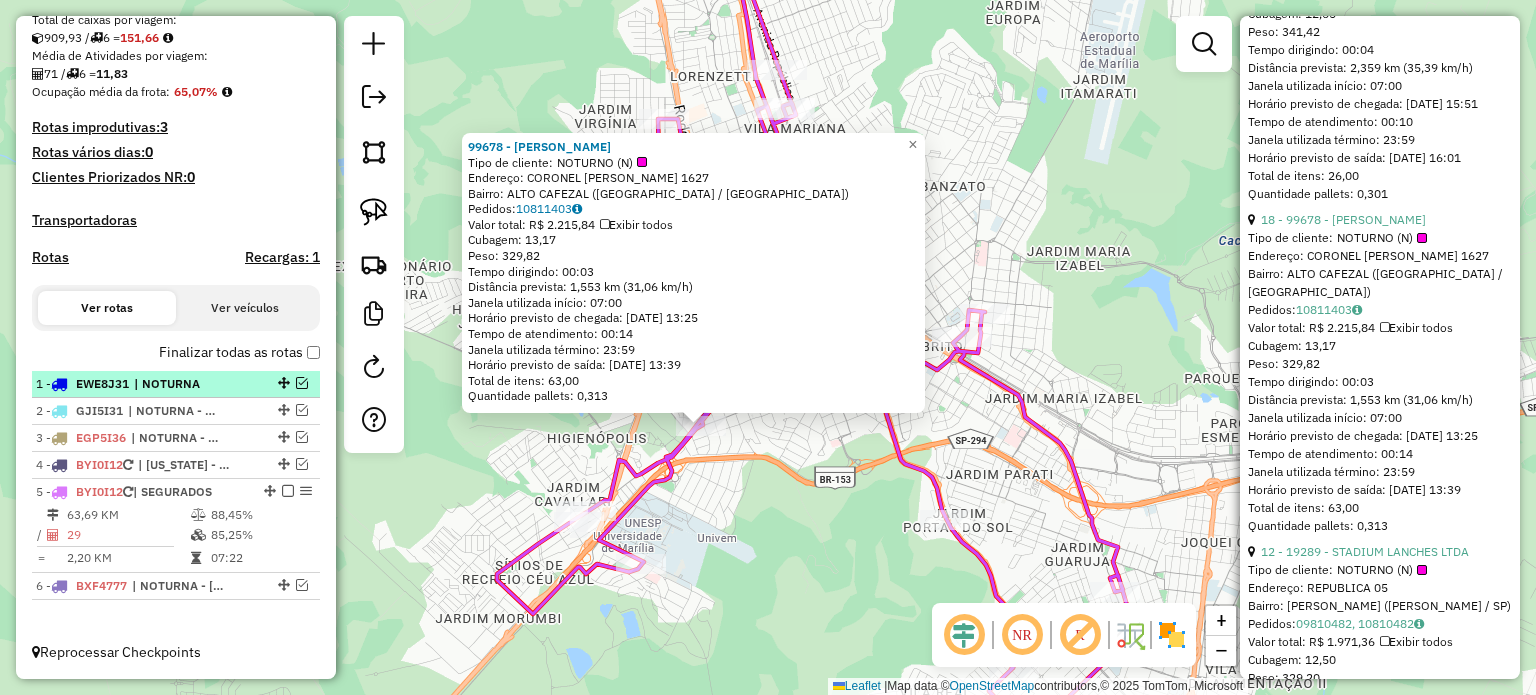 click at bounding box center (302, 383) 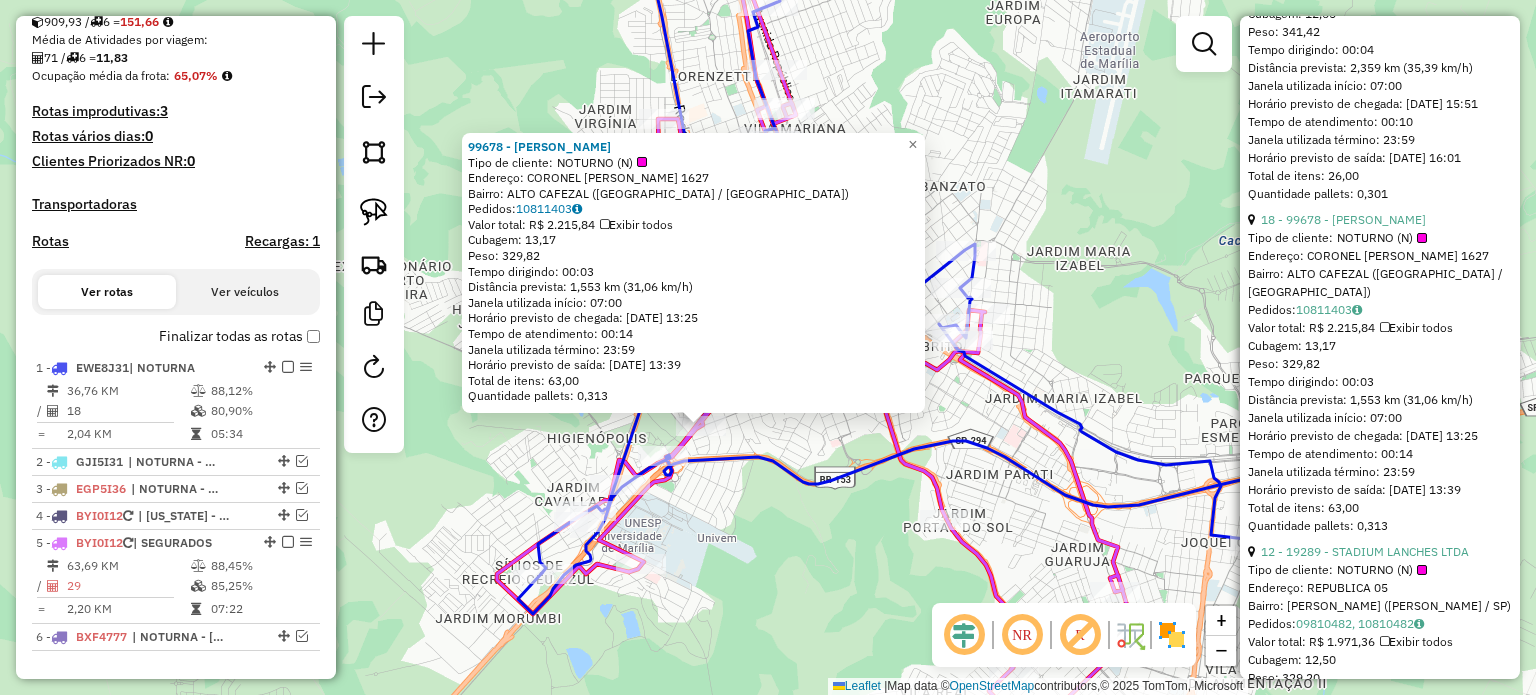 scroll, scrollTop: 527, scrollLeft: 0, axis: vertical 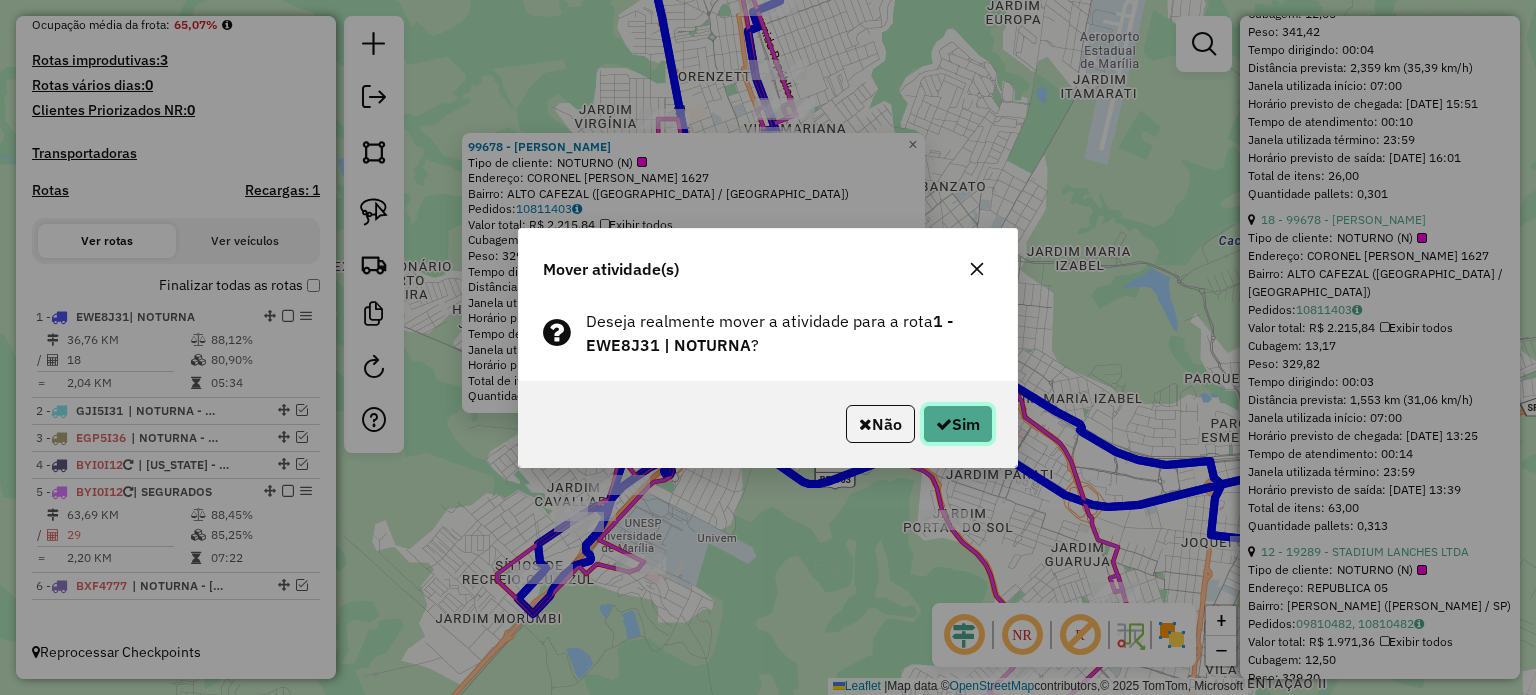 click 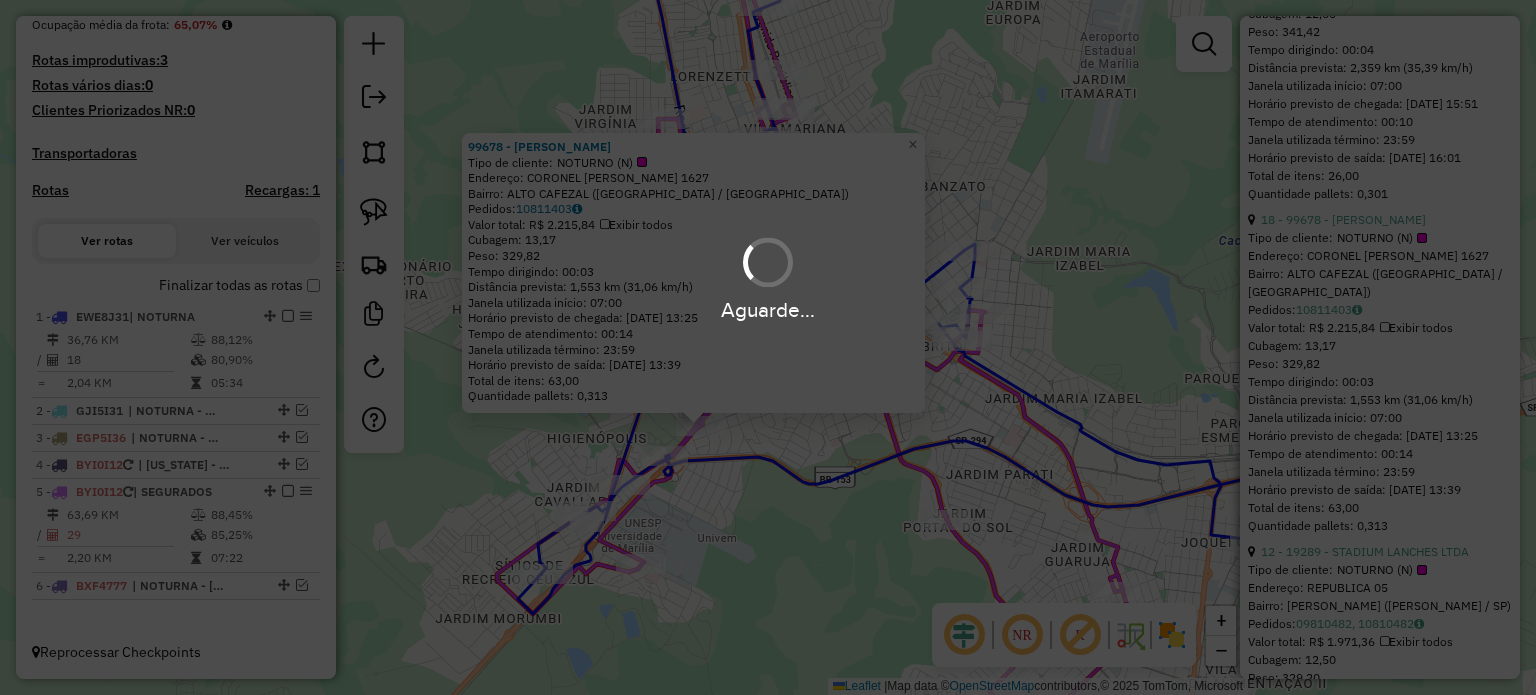 click on "Aguarde..." at bounding box center [768, 347] 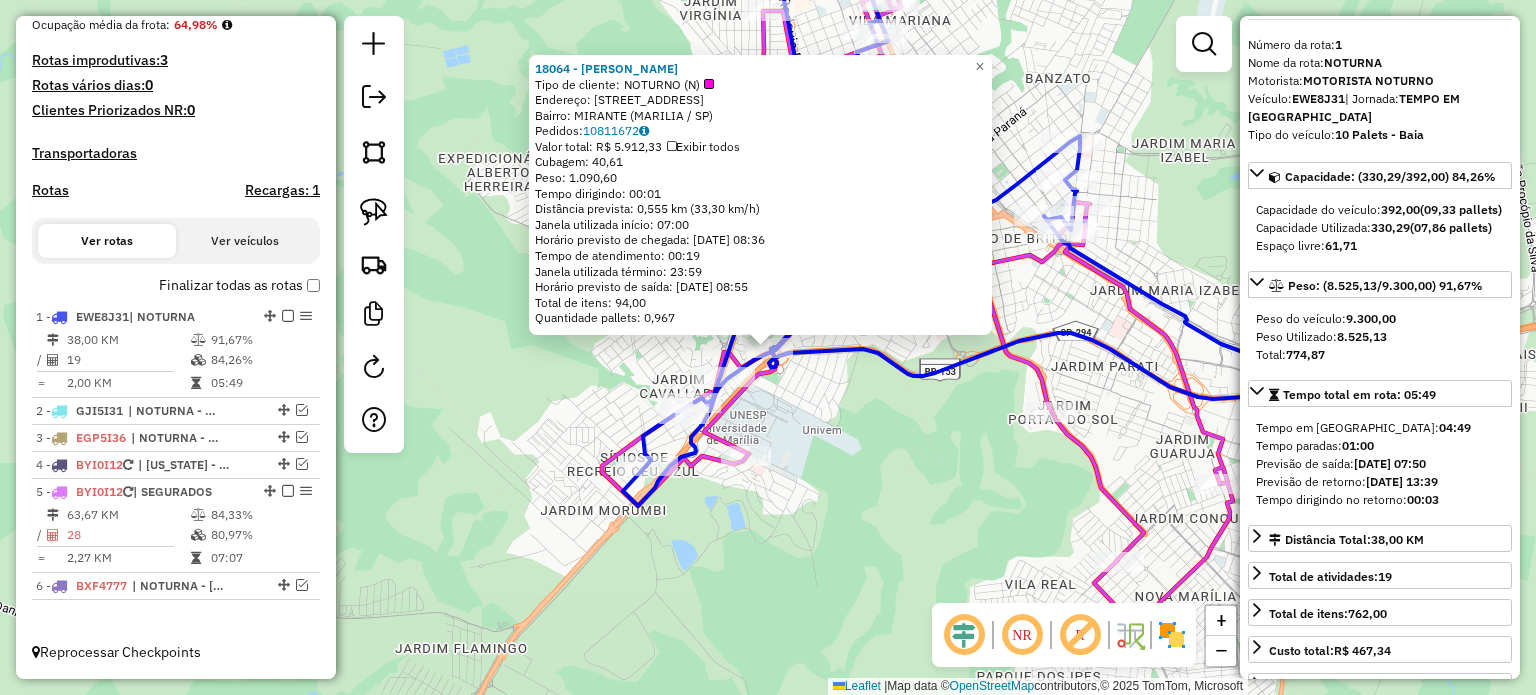 scroll, scrollTop: 0, scrollLeft: 0, axis: both 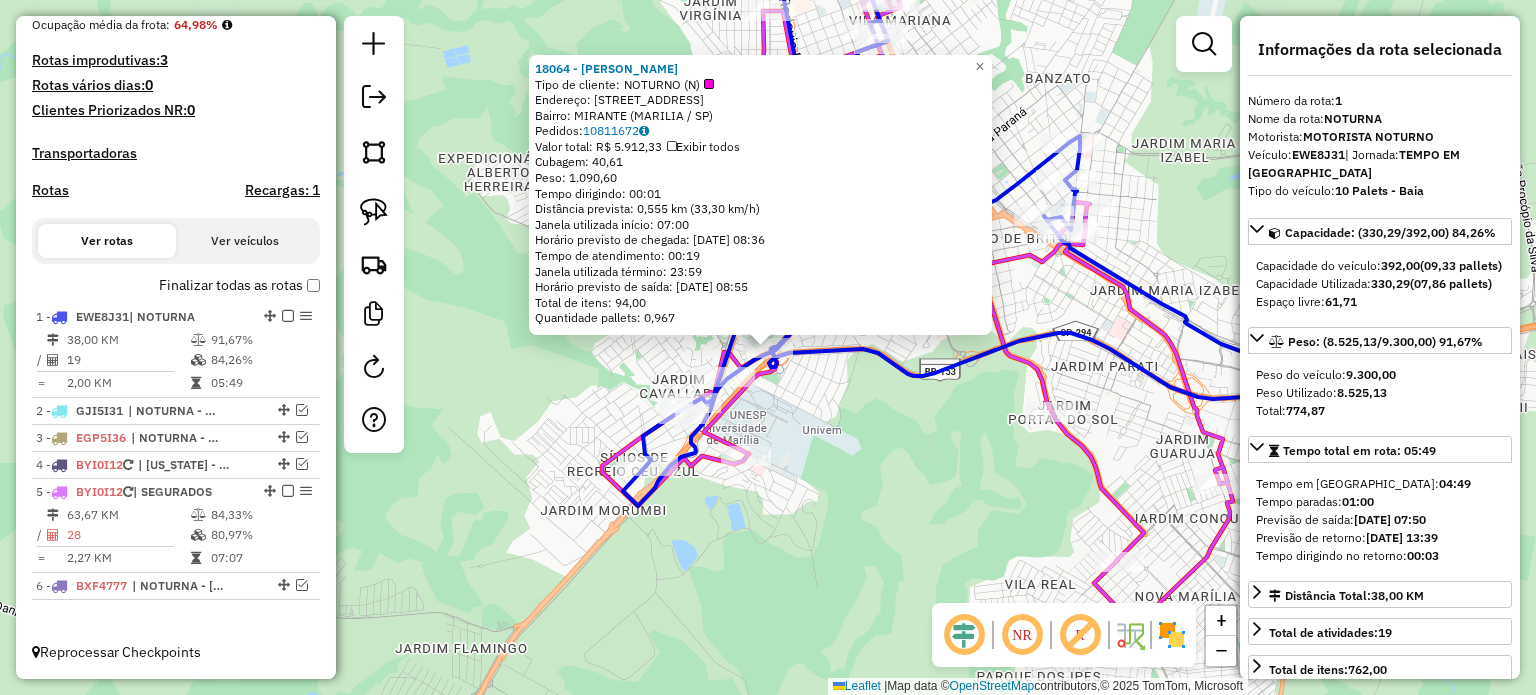 drag, startPoint x: 1340, startPoint y: 409, endPoint x: 1386, endPoint y: 415, distance: 46.389652 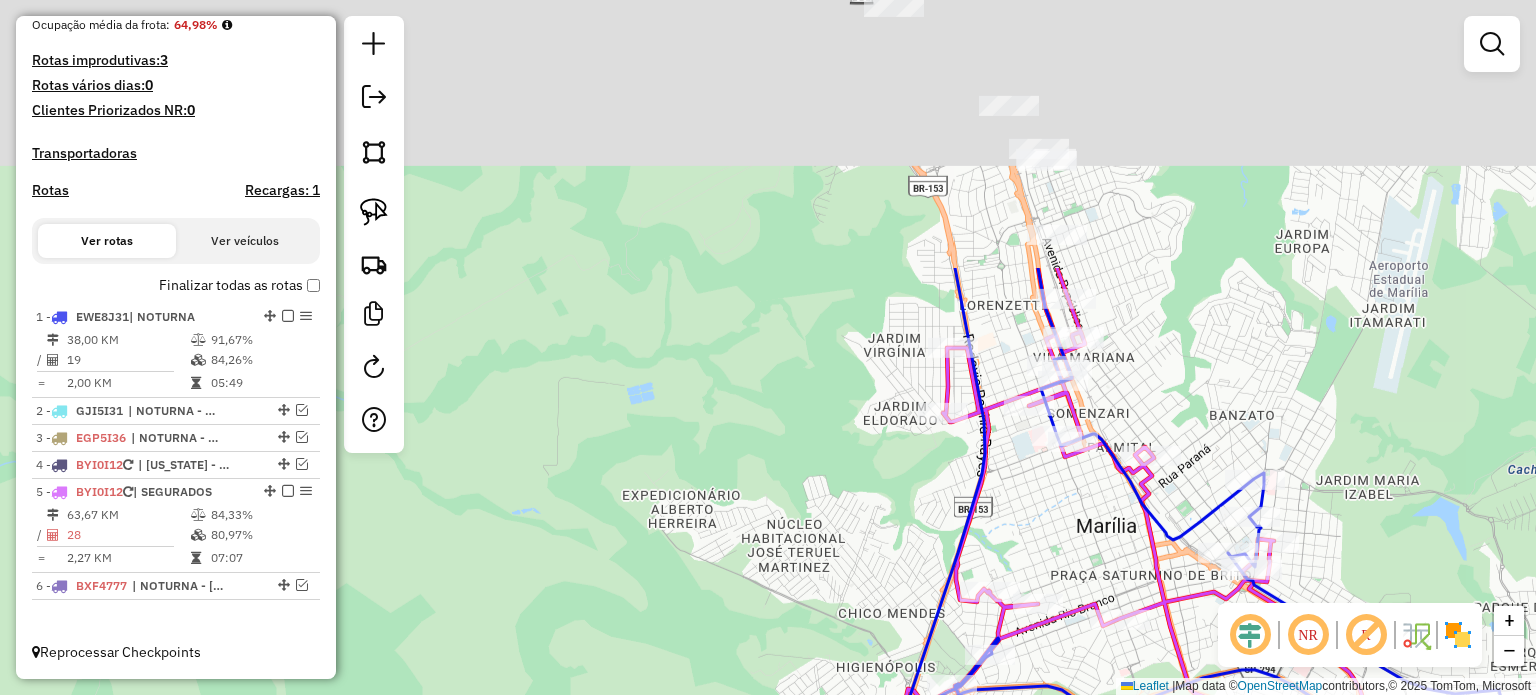 drag, startPoint x: 904, startPoint y: 315, endPoint x: 1079, endPoint y: 611, distance: 343.86188 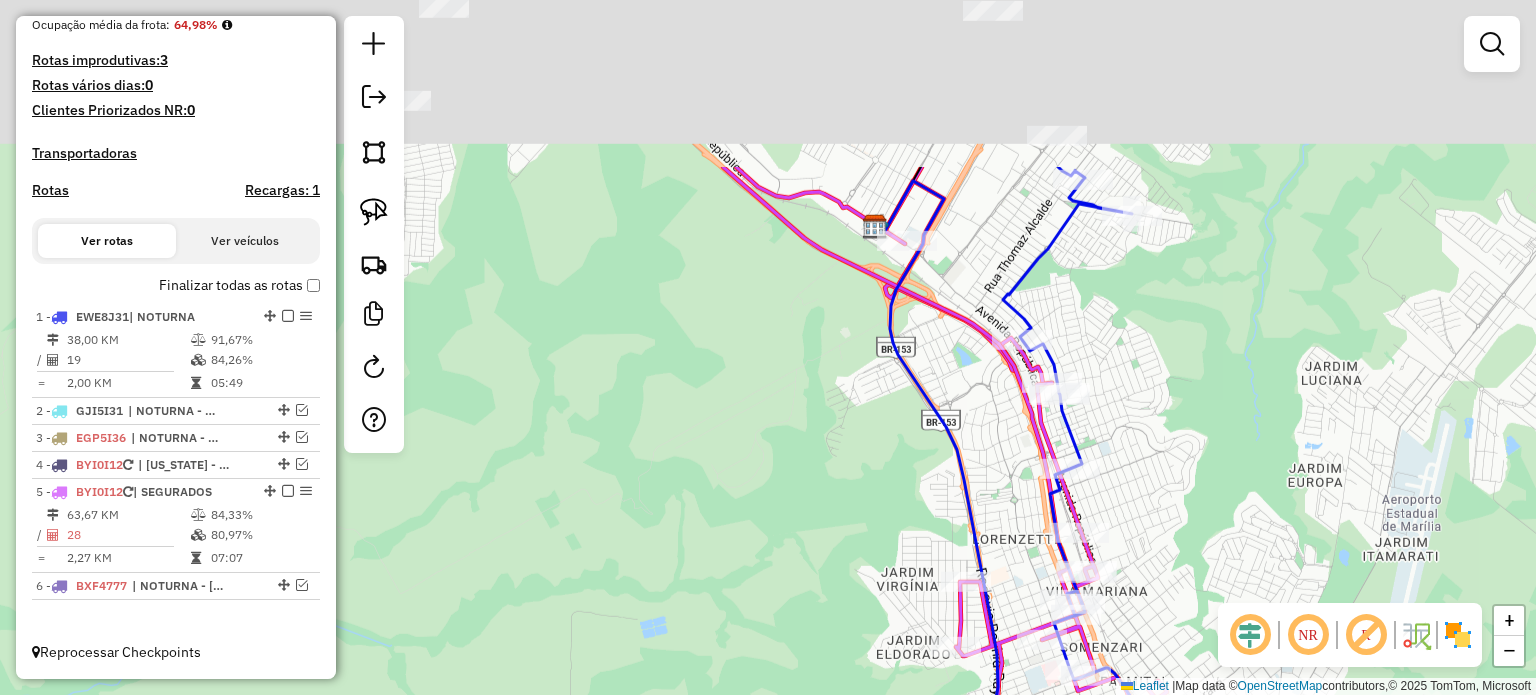 drag, startPoint x: 984, startPoint y: 203, endPoint x: 942, endPoint y: 324, distance: 128.082 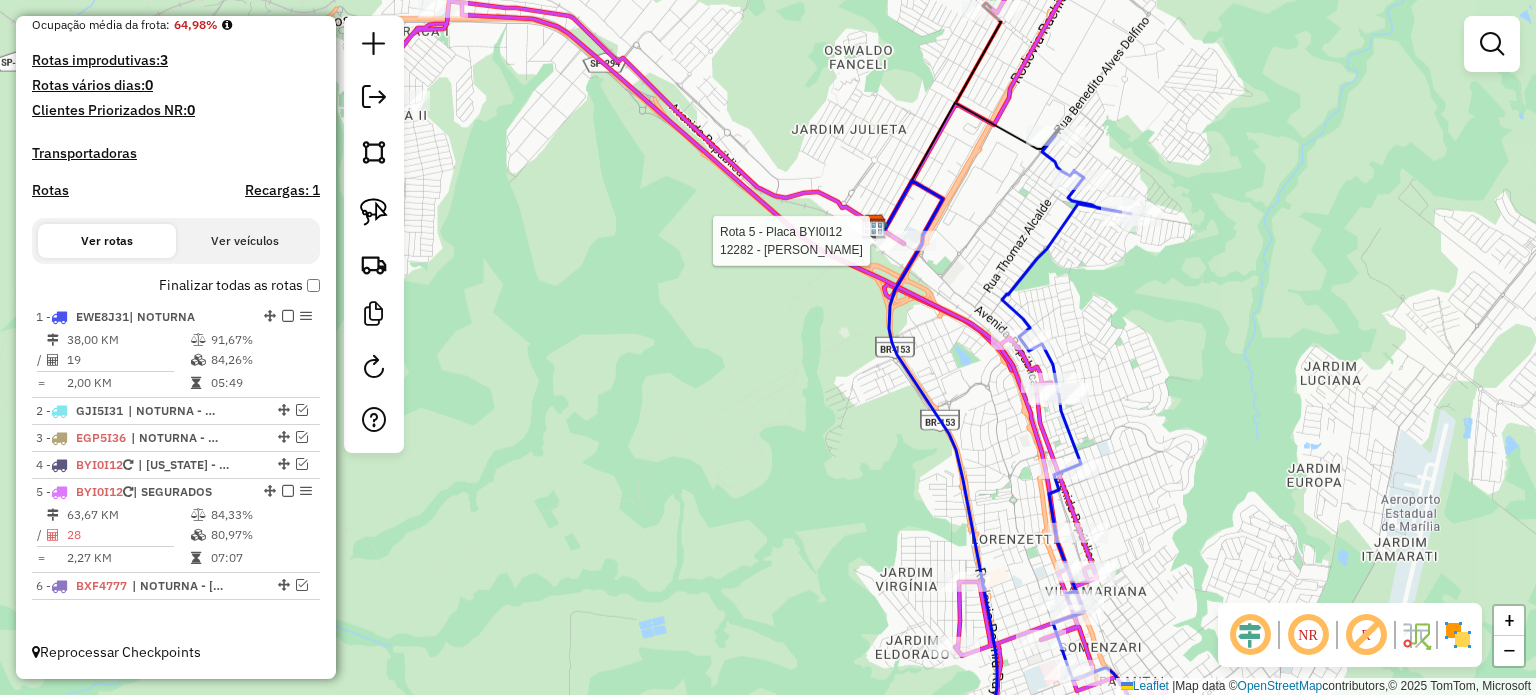 select on "*********" 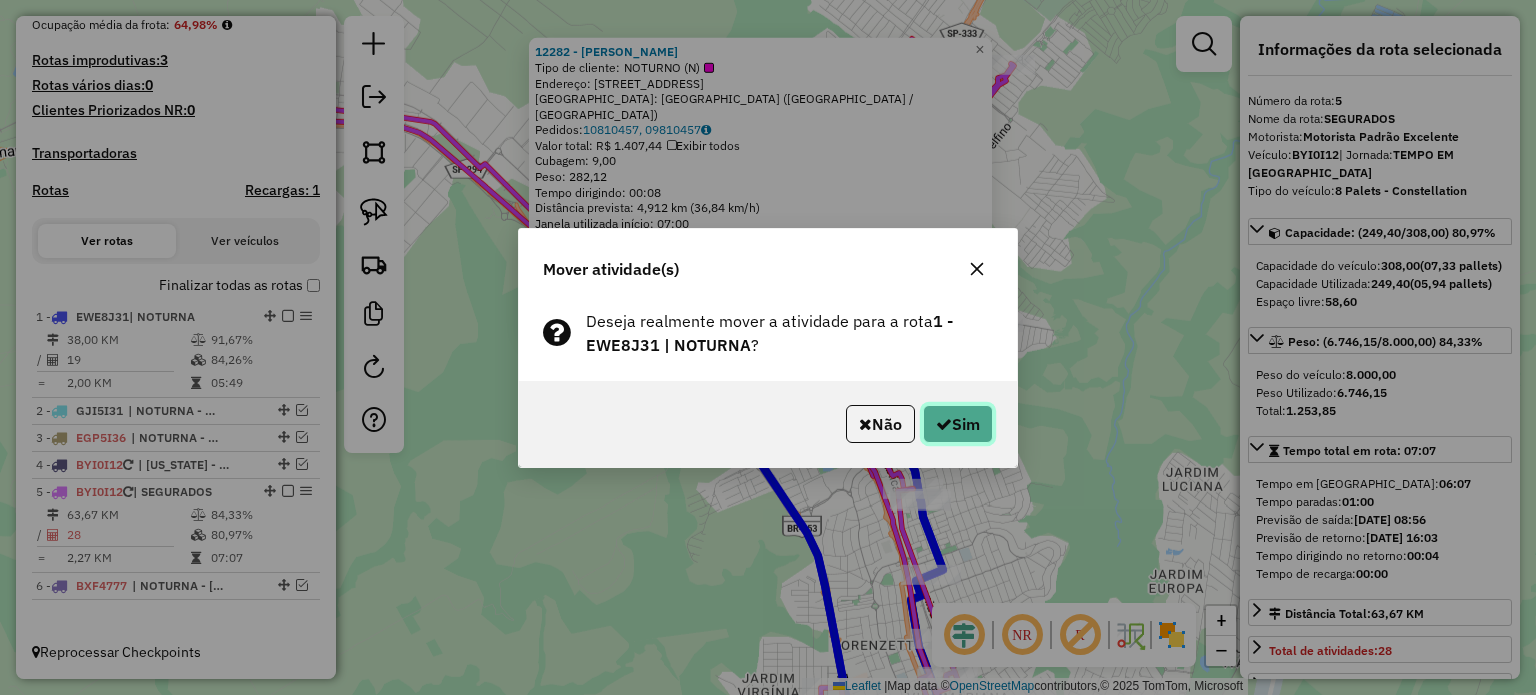 click on "Sim" 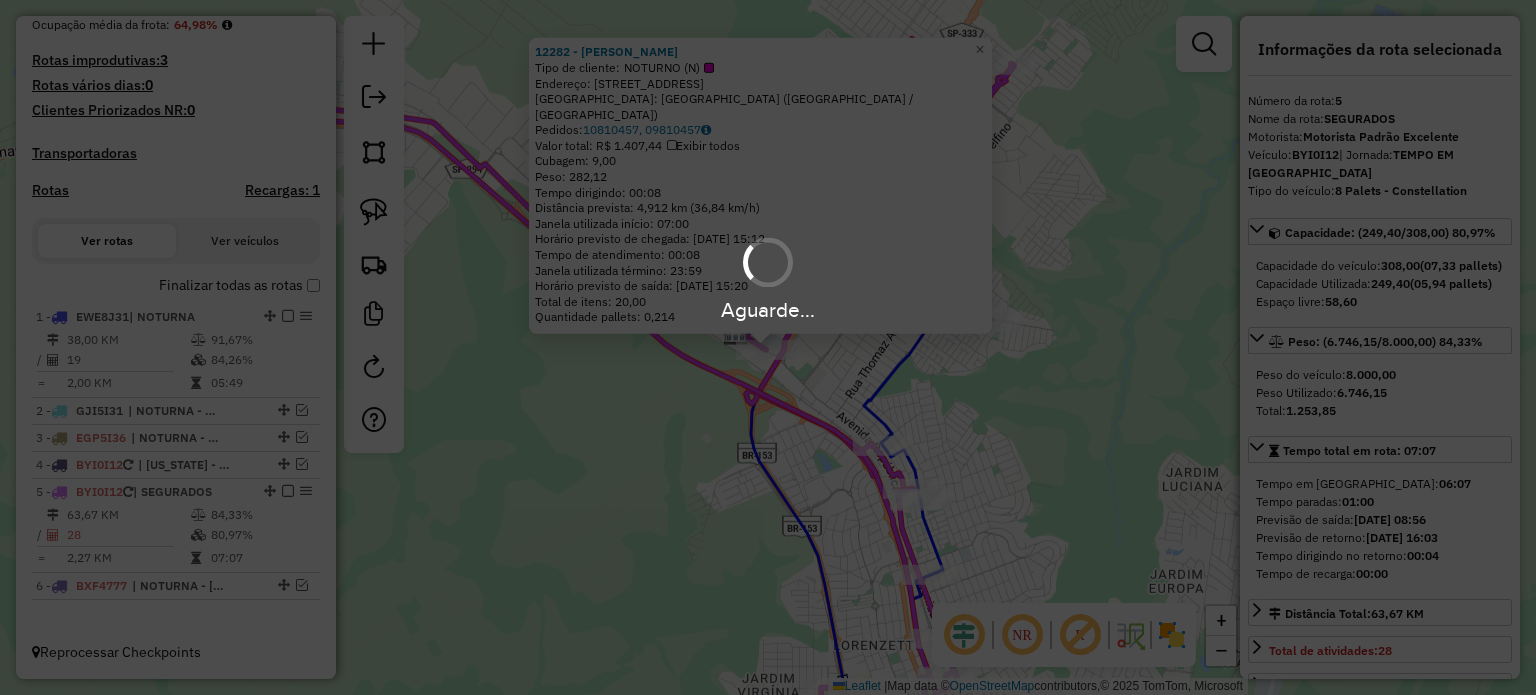 click on "Aguarde..." at bounding box center [768, 347] 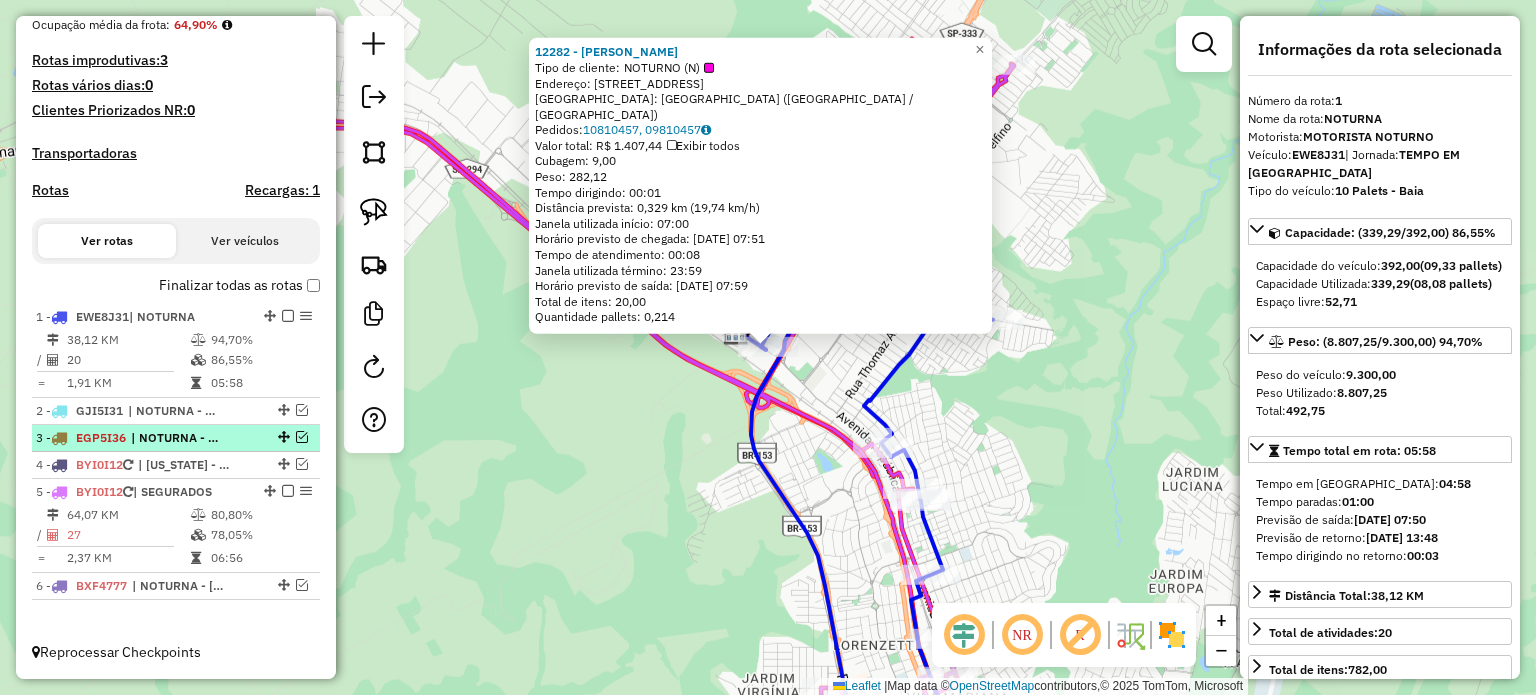 click on "| NOTURNA - FRETE FIORINO" at bounding box center (177, 438) 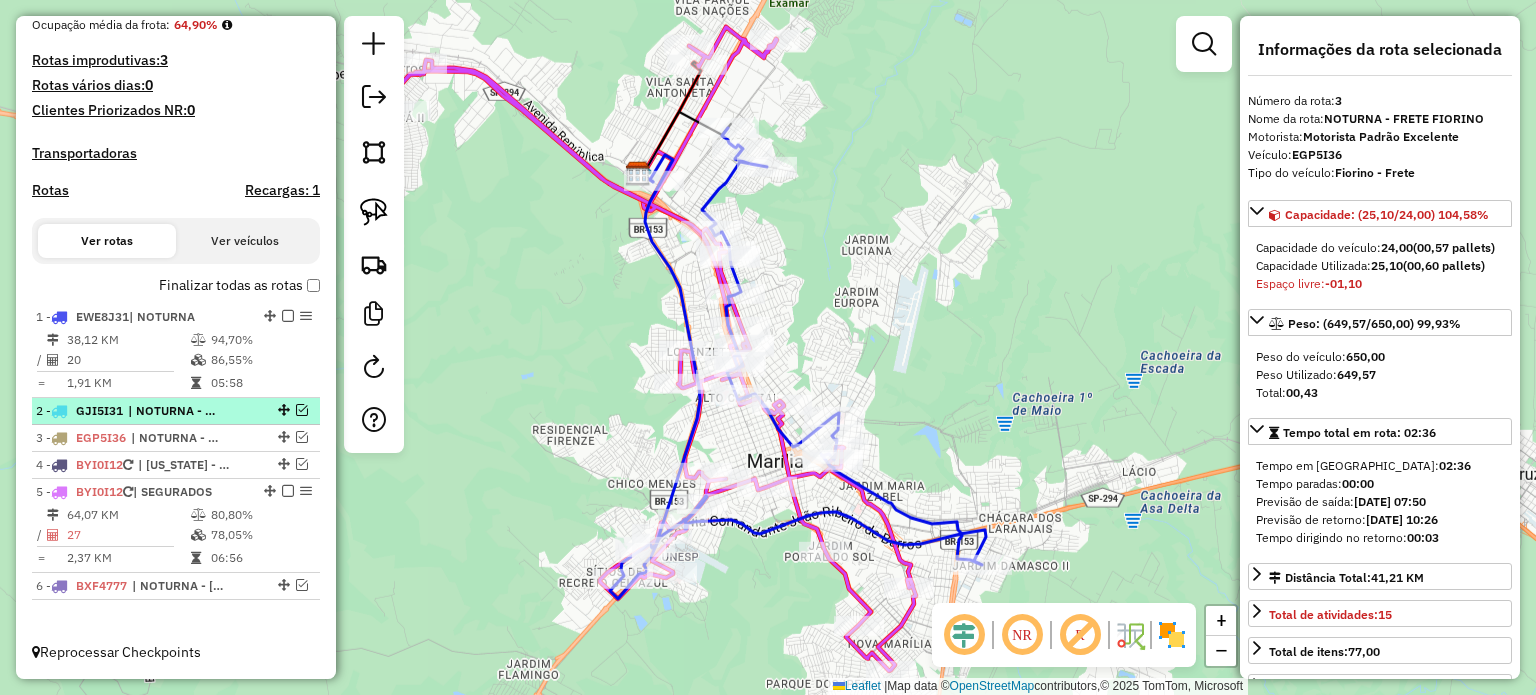 click on "| NOTURNA - EDINALDO VAN" at bounding box center [174, 411] 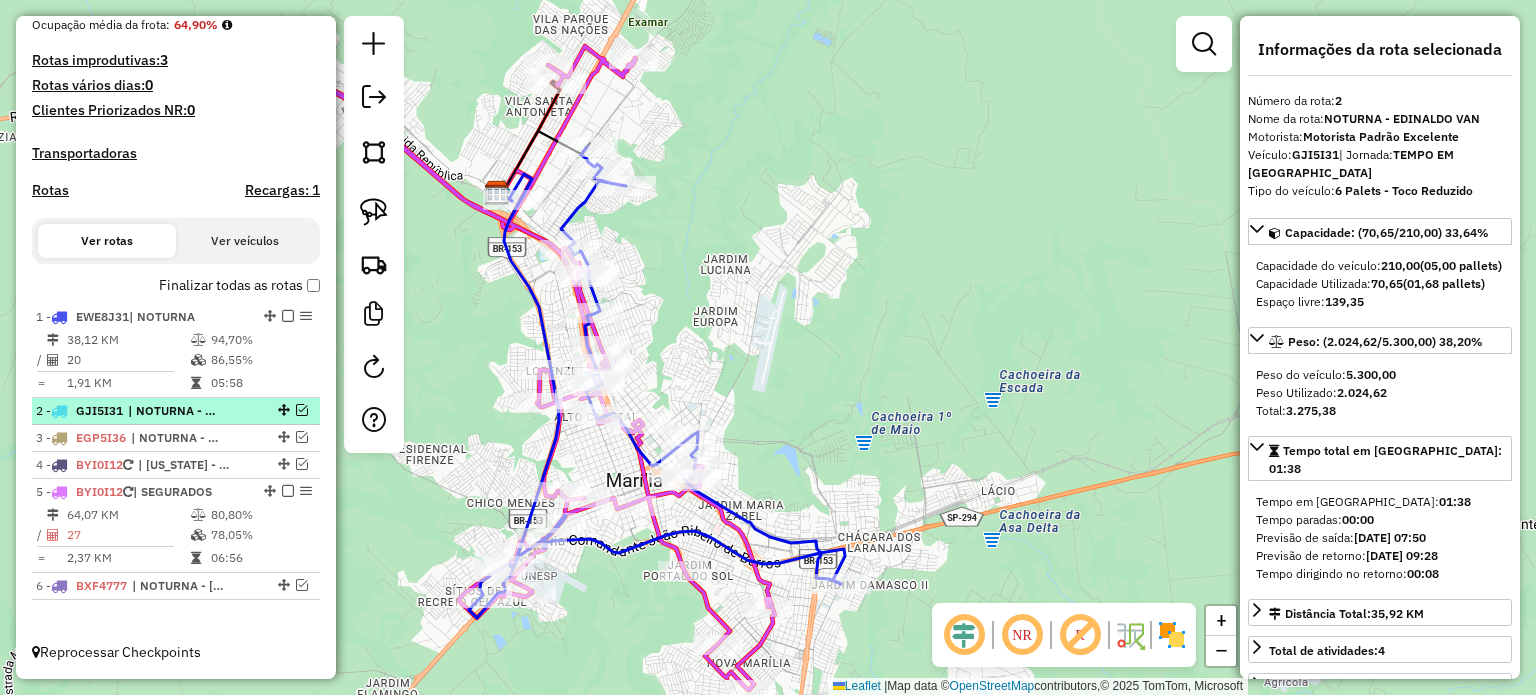 click at bounding box center [302, 410] 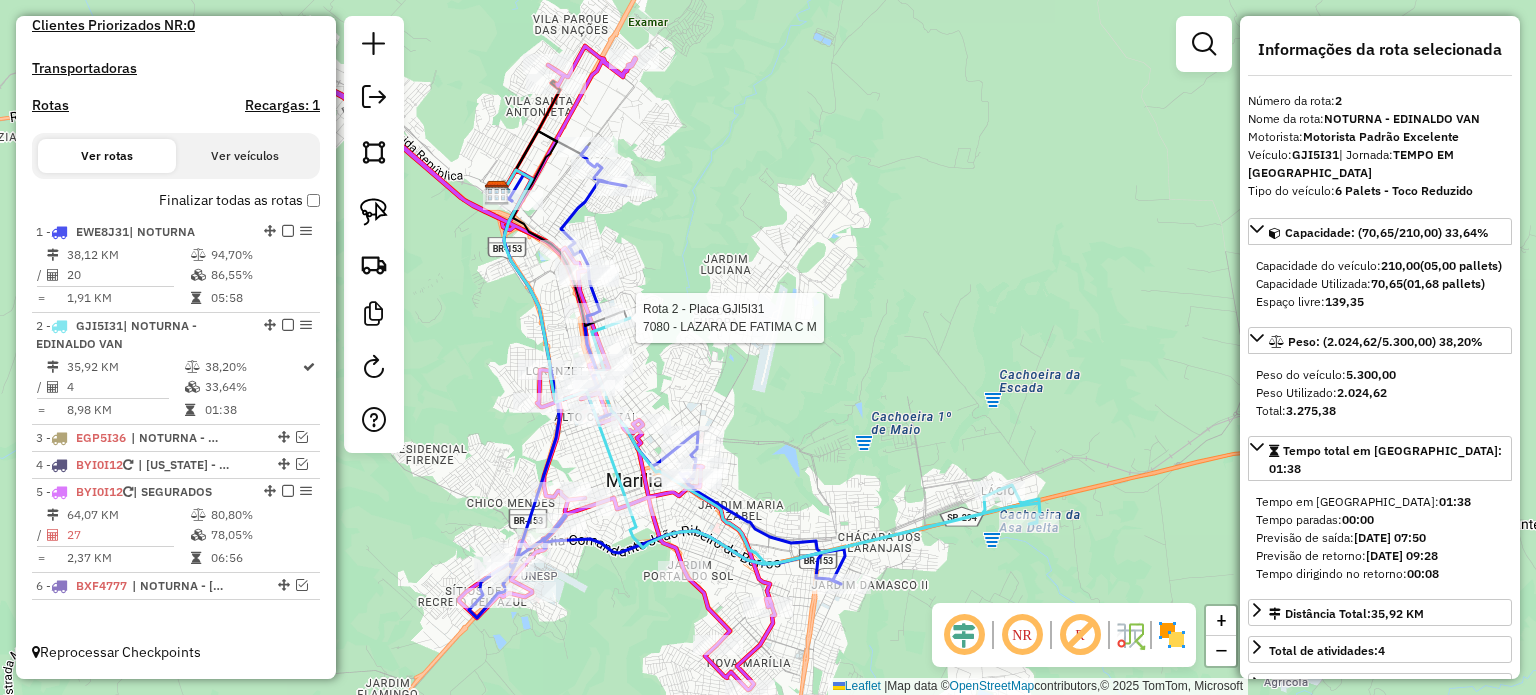 scroll, scrollTop: 612, scrollLeft: 0, axis: vertical 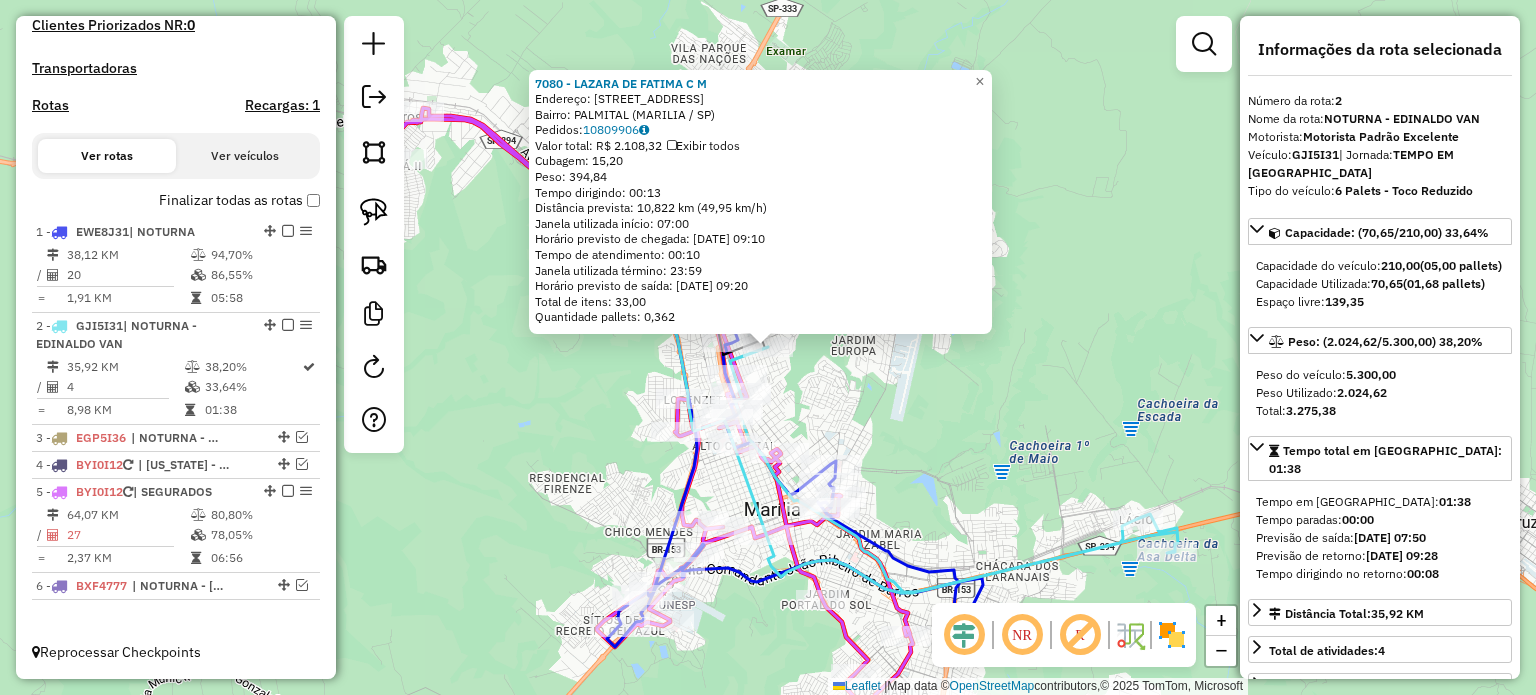 click on "Peso: 394,84" 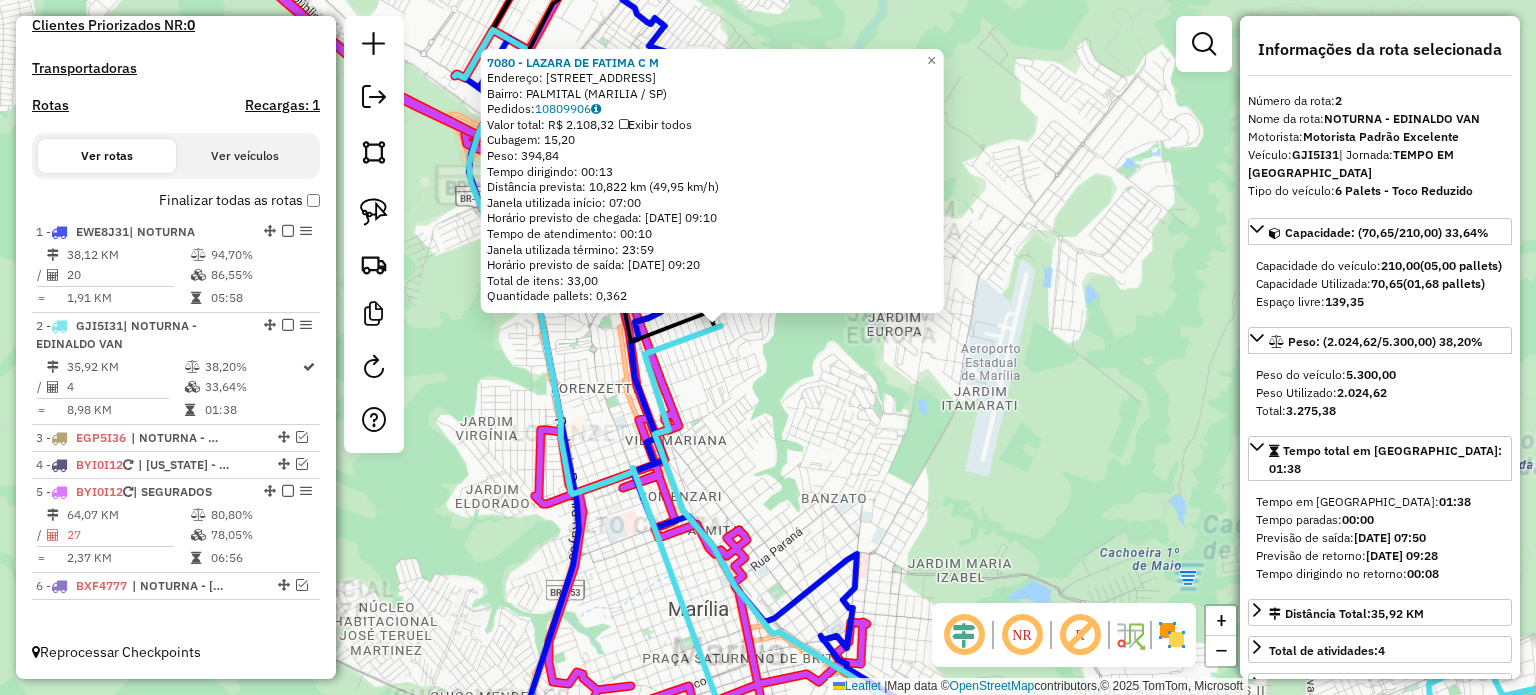 click on "7080 - LAZARA DE FATIMA C M  Endereço: R   ALVORADA                      686   Bairro: PALMITAL ([GEOGRAPHIC_DATA] / [GEOGRAPHIC_DATA])   Pedidos:  10809906   Valor total: R$ 2.108,32   Exibir todos   Cubagem: 15,20  Peso: 394,84  Tempo dirigindo: 00:13   Distância prevista: 10,822 km (49,95 km/h)   [GEOGRAPHIC_DATA] utilizada início: 07:00   Horário previsto de chegada: [DATE] 09:10   Tempo de atendimento: 00:10   Janela utilizada término: 23:59   Horário previsto de saída: [DATE] 09:20   Total de itens: 33,00   Quantidade pallets: 0,362  × Janela de atendimento Grade de atendimento Capacidade Transportadoras Veículos Cliente Pedidos  Rotas Selecione os dias de semana para filtrar as janelas de atendimento  Seg   Ter   Qua   Qui   Sex   Sáb   Dom  Informe o período da janela de atendimento: De: Até:  Filtrar exatamente a janela do cliente  Considerar janela de atendimento padrão  Selecione os dias de semana para filtrar as grades de atendimento  Seg   Ter   Qua   Qui   Sex   Sáb   Dom   Peso mínimo:   Peso máximo:  De:" 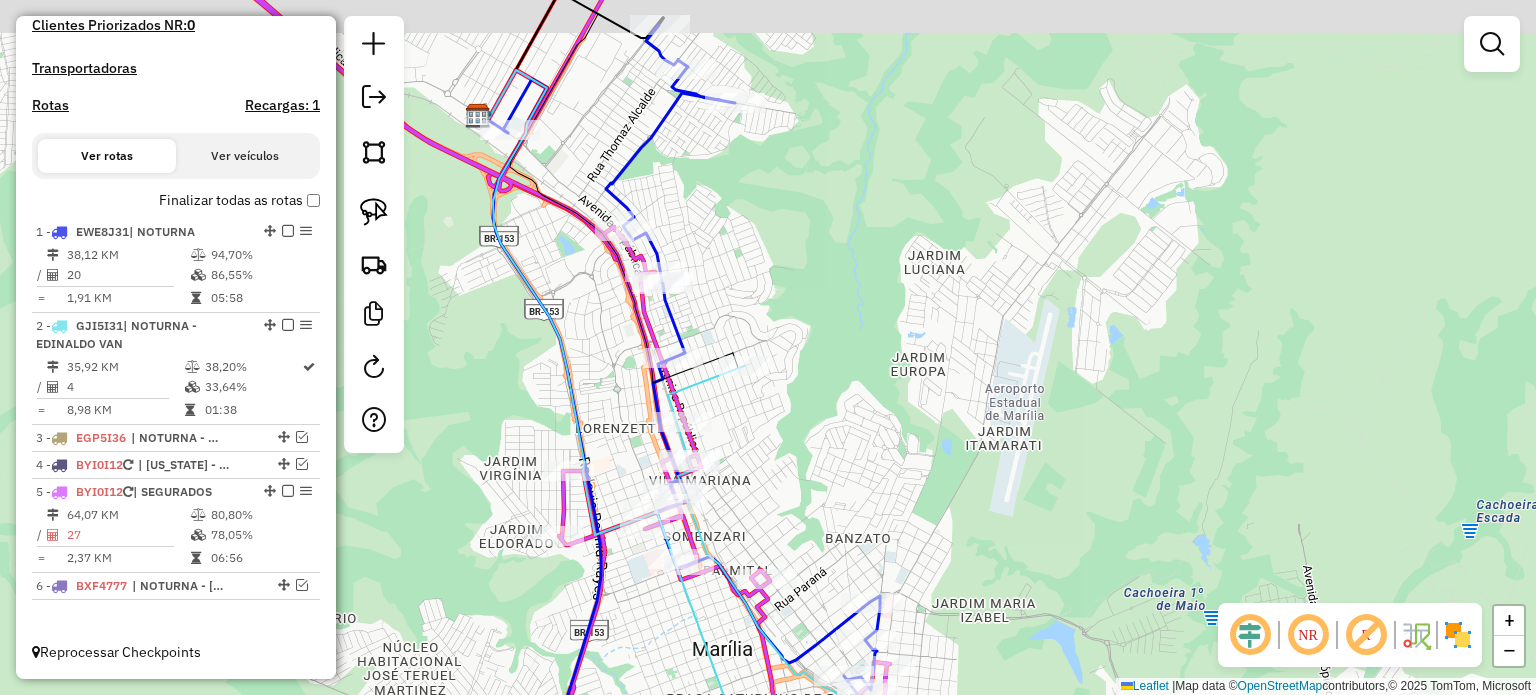 drag, startPoint x: 720, startPoint y: 355, endPoint x: 811, endPoint y: 474, distance: 149.80655 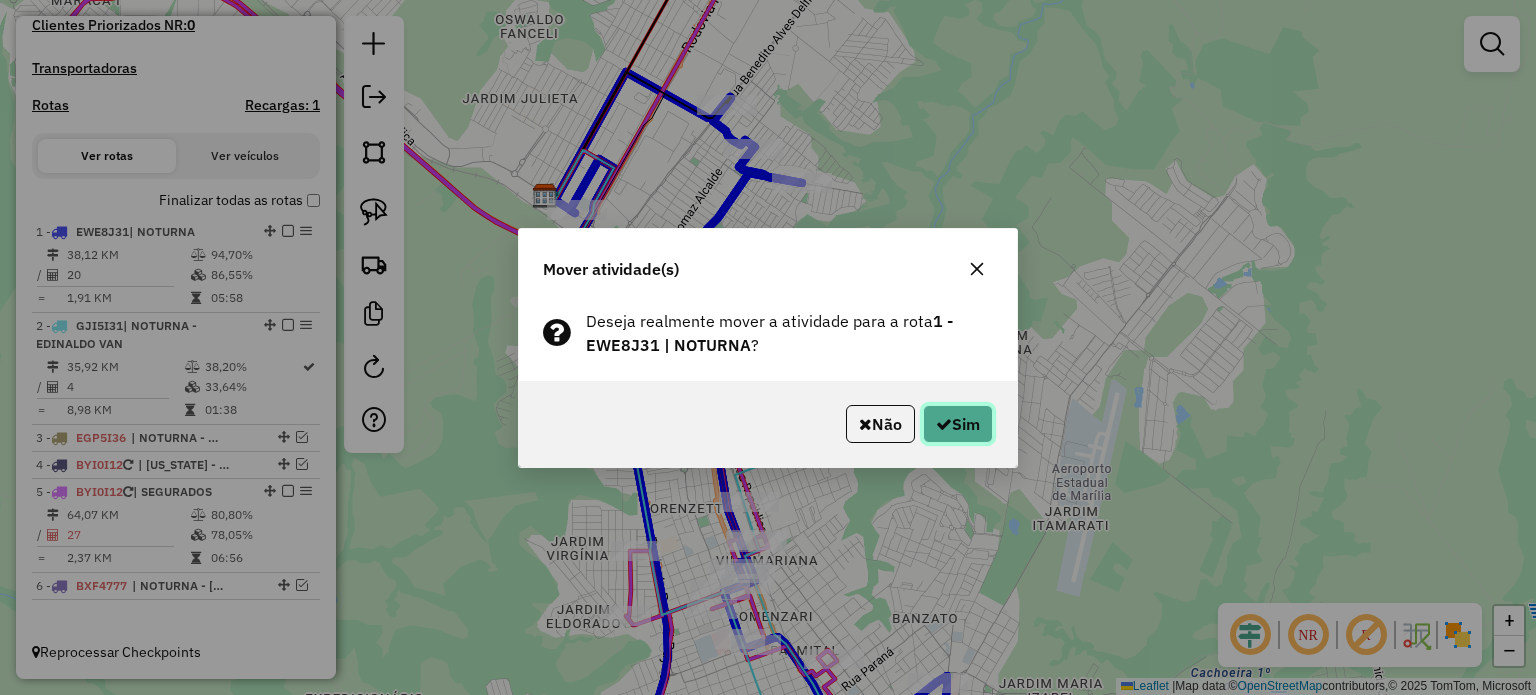 click 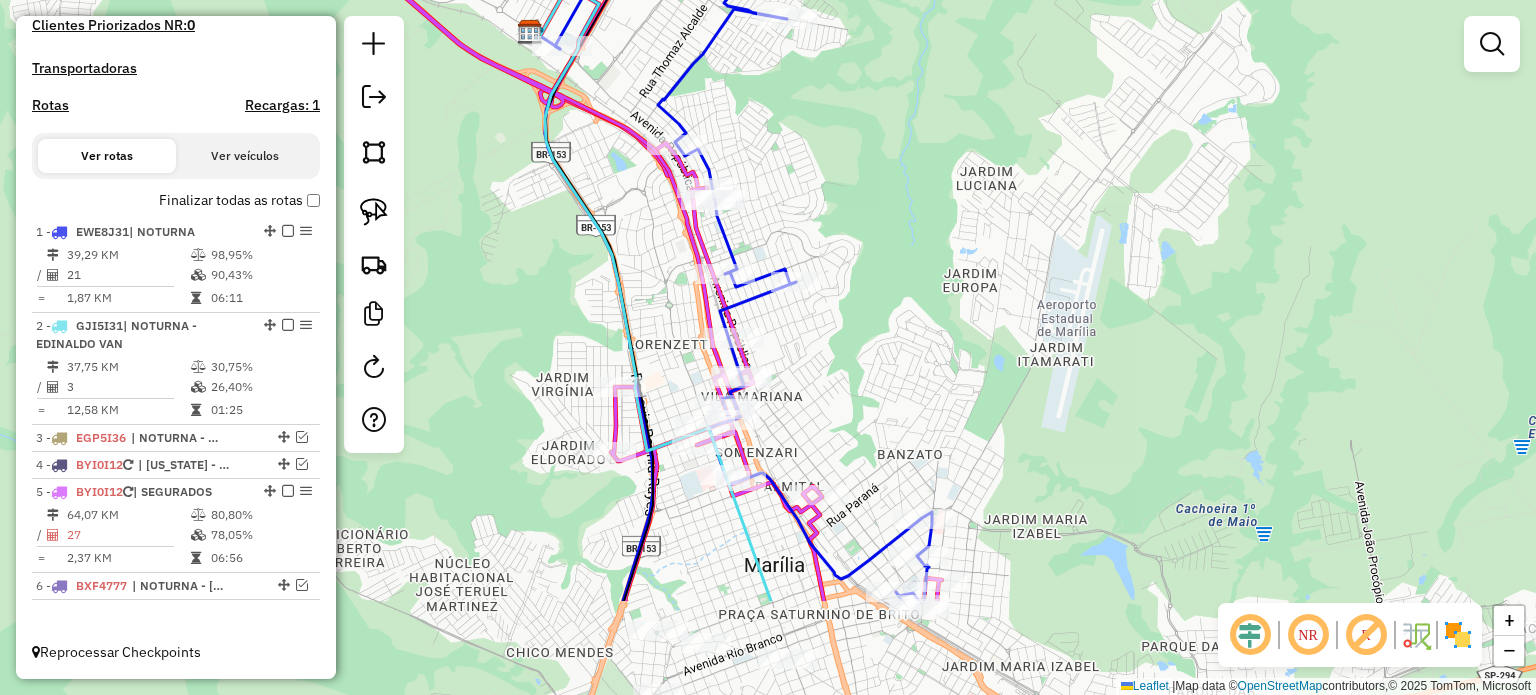 drag, startPoint x: 1030, startPoint y: 416, endPoint x: 998, endPoint y: 272, distance: 147.51271 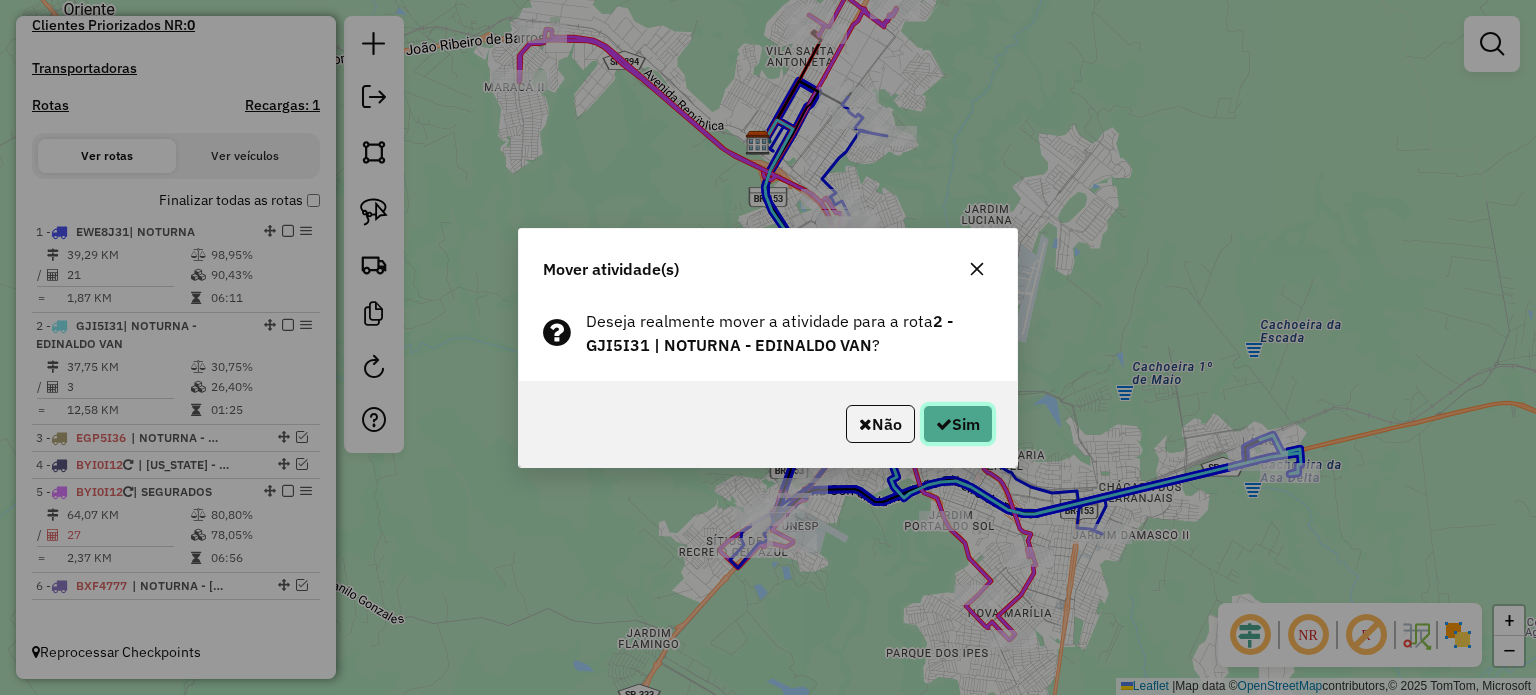 click on "Sim" 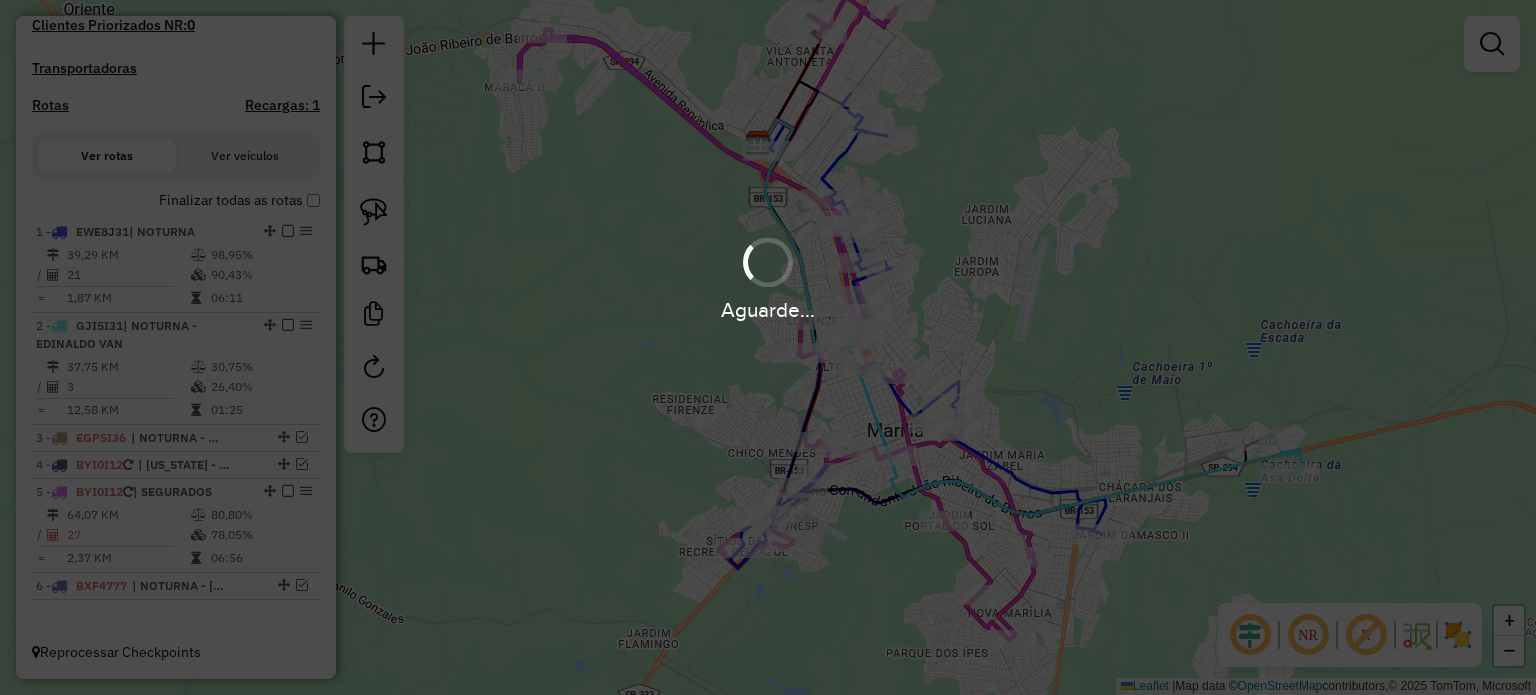 click on "Aguarde..." at bounding box center [768, 347] 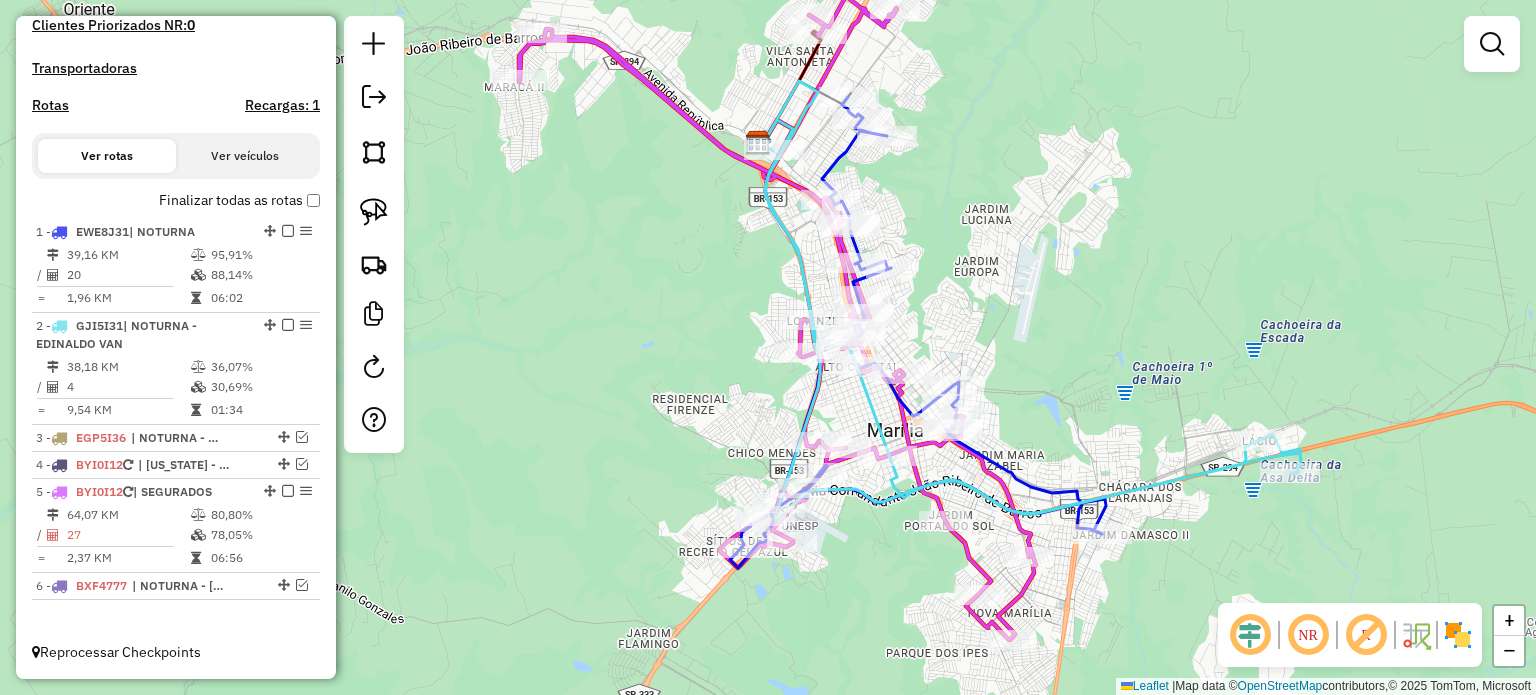 click 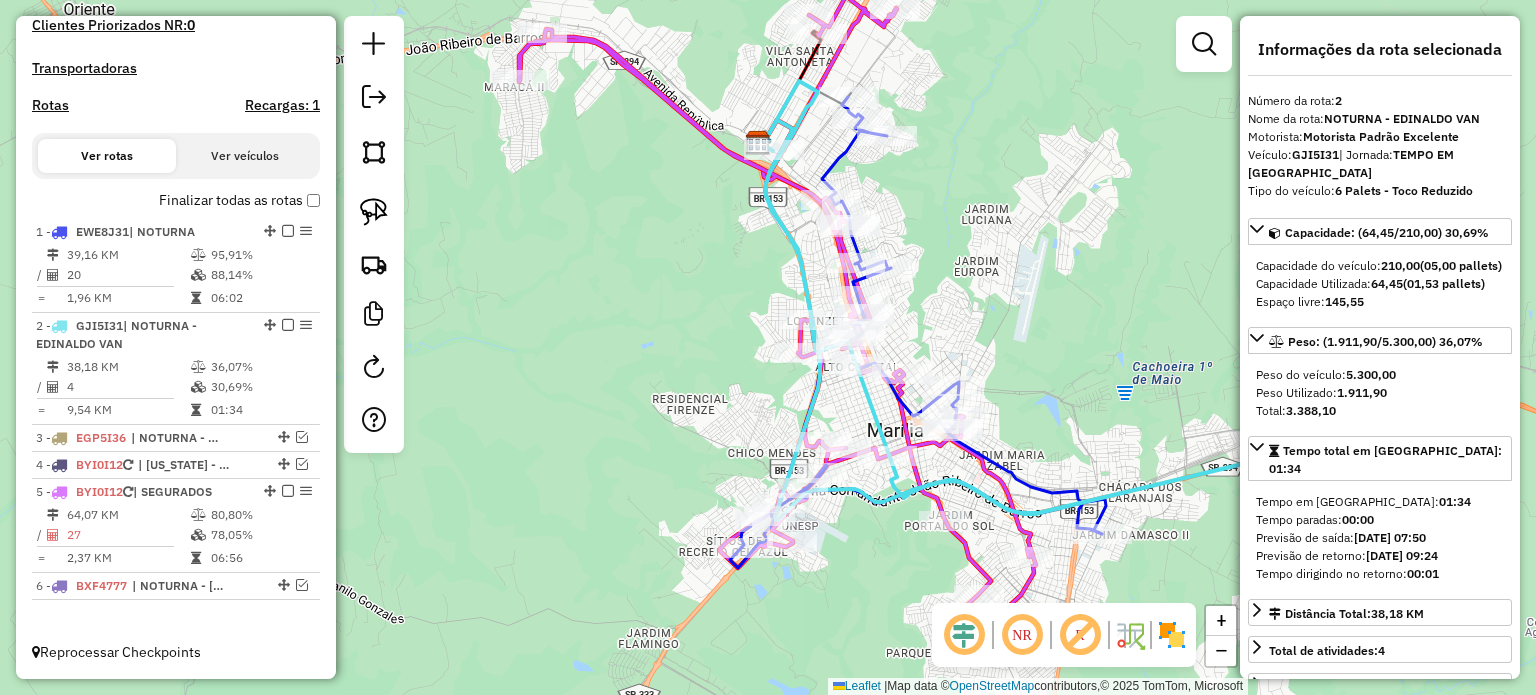 drag, startPoint x: 989, startPoint y: 269, endPoint x: 974, endPoint y: 264, distance: 15.811388 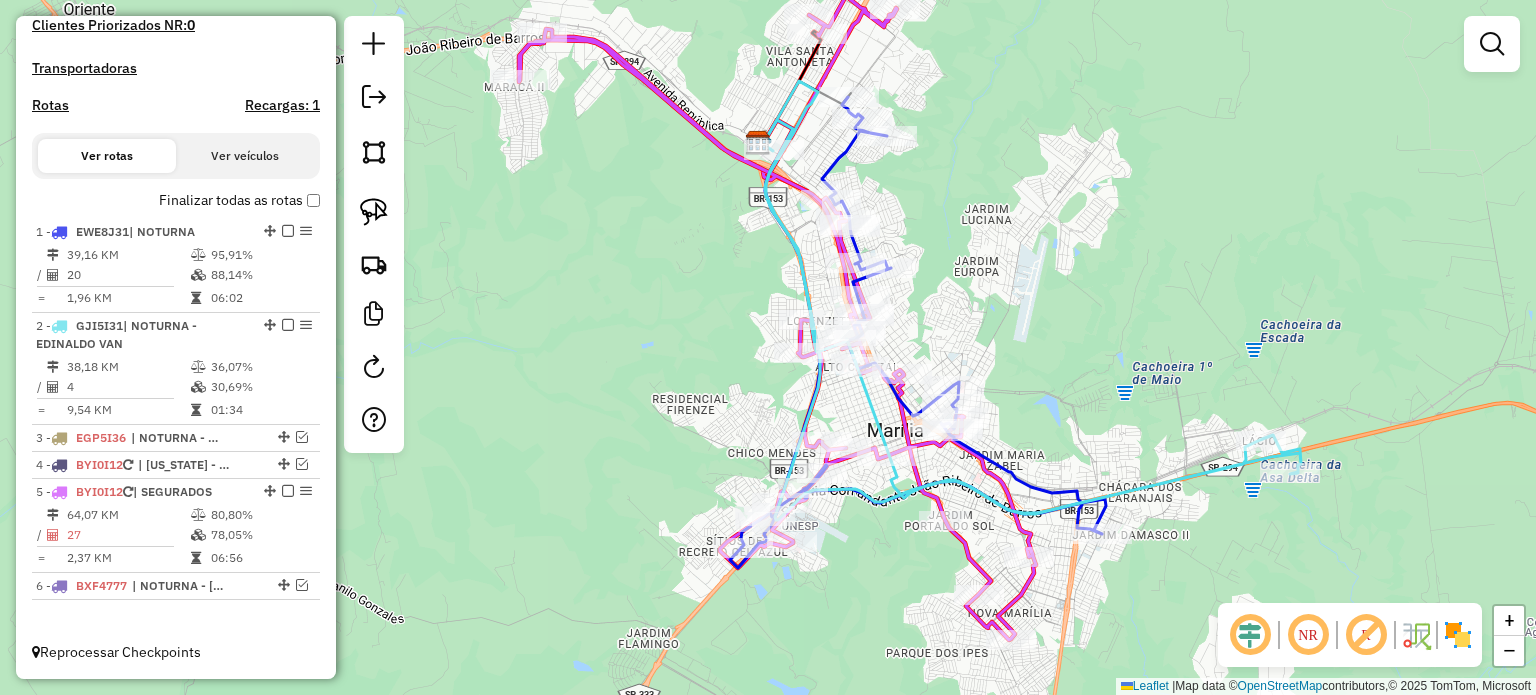 click 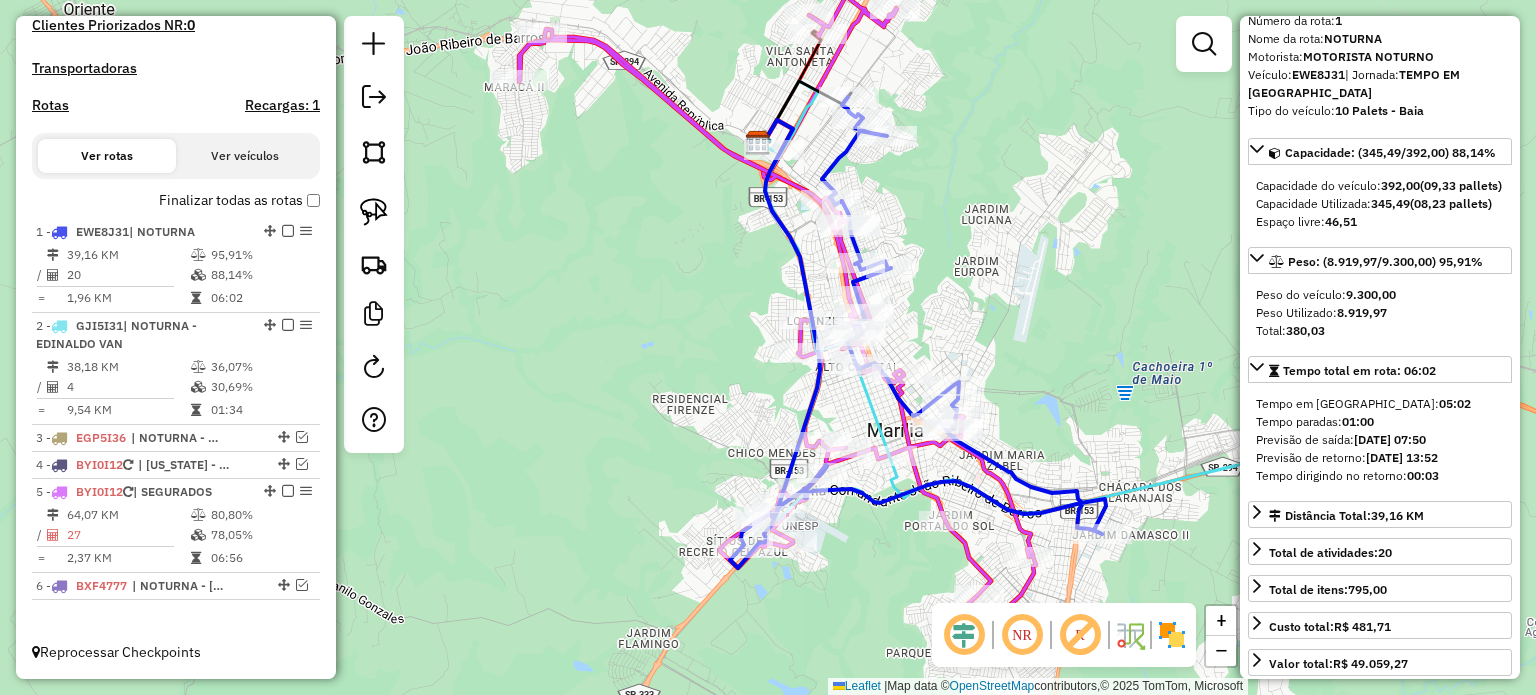 scroll, scrollTop: 200, scrollLeft: 0, axis: vertical 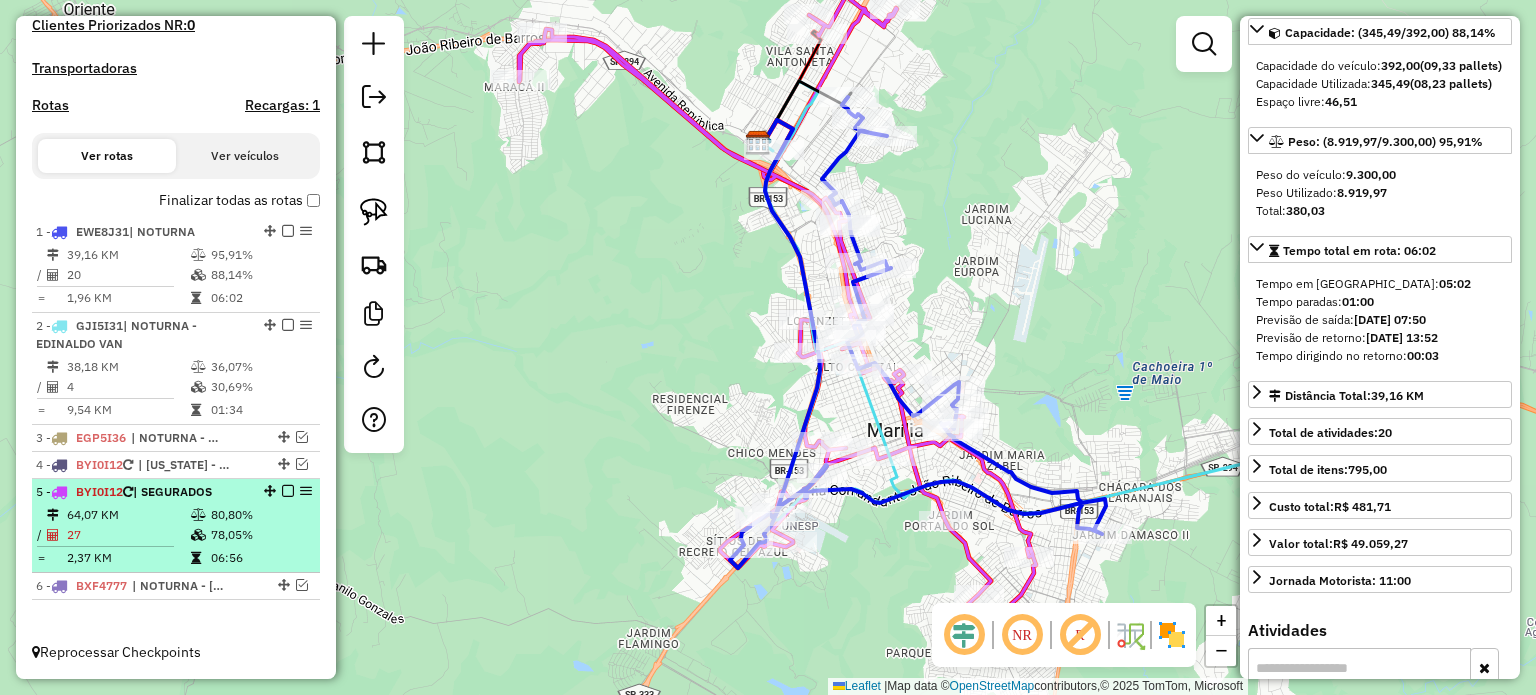 click on "64,07 KM" at bounding box center (128, 515) 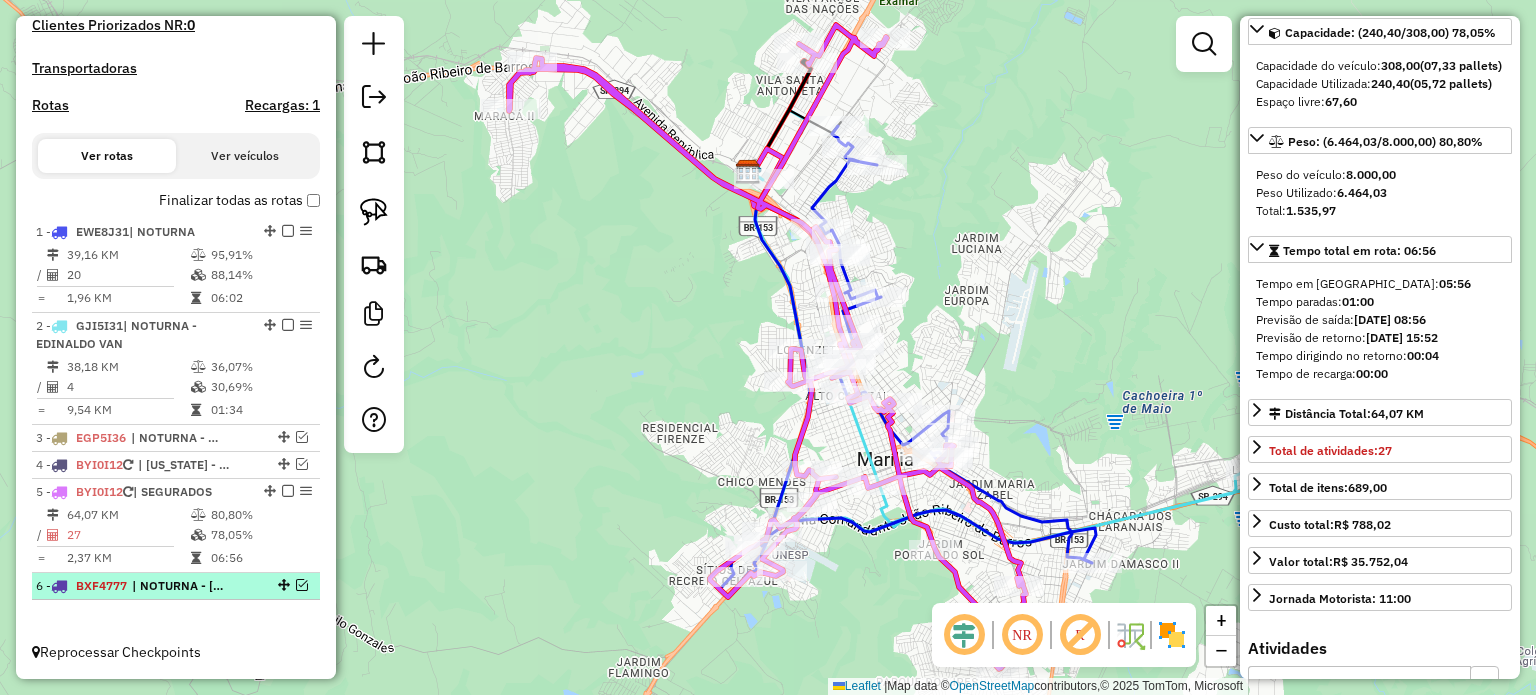 click at bounding box center [302, 585] 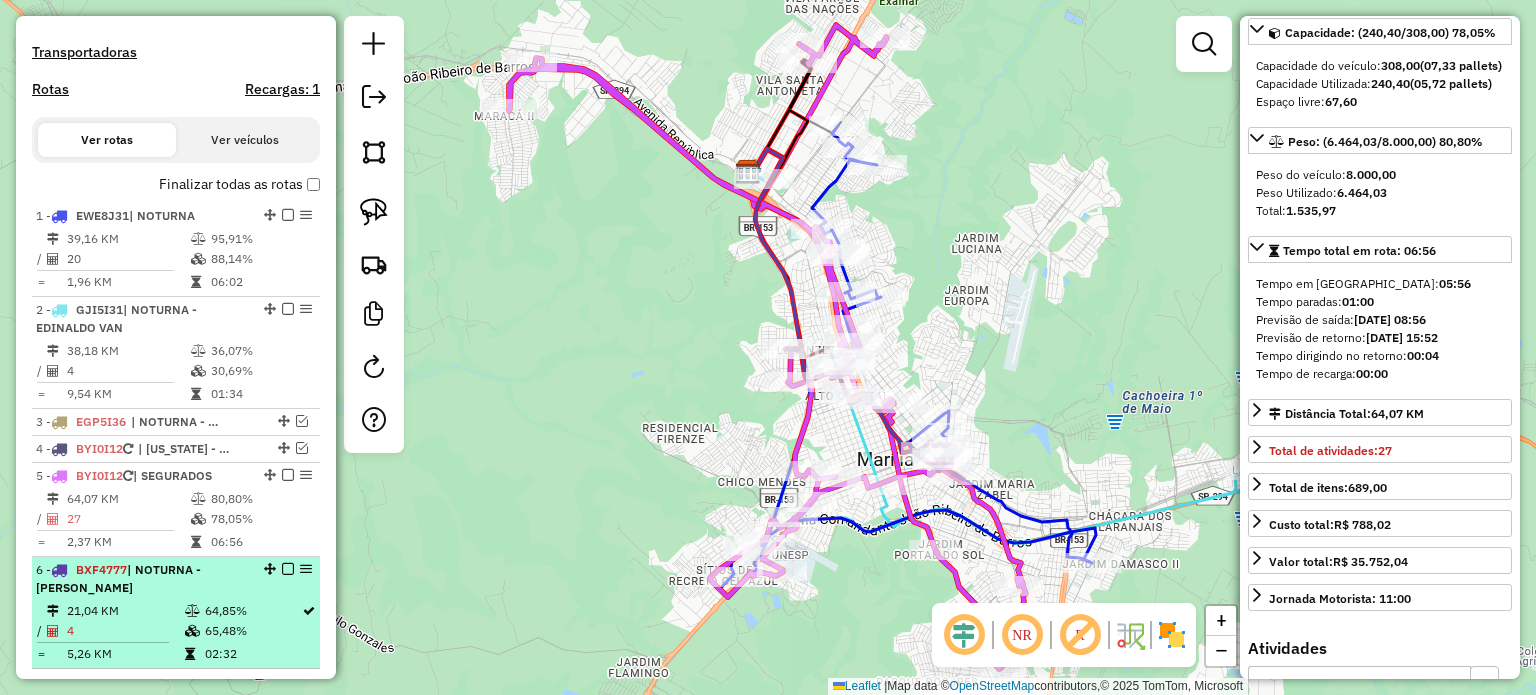 click on "6 -       BXF4777   | NOTURNA - TOCO KAIQUE" at bounding box center (176, 579) 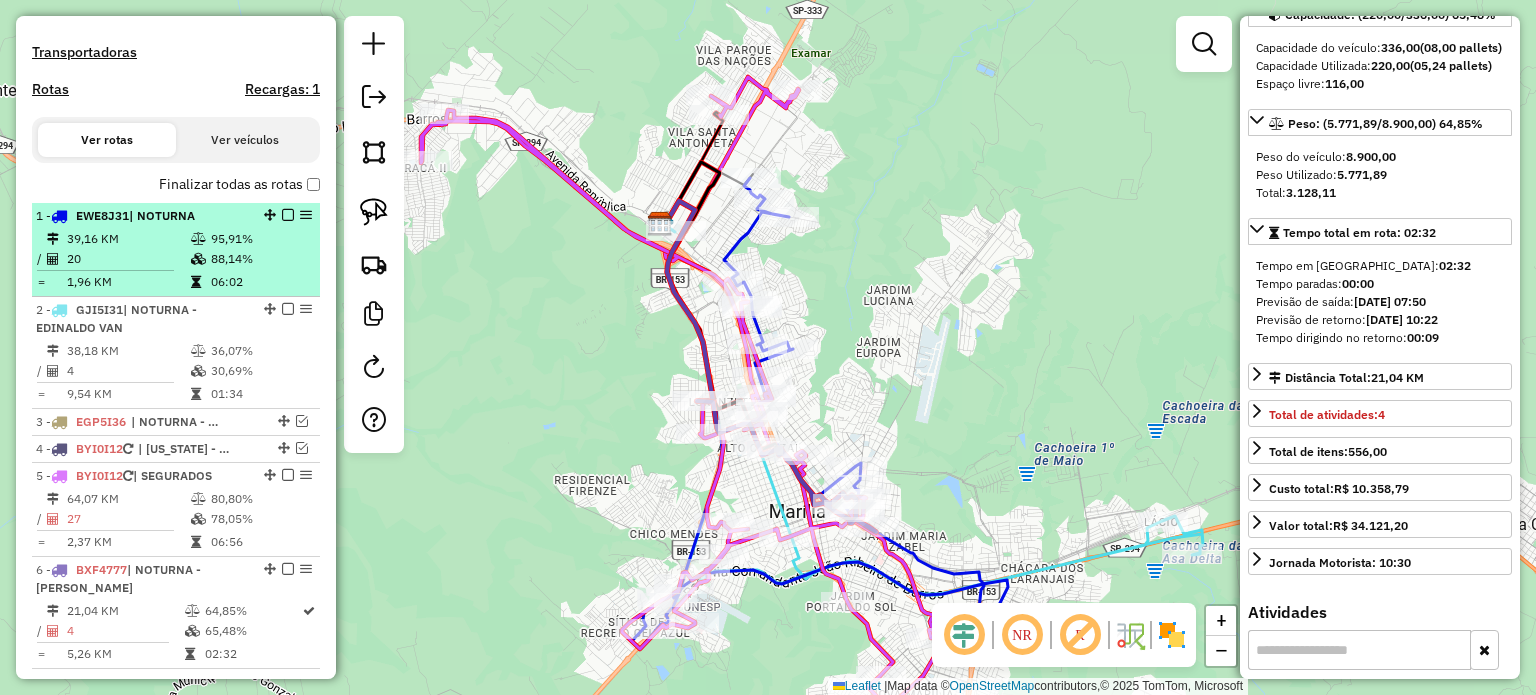 click at bounding box center (200, 259) 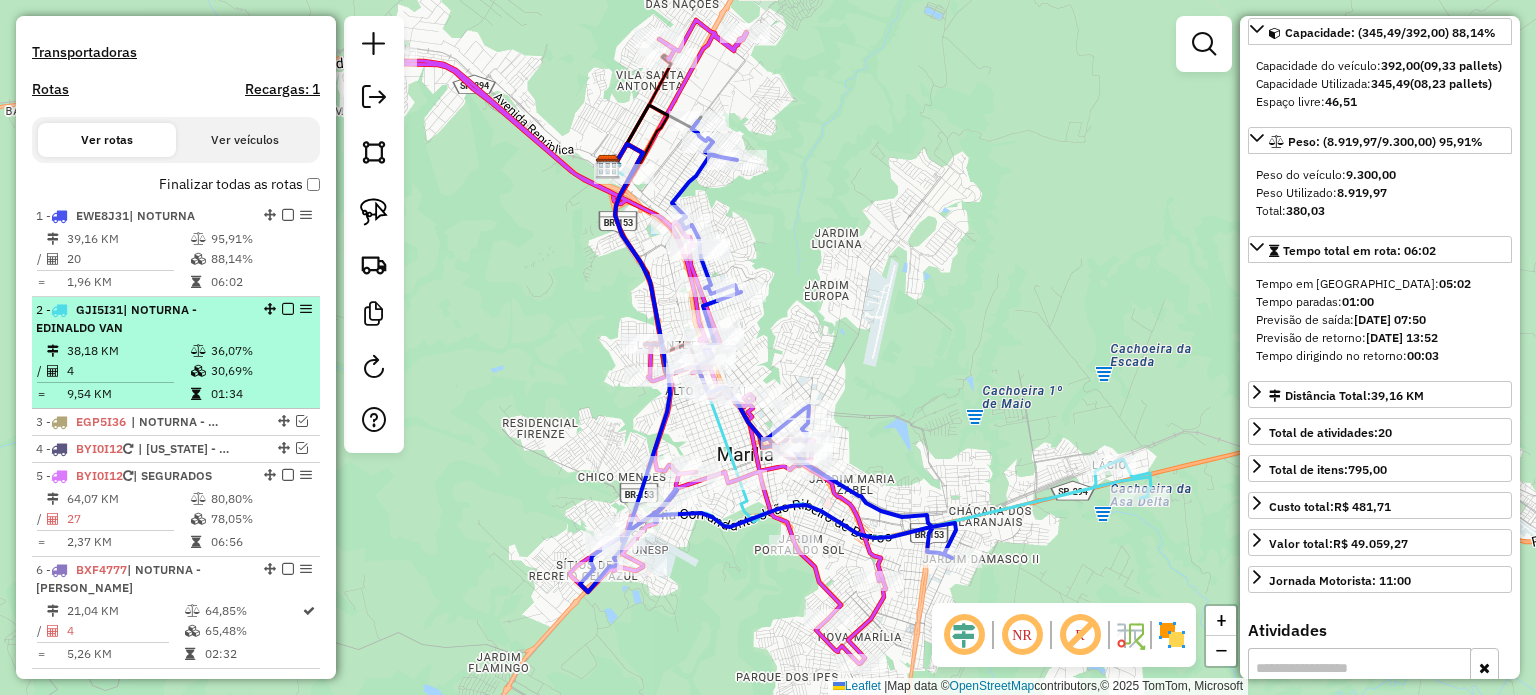 click on "2 -       GJI5I31   | NOTURNA - EDINALDO VAN  38,18 KM   36,07%  /  4   30,69%     =  9,54 KM   01:34" at bounding box center [176, 353] 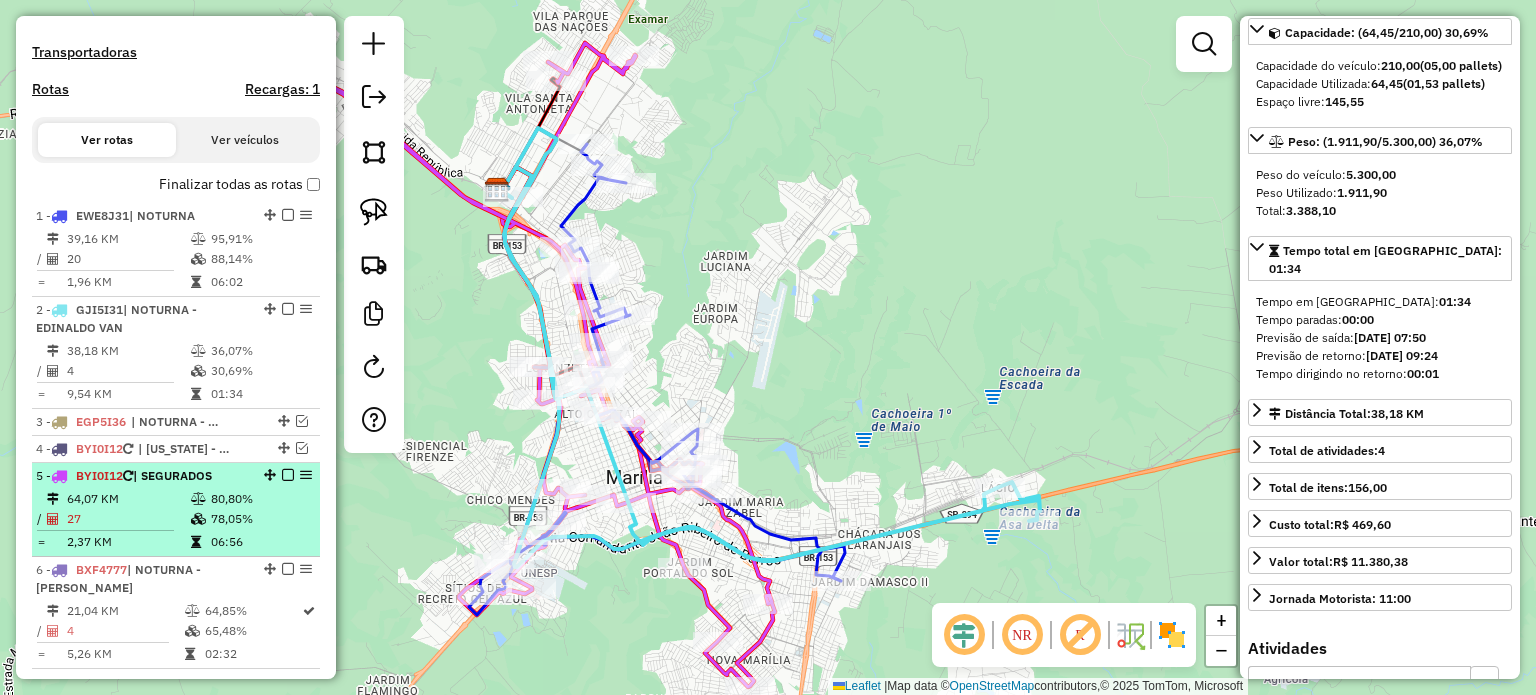 click on "78,05%" at bounding box center (260, 519) 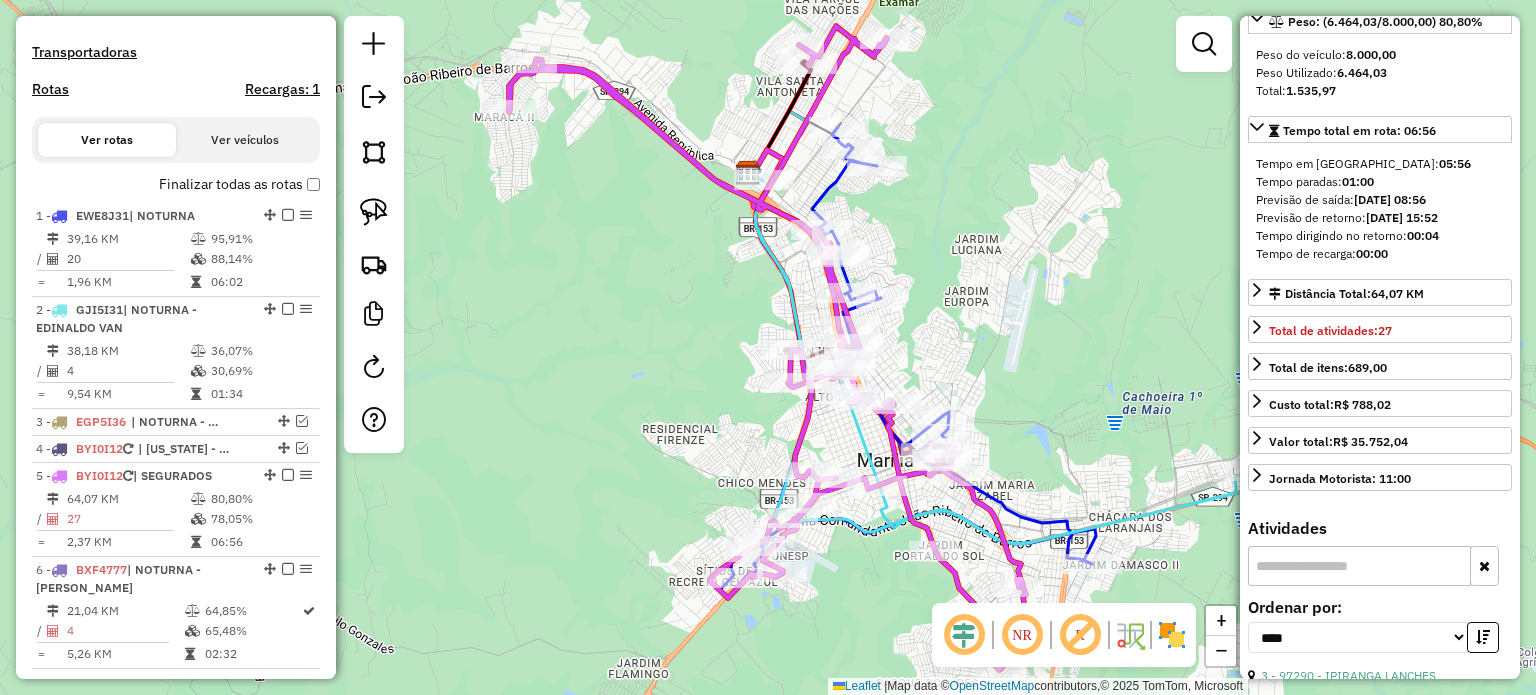 scroll, scrollTop: 100, scrollLeft: 0, axis: vertical 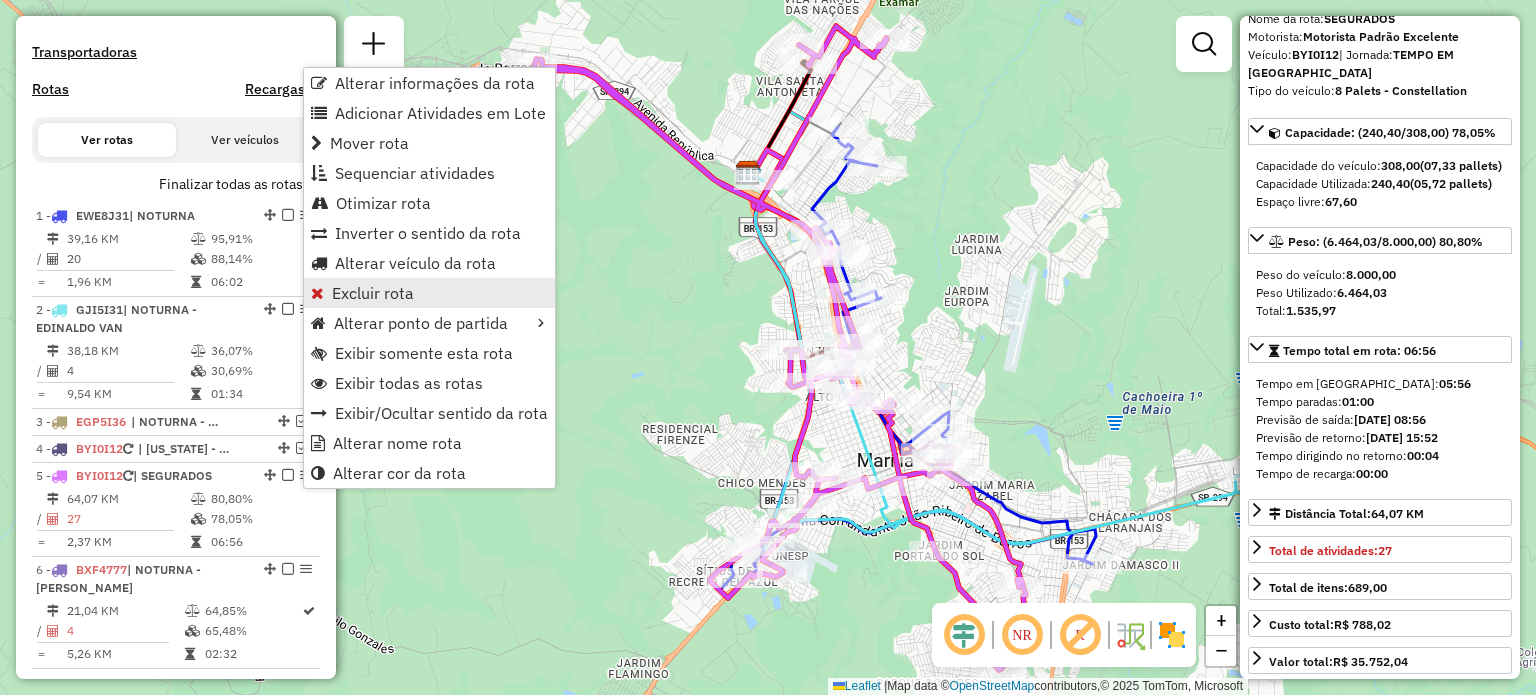 click on "Excluir rota" at bounding box center [373, 293] 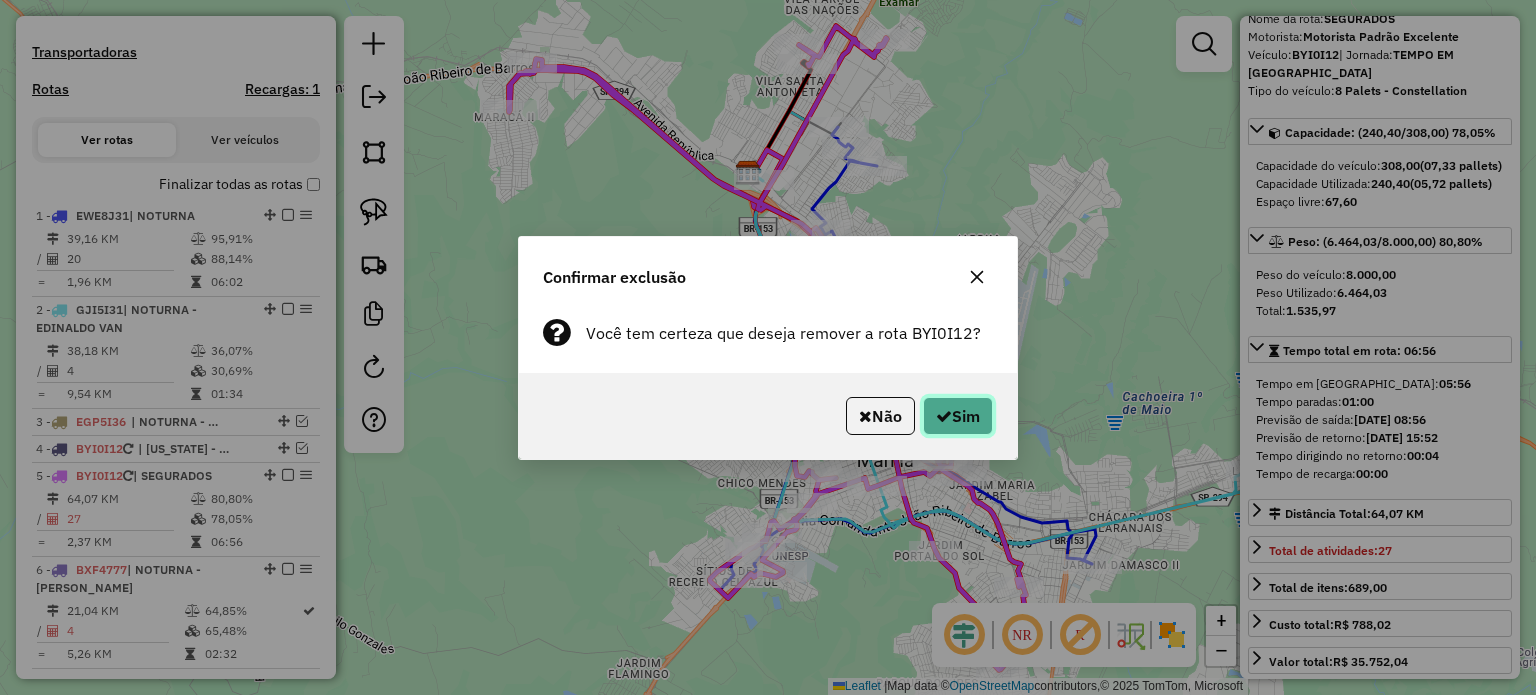 click on "Sim" 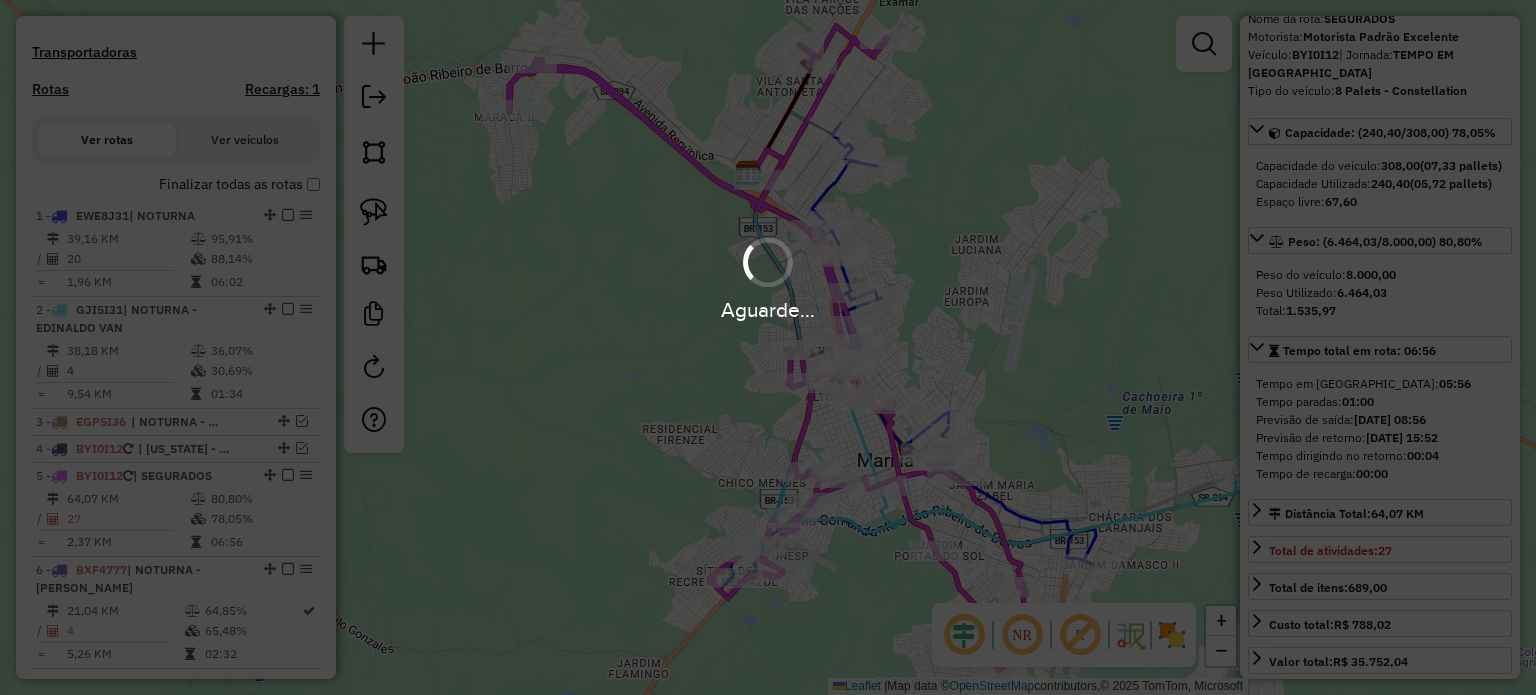 click on "Aguarde..." at bounding box center [768, 277] 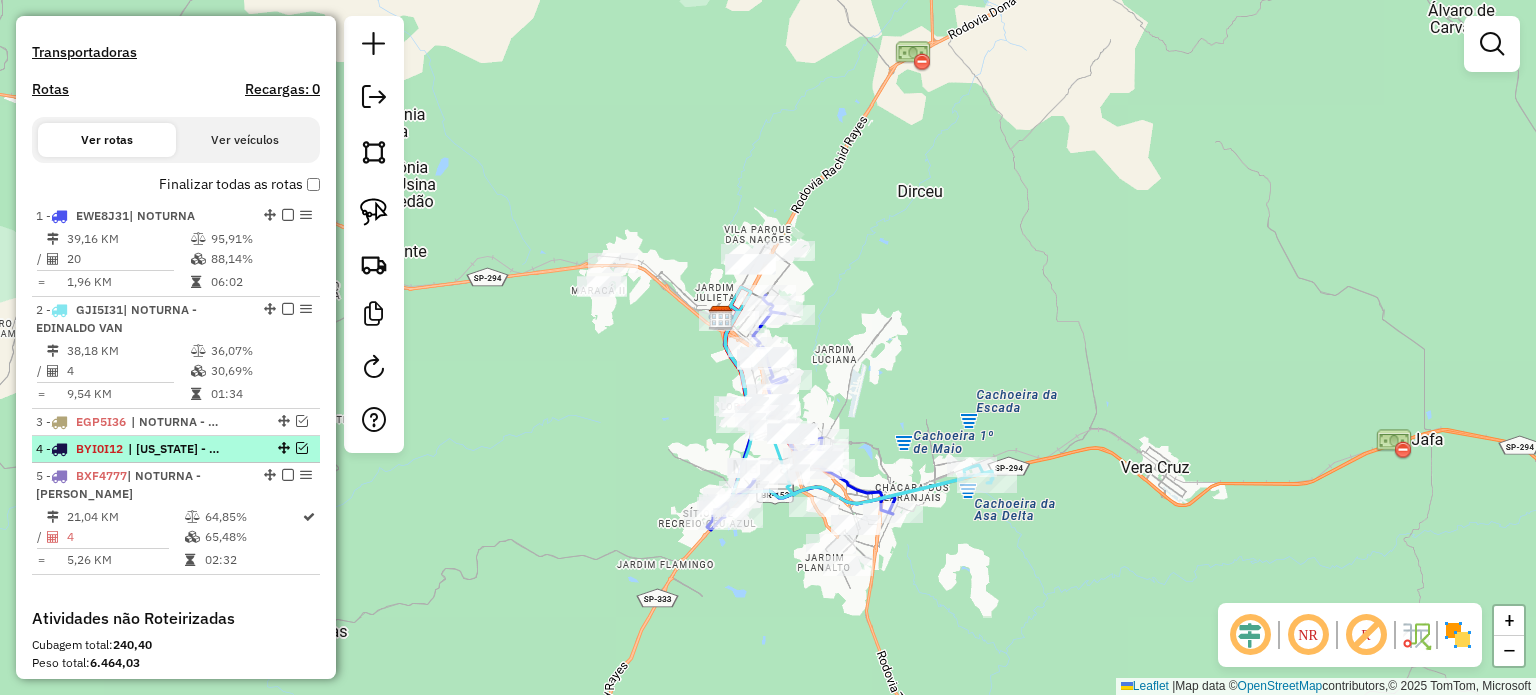 click at bounding box center [302, 448] 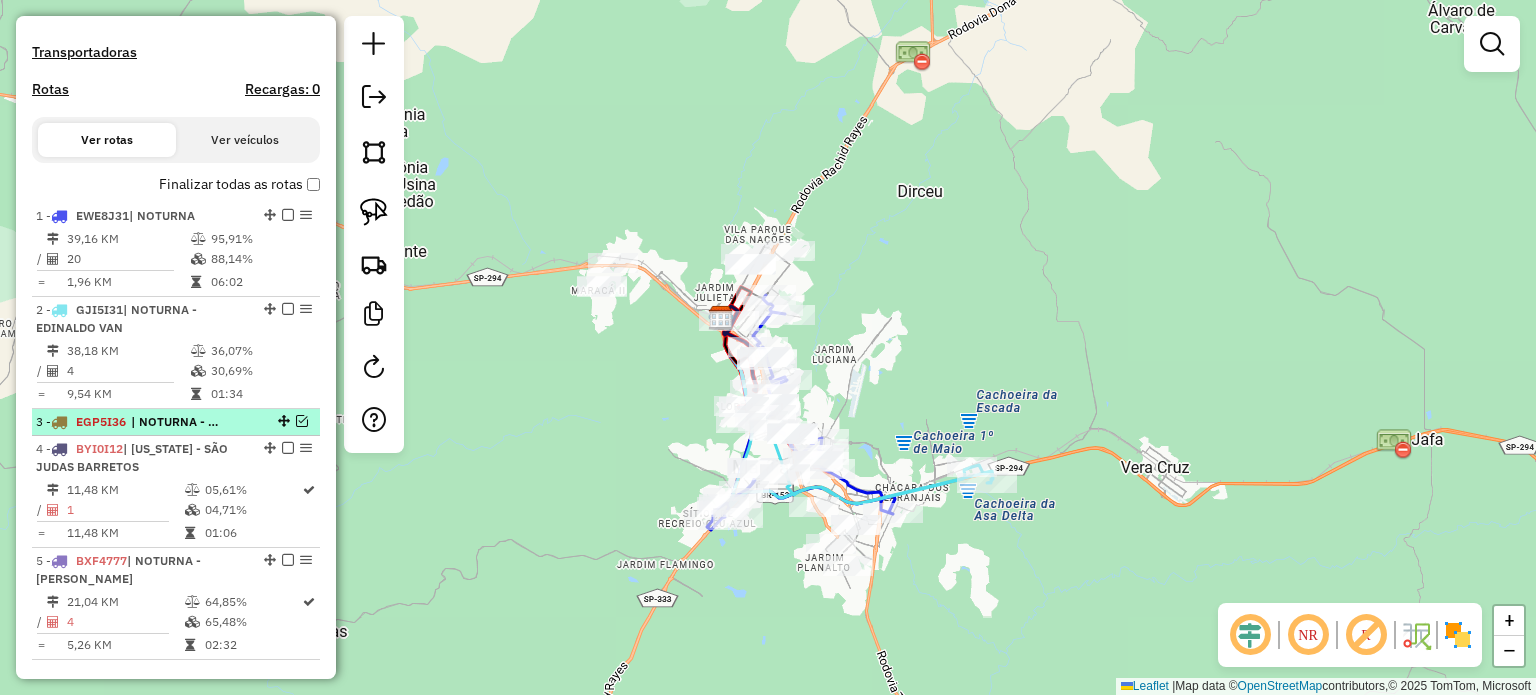 click at bounding box center (302, 421) 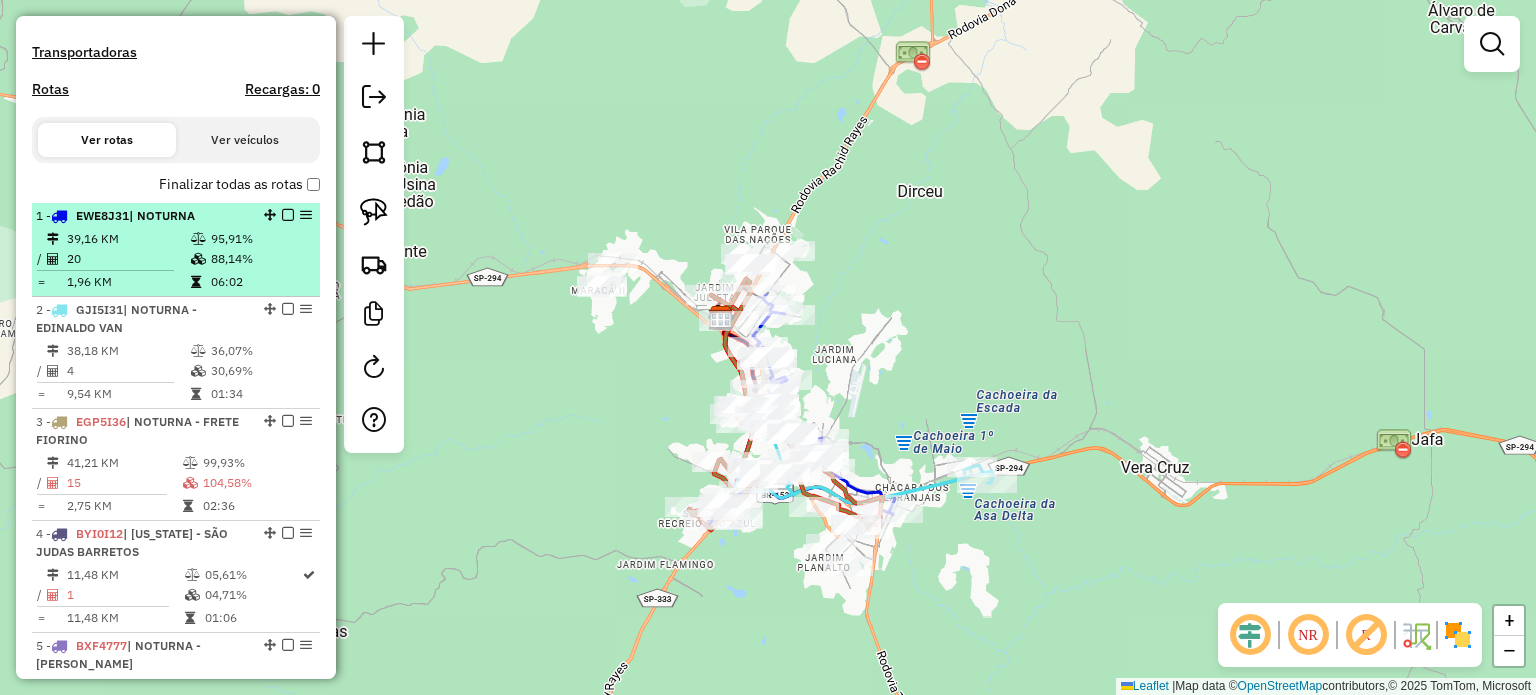 click on "| NOTURNA" at bounding box center [162, 215] 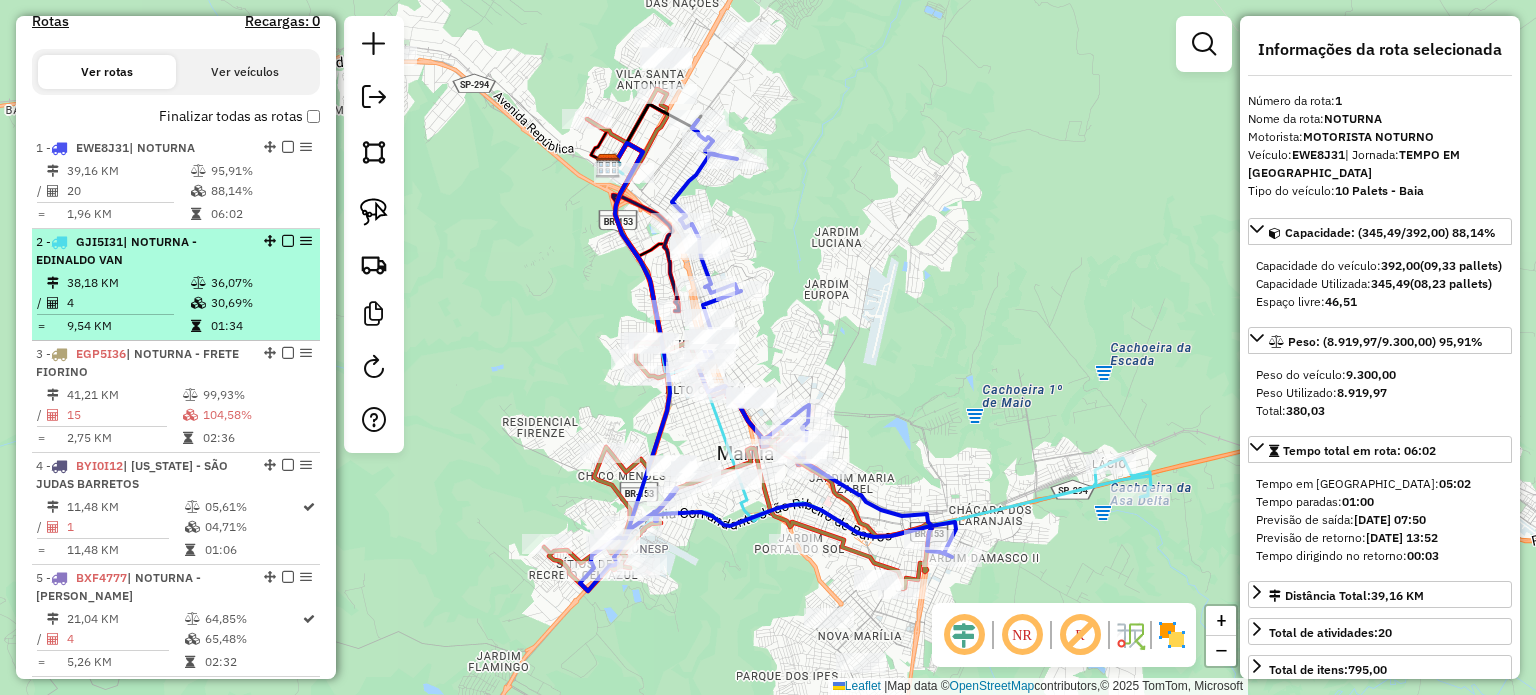 scroll, scrollTop: 712, scrollLeft: 0, axis: vertical 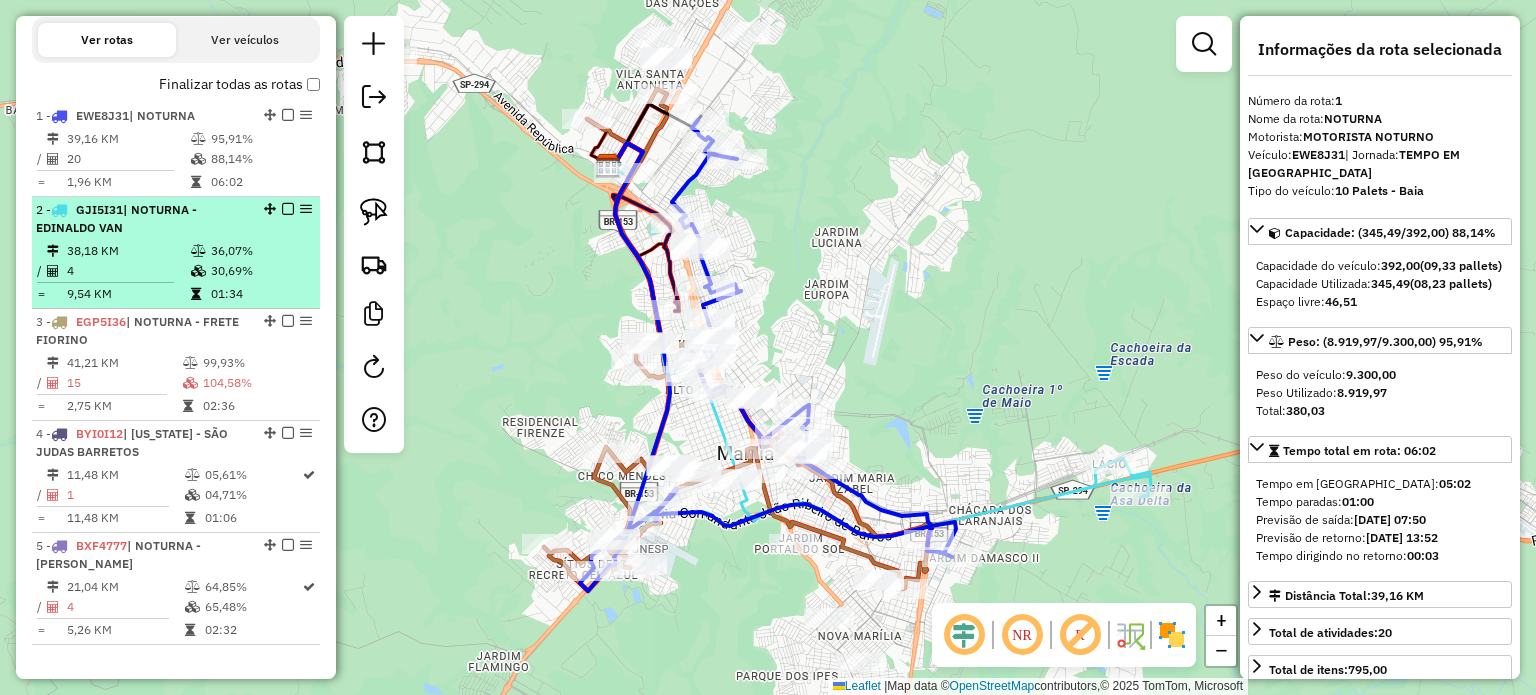 click on "4" at bounding box center (128, 271) 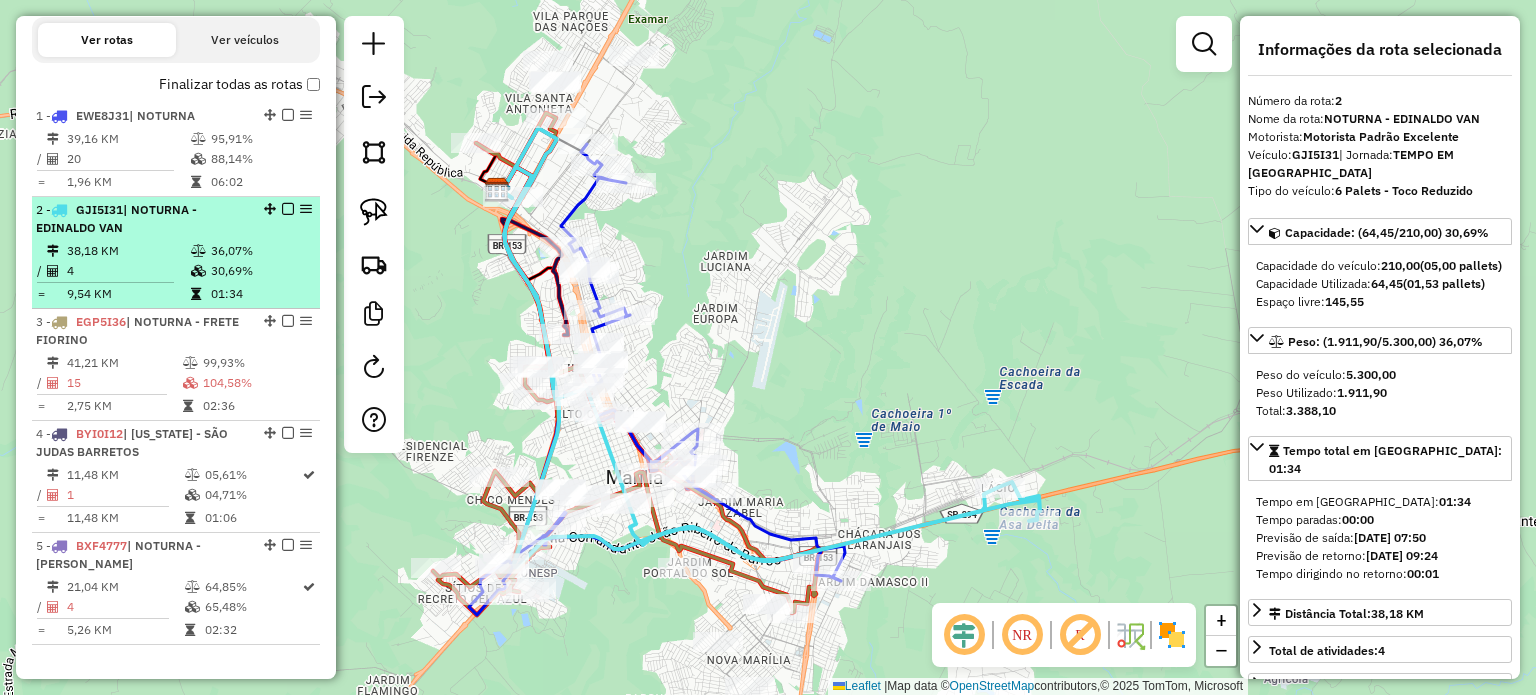 click on "4" at bounding box center [128, 271] 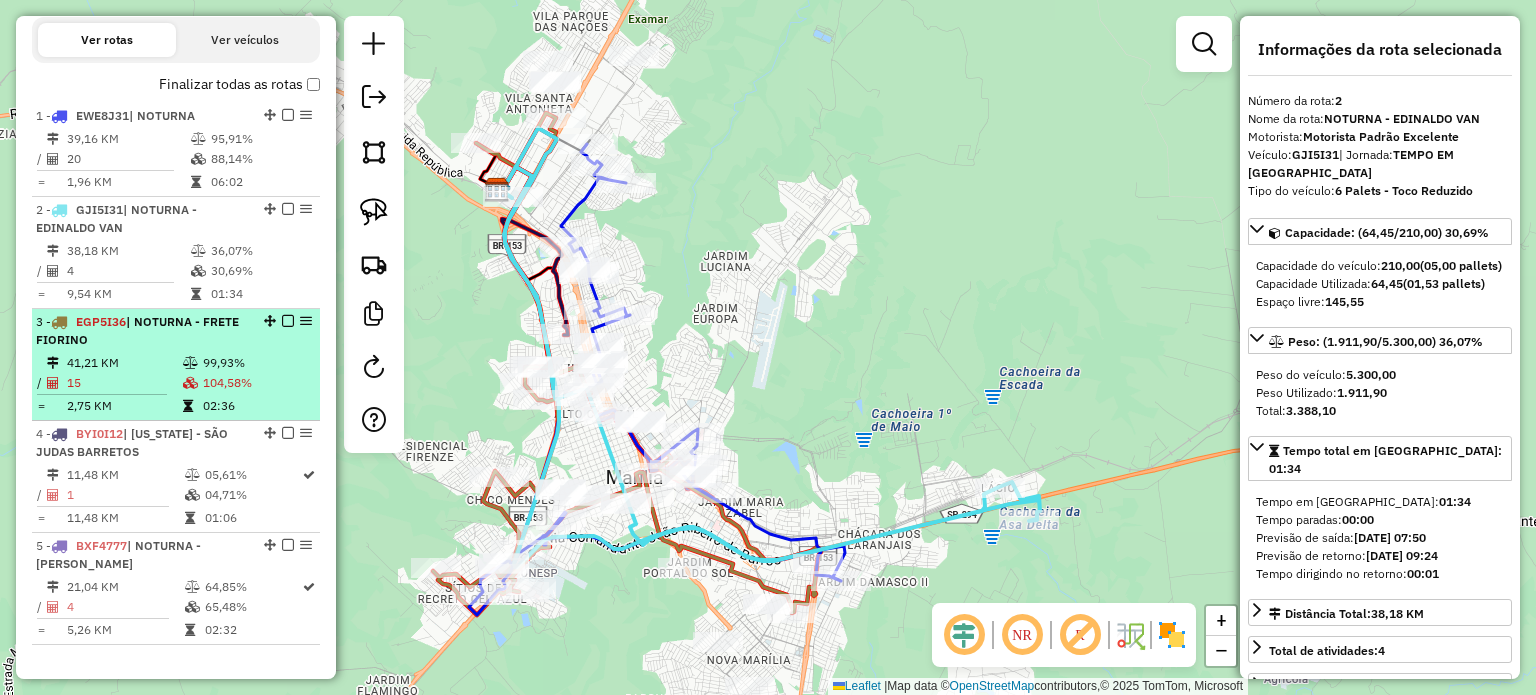 click on "41,21 KM" at bounding box center (124, 363) 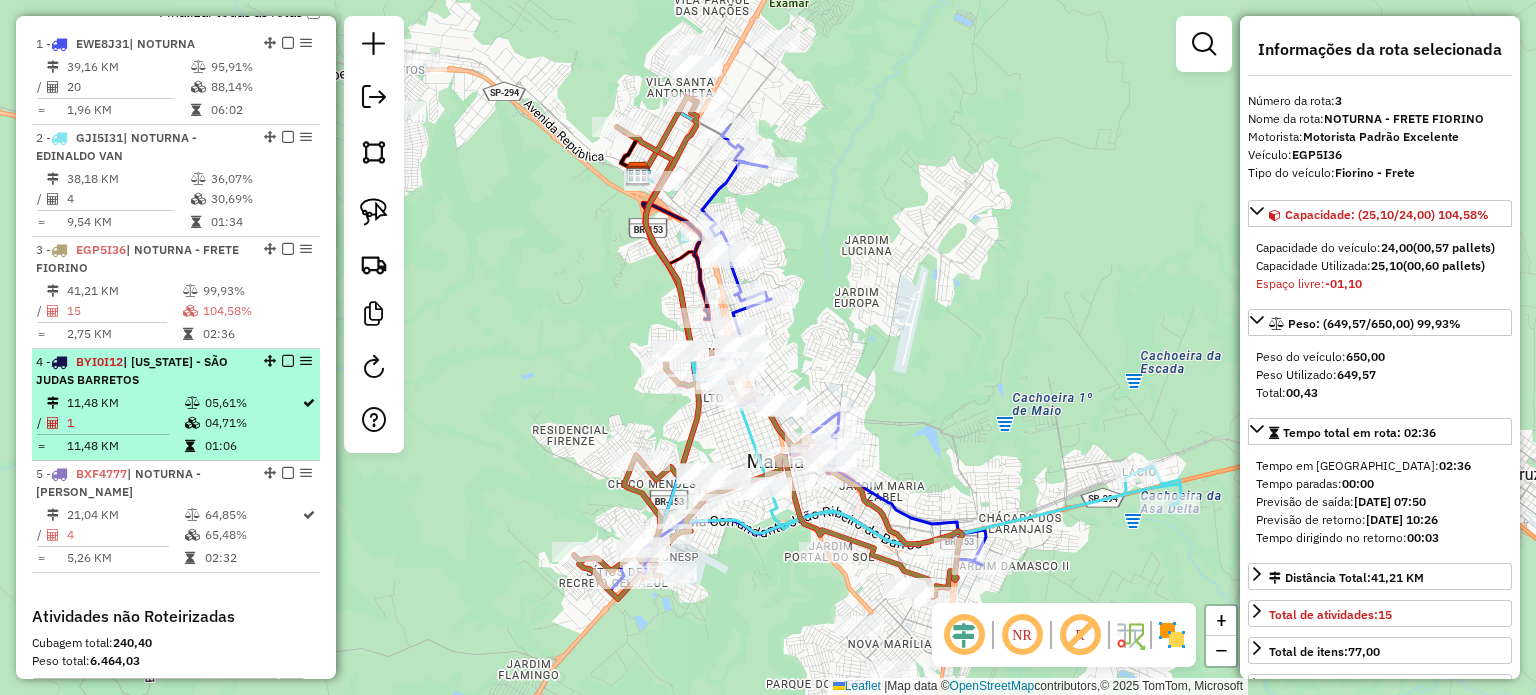 scroll, scrollTop: 912, scrollLeft: 0, axis: vertical 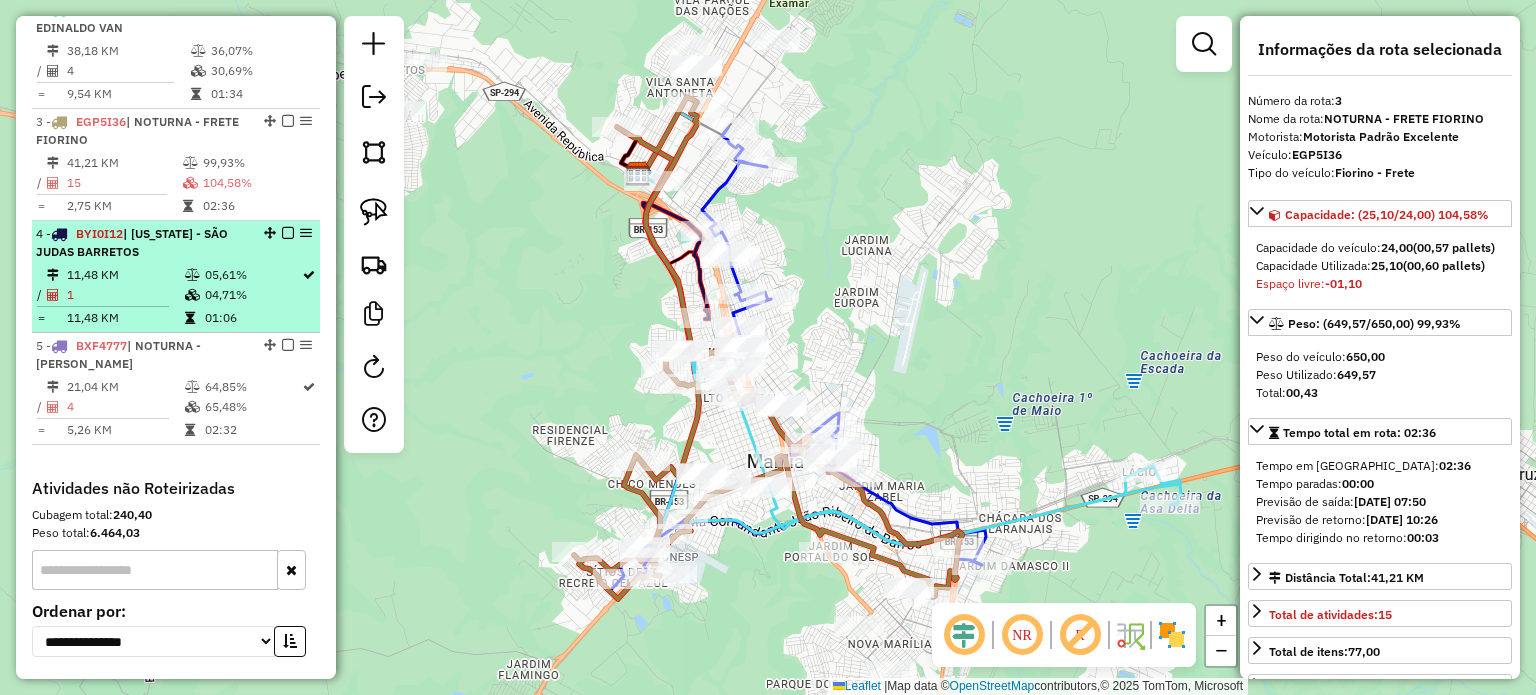 click on "5 -       BXF4777   | NOTURNA - TOCO KAIQUE" at bounding box center (142, 355) 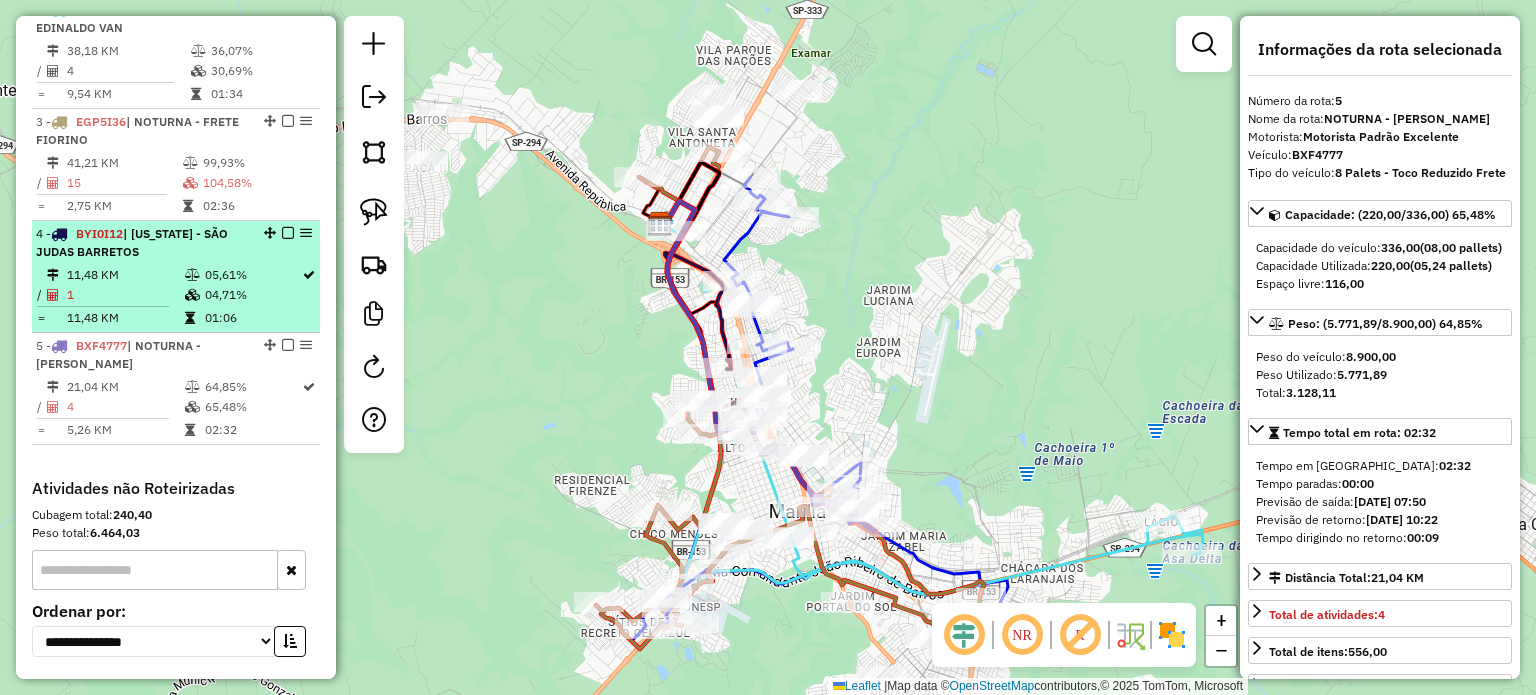 click on "5 -       BXF4777   | NOTURNA - TOCO KAIQUE" at bounding box center [142, 355] 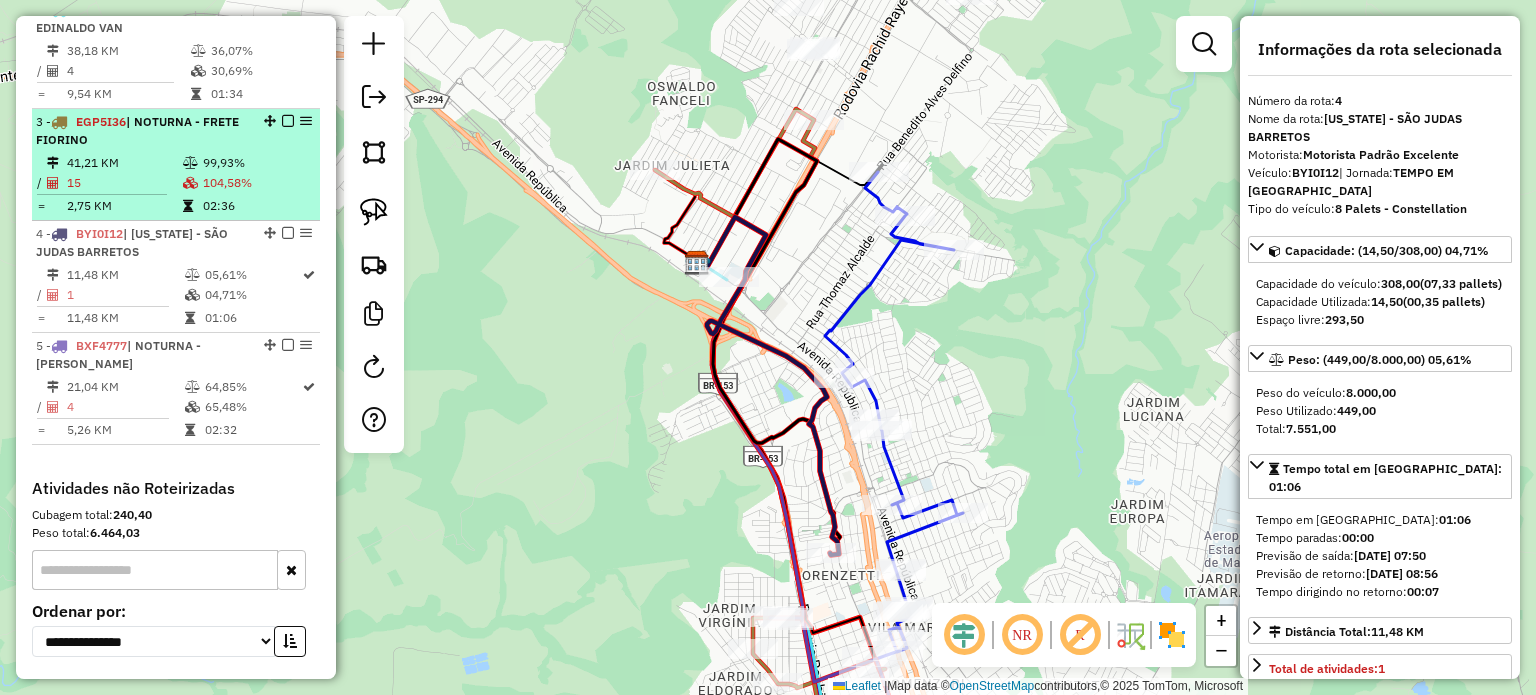 click on "15" at bounding box center (124, 183) 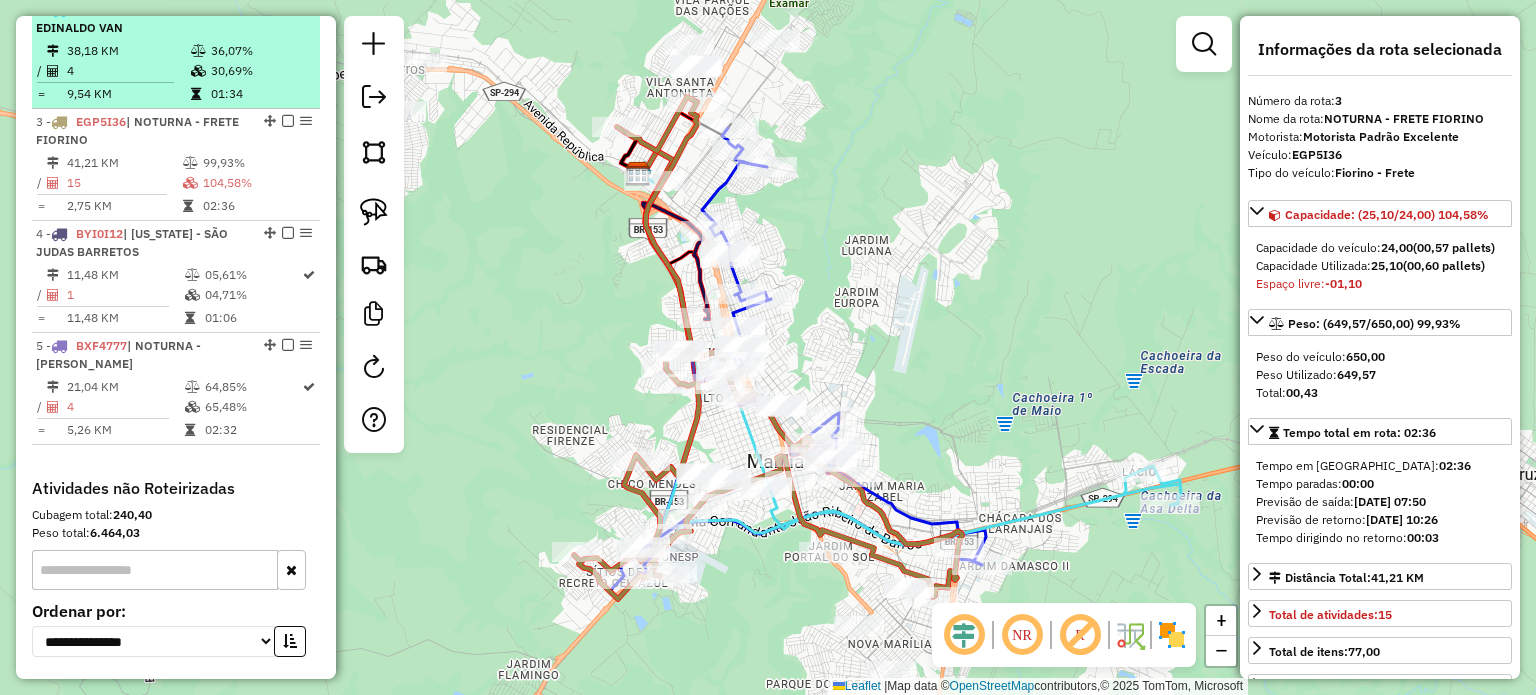 click on "2 -       GJI5I31   | NOTURNA - EDINALDO VAN  38,18 KM   36,07%  /  4   30,69%     =  9,54 KM   01:34" at bounding box center (176, 53) 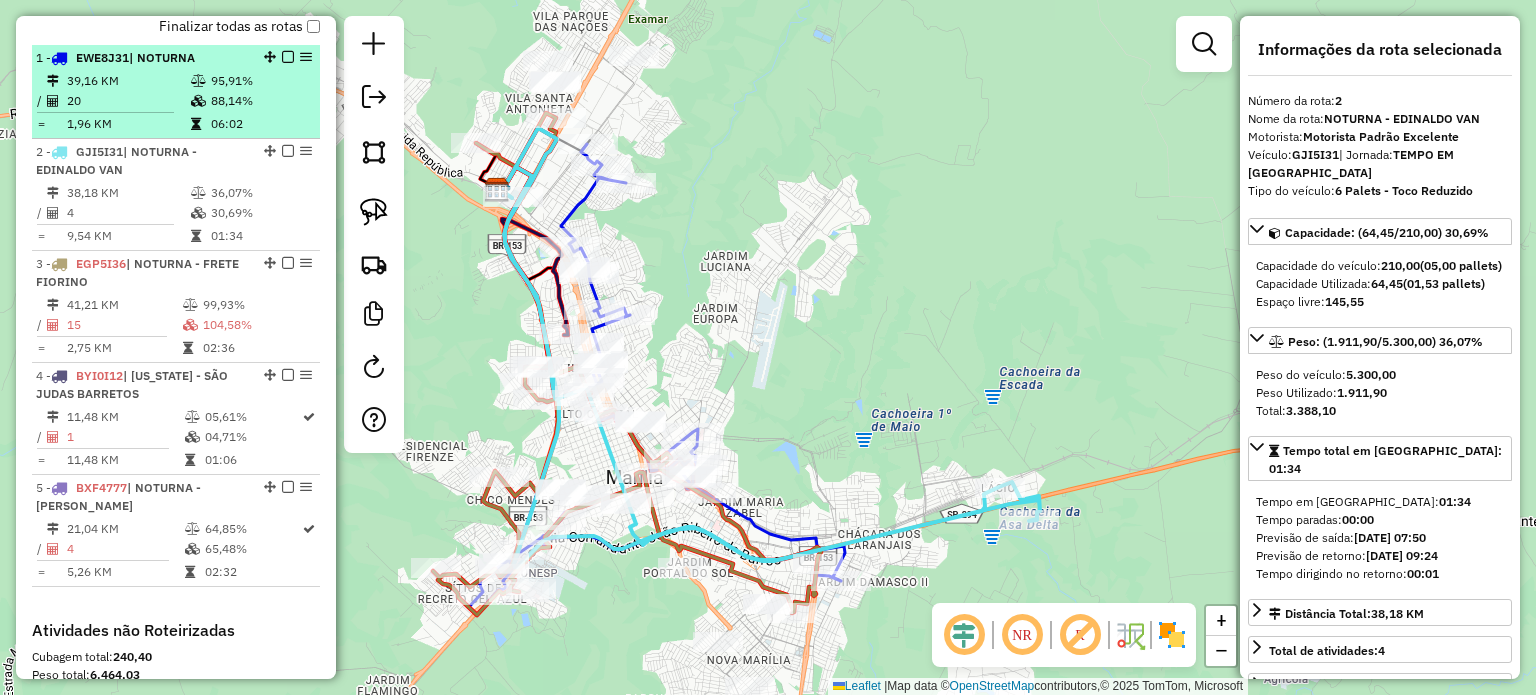 scroll, scrollTop: 712, scrollLeft: 0, axis: vertical 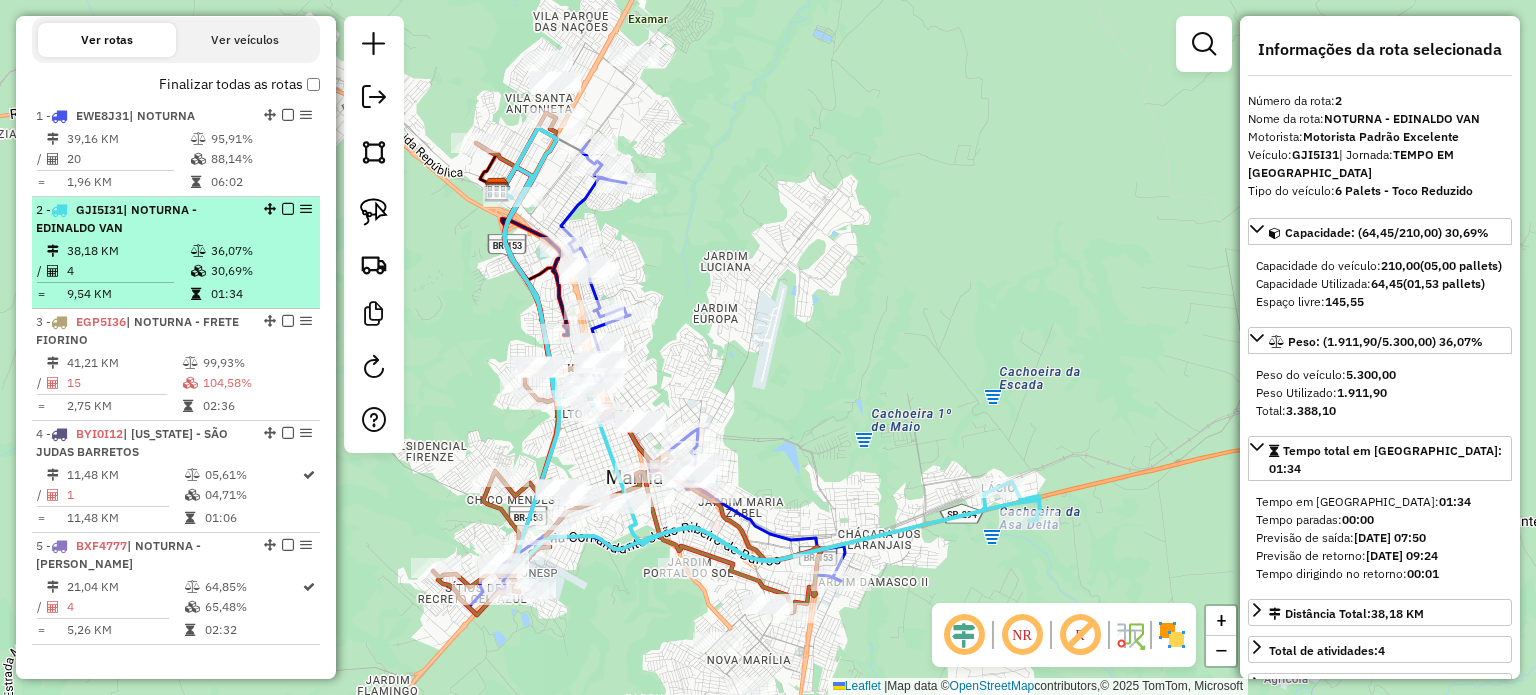 click on "| NOTURNA - EDINALDO VAN" at bounding box center (116, 218) 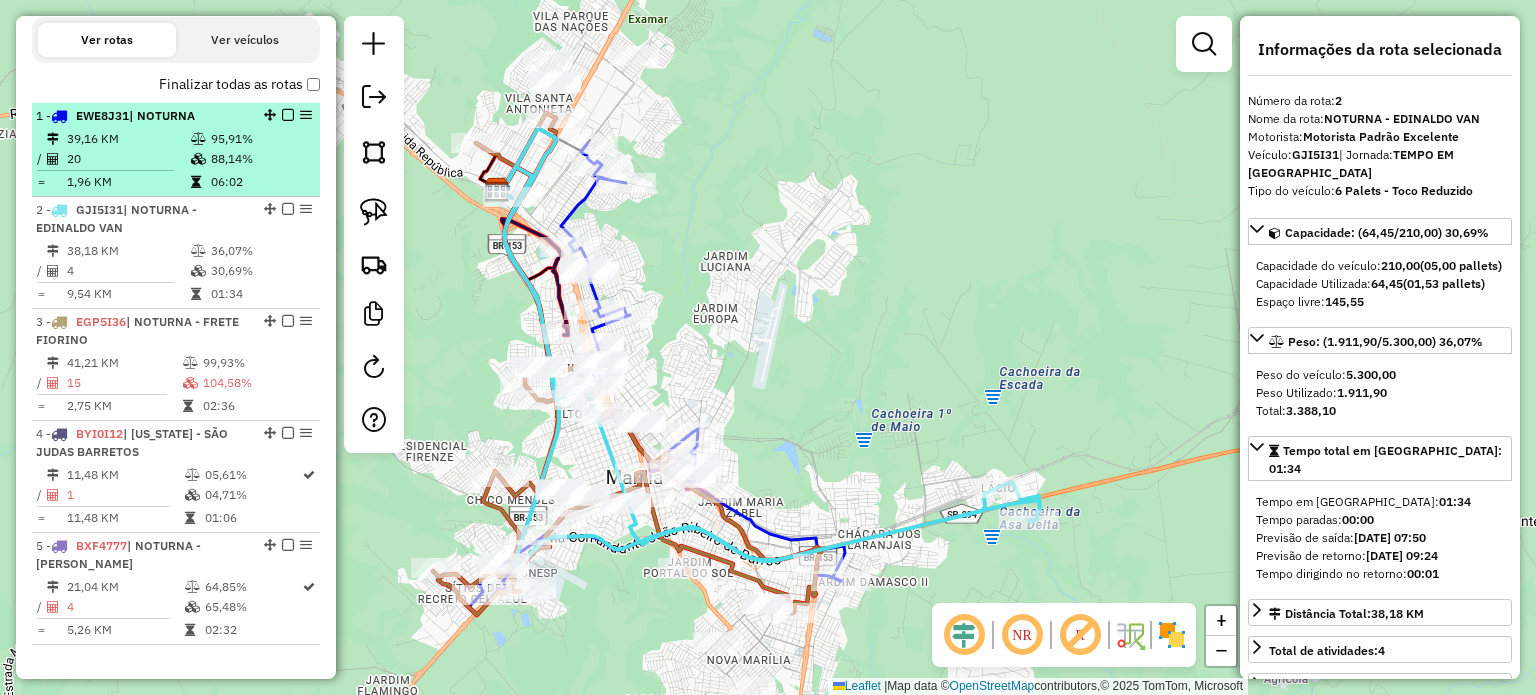 click at bounding box center (113, 170) 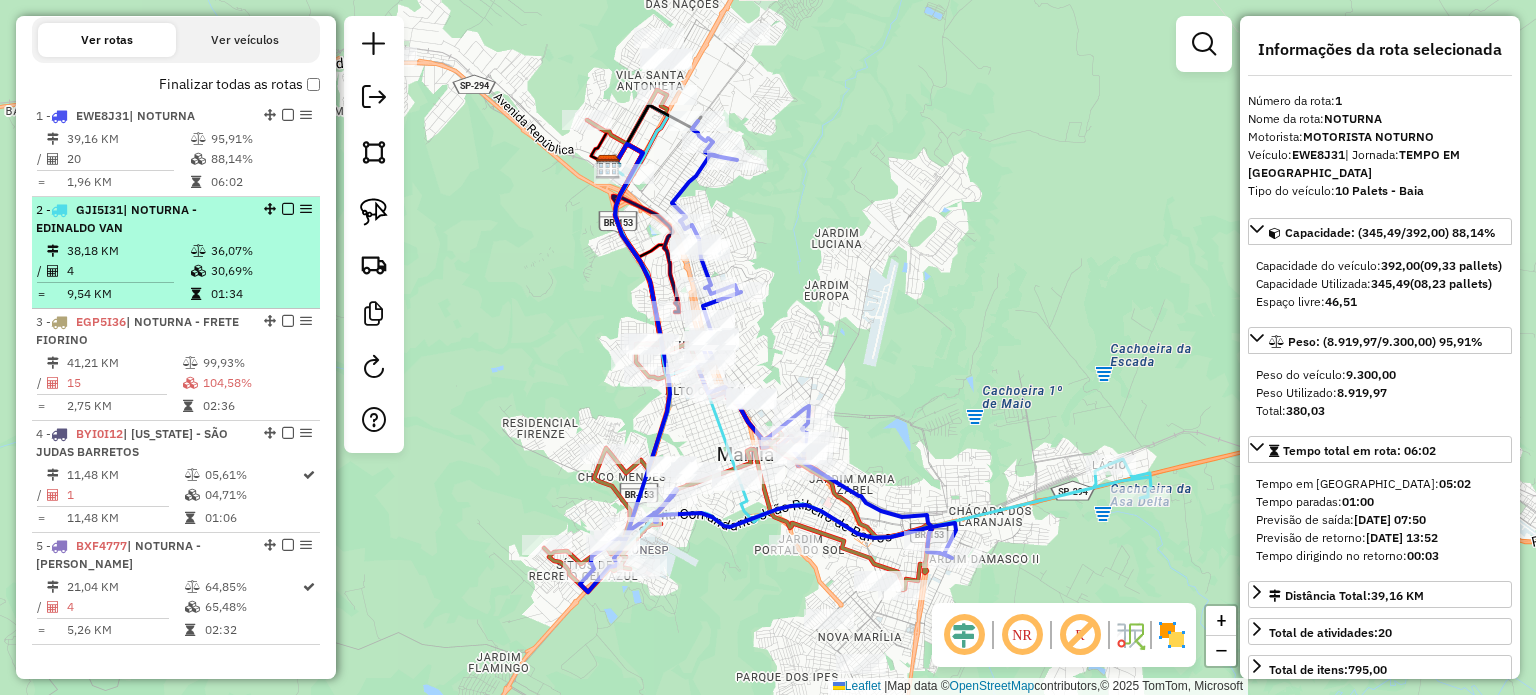 click on "2 -       GJI5I31   | NOTURNA - EDINALDO VAN  38,18 KM   36,07%  /  4   30,69%     =  9,54 KM   01:34" at bounding box center [176, 253] 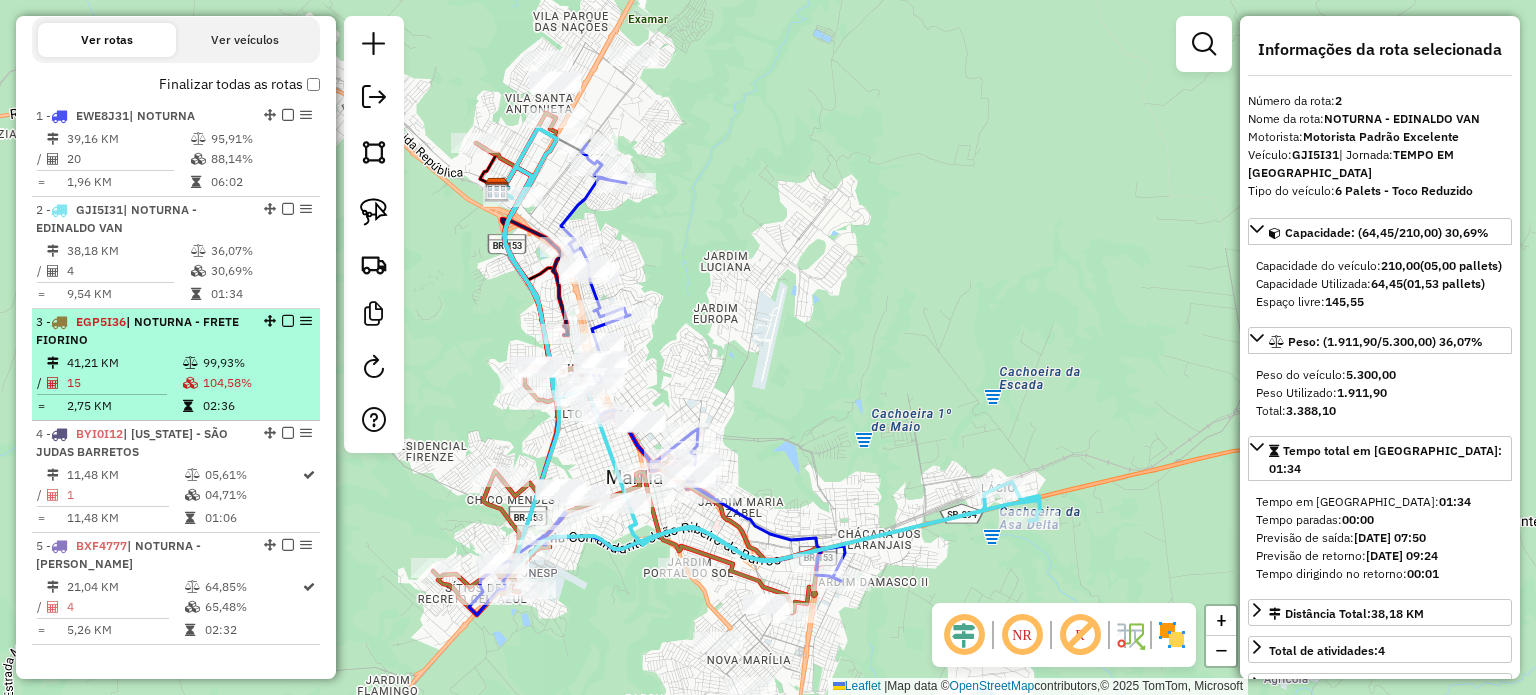 click on "3 -       EGP5I36   | NOTURNA - FRETE FIORINO" at bounding box center [142, 331] 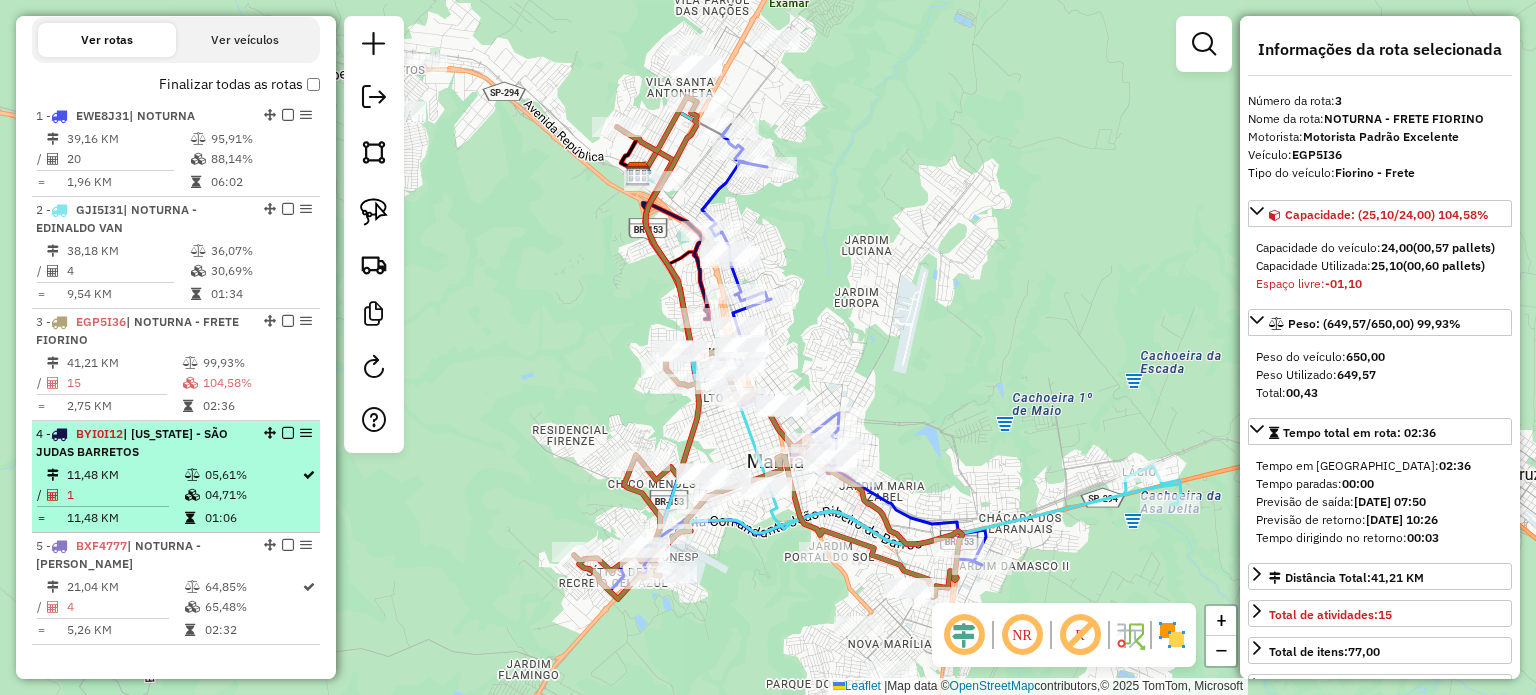click on "4 -       BYI0I12   | [US_STATE] - SÃO JUDAS BARRETOS" at bounding box center (142, 443) 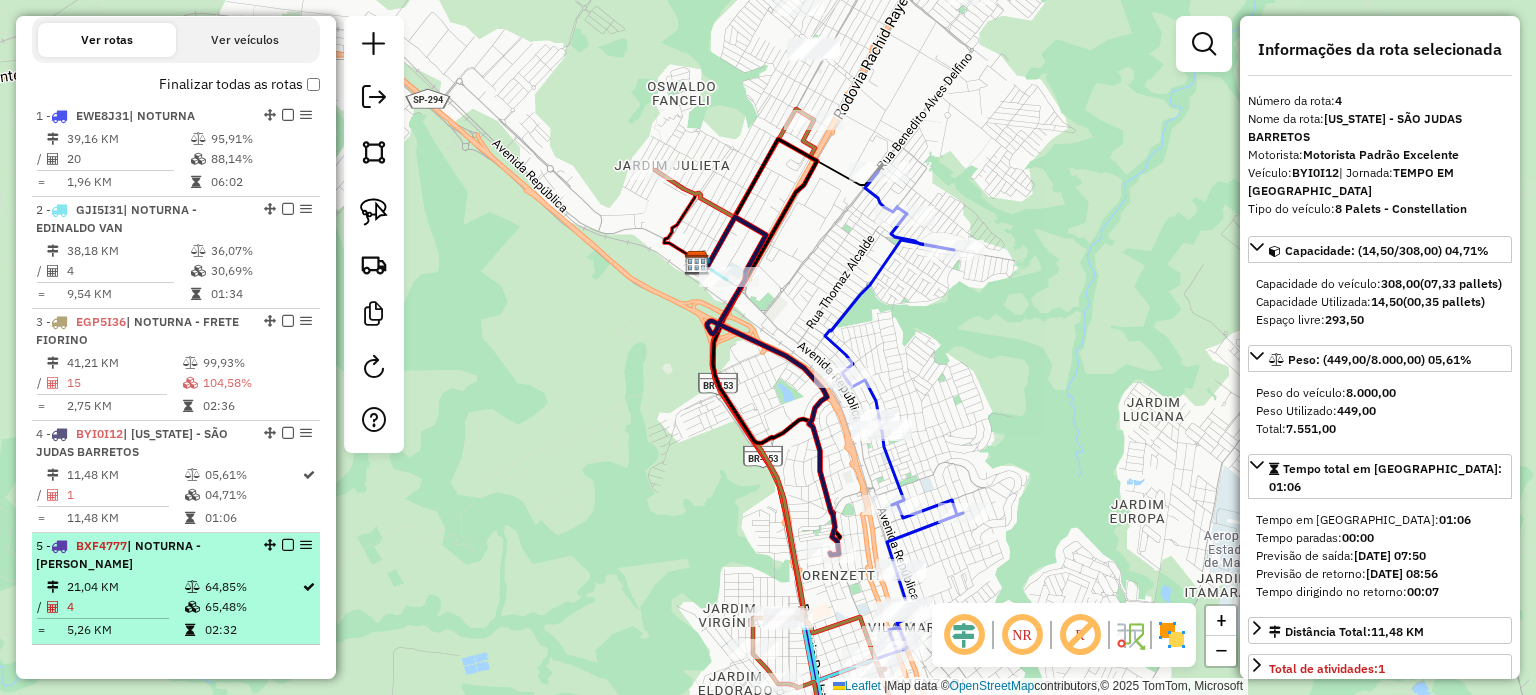 click on "5 -       BXF4777   | NOTURNA - TOCO KAIQUE" at bounding box center [142, 555] 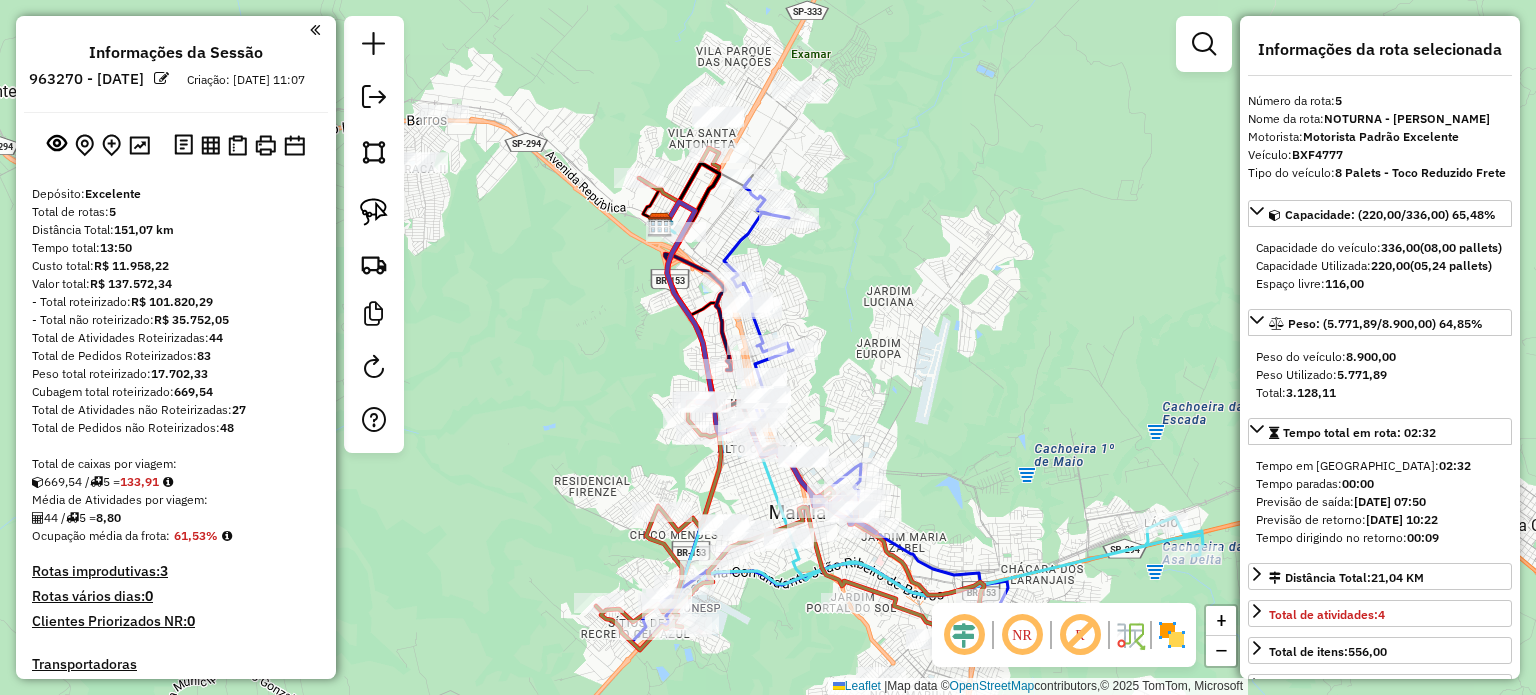 select on "*********" 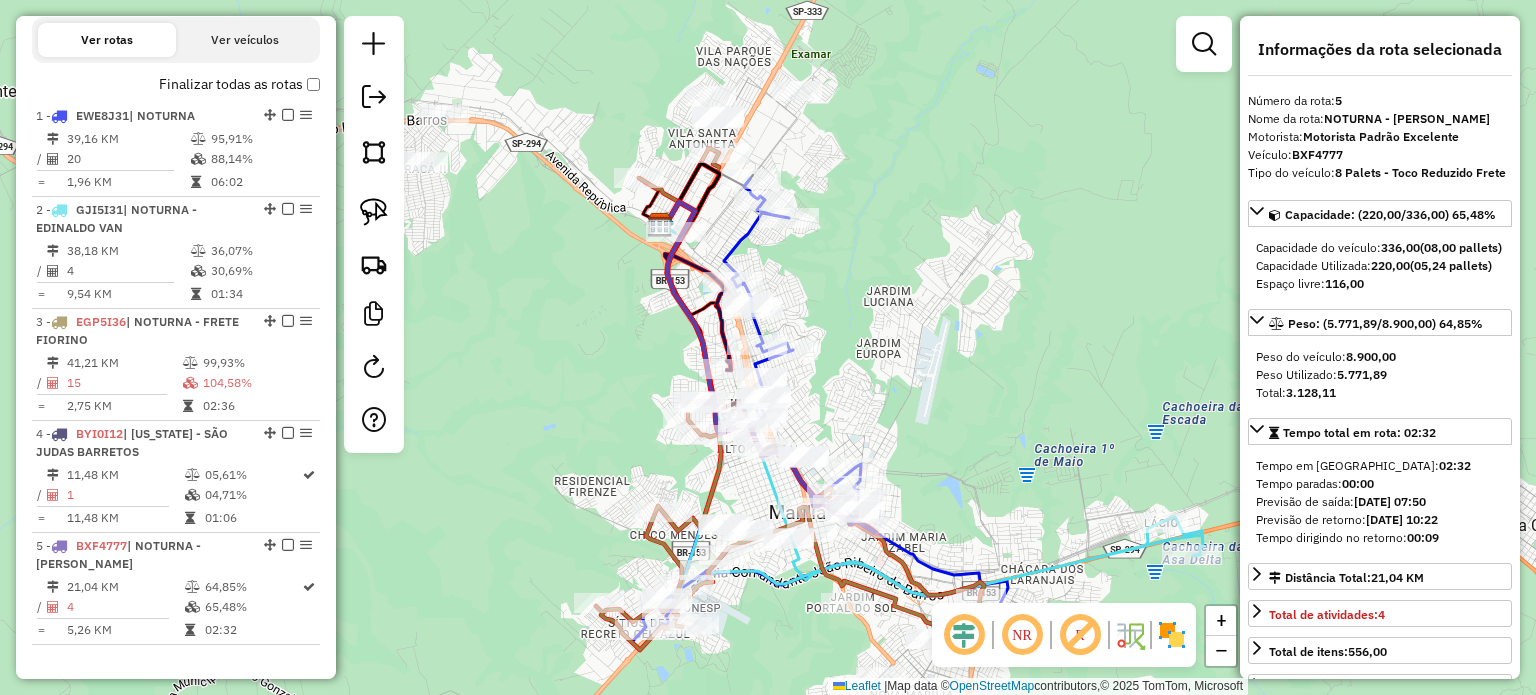 click on "Depósito:  Excelente  Total de rotas:  5  Distância Total:  151,07 km  Tempo total:  13:50  Custo total:  R$ 11.958,22  Valor total:  R$ 137.572,34  - Total roteirizado:  R$ 101.820,29  - Total não roteirizado:  R$ 35.752,05  Total de Atividades Roteirizadas:  44  Total de Pedidos Roteirizados:  83  Peso total roteirizado:  17.702,33  Cubagem total roteirizado:  669,54  Total de Atividades não Roteirizadas:  27  Total de Pedidos não Roteirizados:  48 Total de caixas por viagem:  669,54 /   5 =  133,91 Média de Atividades por viagem:  44 /   5 =  8,80 Ocupação média da frota:  61,53%   Rotas improdutivas:  3  Rotas vários dias:  0  Clientes Priorizados NR:  0  Transportadoras  Rotas  Recargas: 0   Ver rotas   Ver veículos  Finalizar todas as rotas   1 -       EWE8J31   | NOTURNA  39,16 KM   95,91%  /  20   88,14%     =  1,96 KM   06:02   2 -       GJI5I31   | NOTURNA - EDINALDO VAN  38,18 KM   36,07%  /  4   30,69%     =  9,54 KM   01:34   3 -       EGP5I36   | NOTURNA - FRETE FIORINO  41,21 KM" at bounding box center [176, 76] 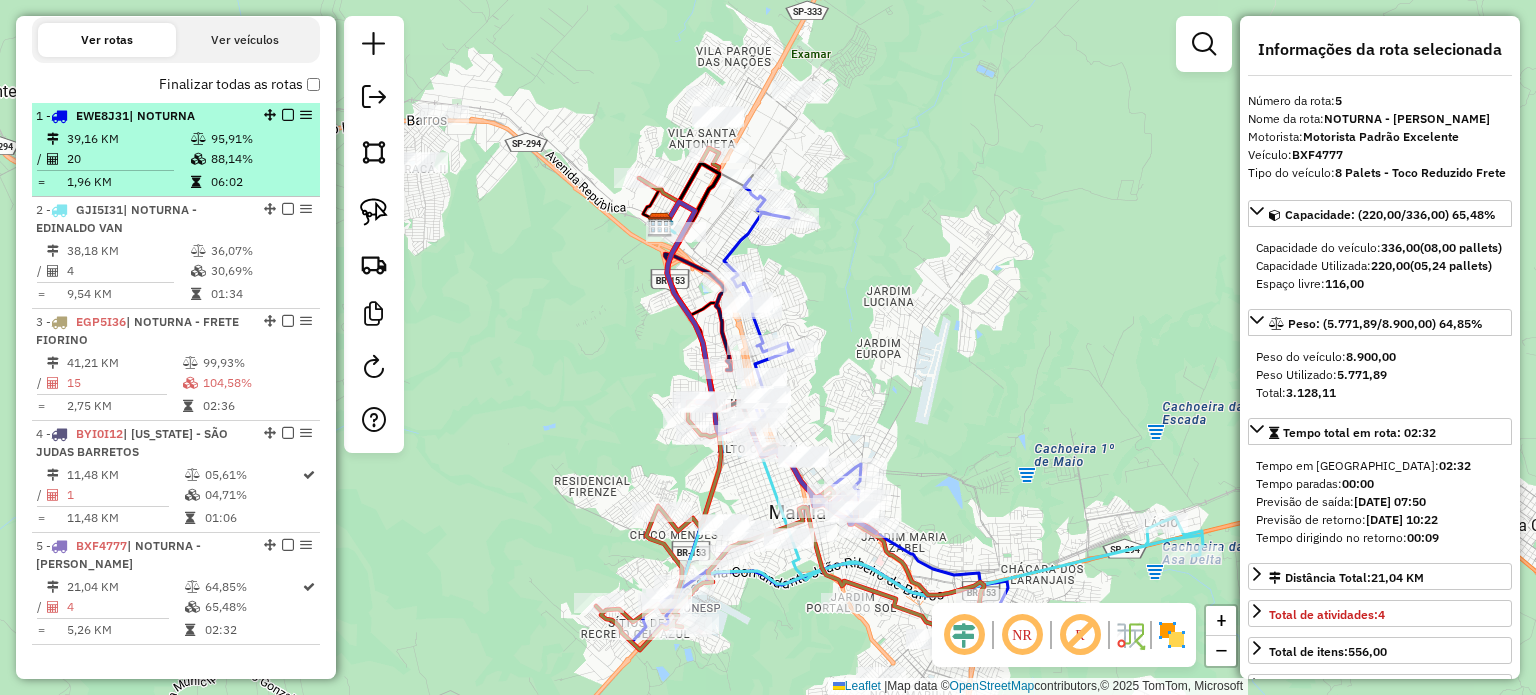click on "| NOTURNA" at bounding box center (162, 115) 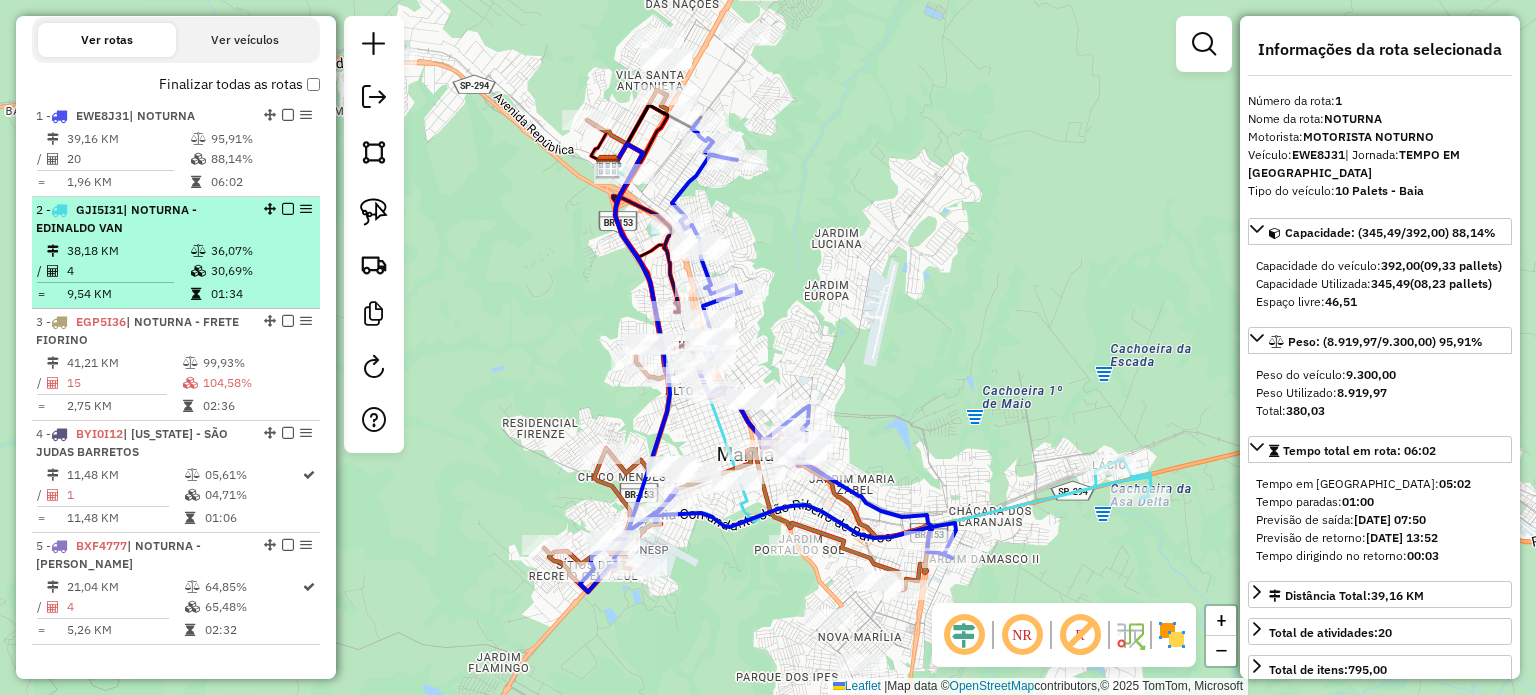 click on "4" at bounding box center (128, 271) 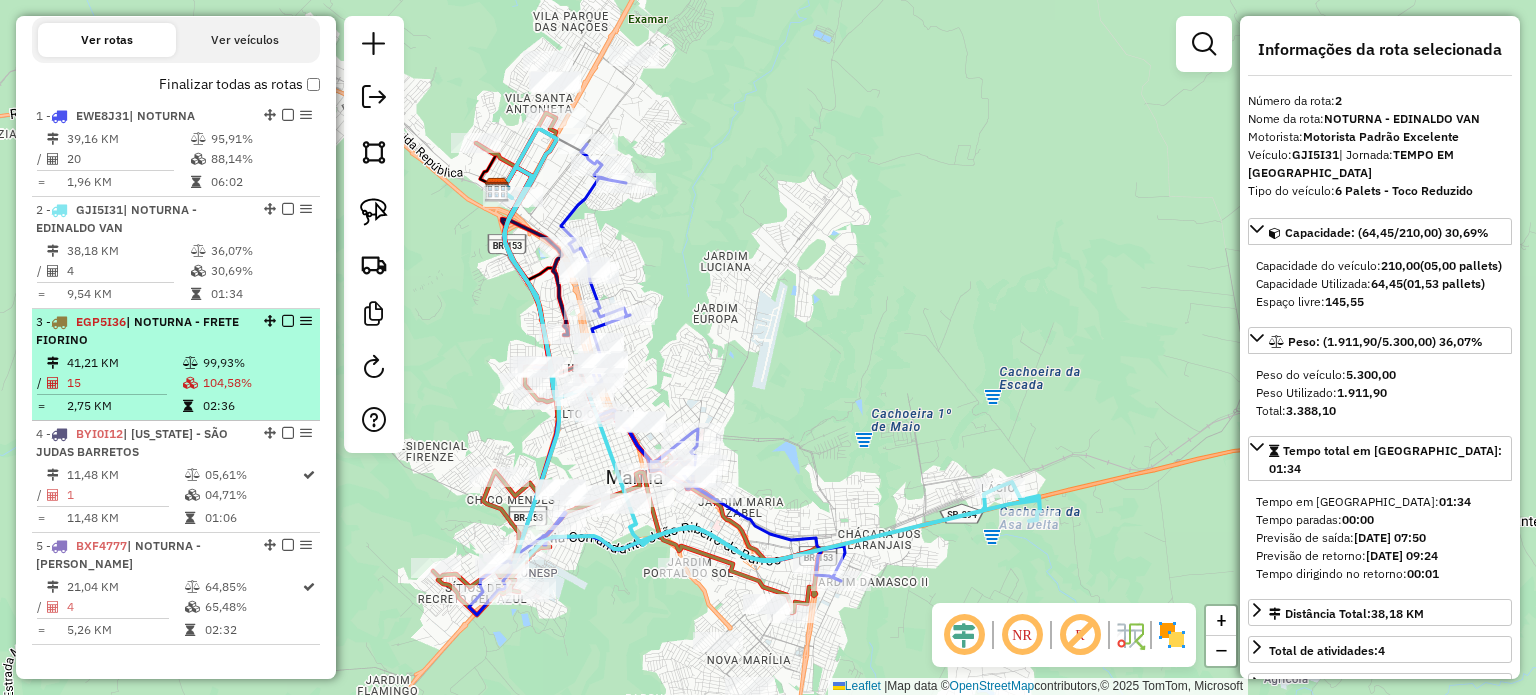 click on "41,21 KM" at bounding box center (124, 363) 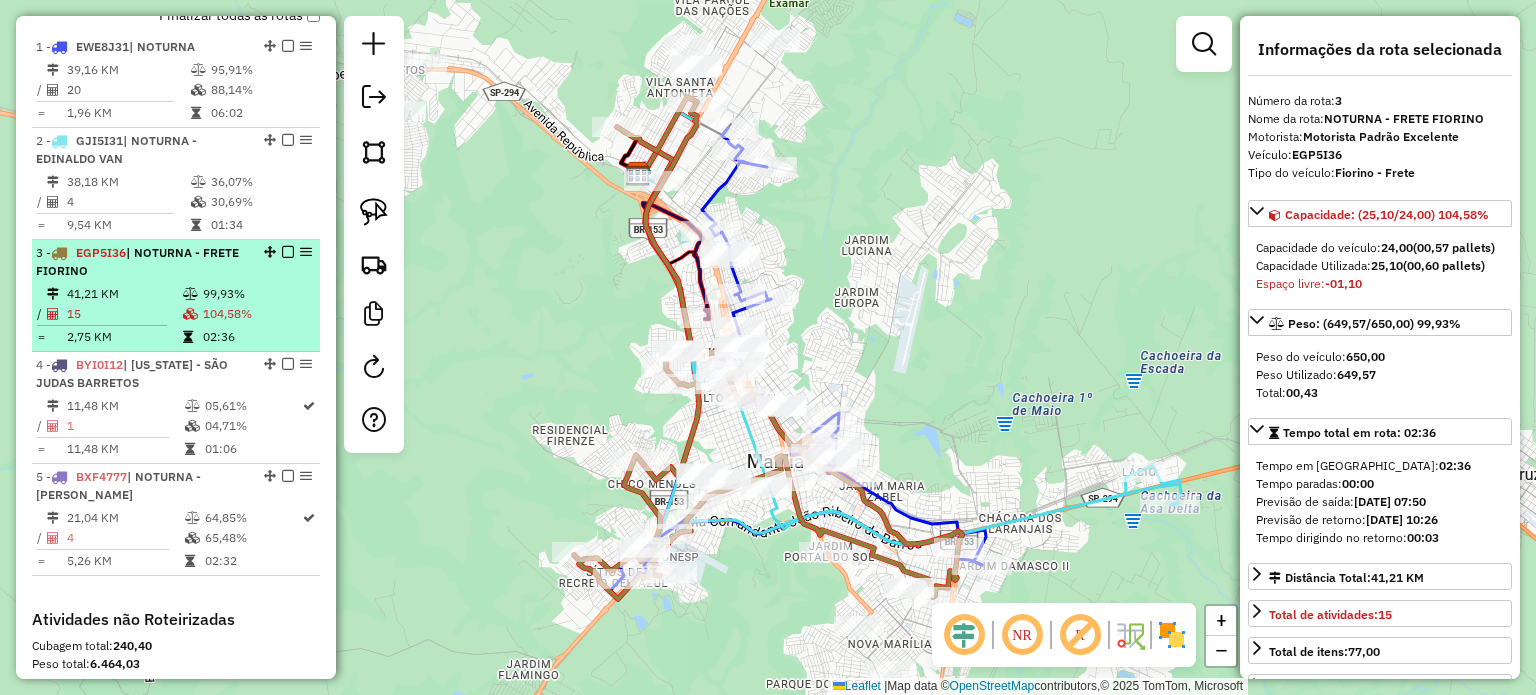 scroll, scrollTop: 812, scrollLeft: 0, axis: vertical 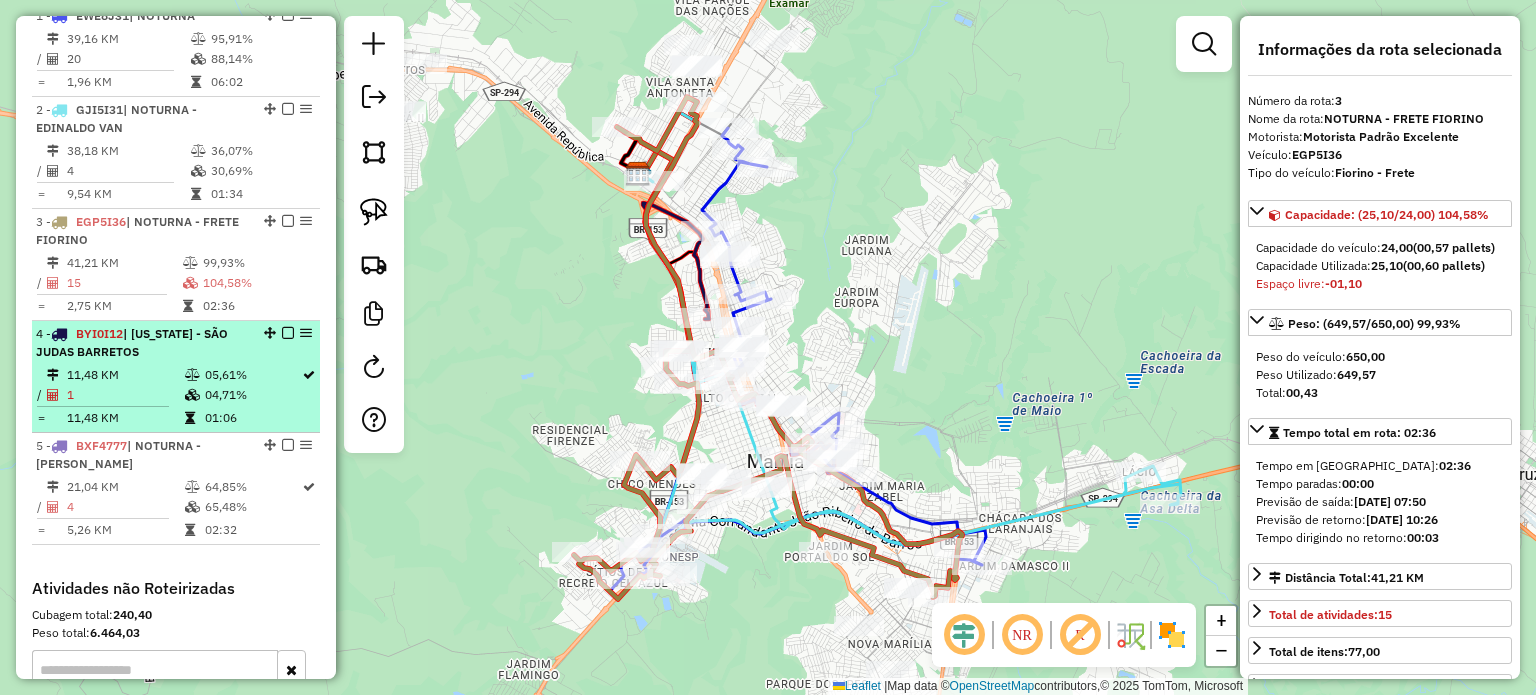 click on "11,48 KM" at bounding box center [125, 418] 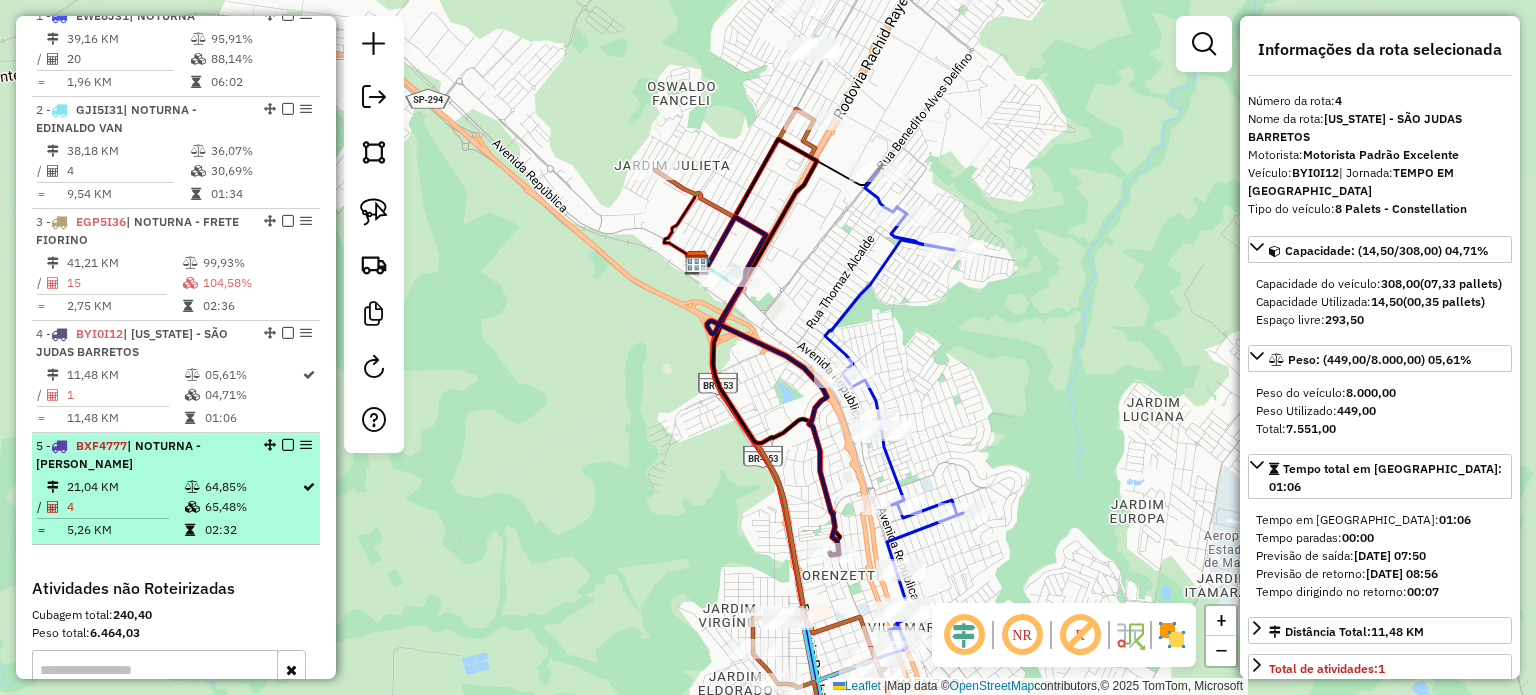 click on "5 -       BXF4777   | NOTURNA - TOCO KAIQUE" at bounding box center [142, 455] 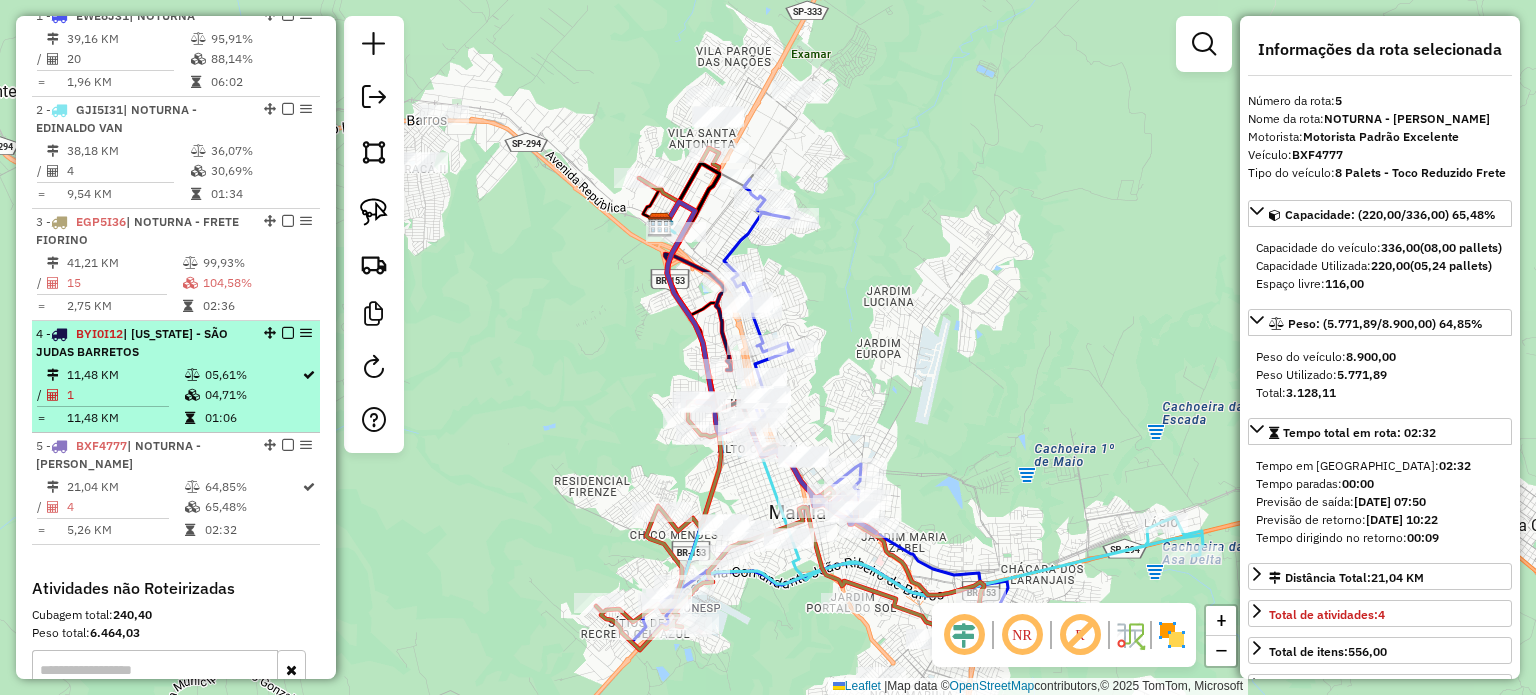 click on "11,48 KM" at bounding box center (125, 375) 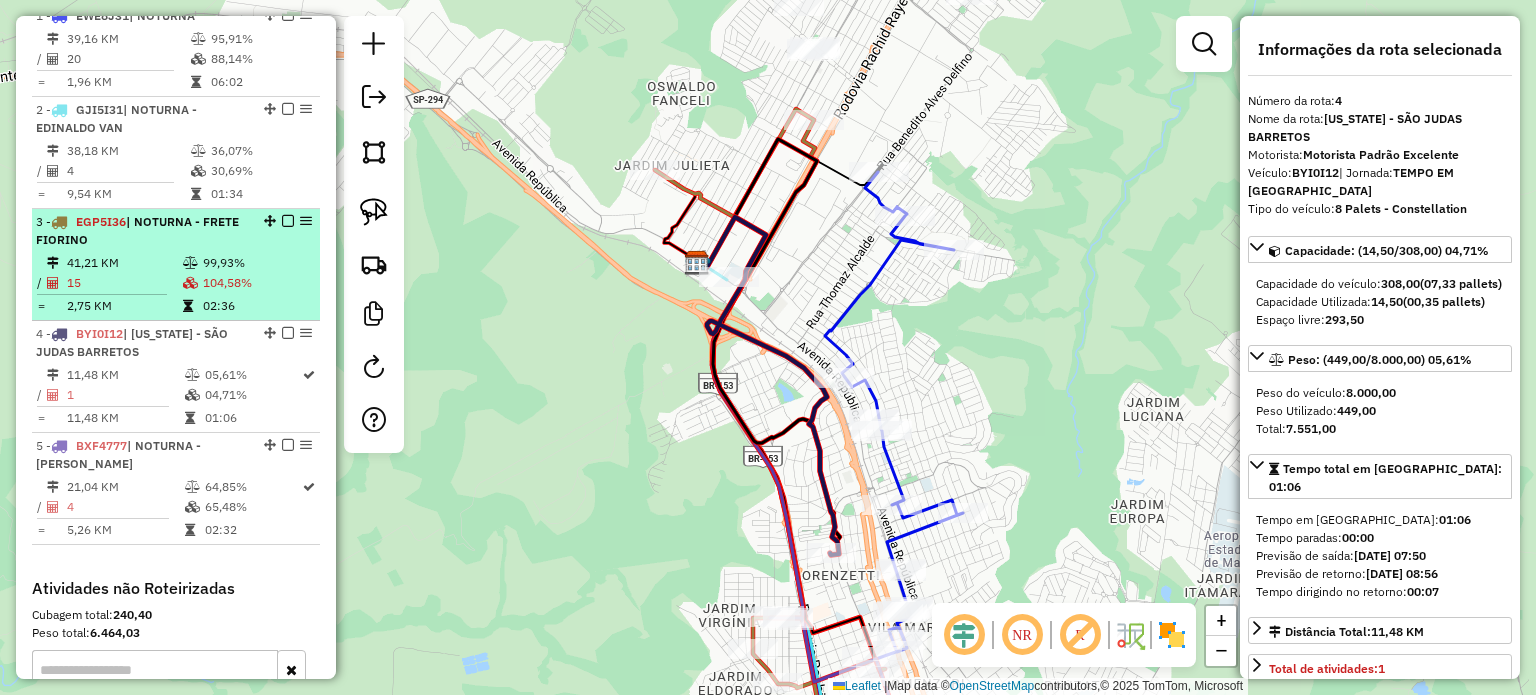 click on "41,21 KM" at bounding box center [124, 263] 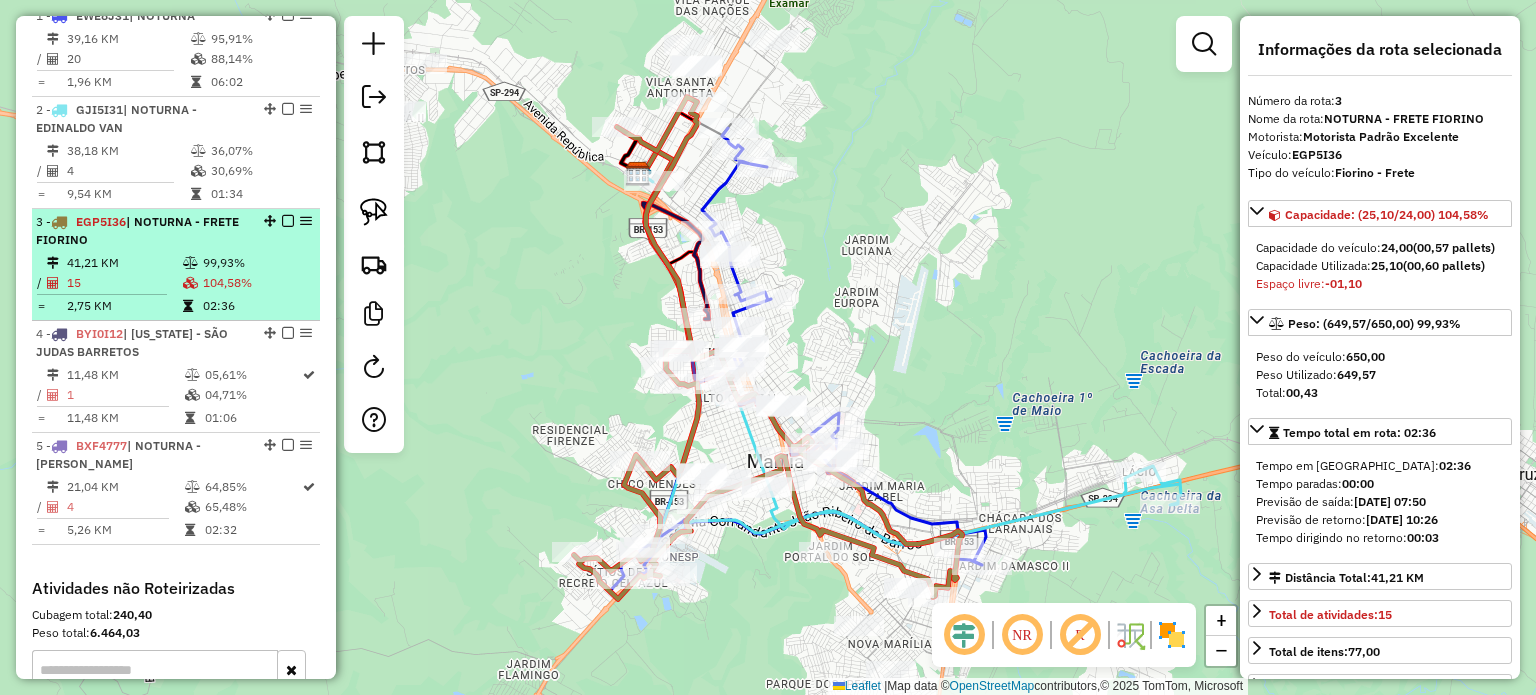 click on "41,21 KM" at bounding box center (124, 263) 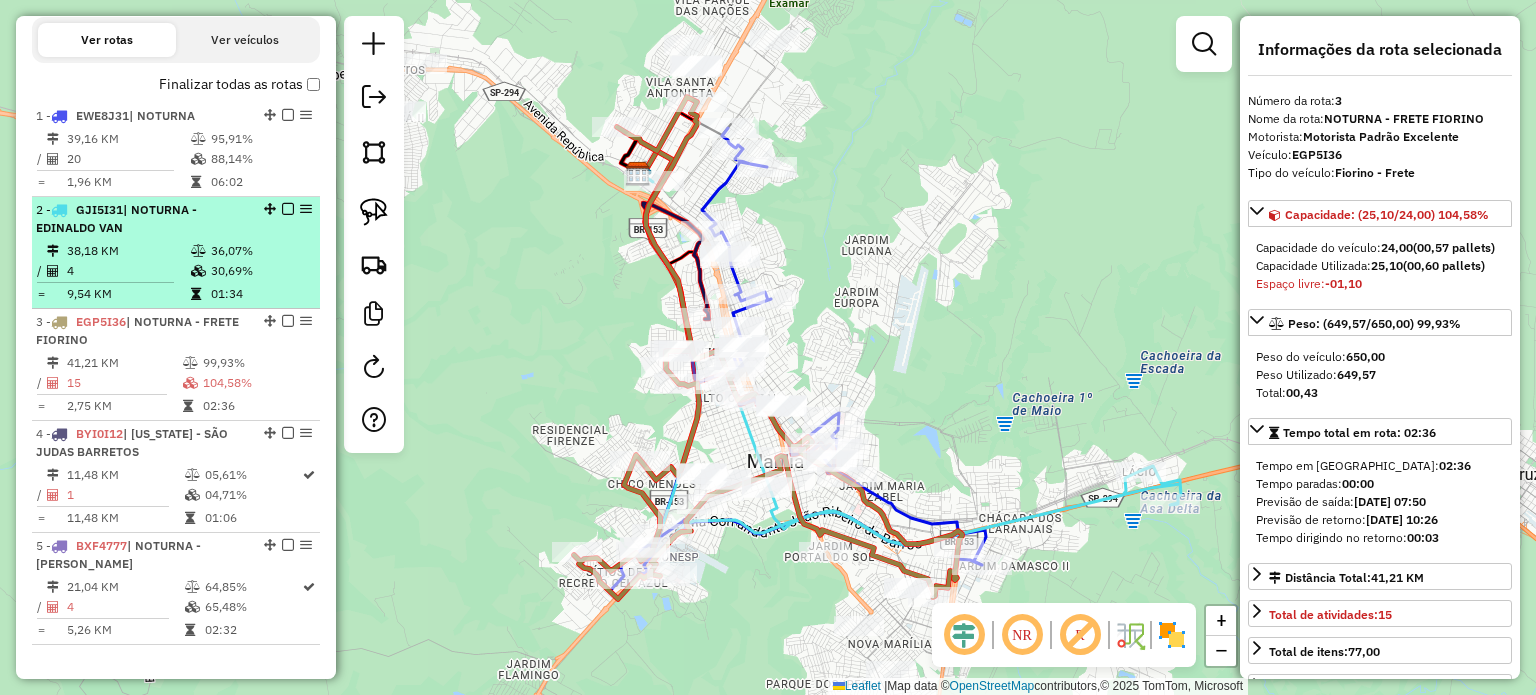 click on "38,18 KM" at bounding box center (128, 251) 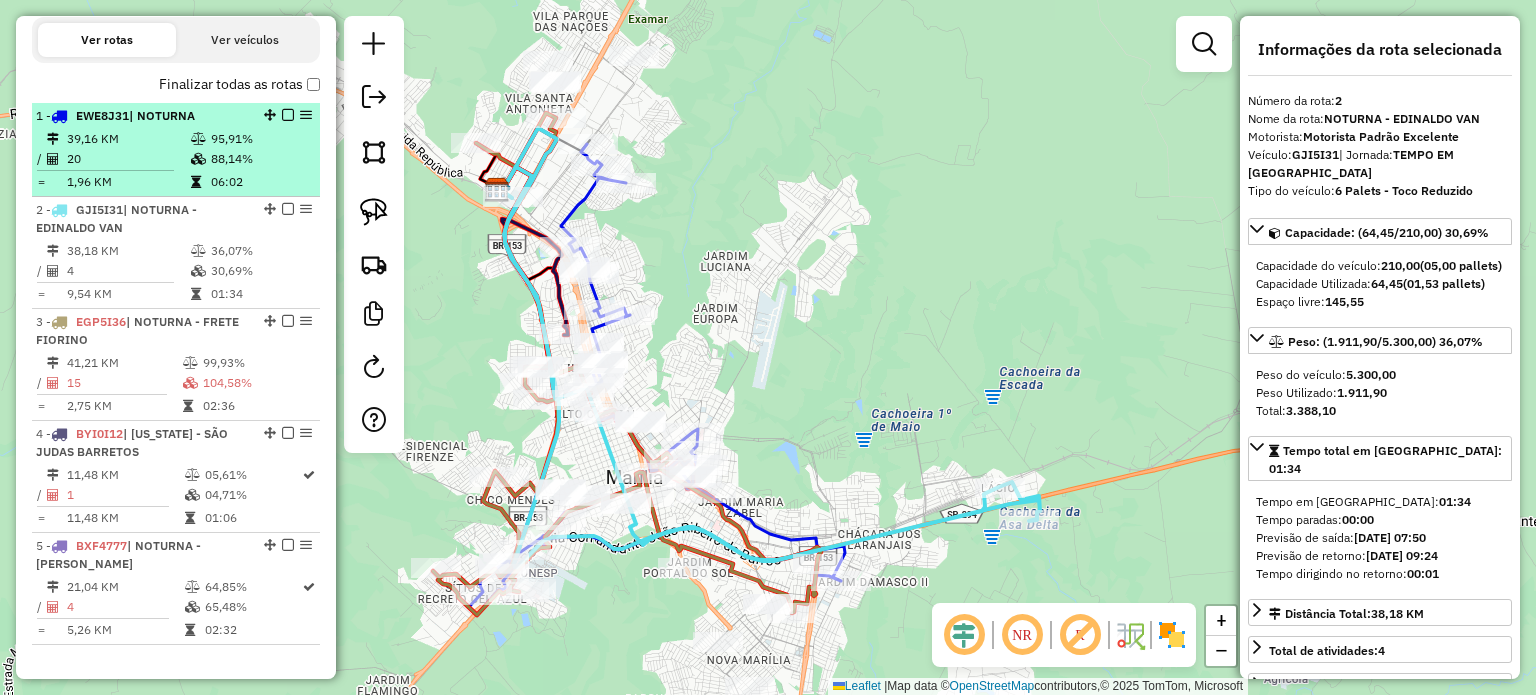 click on "1,96 KM" at bounding box center [128, 182] 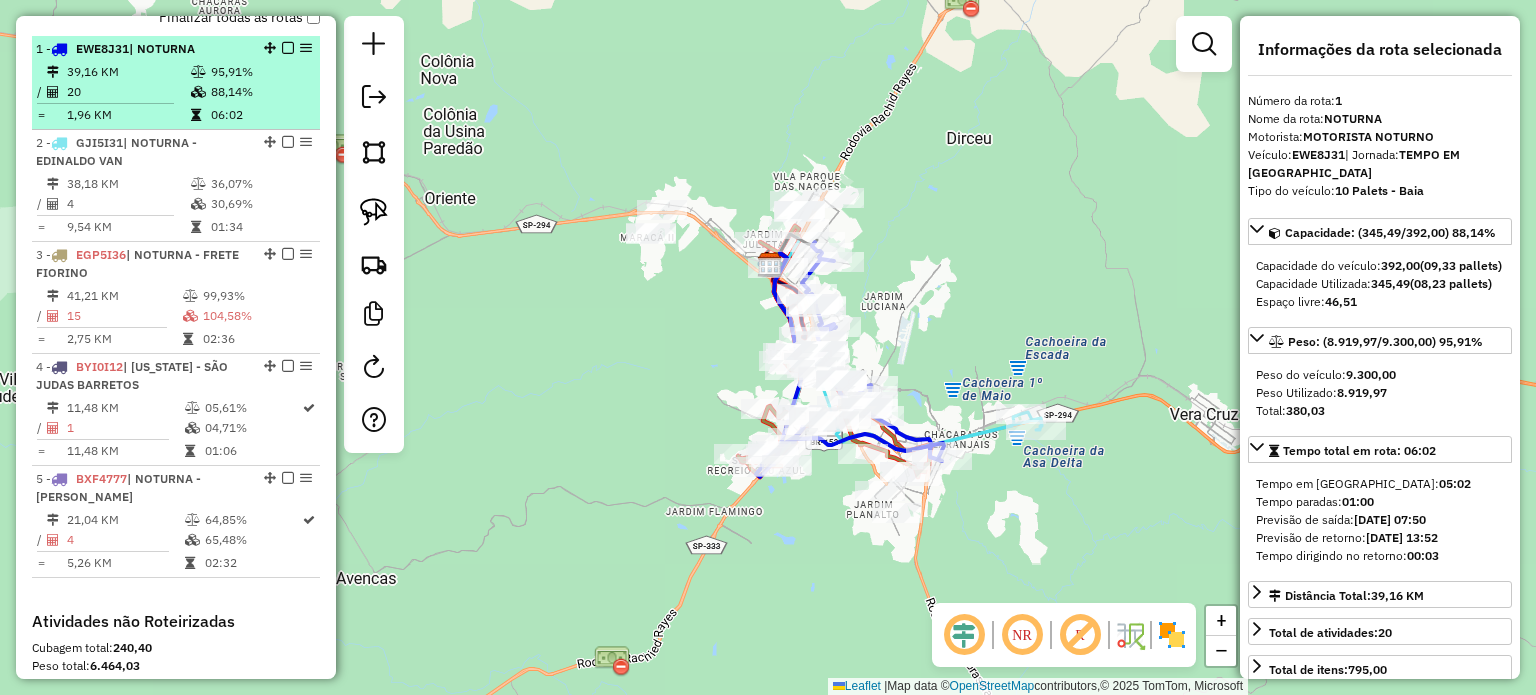 scroll, scrollTop: 812, scrollLeft: 0, axis: vertical 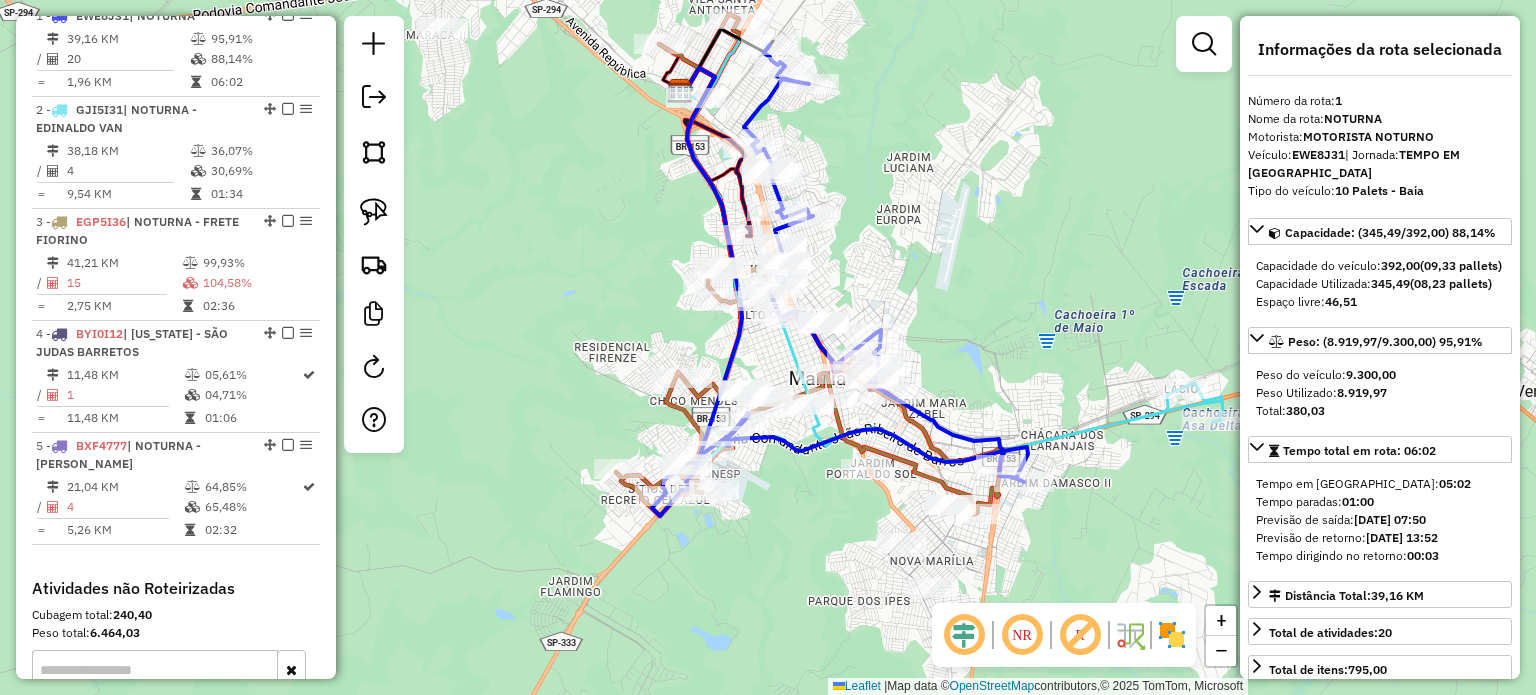 click on "Rota 5 - Placa BXF4777  9999 - BAR SANTA MADALENA Janela de atendimento Grade de atendimento Capacidade Transportadoras Veículos Cliente Pedidos  Rotas Selecione os dias de semana para filtrar as janelas de atendimento  Seg   Ter   Qua   Qui   Sex   Sáb   Dom  Informe o período da janela de atendimento: De: Até:  Filtrar exatamente a janela do cliente  Considerar janela de atendimento padrão  Selecione os dias de semana para filtrar as grades de atendimento  Seg   Ter   Qua   Qui   Sex   Sáb   Dom   Considerar clientes sem dia de atendimento cadastrado  Clientes fora do dia de atendimento selecionado Filtrar as atividades entre os valores definidos abaixo:  Peso mínimo:   Peso máximo:   Cubagem mínima:   Cubagem máxima:   De:   Até:  Filtrar as atividades entre o tempo de atendimento definido abaixo:  De:   Até:   Considerar capacidade total dos clientes não roteirizados Transportadora: Selecione um ou mais itens Tipo de veículo: Selecione um ou mais itens Veículo: Selecione um ou mais itens +" 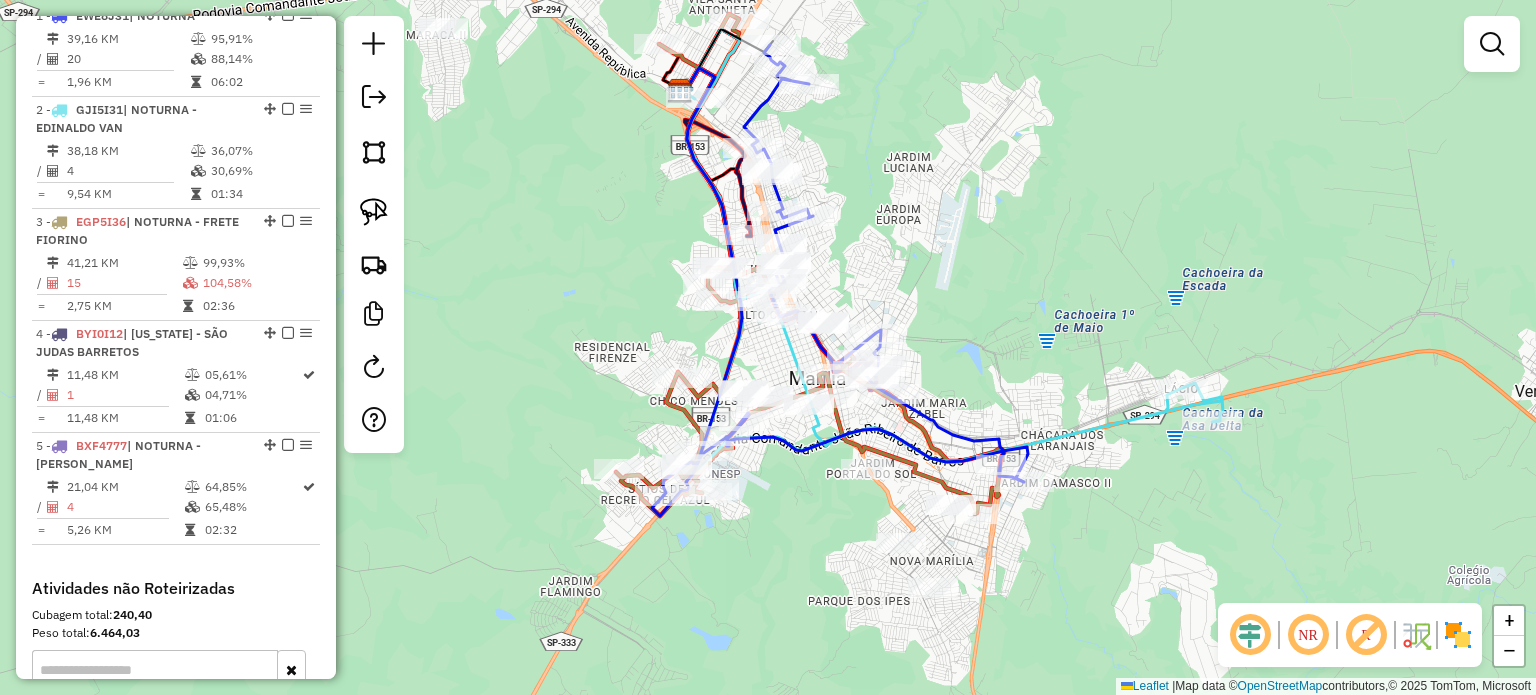 click on "Janela de atendimento Grade de atendimento Capacidade Transportadoras Veículos Cliente Pedidos  Rotas Selecione os dias de semana para filtrar as janelas de atendimento  Seg   Ter   Qua   Qui   Sex   Sáb   Dom  Informe o período da janela de atendimento: De: Até:  Filtrar exatamente a janela do cliente  Considerar janela de atendimento padrão  Selecione os dias de semana para filtrar as grades de atendimento  Seg   Ter   Qua   Qui   Sex   Sáb   Dom   Considerar clientes sem dia de atendimento cadastrado  Clientes fora do dia de atendimento selecionado Filtrar as atividades entre os valores definidos abaixo:  Peso mínimo:   Peso máximo:   Cubagem mínima:   Cubagem máxima:   De:   Até:  Filtrar as atividades entre o tempo de atendimento definido abaixo:  De:   Até:   Considerar capacidade total dos clientes não roteirizados Transportadora: Selecione um ou mais itens Tipo de veículo: Selecione um ou mais itens Veículo: Selecione um ou mais itens Motorista: Selecione um ou mais itens Nome: Rótulo:" 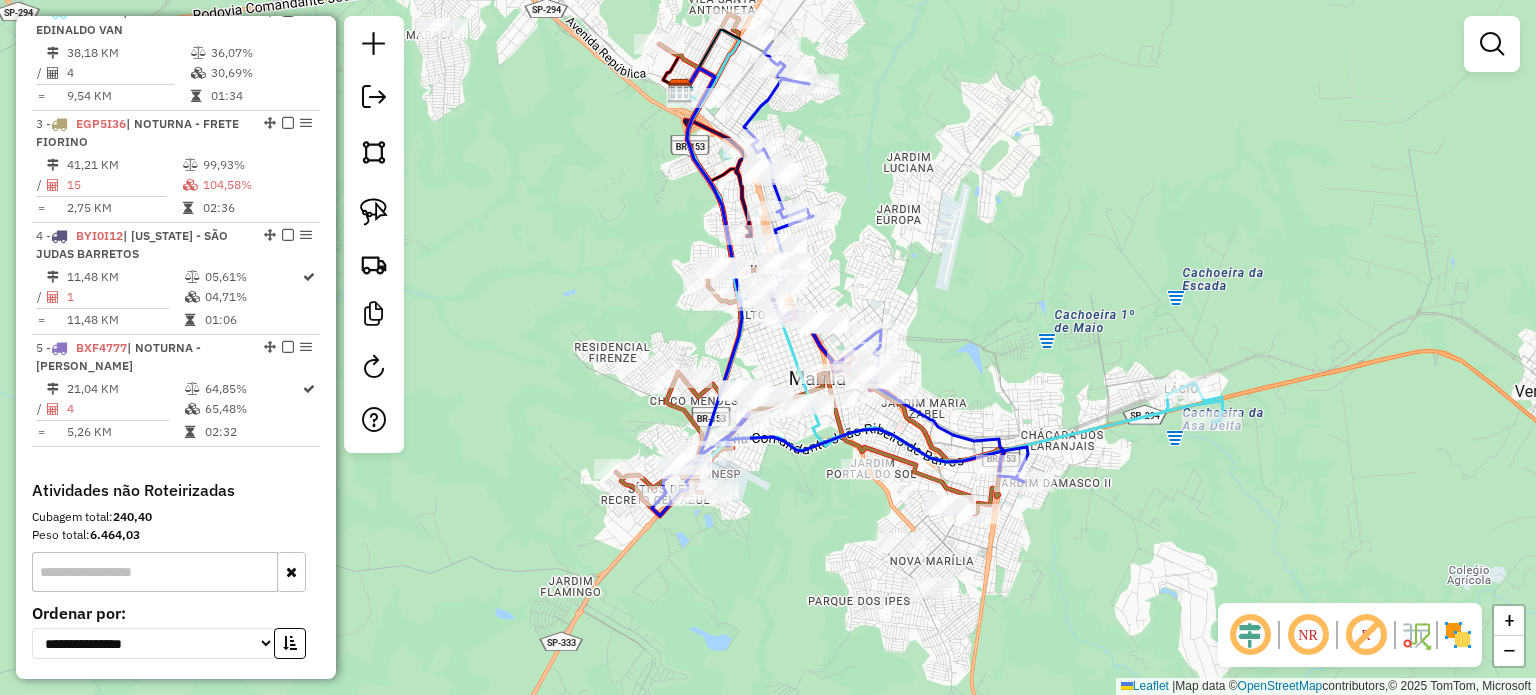 scroll, scrollTop: 912, scrollLeft: 0, axis: vertical 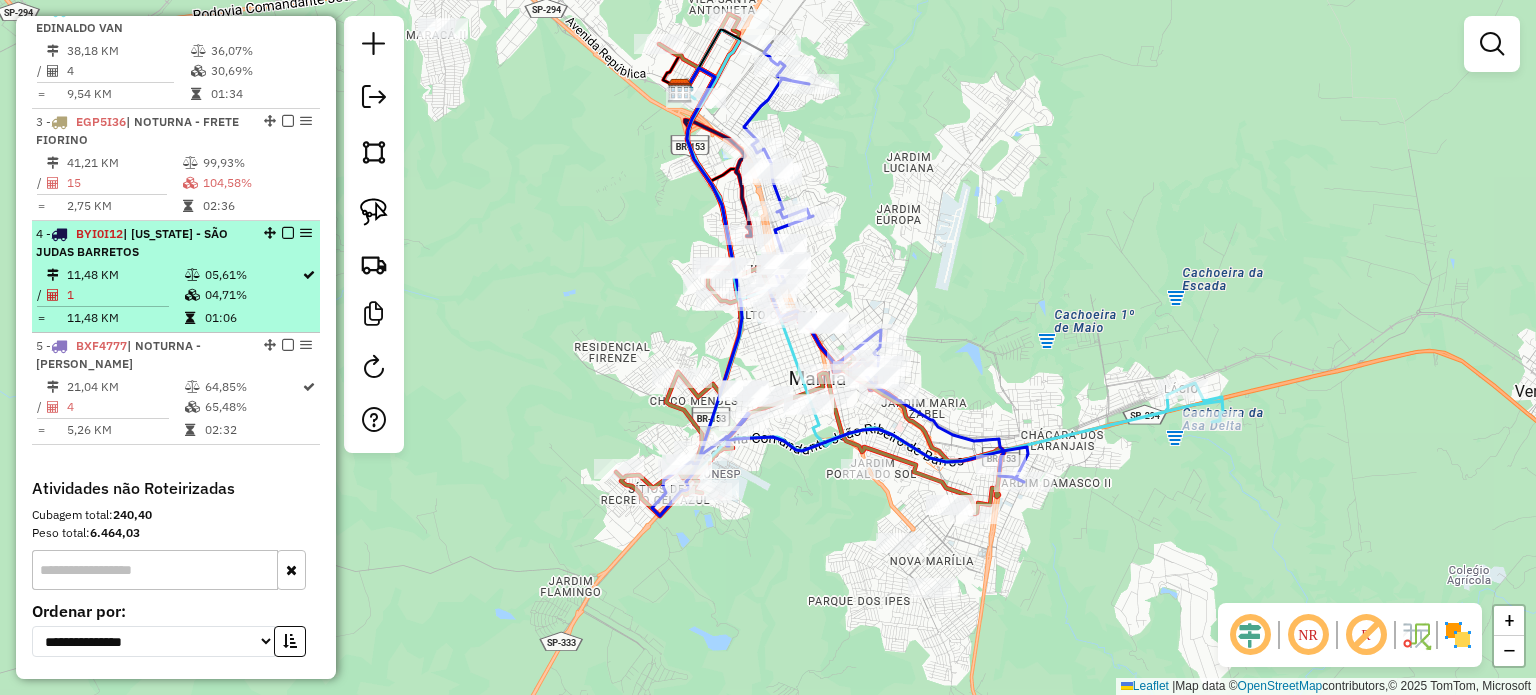 click at bounding box center [309, 275] 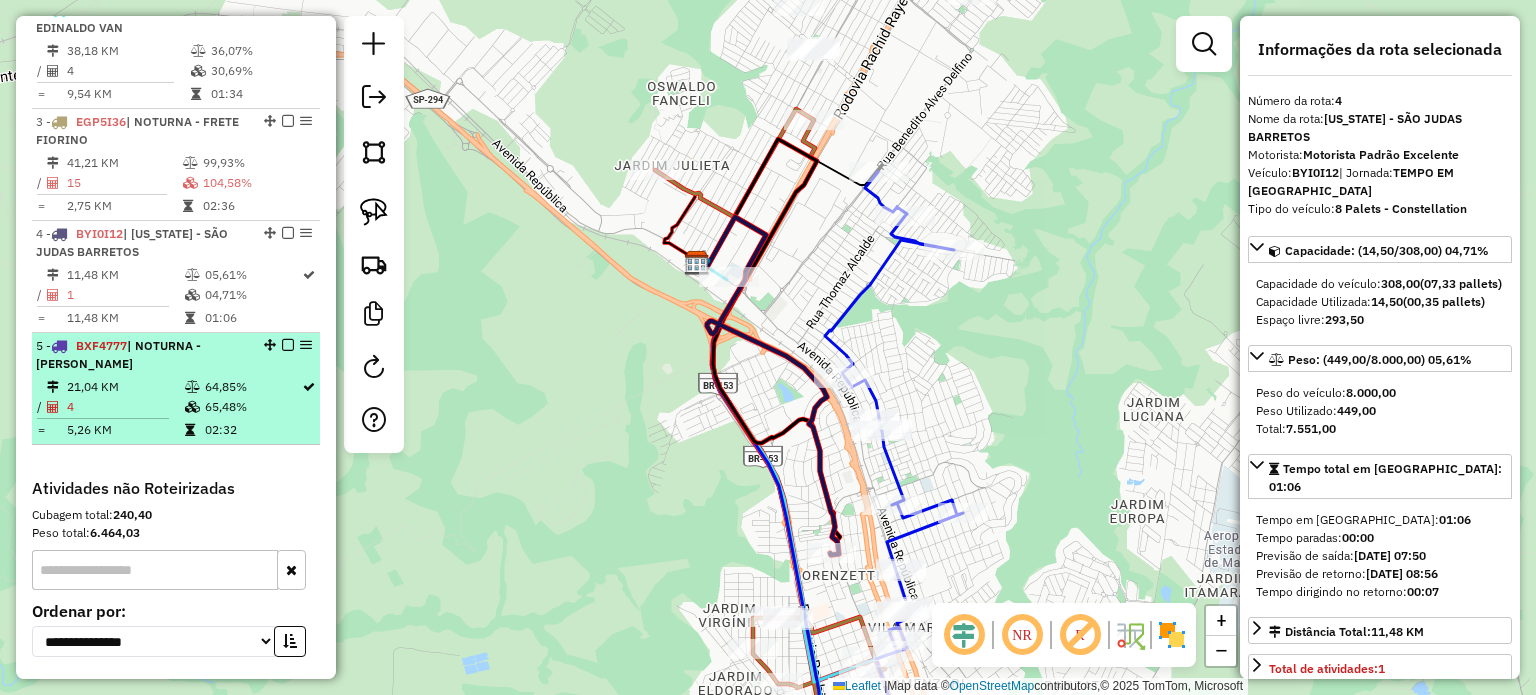 click on "65,48%" at bounding box center (252, 407) 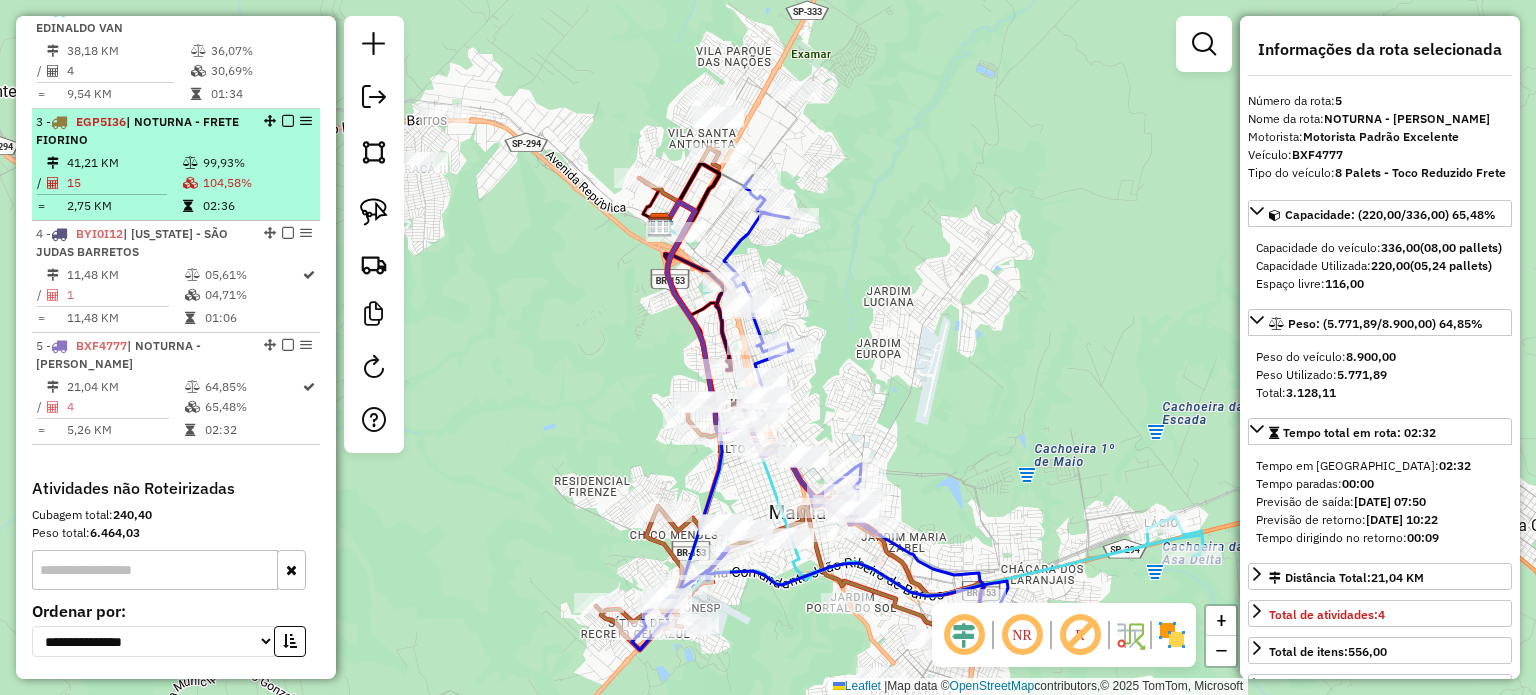 click on "104,58%" at bounding box center (257, 183) 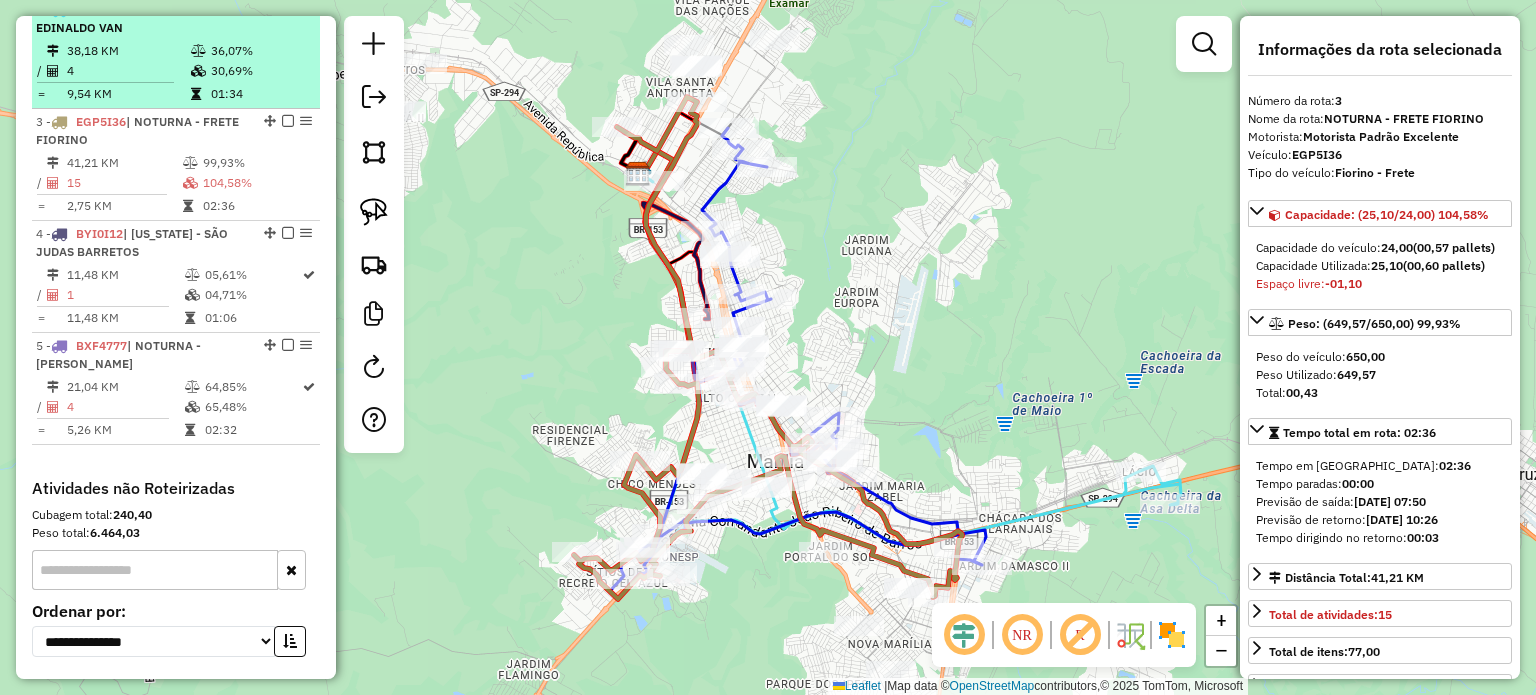 click at bounding box center [198, 71] 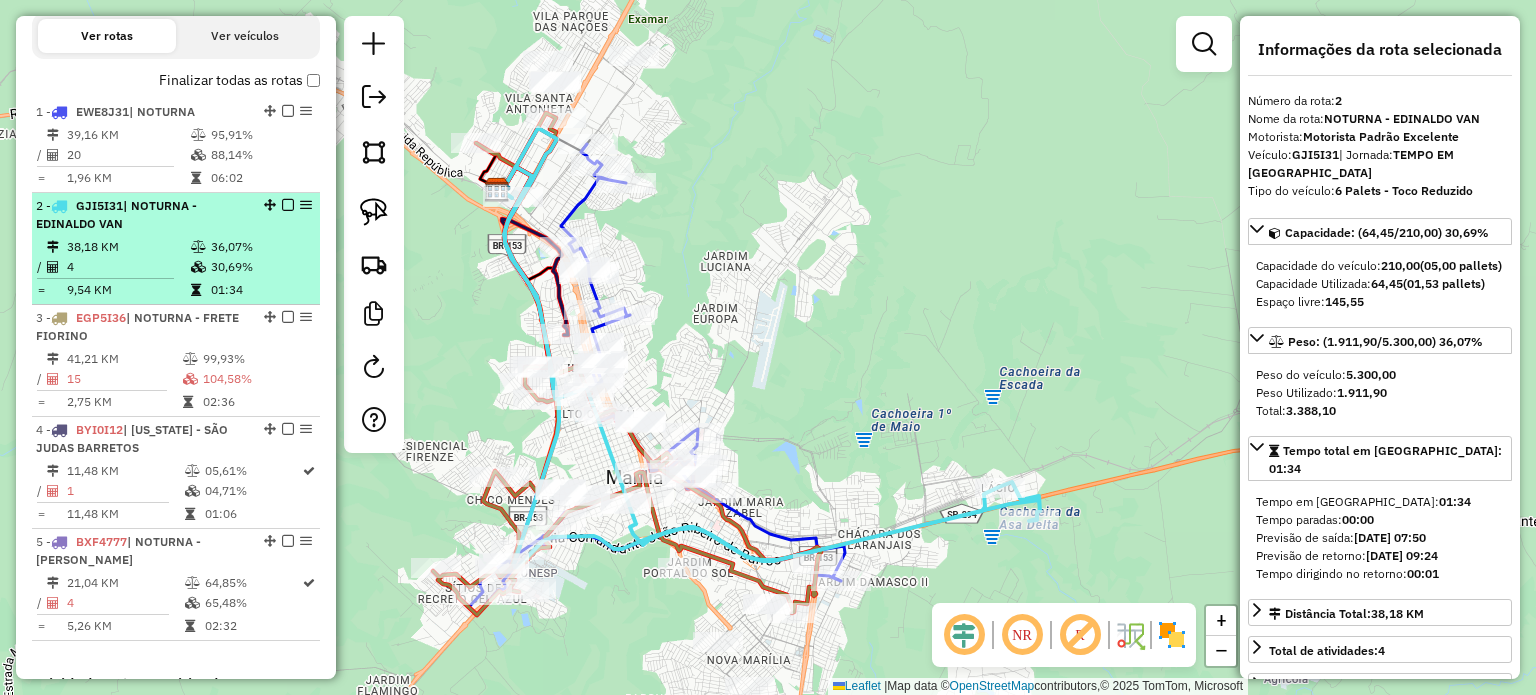 scroll, scrollTop: 712, scrollLeft: 0, axis: vertical 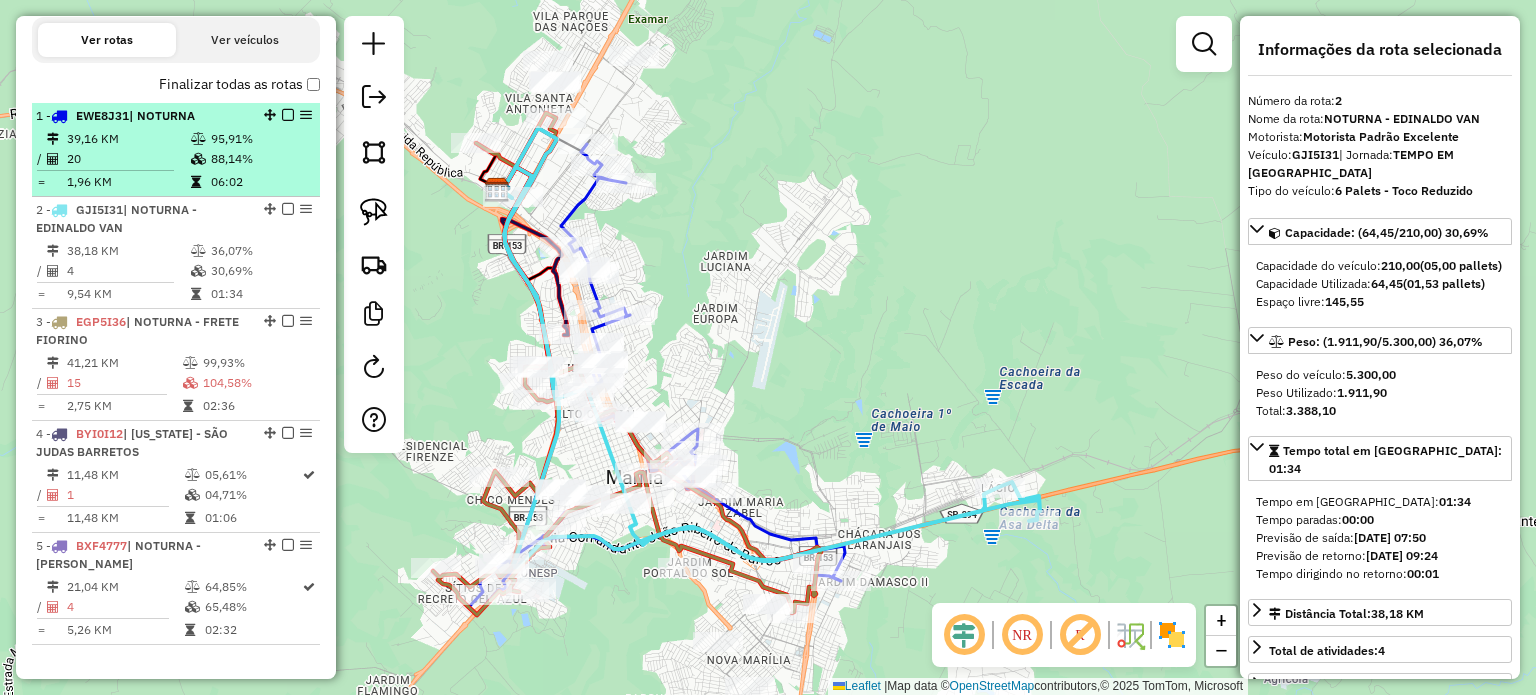 click on "06:02" at bounding box center (260, 182) 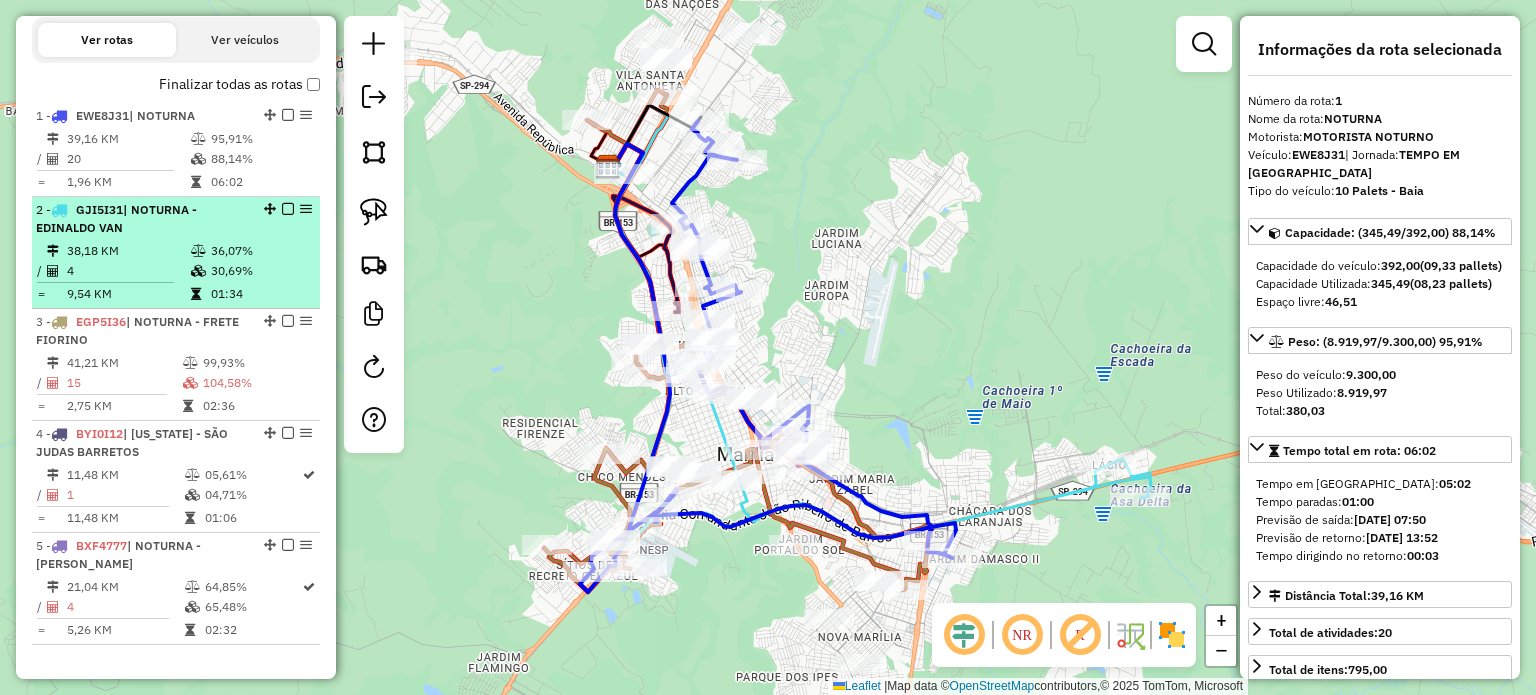 click on "36,07%" at bounding box center [260, 251] 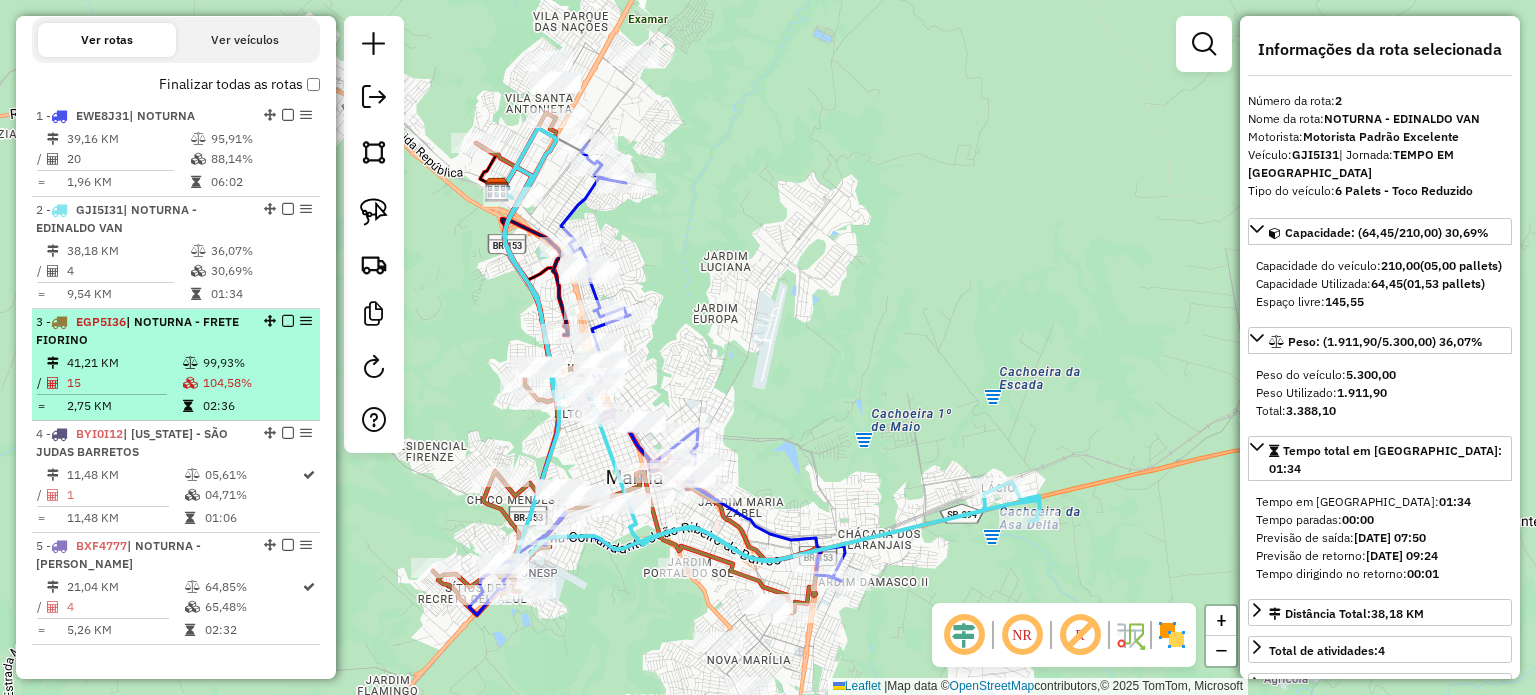 click on "104,58%" at bounding box center (257, 383) 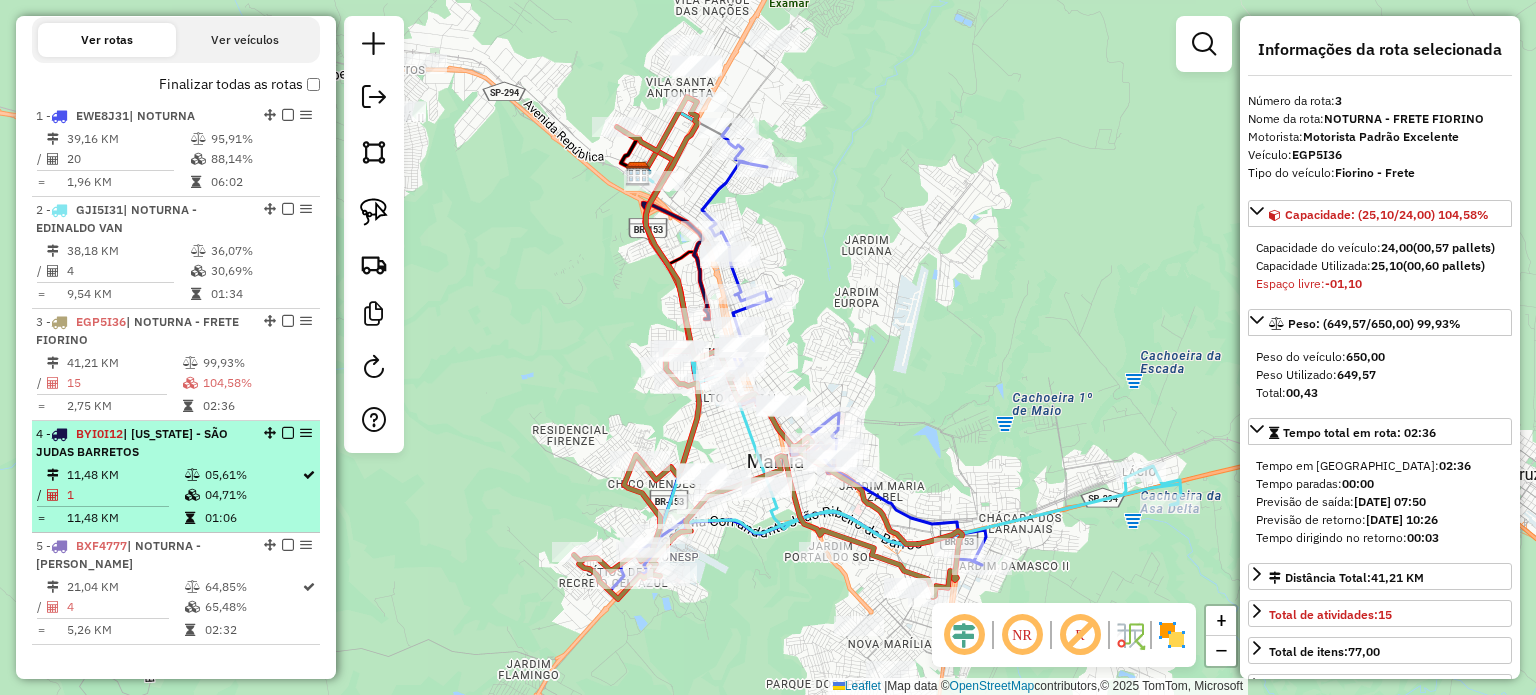 click on "4 -       BYI0I12   | [US_STATE] - SÃO JUDAS BARRETOS" at bounding box center [142, 443] 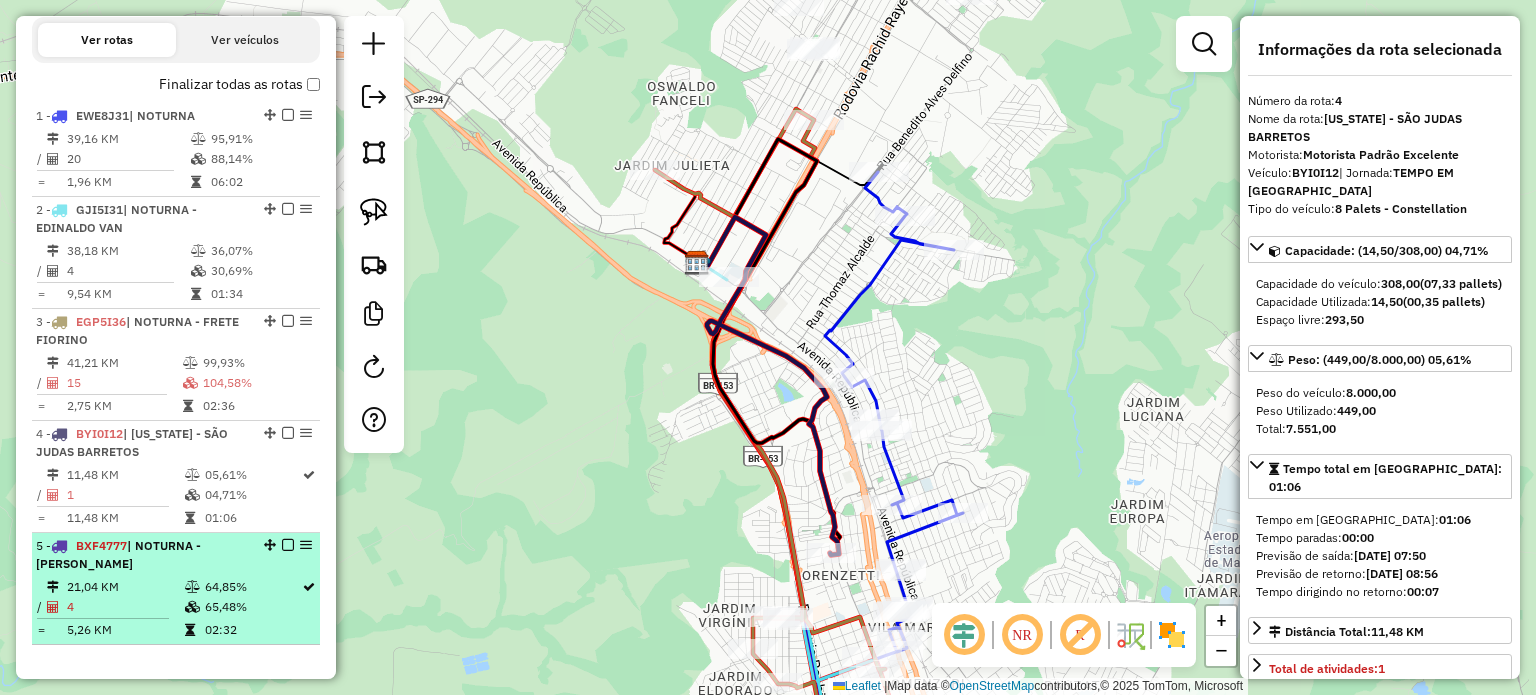 click on "| NOTURNA - [PERSON_NAME]" at bounding box center [118, 554] 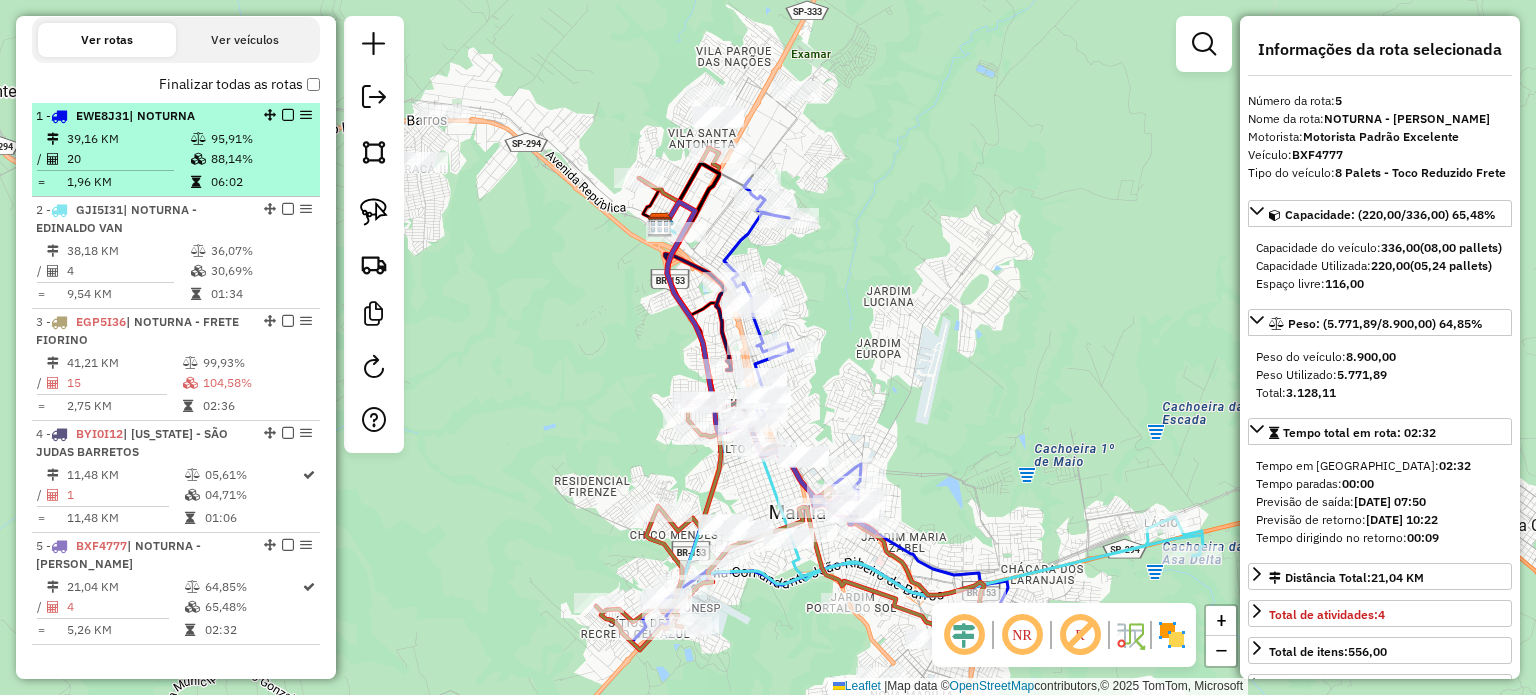 click at bounding box center [288, 115] 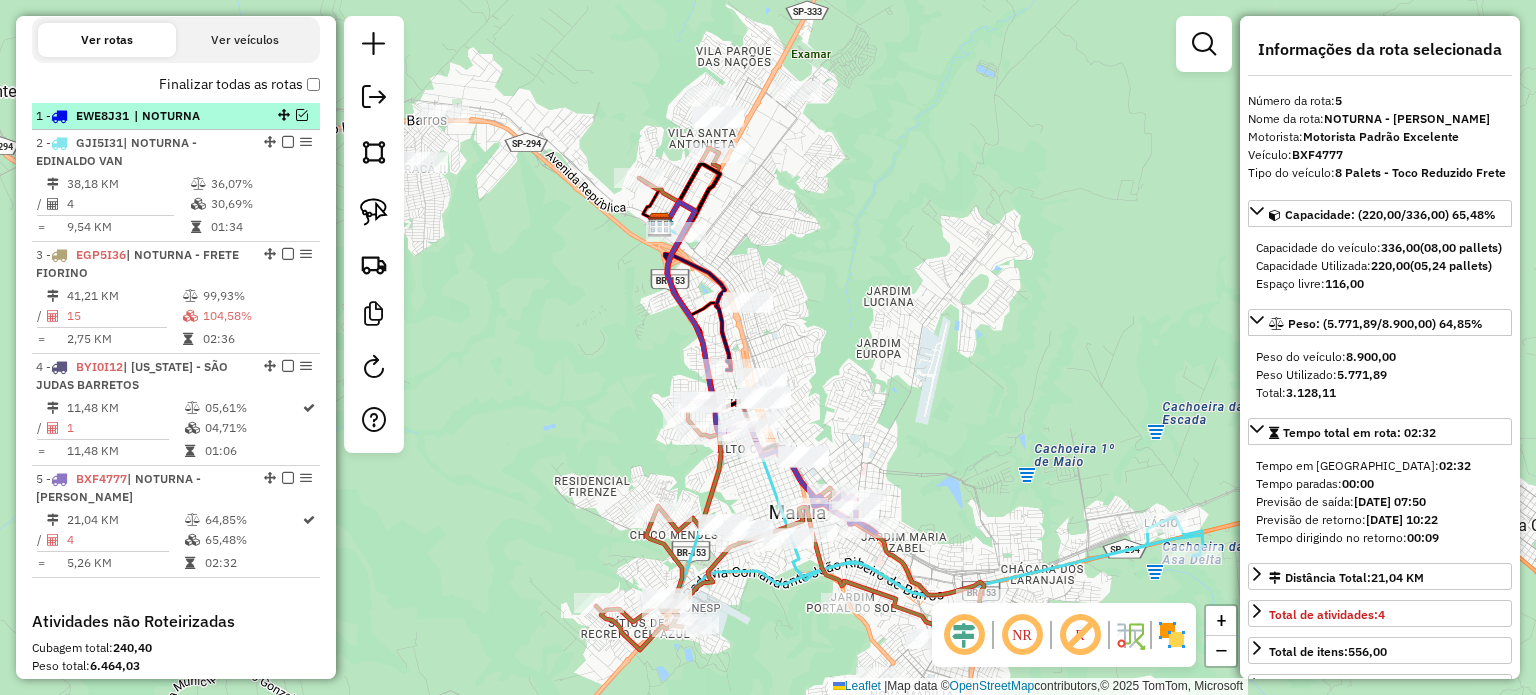click at bounding box center (302, 115) 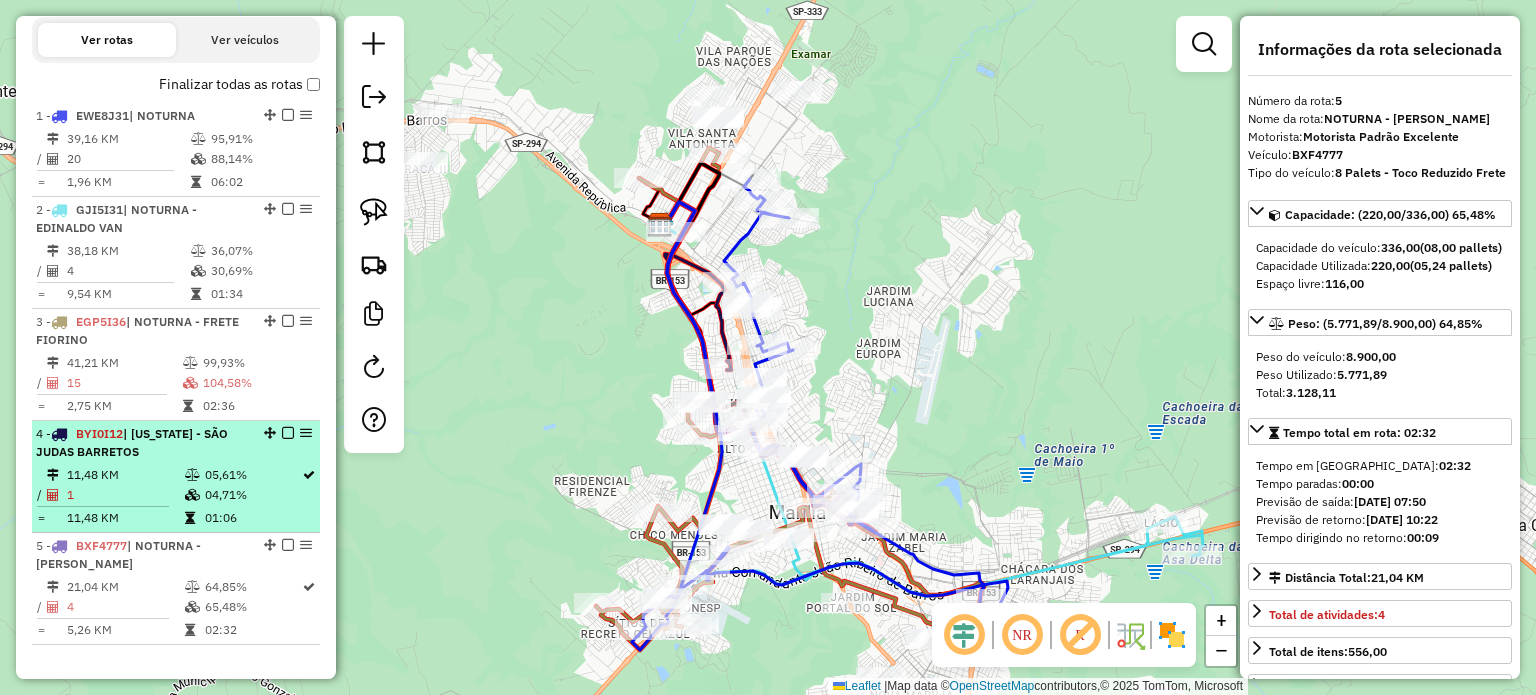click at bounding box center [288, 433] 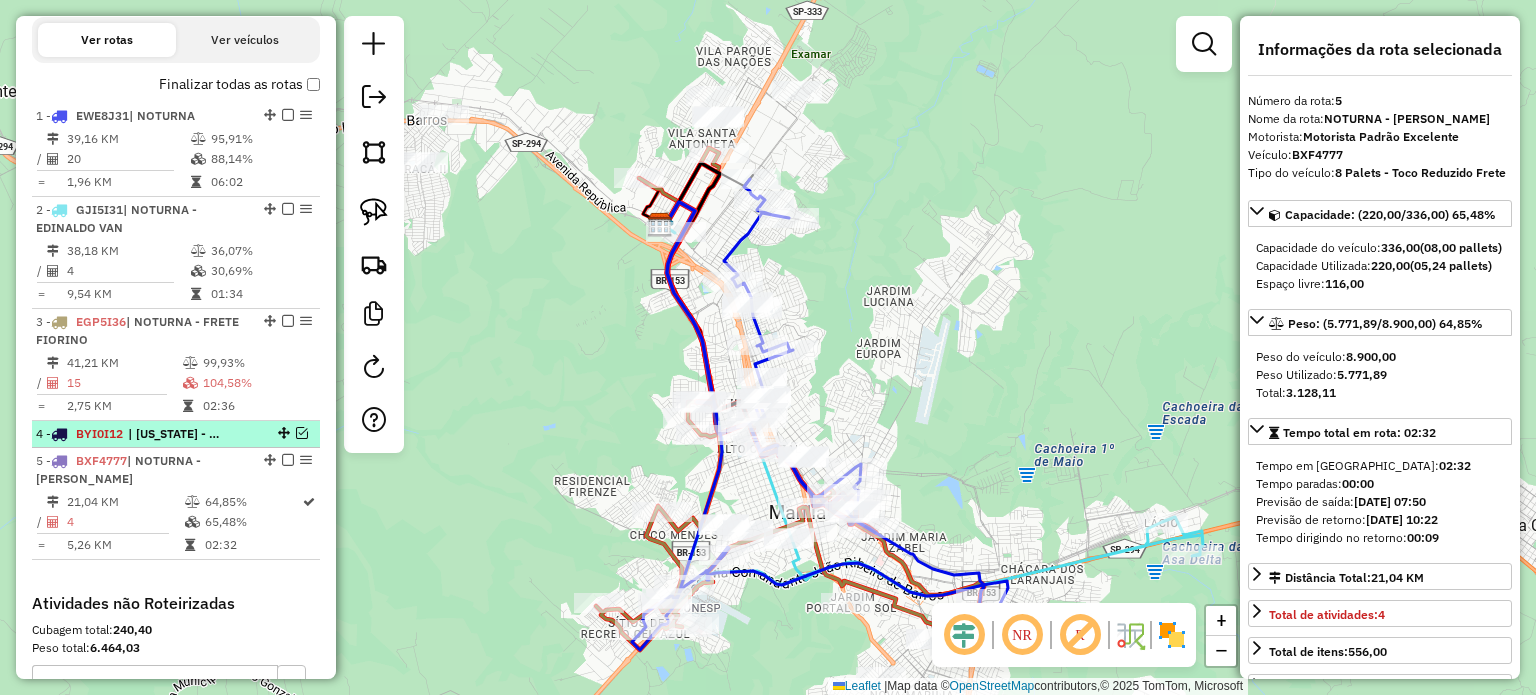 click at bounding box center (302, 433) 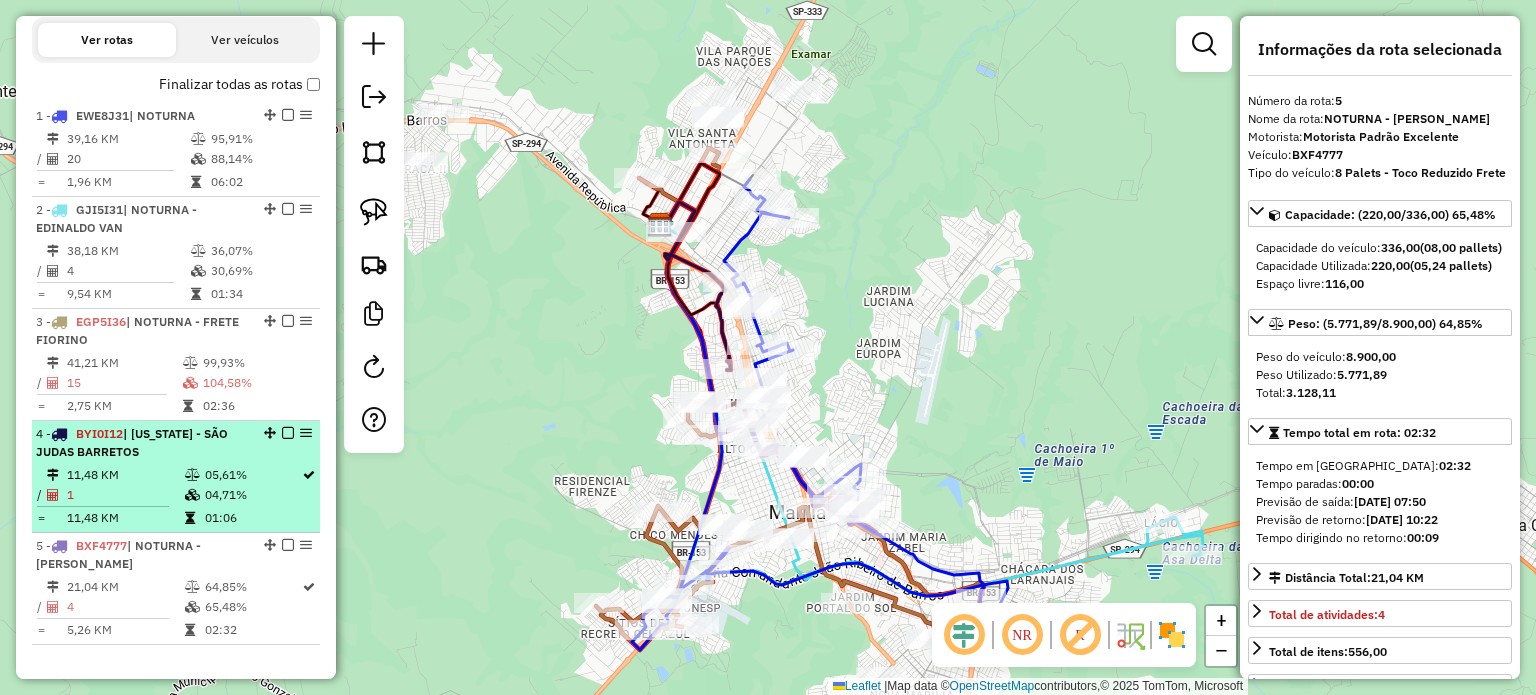 click on "04,71%" at bounding box center (252, 495) 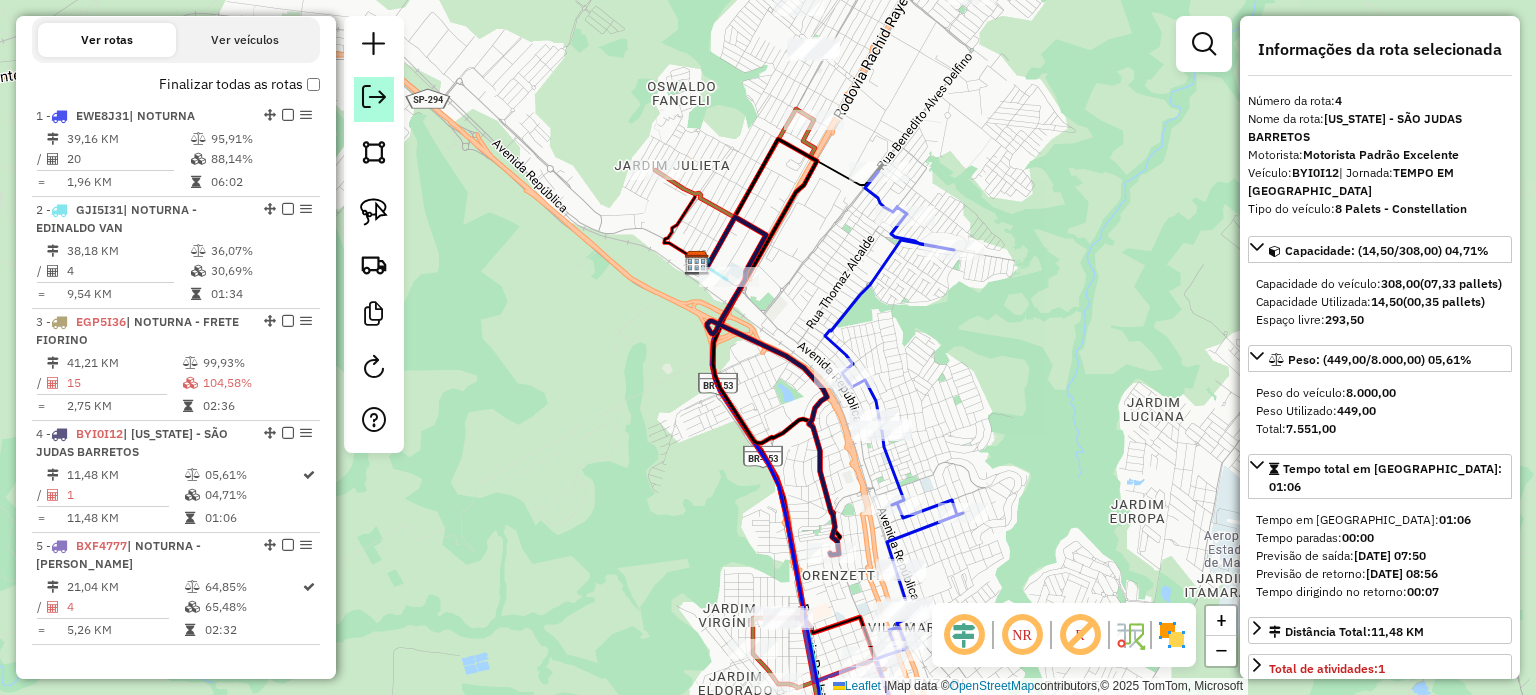 click 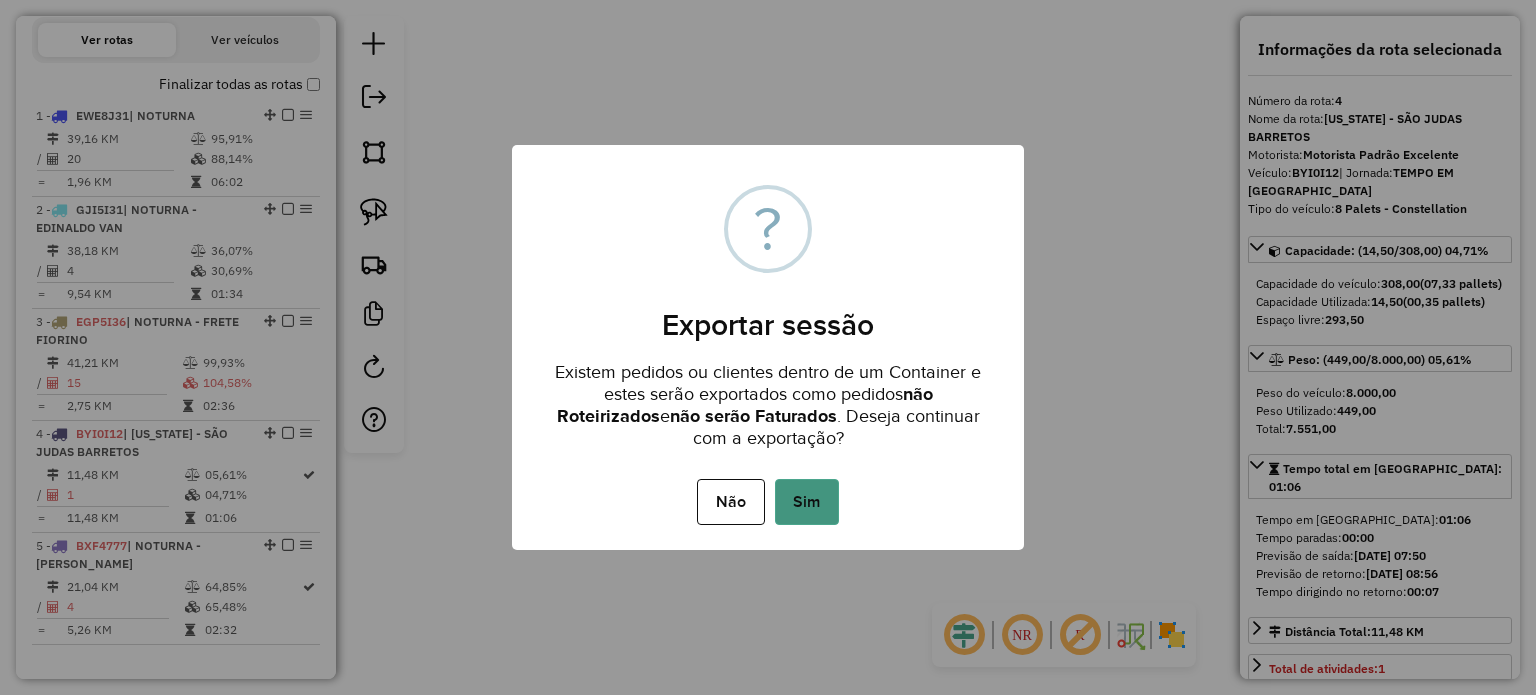 click on "Sim" at bounding box center [807, 502] 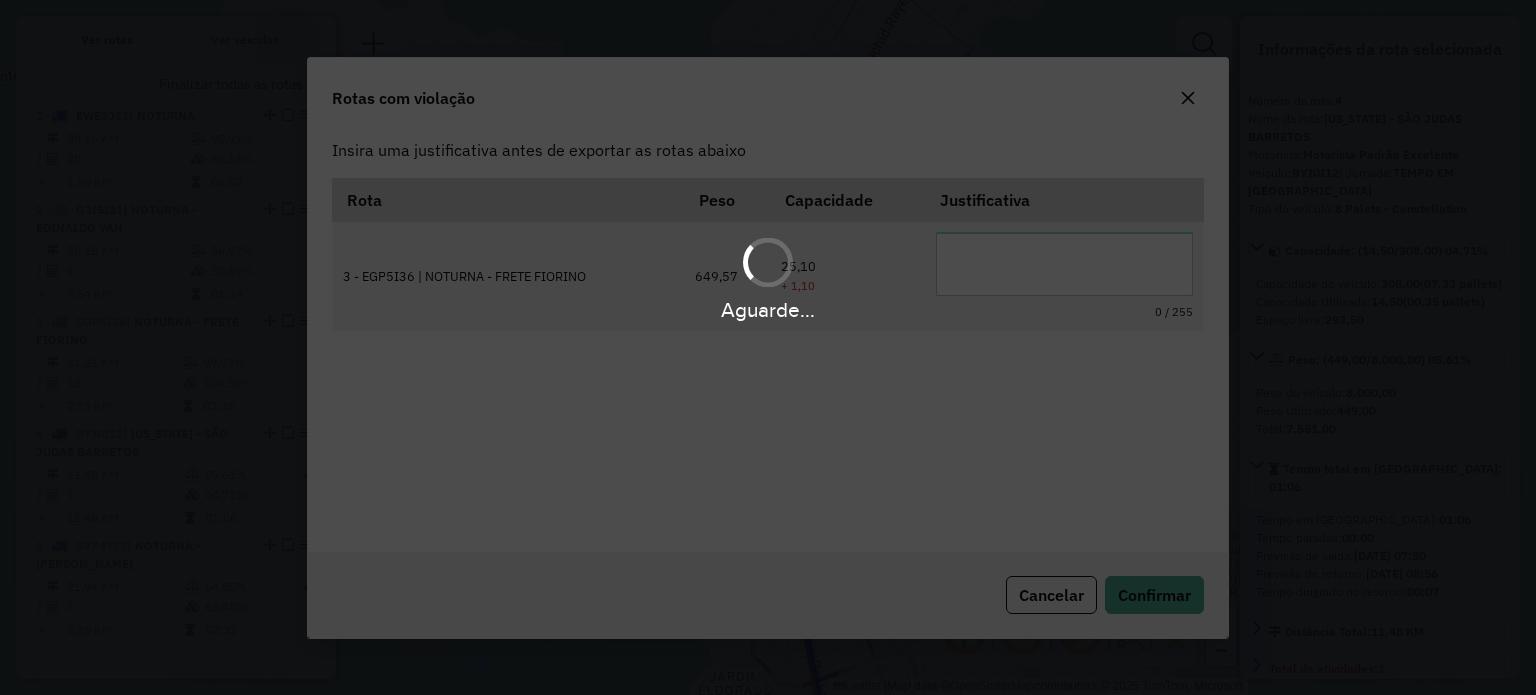 scroll, scrollTop: 0, scrollLeft: 0, axis: both 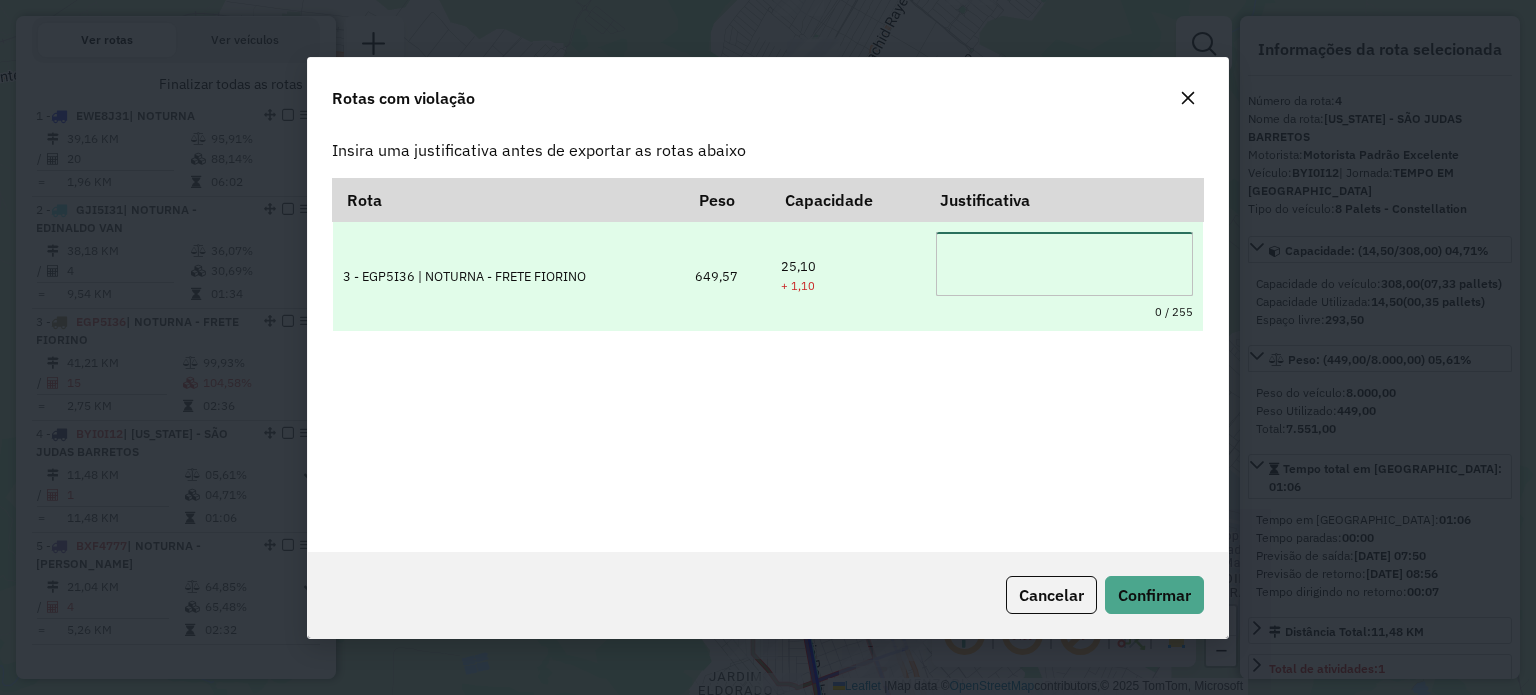 click at bounding box center (1064, 264) 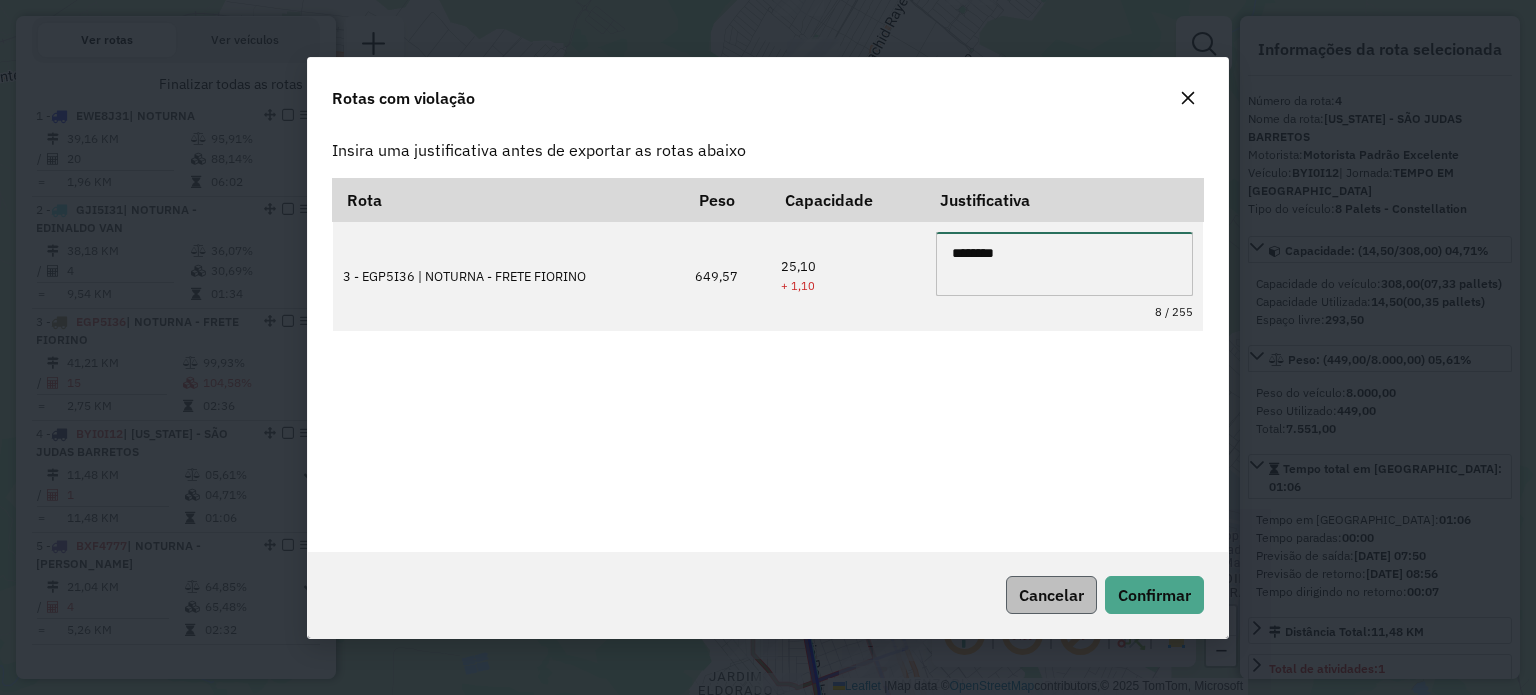 type on "********" 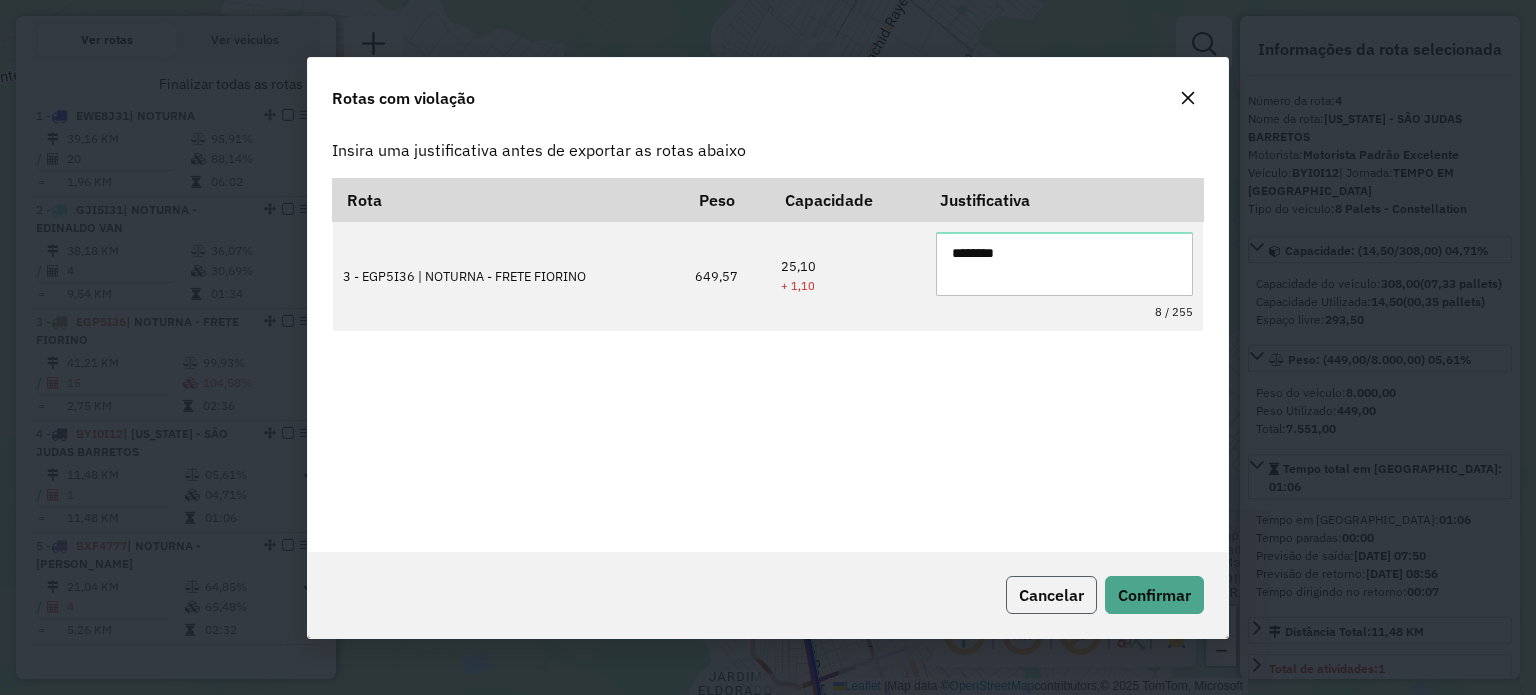 click on "Cancelar" 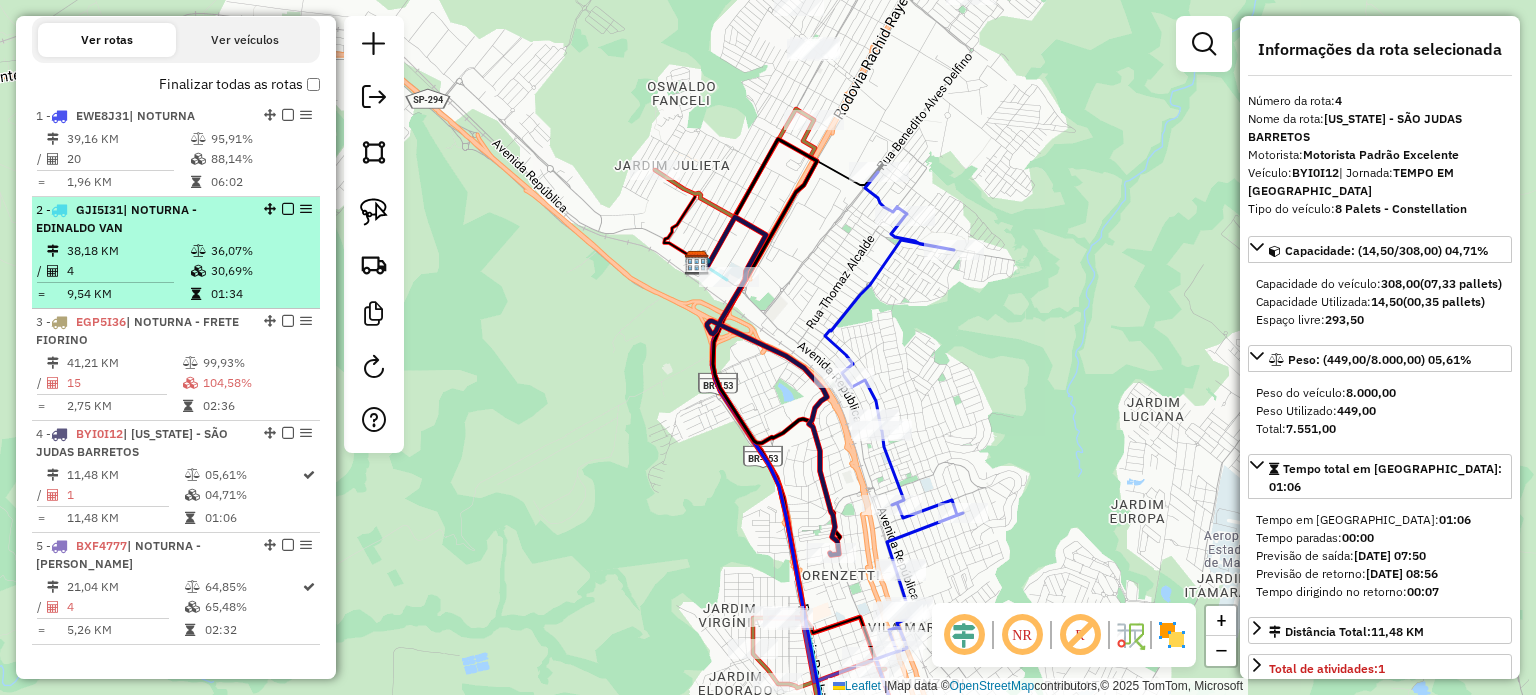 click on "| NOTURNA - EDINALDO VAN" at bounding box center [116, 218] 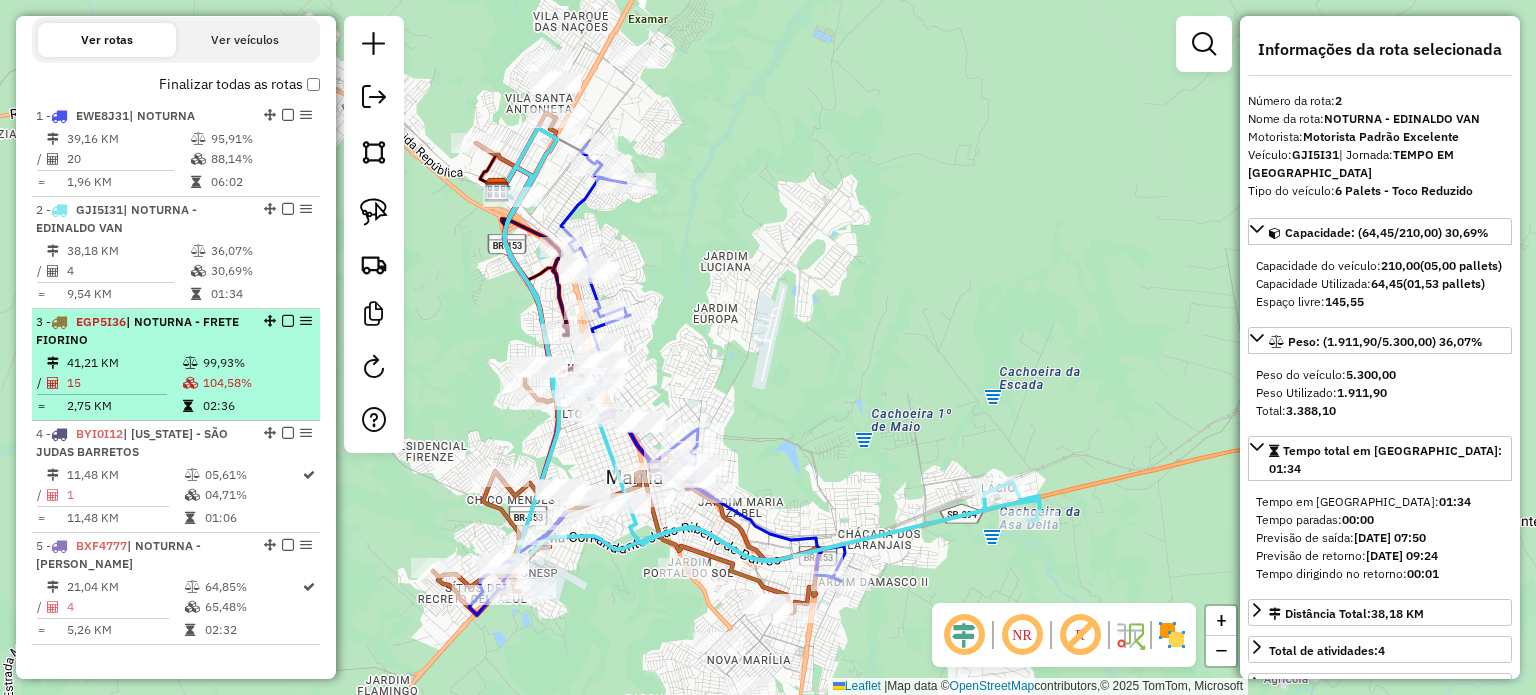 click on "41,21 KM" at bounding box center (124, 363) 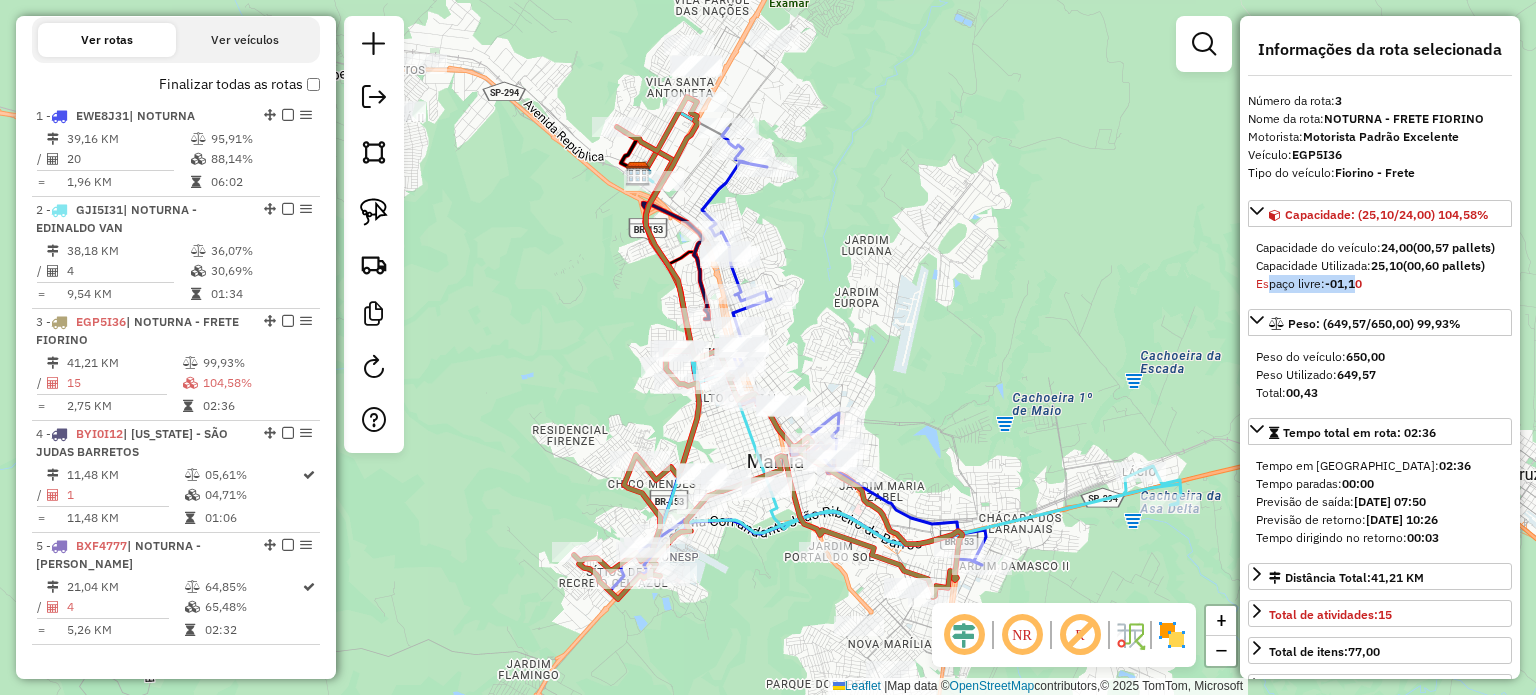 drag, startPoint x: 1262, startPoint y: 299, endPoint x: 1348, endPoint y: 303, distance: 86.09297 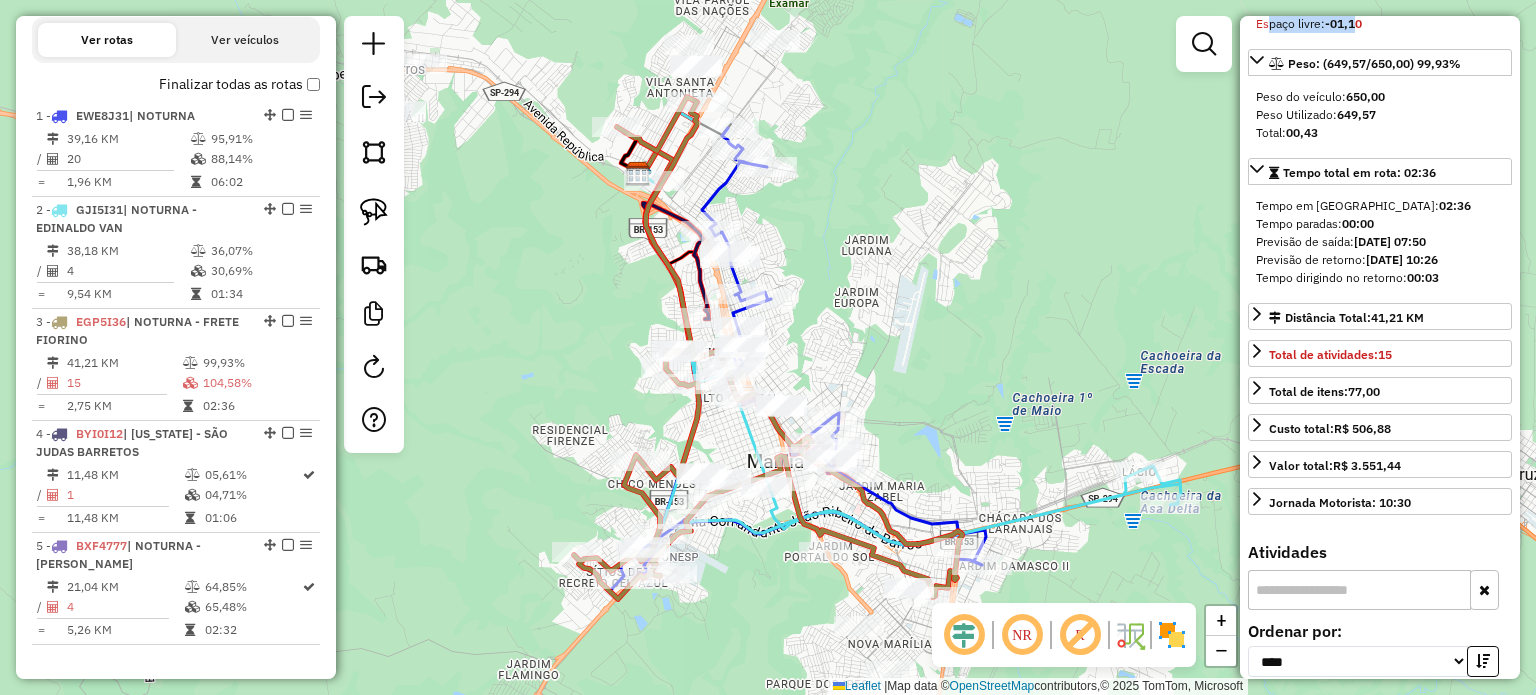 scroll, scrollTop: 500, scrollLeft: 0, axis: vertical 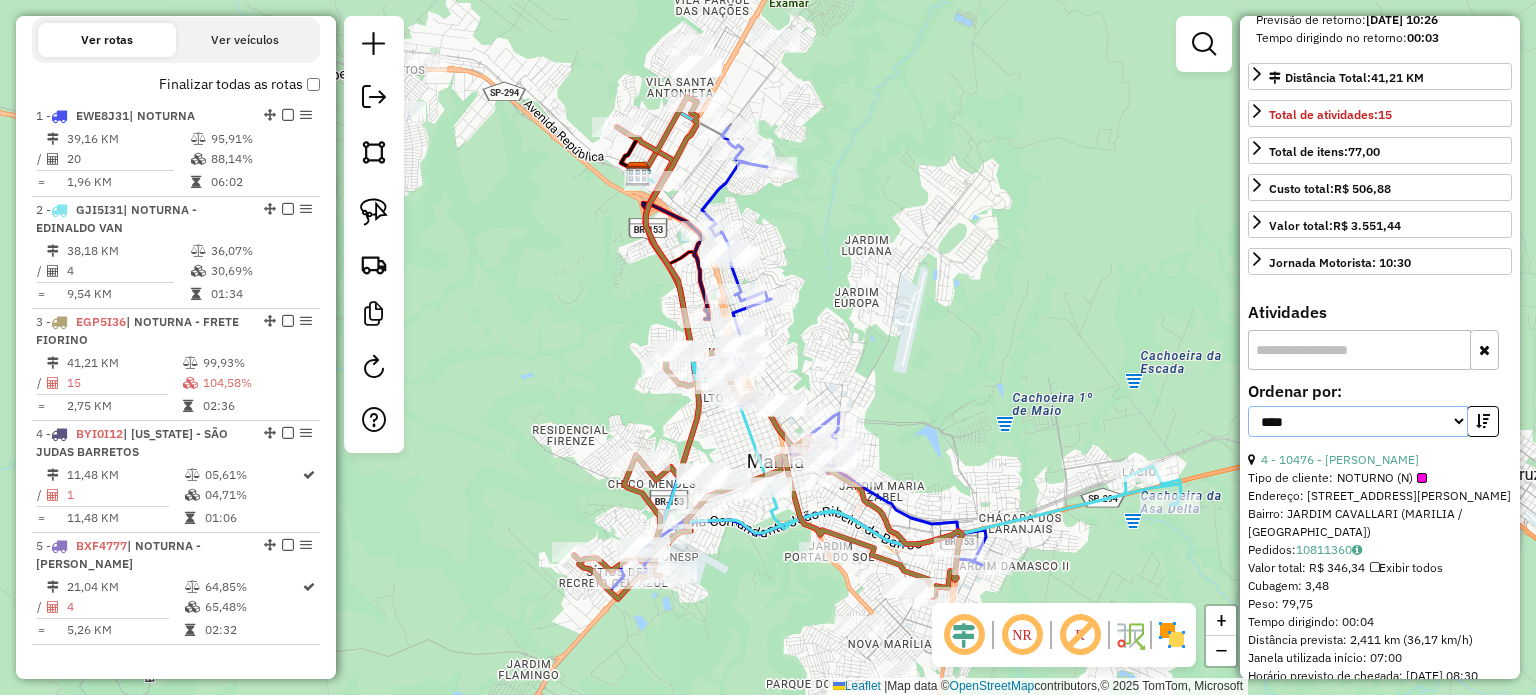 click on "**********" at bounding box center (1358, 421) 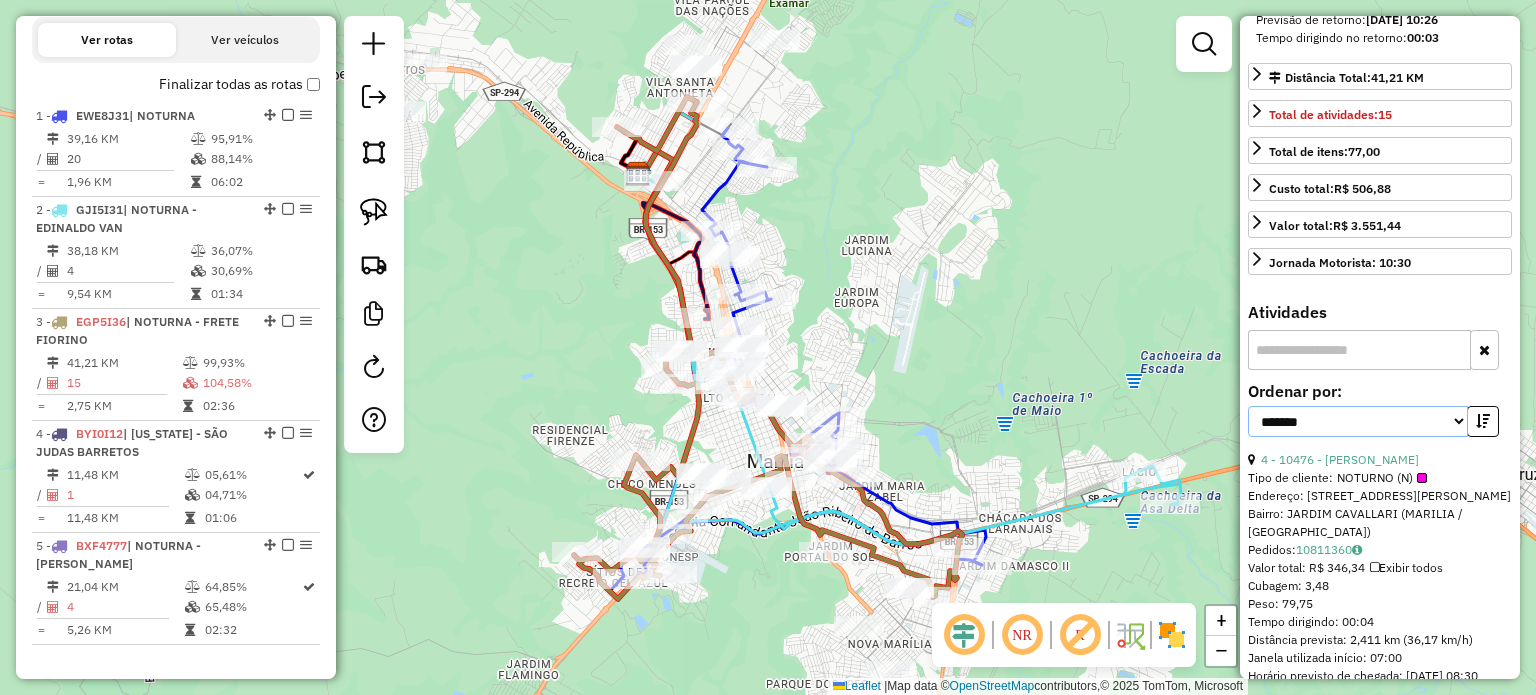 click on "**********" at bounding box center (1358, 421) 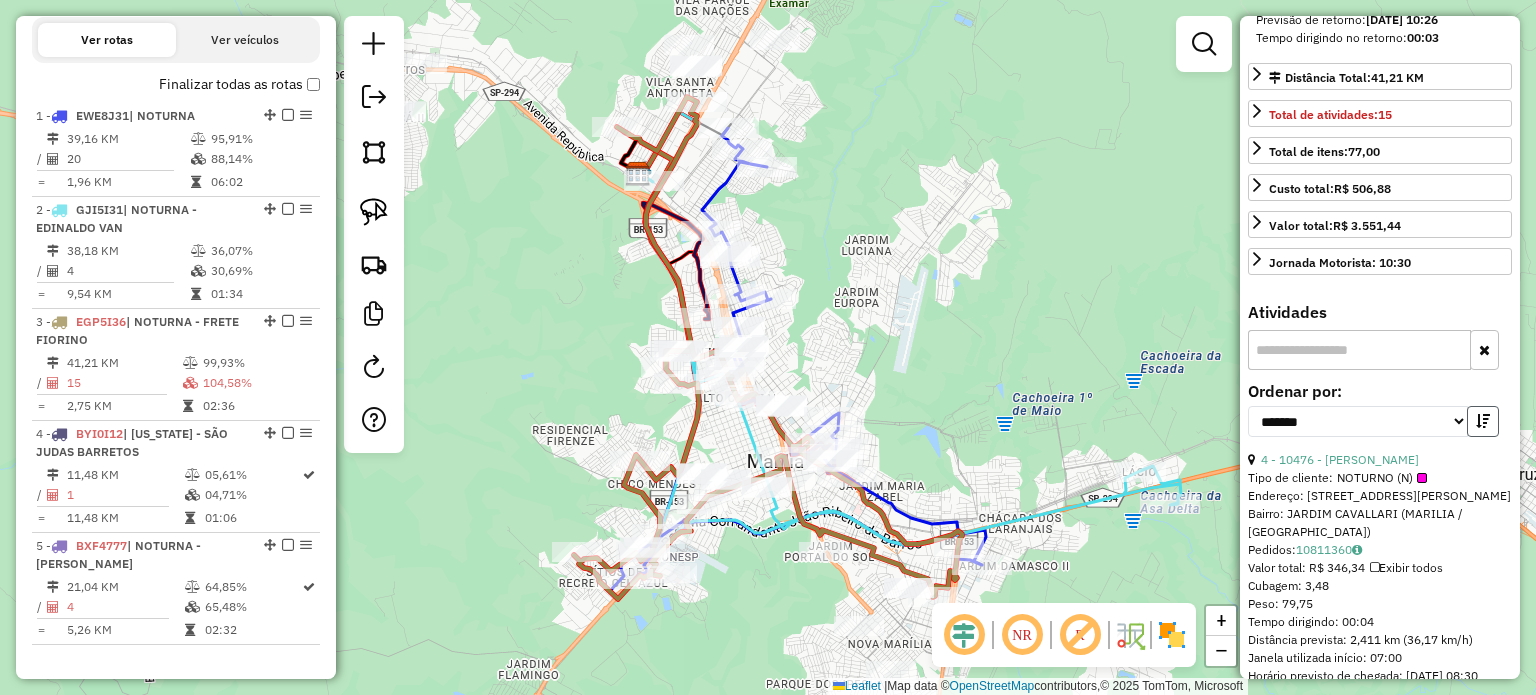 click at bounding box center (1483, 421) 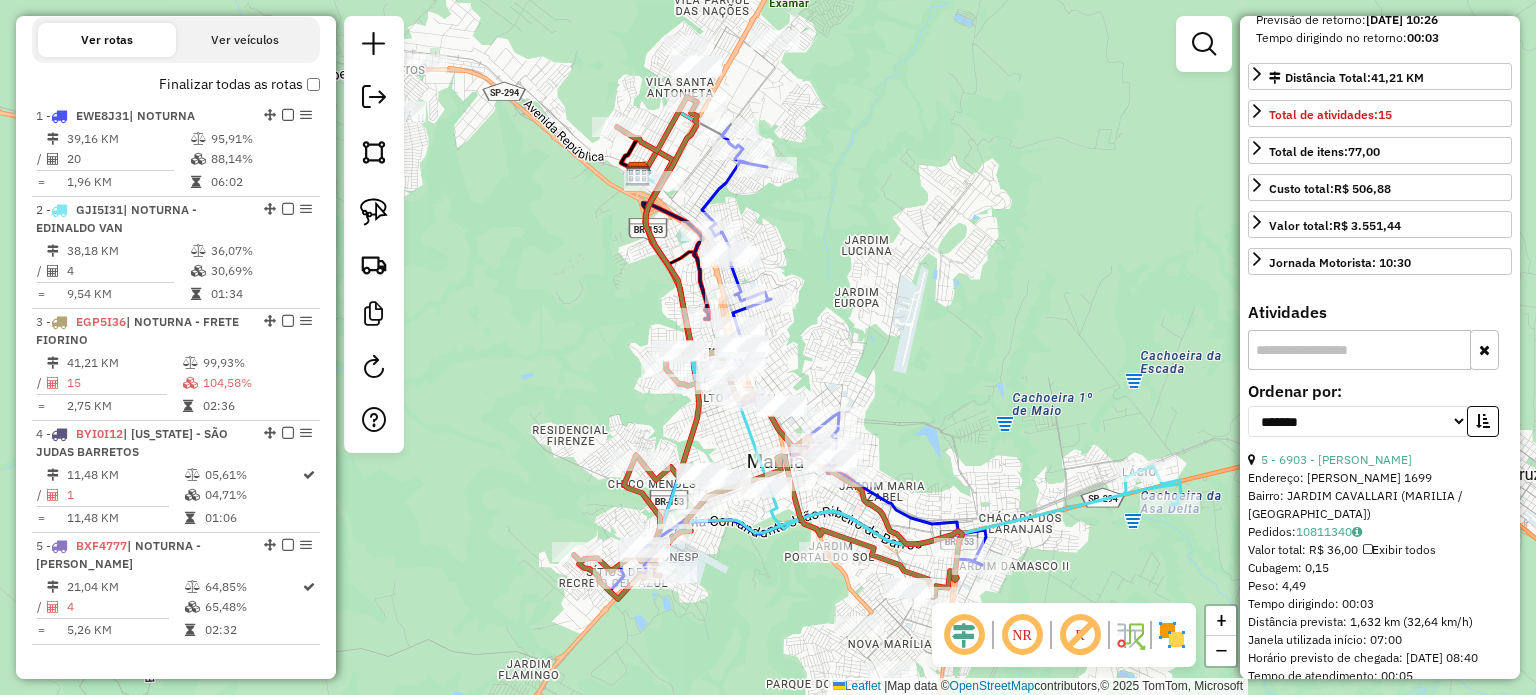 click on "Endereço:  [PERSON_NAME] 1699" at bounding box center (1380, 478) 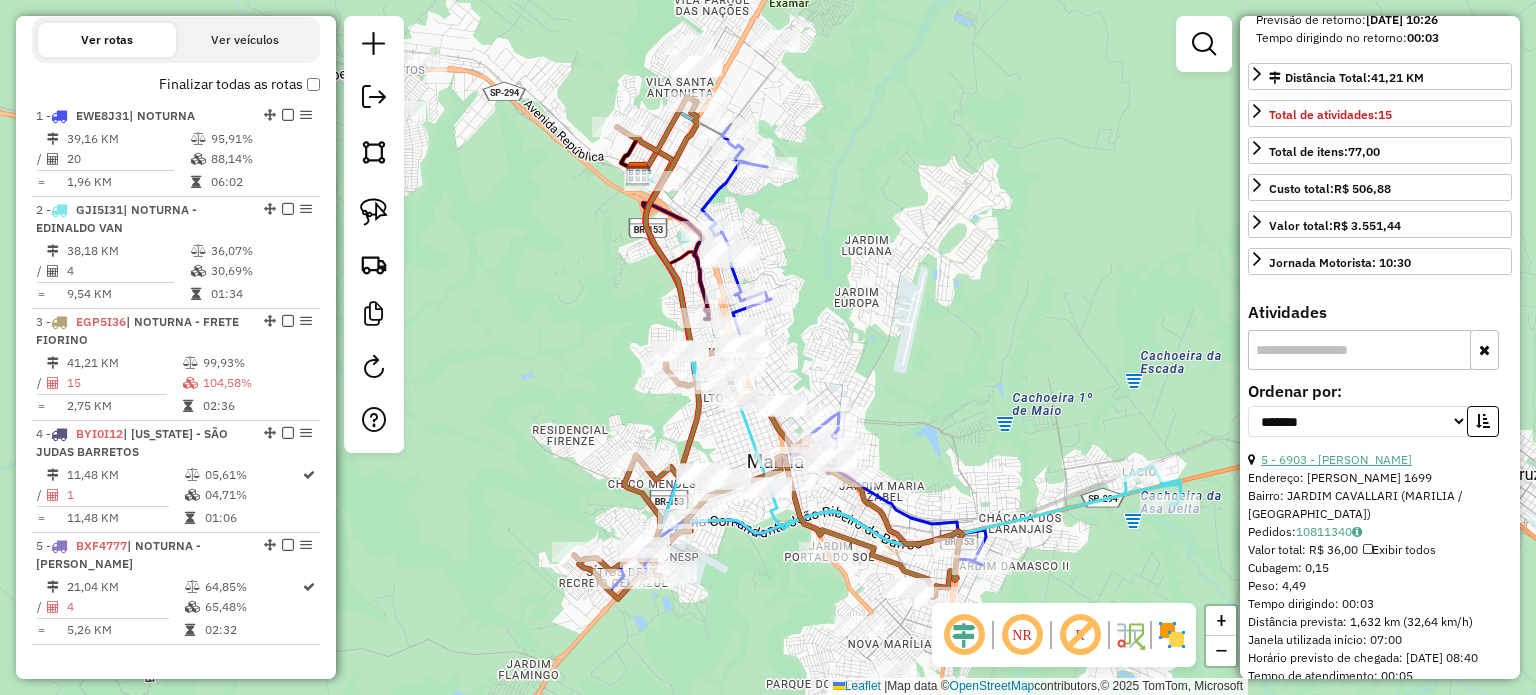 click on "5 - 6903 - [PERSON_NAME]" at bounding box center (1336, 459) 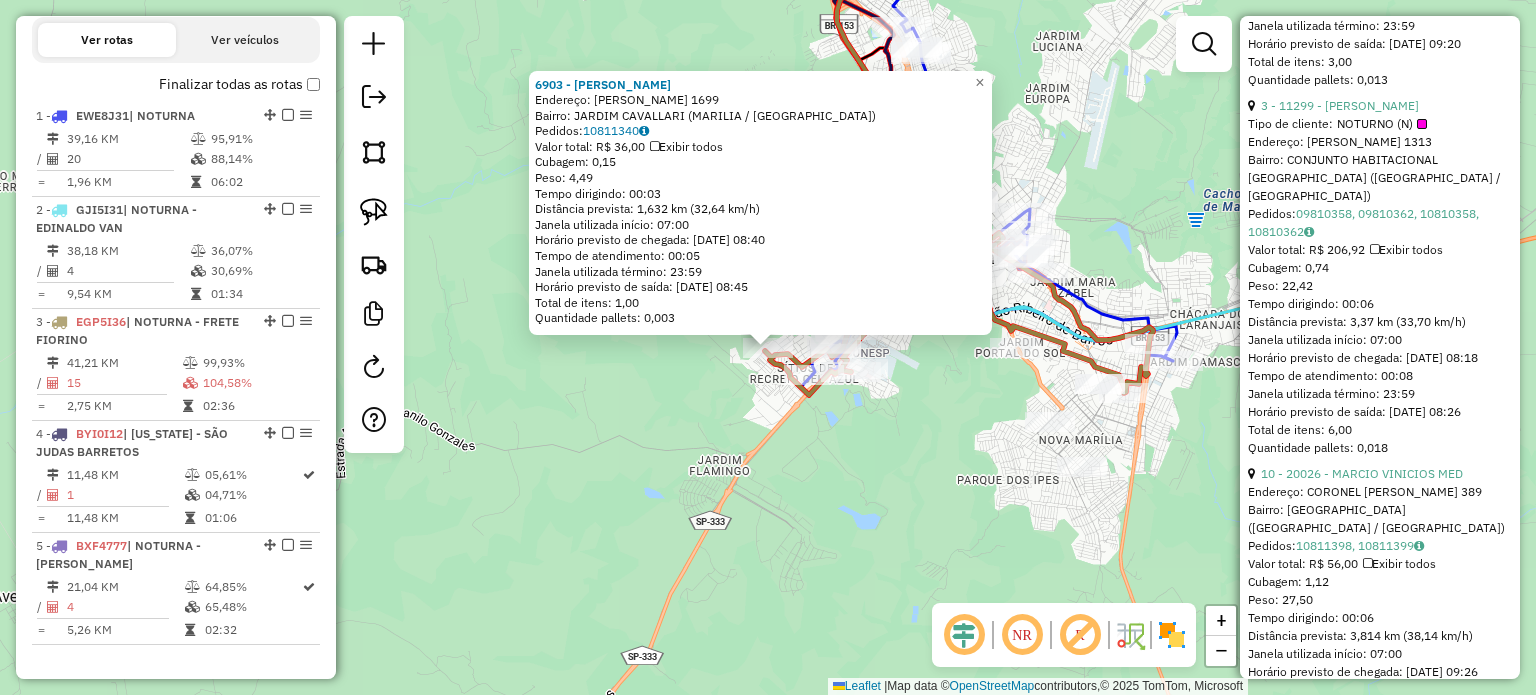 scroll, scrollTop: 1800, scrollLeft: 0, axis: vertical 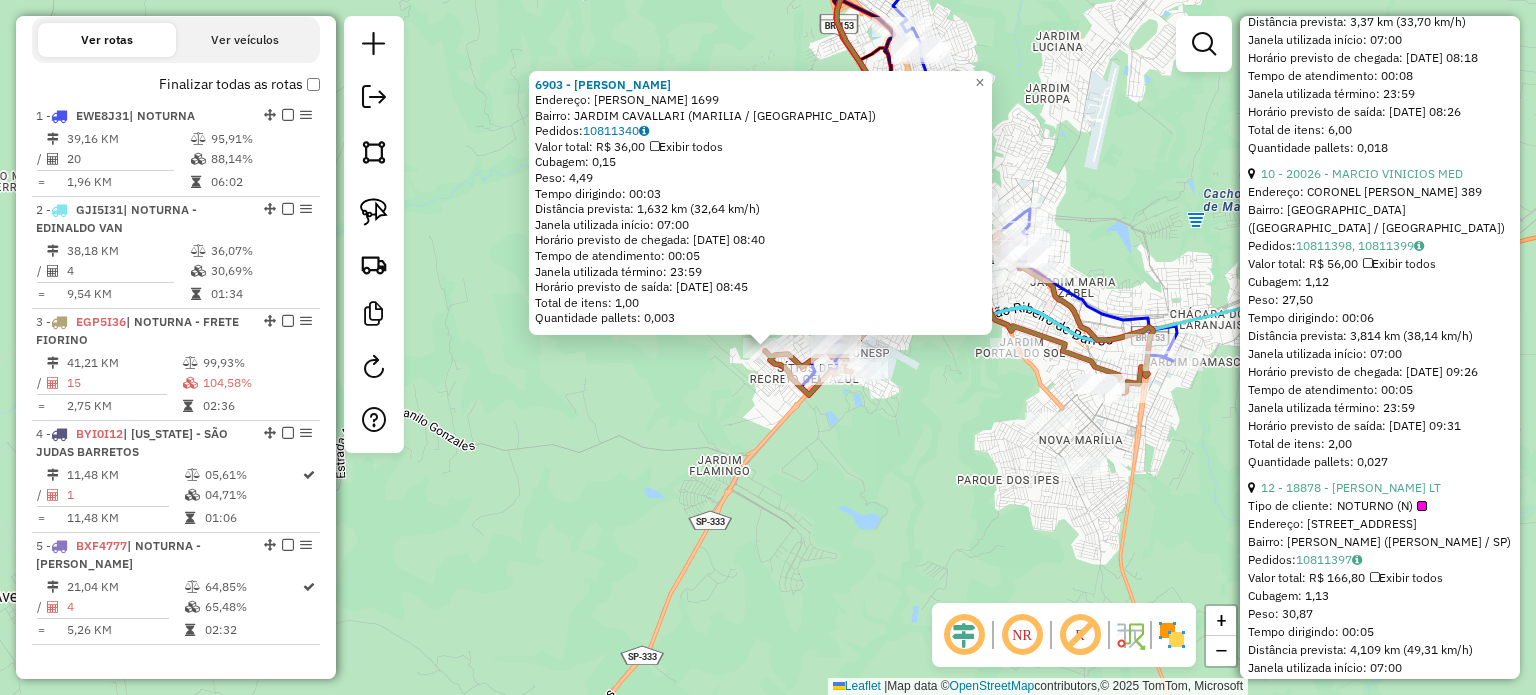 drag, startPoint x: 1305, startPoint y: 315, endPoint x: 1356, endPoint y: 312, distance: 51.088158 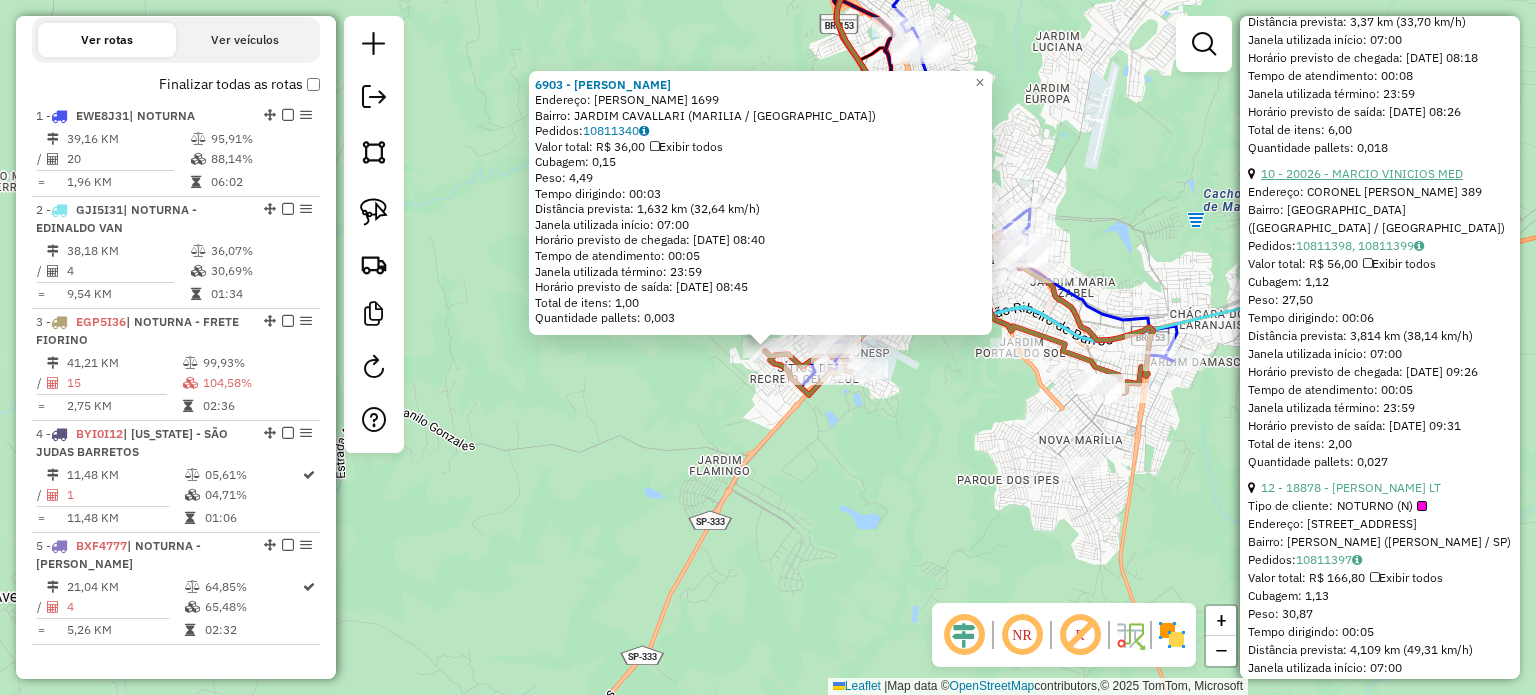 click on "10 - 20026 - MARCIO VINICIOS  MED" at bounding box center (1362, 173) 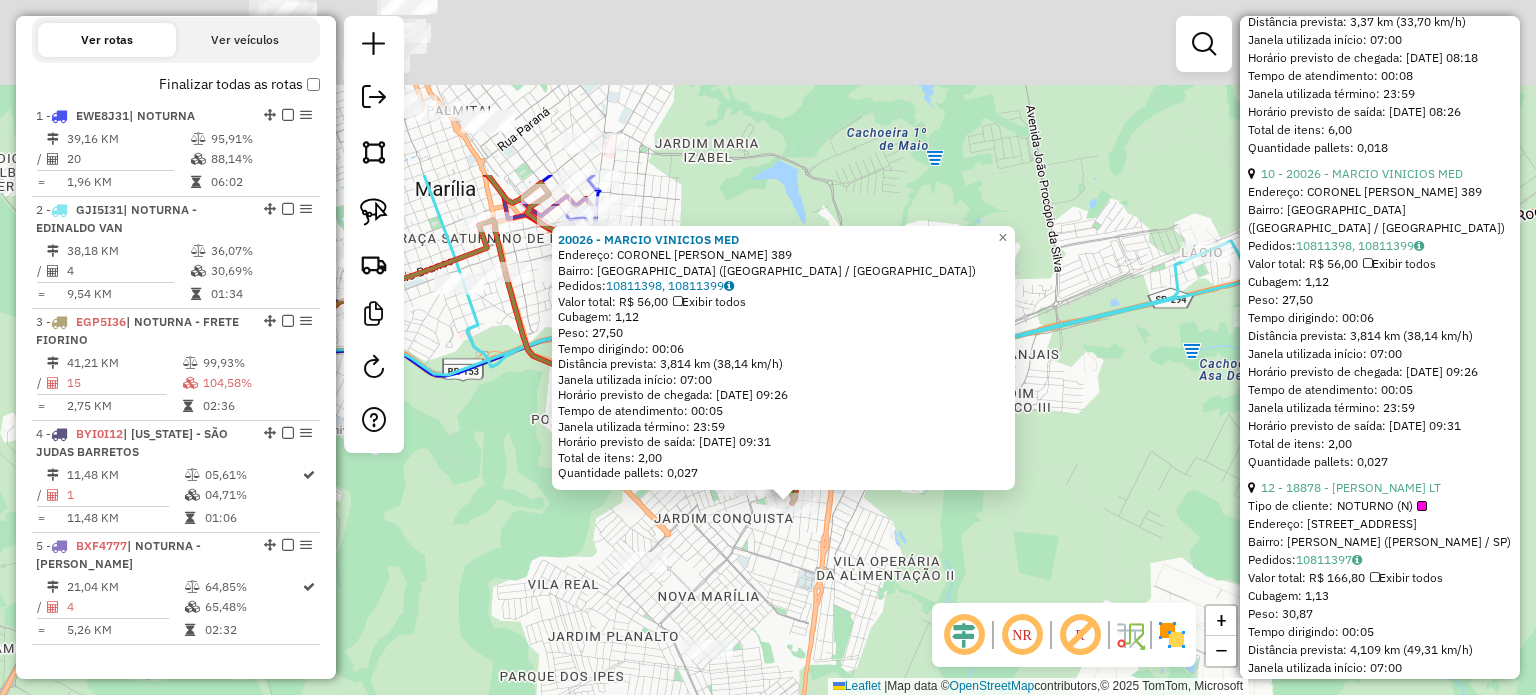 drag, startPoint x: 788, startPoint y: 307, endPoint x: 798, endPoint y: 567, distance: 260.19223 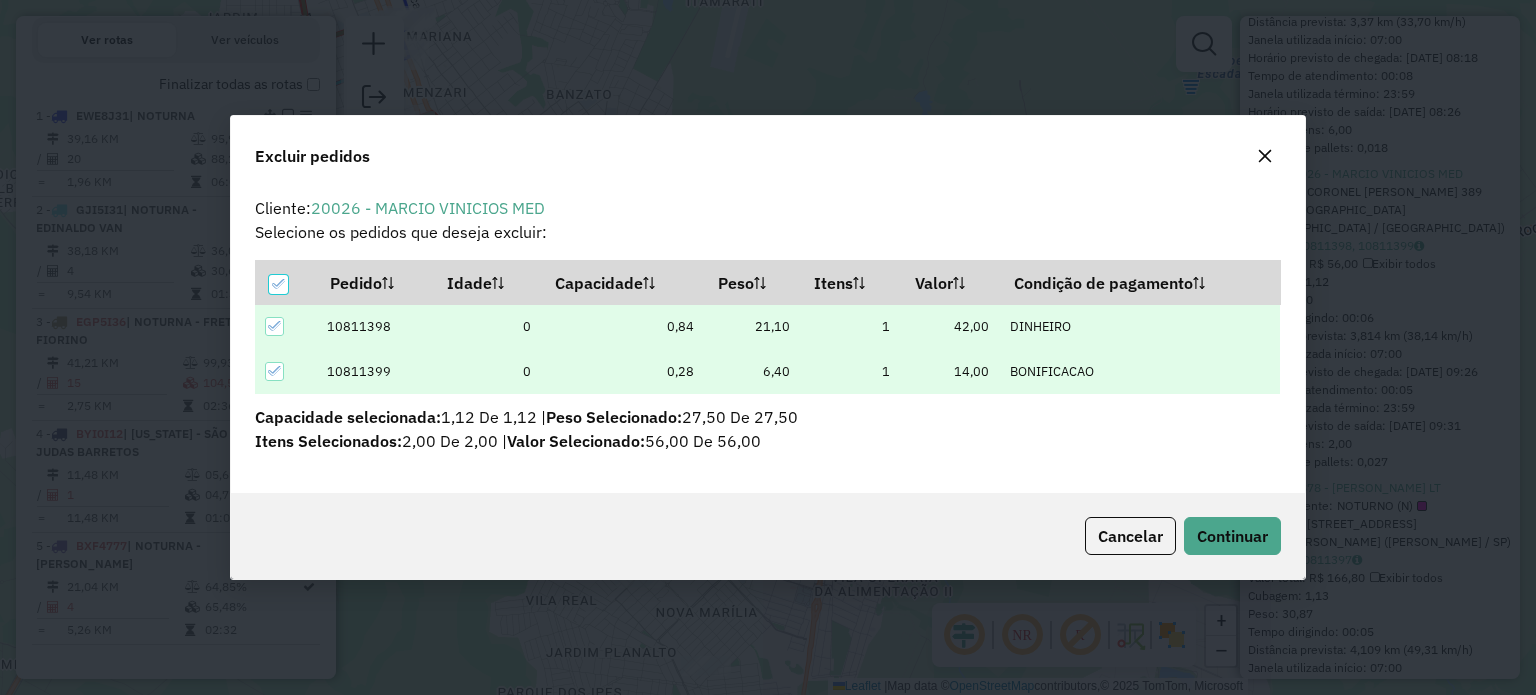 scroll, scrollTop: 69, scrollLeft: 0, axis: vertical 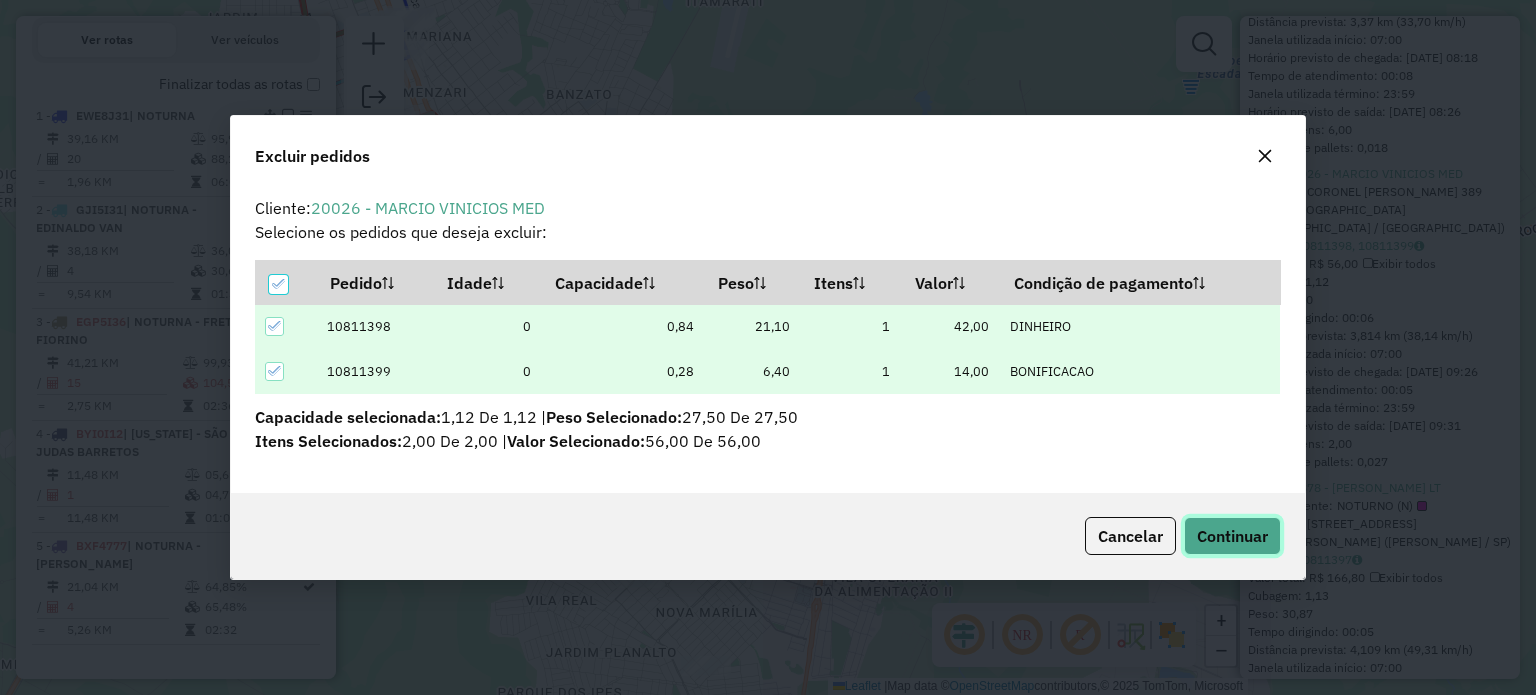 click on "Continuar" 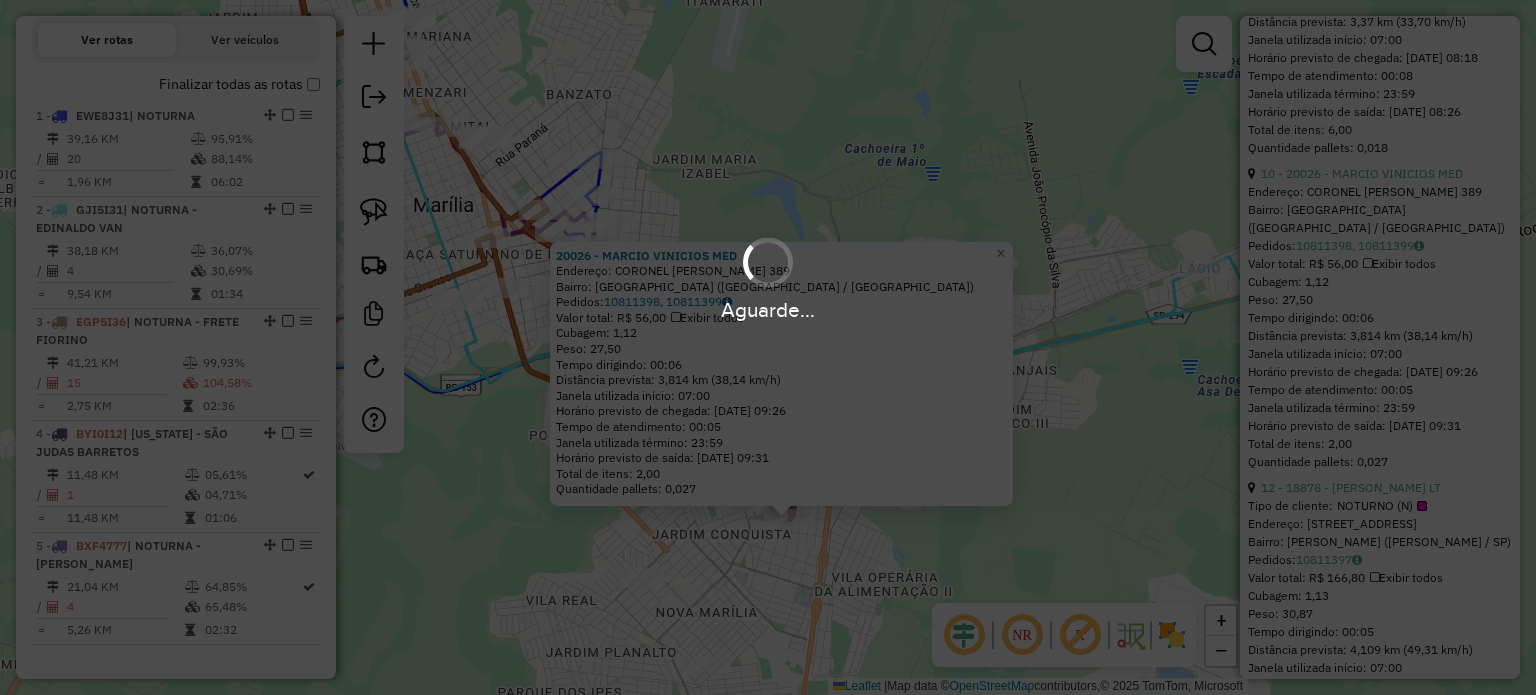 click on "Aguarde..." at bounding box center [768, 347] 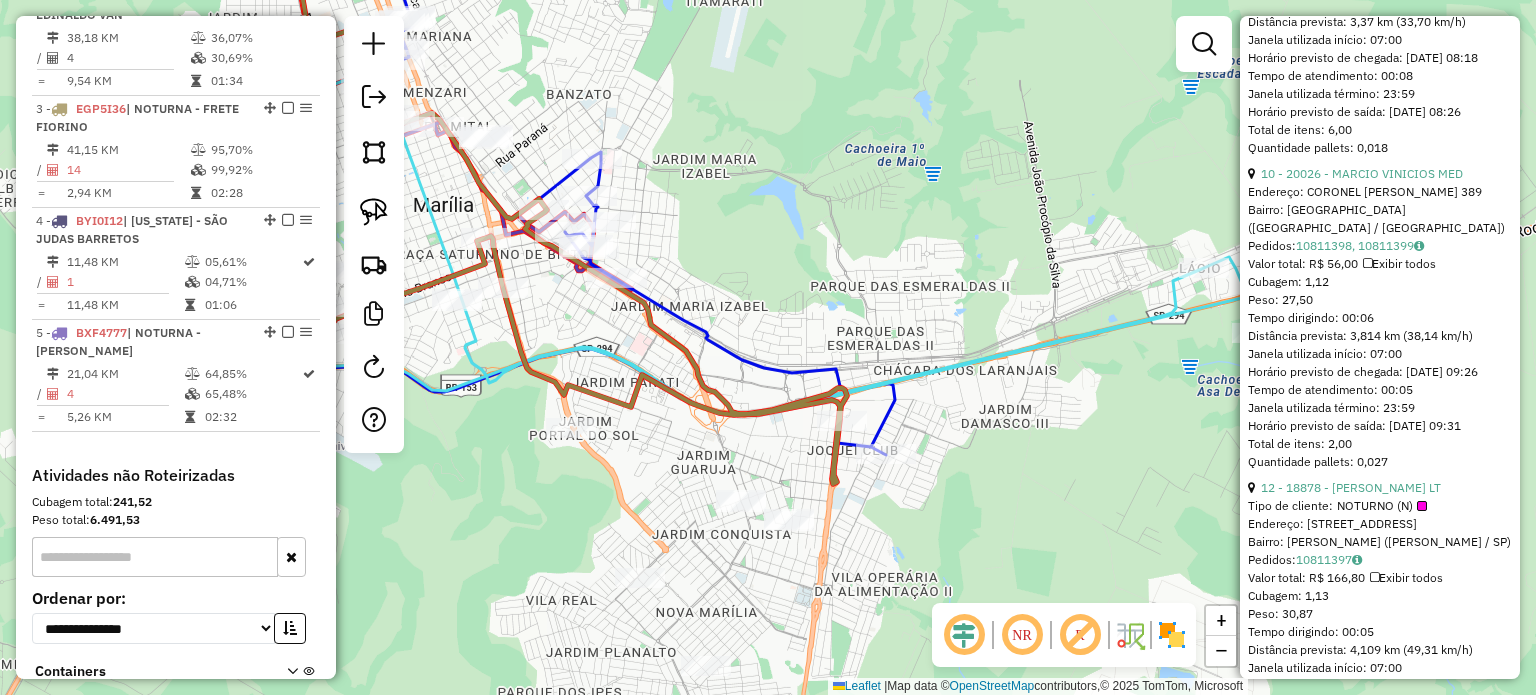 scroll, scrollTop: 1021, scrollLeft: 0, axis: vertical 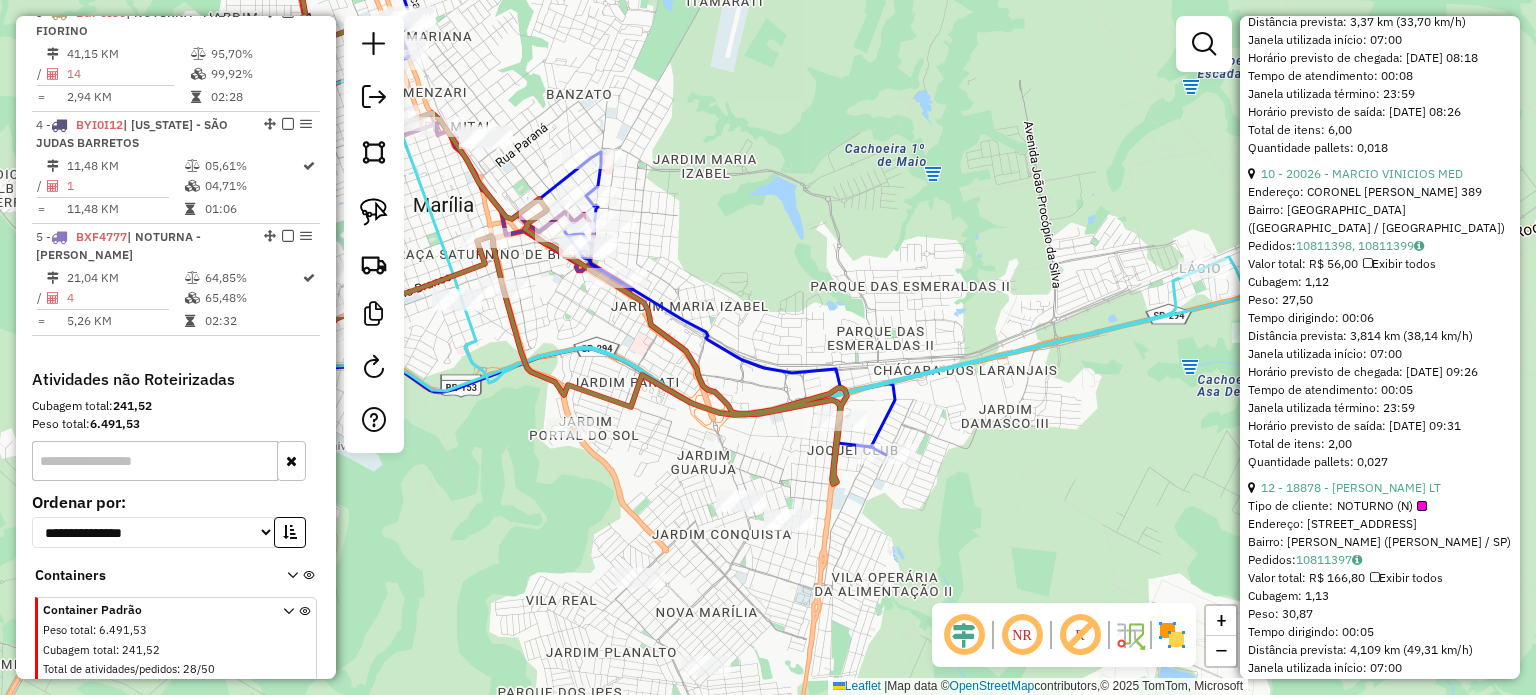 click 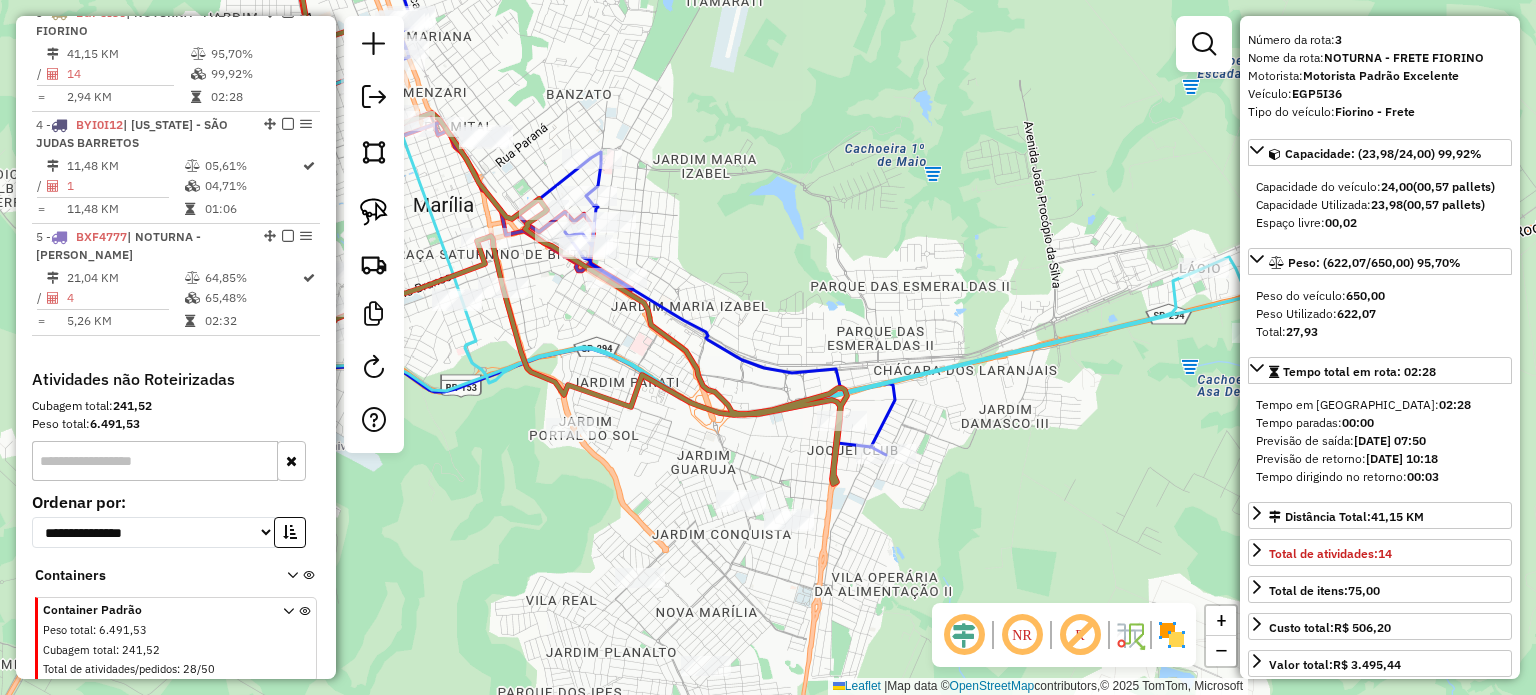 scroll, scrollTop: 0, scrollLeft: 0, axis: both 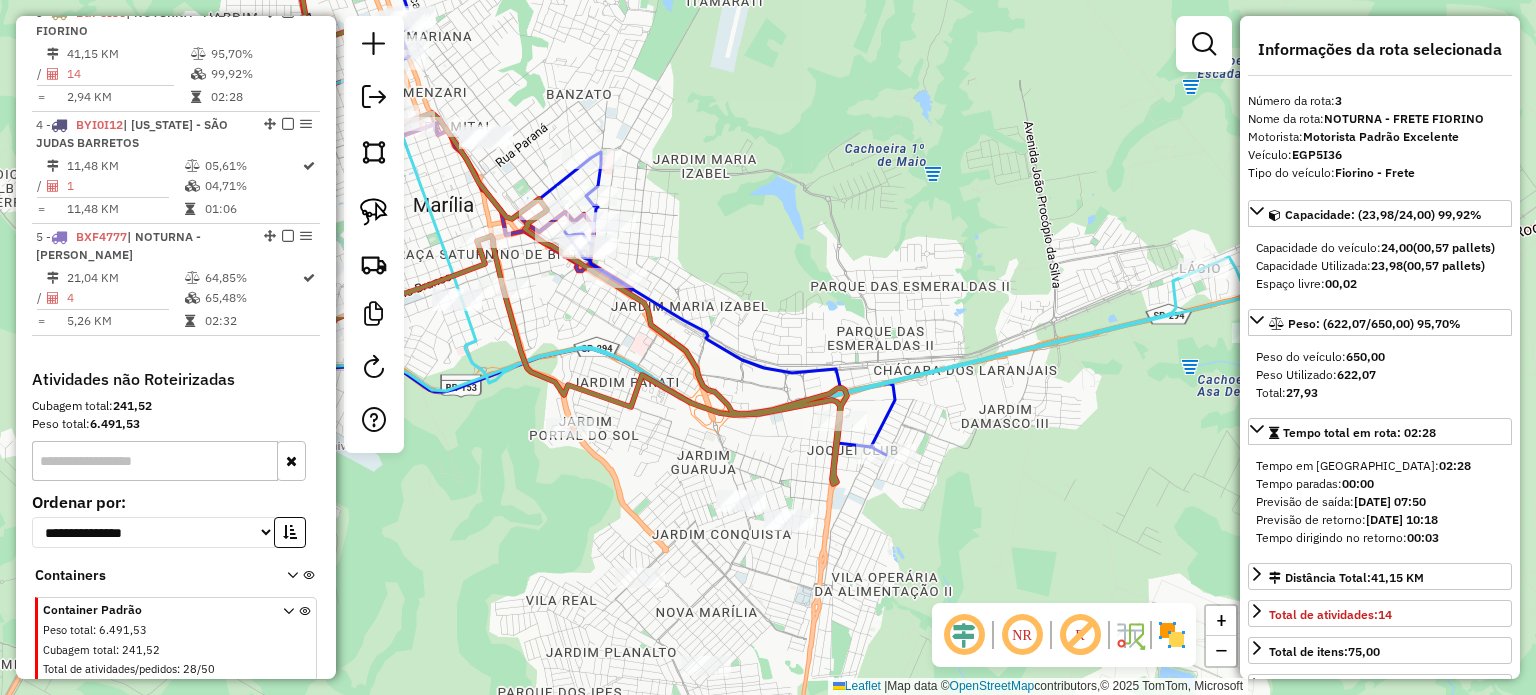 click on "Janela de atendimento Grade de atendimento Capacidade Transportadoras Veículos Cliente Pedidos  Rotas Selecione os dias de semana para filtrar as janelas de atendimento  Seg   Ter   Qua   Qui   Sex   Sáb   Dom  Informe o período da janela de atendimento: De: Até:  Filtrar exatamente a janela do cliente  Considerar janela de atendimento padrão  Selecione os dias de semana para filtrar as grades de atendimento  Seg   Ter   Qua   Qui   Sex   Sáb   Dom   Considerar clientes sem dia de atendimento cadastrado  Clientes fora do dia de atendimento selecionado Filtrar as atividades entre os valores definidos abaixo:  Peso mínimo:   Peso máximo:   Cubagem mínima:   Cubagem máxima:   De:   Até:  Filtrar as atividades entre o tempo de atendimento definido abaixo:  De:   Até:   Considerar capacidade total dos clientes não roteirizados Transportadora: Selecione um ou mais itens Tipo de veículo: Selecione um ou mais itens Veículo: Selecione um ou mais itens Motorista: Selecione um ou mais itens Nome: Rótulo:" 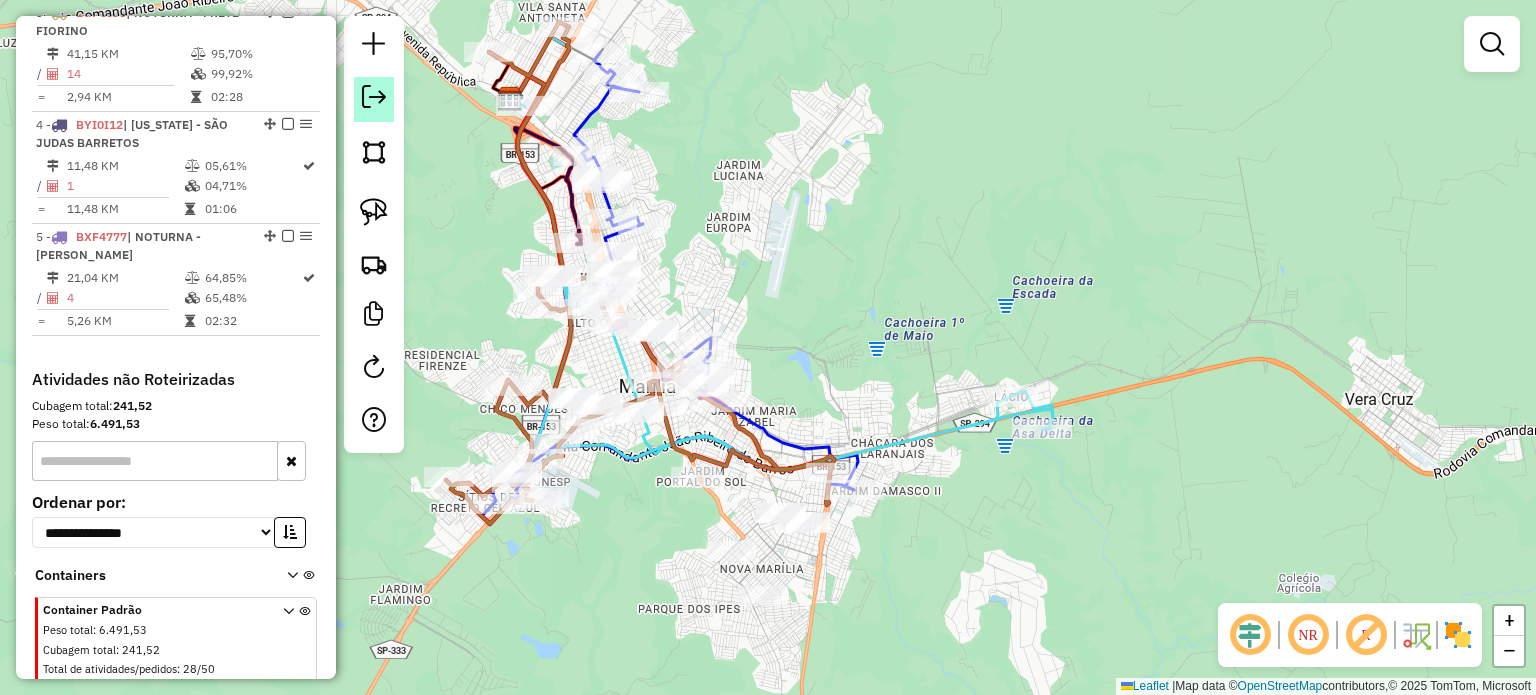 click 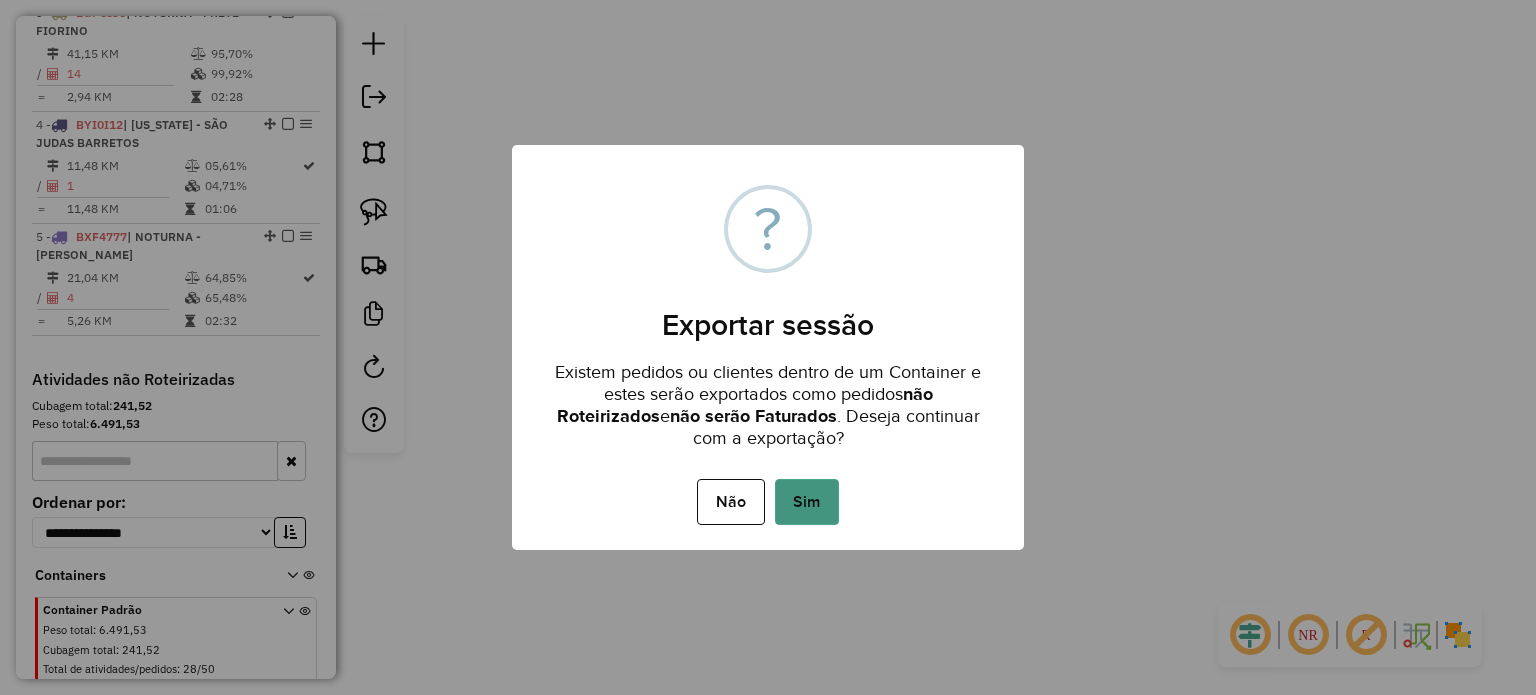 click on "Sim" at bounding box center (807, 502) 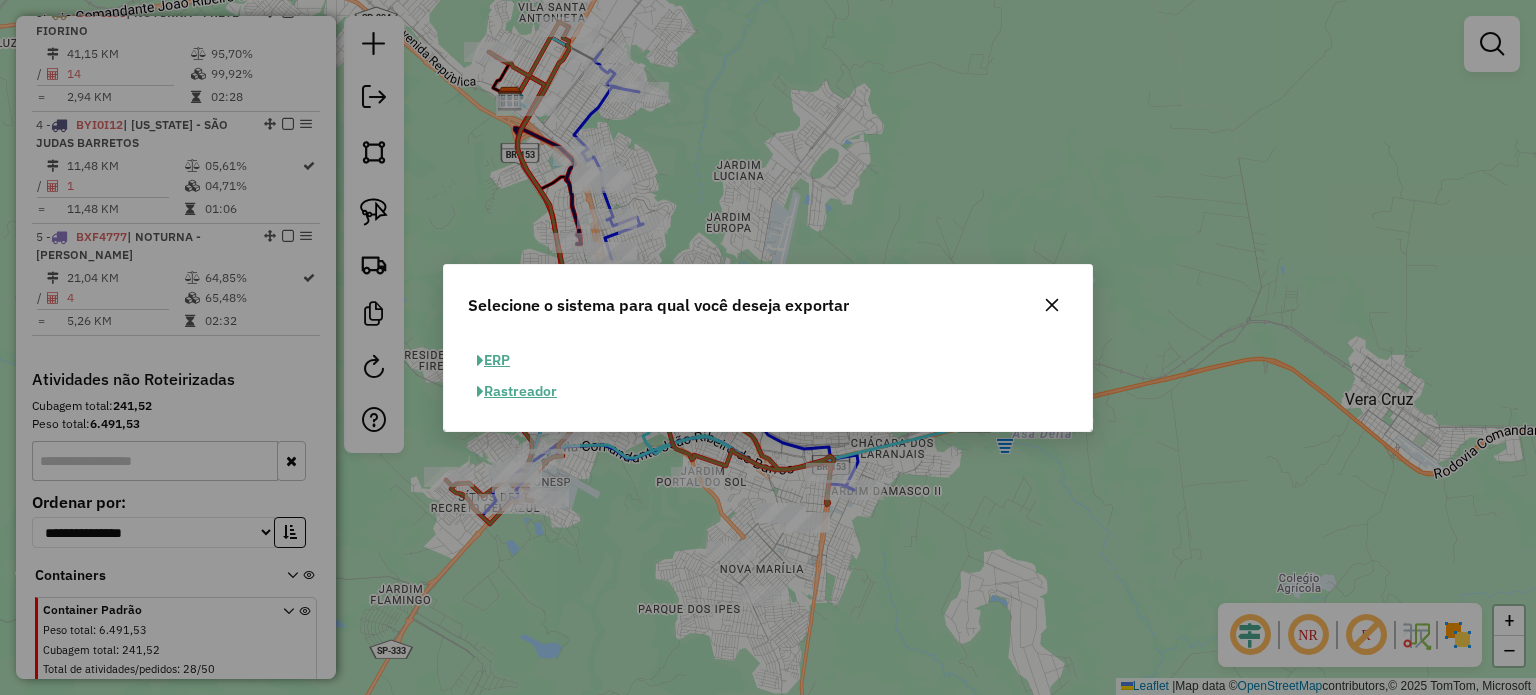 click on "ERP" 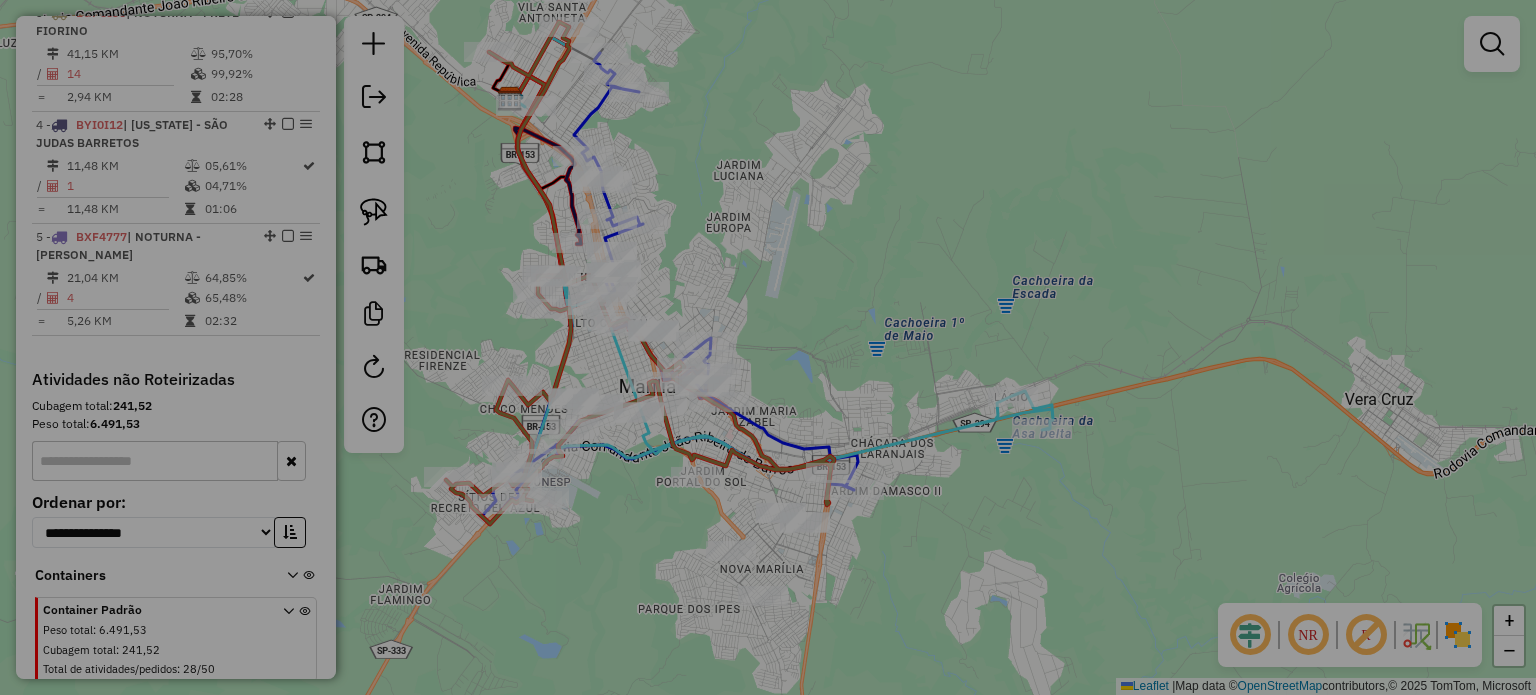 select on "**" 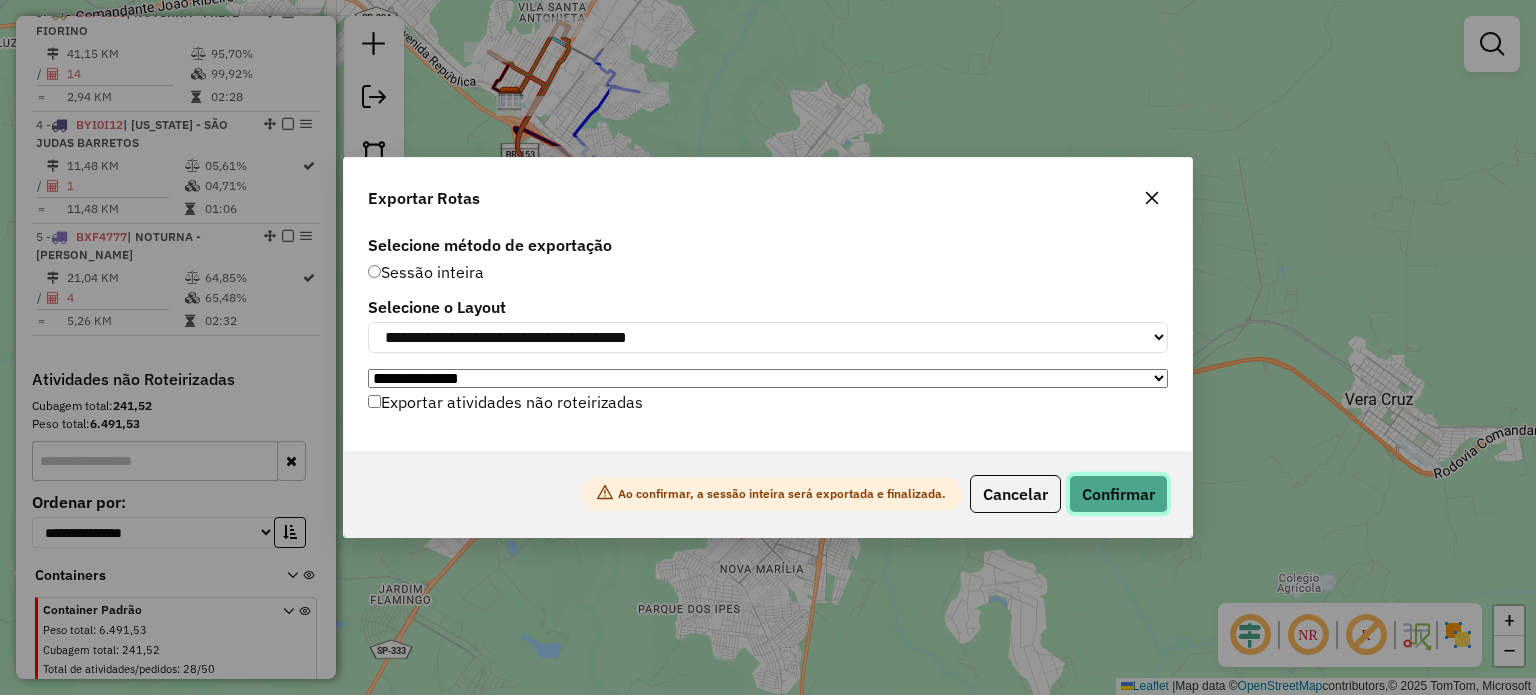 click on "Confirmar" 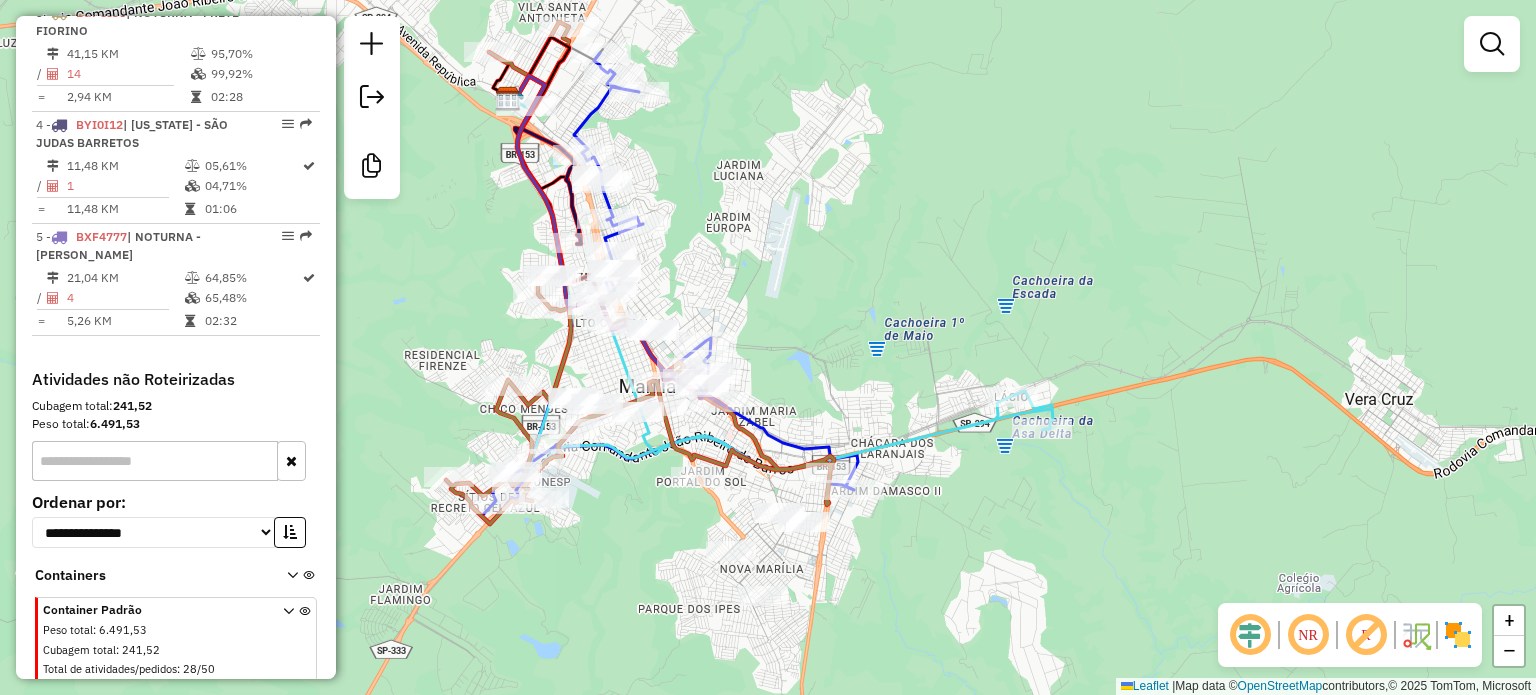 scroll, scrollTop: 840, scrollLeft: 0, axis: vertical 